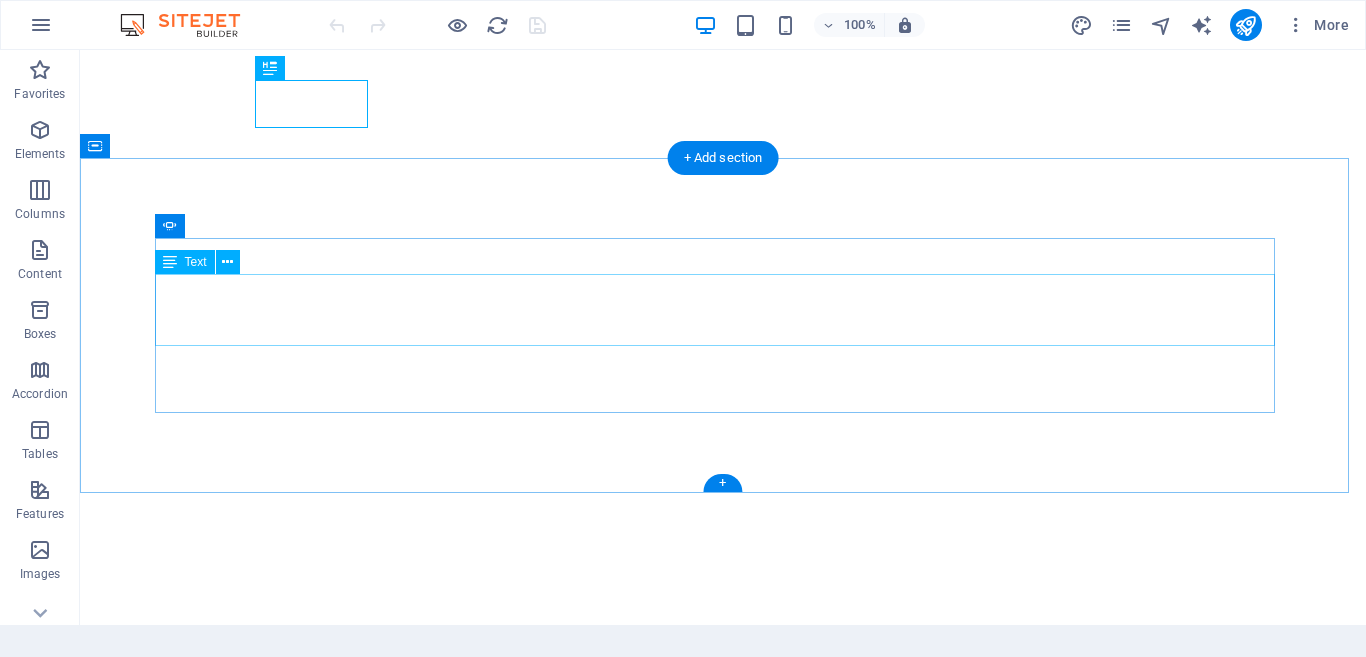 scroll, scrollTop: 0, scrollLeft: 0, axis: both 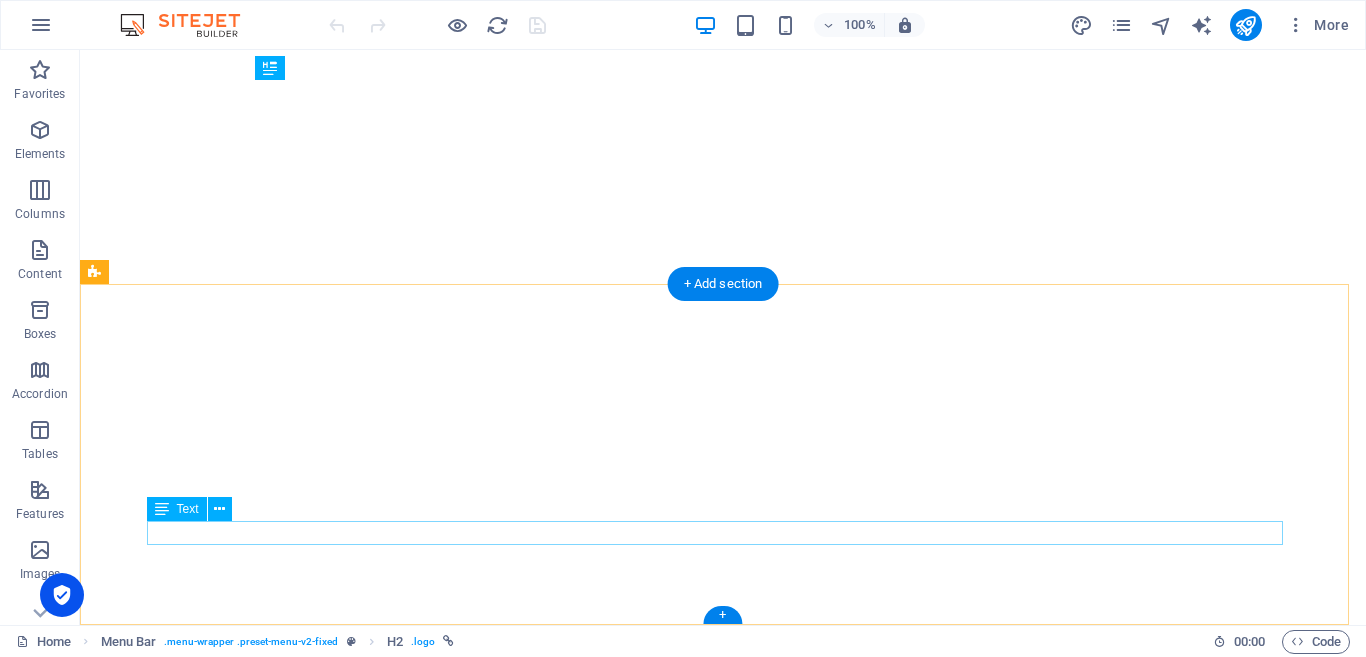 click on "* Privacy" at bounding box center (723, 15549) 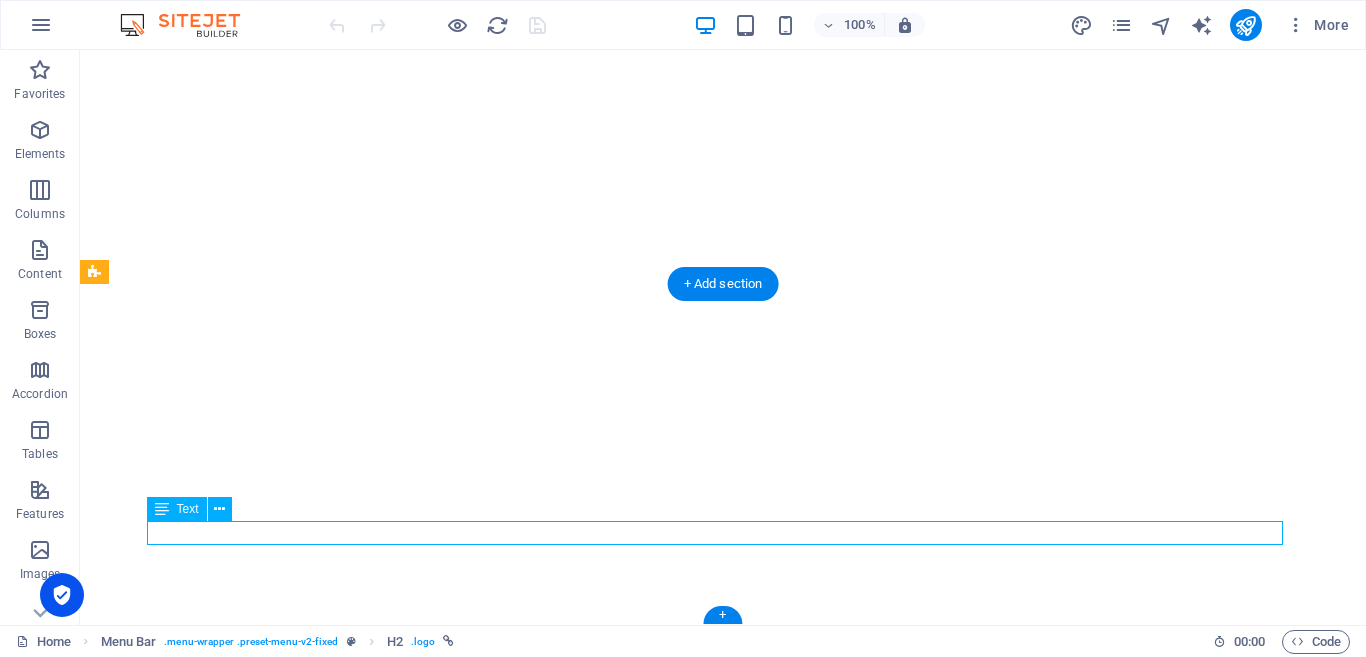 click on "* Privacy" at bounding box center [723, 15549] 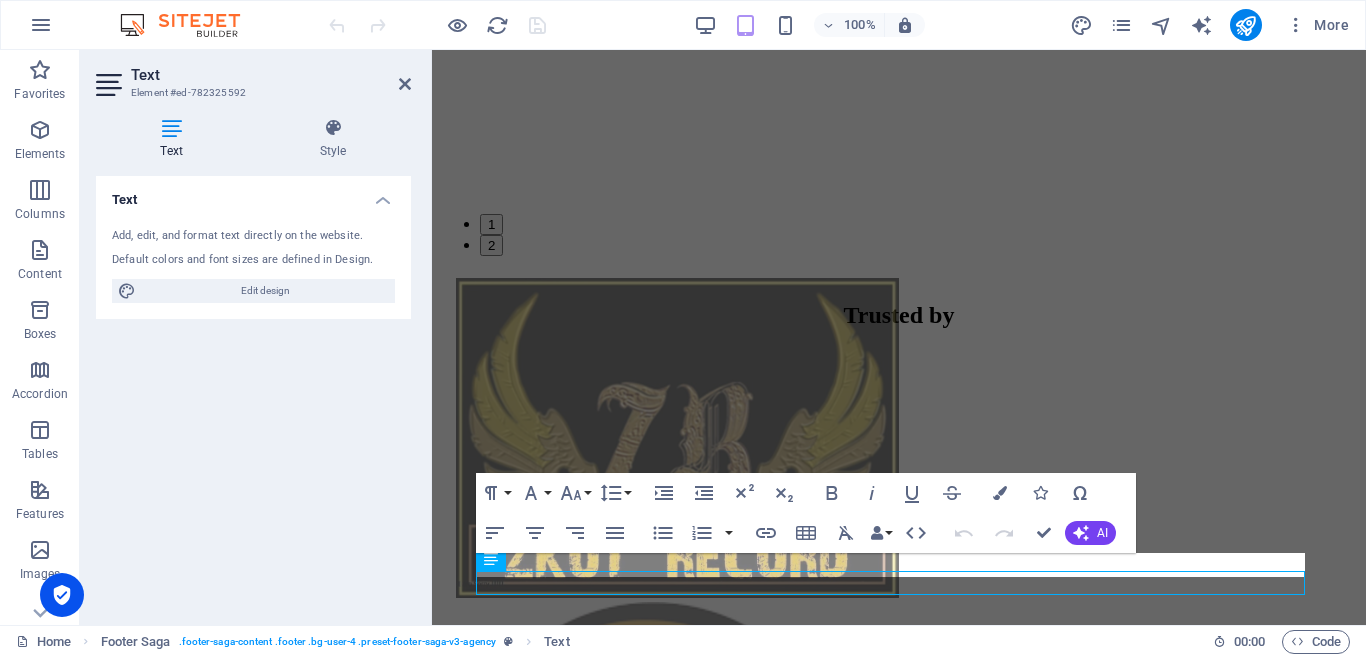 scroll, scrollTop: 2302, scrollLeft: 0, axis: vertical 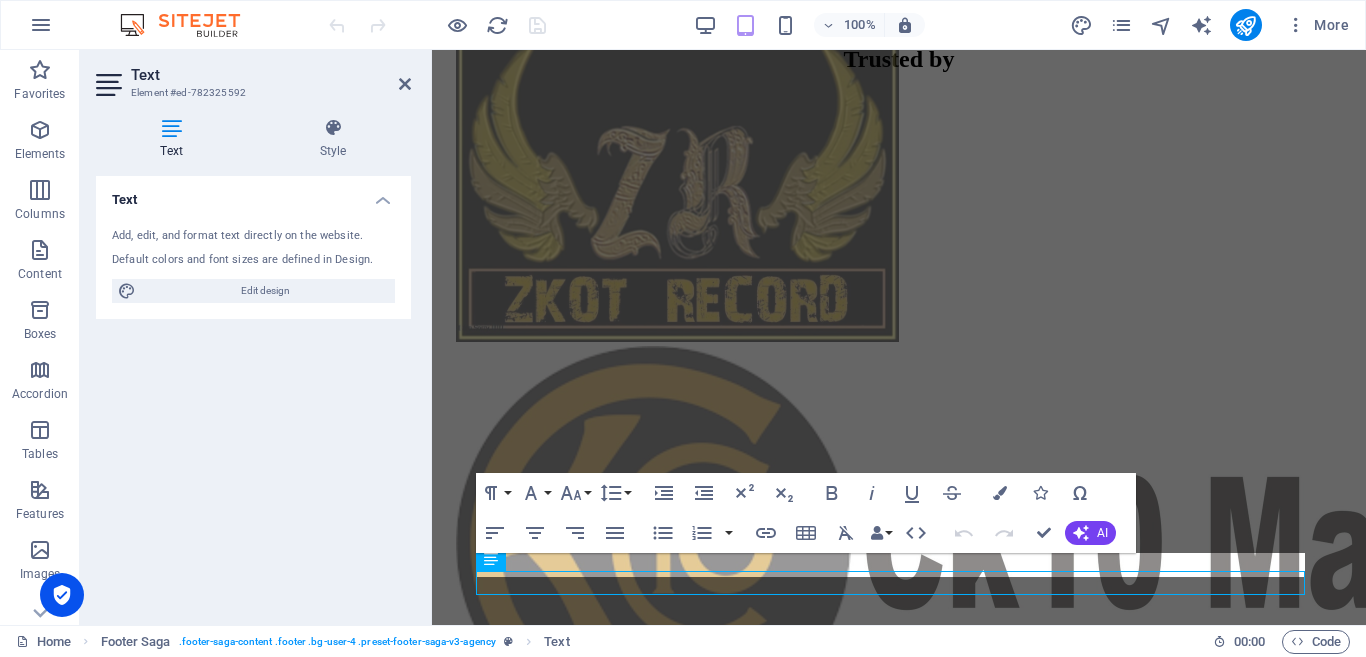 click on "* Privacy" at bounding box center [1266, 12179] 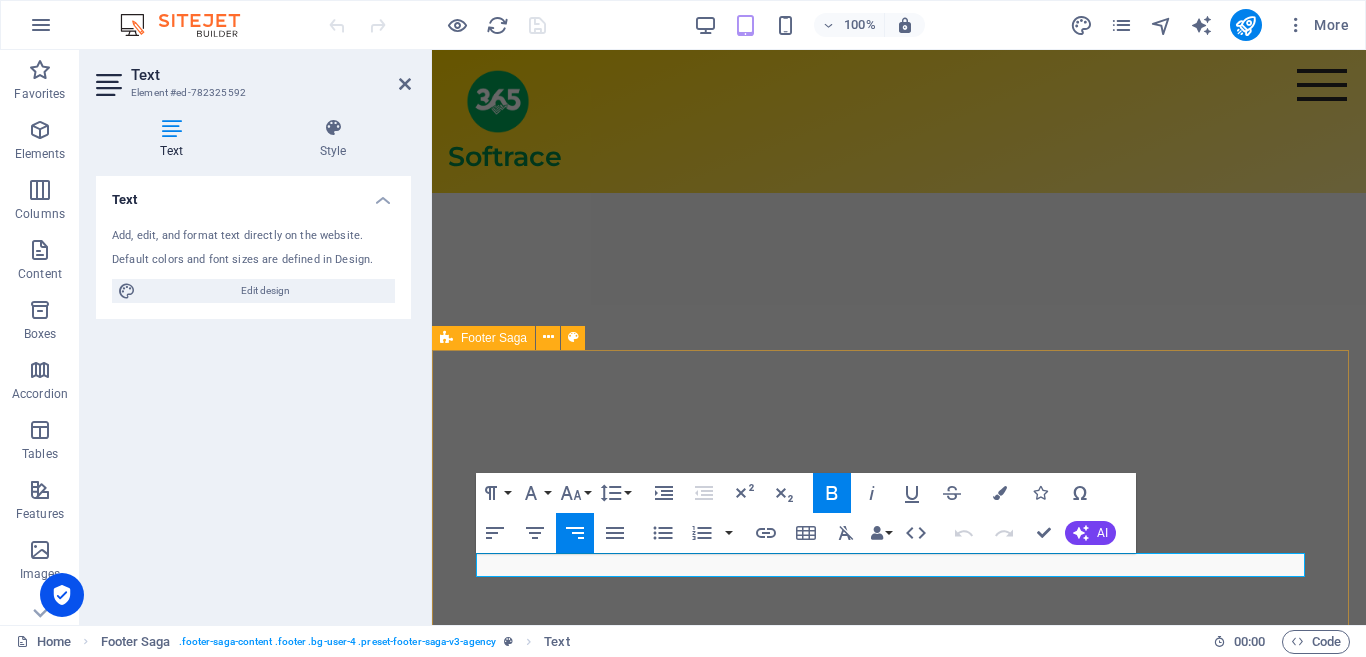 drag, startPoint x: 1246, startPoint y: 566, endPoint x: 1306, endPoint y: 569, distance: 60.074955 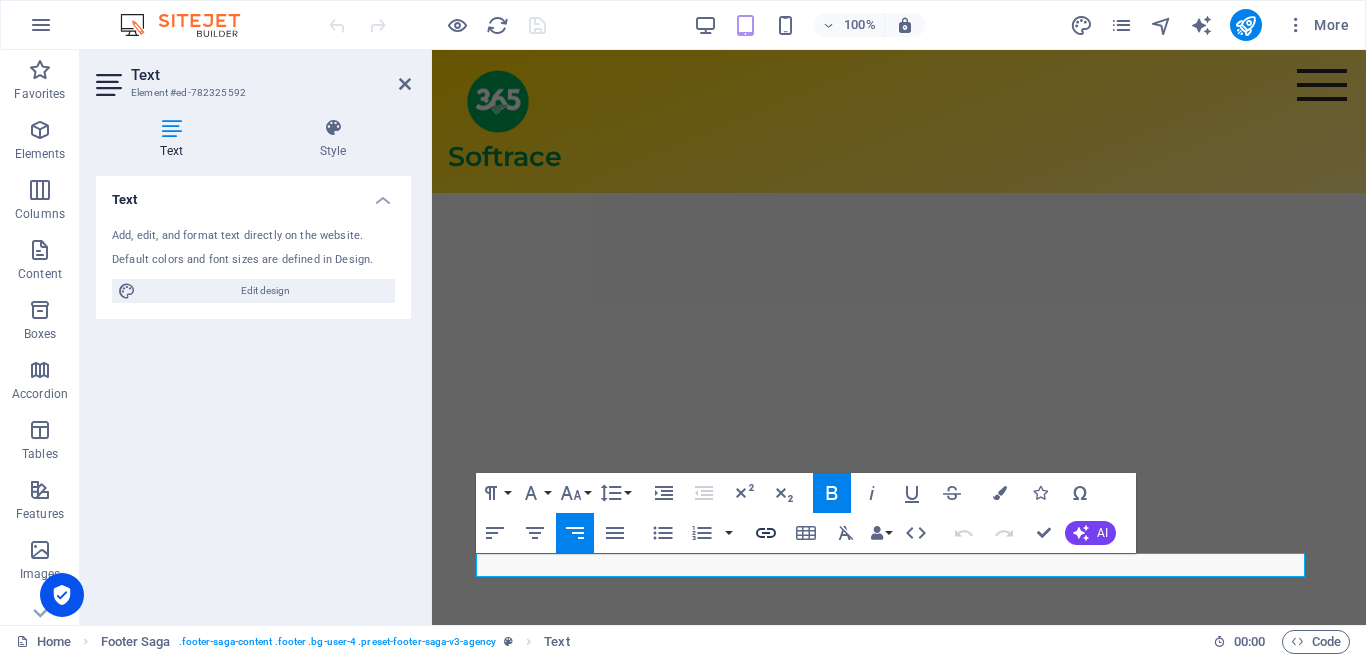 click 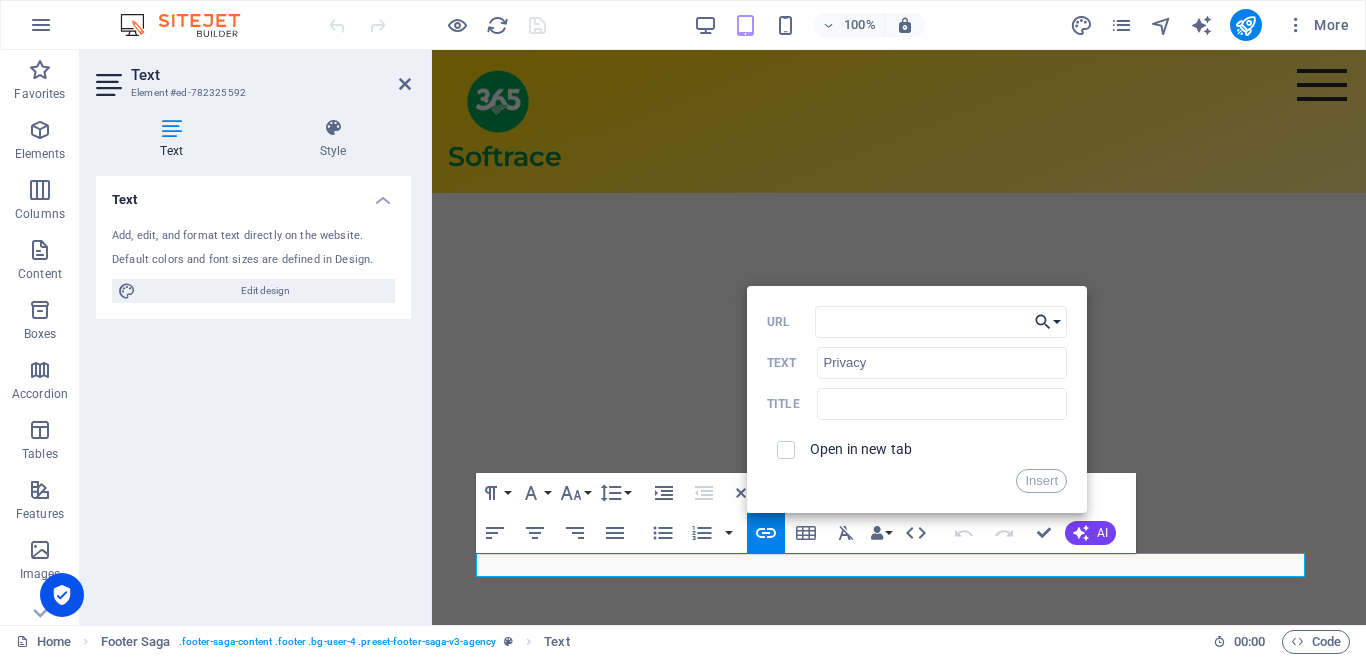 click on "Choose Link" at bounding box center [1048, 322] 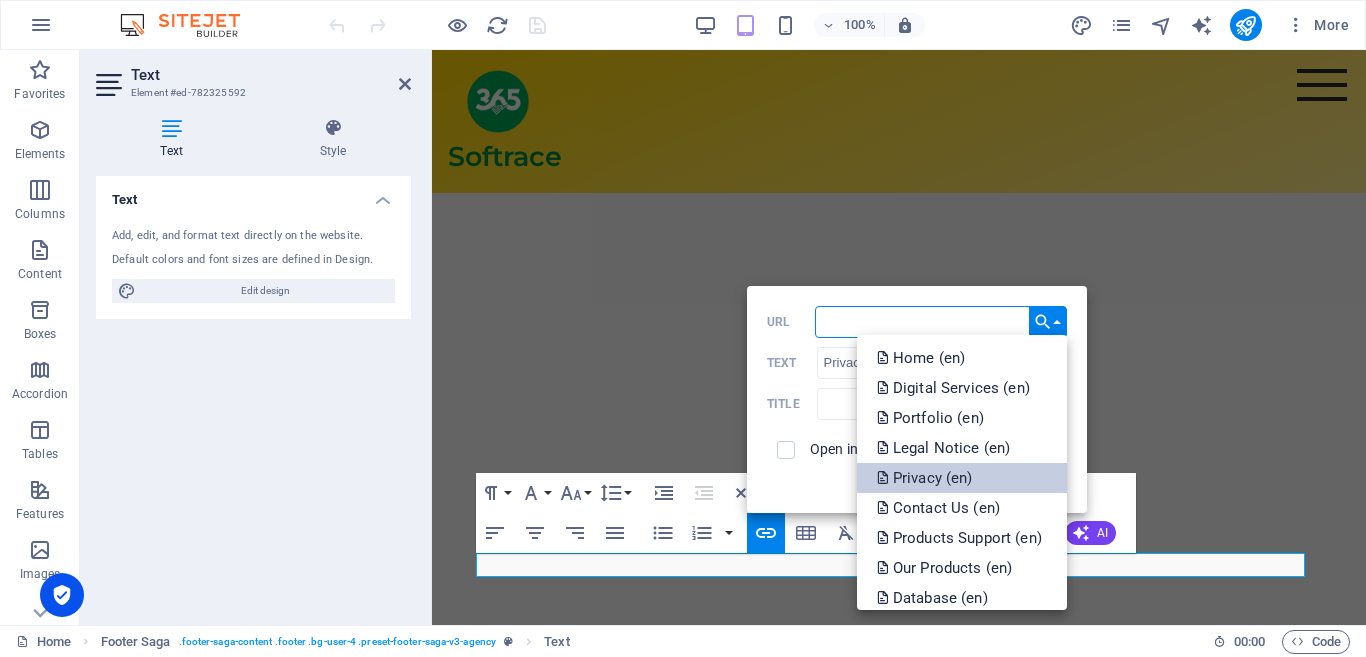 click on "Privacy (en)" at bounding box center [927, 478] 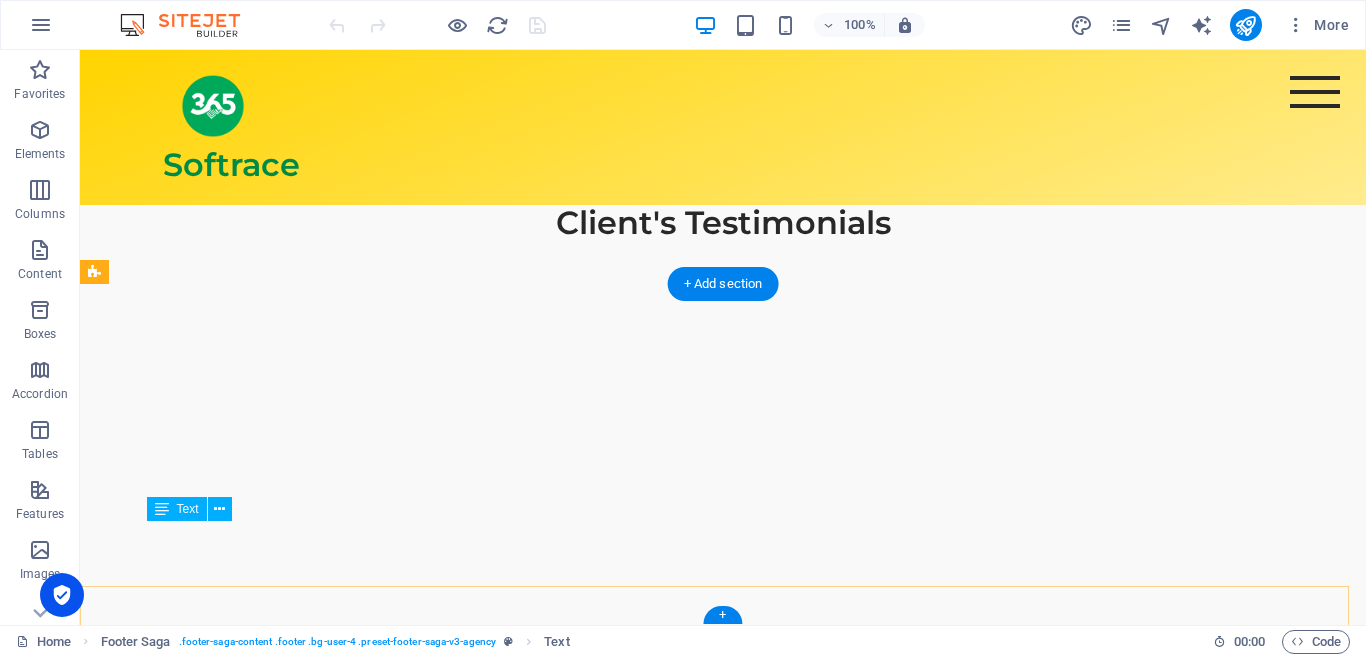 scroll, scrollTop: 2046, scrollLeft: 0, axis: vertical 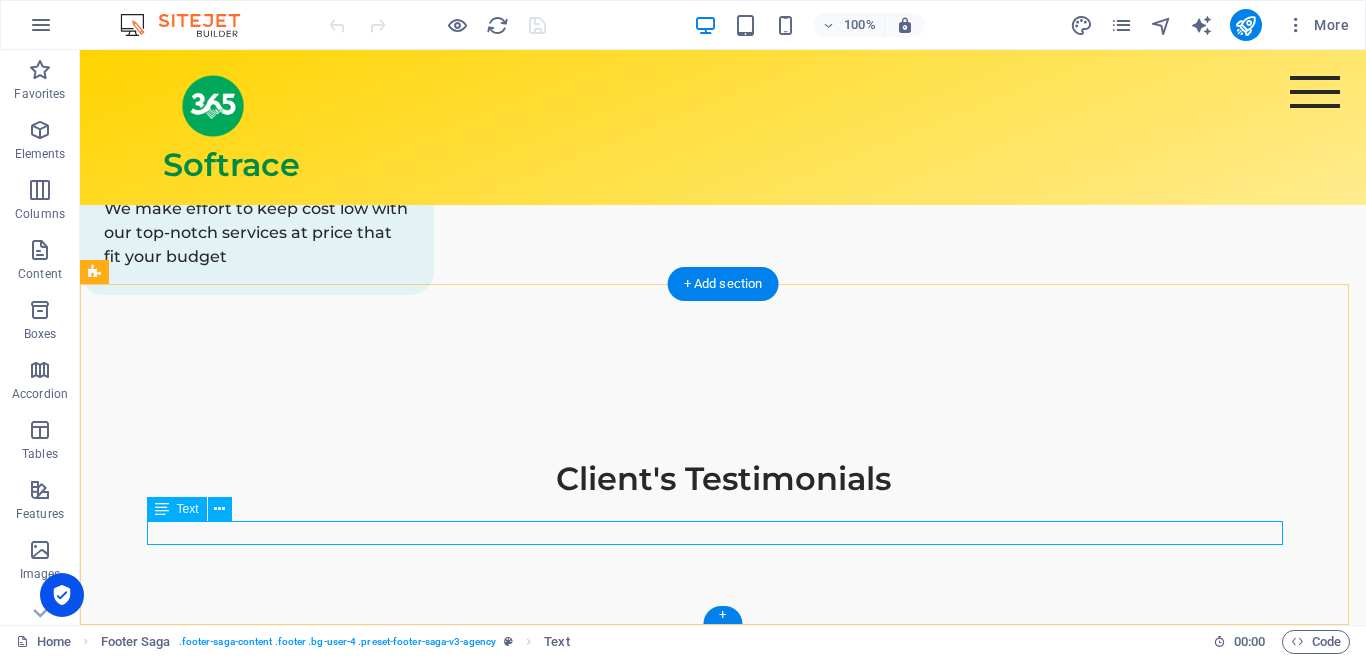 click on "* Privacy" at bounding box center [656, 15086] 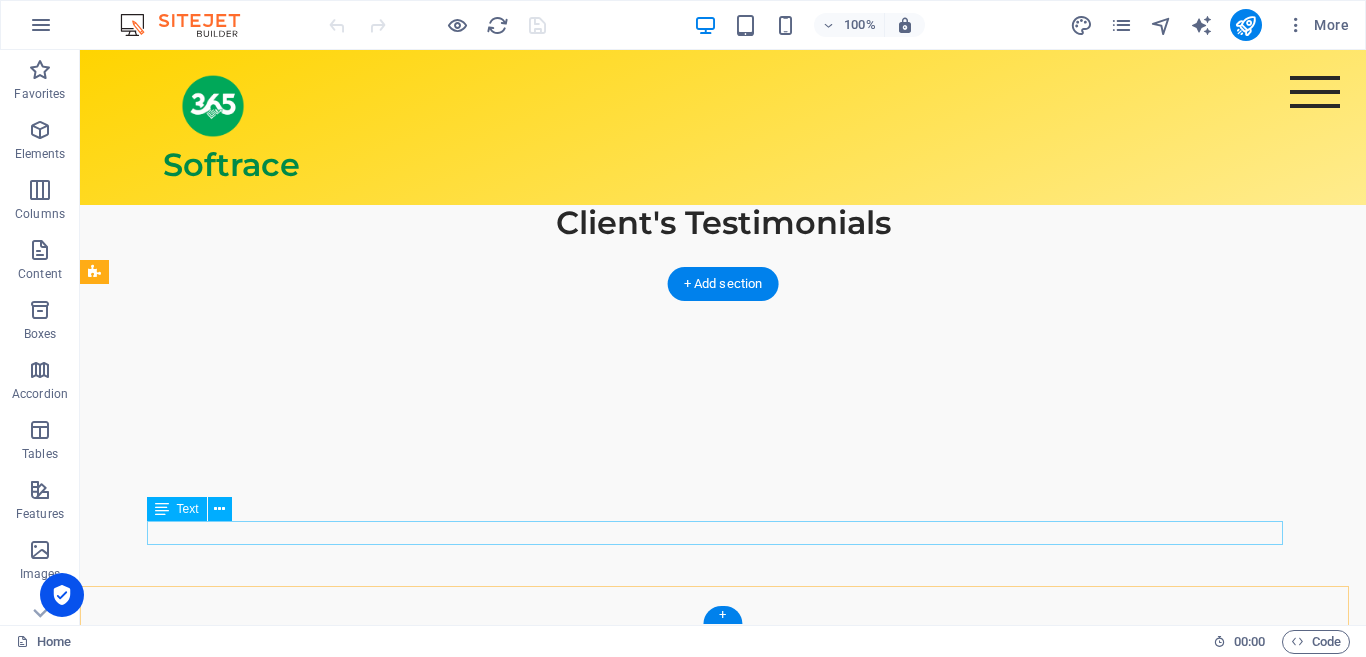 scroll, scrollTop: 2046, scrollLeft: 0, axis: vertical 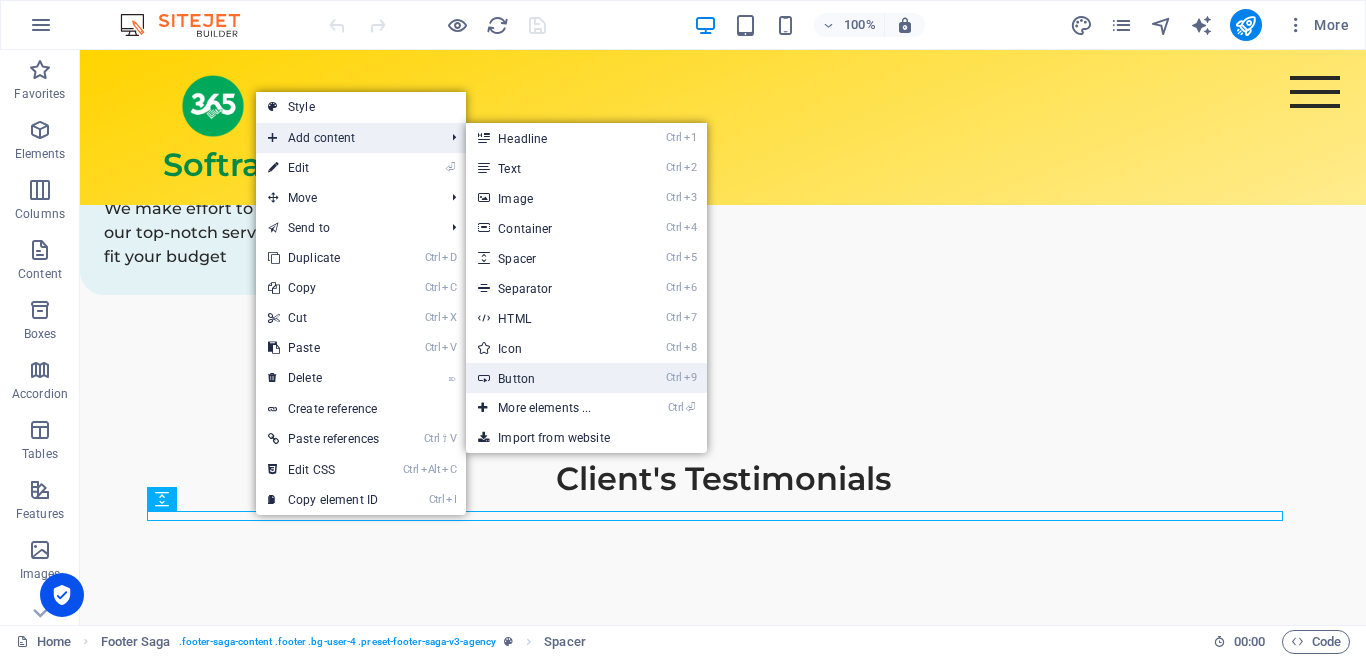 click on "Ctrl 9  Button" at bounding box center (548, 378) 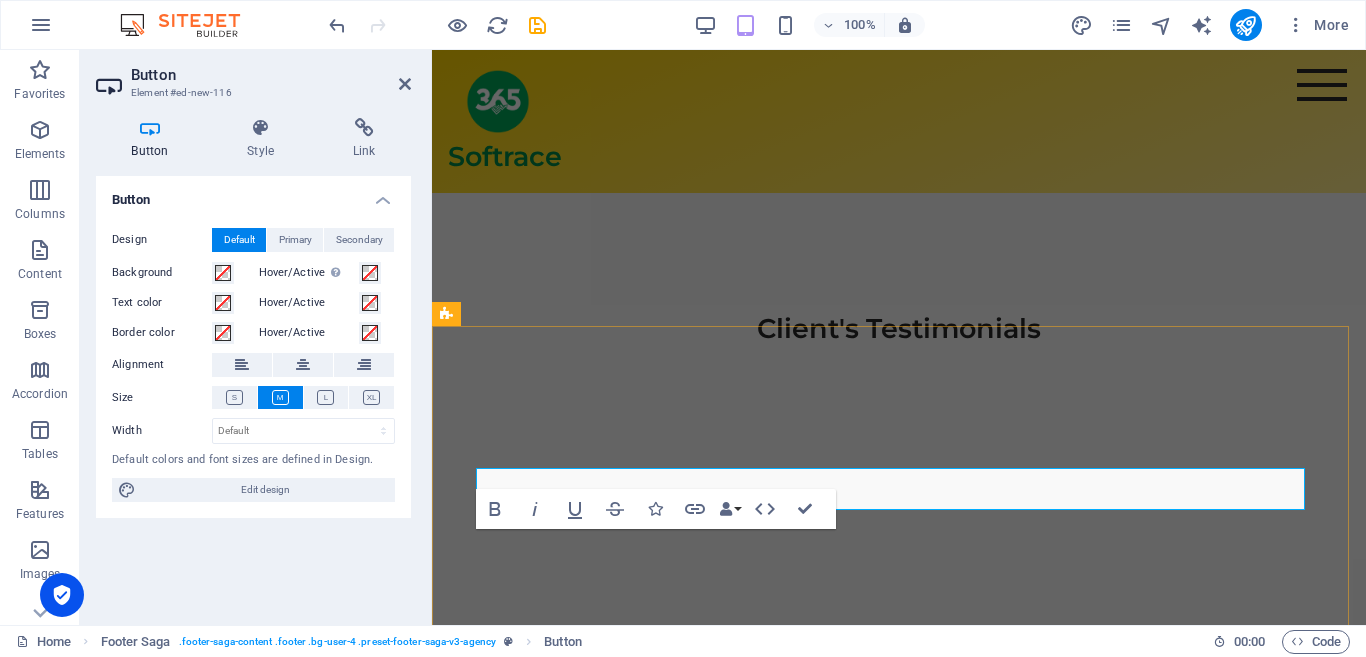 scroll, scrollTop: 2326, scrollLeft: 0, axis: vertical 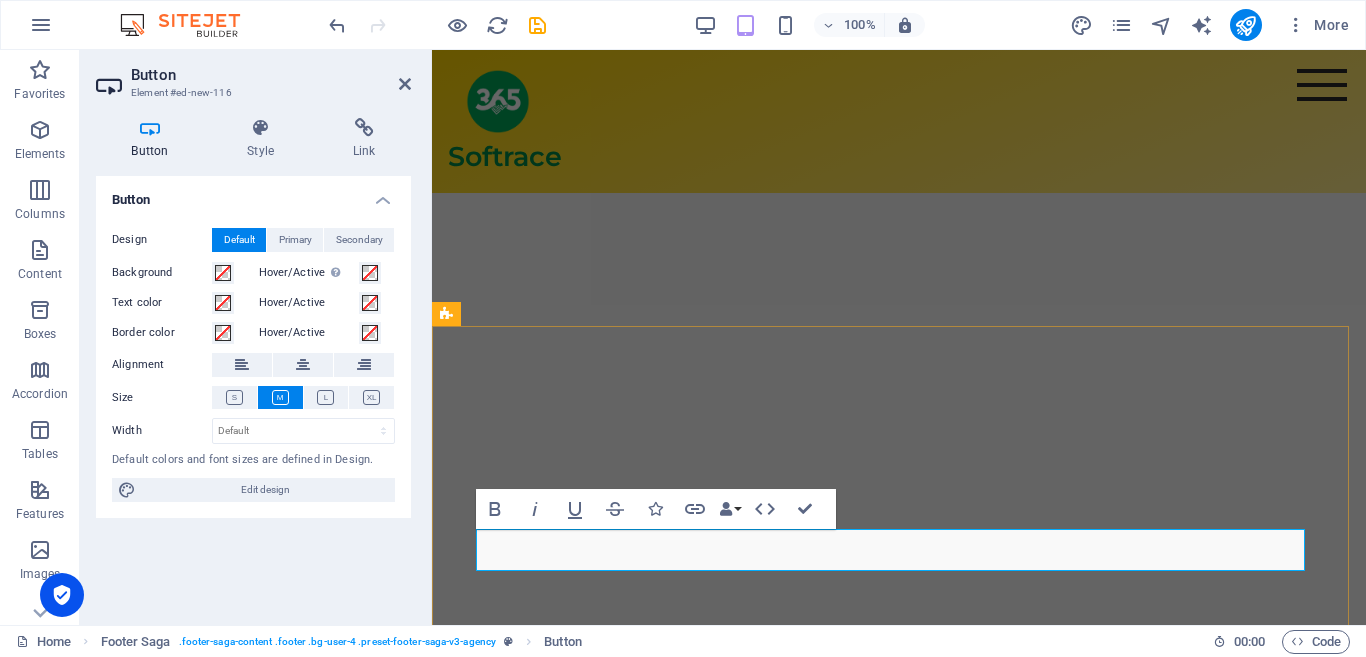 type 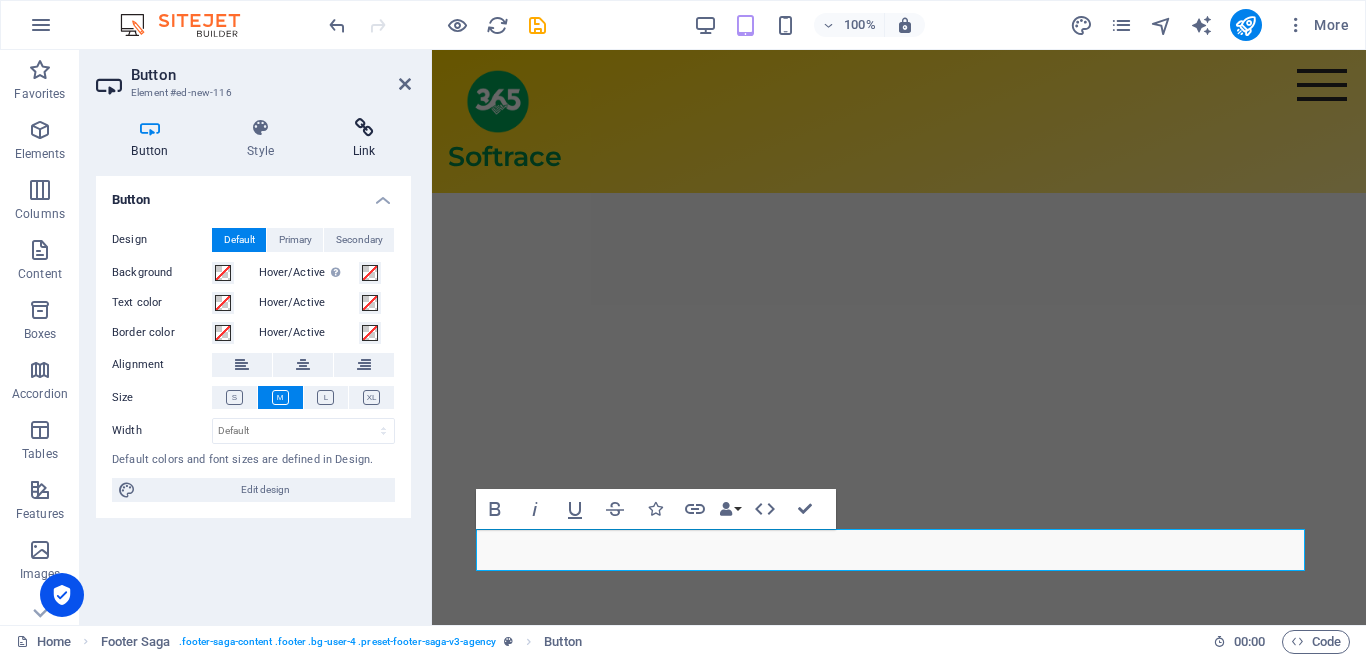 click at bounding box center (364, 128) 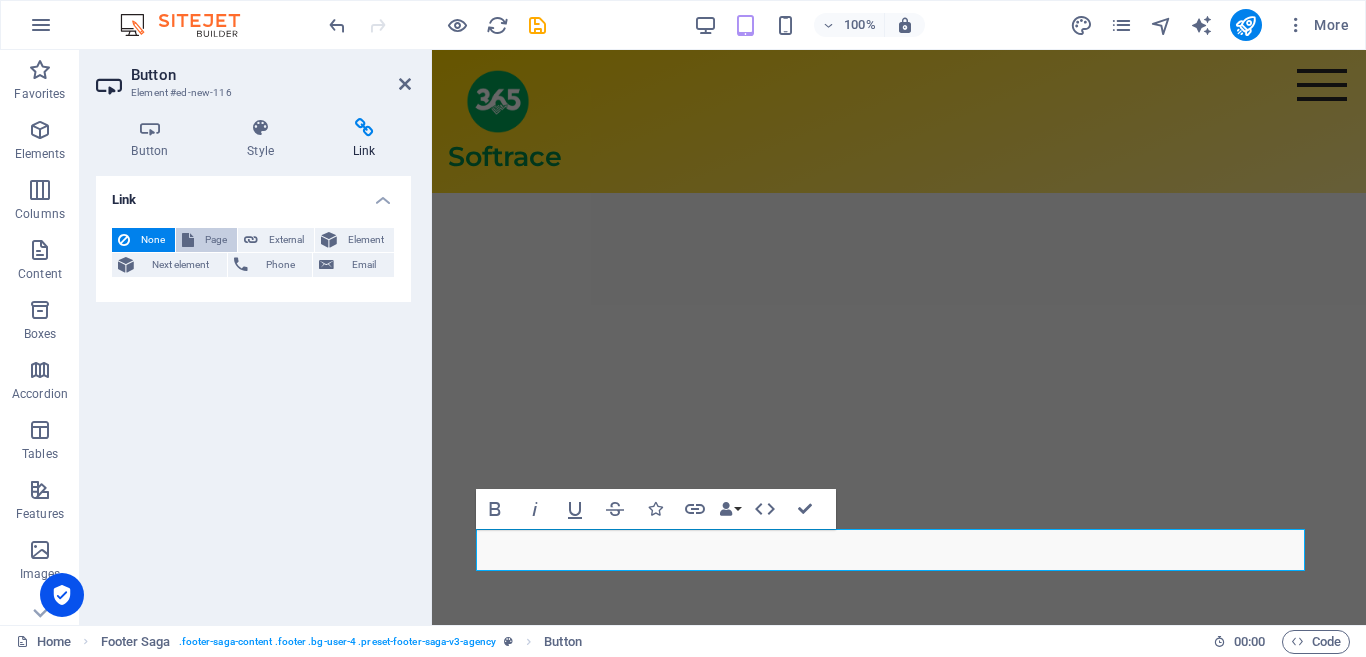 click on "Page" at bounding box center (215, 240) 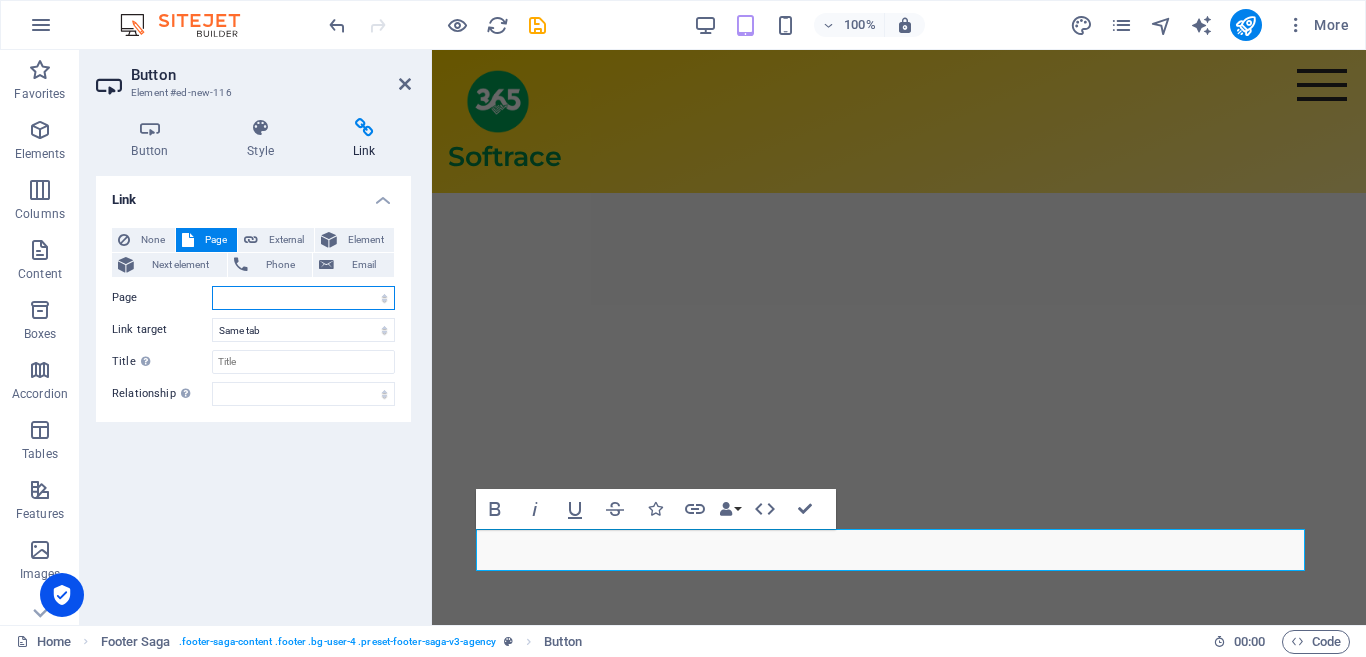 click on "Home Digital Services Portfolio Legal Notice Privacy Contact Us Products Support Our Products Database User-form Report Website SBiz Pro Feat MBiz Pro Feat SBiz Install MBiz Install Digital Service2 Technical Service Payment" at bounding box center [303, 298] 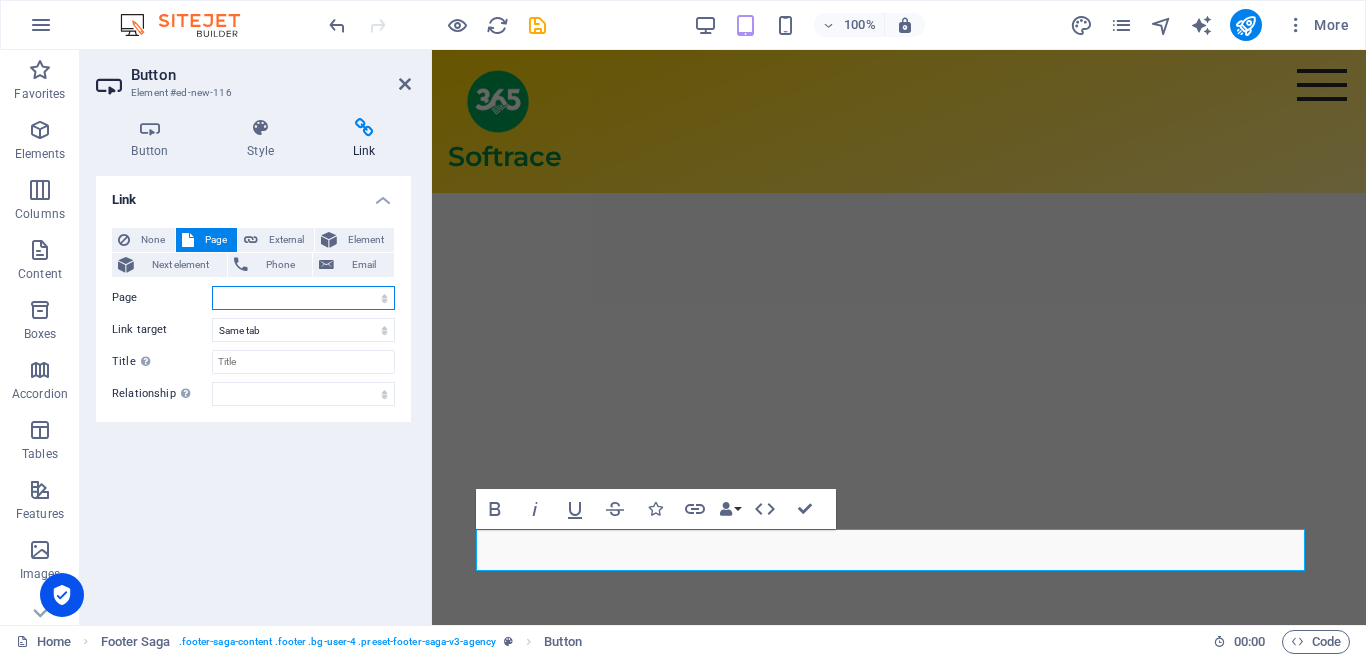 select on "4" 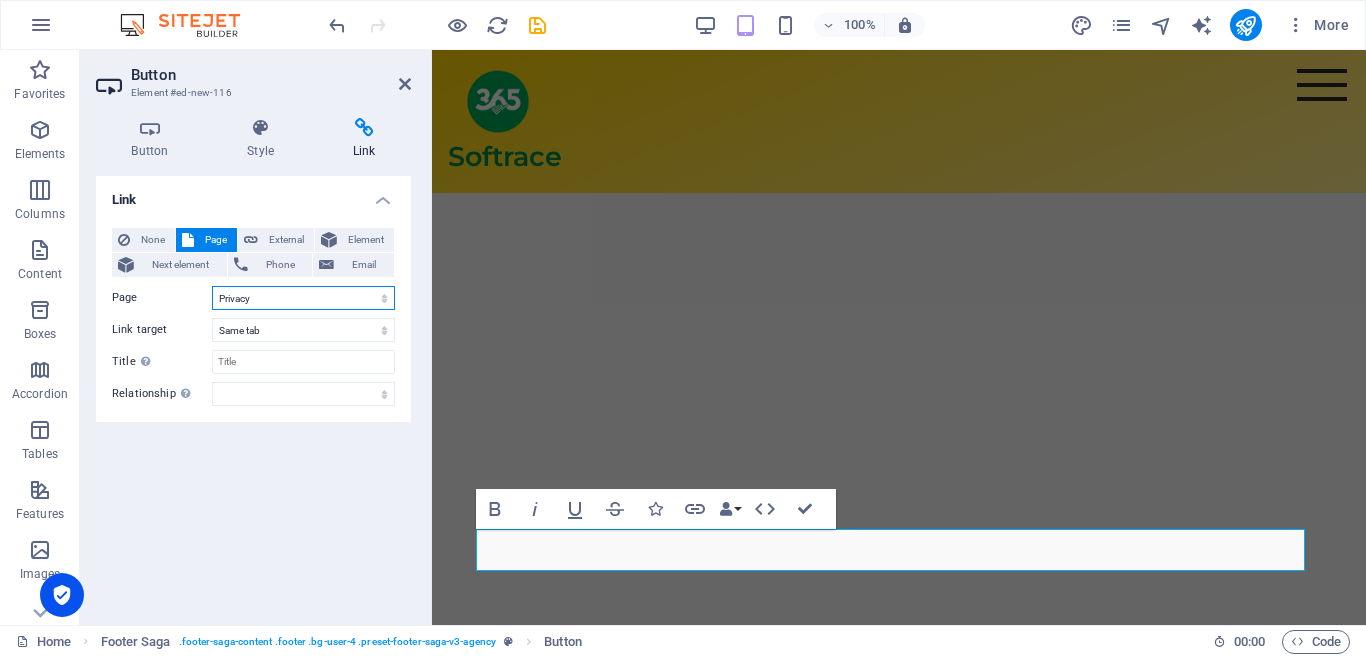 click on "Home Digital Services Portfolio Legal Notice Privacy Contact Us Products Support Our Products Database User-form Report Website SBiz Pro Feat MBiz Pro Feat SBiz Install MBiz Install Digital Service2 Technical Service Payment" at bounding box center [303, 298] 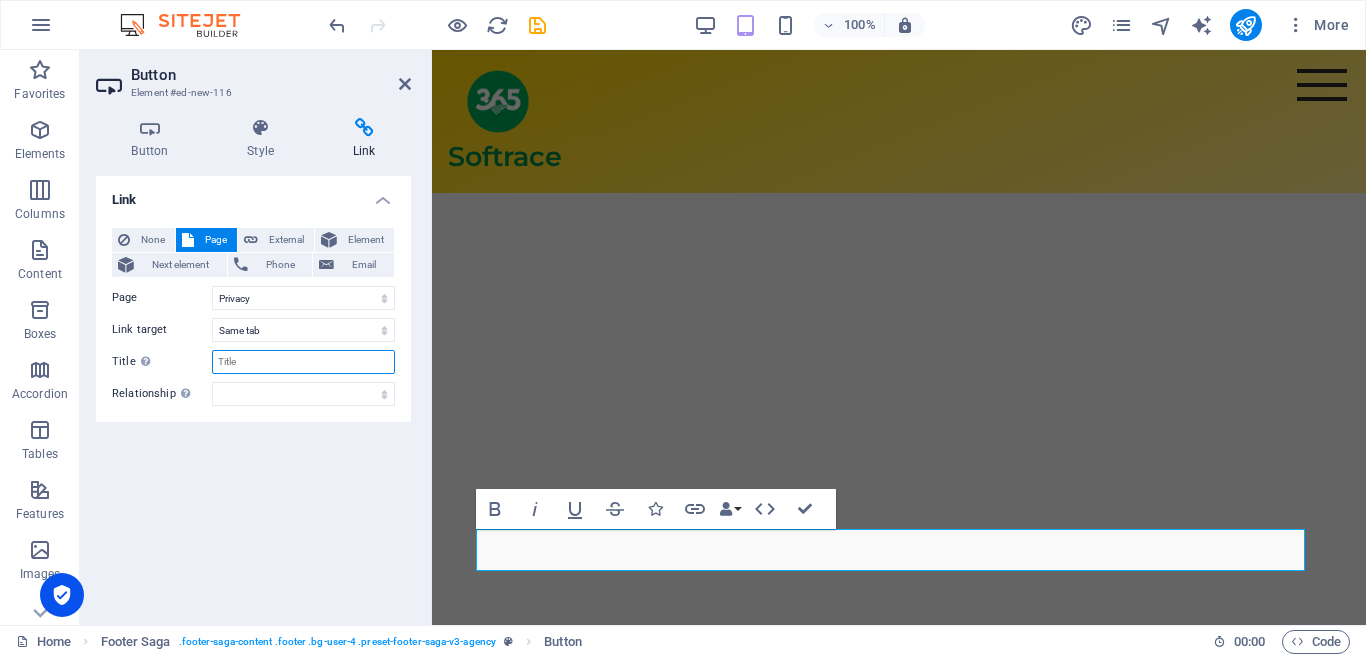 drag, startPoint x: 246, startPoint y: 365, endPoint x: 188, endPoint y: 368, distance: 58.077534 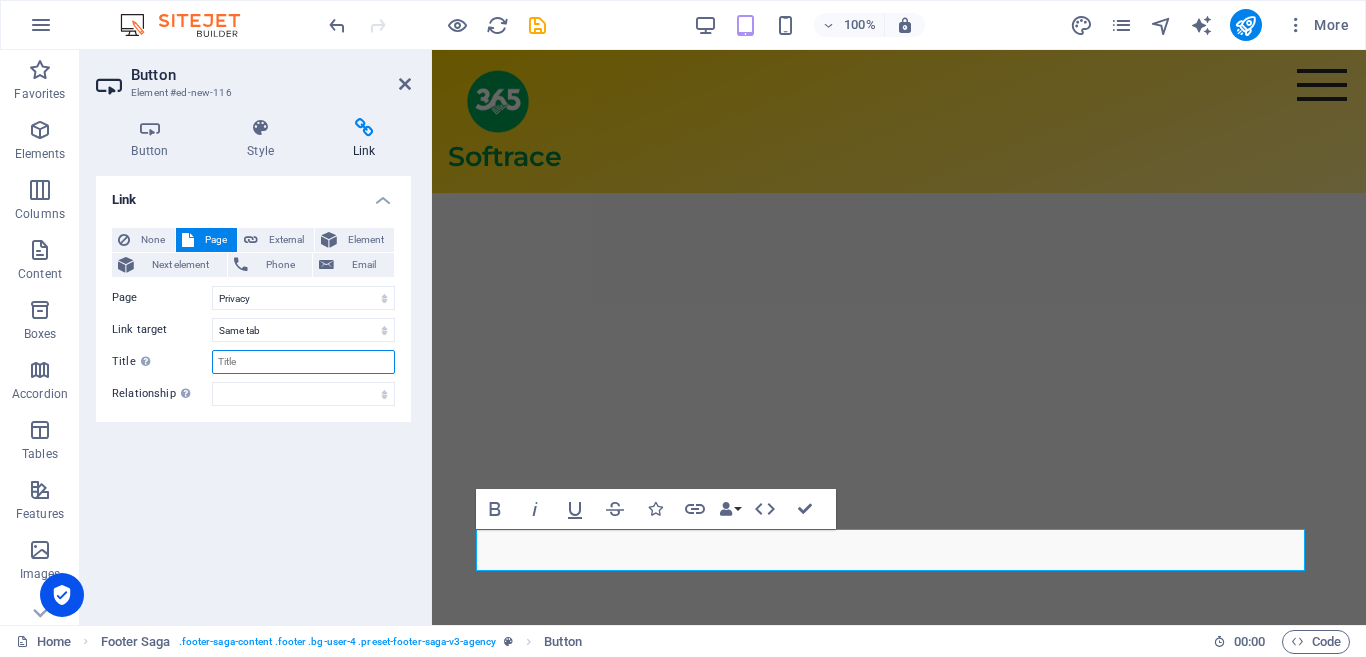 drag, startPoint x: 253, startPoint y: 358, endPoint x: 194, endPoint y: 356, distance: 59.03389 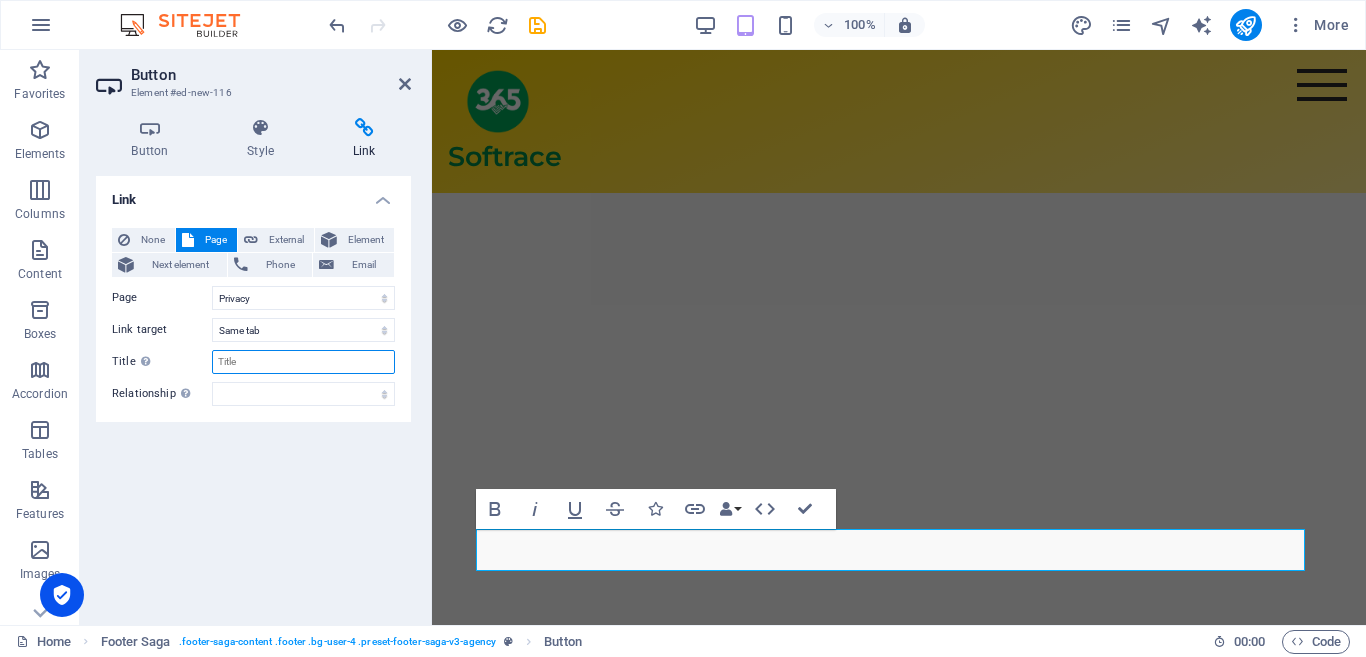 click on "Title Additional link description, should not be the same as the link text. The title is most often shown as a tooltip text when the mouse moves over the element. Leave empty if uncertain." at bounding box center [303, 362] 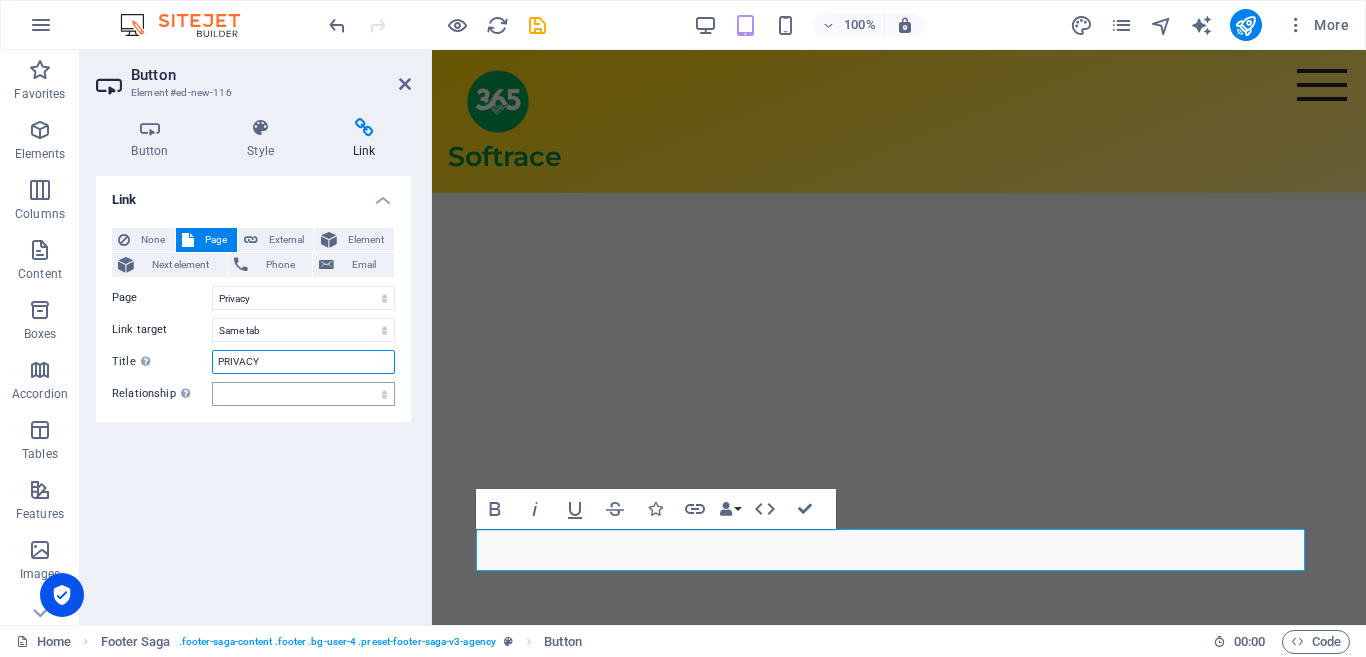 type on "PRIVACY" 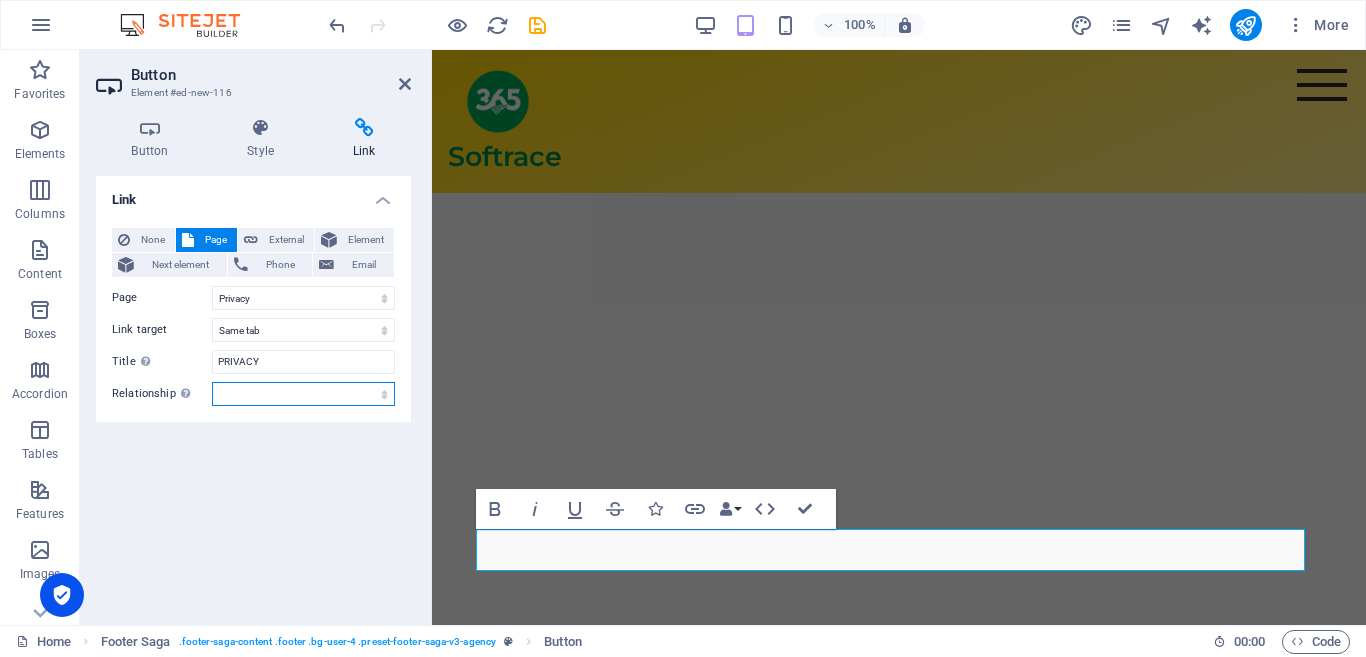 click on "alternate author bookmark external help license next nofollow noreferrer noopener prev search tag" at bounding box center (303, 394) 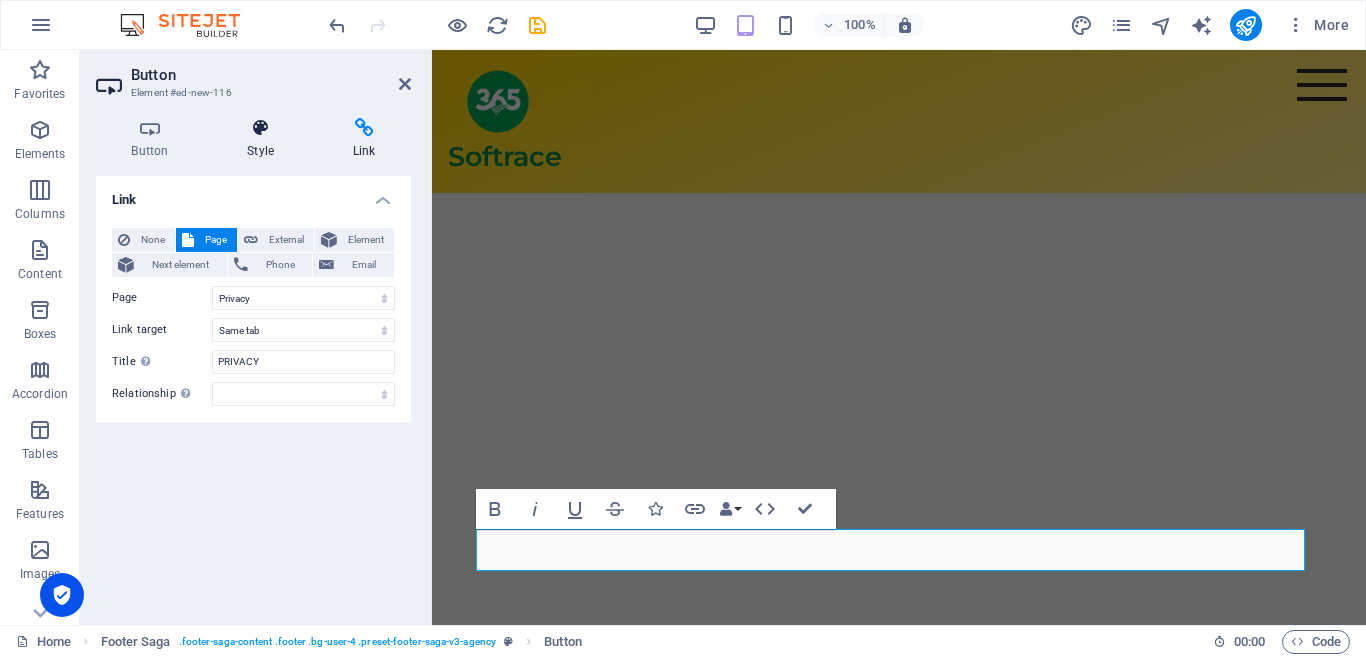 click at bounding box center (261, 128) 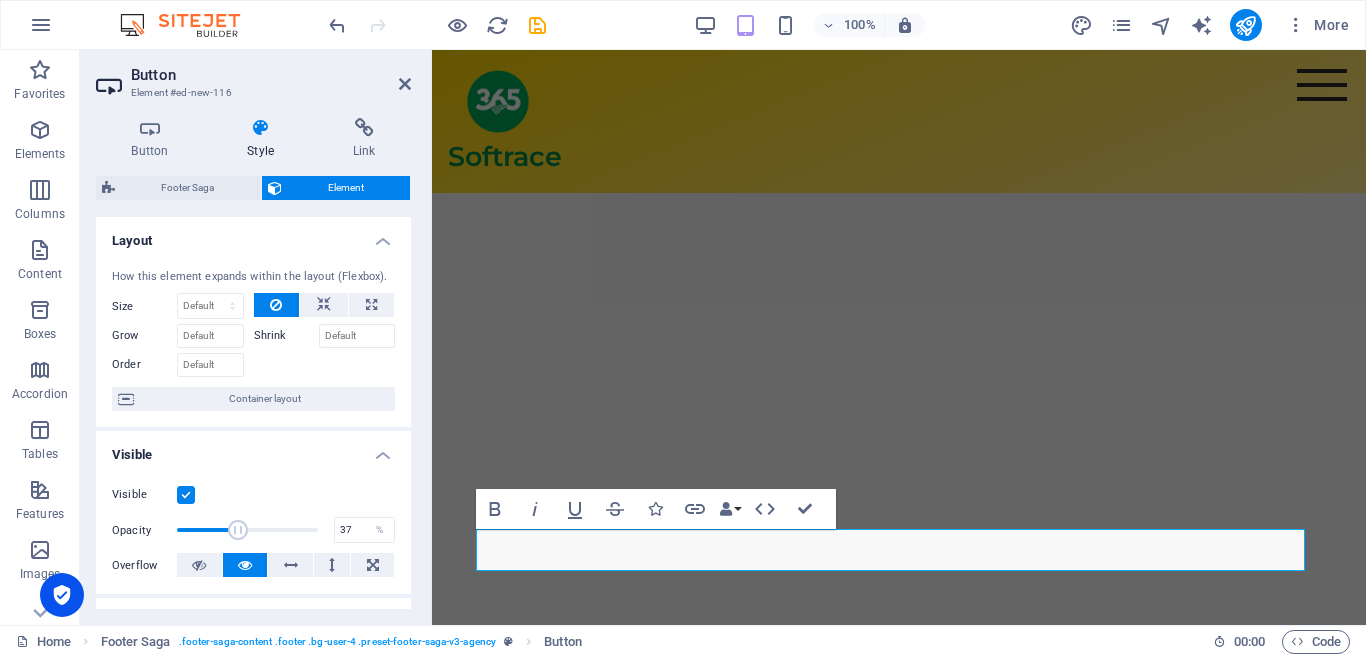 drag, startPoint x: 307, startPoint y: 528, endPoint x: 227, endPoint y: 530, distance: 80.024994 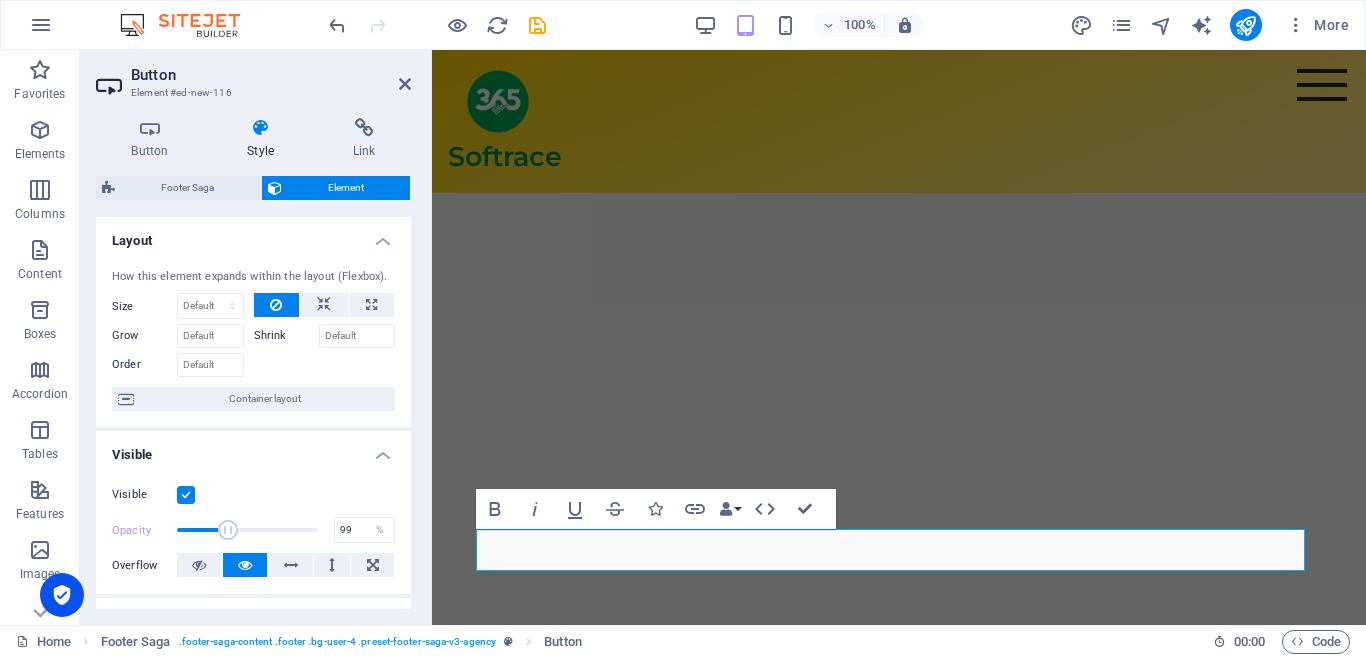 type on "100" 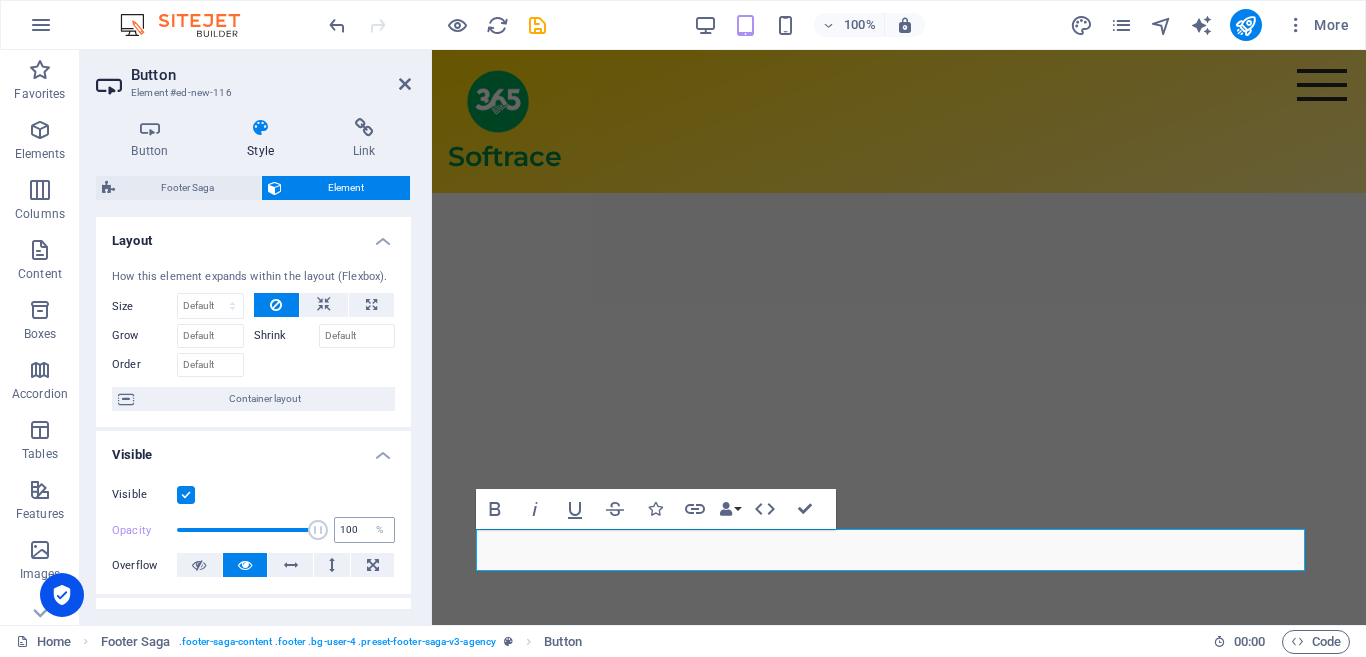 drag, startPoint x: 232, startPoint y: 527, endPoint x: 339, endPoint y: 537, distance: 107.46627 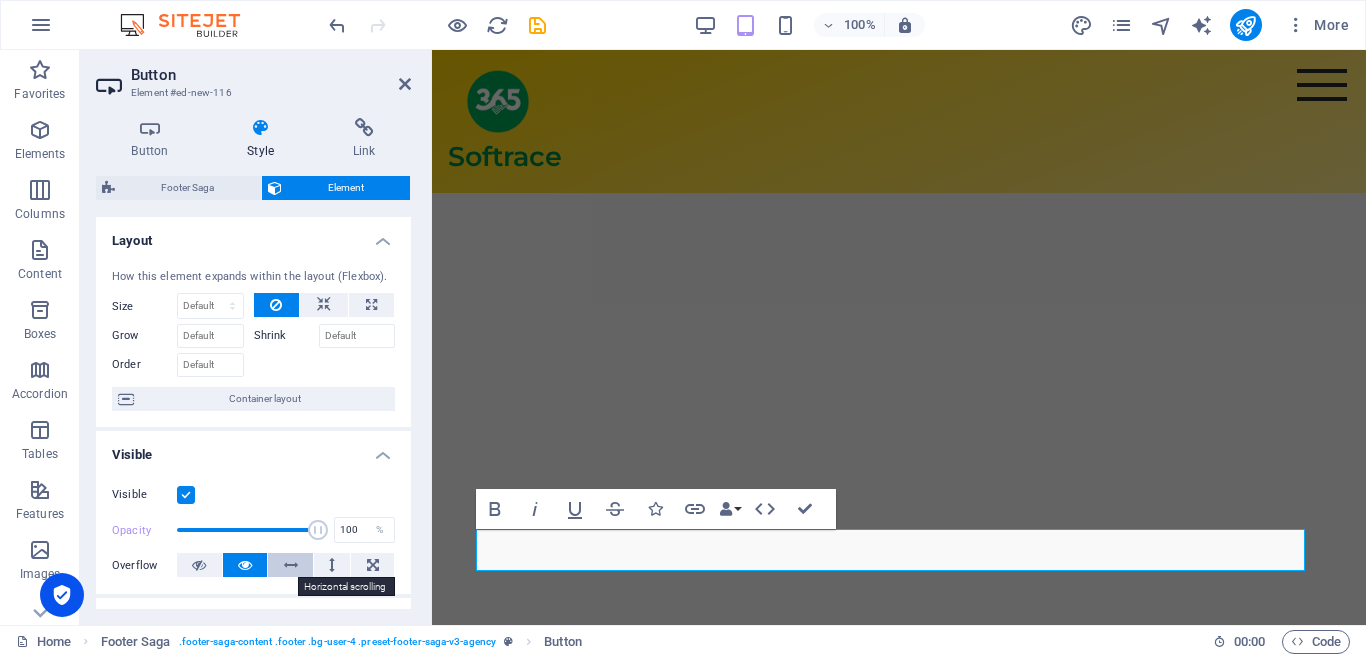 click at bounding box center [291, 565] 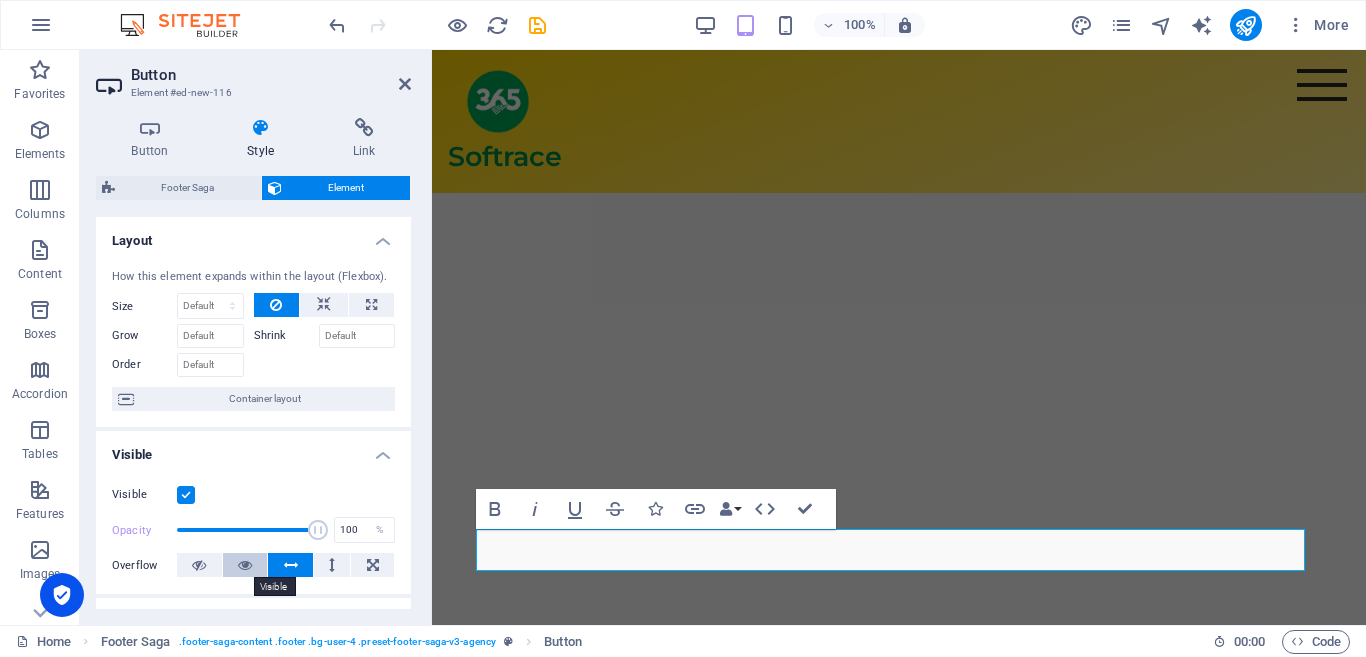 click at bounding box center [245, 565] 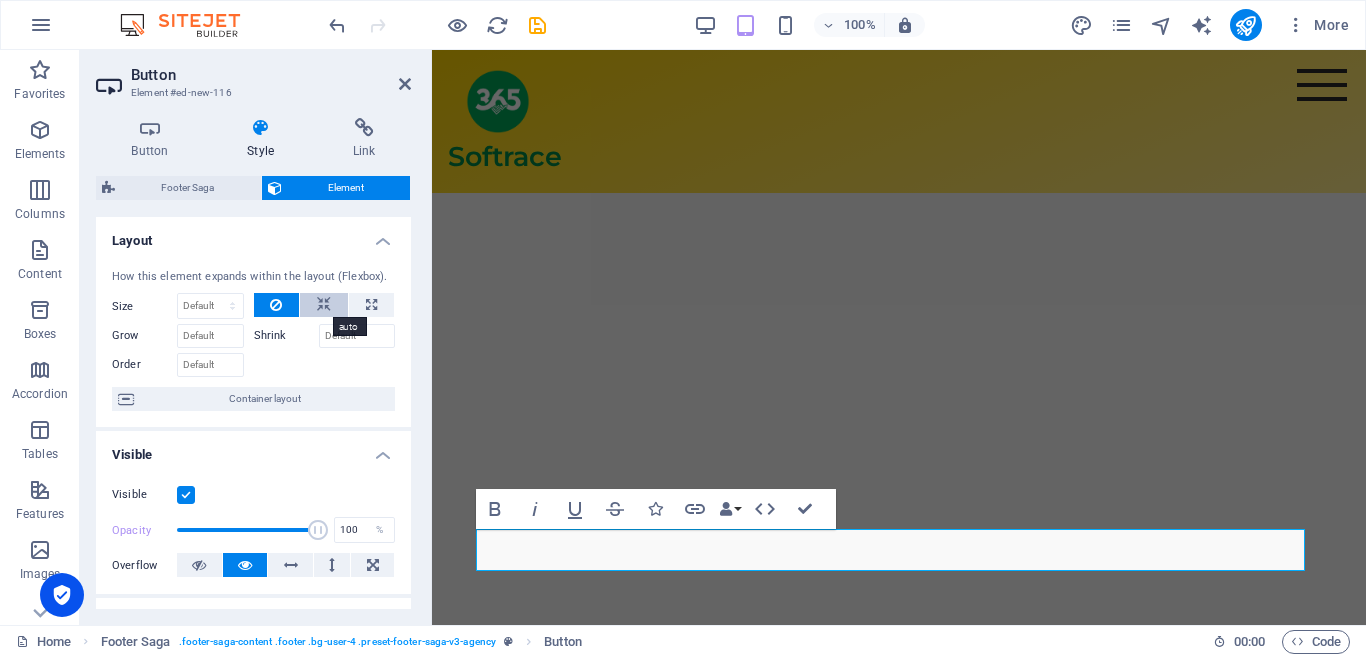click at bounding box center [324, 305] 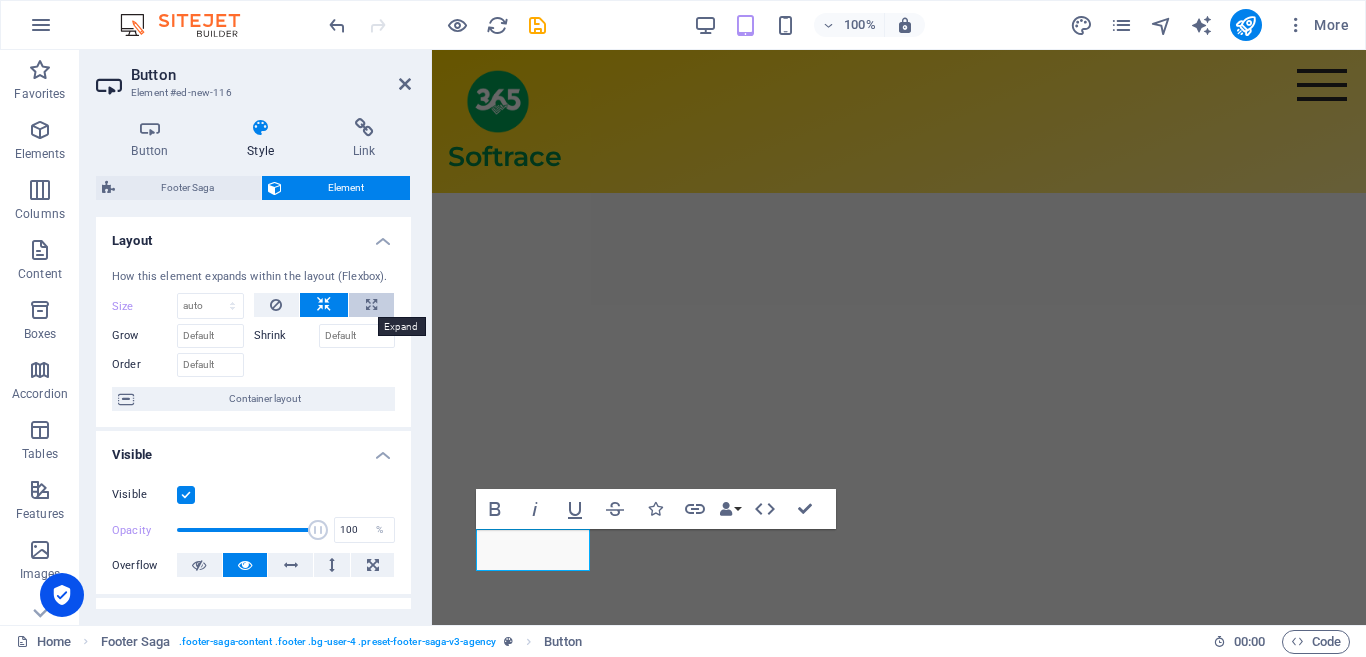click at bounding box center [371, 305] 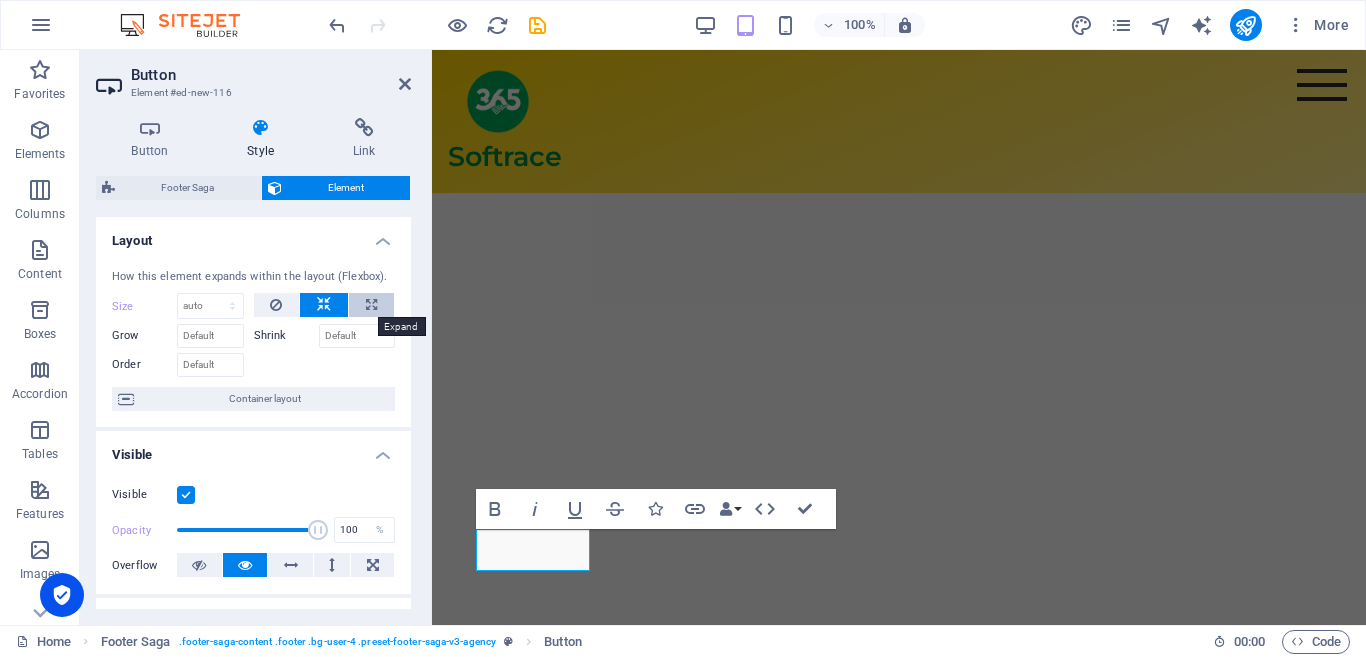 select on "%" 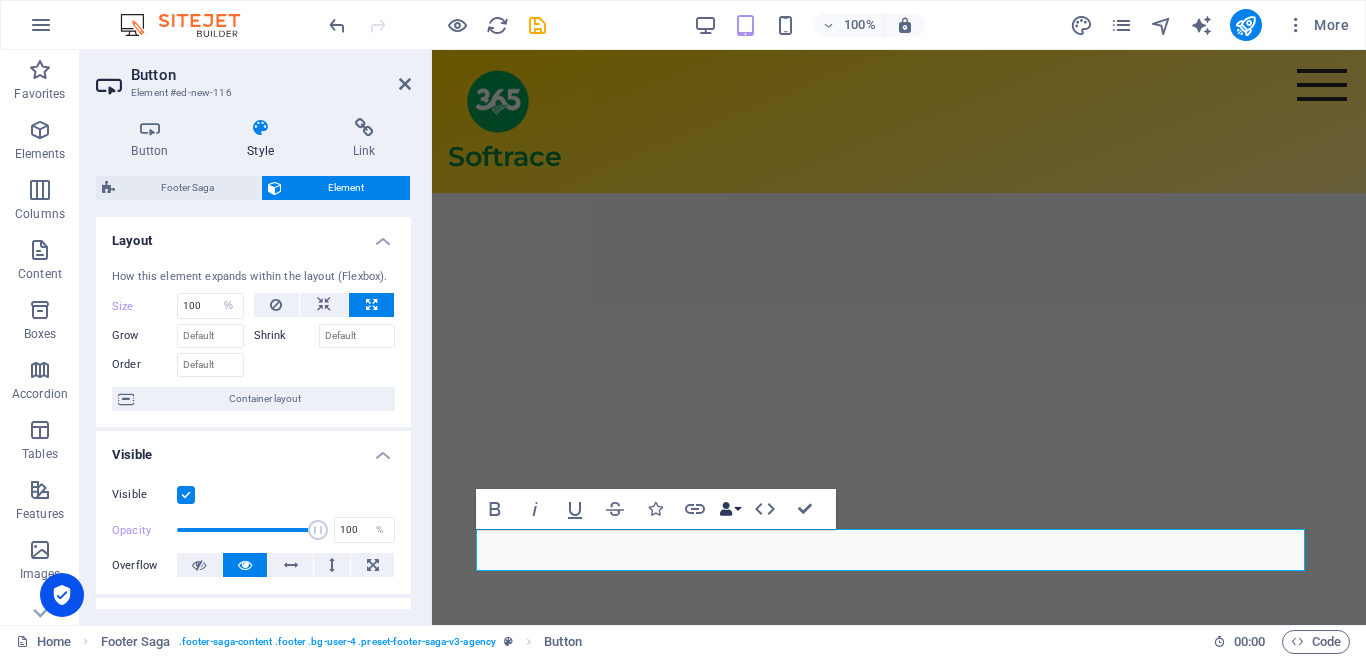 click on "Data Bindings" at bounding box center (730, 509) 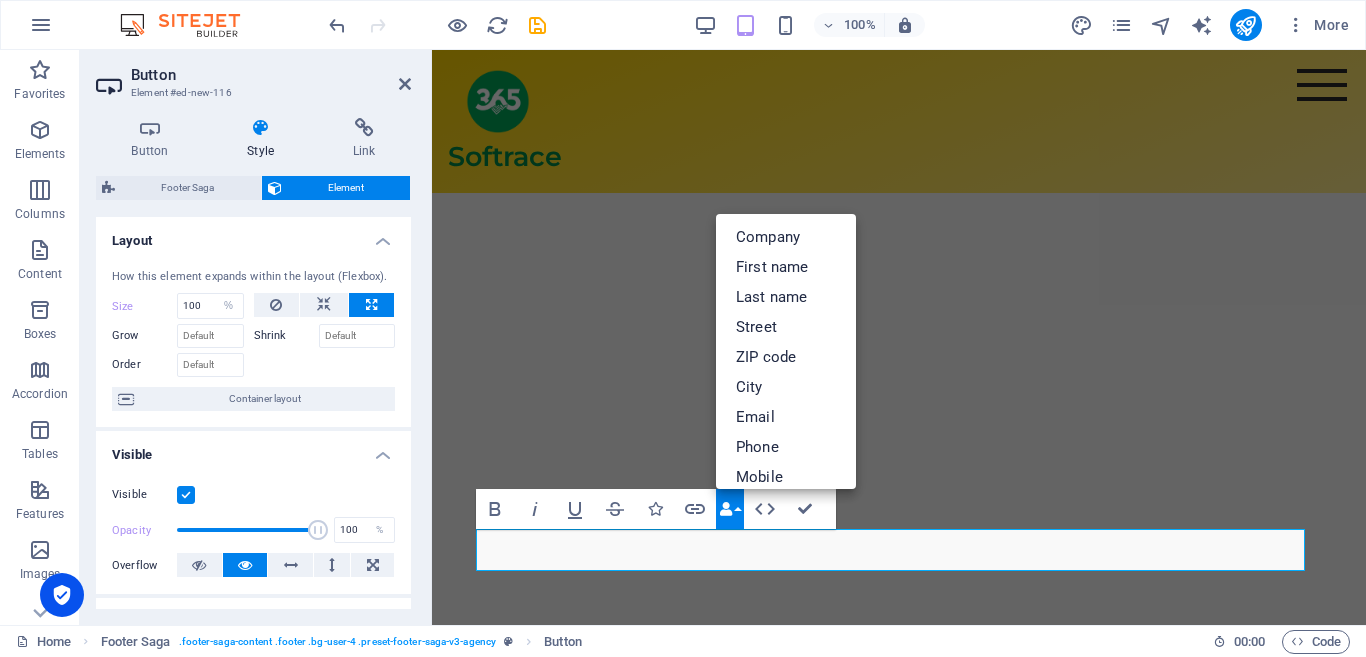 click on "Data Bindings" at bounding box center [730, 509] 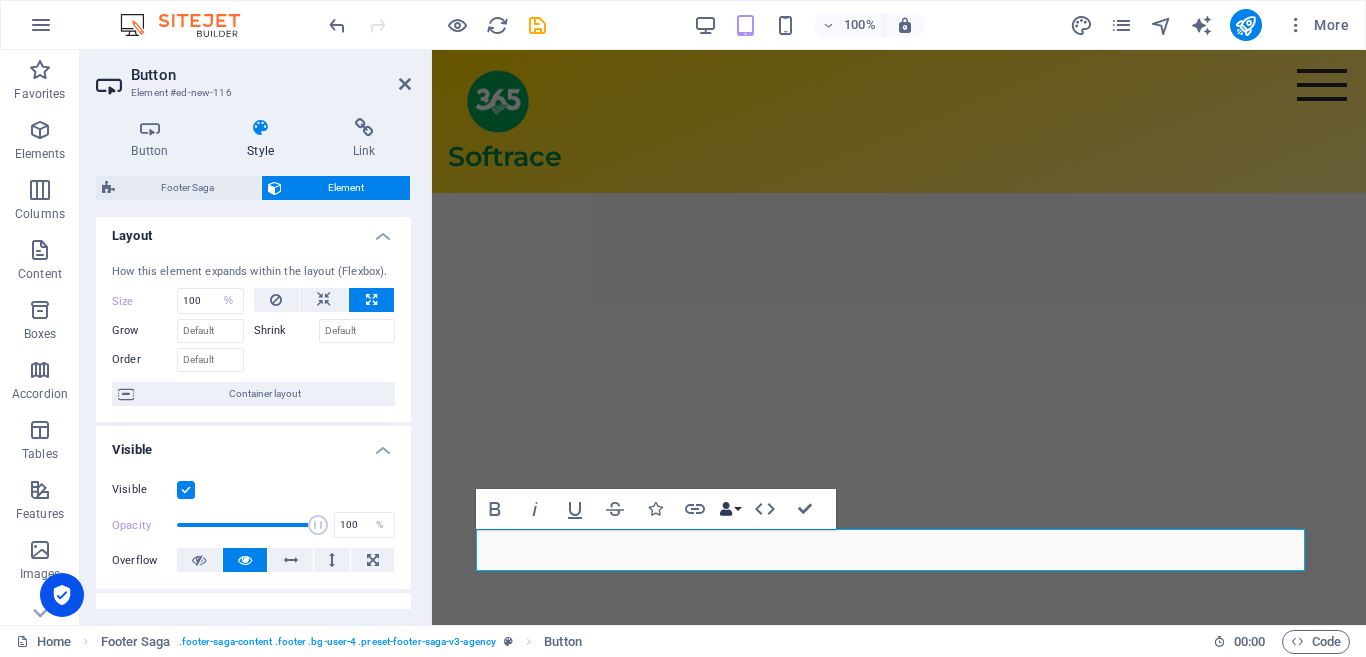 scroll, scrollTop: 0, scrollLeft: 0, axis: both 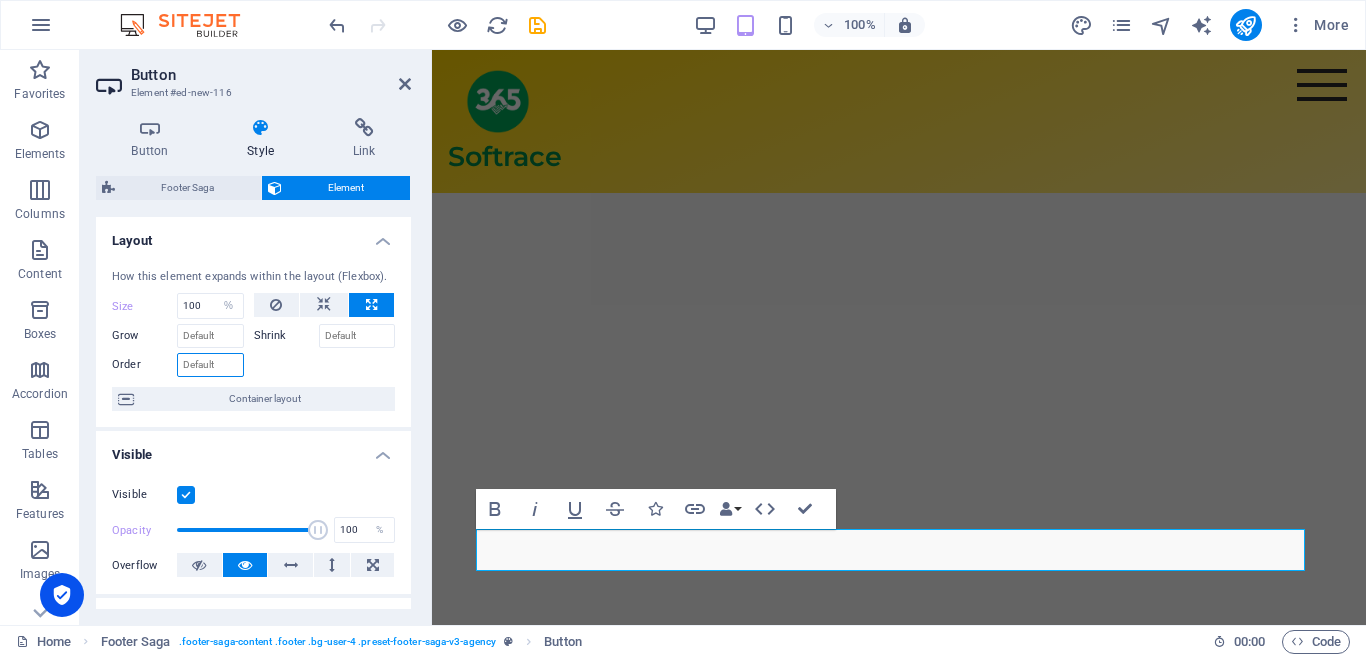 click on "Order" at bounding box center [210, 365] 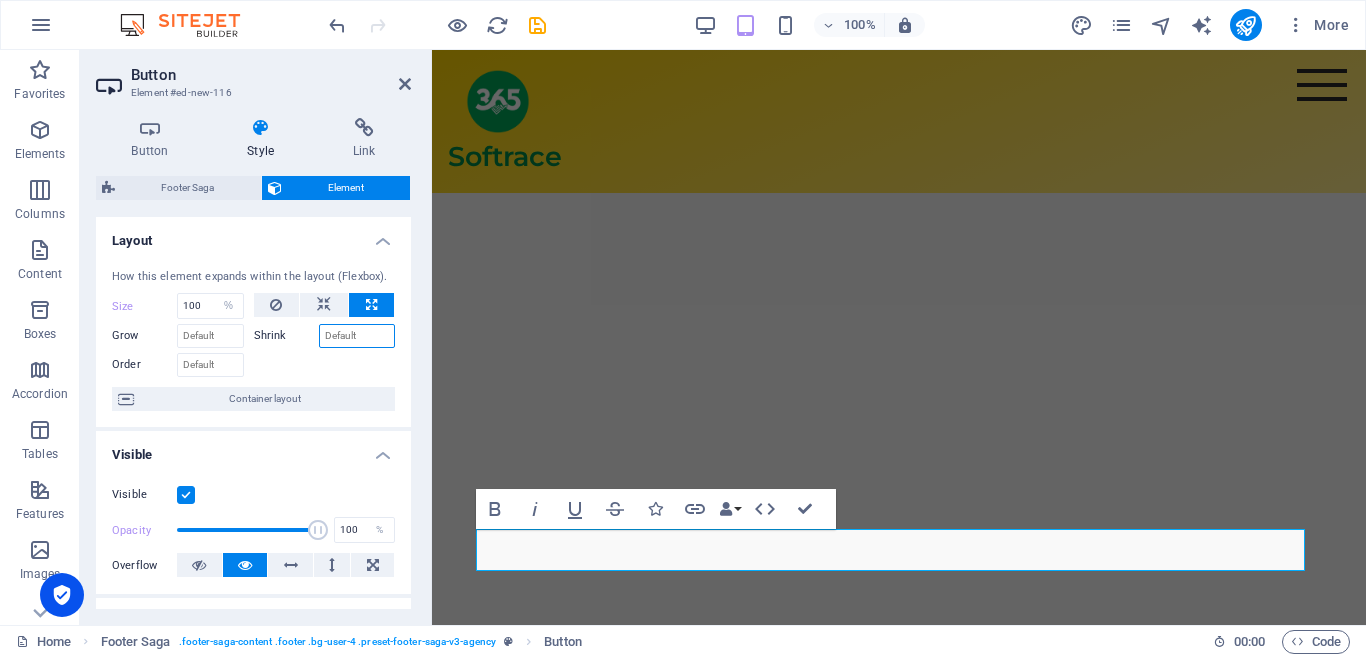 click on "Shrink" at bounding box center (357, 336) 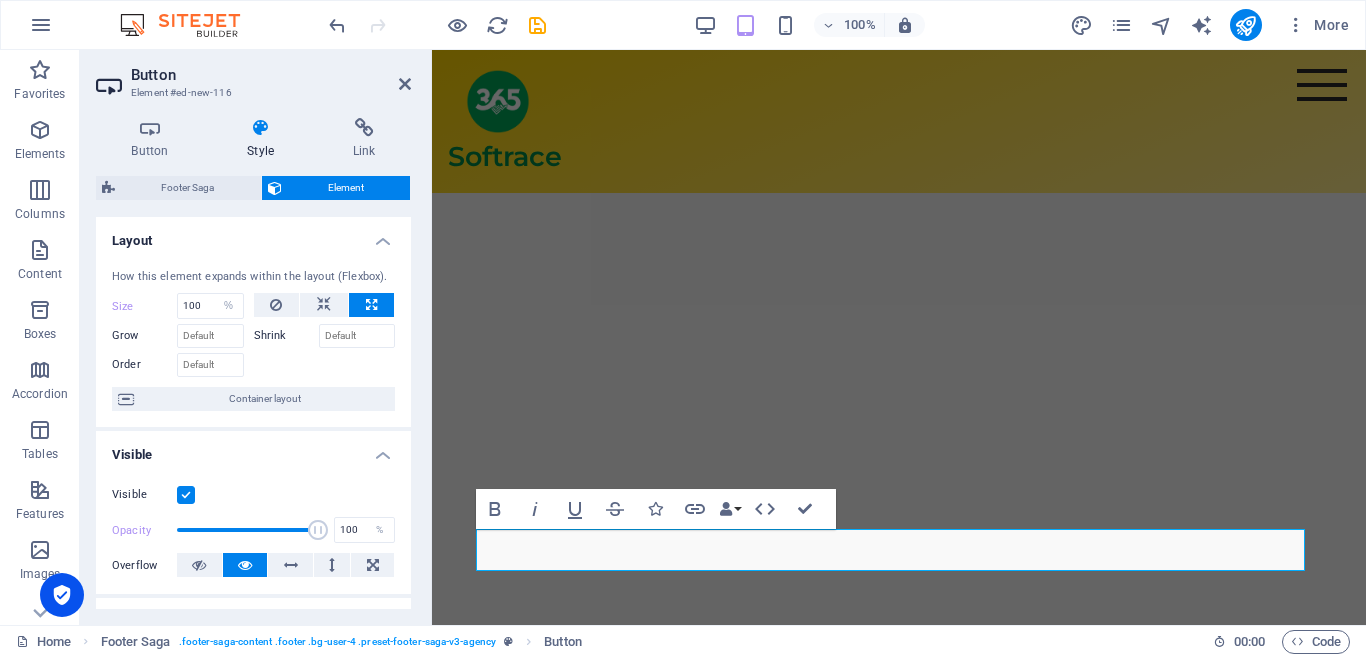 click on "Shrink" at bounding box center (286, 336) 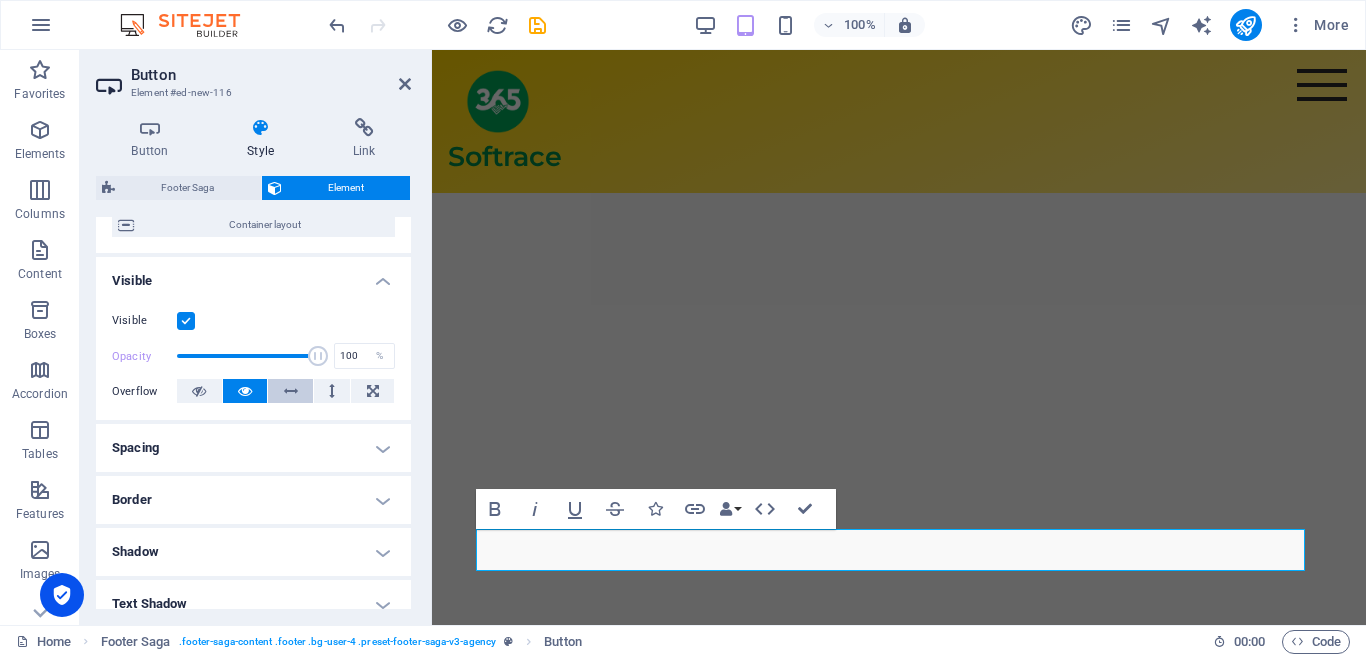 scroll, scrollTop: 100, scrollLeft: 0, axis: vertical 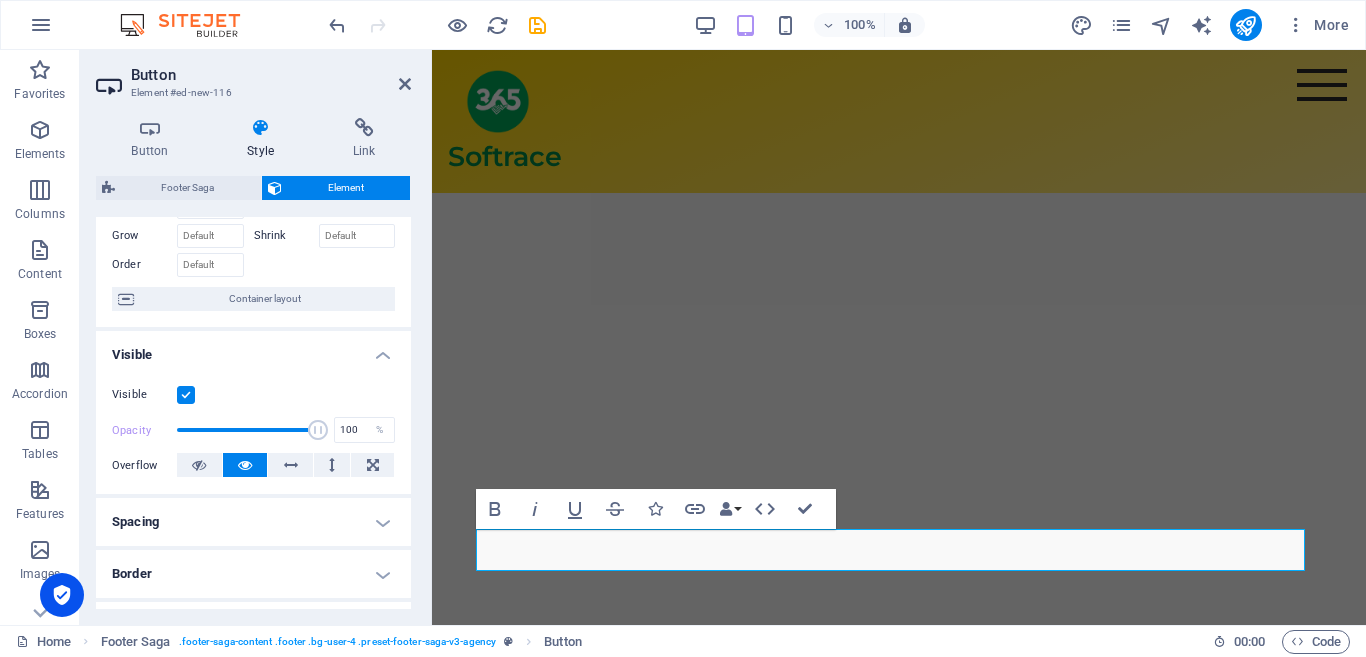 click on "Visible" at bounding box center (253, 349) 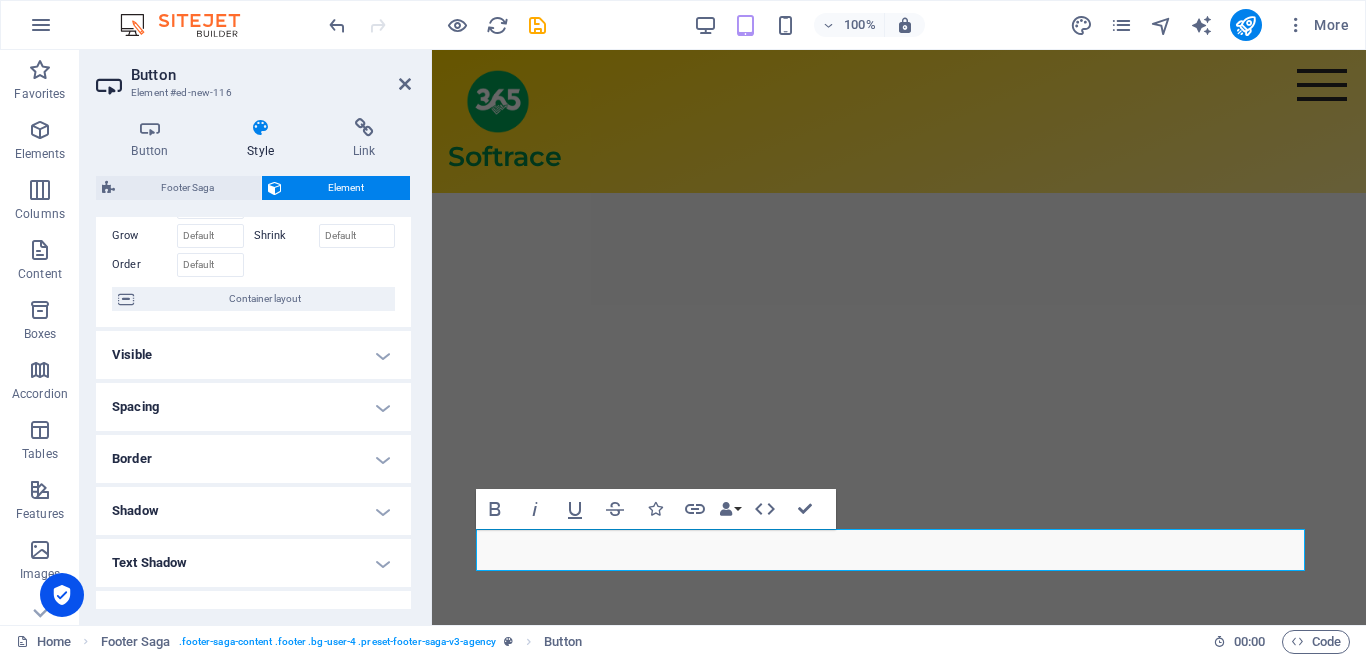 click on "Border" at bounding box center [253, 459] 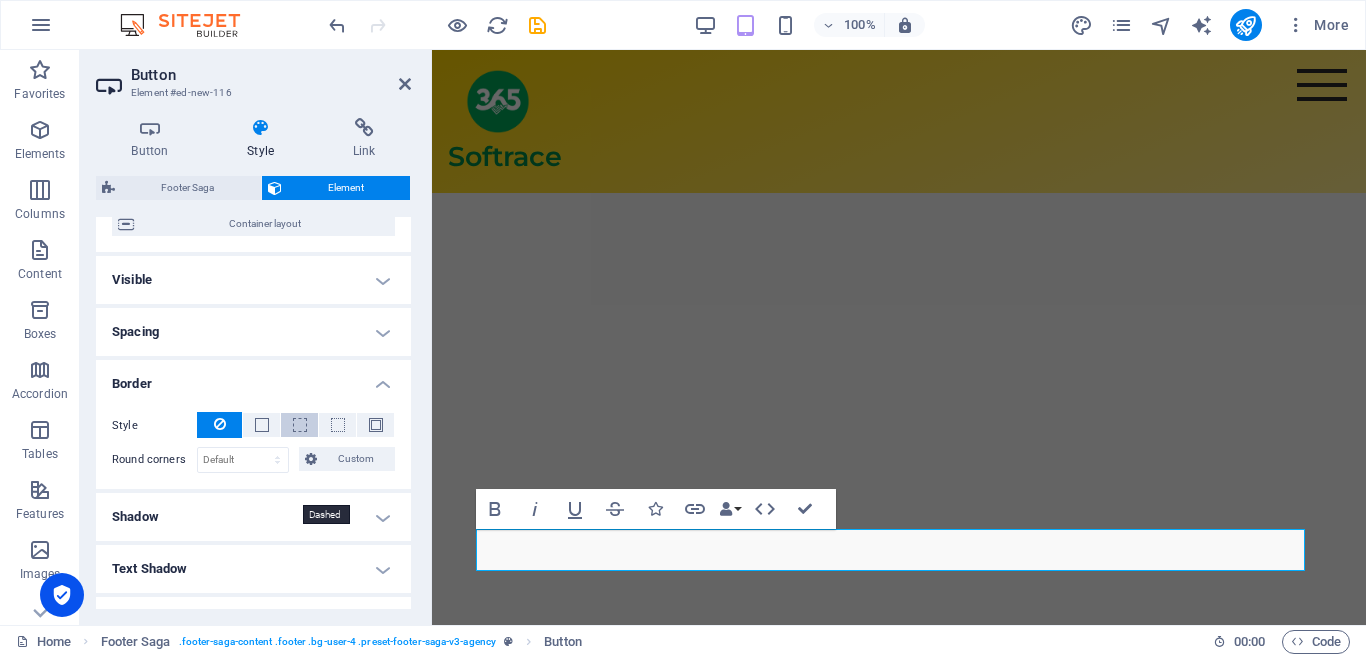 scroll, scrollTop: 200, scrollLeft: 0, axis: vertical 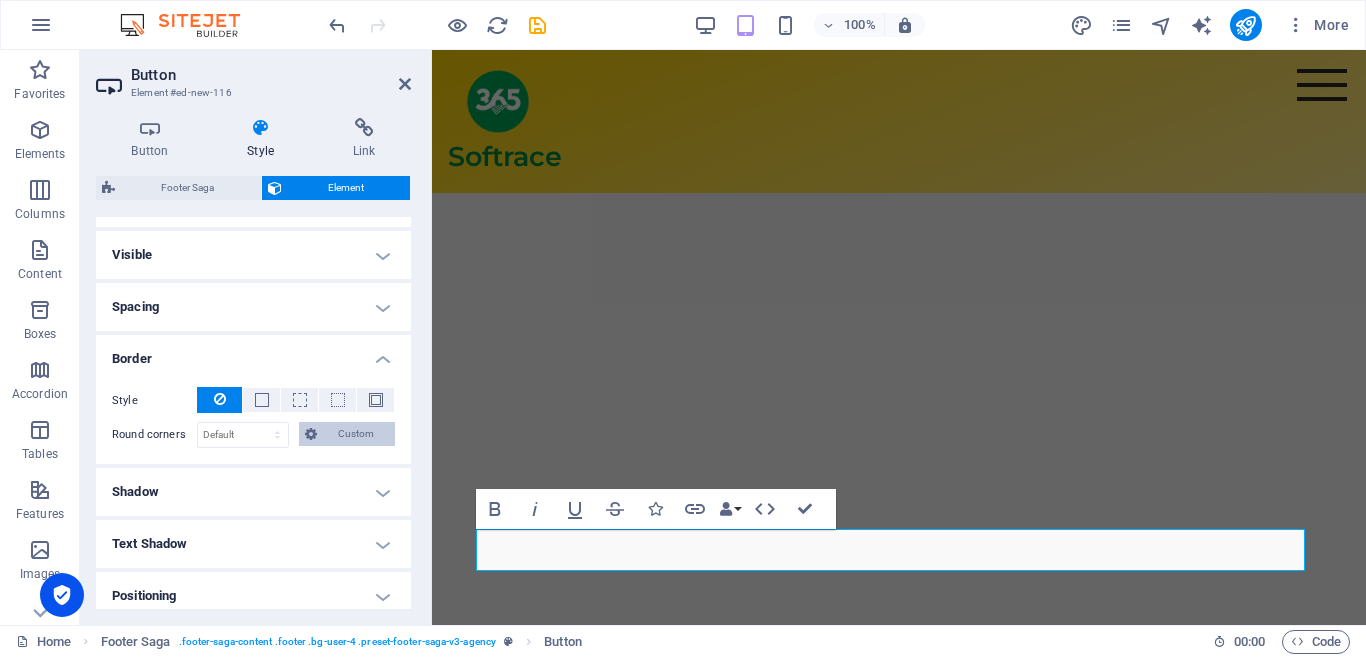 click on "Custom" at bounding box center (356, 434) 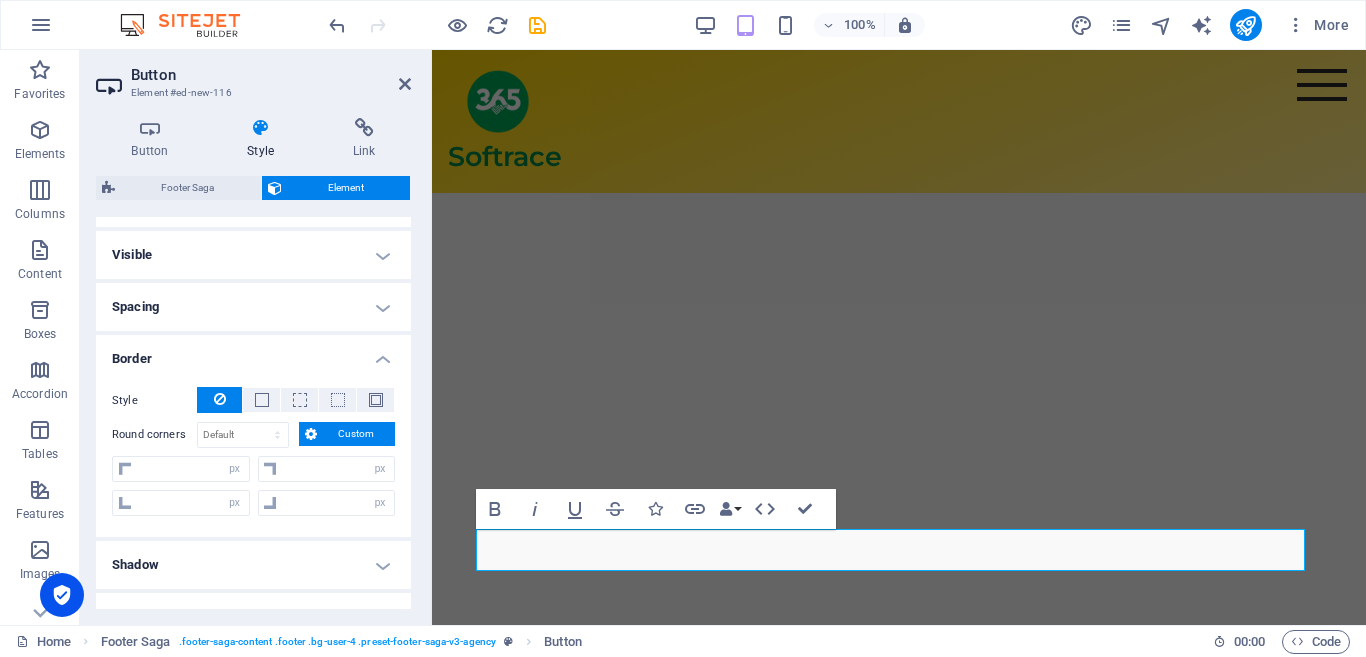 click on "Custom" at bounding box center (356, 434) 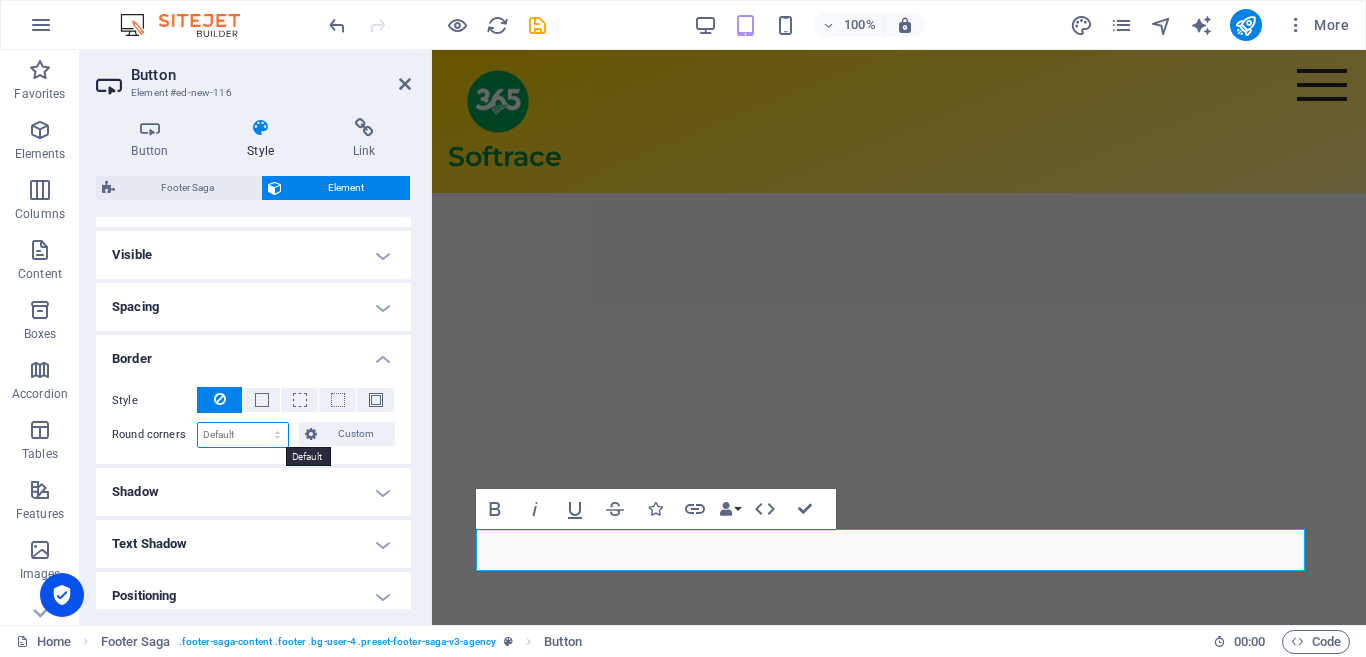 click on "Default px rem % vh vw Custom" at bounding box center (243, 435) 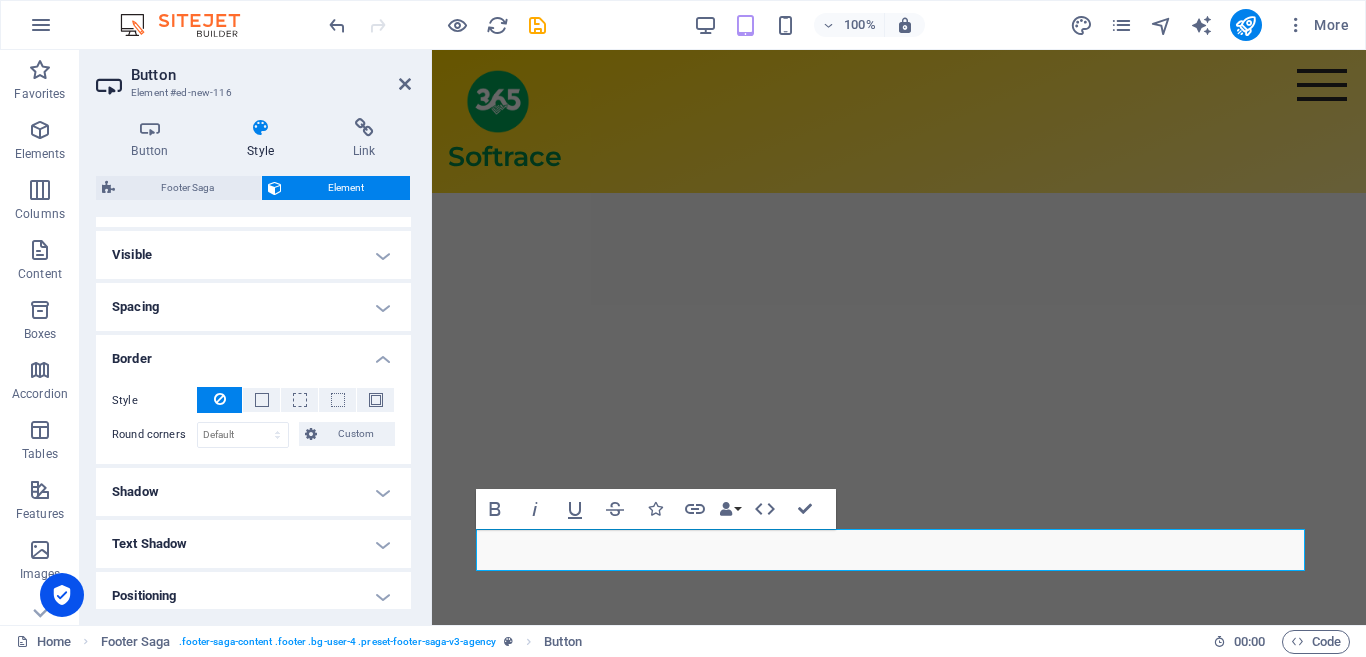click on "Style              - Width 1 auto px rem % vh vw Custom Custom 1 auto px rem % vh vw 1 auto px rem % vh vw 1 auto px rem % vh vw 1 auto px rem % vh vw  - Color Round corners Default px rem % vh vw Custom Custom px rem % vh vw px rem % vh vw px rem % vh vw px rem % vh vw" at bounding box center (253, 417) 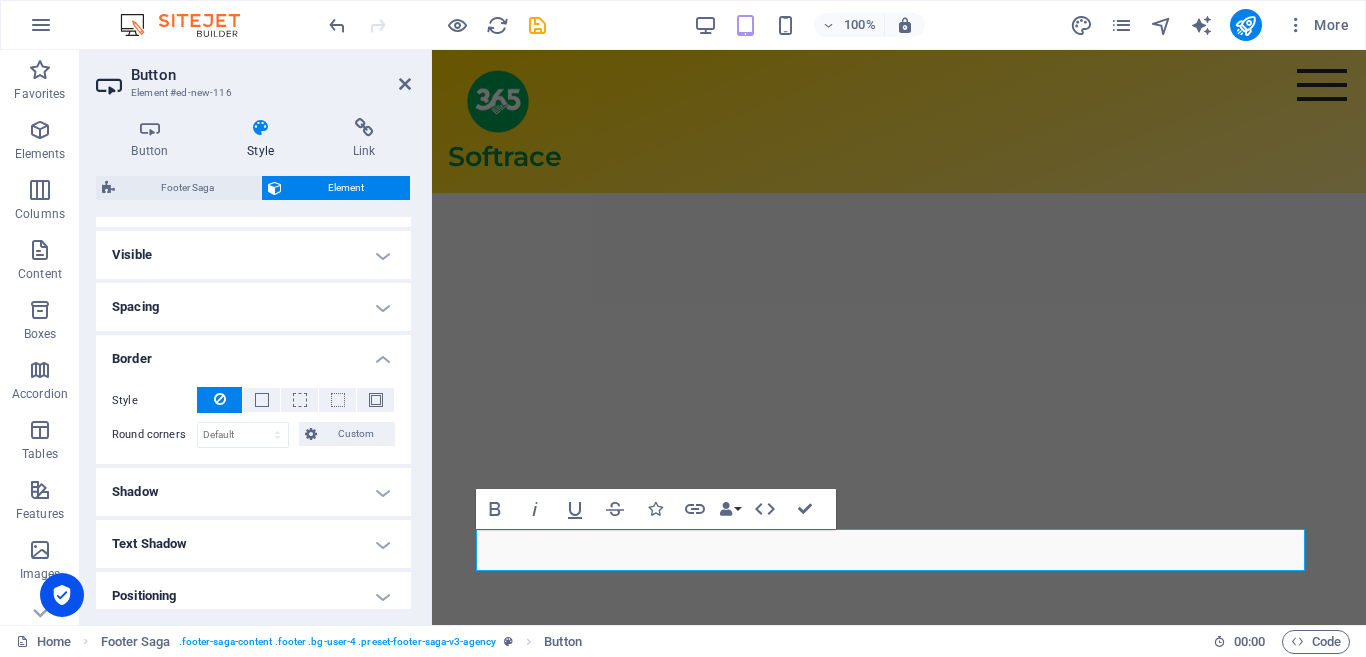 click on "Shadow" at bounding box center (253, 492) 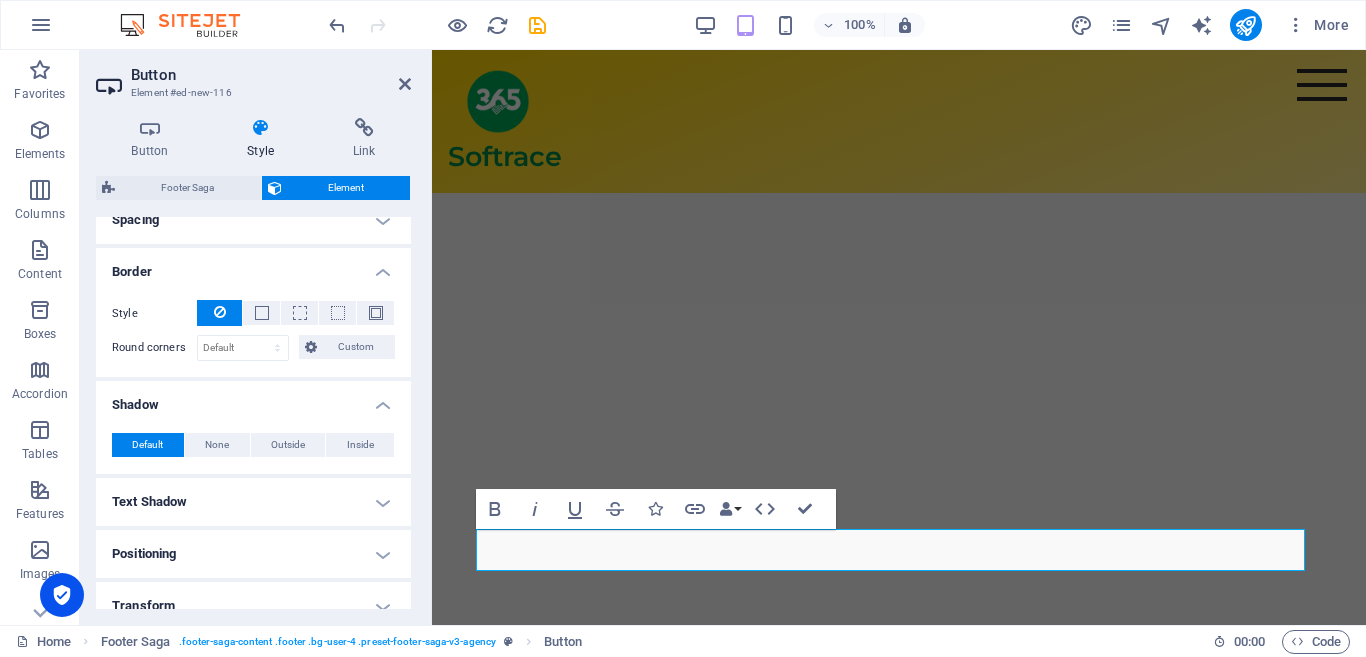scroll, scrollTop: 400, scrollLeft: 0, axis: vertical 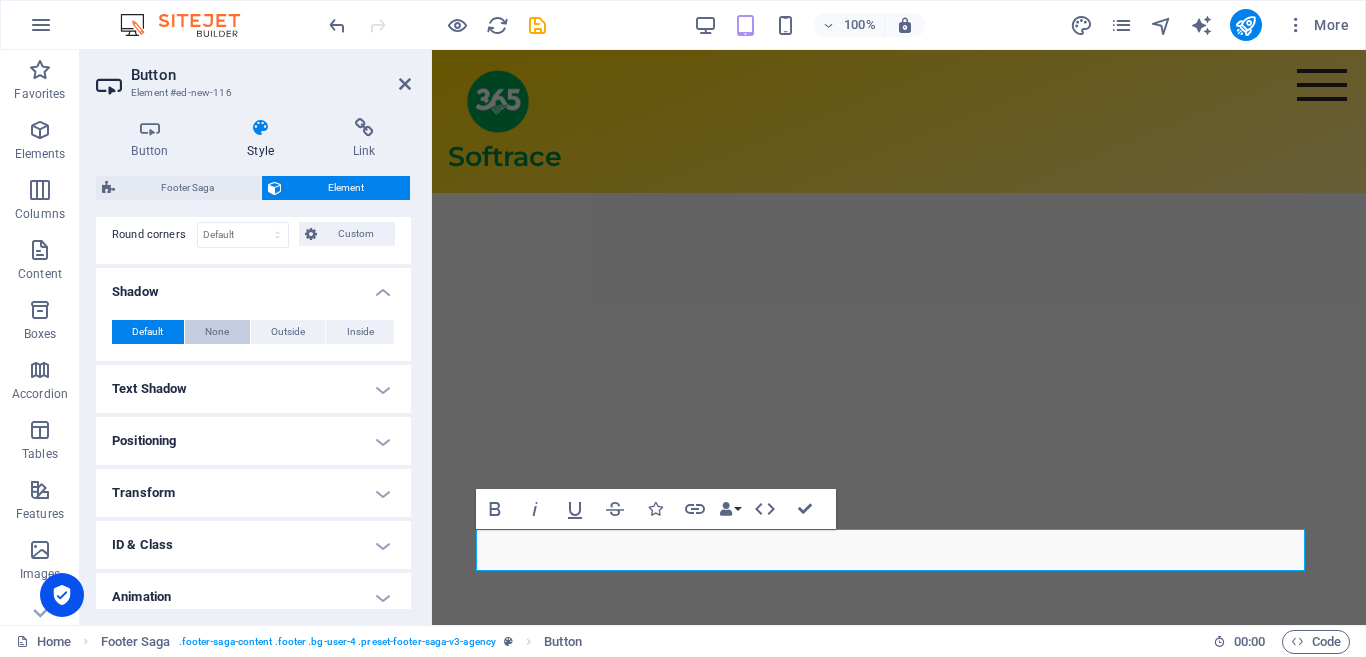 click on "None" at bounding box center (217, 332) 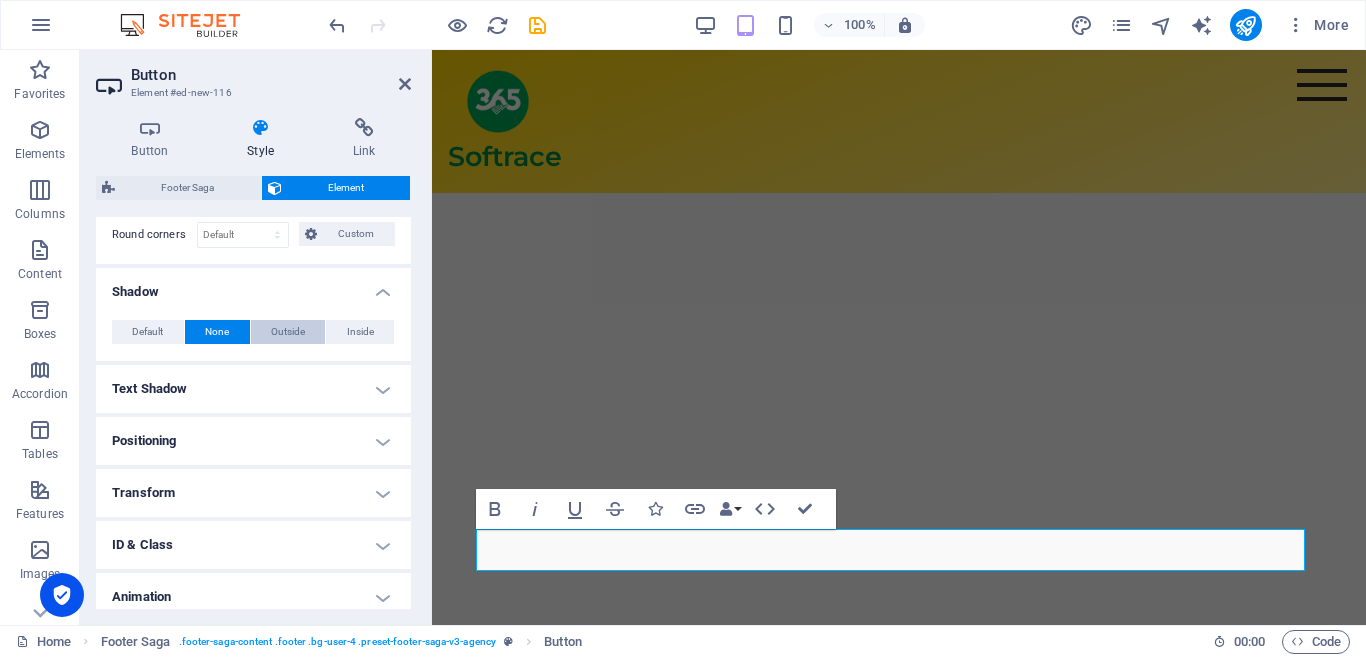 click on "Outside" at bounding box center (288, 332) 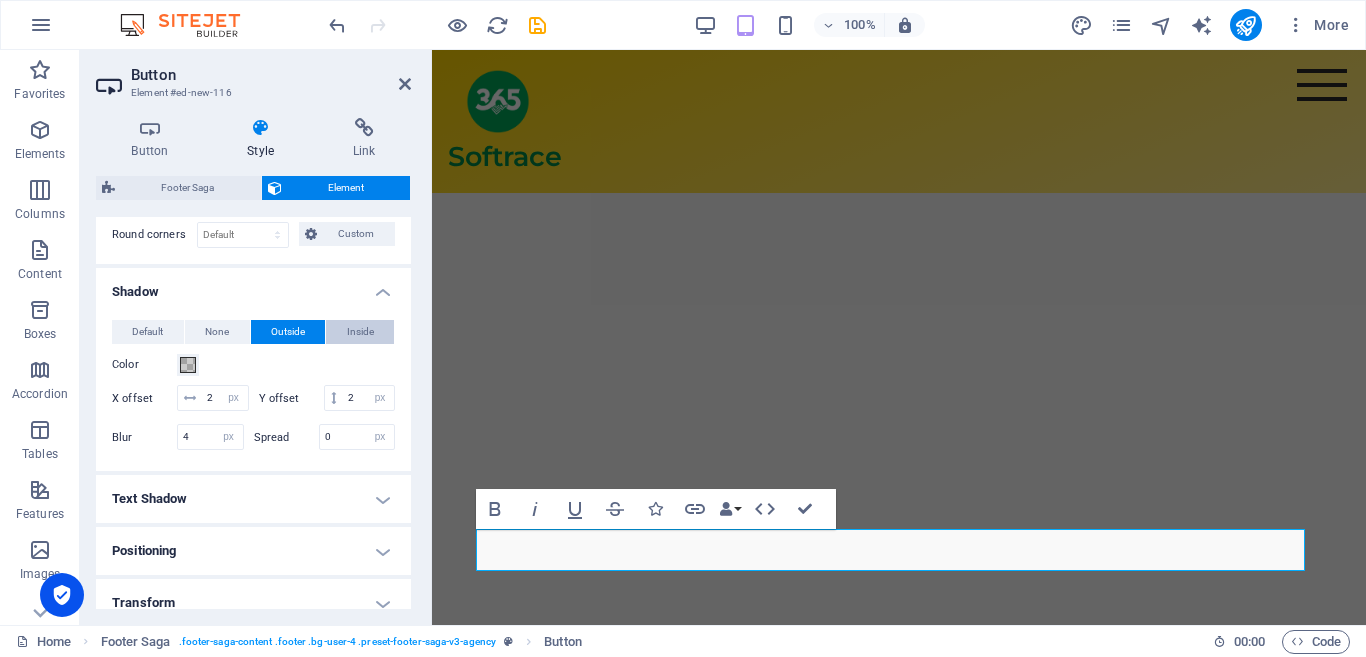 click on "Inside" at bounding box center [360, 332] 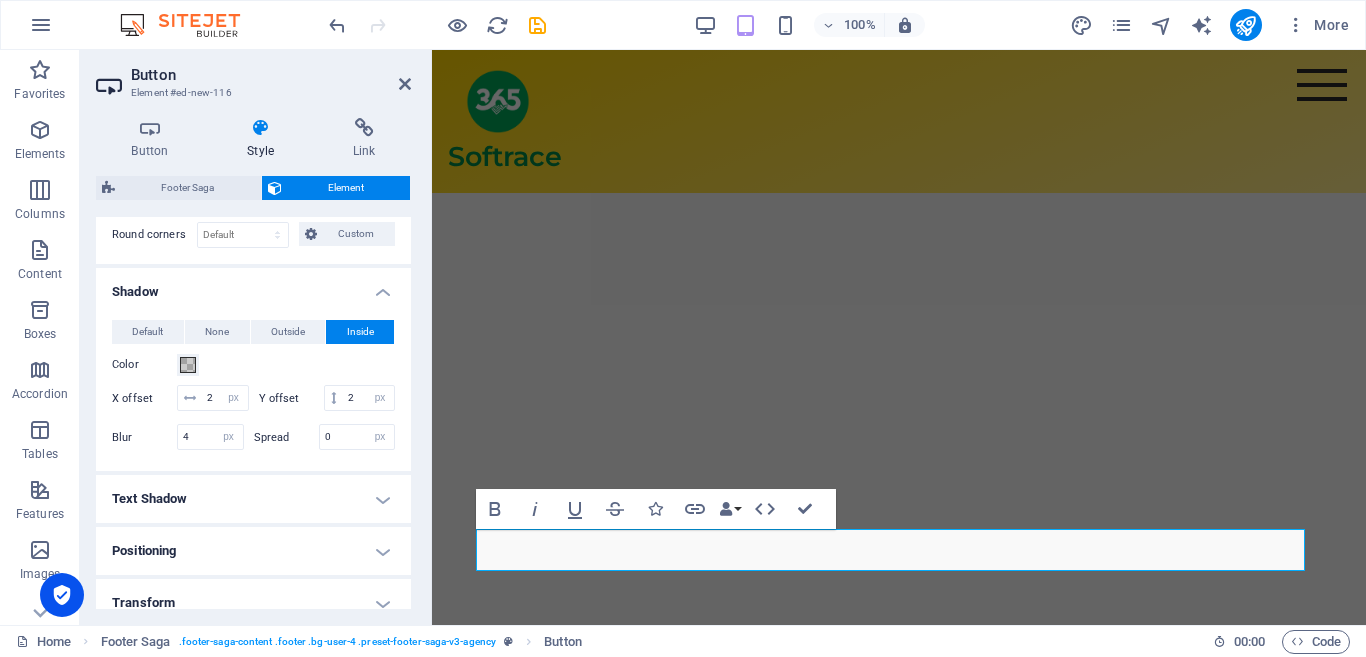 click on "Default None Outside Inside Color X offset 2 px rem vh vw Y offset 2 px rem vh vw Blur 4 px rem % vh vw Spread 0 px rem vh vw" at bounding box center [253, 387] 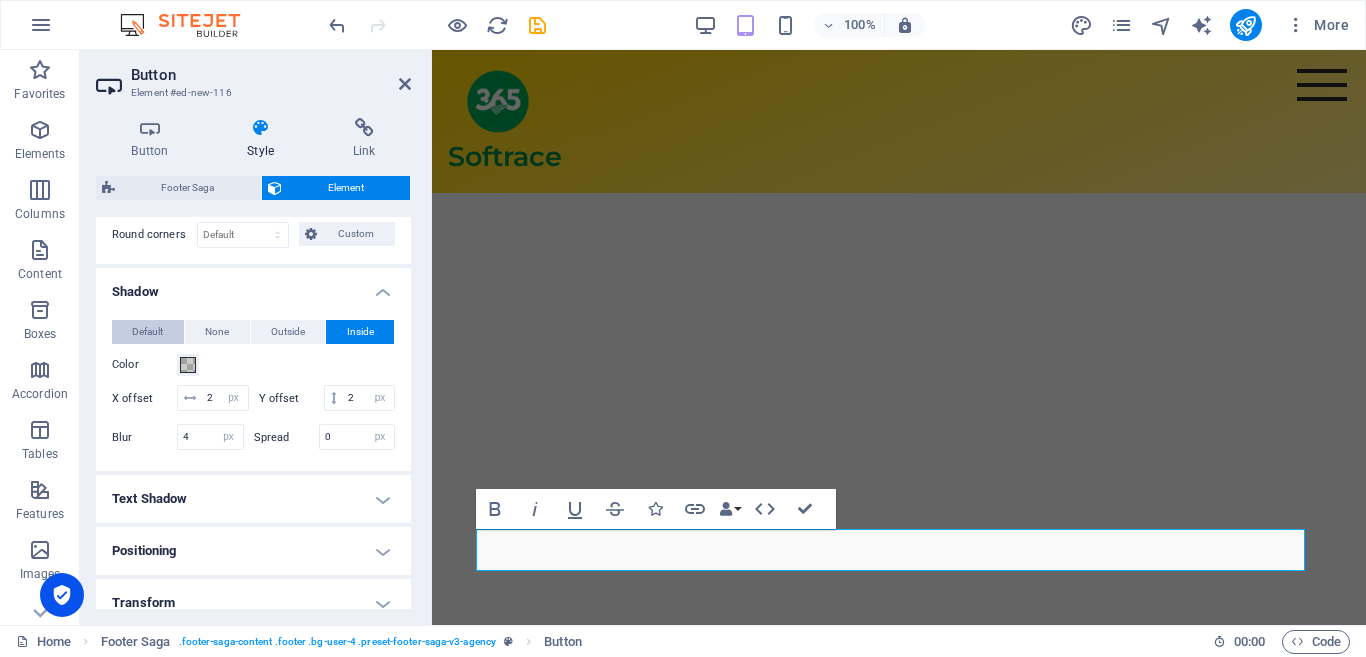 click on "Default" at bounding box center [147, 332] 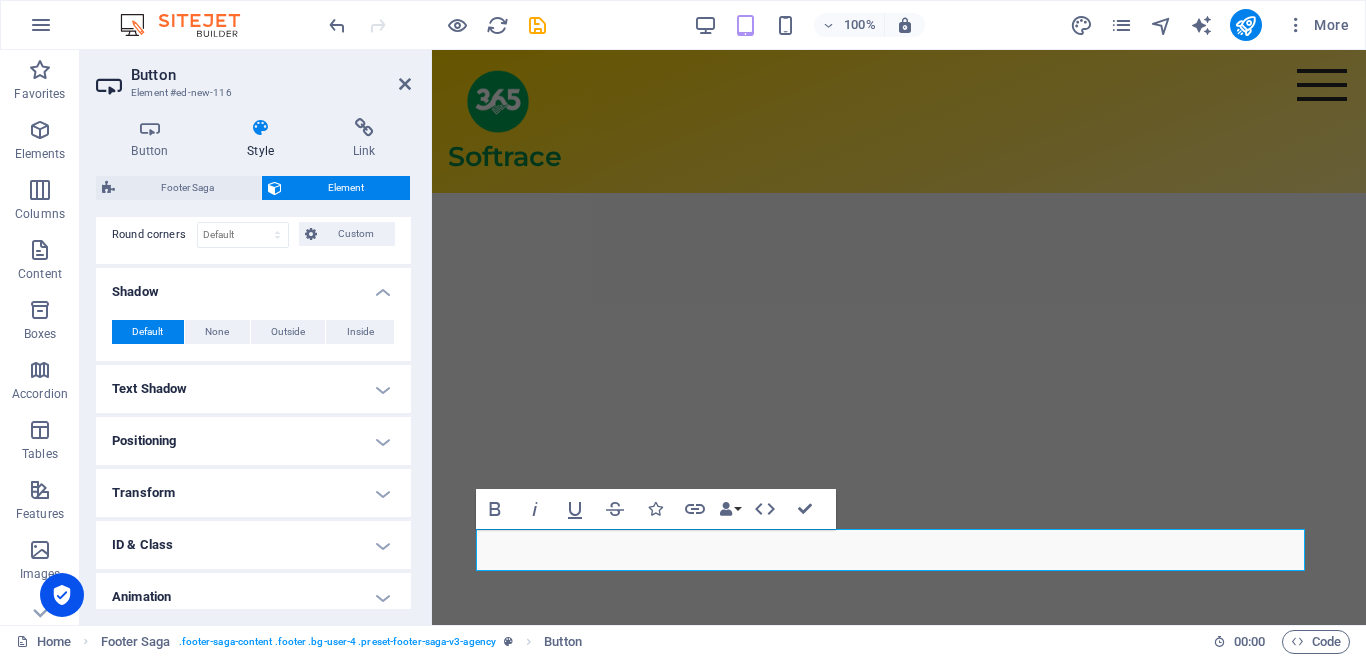 click on "Shadow" at bounding box center (253, 286) 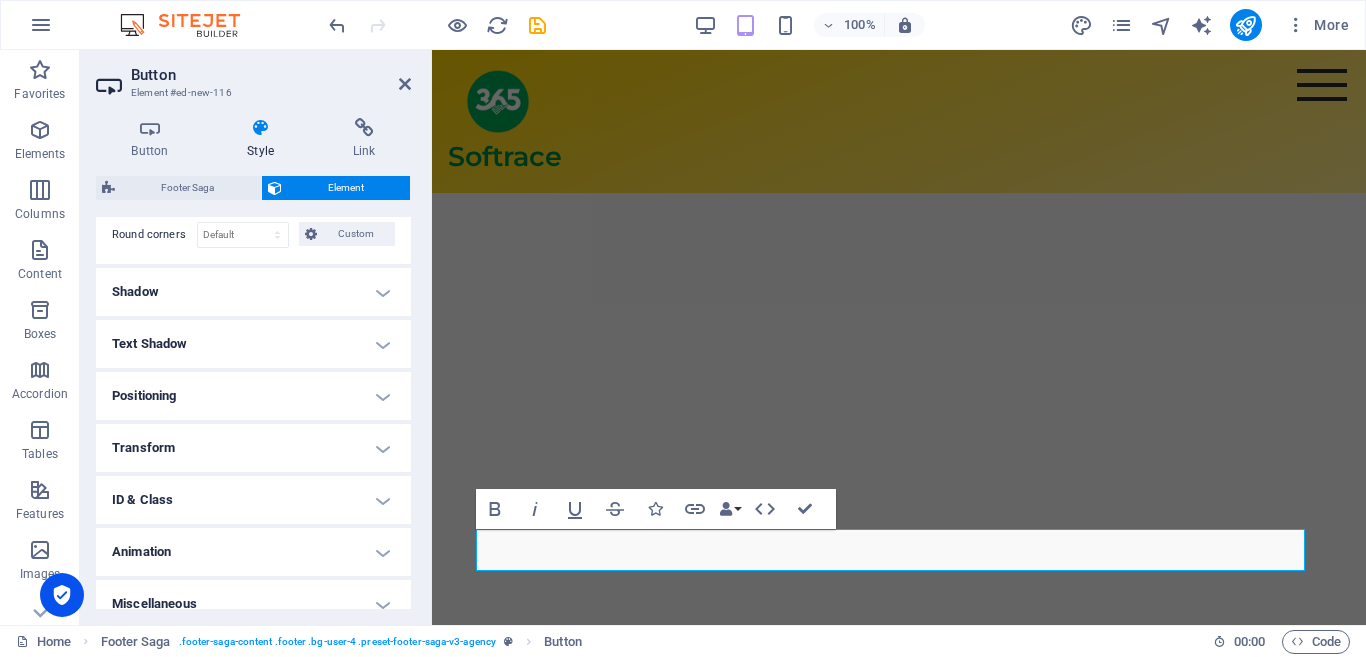 click on "Text Shadow" at bounding box center (253, 344) 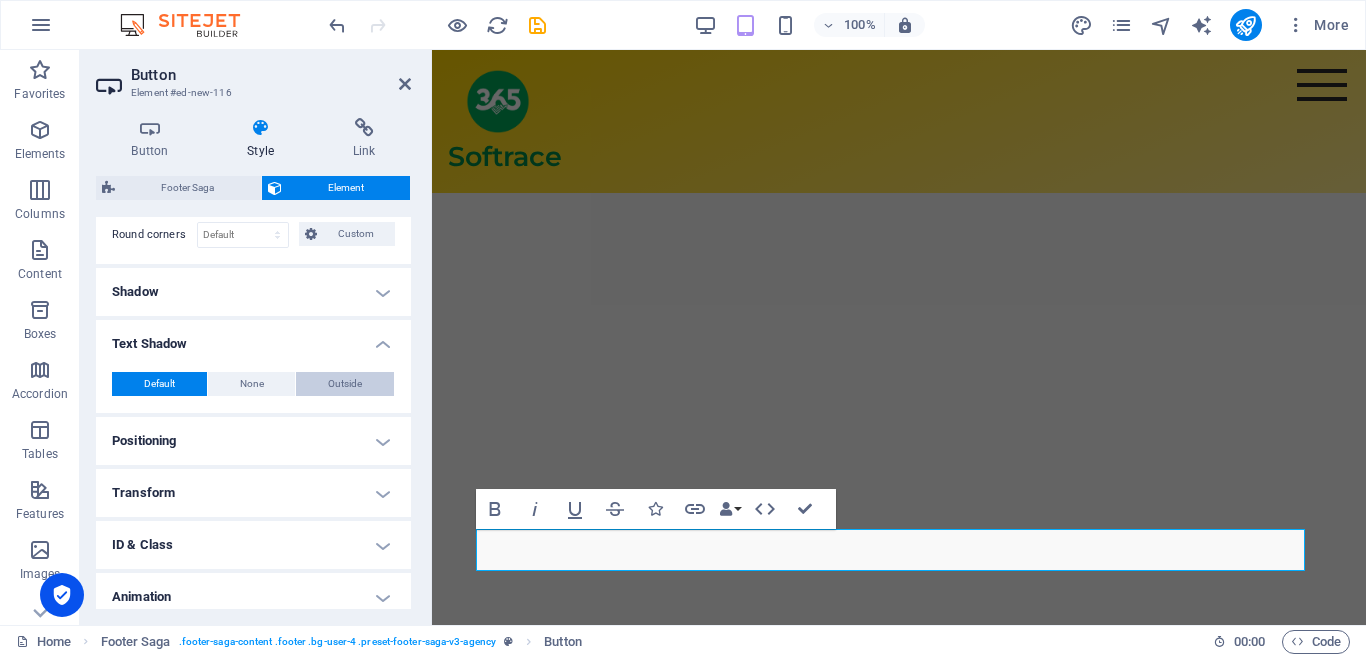 click on "Outside" at bounding box center [345, 384] 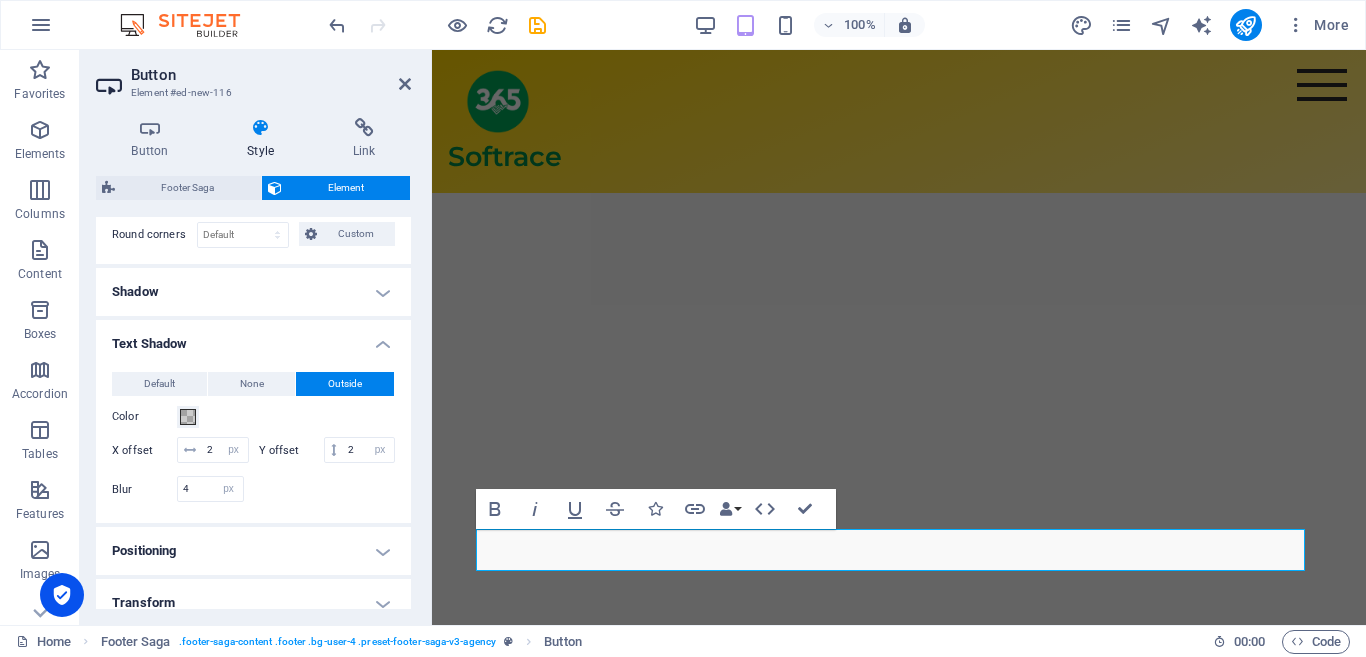 click on "Text Shadow" at bounding box center [253, 338] 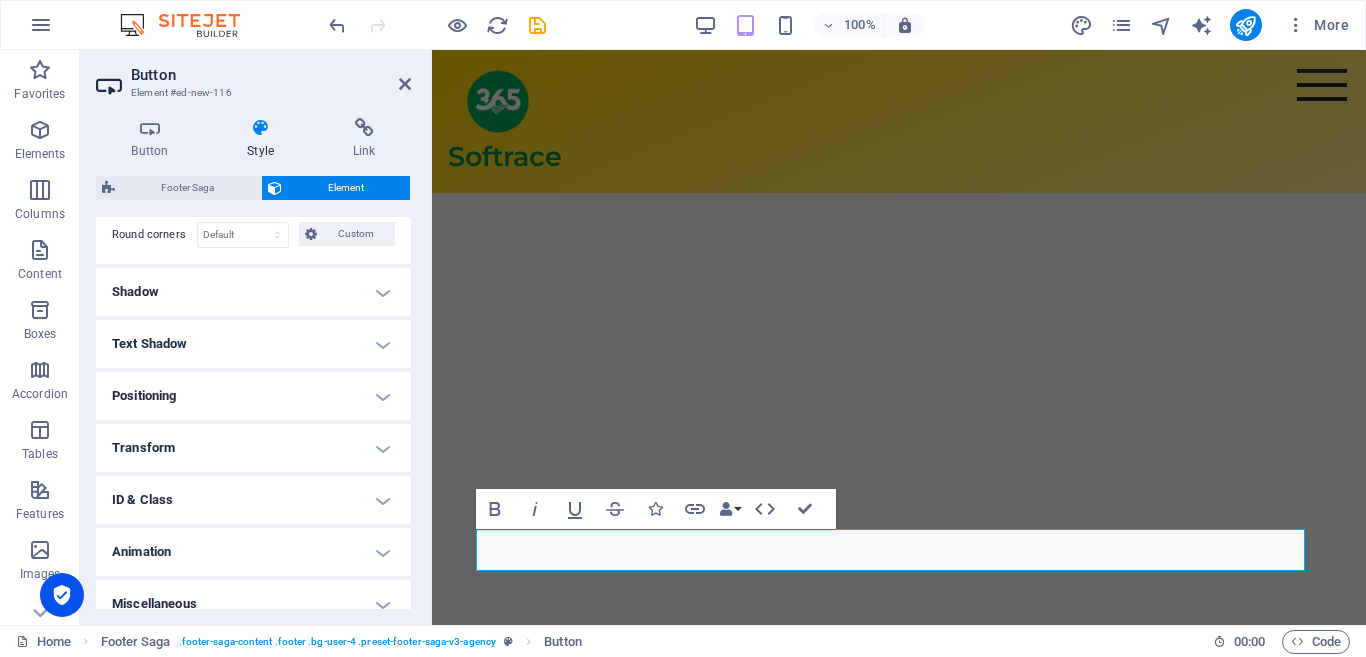 click on "Text Shadow" at bounding box center [253, 344] 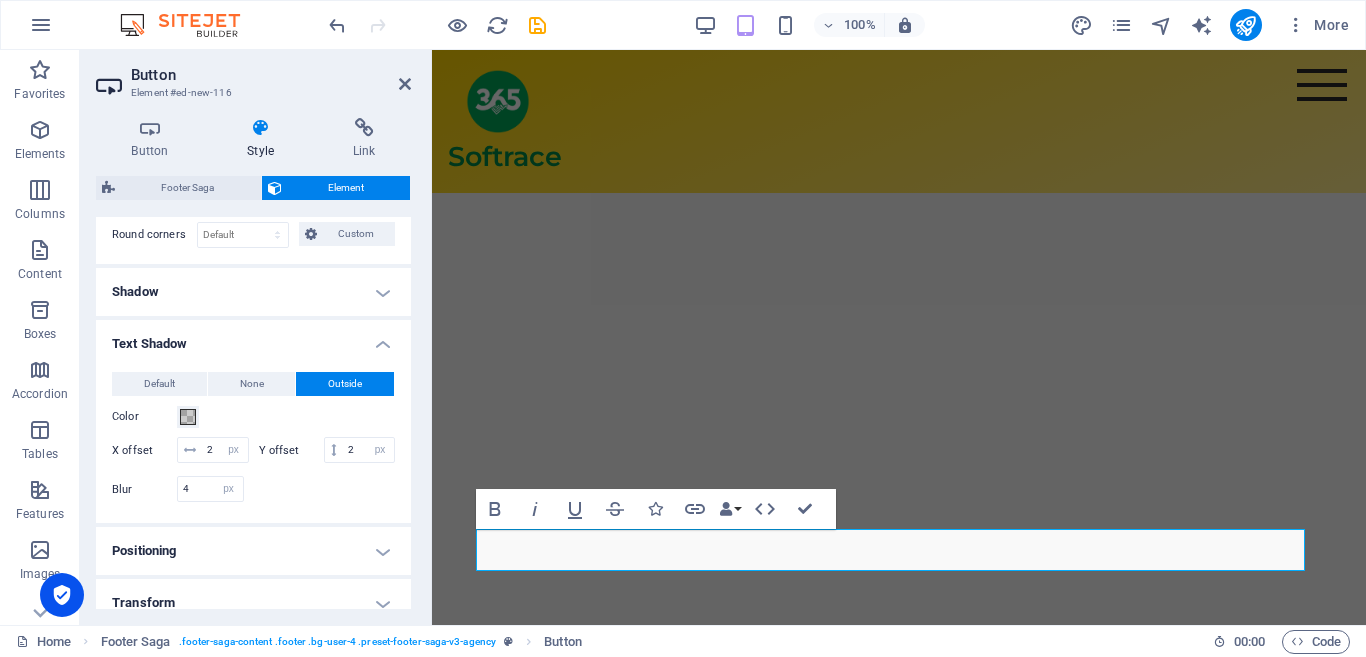 click on "Text Shadow" at bounding box center [253, 338] 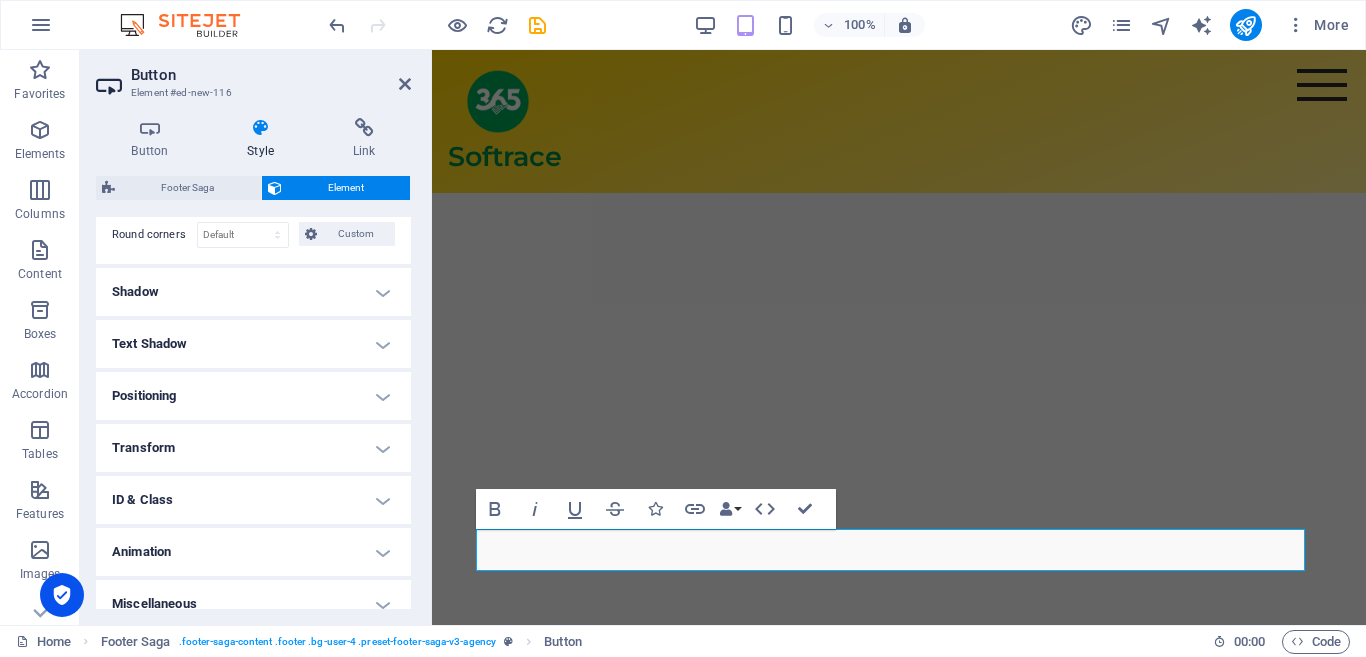 click on "Positioning" at bounding box center [253, 396] 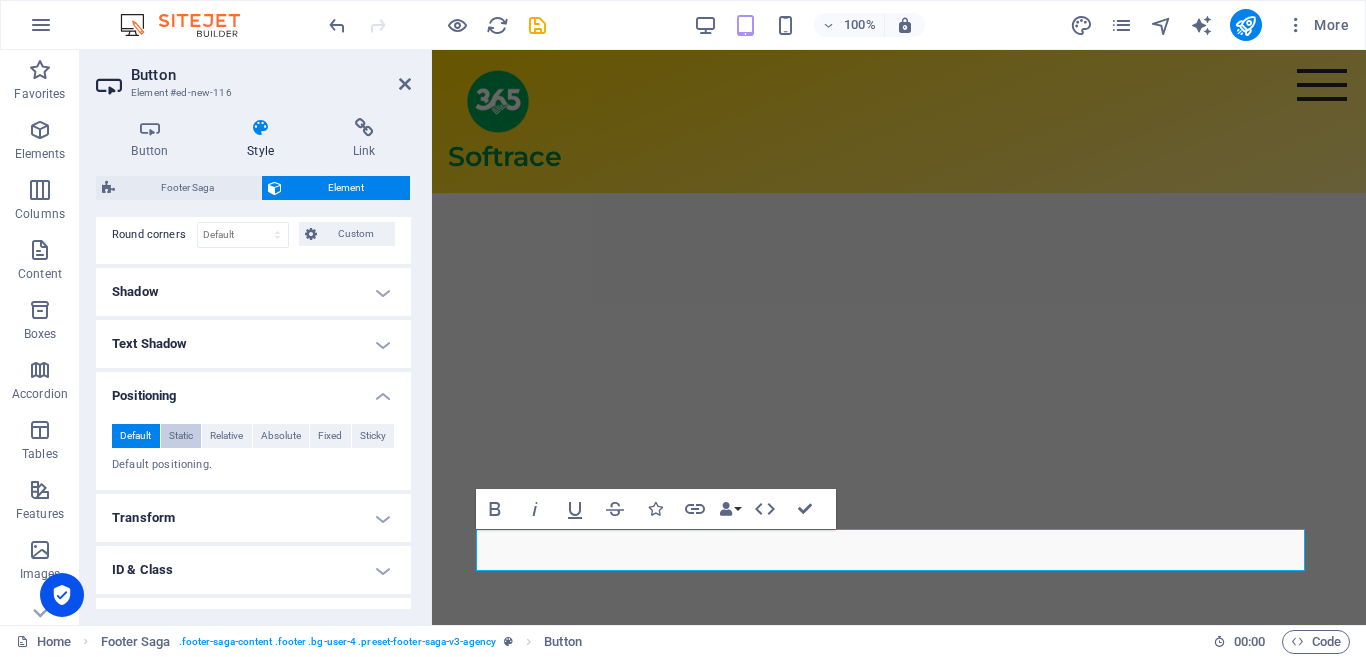 click on "Static" at bounding box center (181, 436) 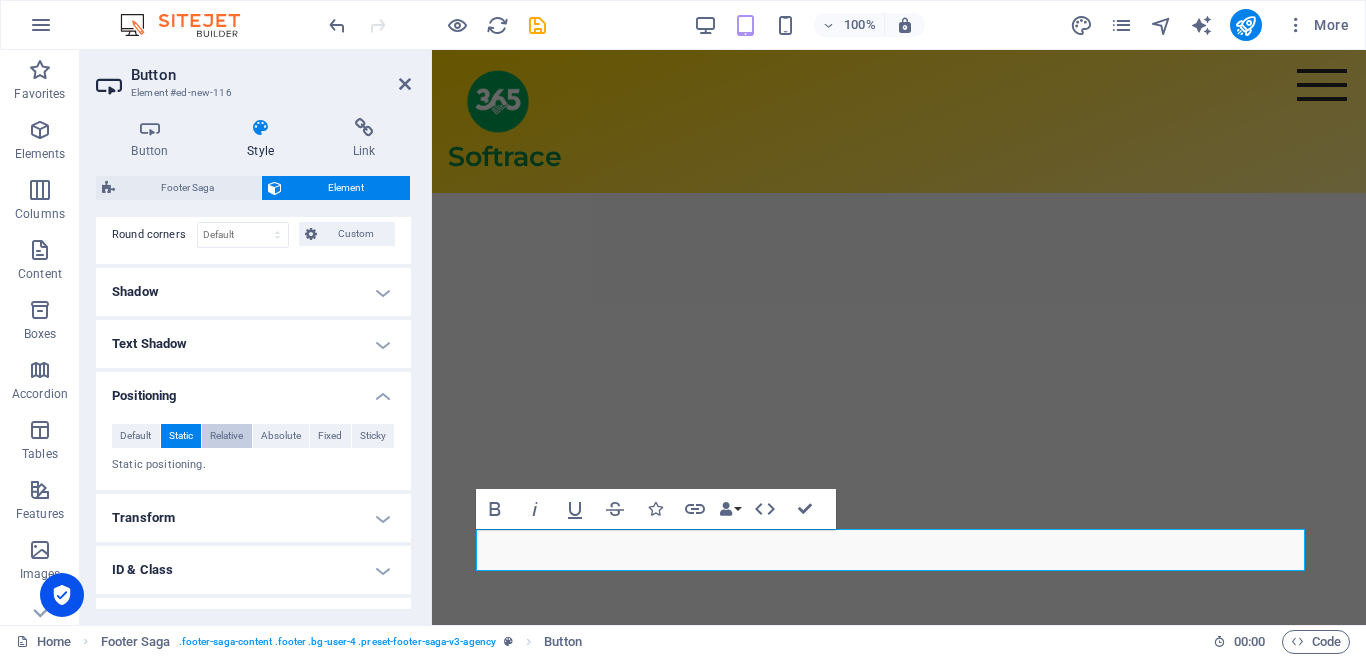 click on "Relative" at bounding box center (226, 436) 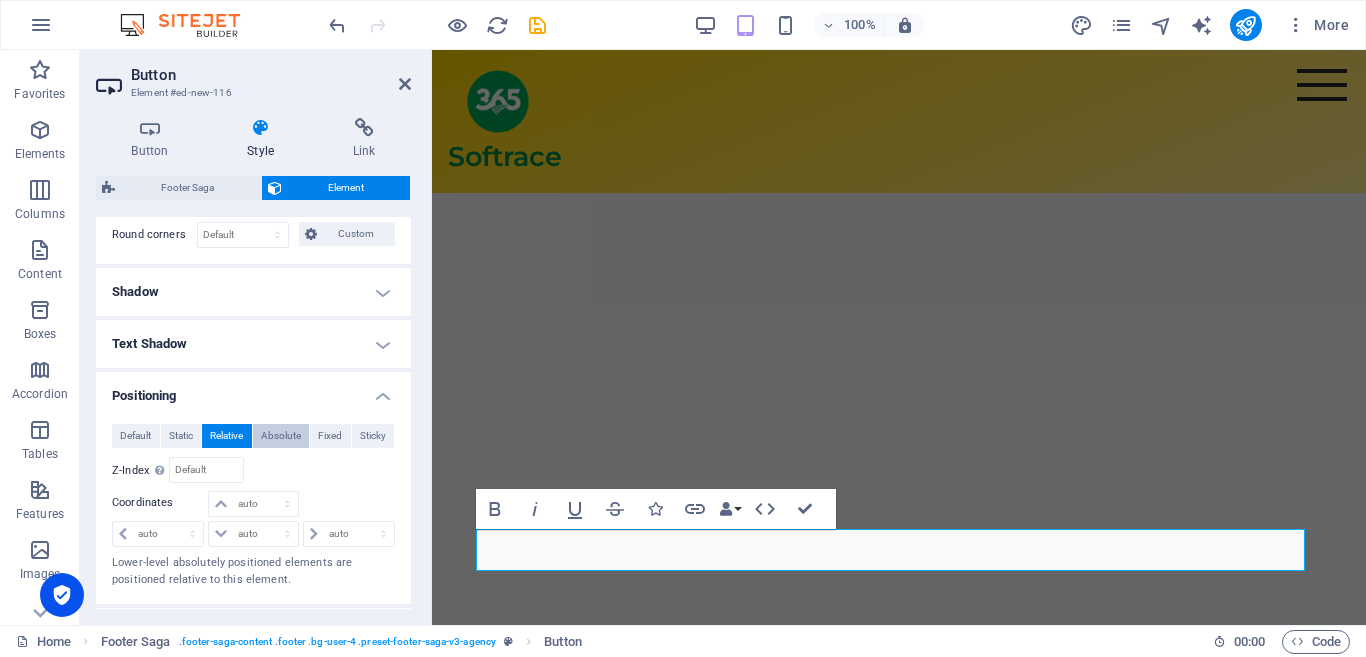 click on "Absolute" at bounding box center (281, 436) 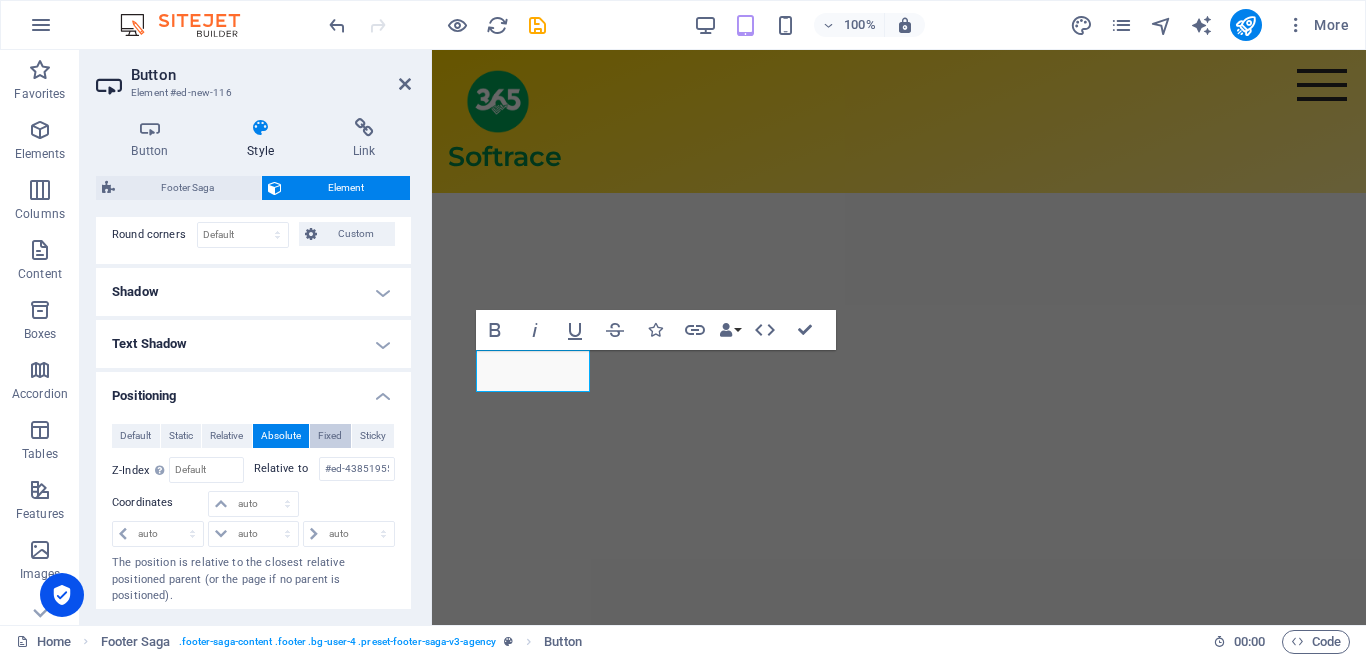 click on "Fixed" at bounding box center (330, 436) 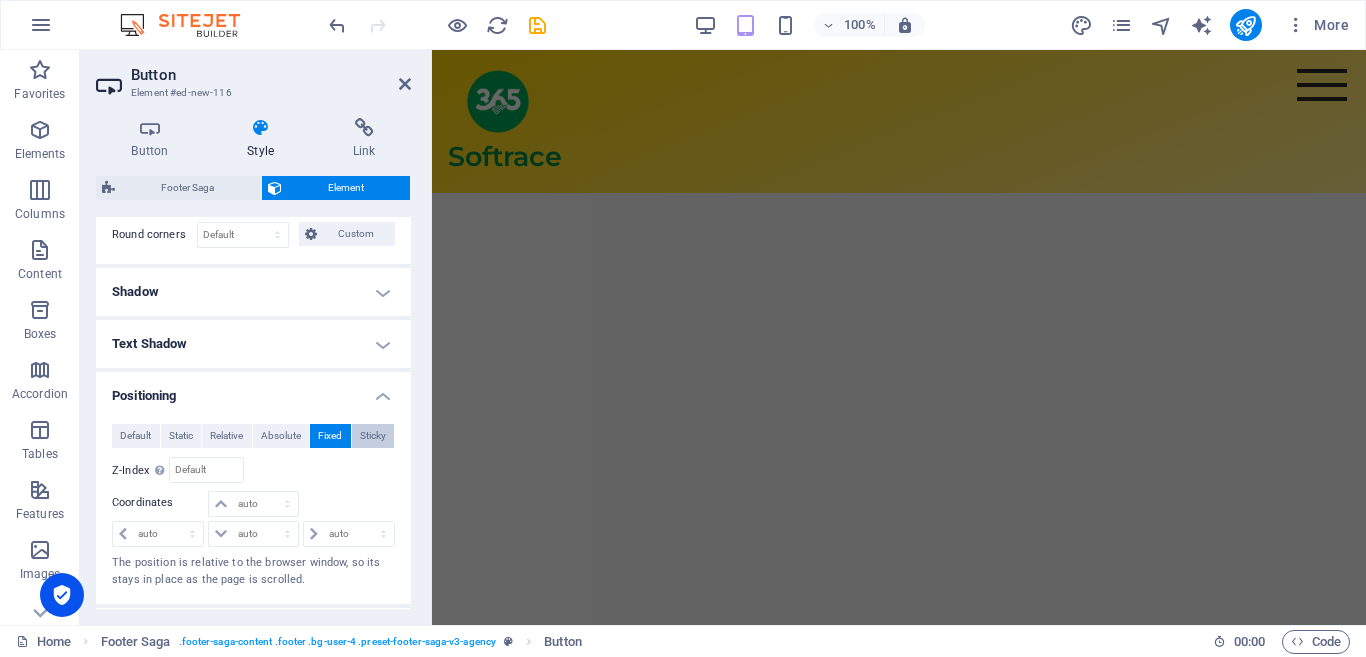 click on "Sticky" at bounding box center (373, 436) 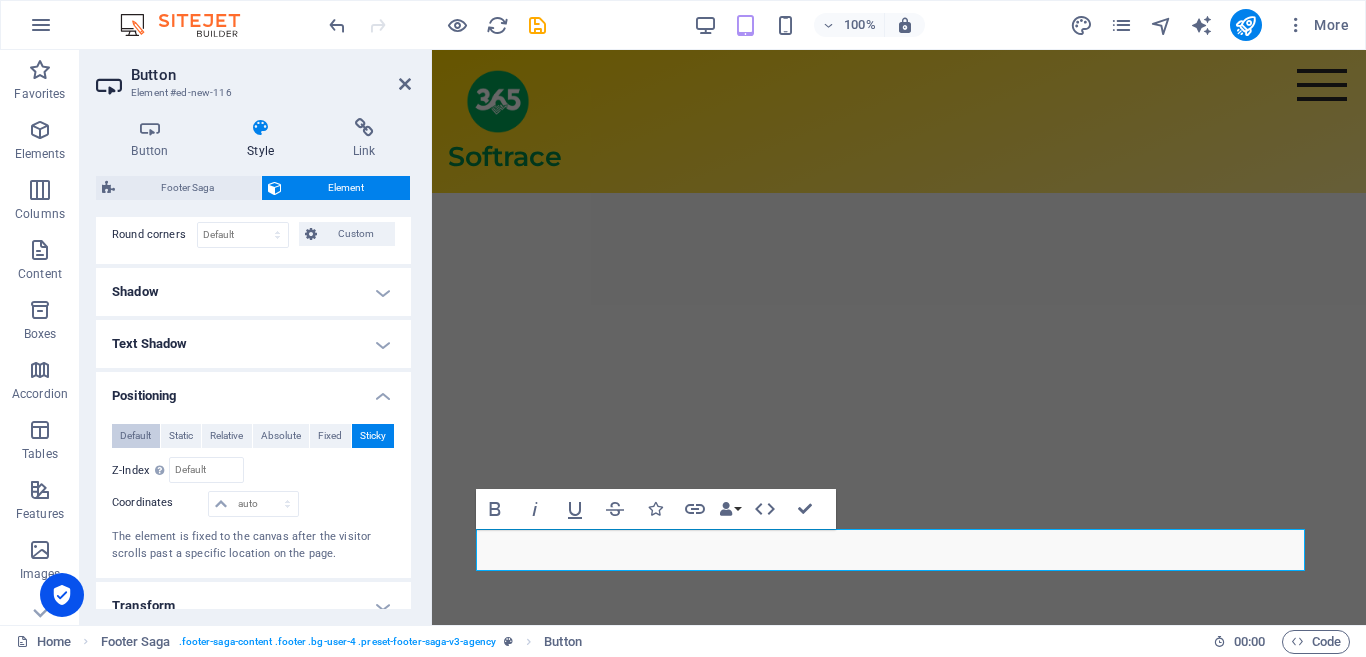 click on "Default" at bounding box center (135, 436) 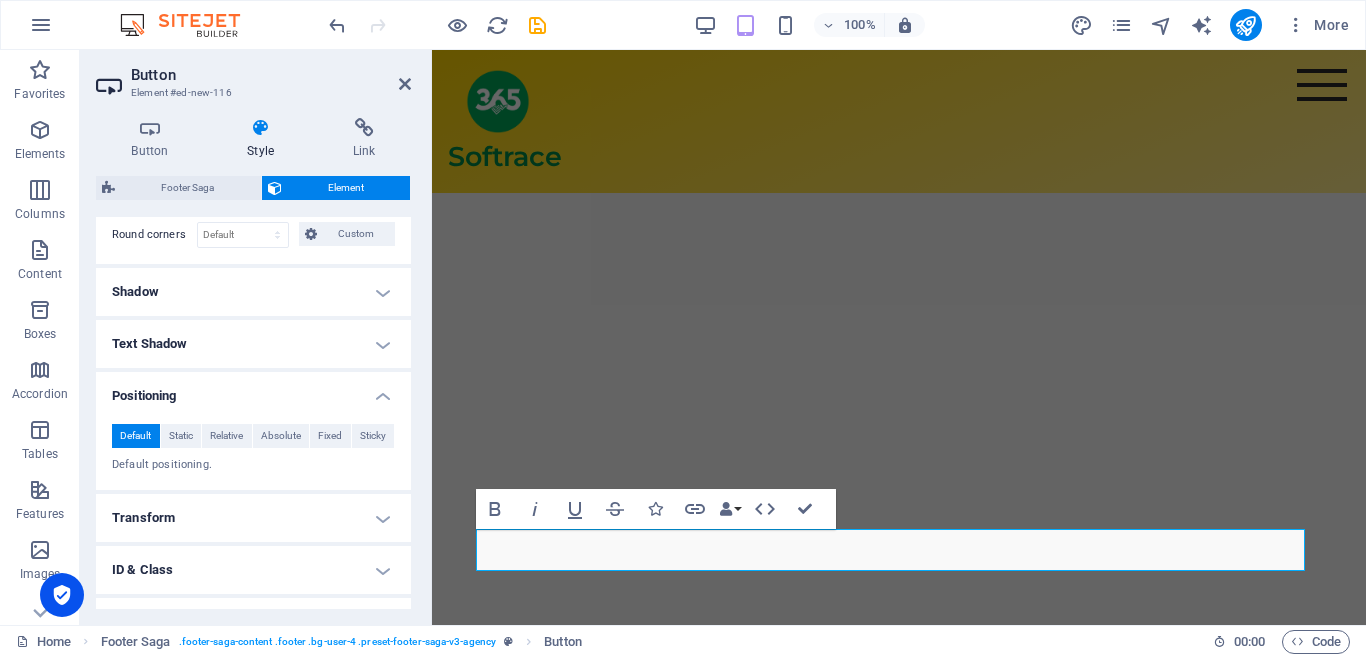 click on "Positioning" at bounding box center [253, 390] 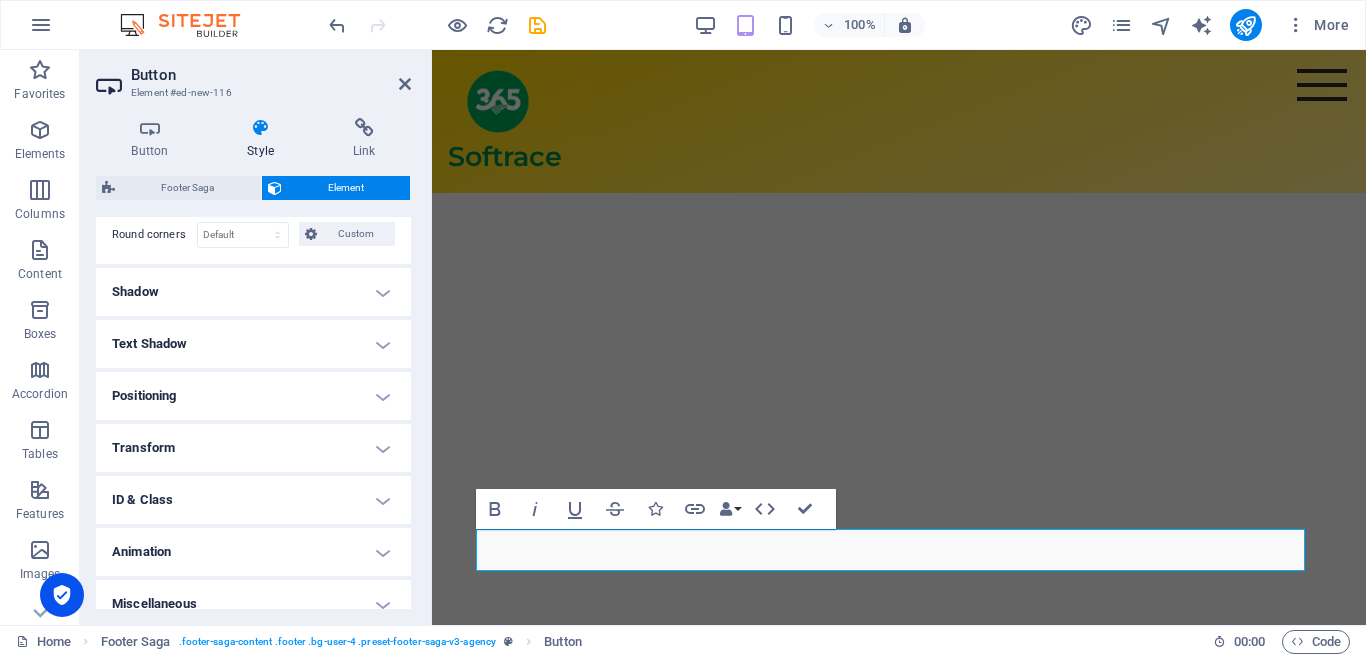 click on "Transform" at bounding box center [253, 448] 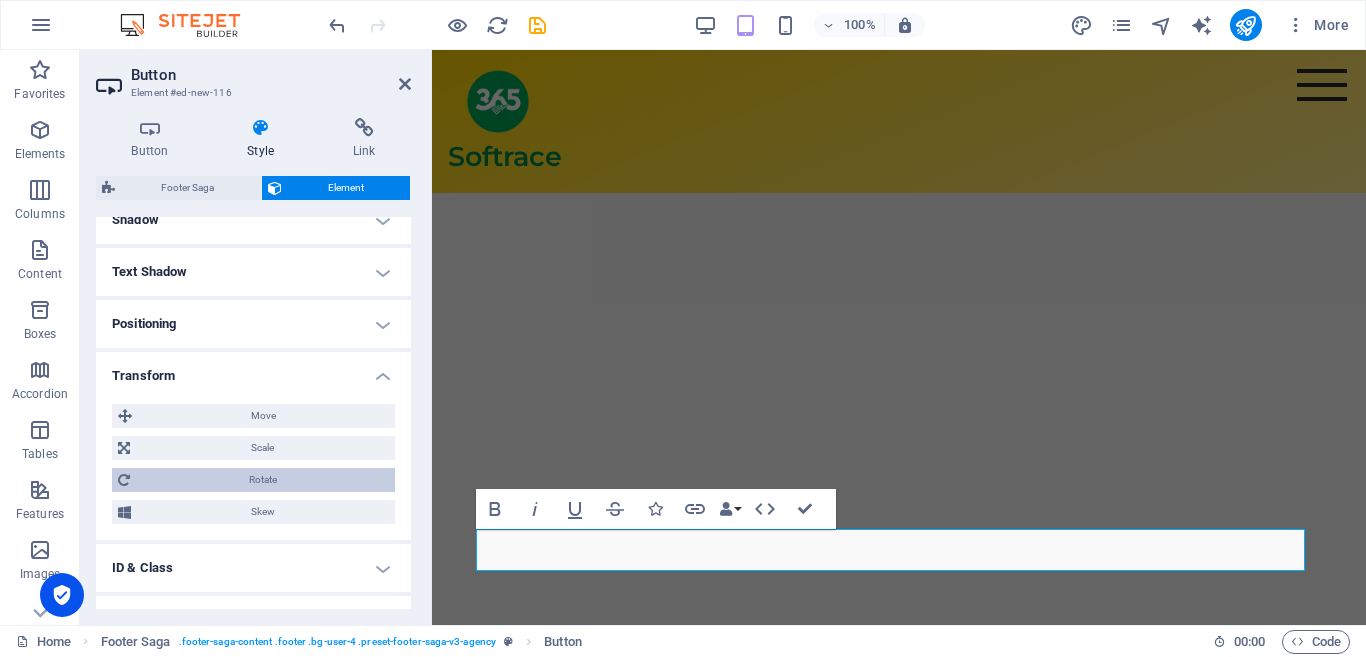 scroll, scrollTop: 500, scrollLeft: 0, axis: vertical 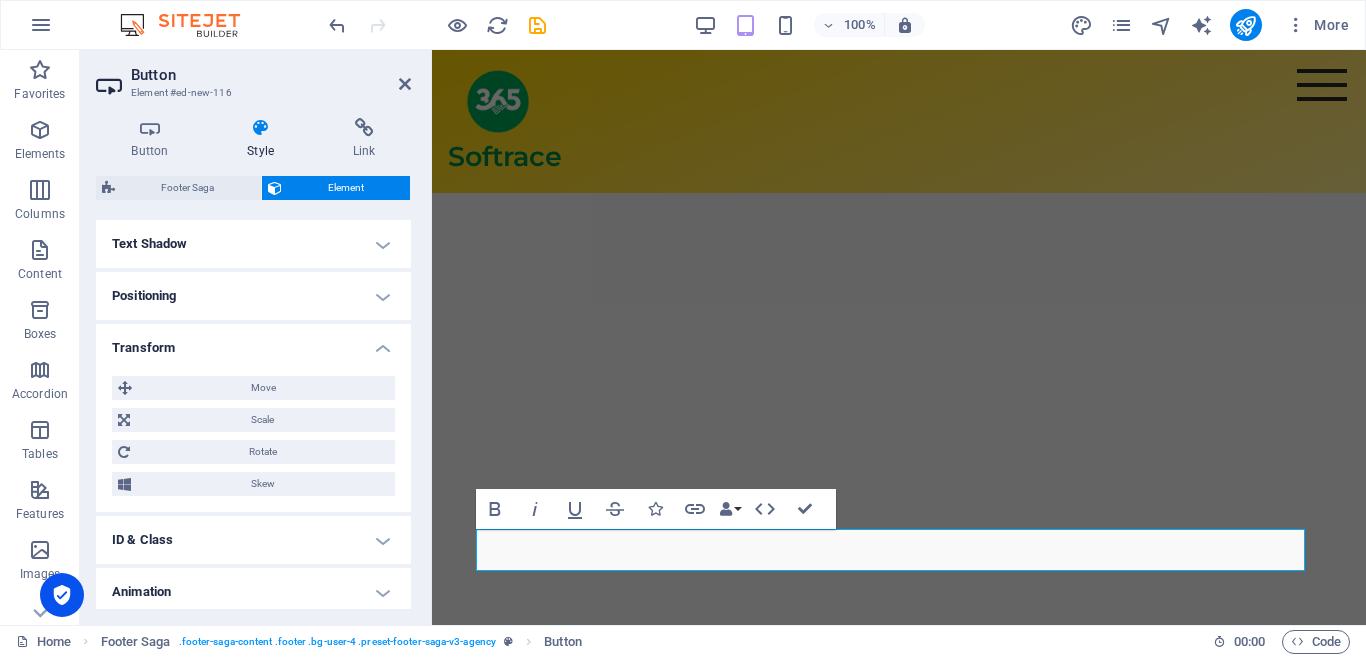 click on "Transform" at bounding box center [253, 342] 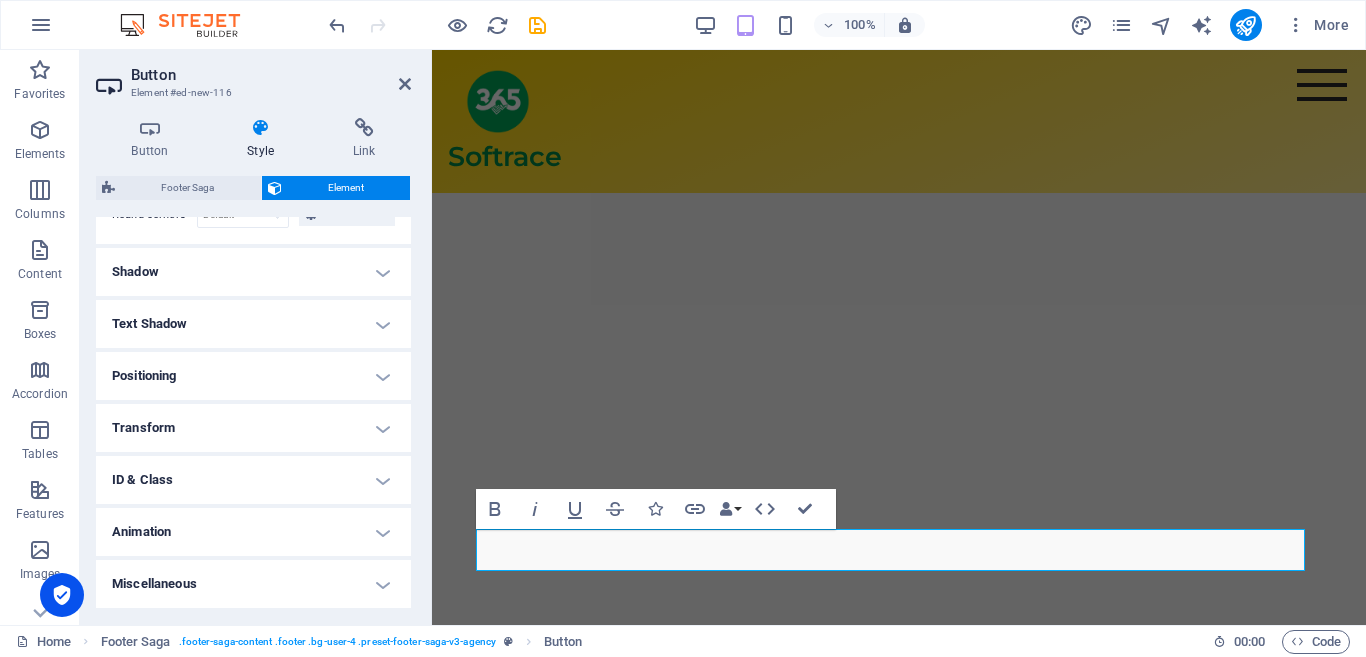 scroll, scrollTop: 420, scrollLeft: 0, axis: vertical 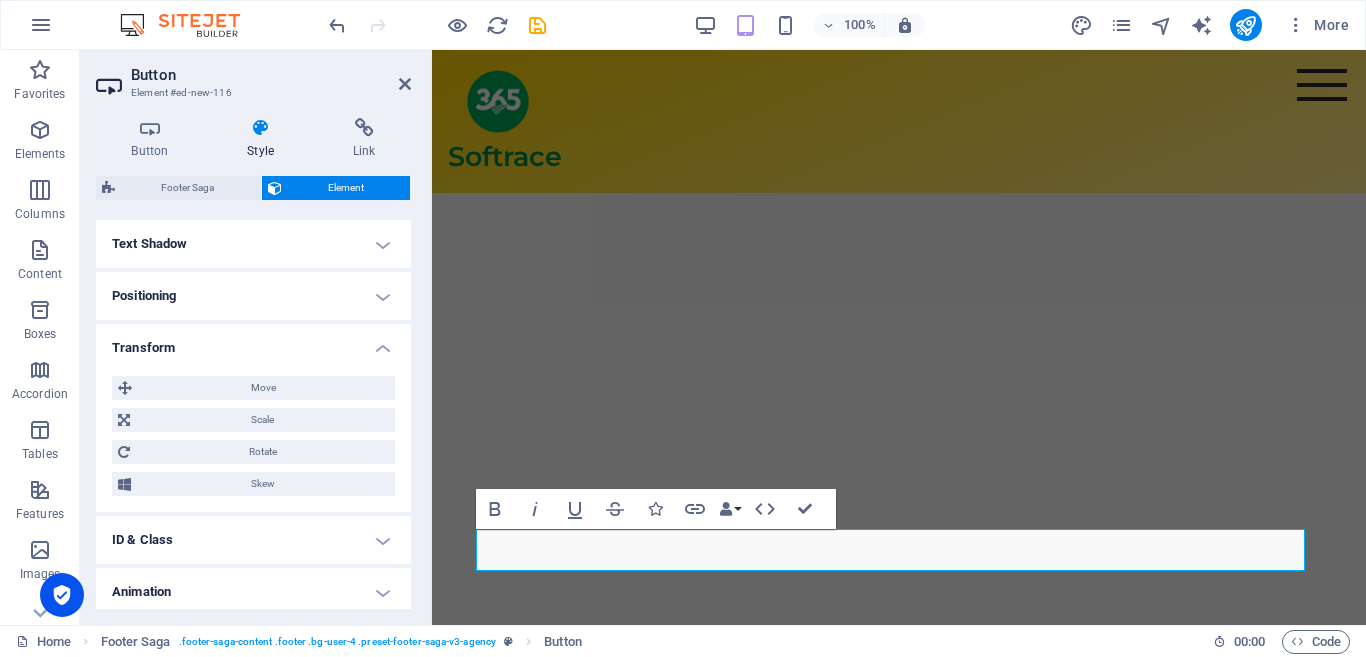 click on "Transform" at bounding box center [253, 342] 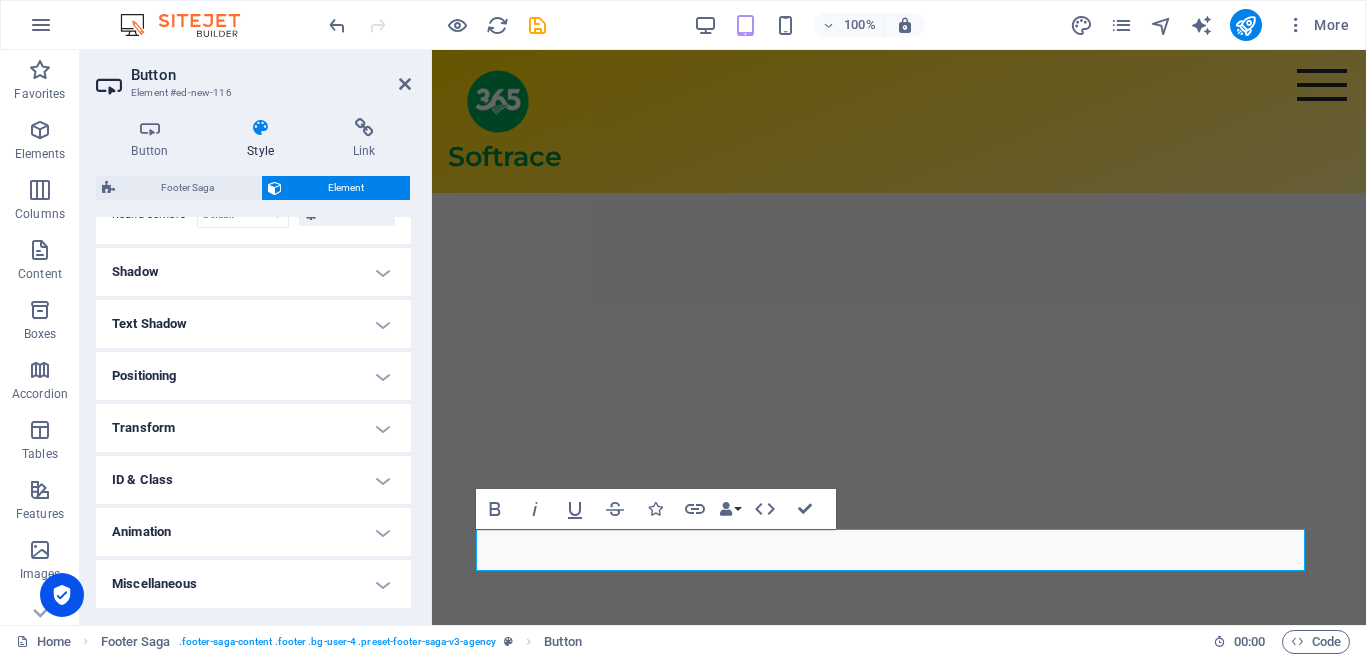 scroll, scrollTop: 419, scrollLeft: 0, axis: vertical 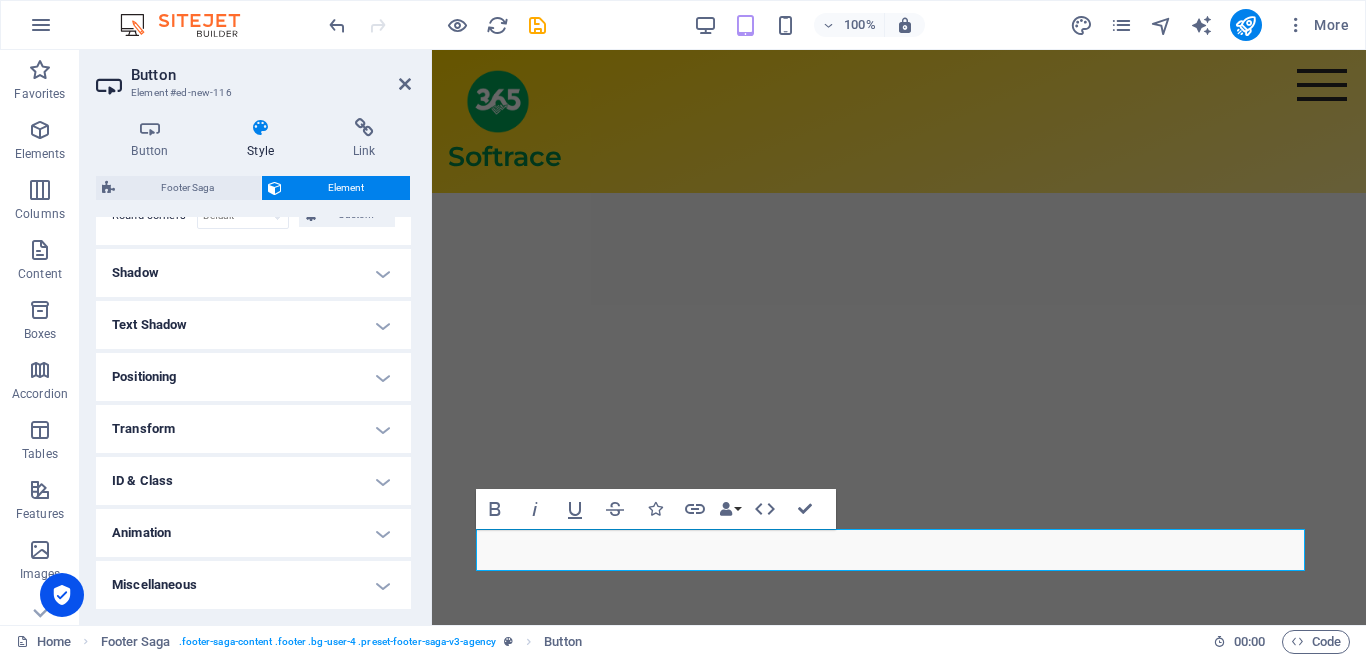 click on "ID & Class" at bounding box center (253, 481) 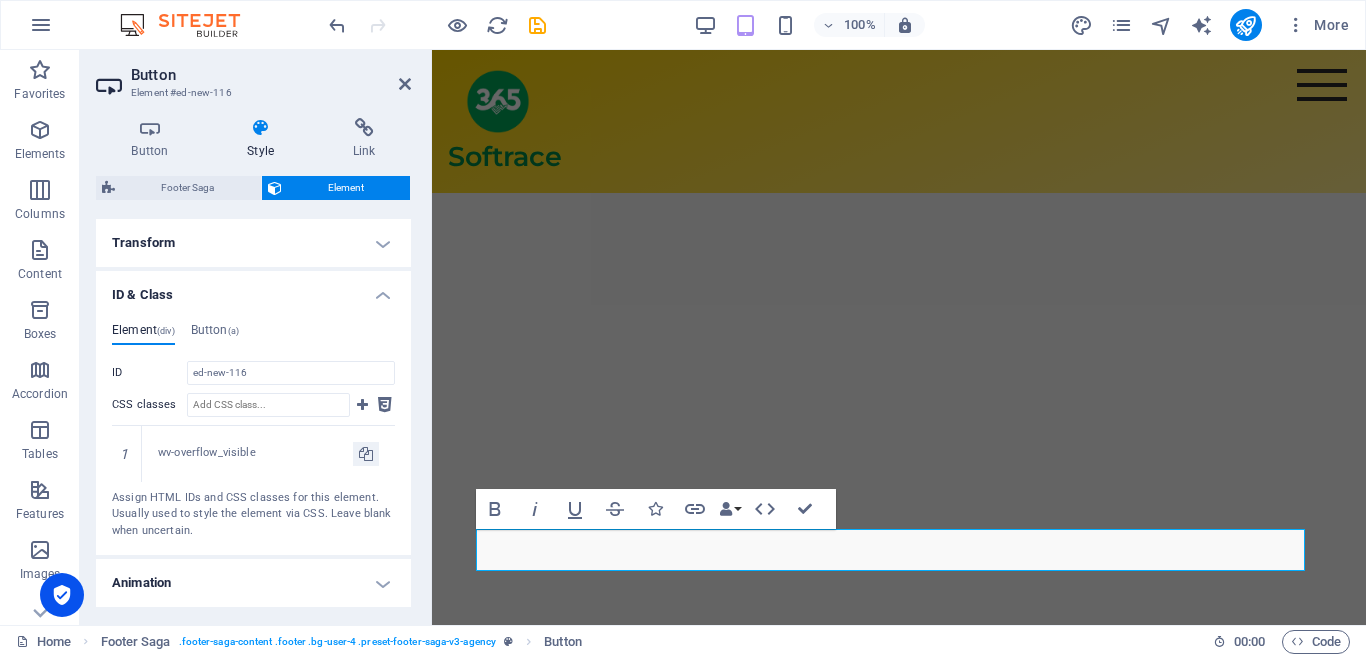 scroll, scrollTop: 619, scrollLeft: 0, axis: vertical 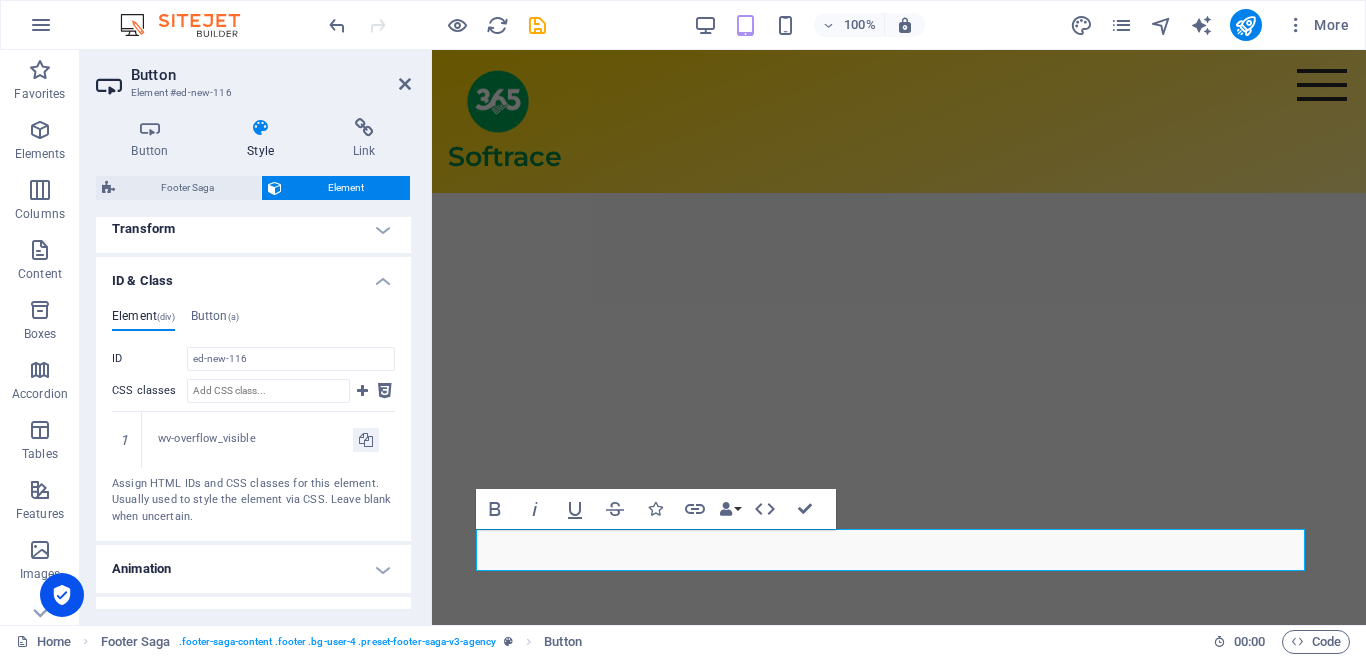 click on "ID & Class" at bounding box center (253, 275) 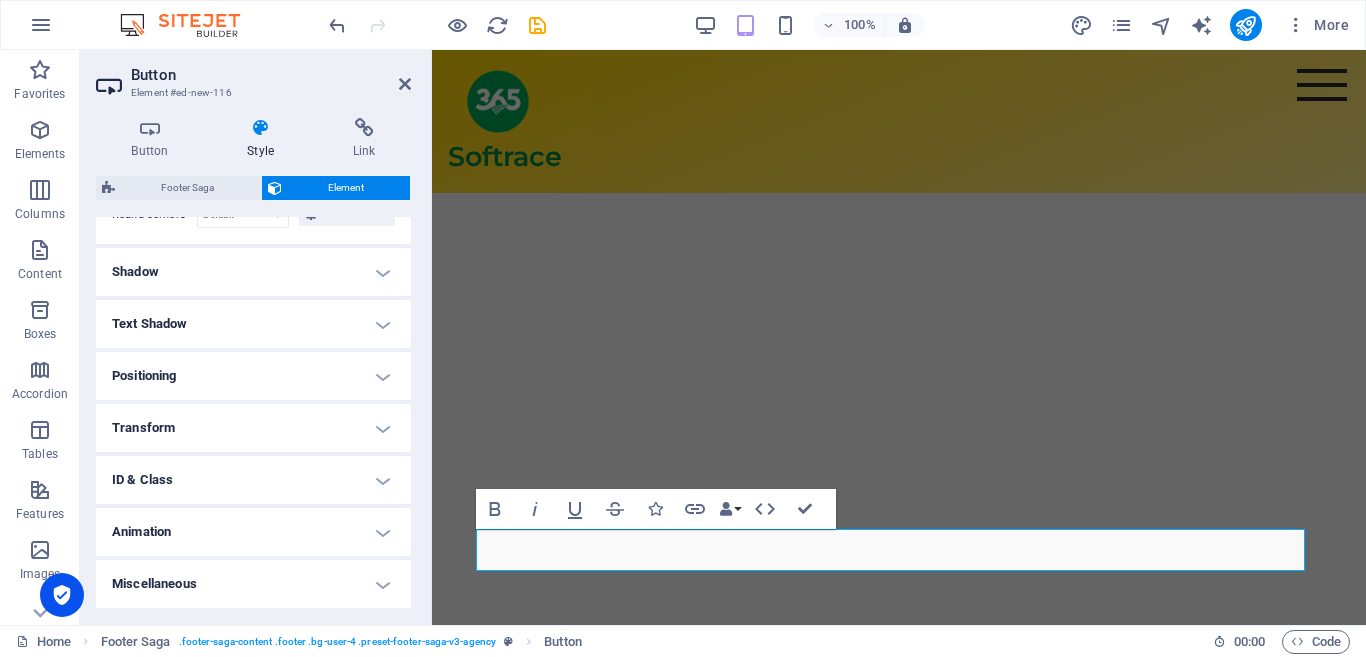 scroll, scrollTop: 420, scrollLeft: 0, axis: vertical 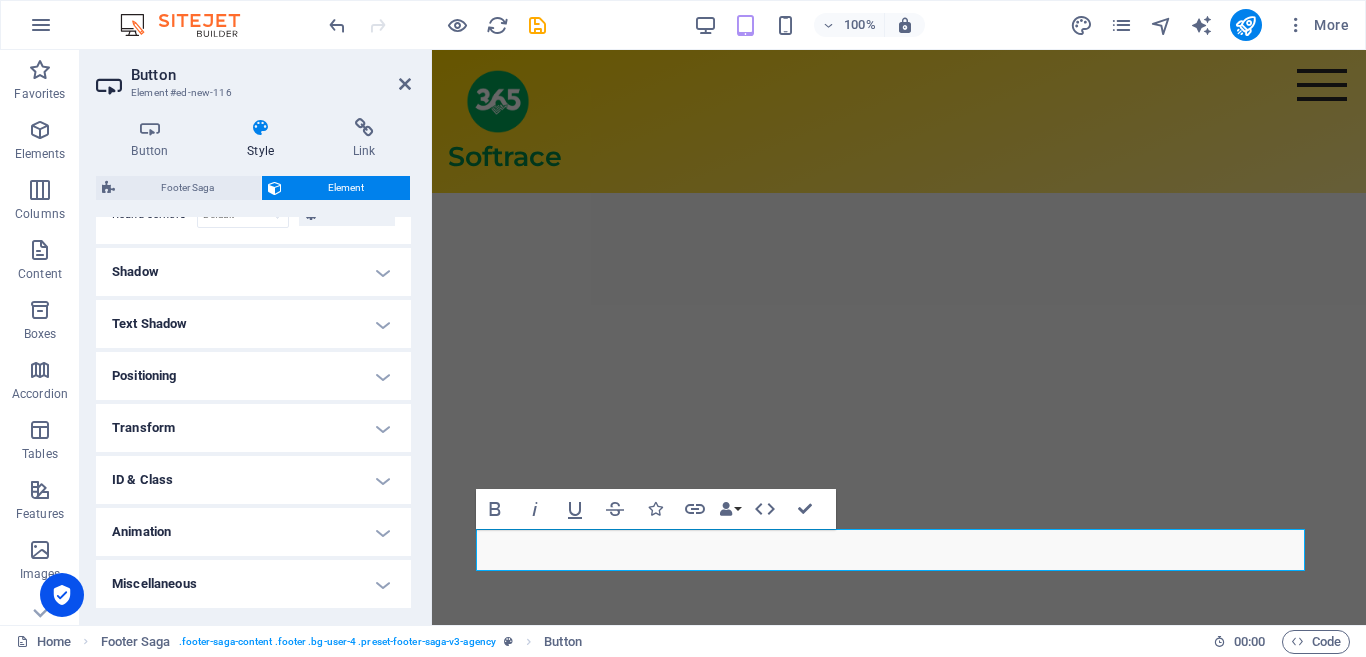 click on "Animation" at bounding box center (253, 532) 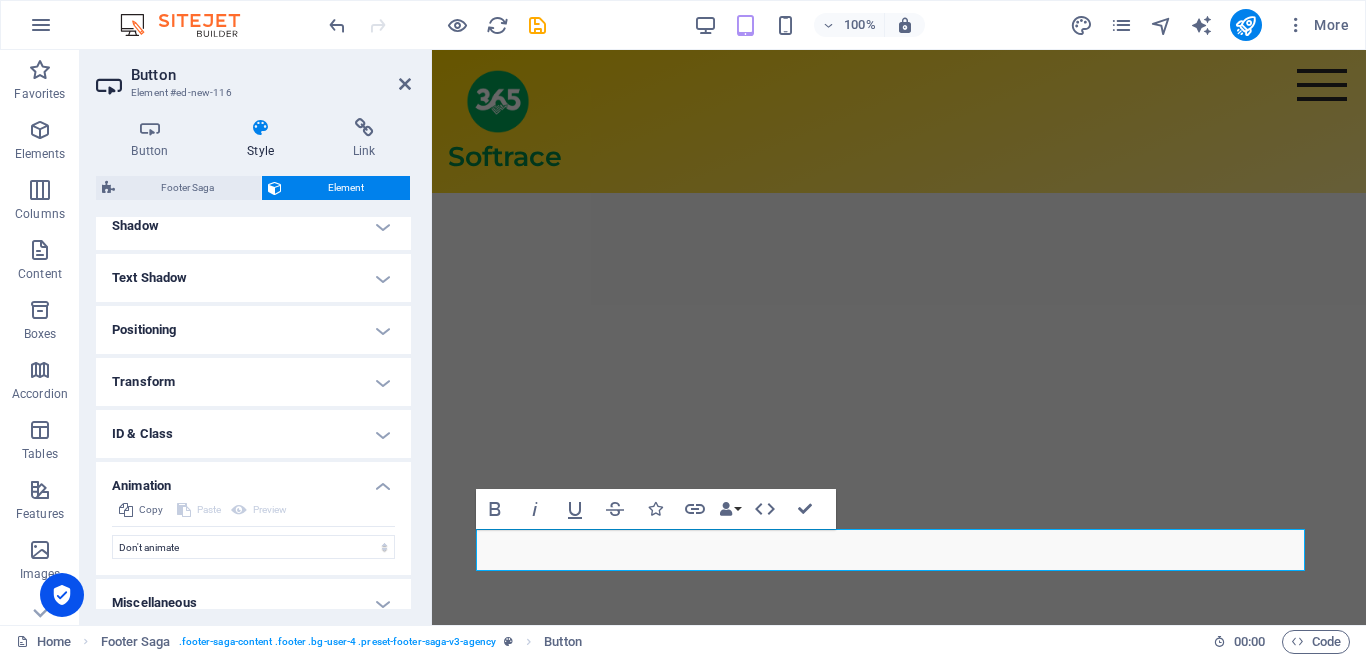 scroll, scrollTop: 484, scrollLeft: 0, axis: vertical 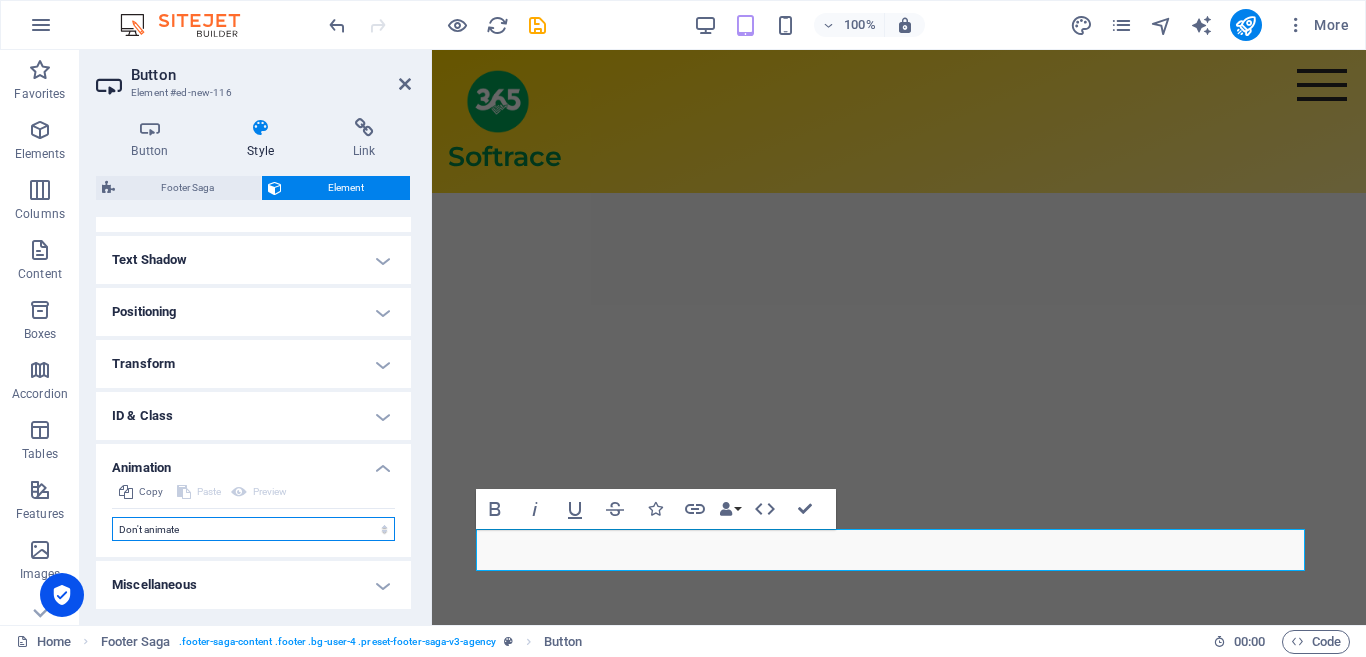 click on "Don't animate Show / Hide Slide up/down Zoom in/out Slide left to right Slide right to left Slide top to bottom Slide bottom to top Pulse Blink Open as overlay" at bounding box center [253, 529] 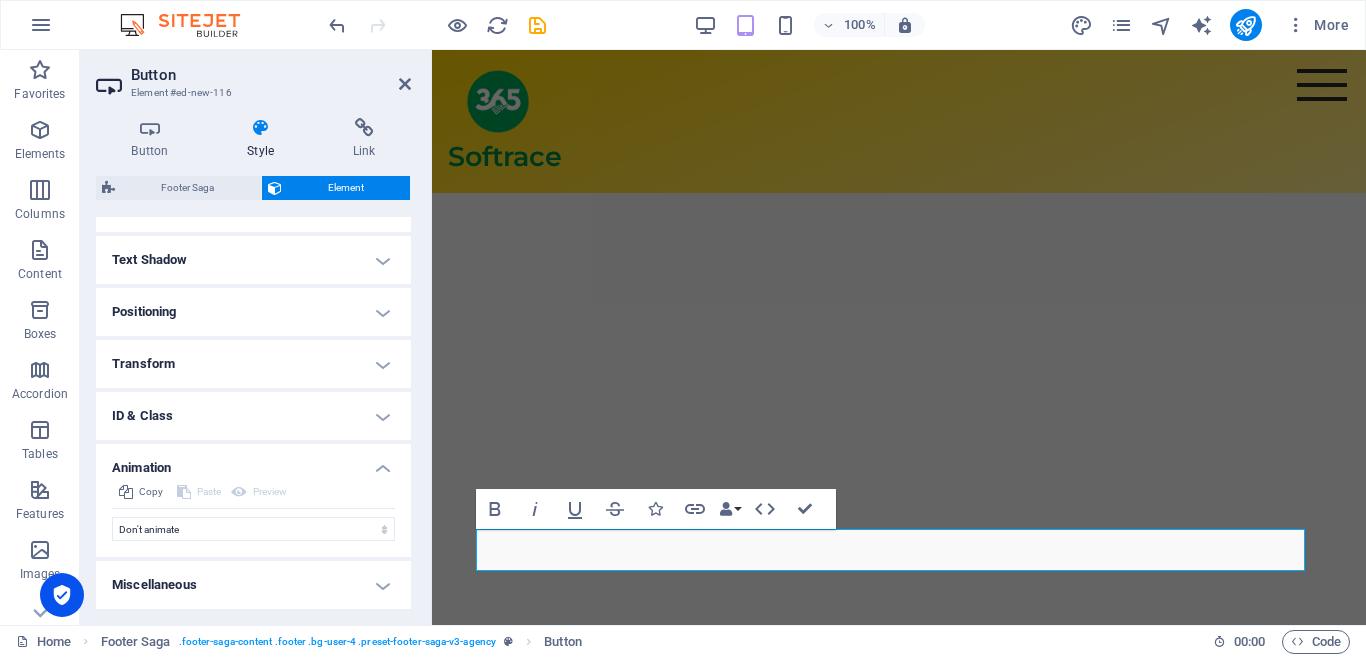 click on "Copy Paste Preview Don't animate Show / Hide Slide up/down Zoom in/out Slide left to right Slide right to left Slide top to bottom Slide bottom to top Pulse Blink Open as overlay Initial Element hidden Element shown Duration .5 s [PERSON_NAME] 0 s ms [PERSON_NAME] auto px % Trigger No automatic trigger On page load Element scrolled into view Group Show Don't alter this element Hide this element Show this element Hide Don't alter this element Hide this element Show this element" at bounding box center [253, 518] 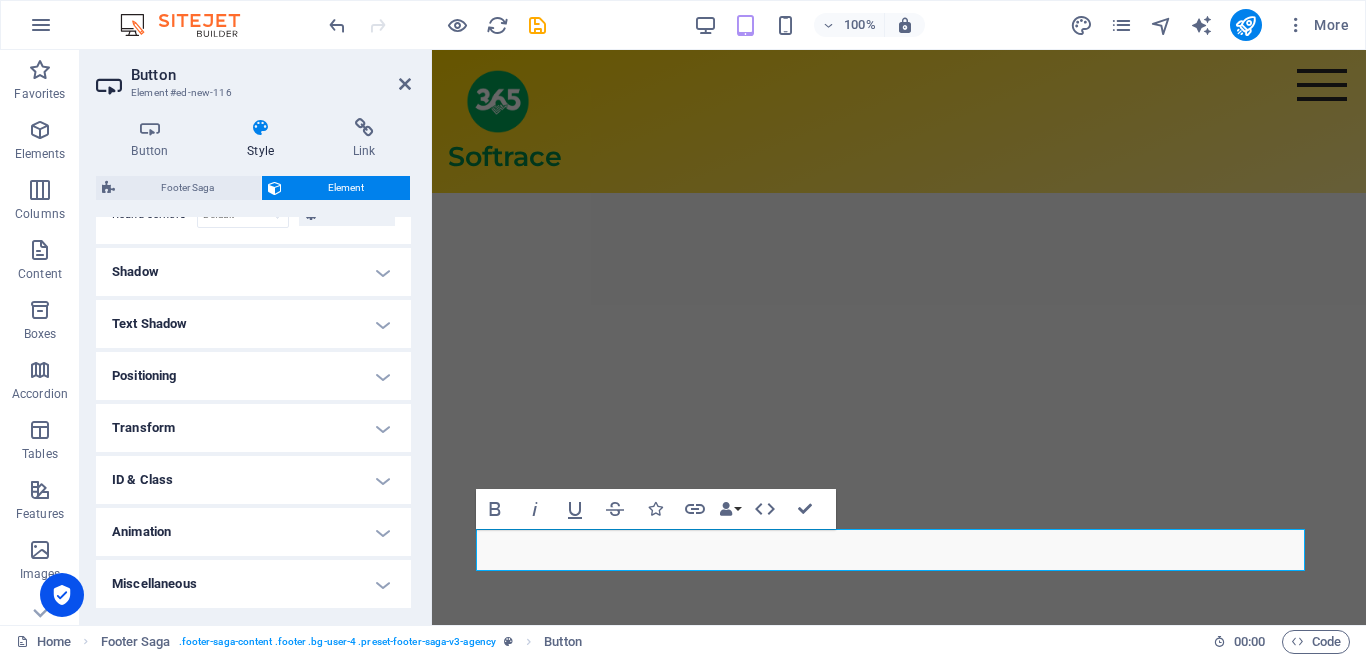 scroll, scrollTop: 419, scrollLeft: 0, axis: vertical 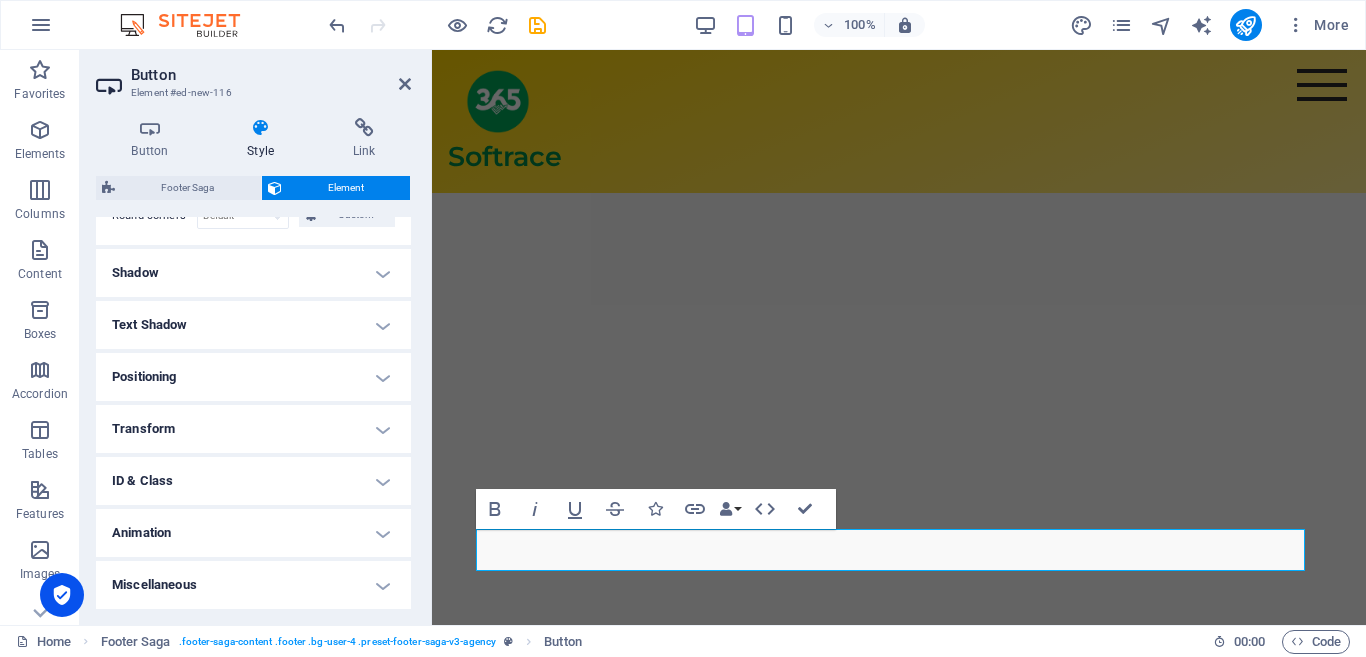 click on "Miscellaneous" at bounding box center [253, 585] 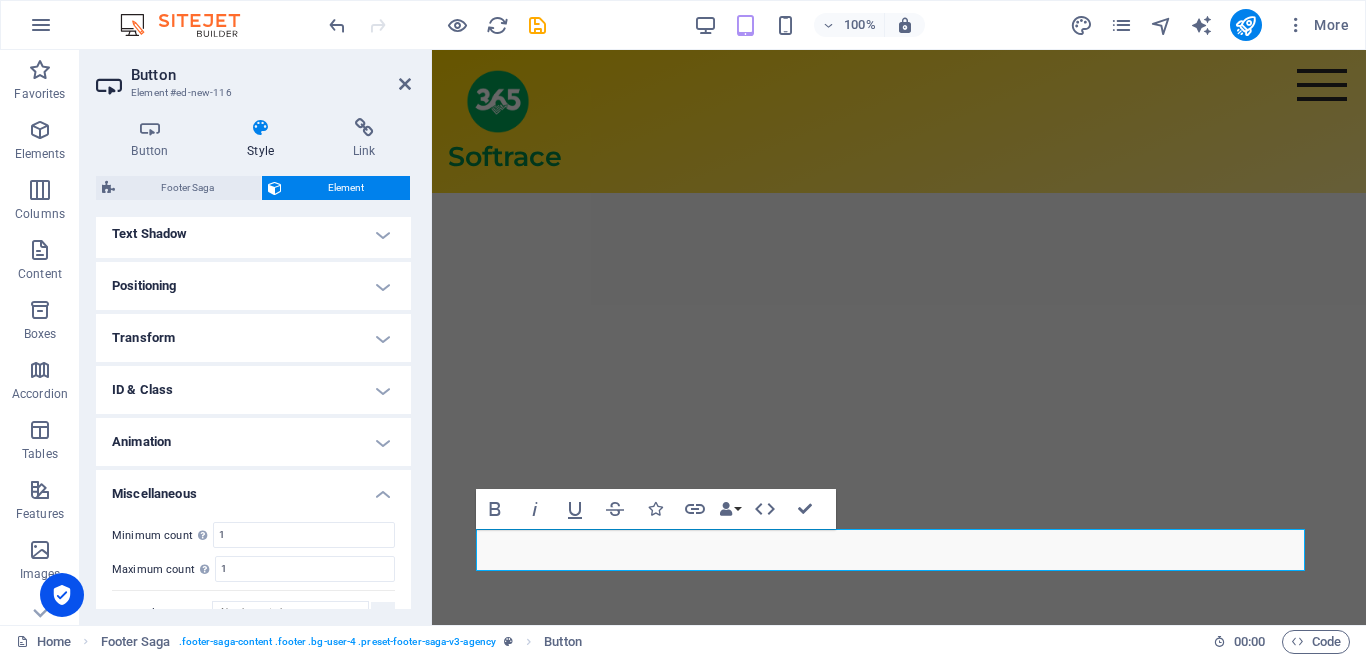 scroll, scrollTop: 543, scrollLeft: 0, axis: vertical 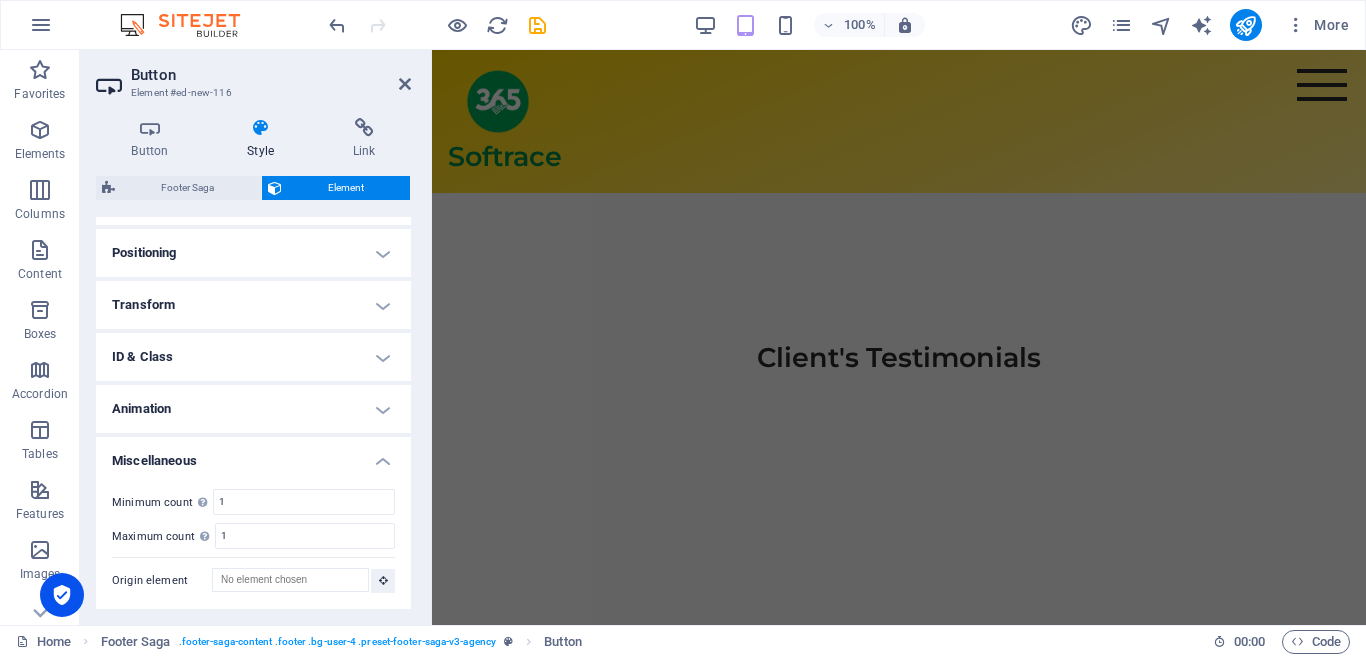 click on "Miscellaneous" at bounding box center (253, 455) 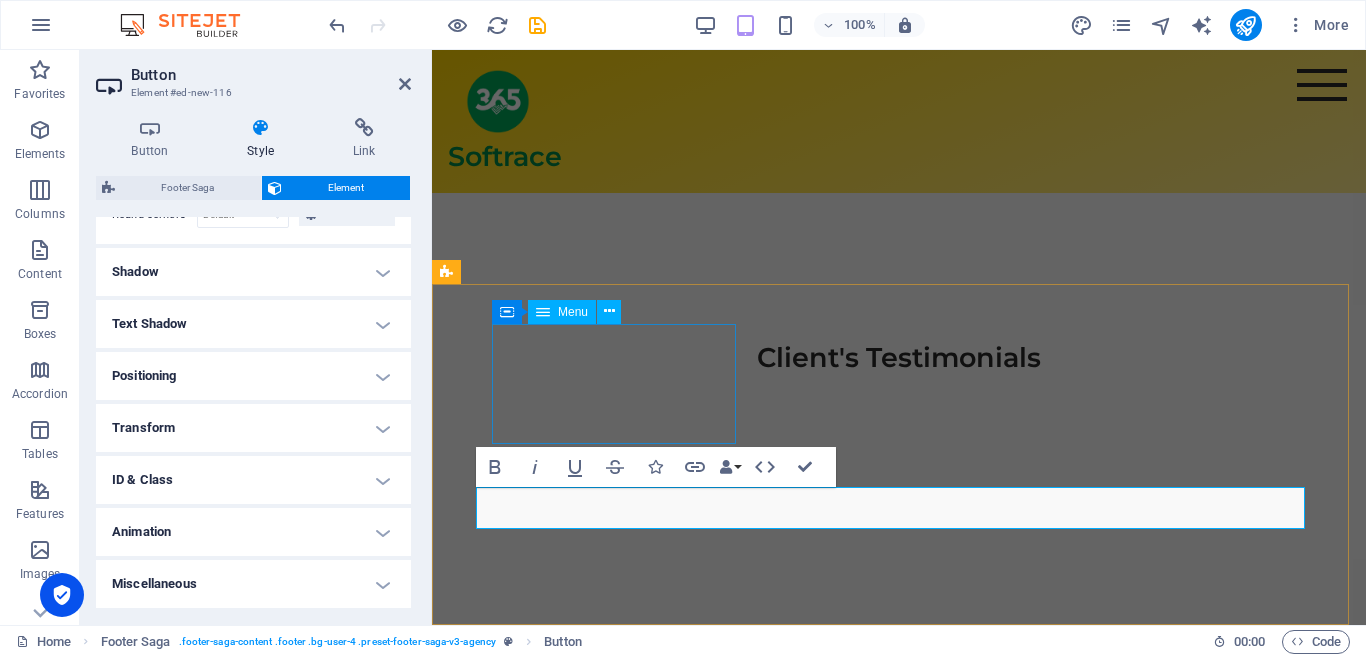 scroll, scrollTop: 2368, scrollLeft: 0, axis: vertical 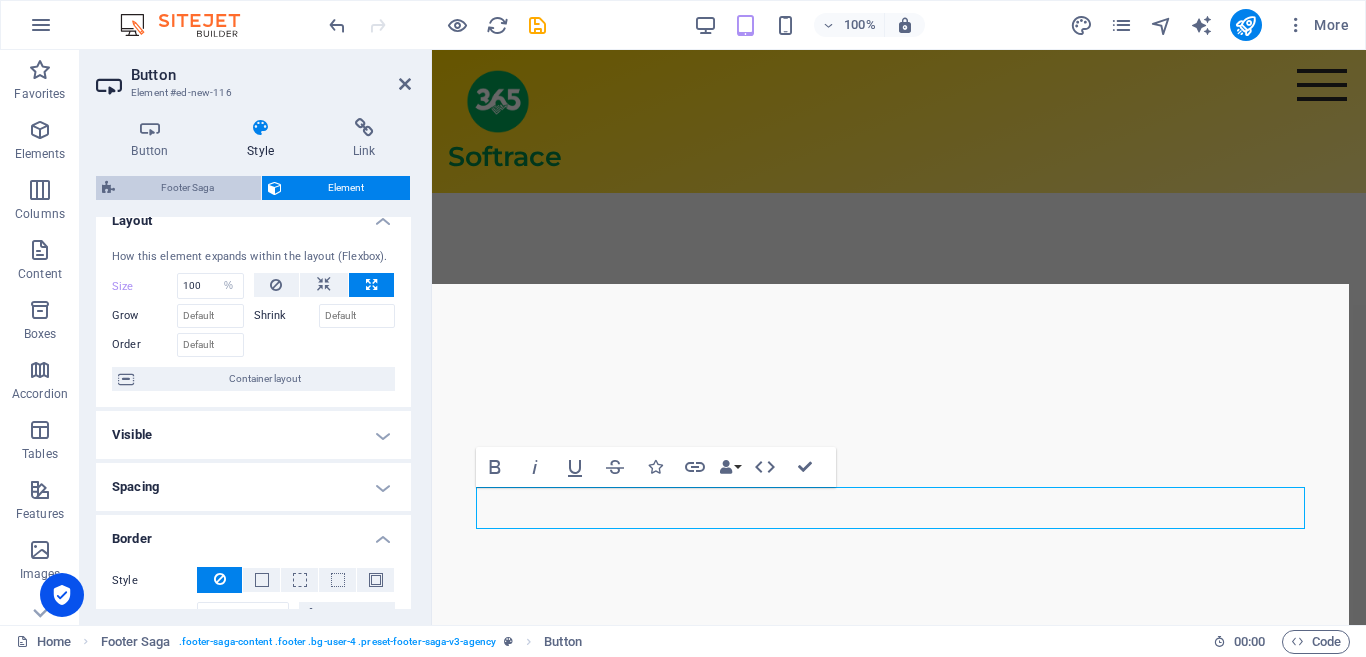 click on "Footer Saga" at bounding box center (188, 188) 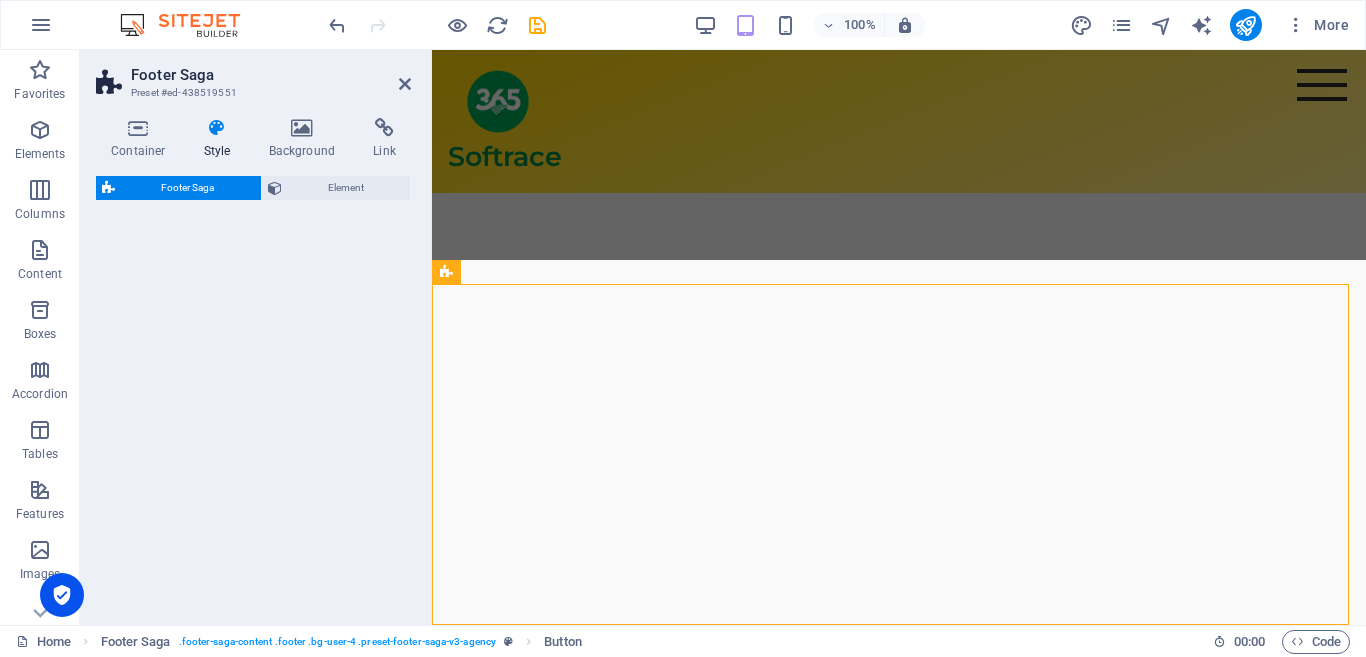 select on "rem" 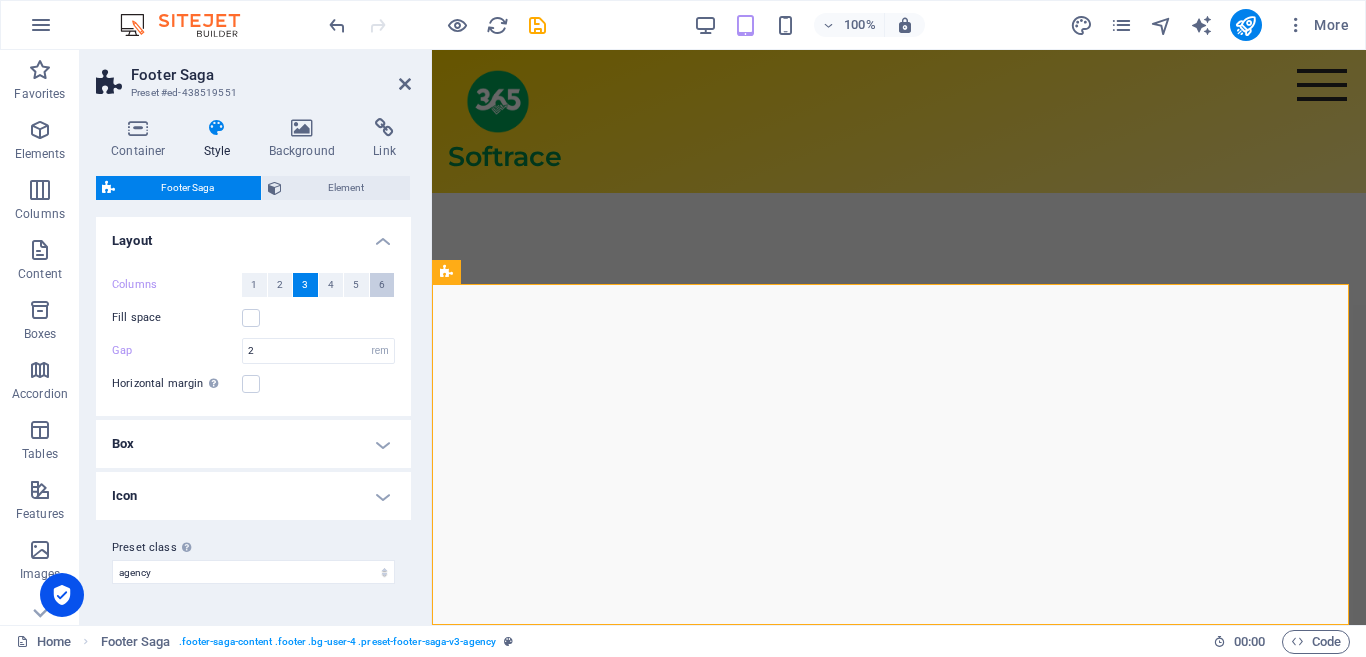 click on "6" at bounding box center (382, 285) 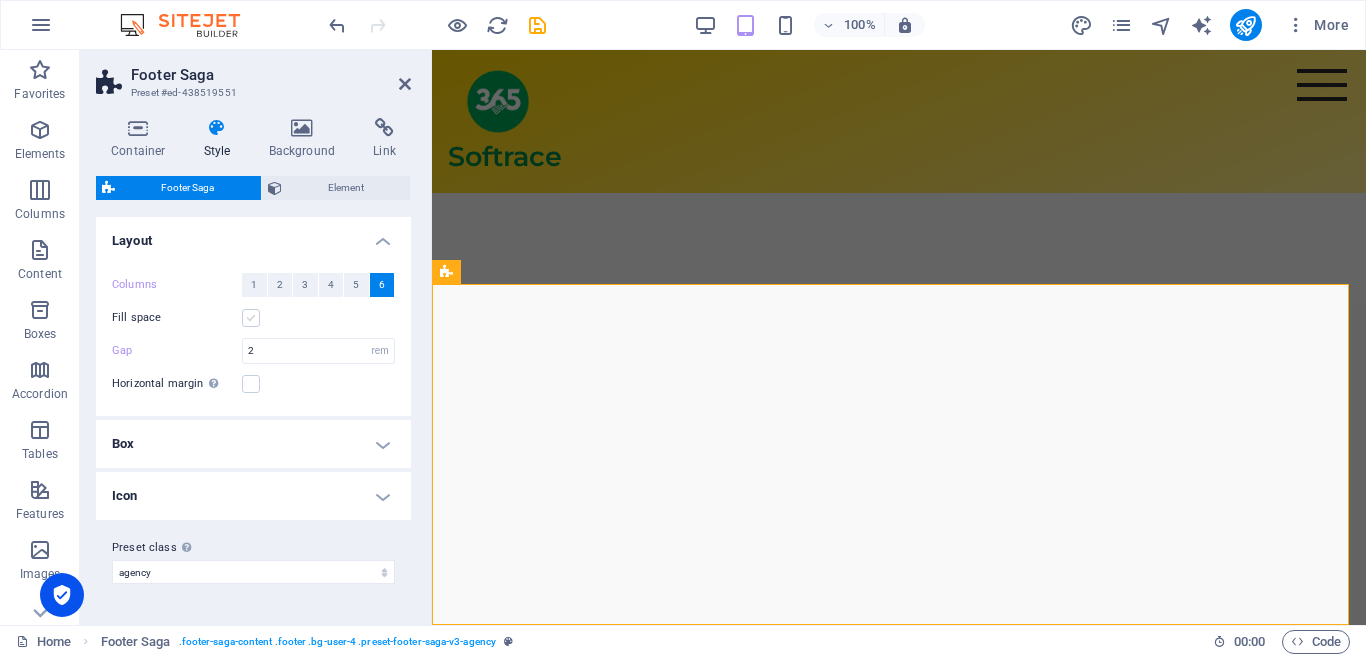 click at bounding box center [251, 318] 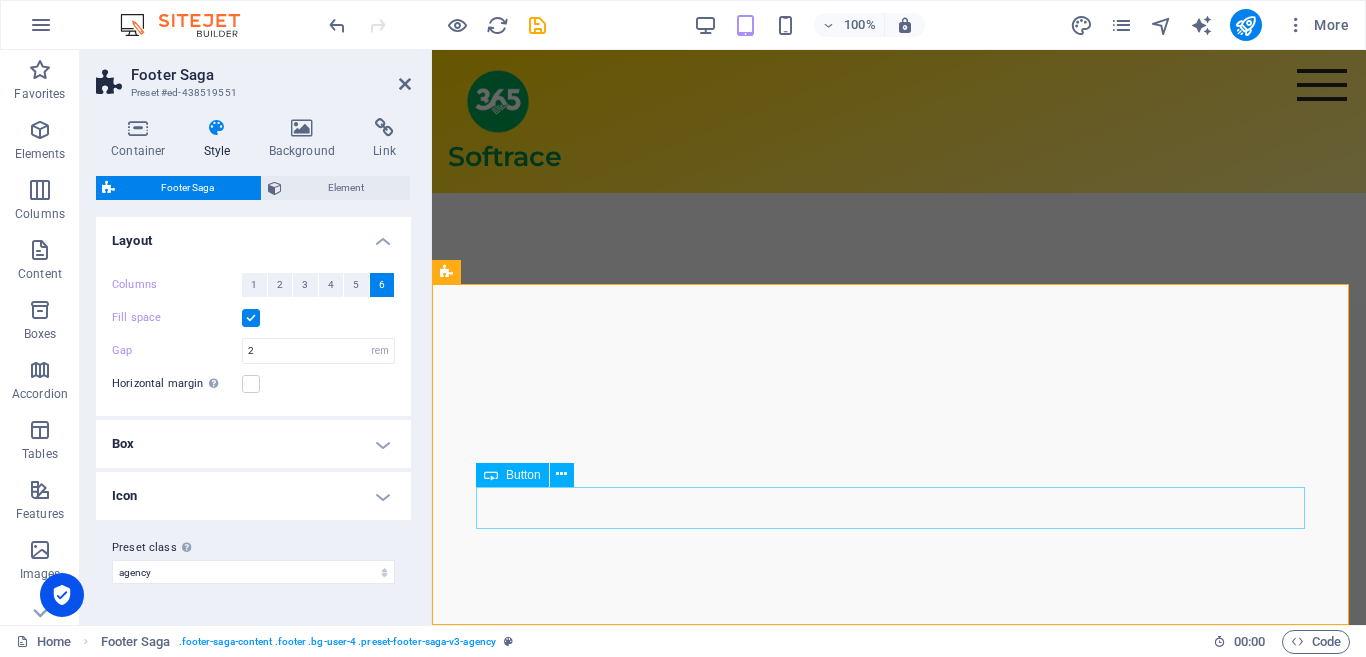 click on "* Privacy" at bounding box center (899, 10568) 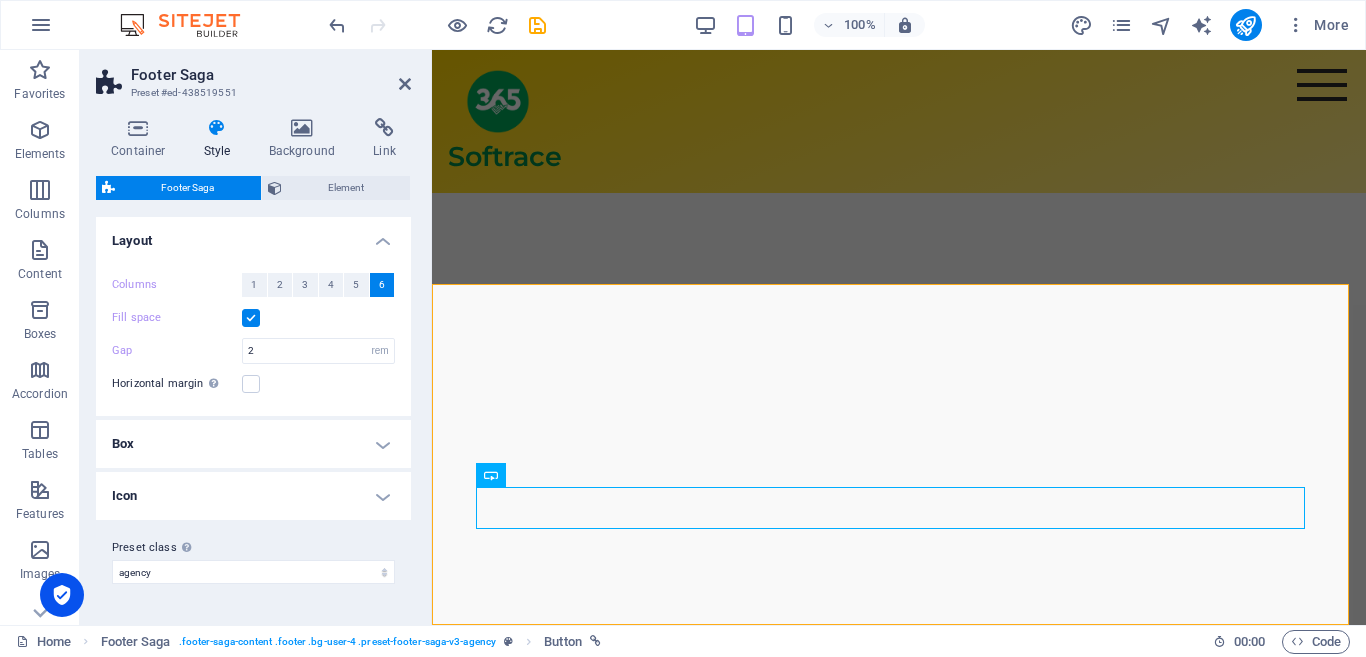 click at bounding box center [251, 318] 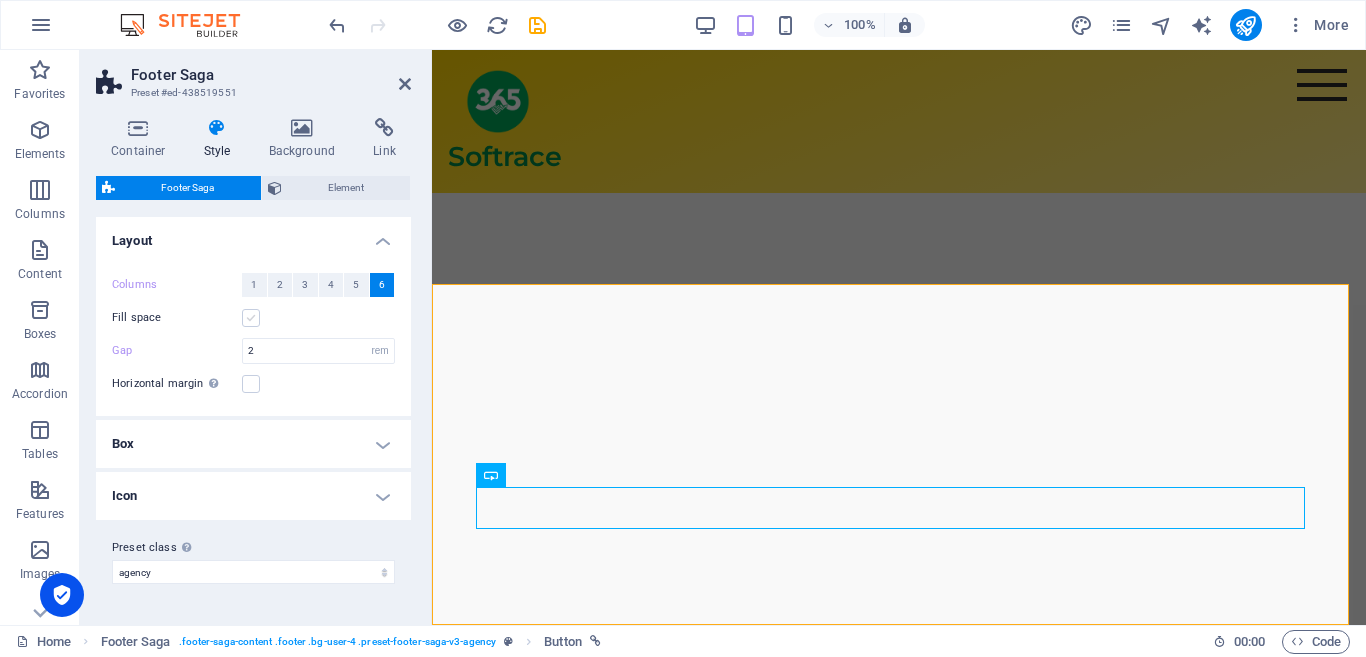 click at bounding box center (251, 318) 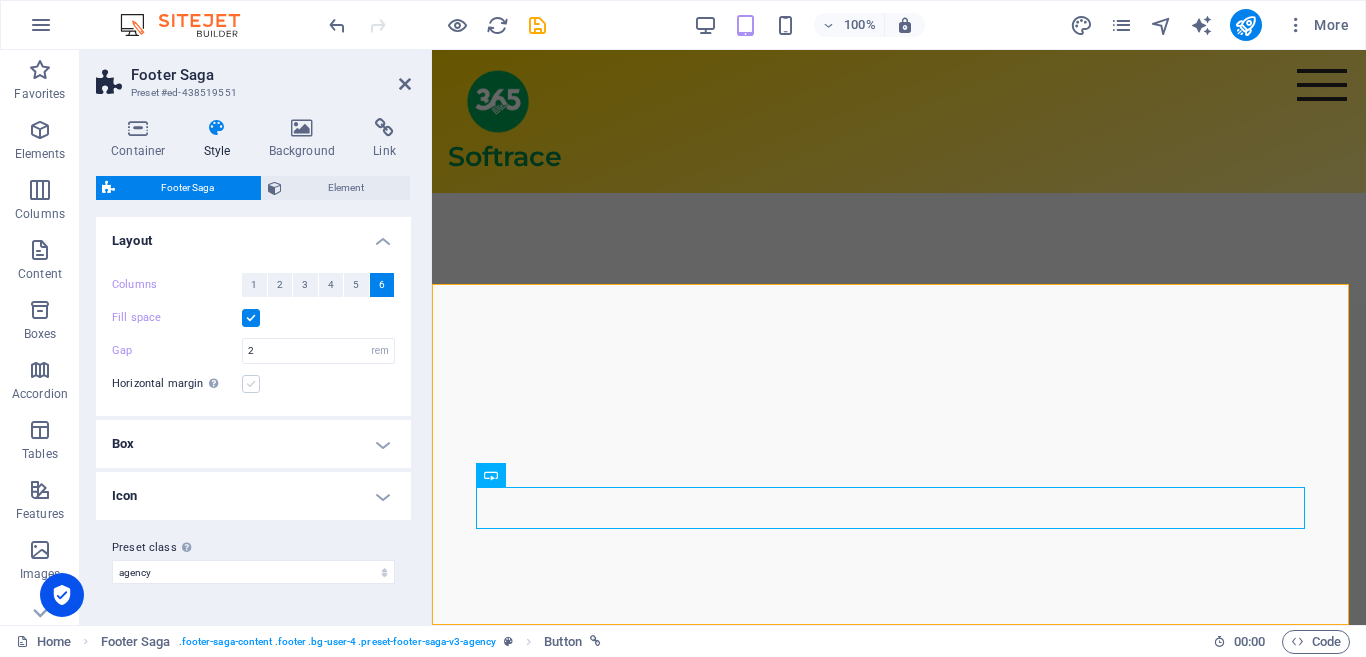 click at bounding box center (251, 384) 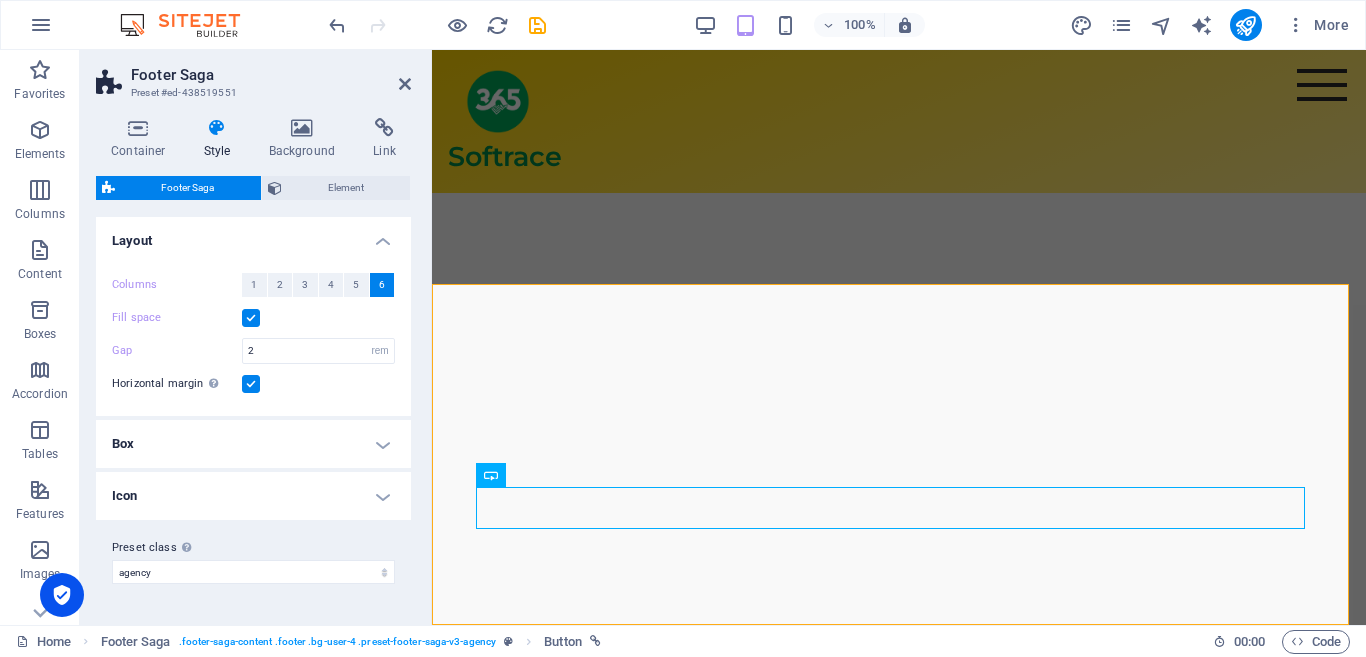 click at bounding box center [251, 384] 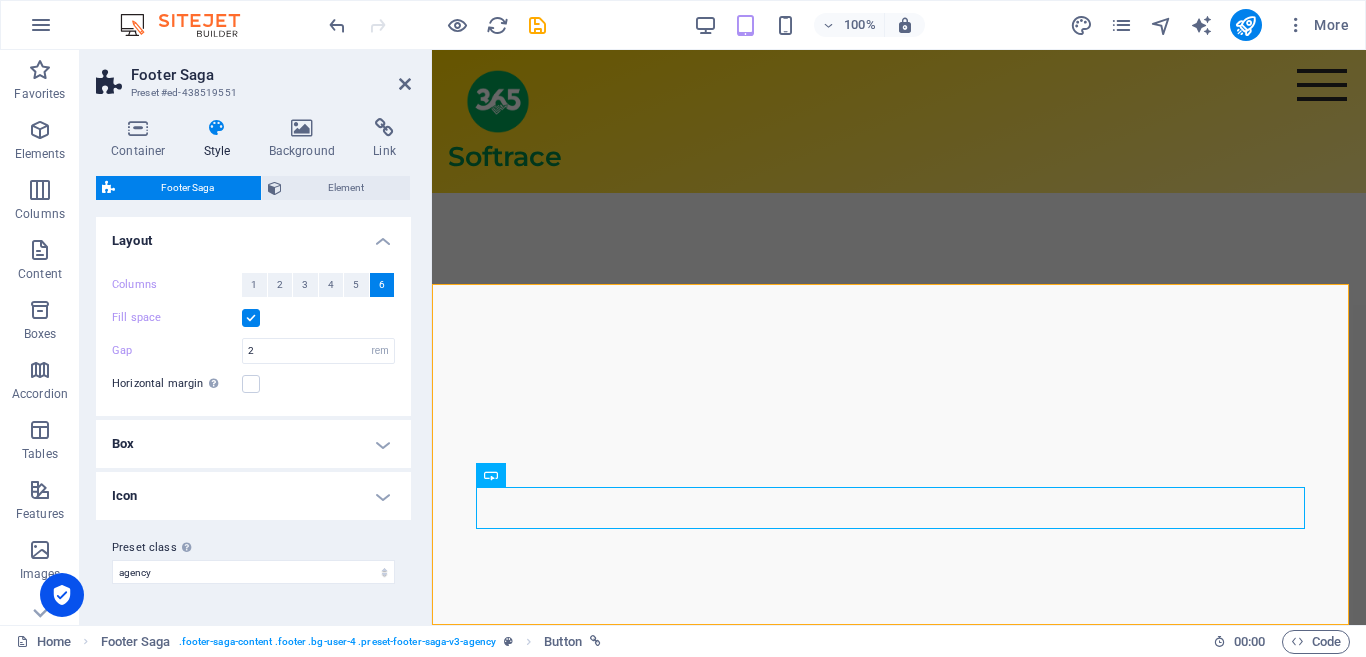 click on "Box" at bounding box center [253, 444] 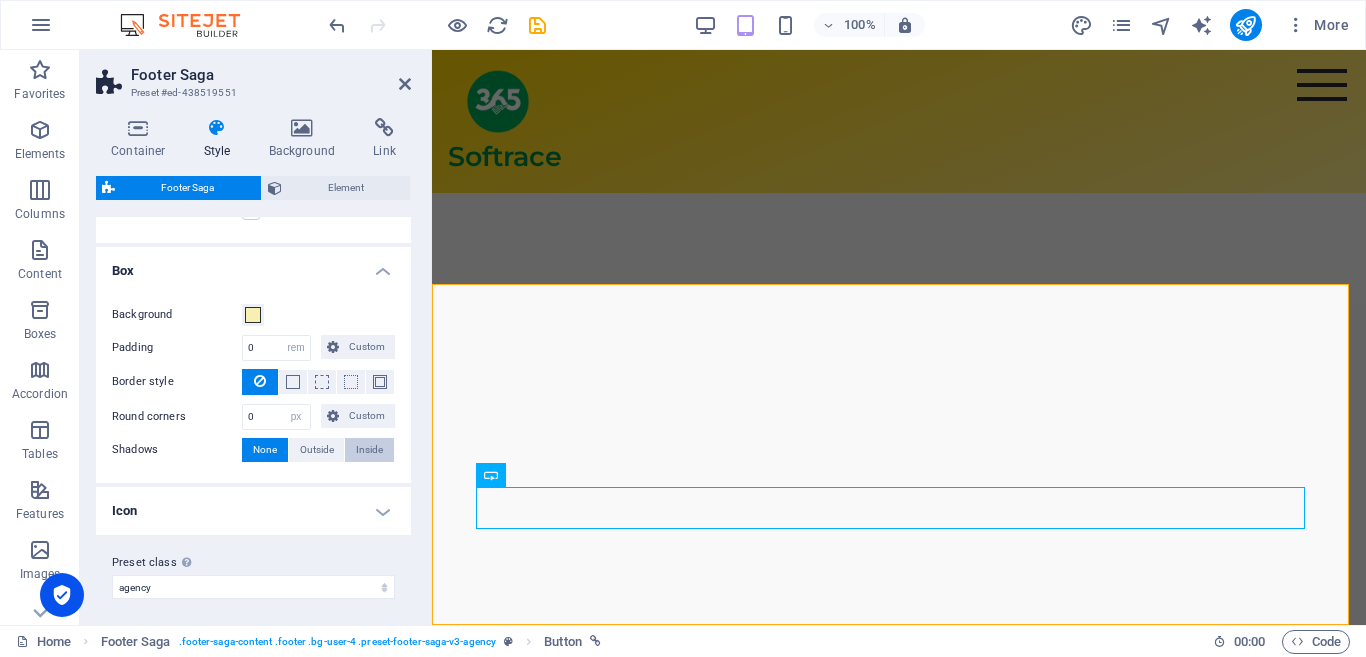 scroll, scrollTop: 179, scrollLeft: 0, axis: vertical 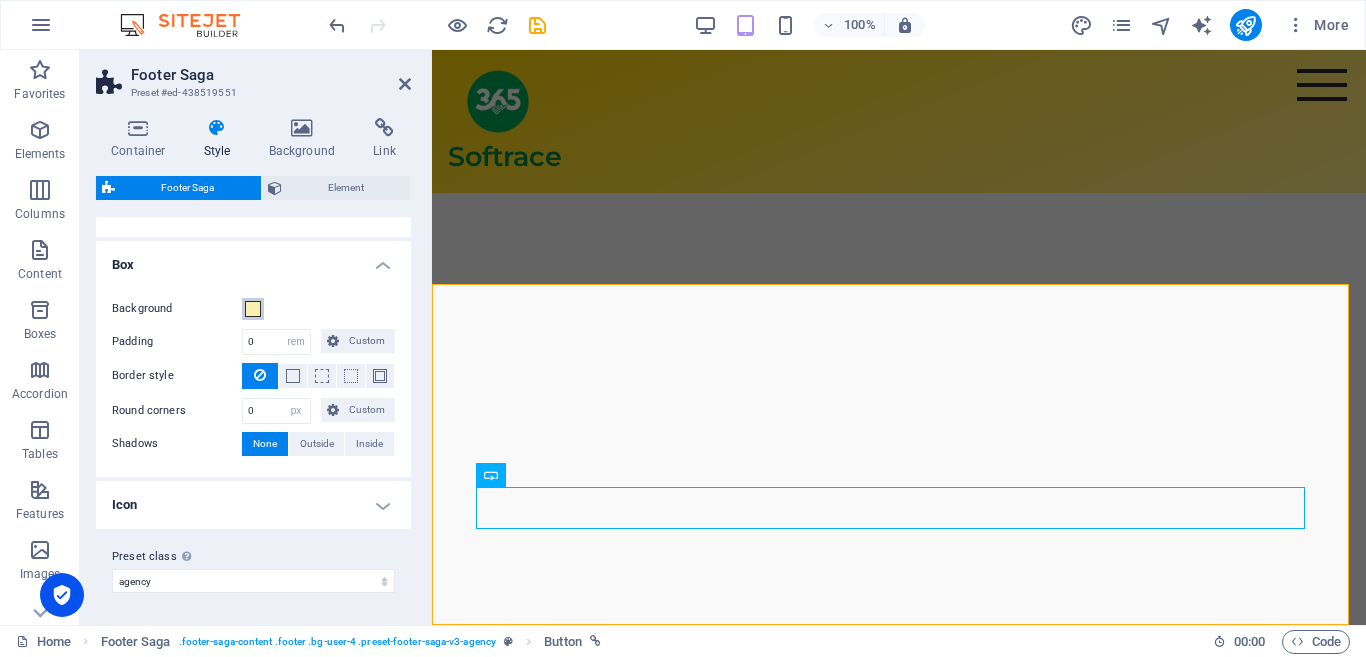 click at bounding box center (253, 309) 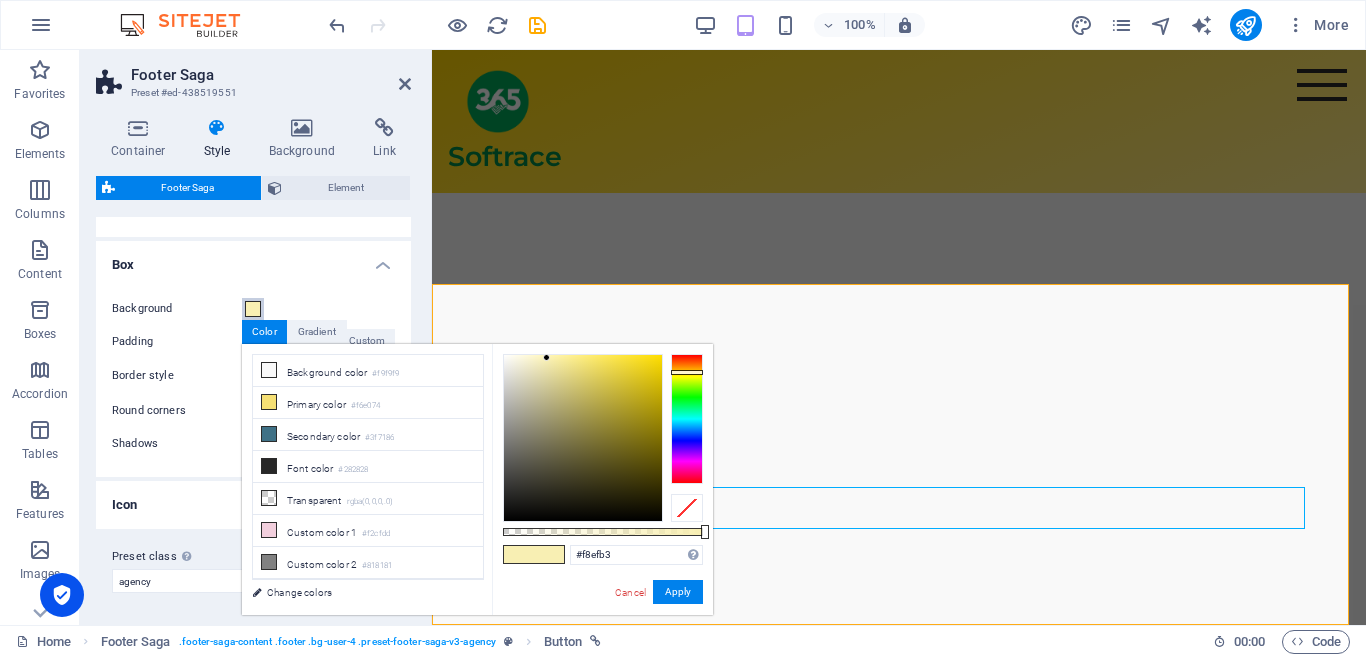 click at bounding box center (253, 309) 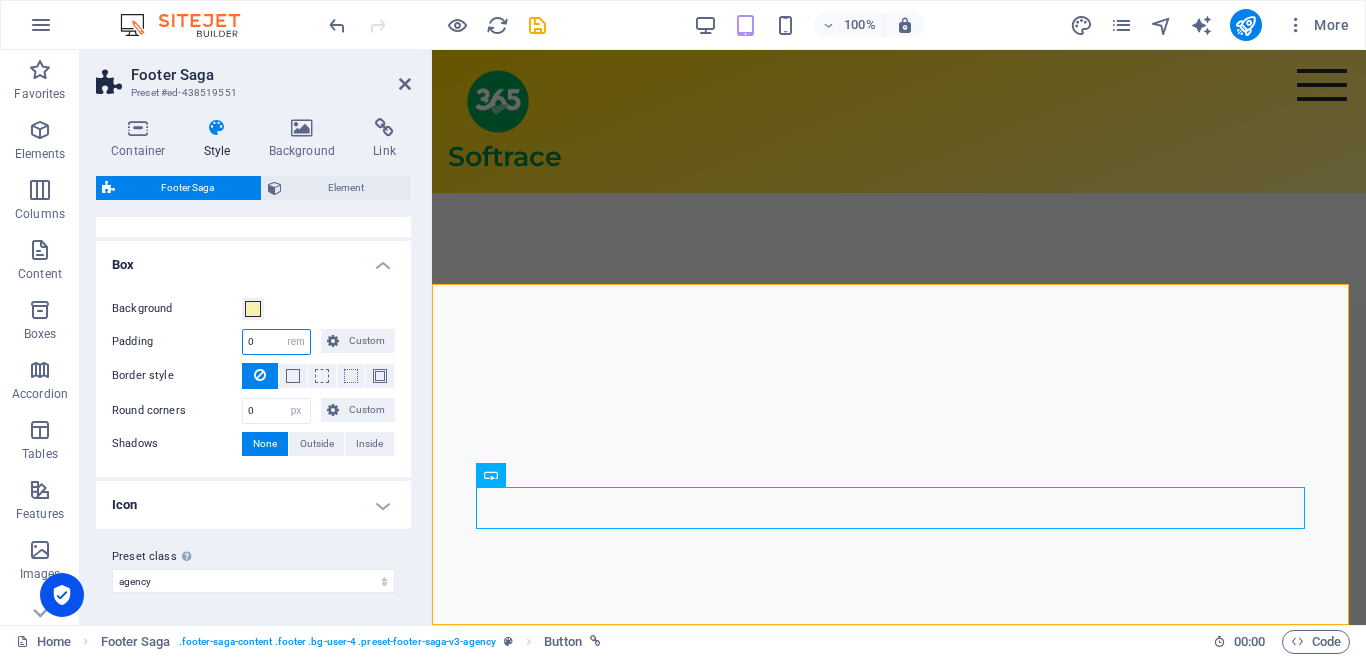 click on "0" at bounding box center (276, 342) 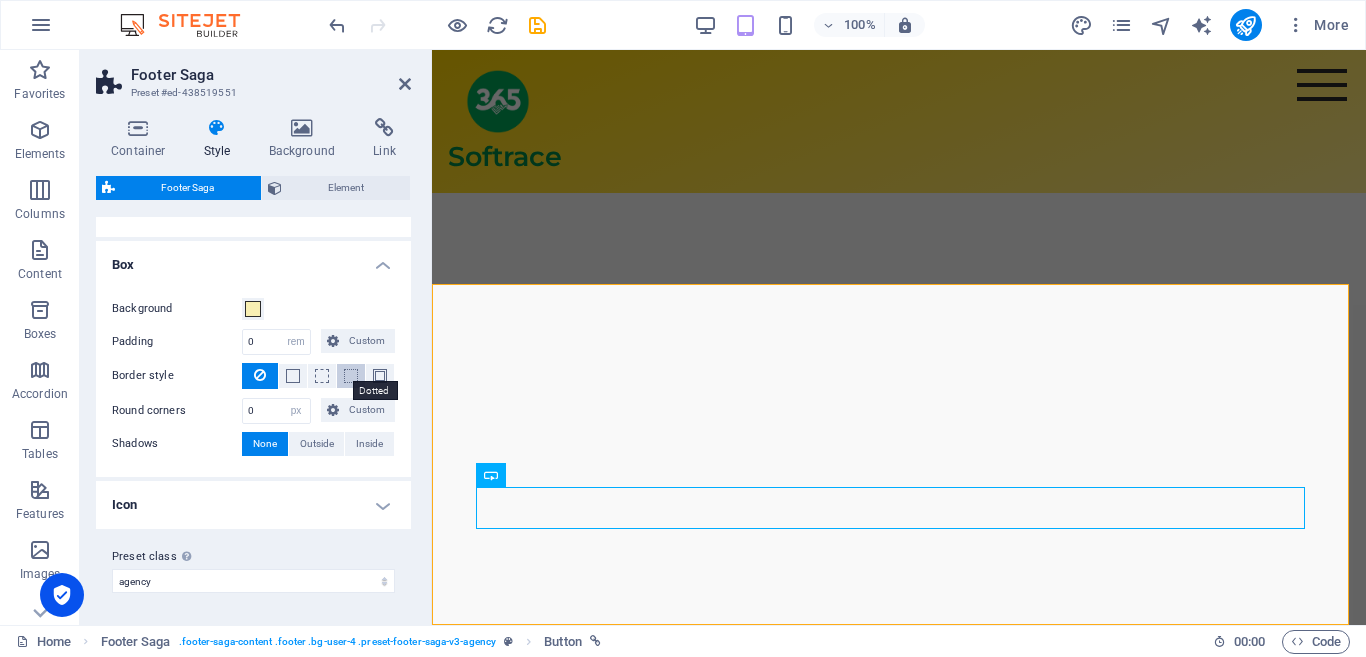 click at bounding box center [351, 376] 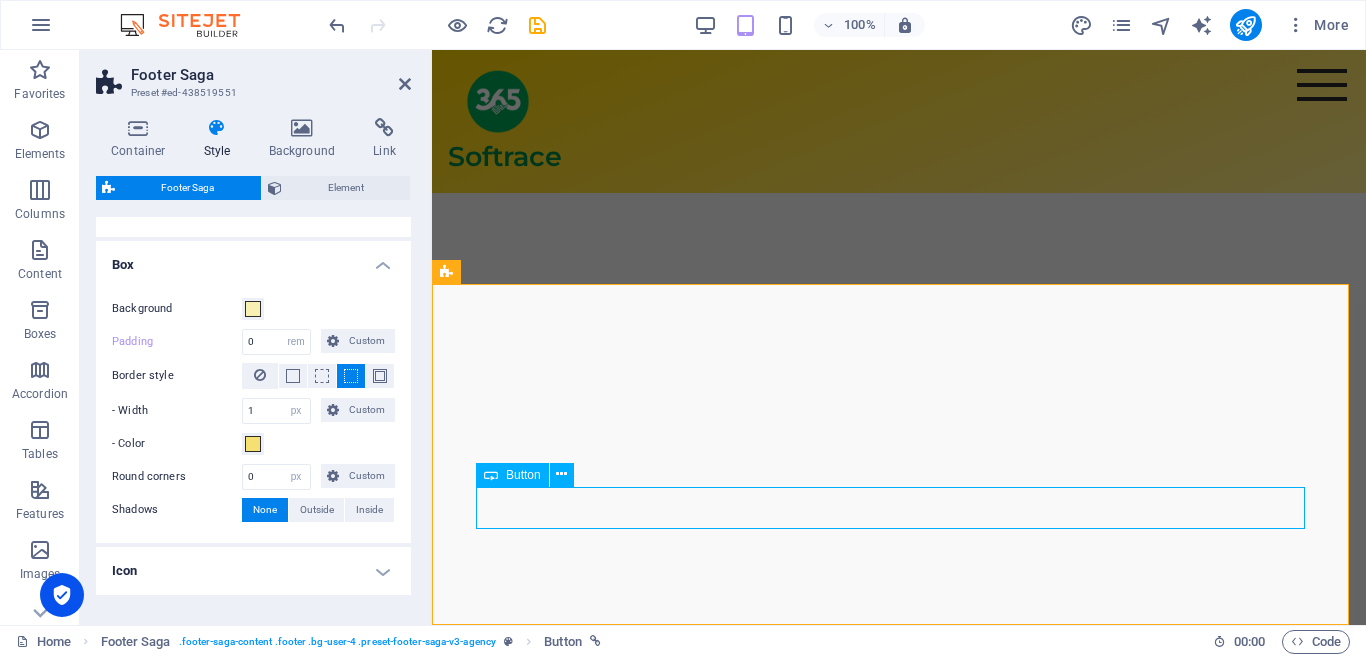 click on "* Privacy" at bounding box center [899, 10568] 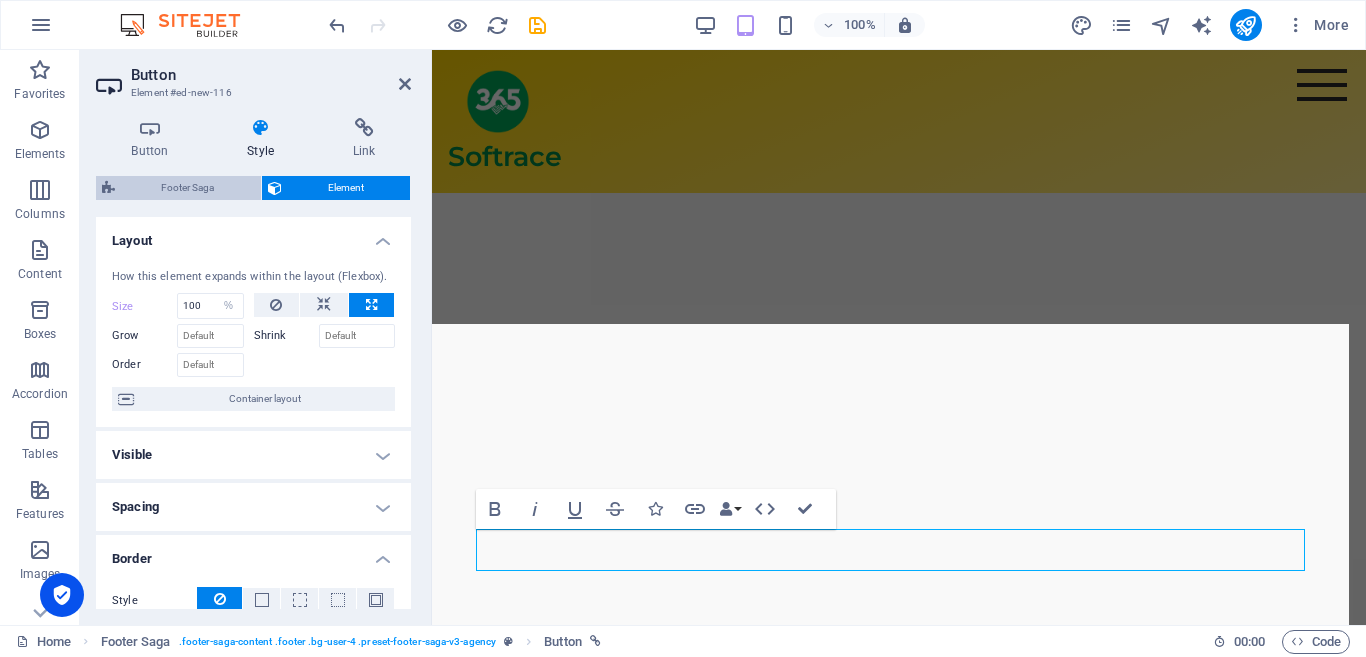 scroll, scrollTop: 2328, scrollLeft: 0, axis: vertical 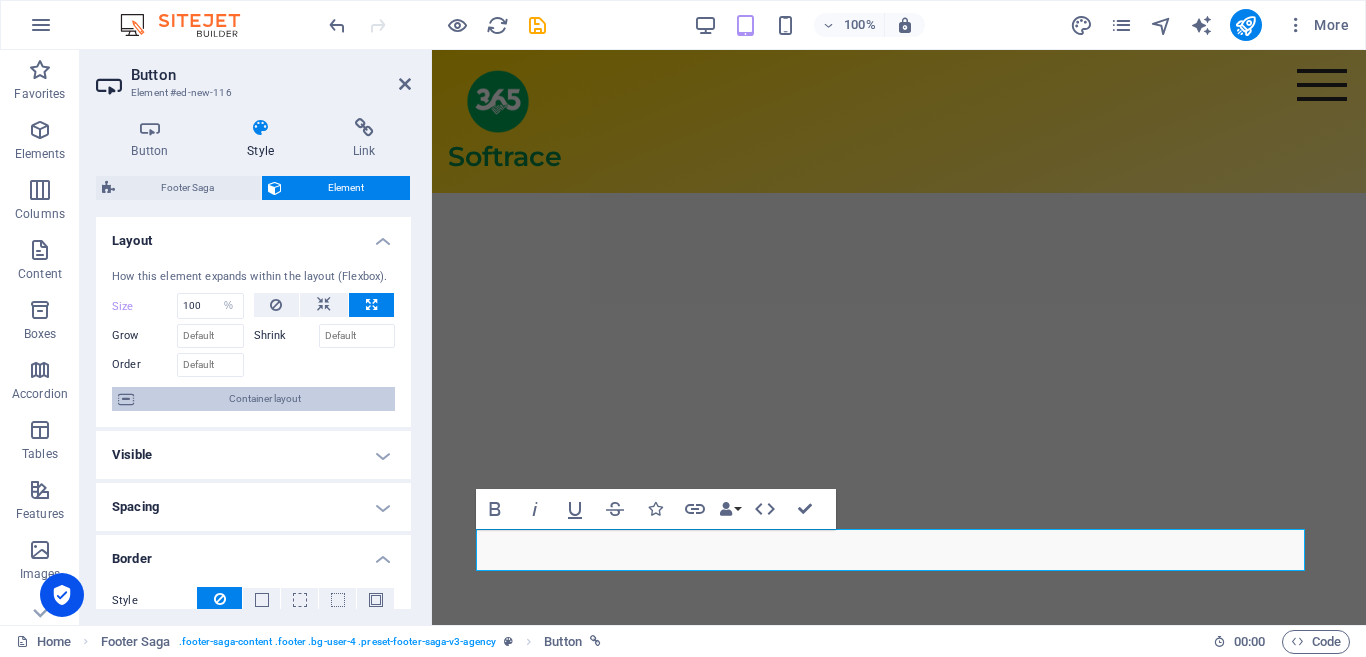 click on "Container layout" at bounding box center (264, 399) 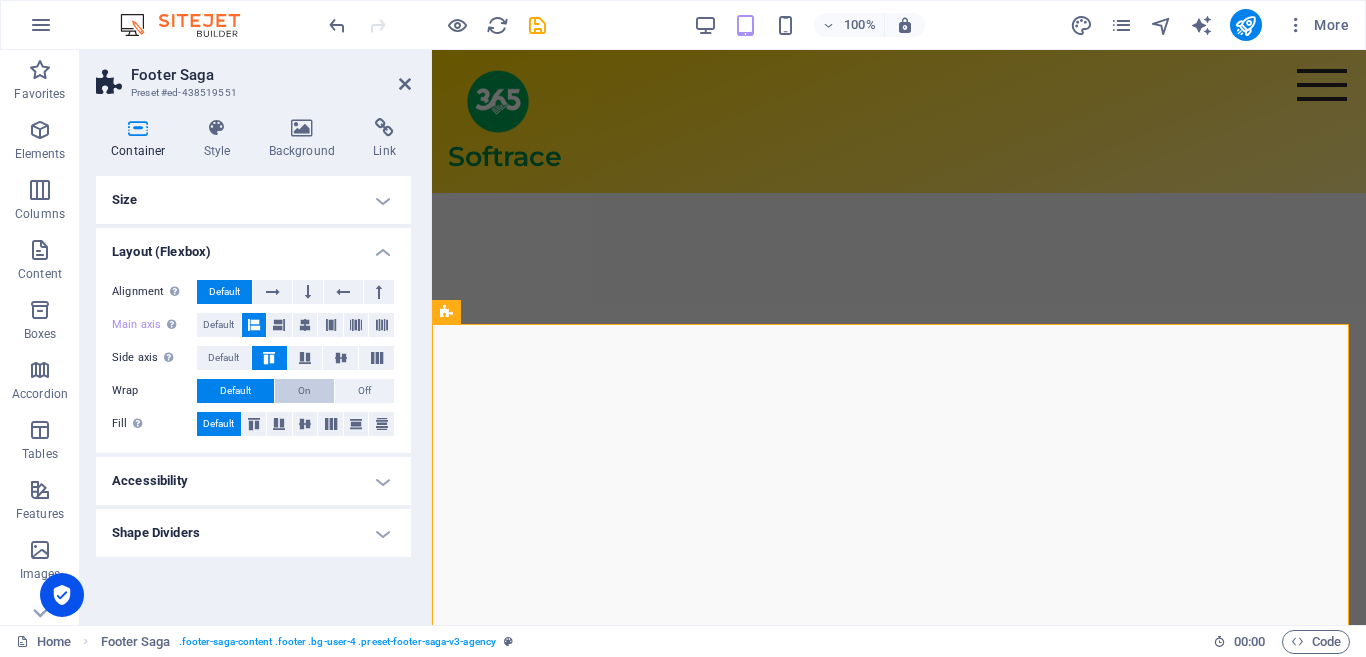 click on "On" at bounding box center [304, 391] 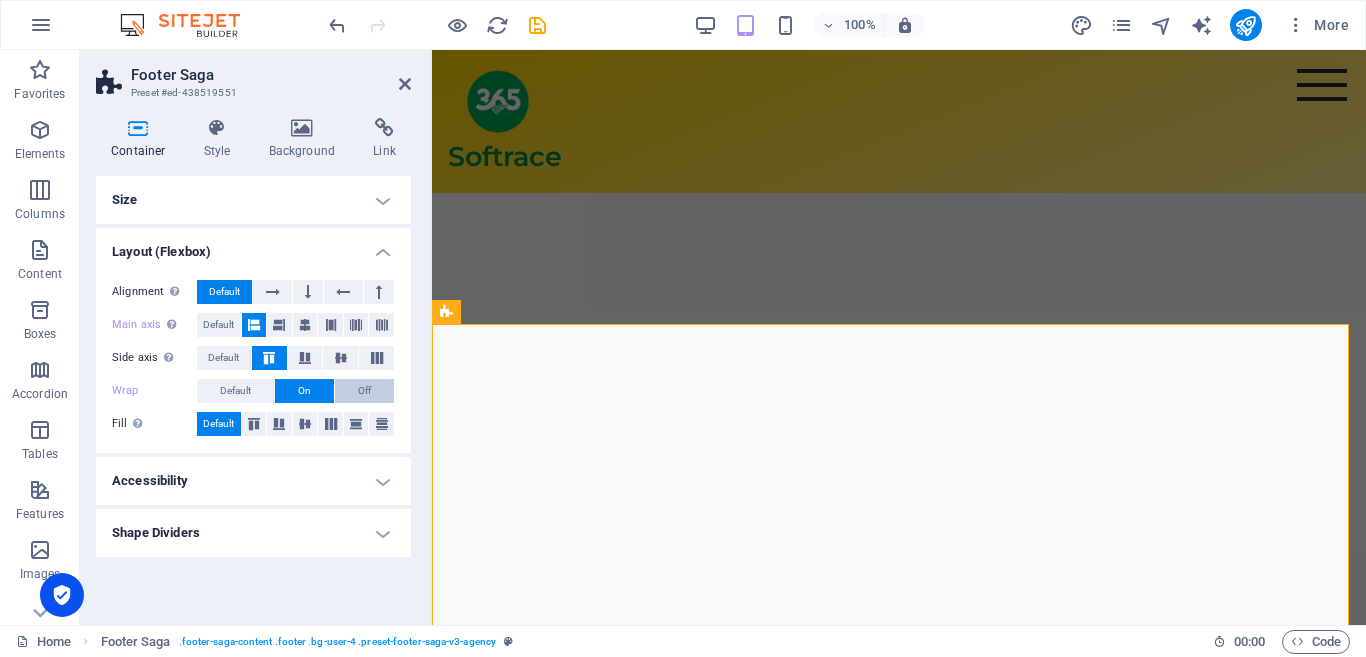 click on "Off" at bounding box center (364, 391) 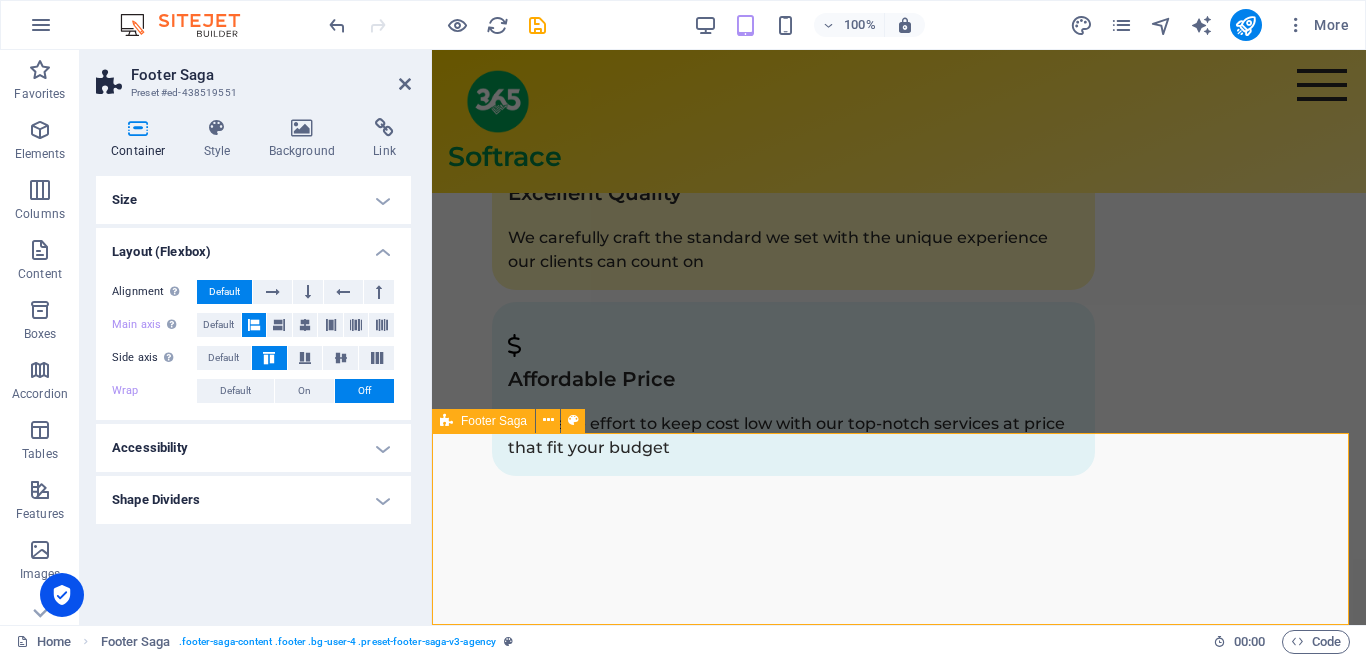 scroll, scrollTop: 2219, scrollLeft: 0, axis: vertical 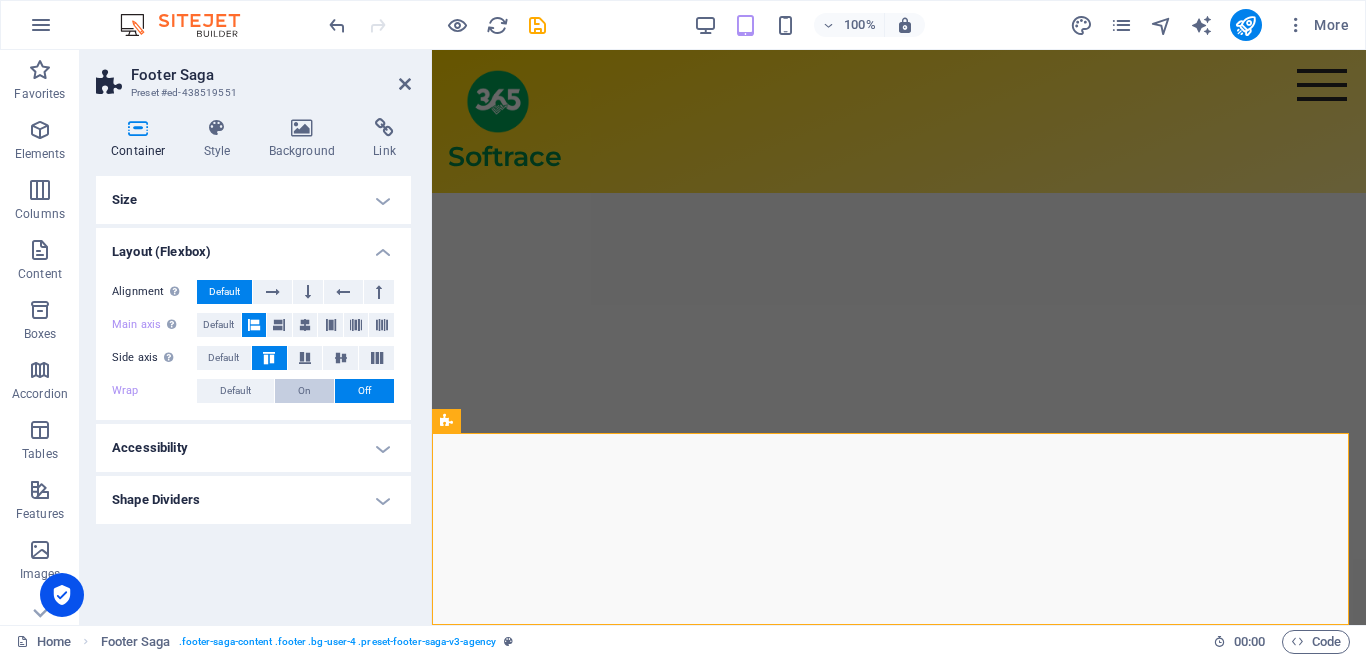 click on "On" at bounding box center [304, 391] 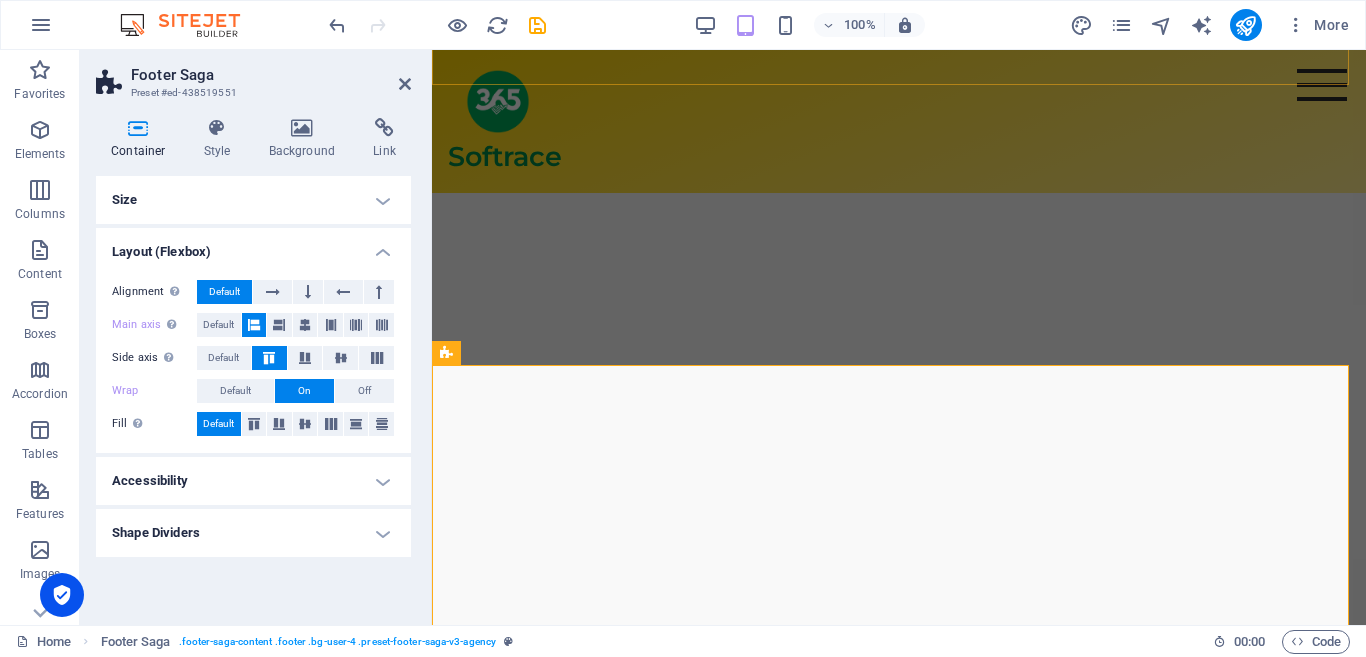 scroll, scrollTop: 2370, scrollLeft: 0, axis: vertical 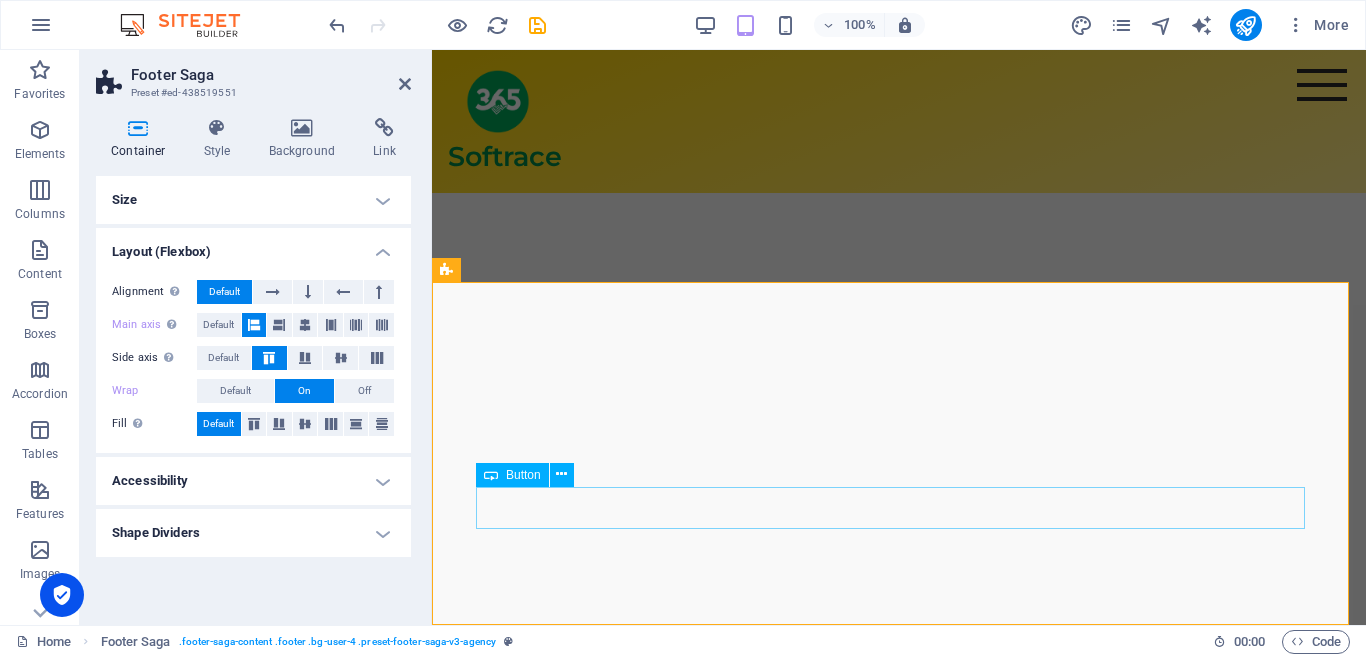 click on "* Privacy" at bounding box center [899, 10570] 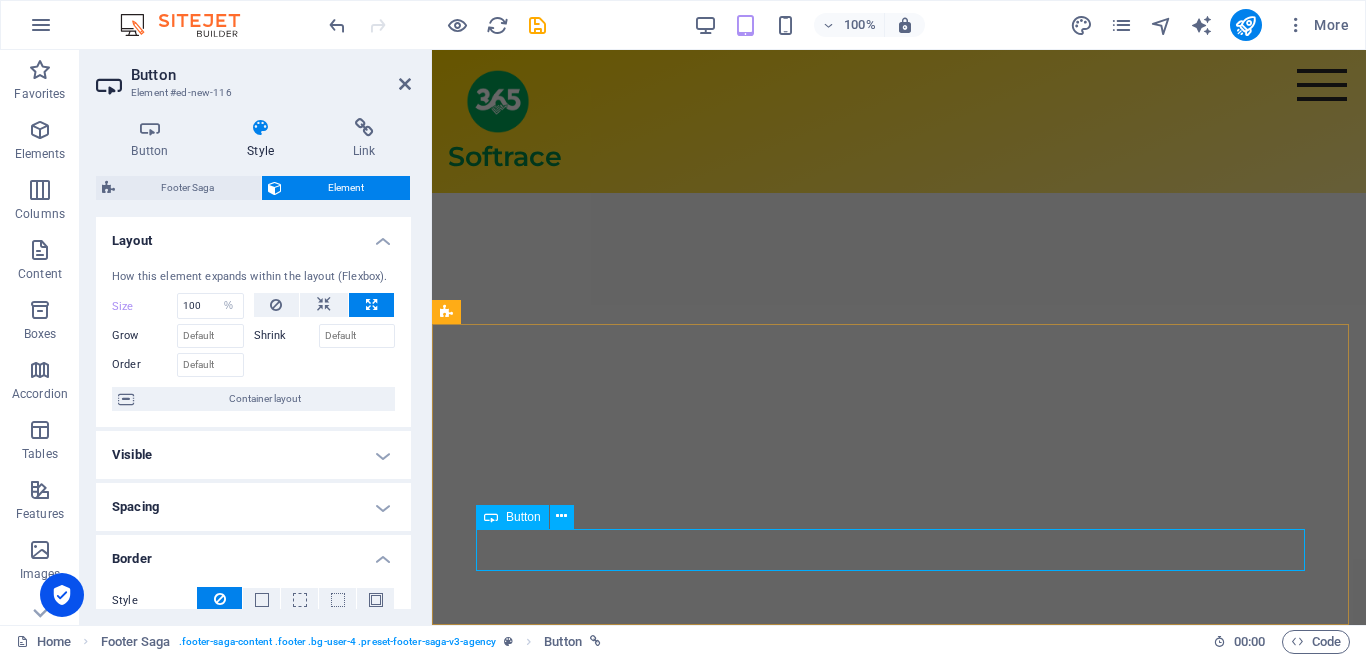 scroll, scrollTop: 2328, scrollLeft: 0, axis: vertical 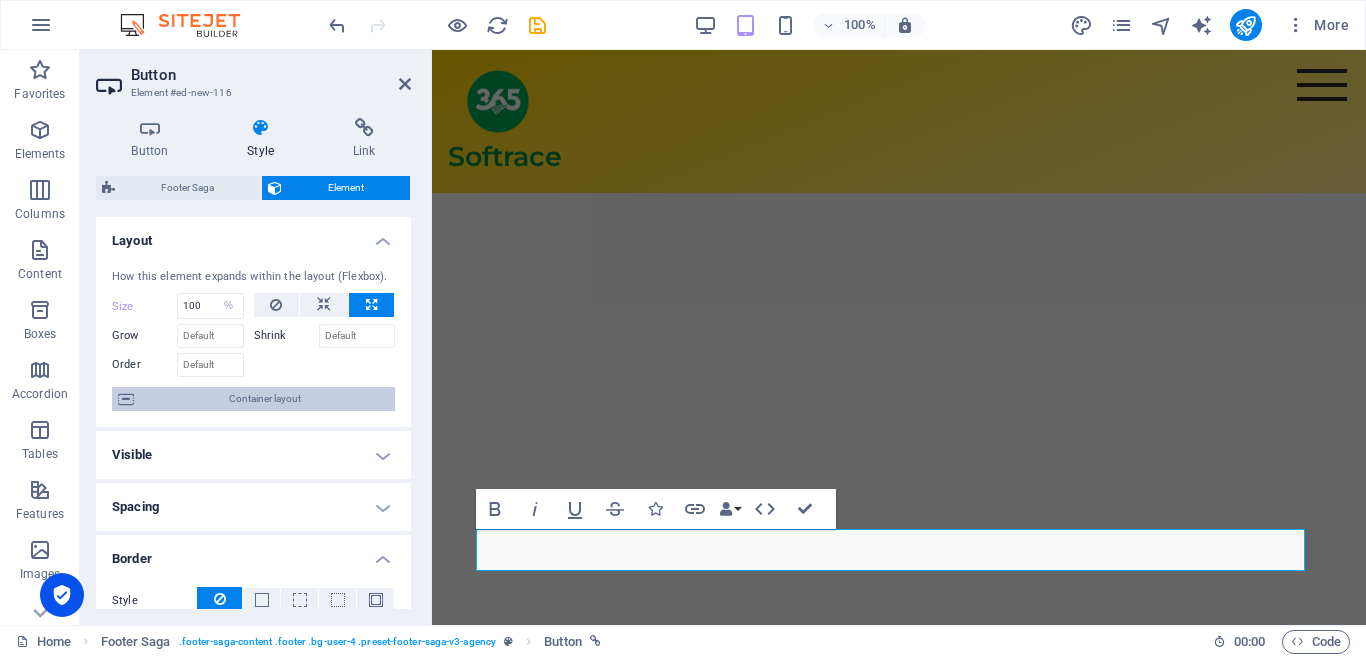 click on "Container layout" at bounding box center [264, 399] 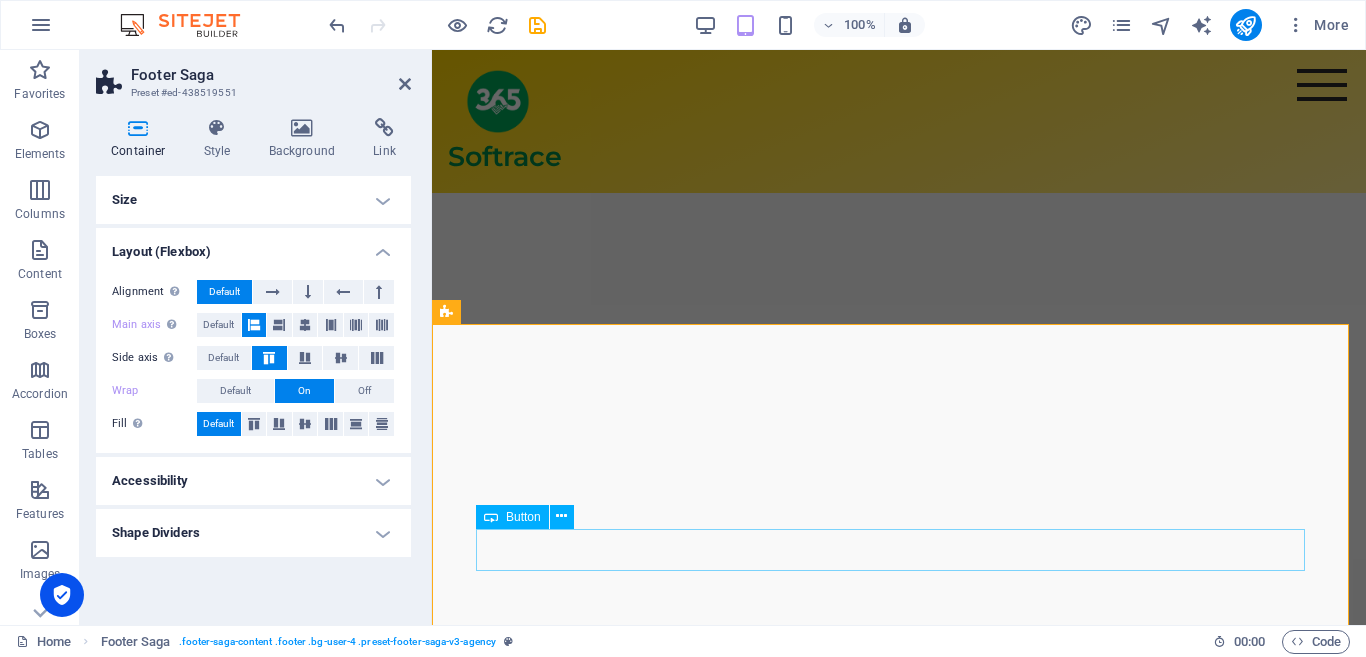 click on "* Privacy" at bounding box center (899, 10612) 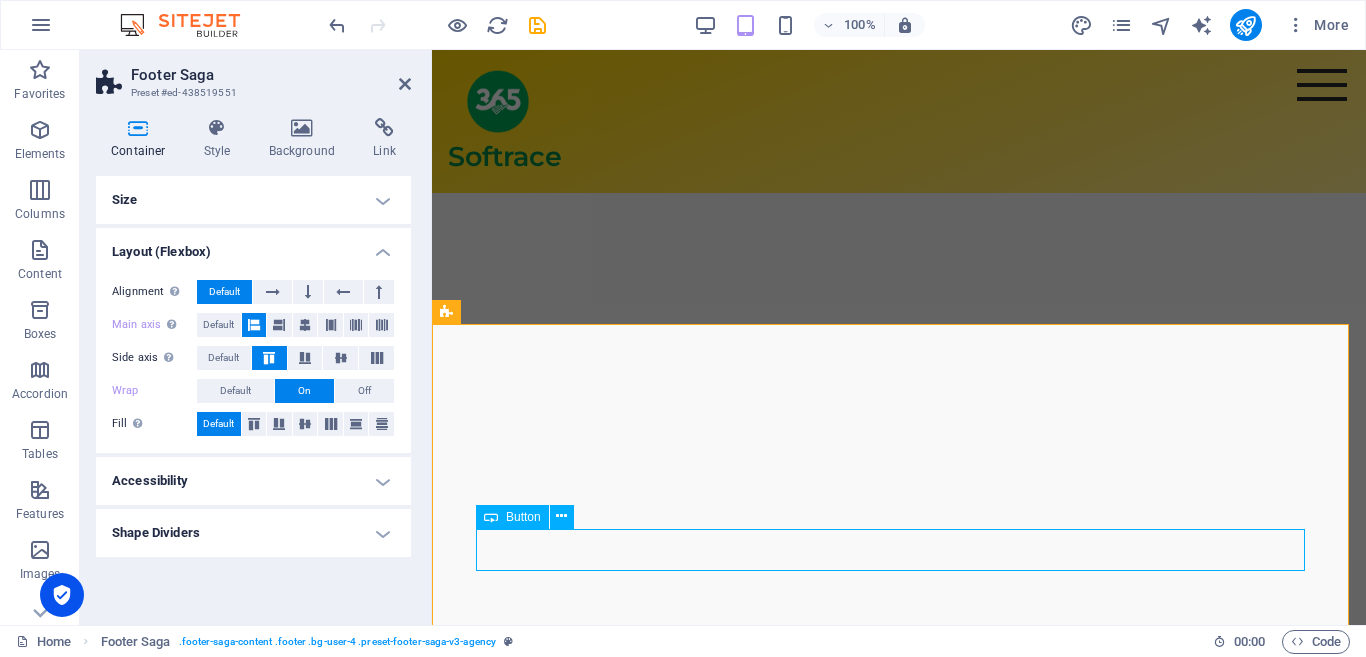click on "* Privacy" at bounding box center [899, 10612] 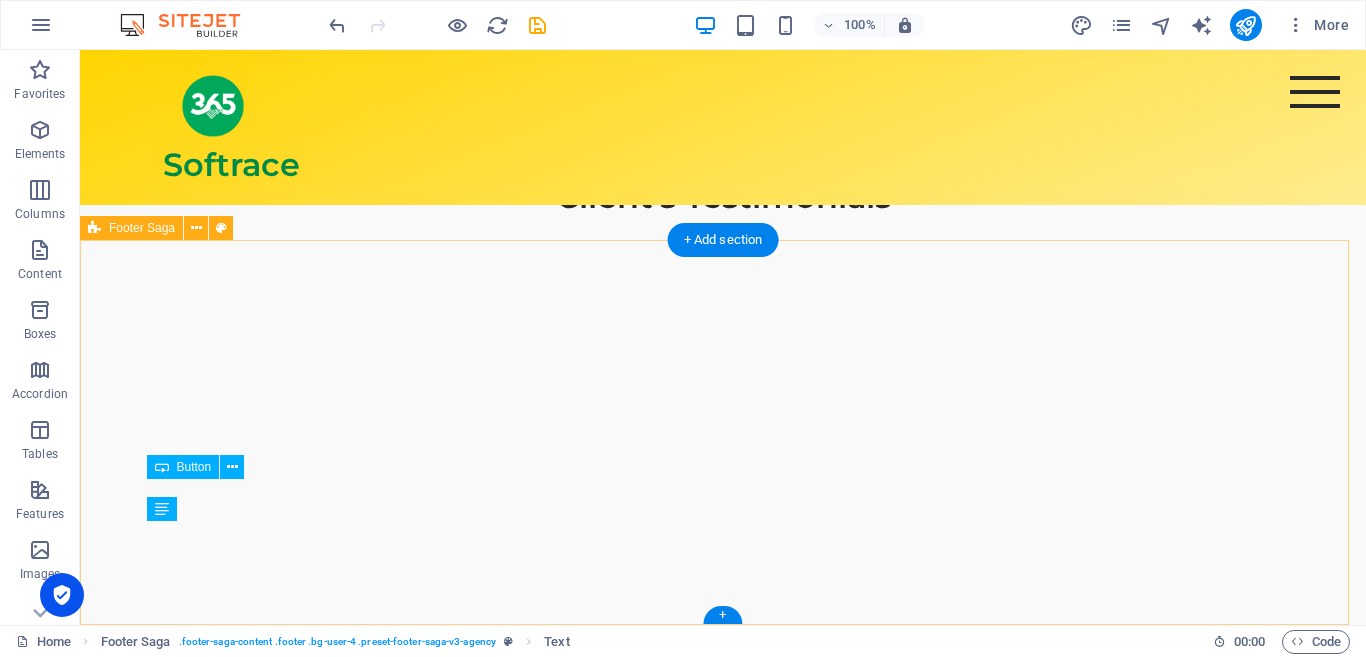 scroll, scrollTop: 2090, scrollLeft: 0, axis: vertical 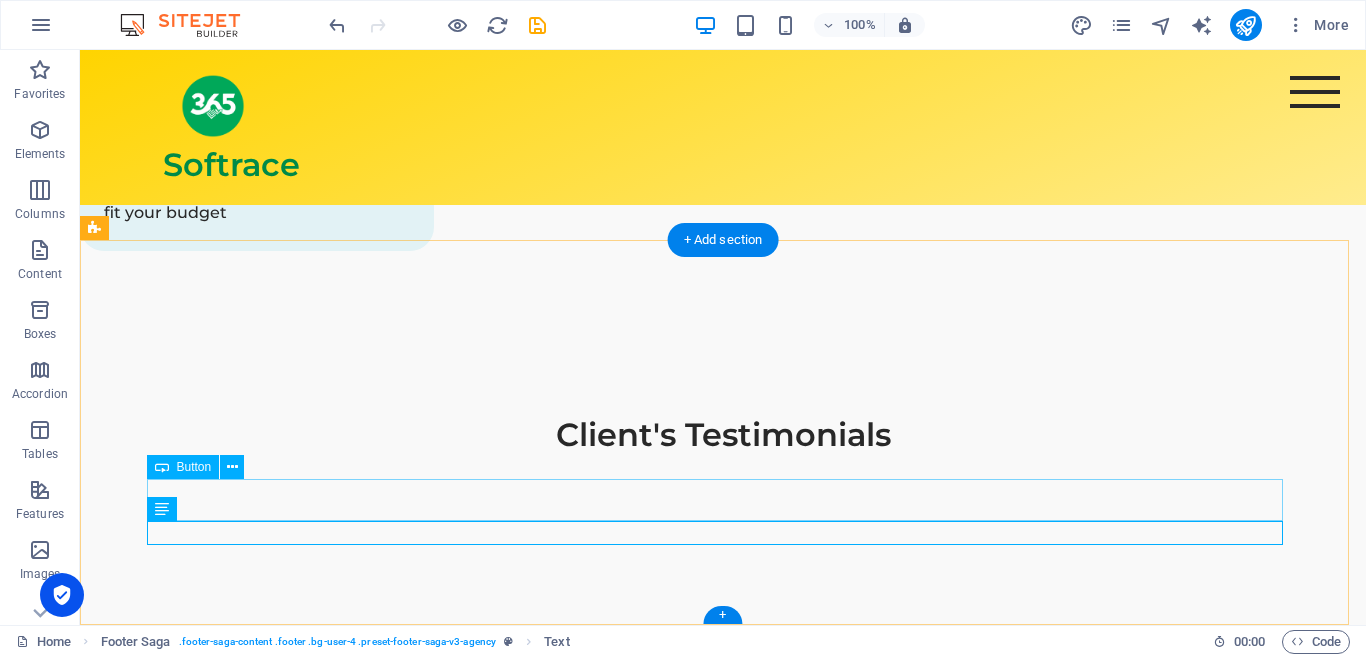 click on "* Privacy" at bounding box center (656, 15055) 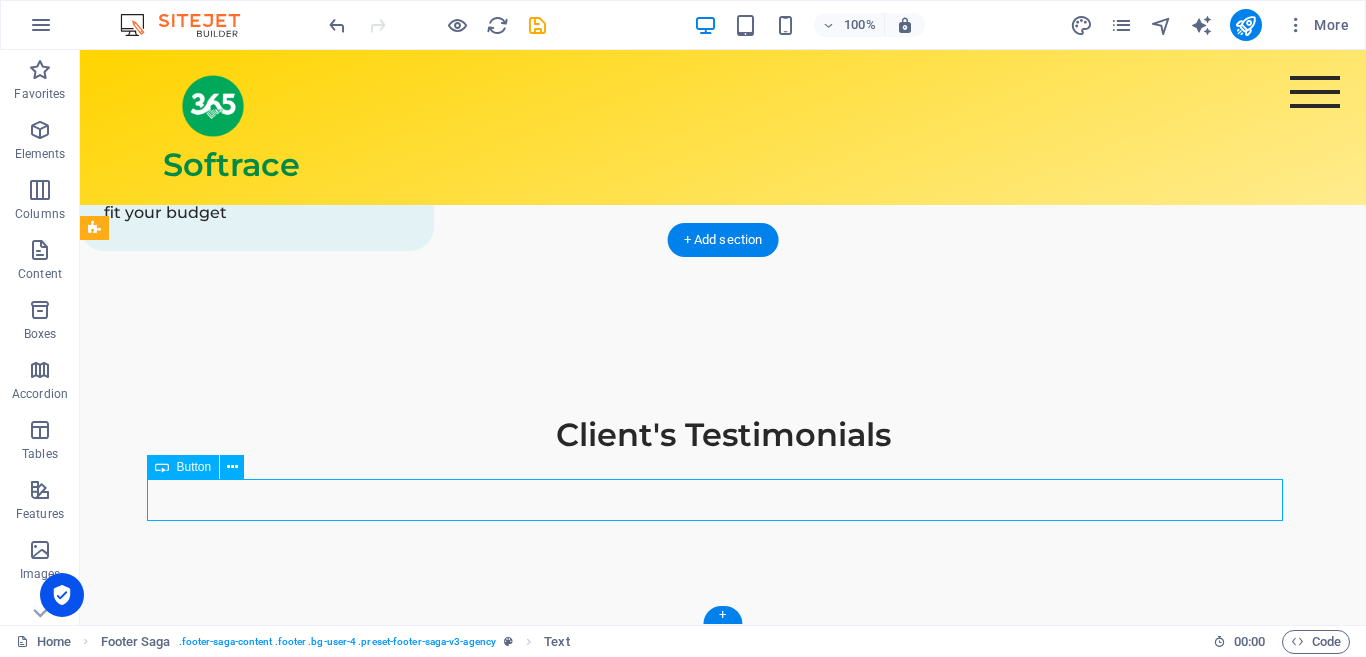 click on "* Privacy" at bounding box center (656, 15055) 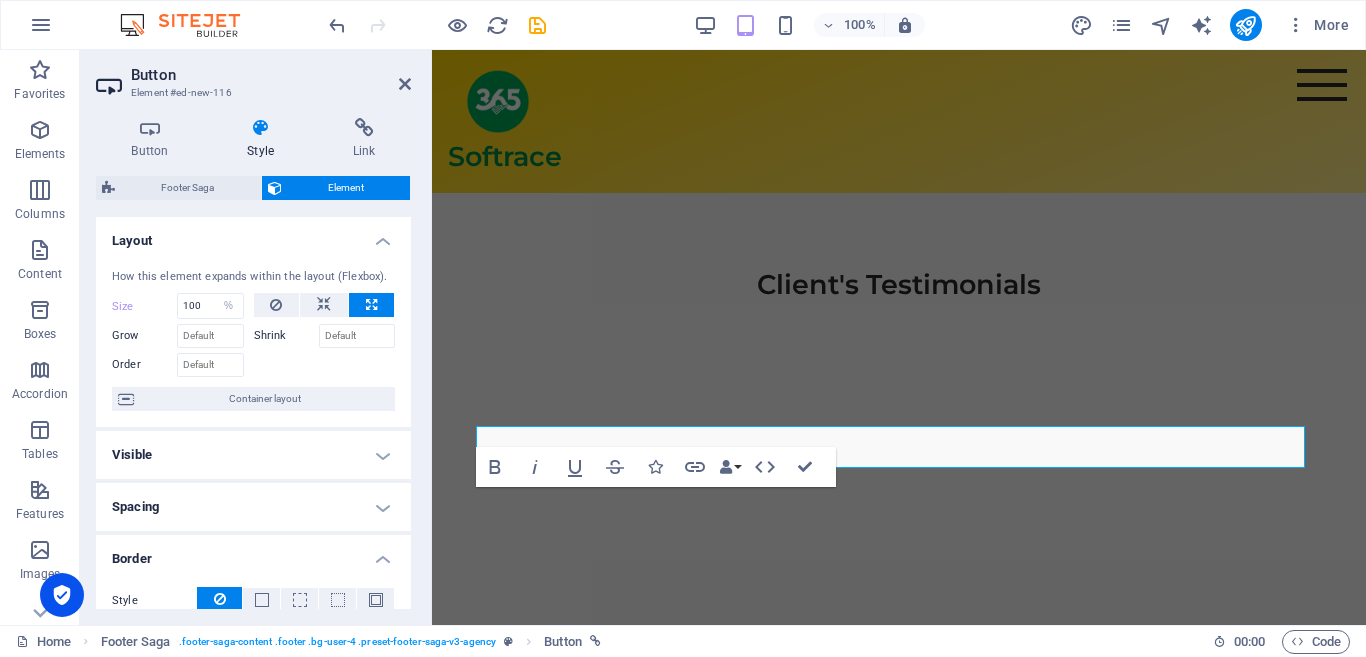 scroll, scrollTop: 2370, scrollLeft: 0, axis: vertical 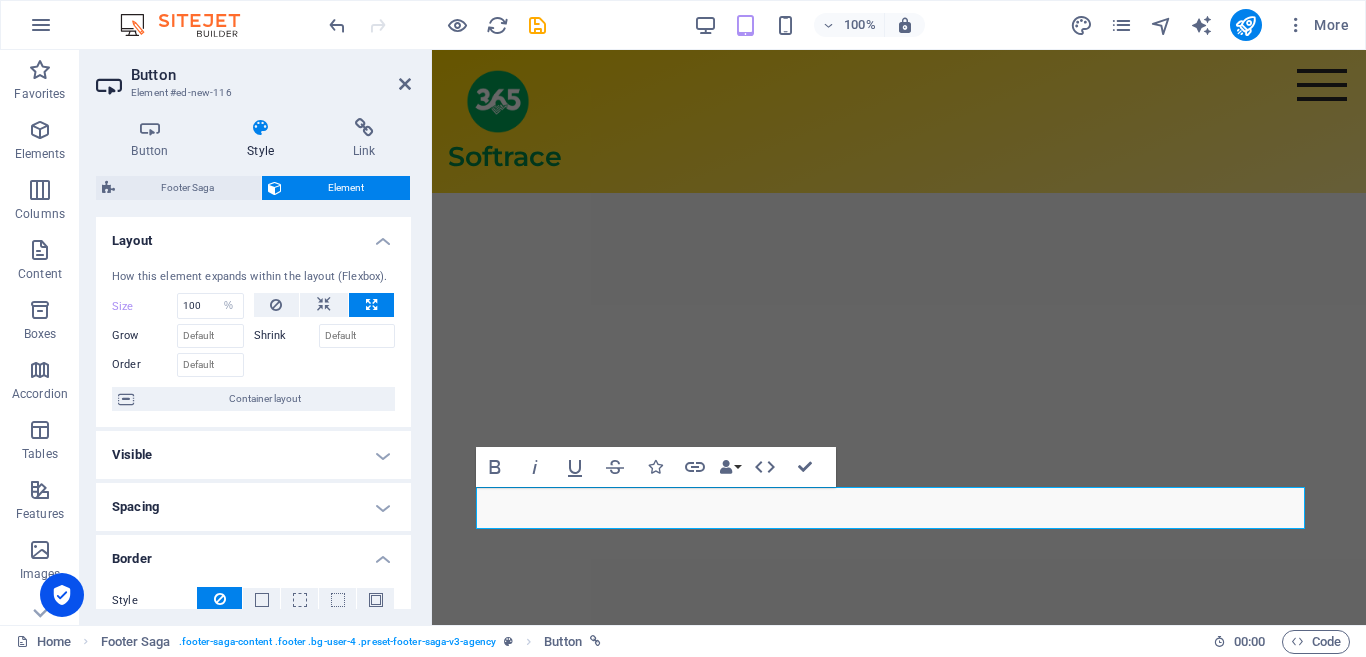 click on "Layout" at bounding box center (253, 235) 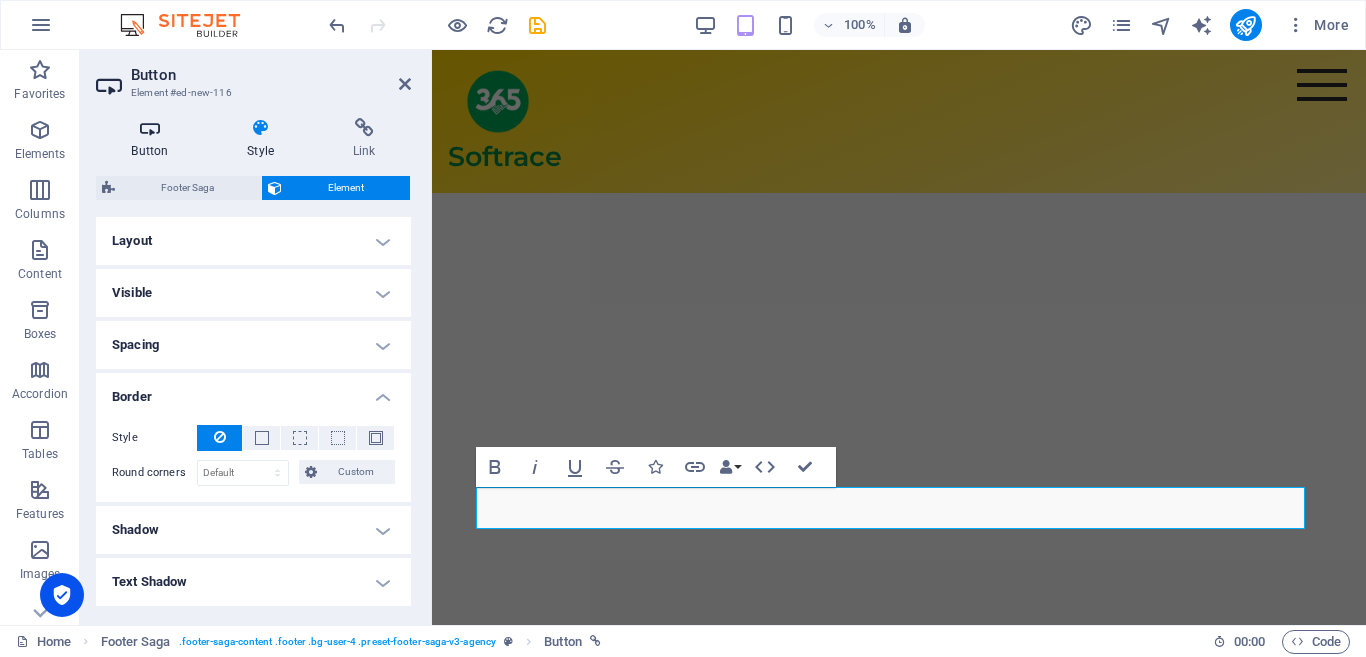 click on "Button" at bounding box center (154, 139) 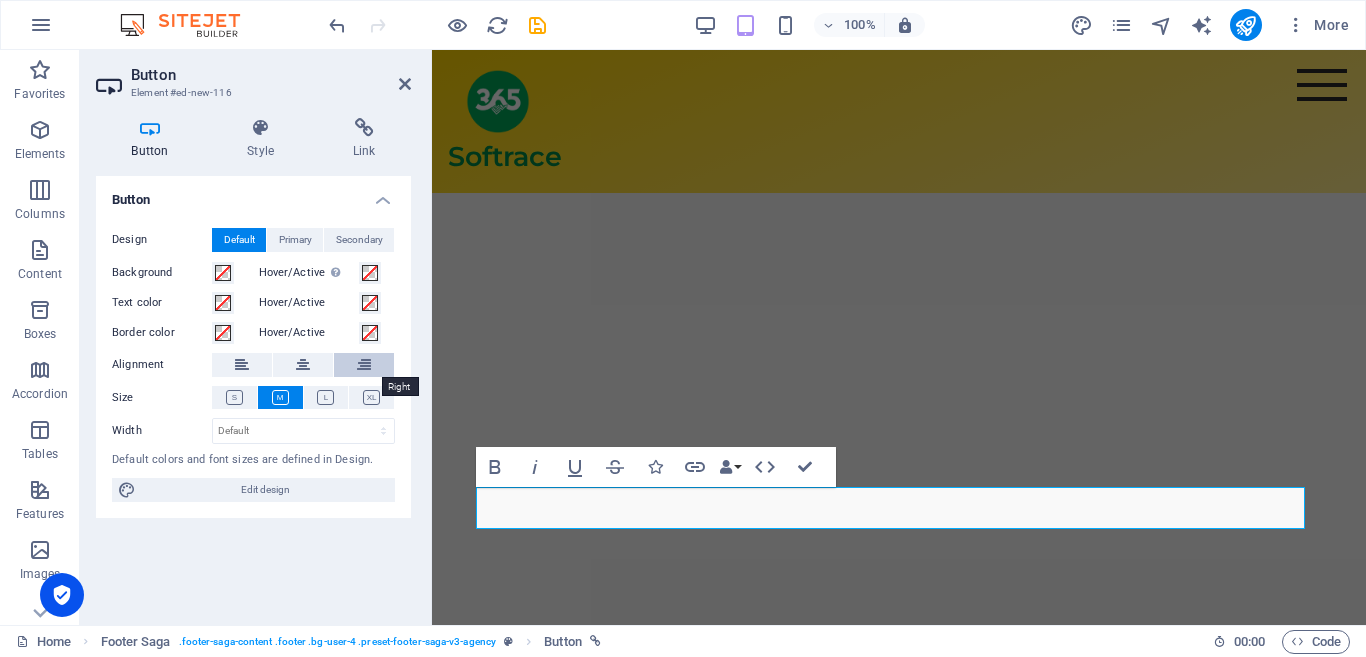 click at bounding box center [364, 365] 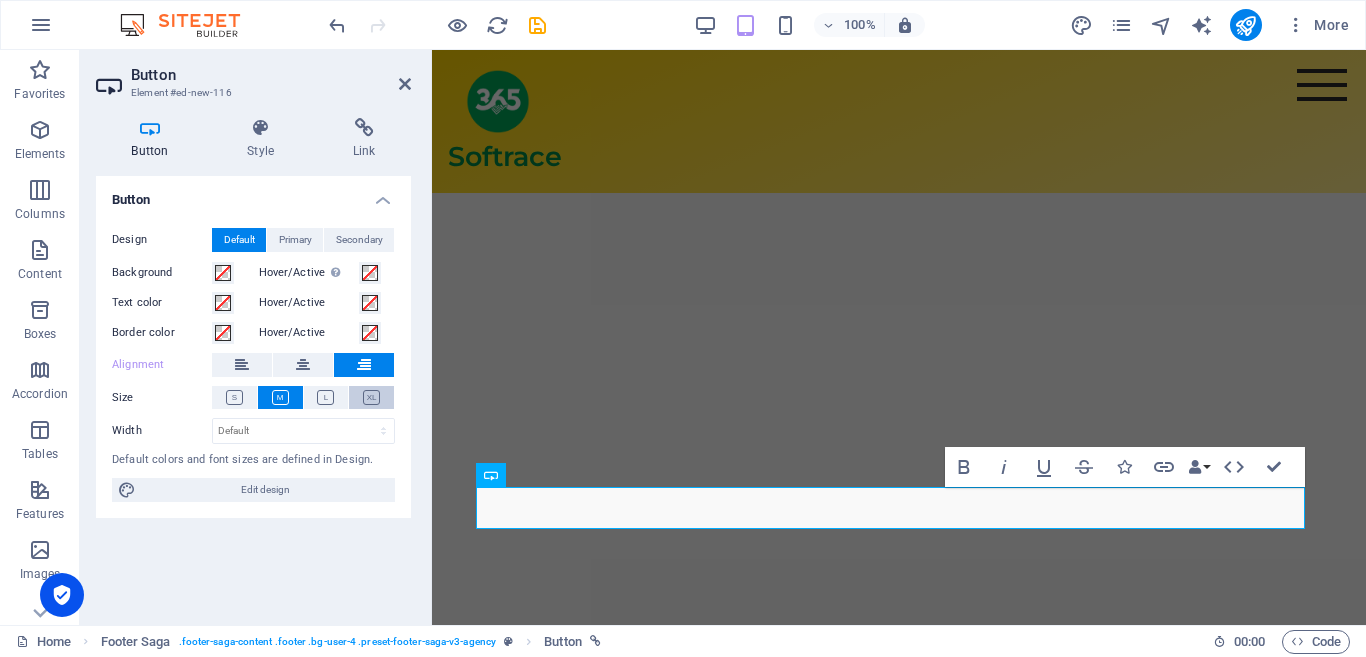 click at bounding box center [371, 397] 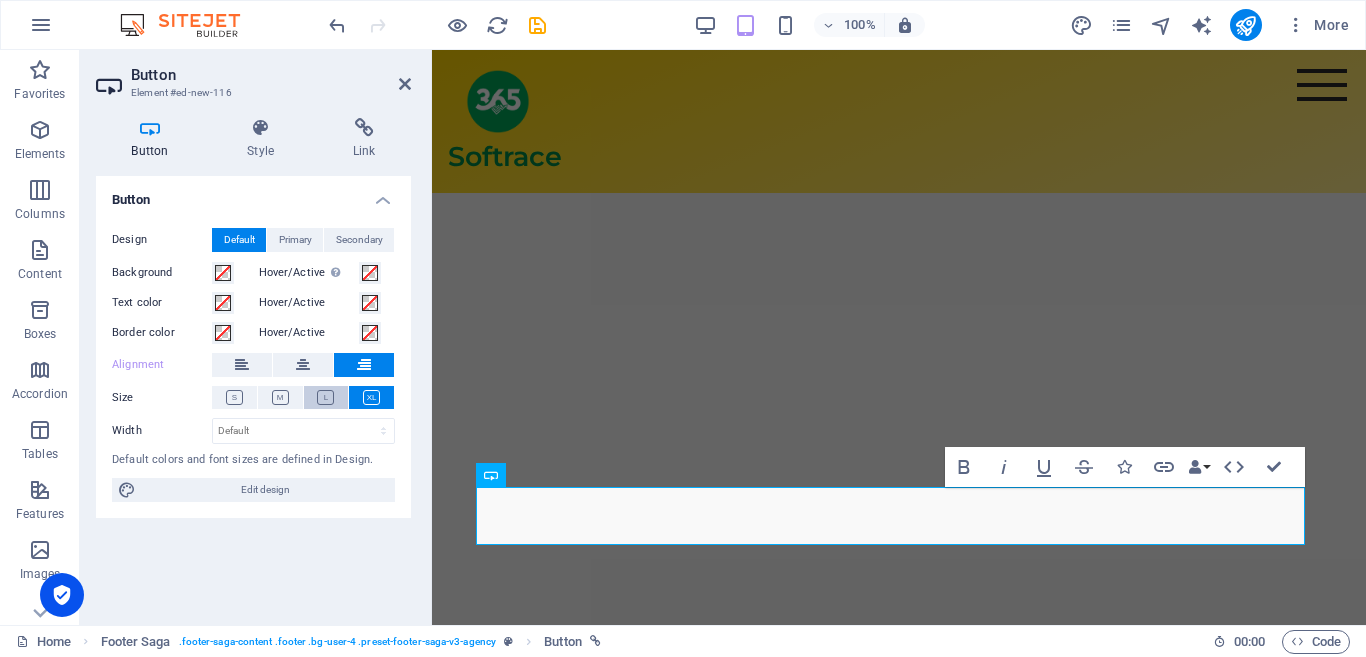 click at bounding box center (325, 397) 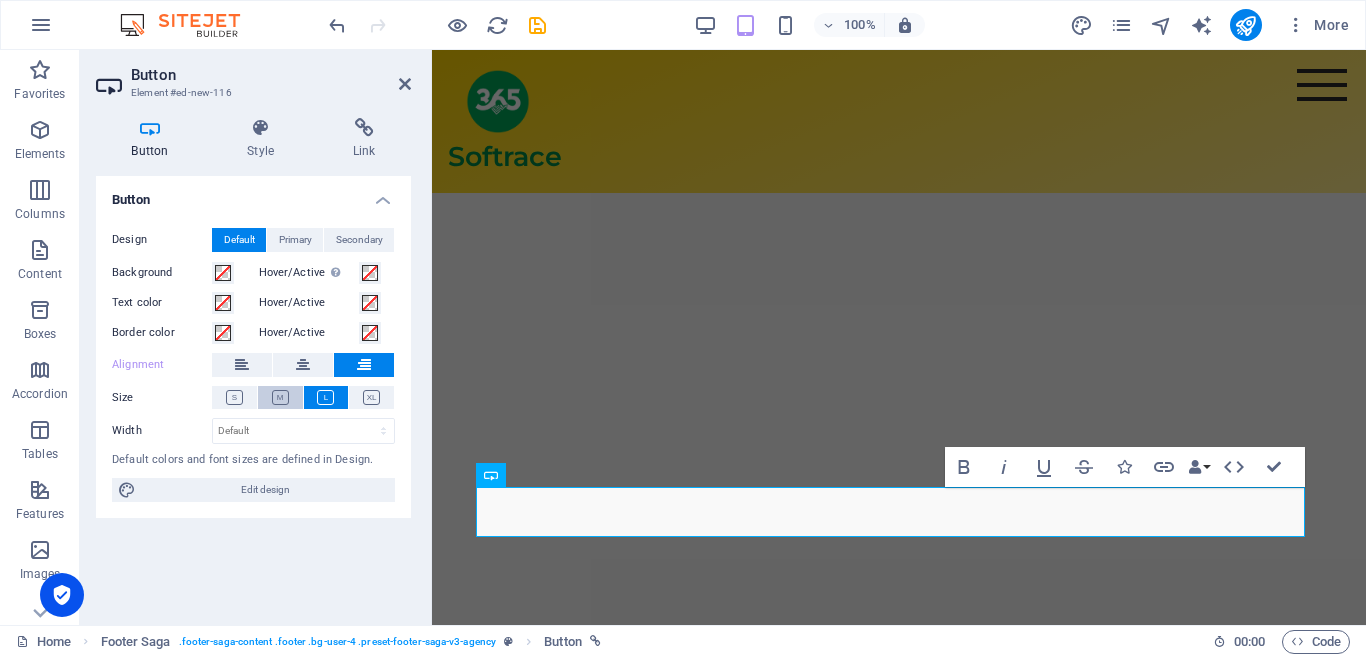 click at bounding box center [280, 397] 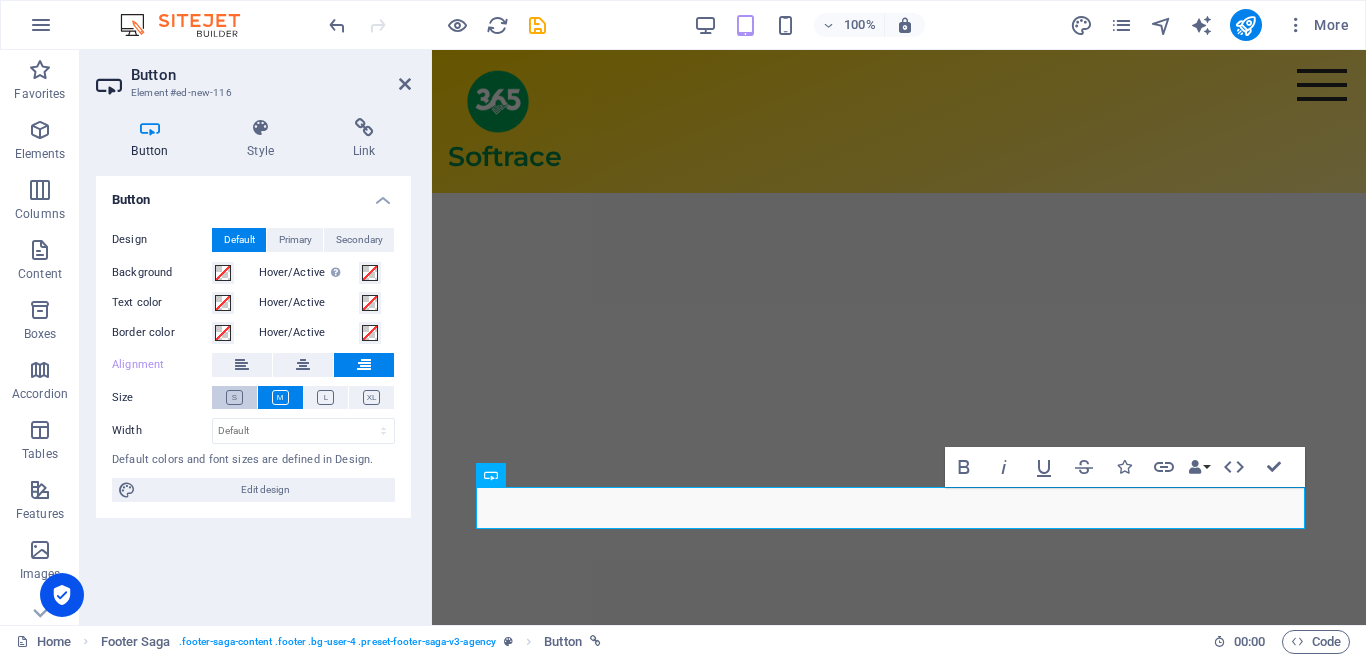 click at bounding box center (234, 397) 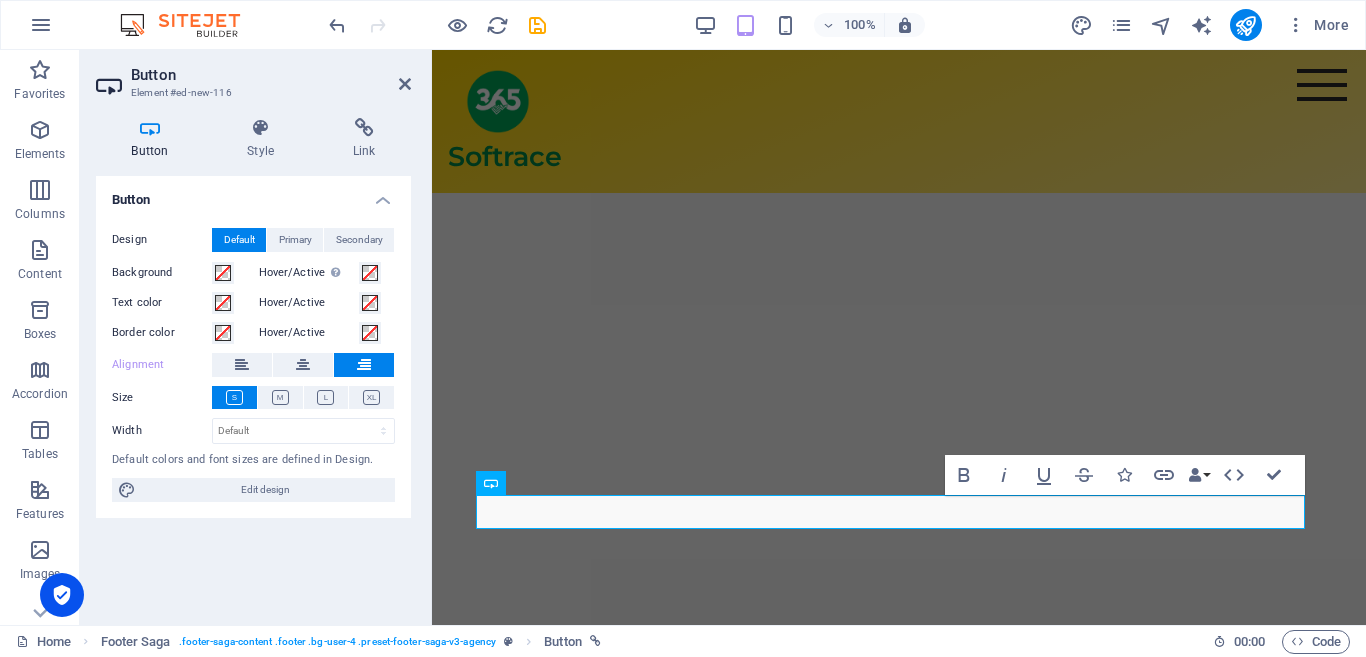 scroll, scrollTop: 2362, scrollLeft: 0, axis: vertical 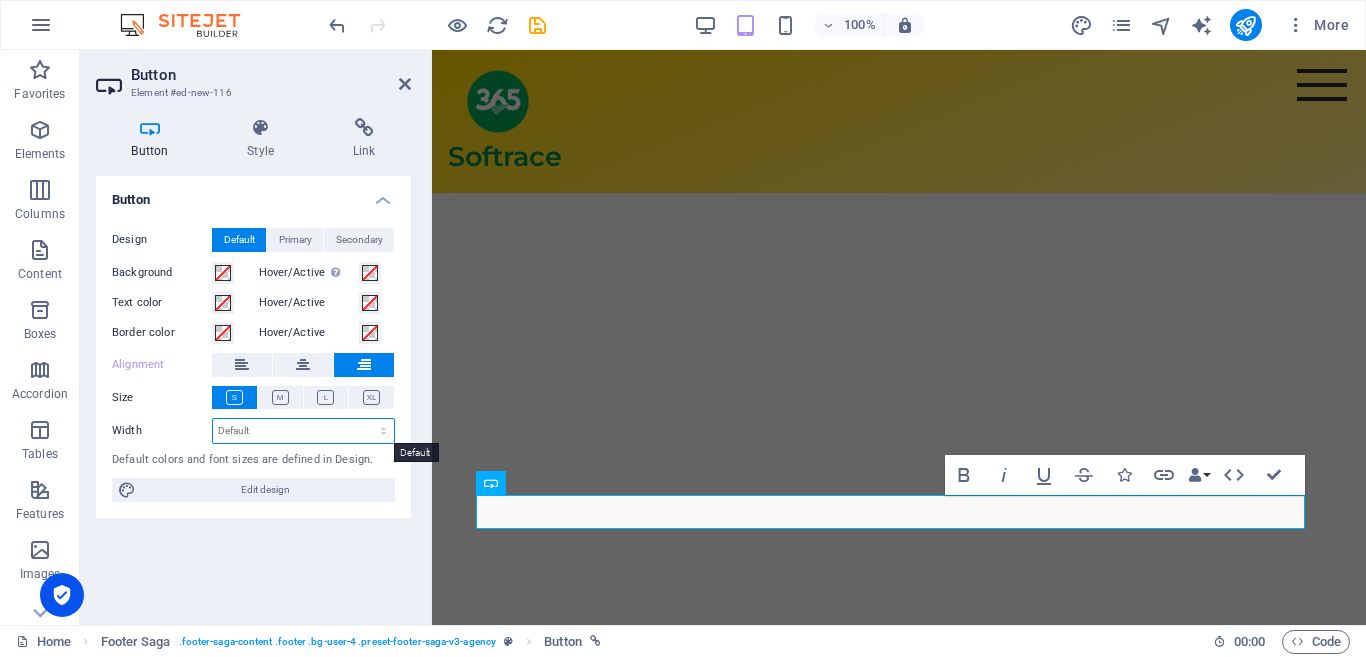 click on "Default px rem % em vh vw" at bounding box center (303, 431) 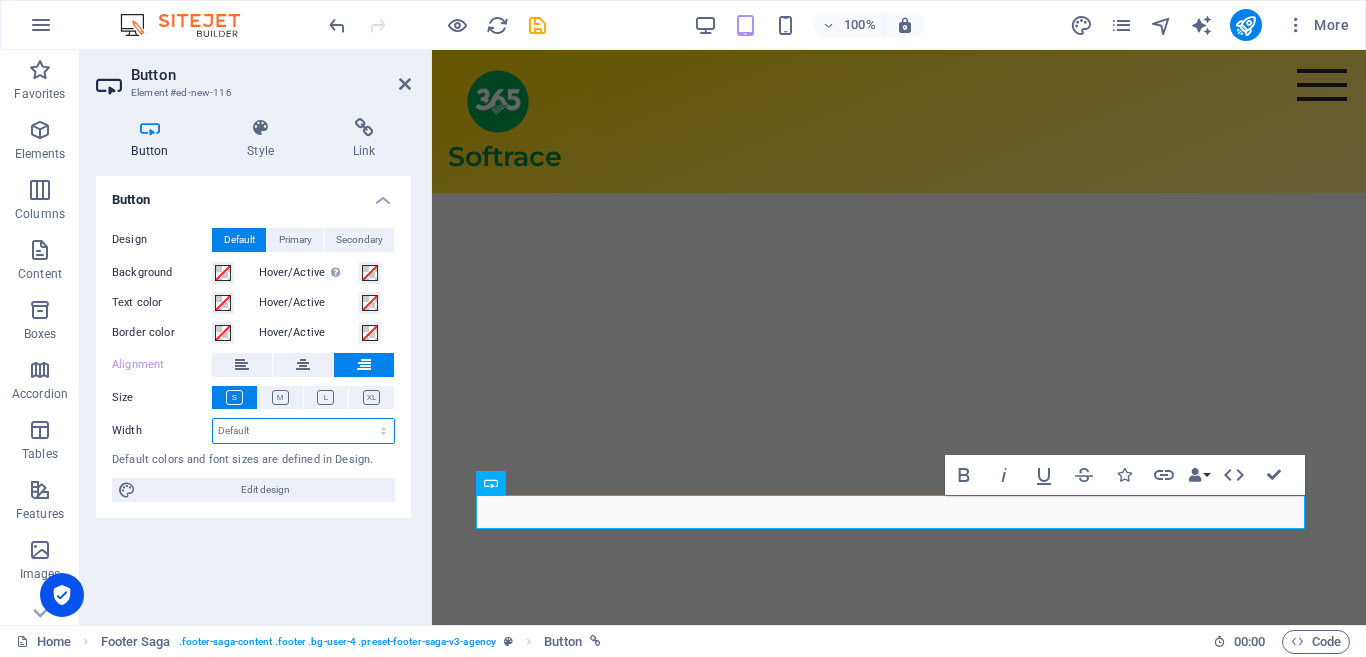 select on "px" 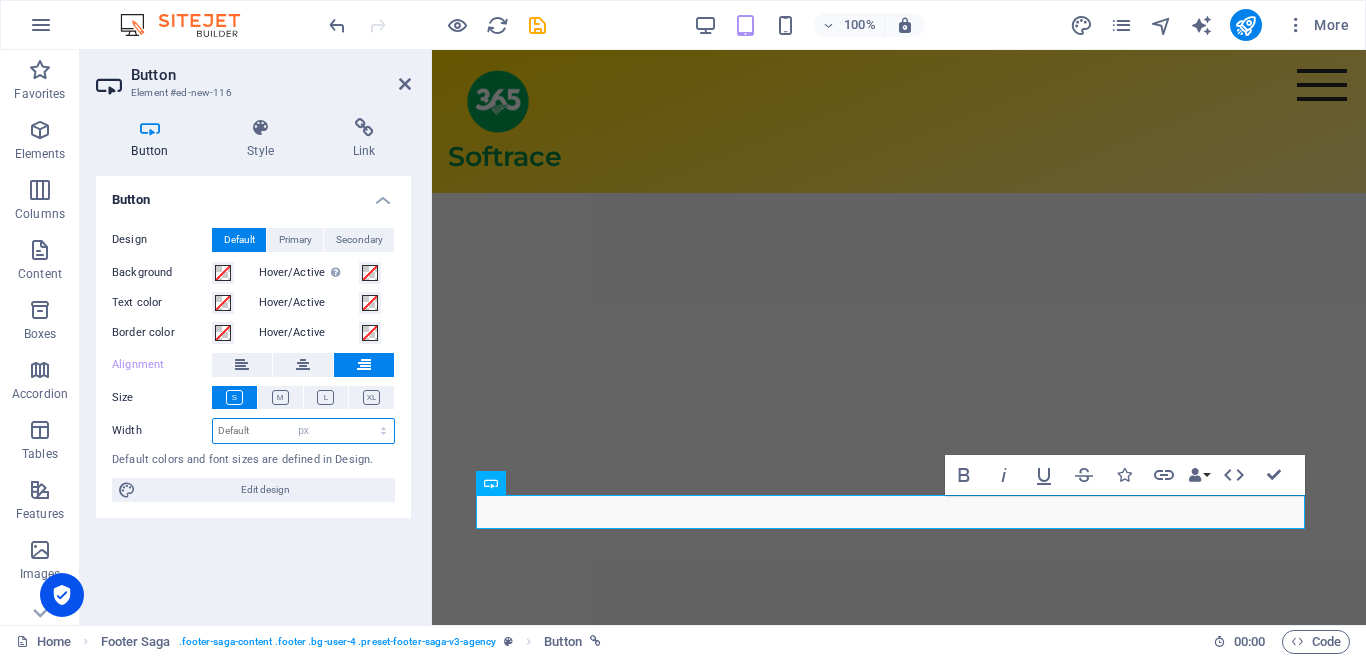 click on "Default px rem % em vh vw" at bounding box center [303, 431] 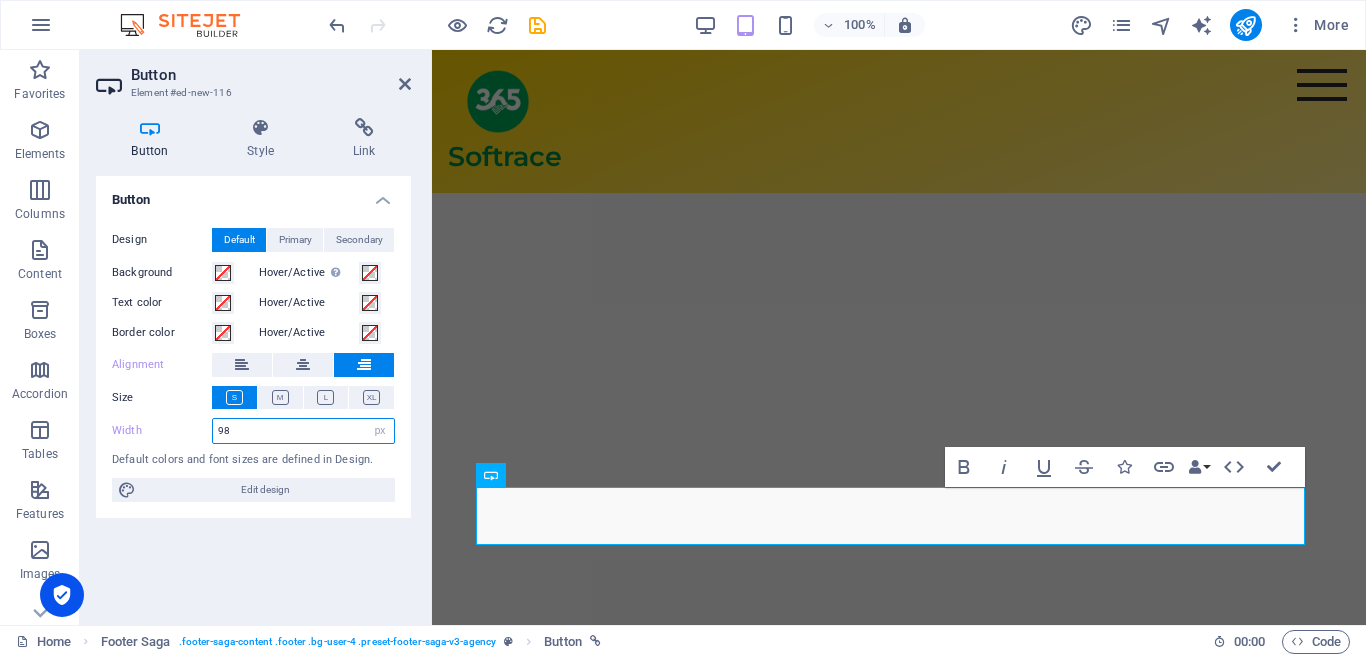 scroll, scrollTop: 2370, scrollLeft: 0, axis: vertical 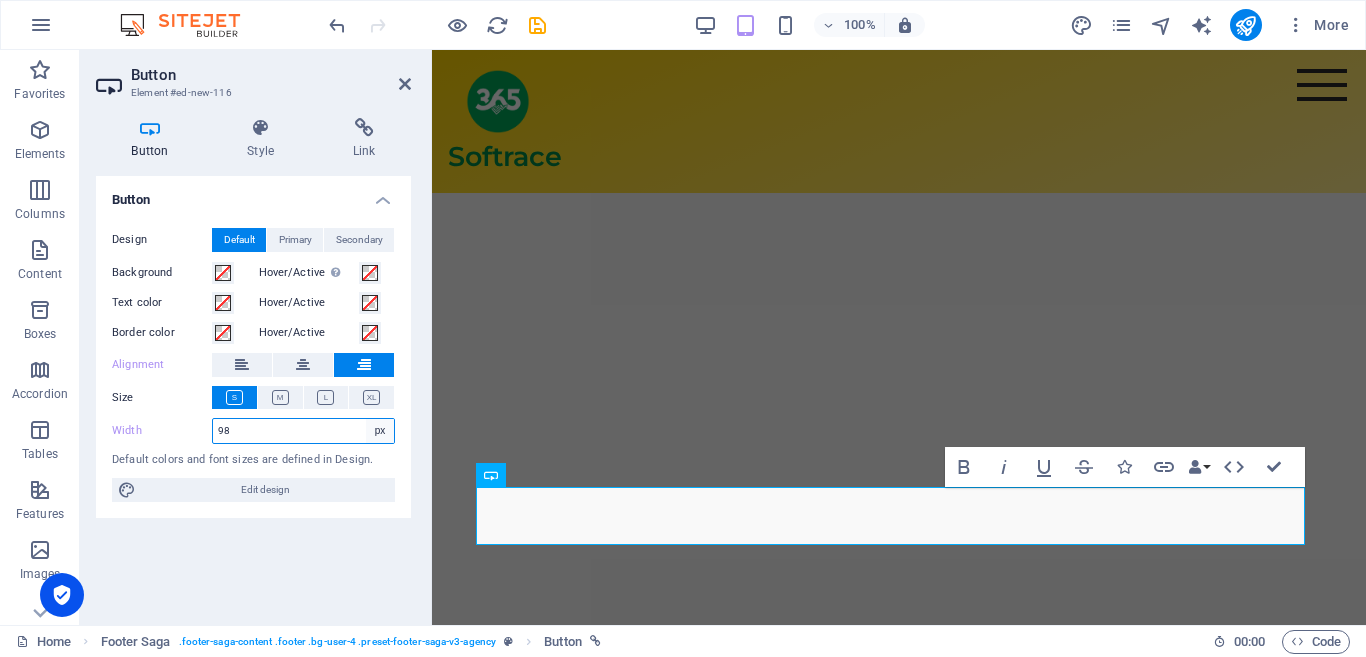 click on "Default px rem % em vh vw" at bounding box center [380, 431] 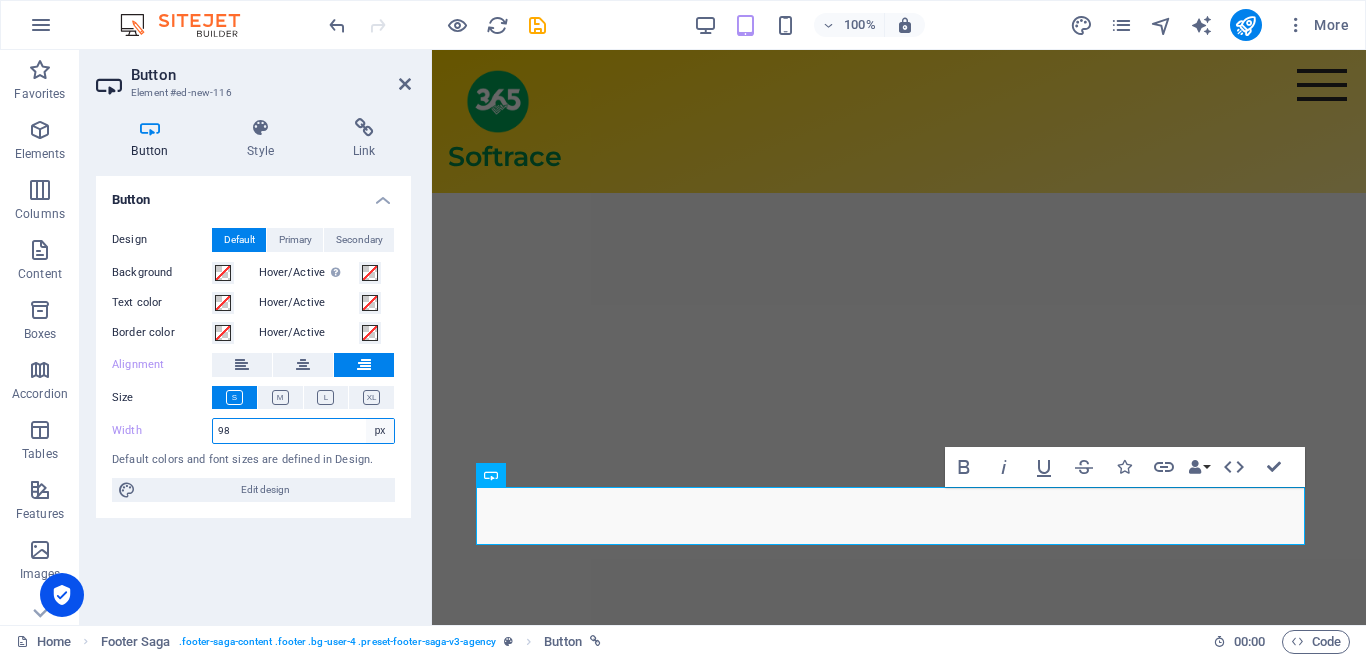 select on "rem" 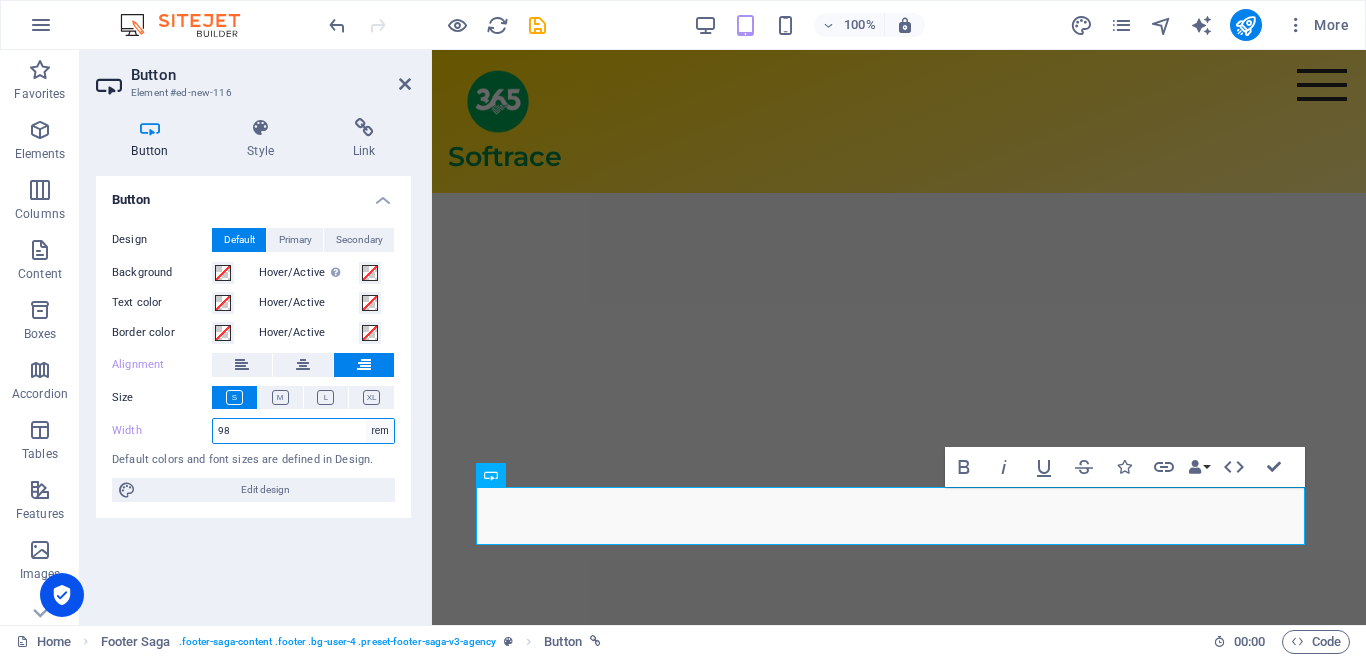 click on "Default px rem % em vh vw" at bounding box center [380, 431] 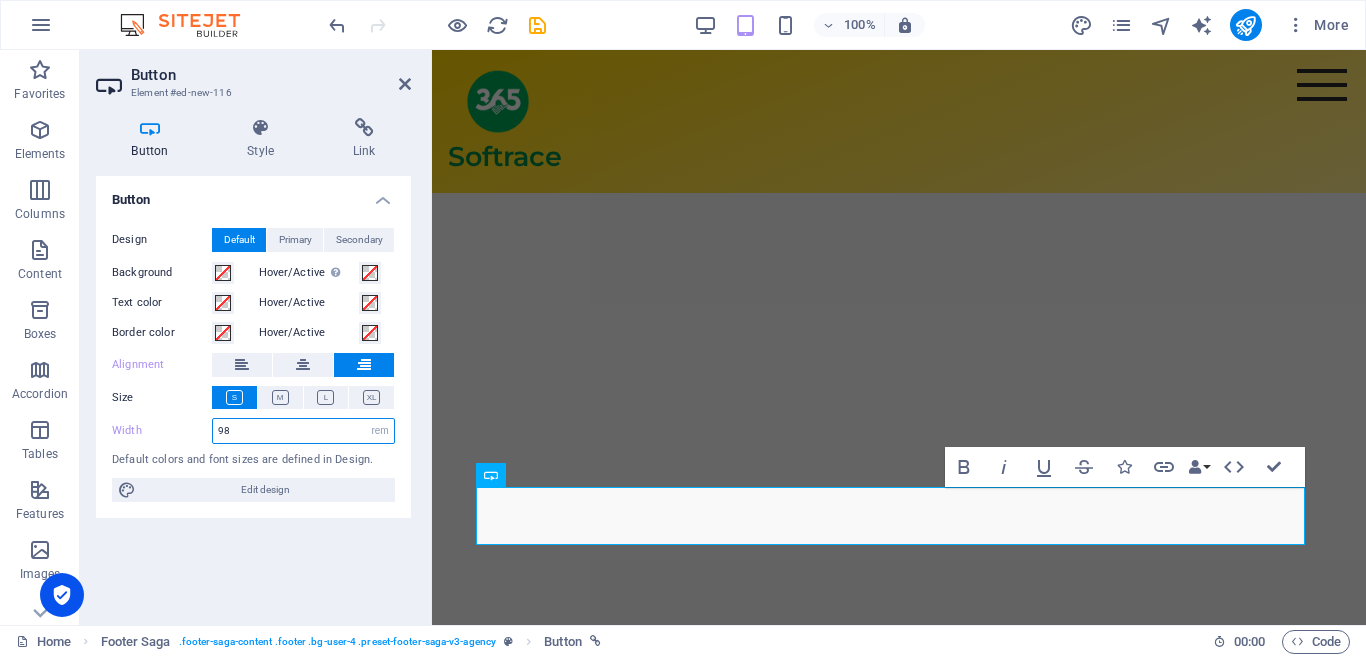 type on "6.125" 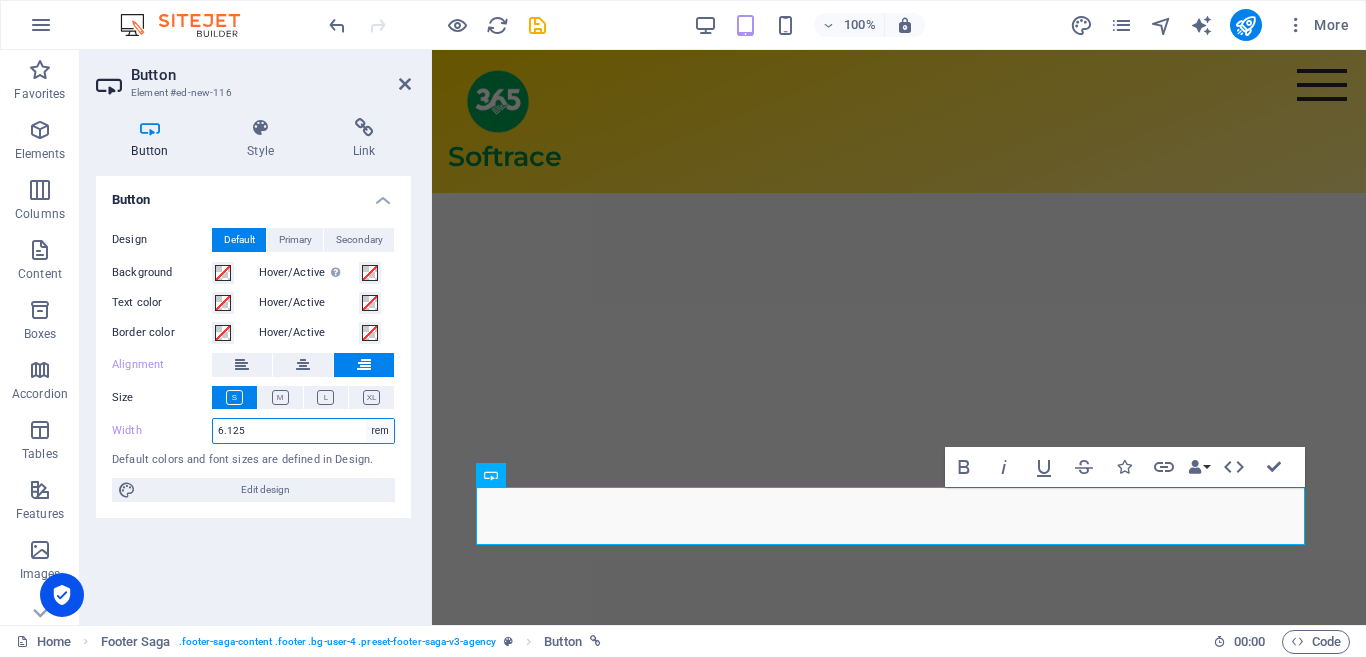 click on "Default px rem % em vh vw" at bounding box center [380, 431] 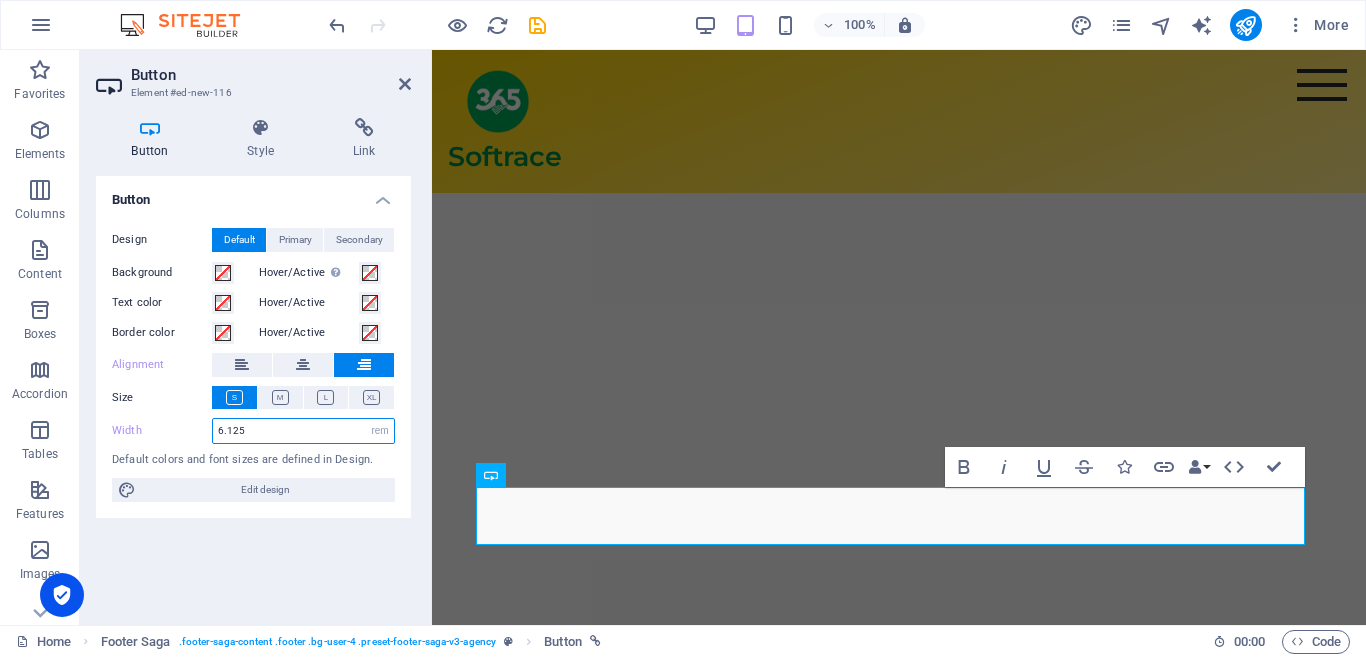 select on "vh" 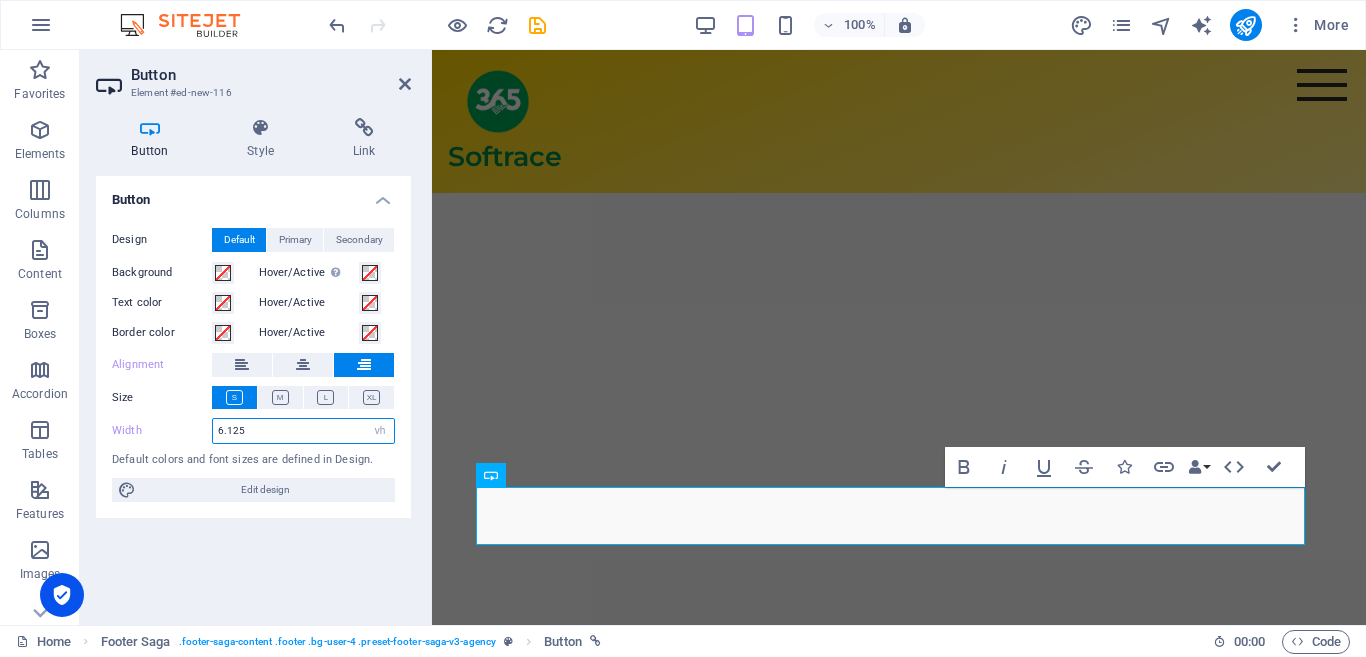 click on "Default px rem % em vh vw" at bounding box center [380, 431] 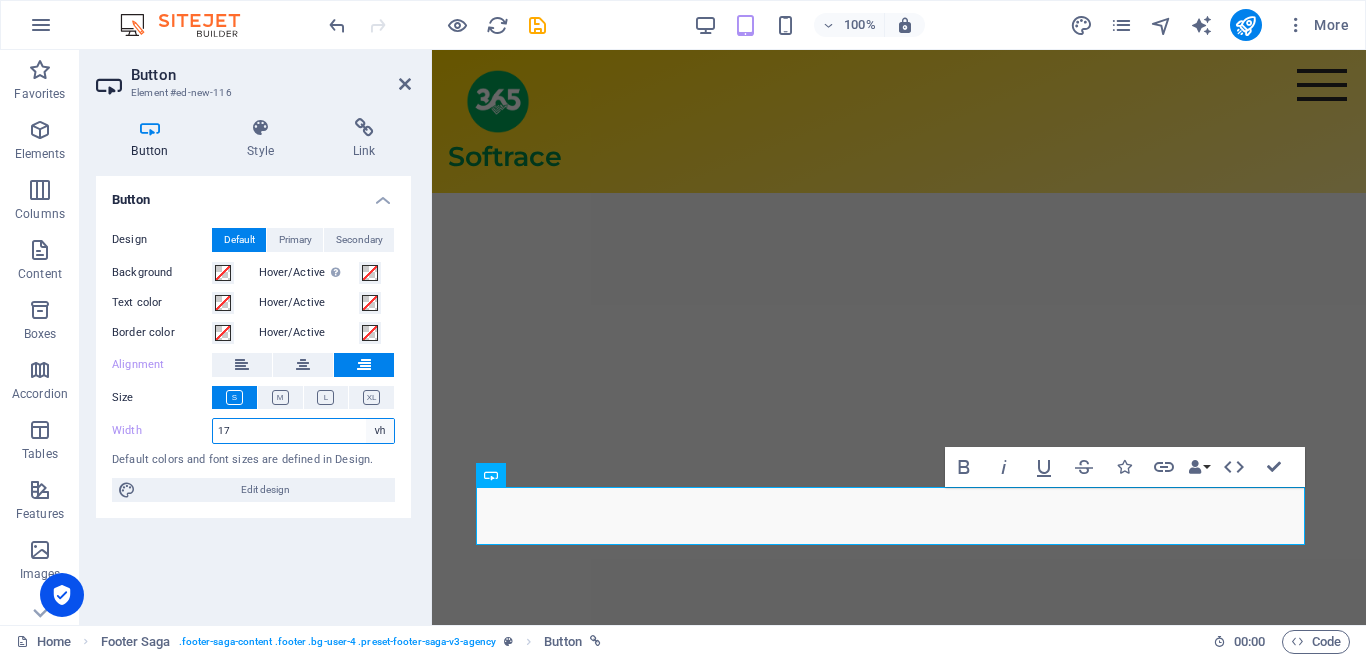 click on "Default px rem % em vh vw" at bounding box center (380, 431) 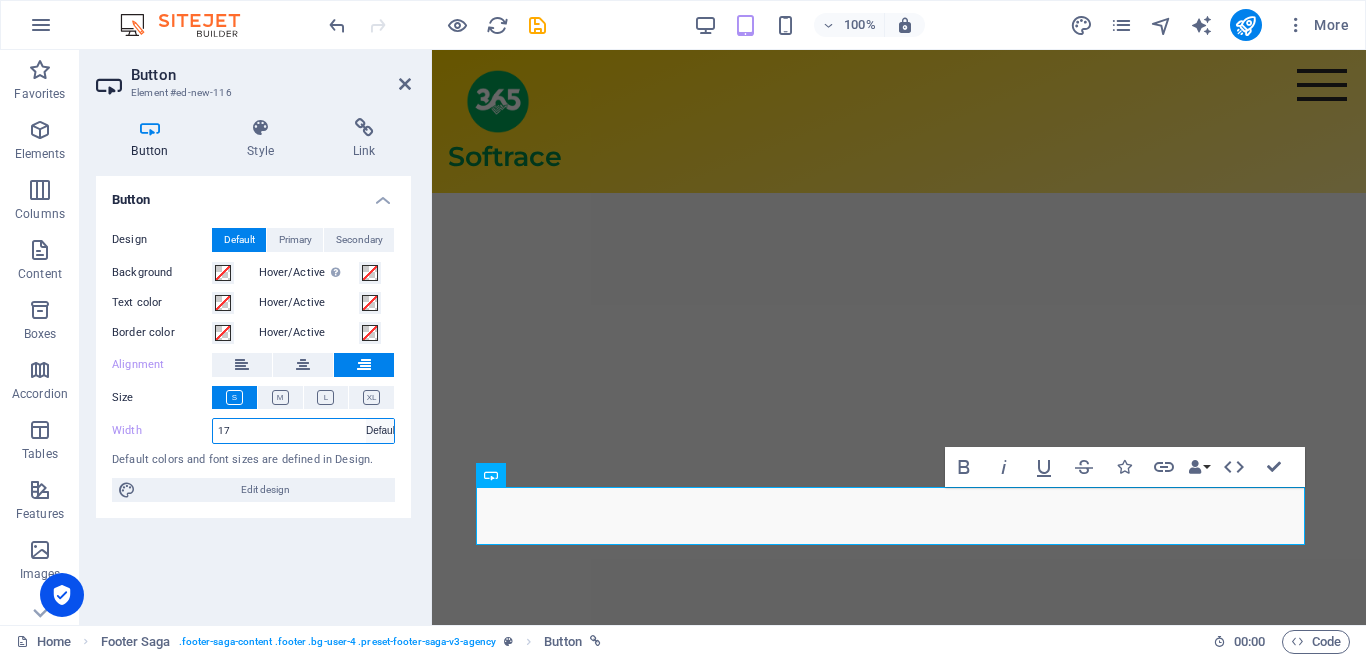 click on "Default px rem % em vh vw" at bounding box center [380, 431] 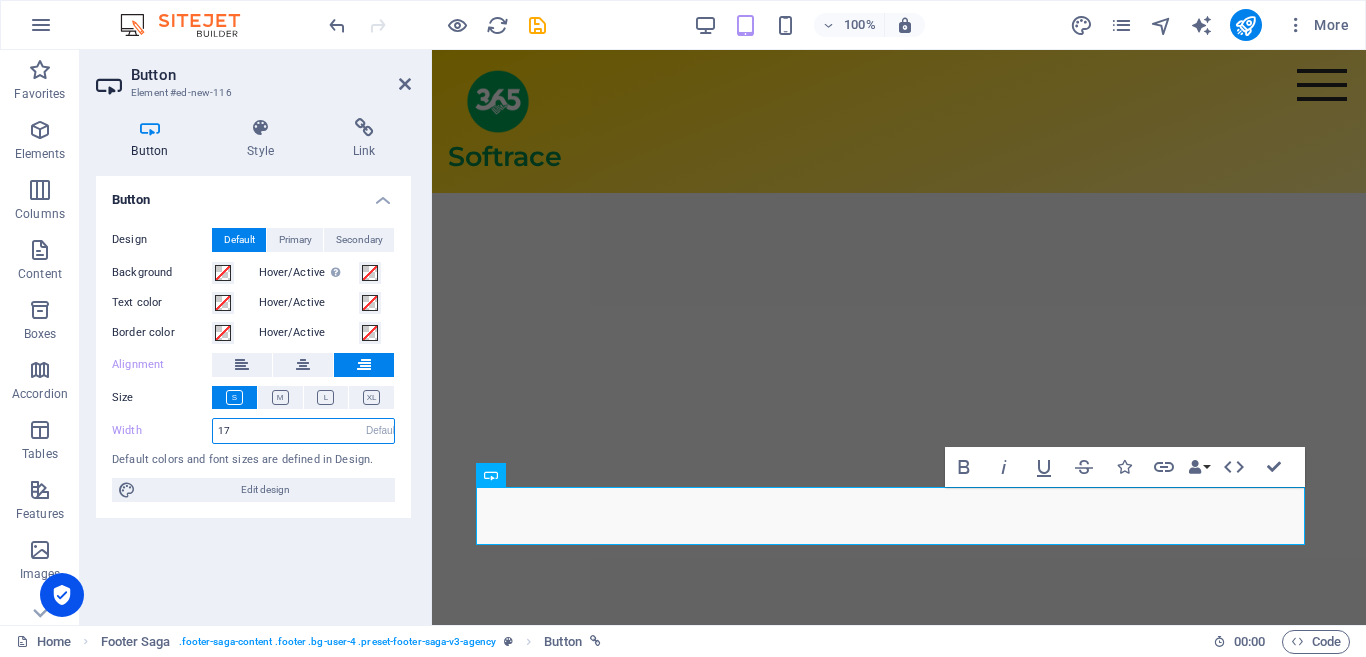 type on "17" 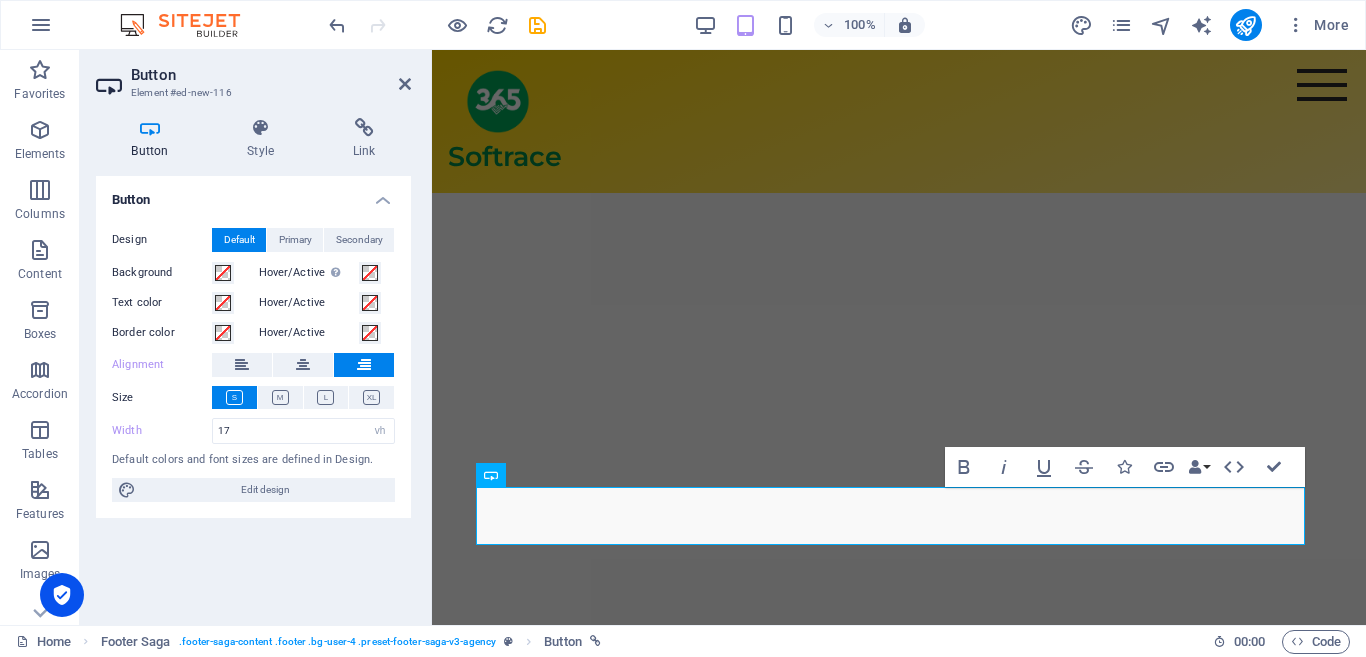 click on "Design Default Primary Secondary Background Hover/Active Switch to preview mode to test the active/hover state Text color Hover/Active Border color Hover/Active Alignment Size Width 17 Default px rem % em vh vw Default colors and font sizes are defined in Design. Edit design" at bounding box center (253, 365) 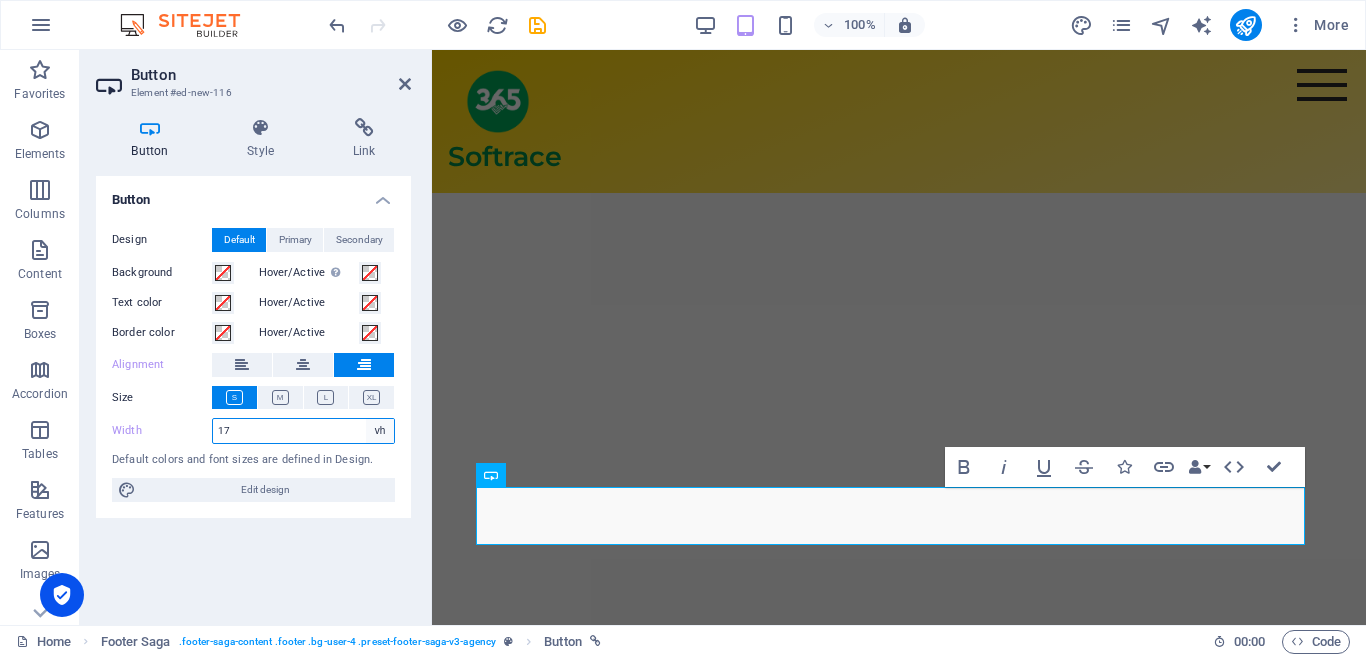 click on "Default px rem % em vh vw" at bounding box center [380, 431] 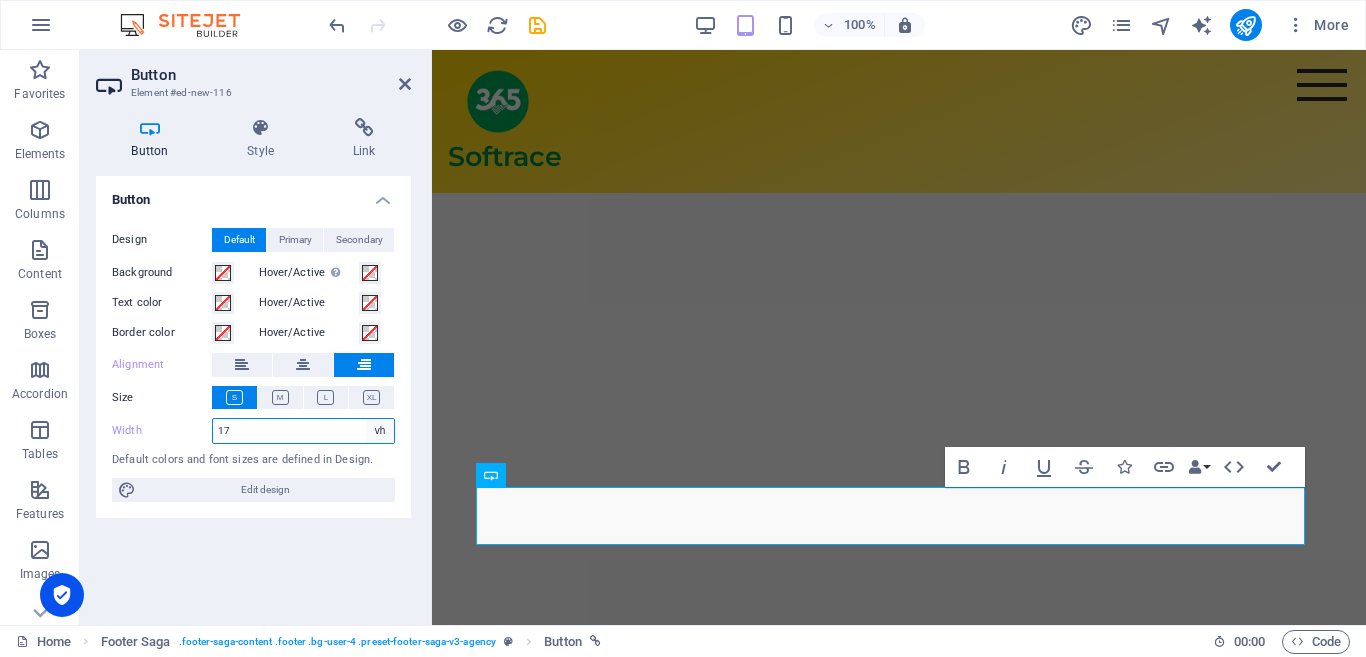 select on "default" 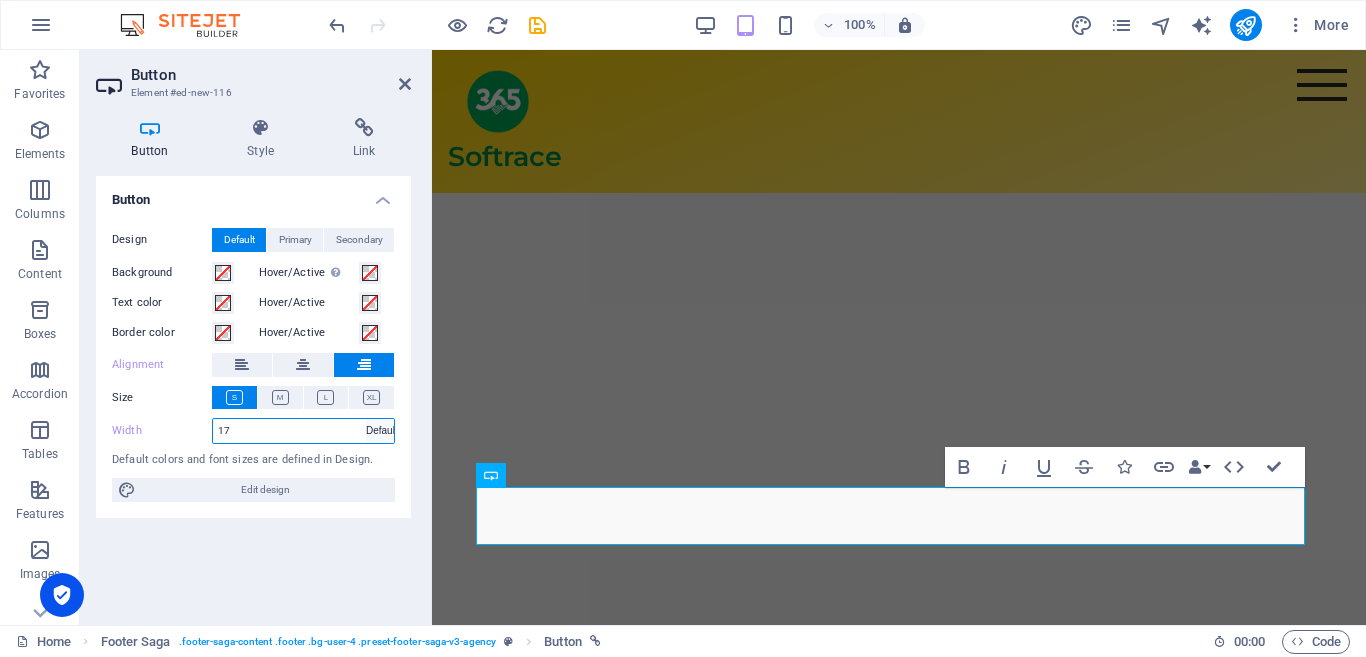 click on "Default px rem % em vh vw" at bounding box center [380, 431] 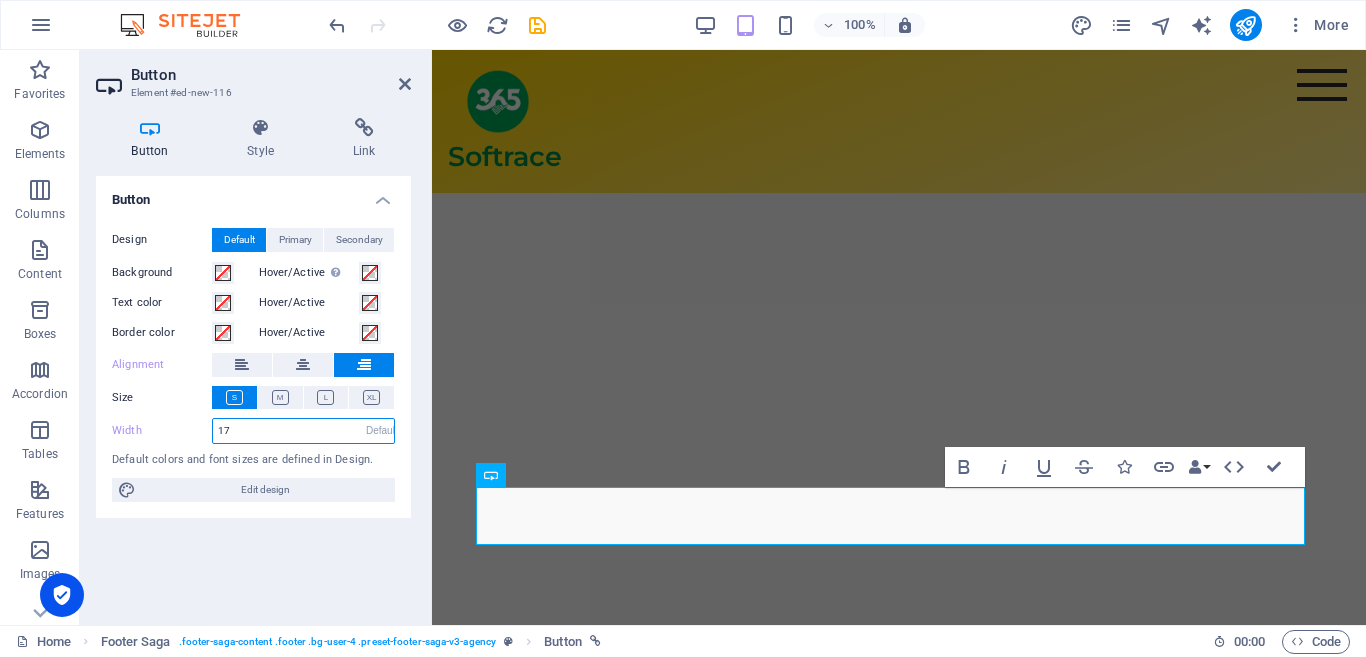 type on "17" 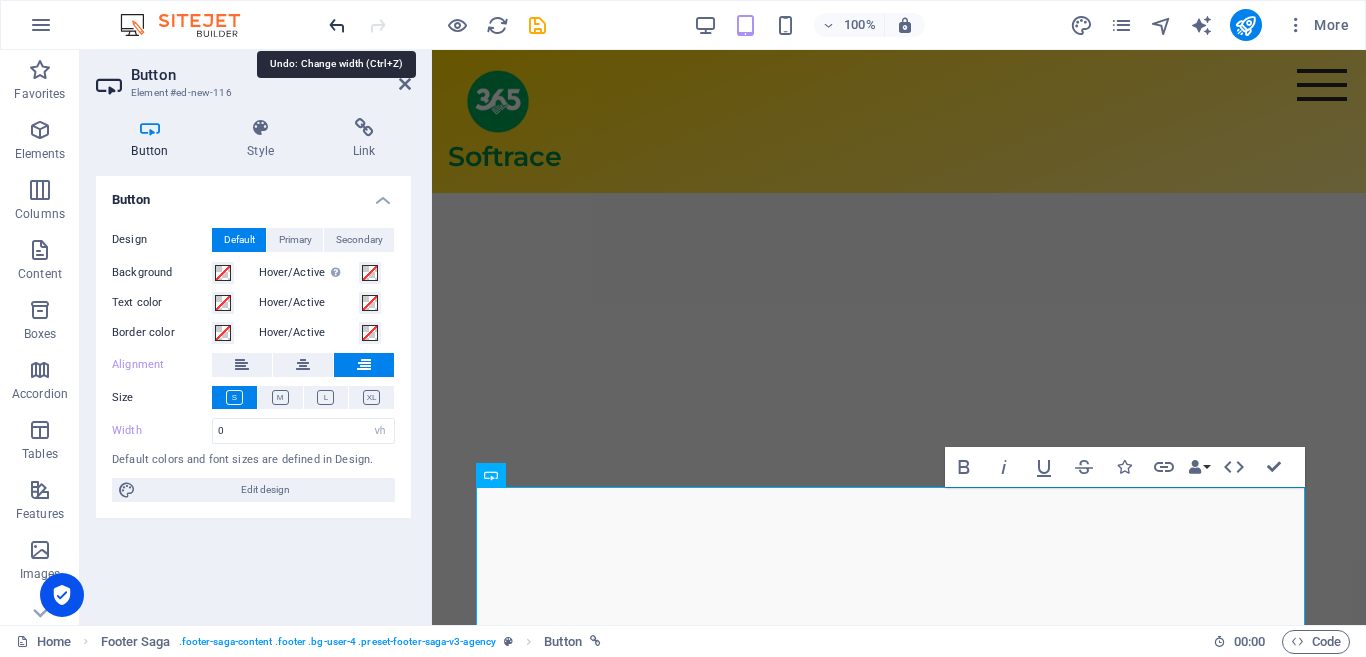 click at bounding box center (337, 25) 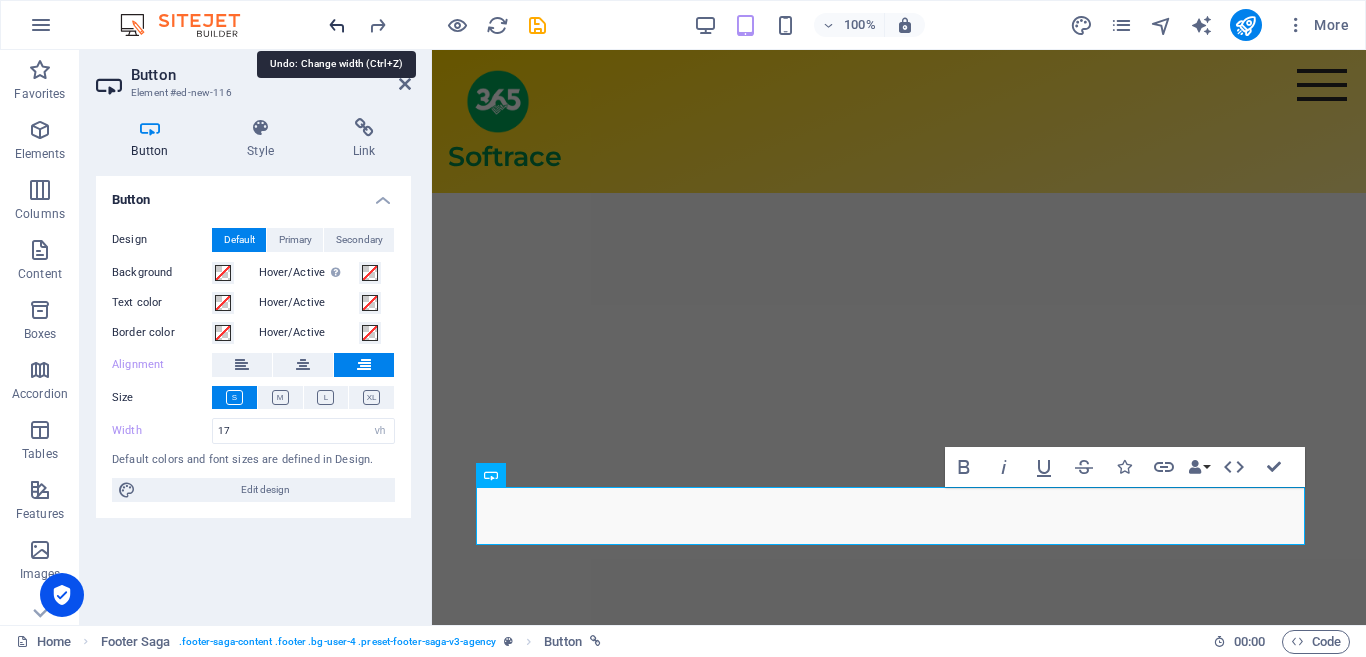 click at bounding box center (337, 25) 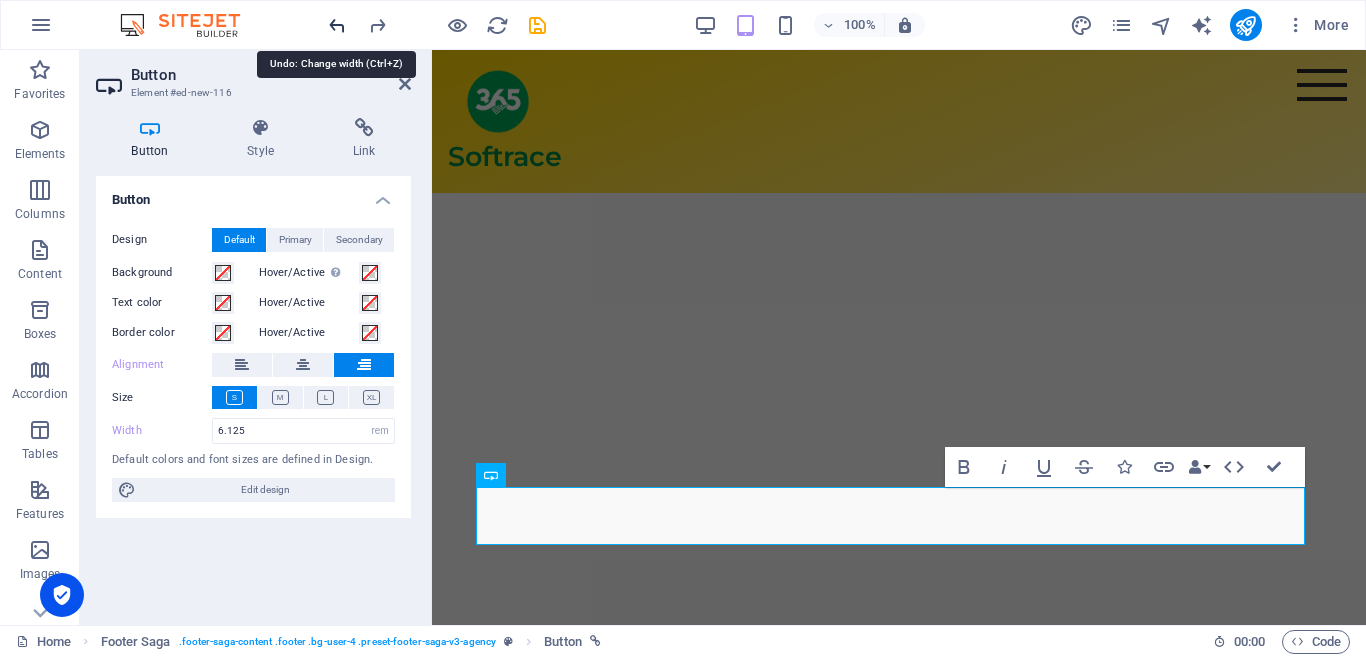 click at bounding box center [337, 25] 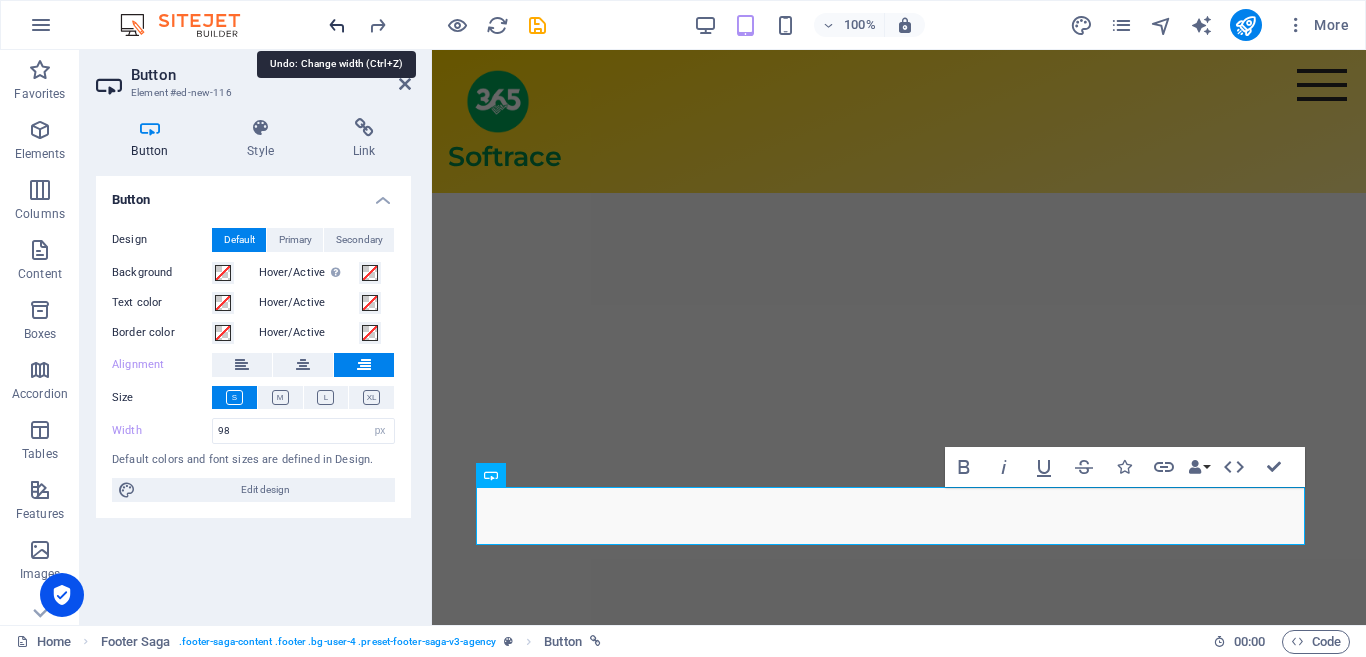 click at bounding box center [337, 25] 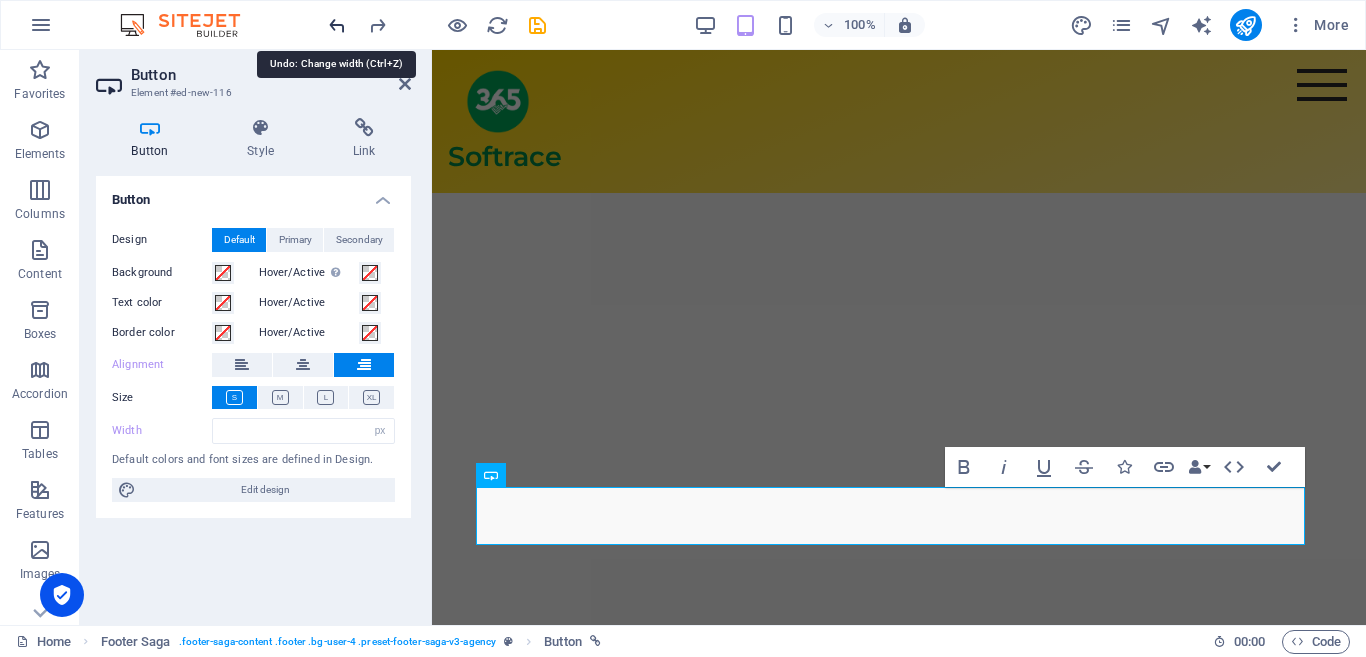 select on "DISABLED_OPTION_VALUE" 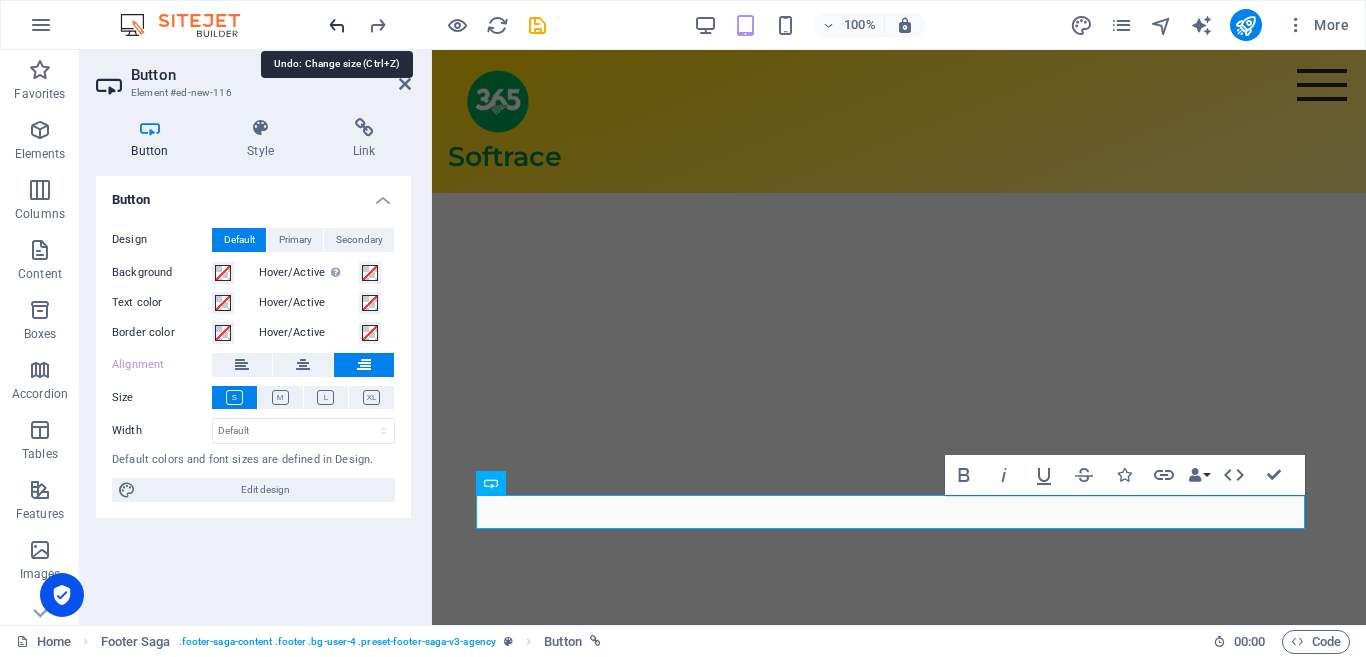 scroll, scrollTop: 2362, scrollLeft: 0, axis: vertical 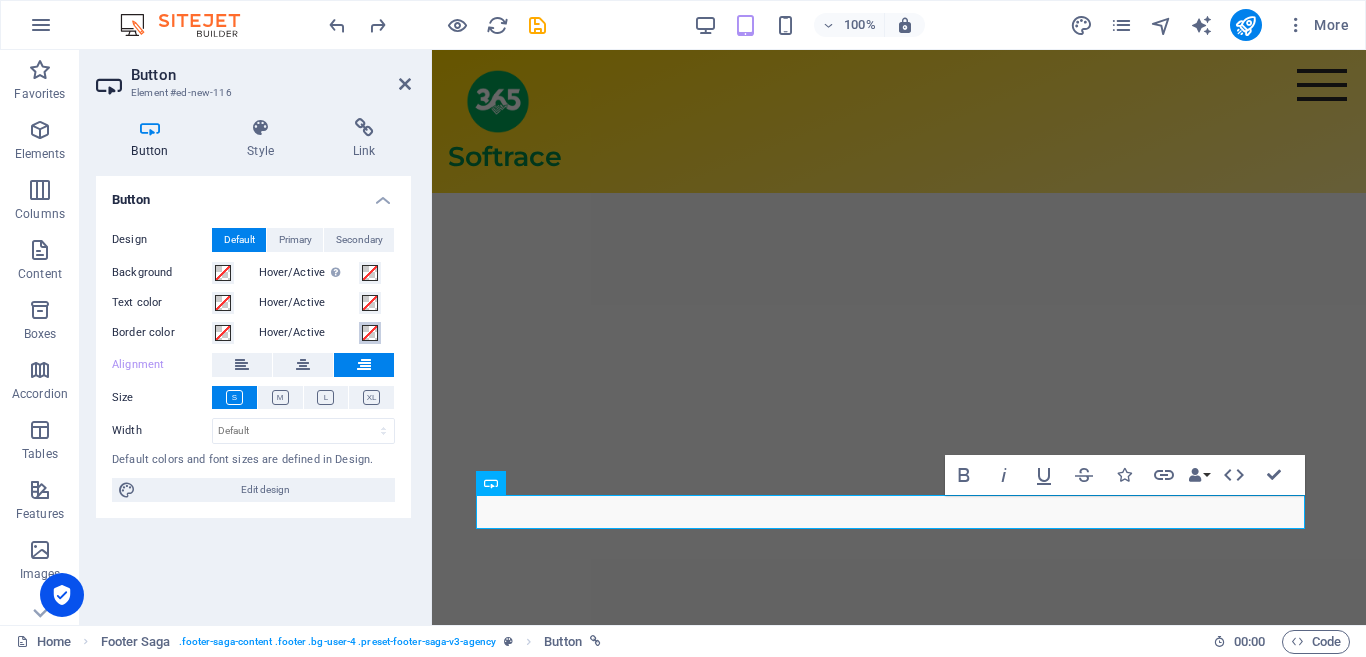 click at bounding box center [370, 333] 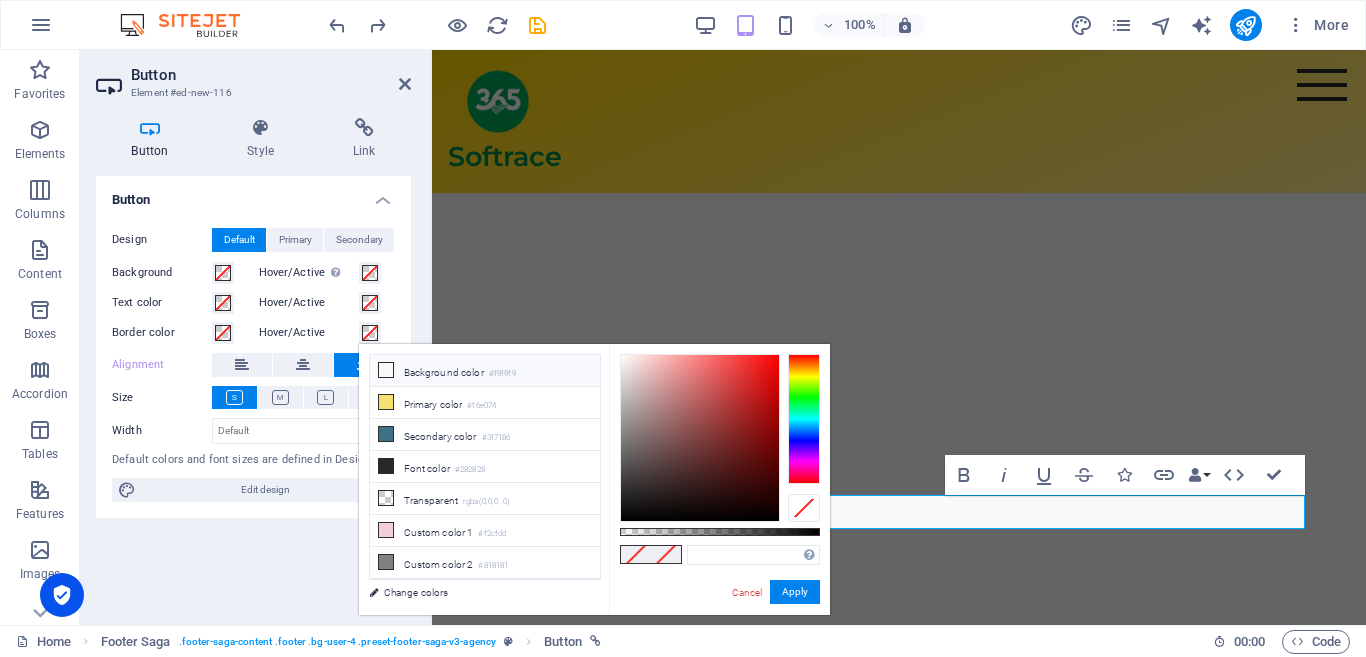 click at bounding box center (386, 370) 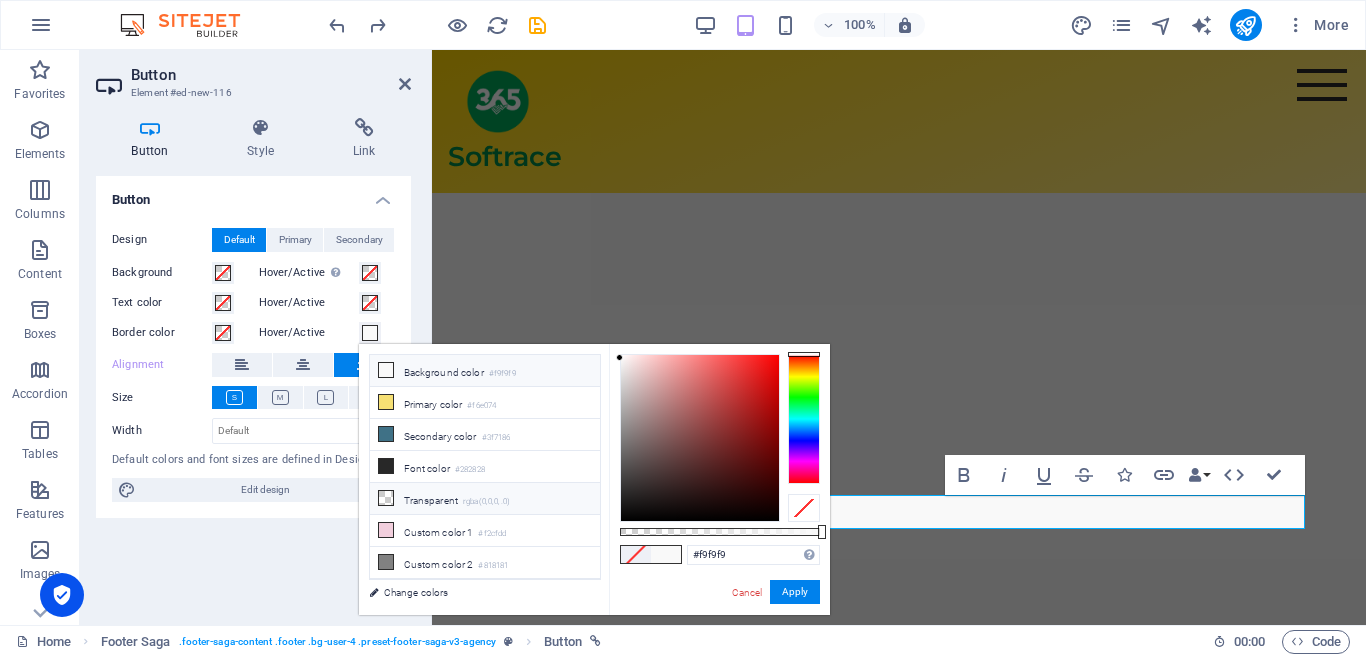 click at bounding box center [386, 498] 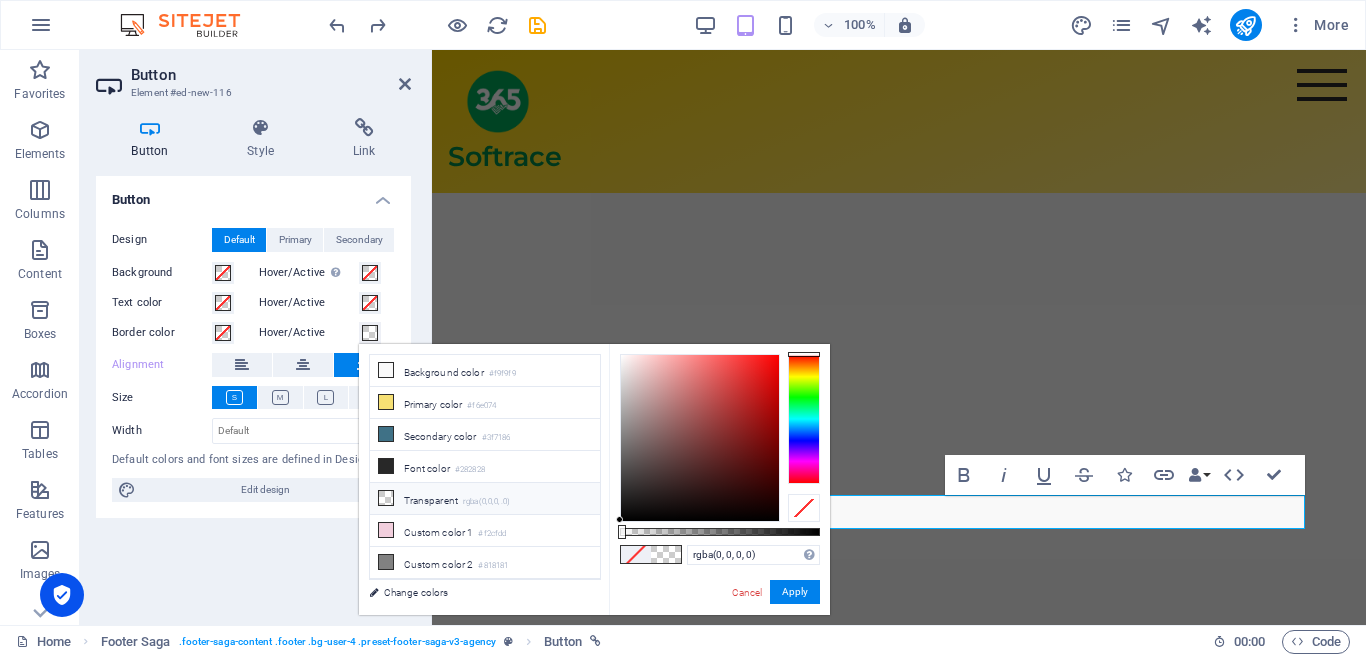 click at bounding box center (386, 498) 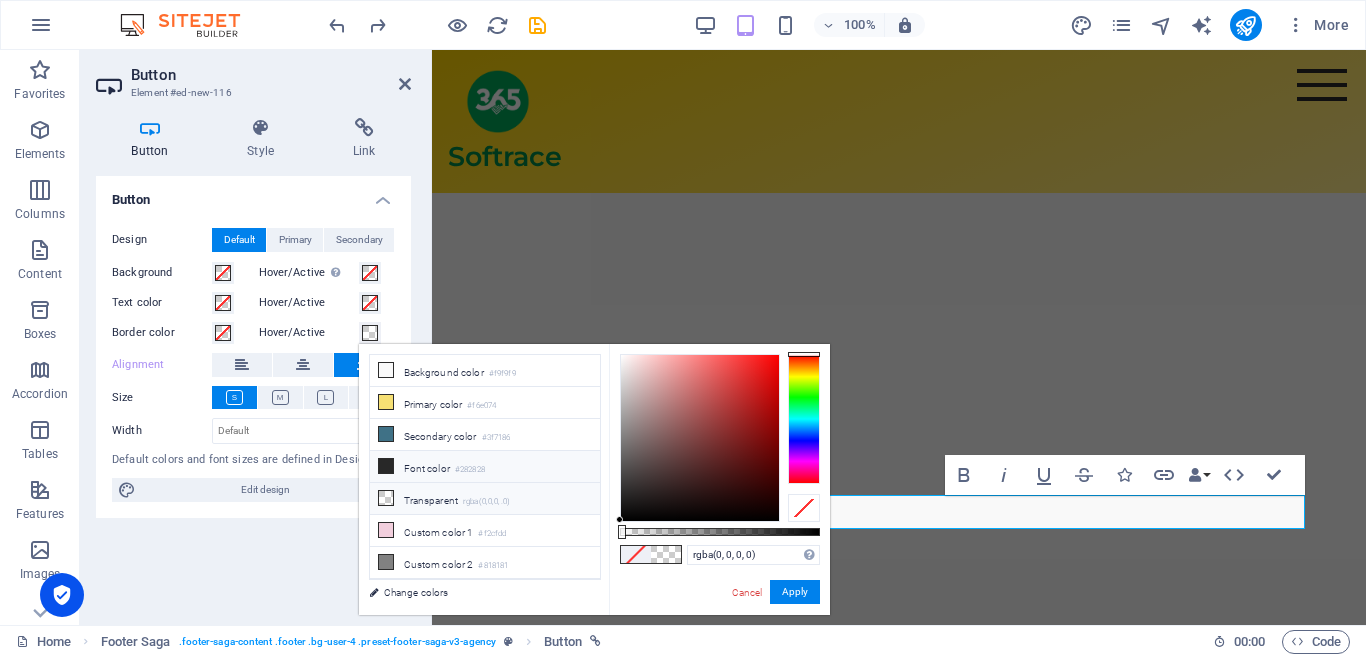 click on "Font color
#282828" at bounding box center (485, 467) 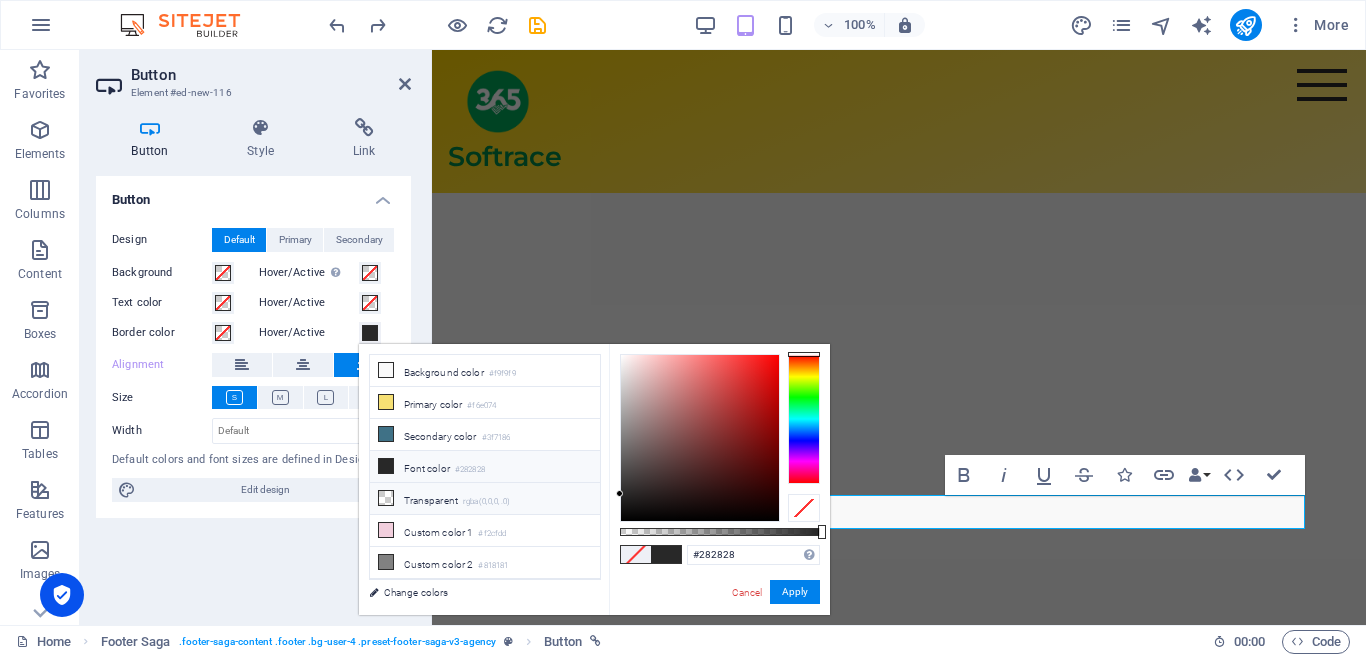 click at bounding box center (386, 498) 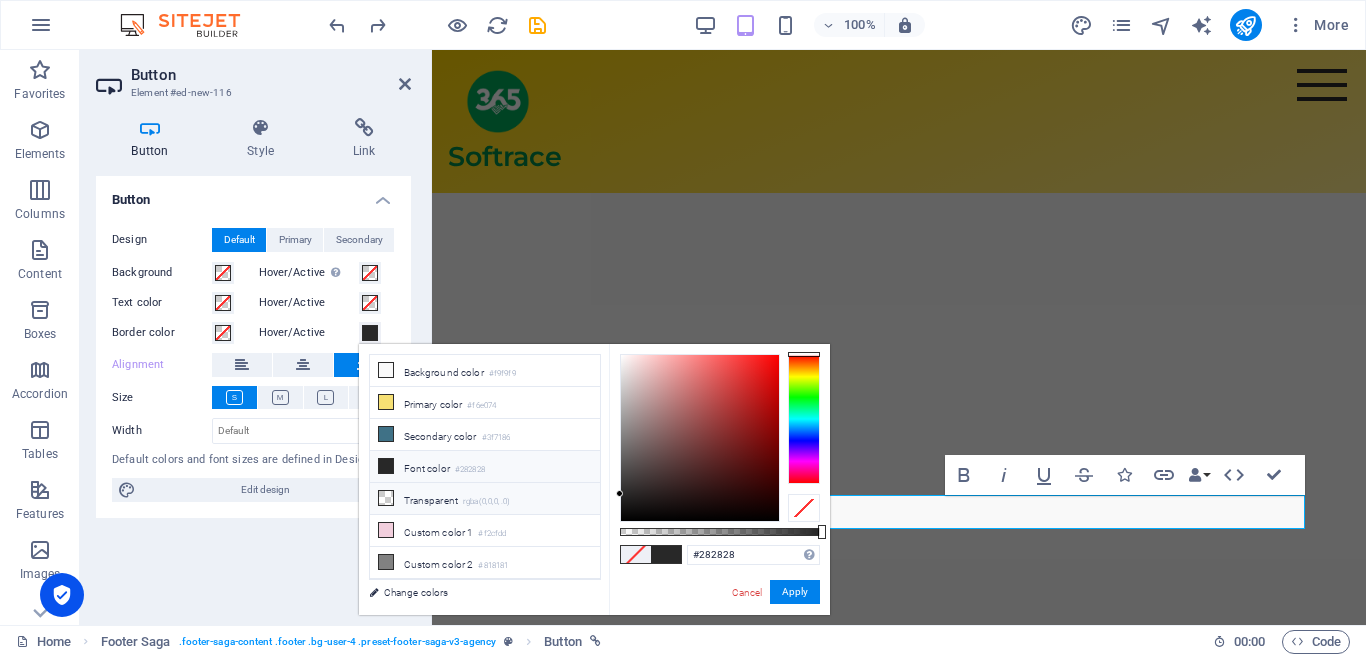 type on "rgba(0, 0, 0, 0)" 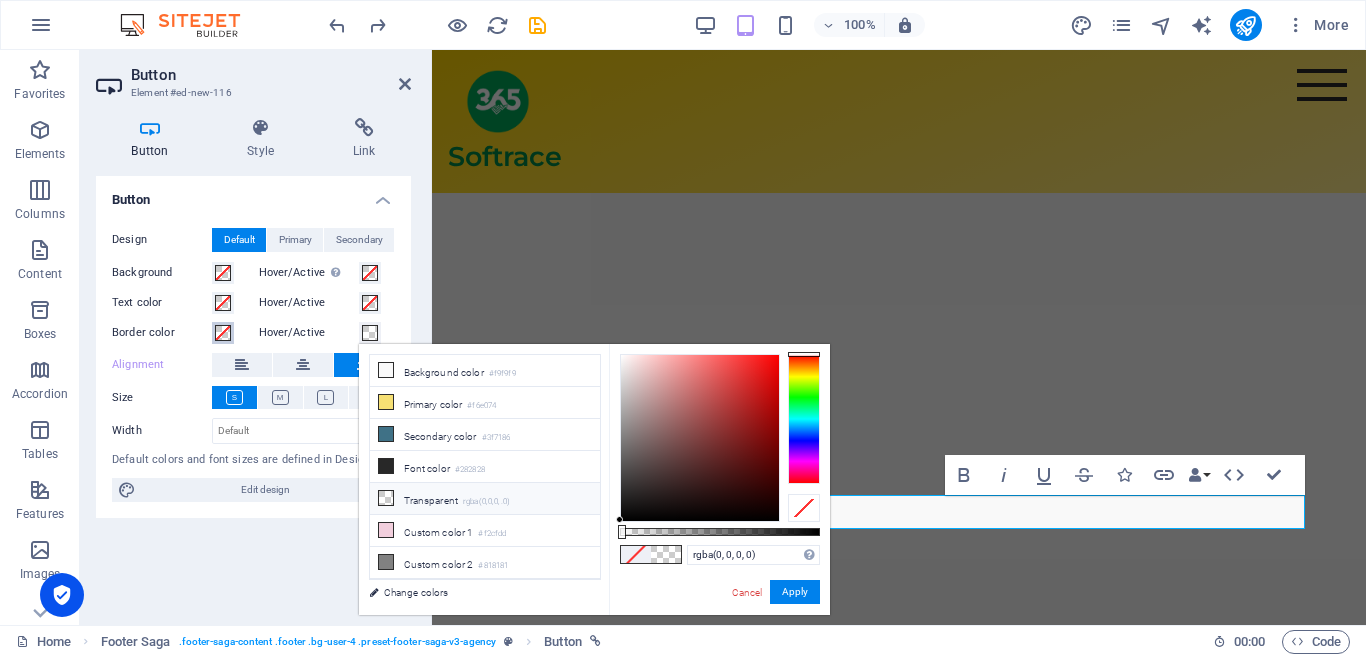 click at bounding box center [223, 333] 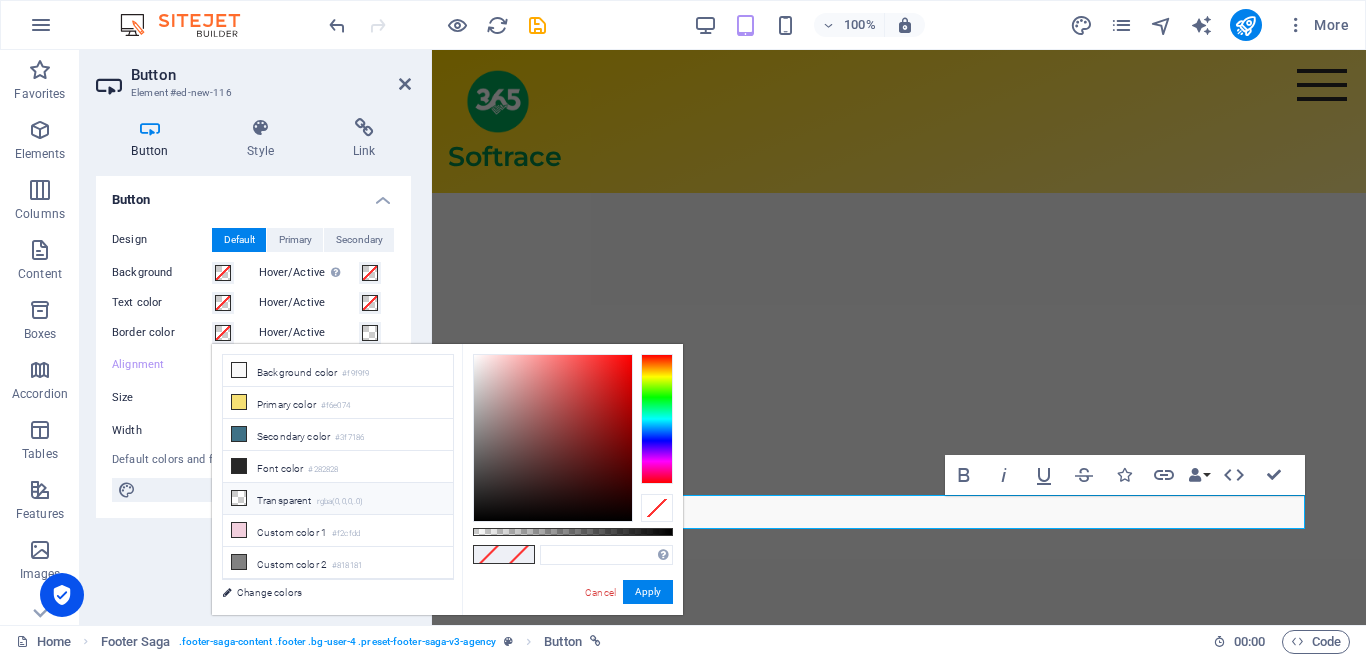 click at bounding box center (239, 498) 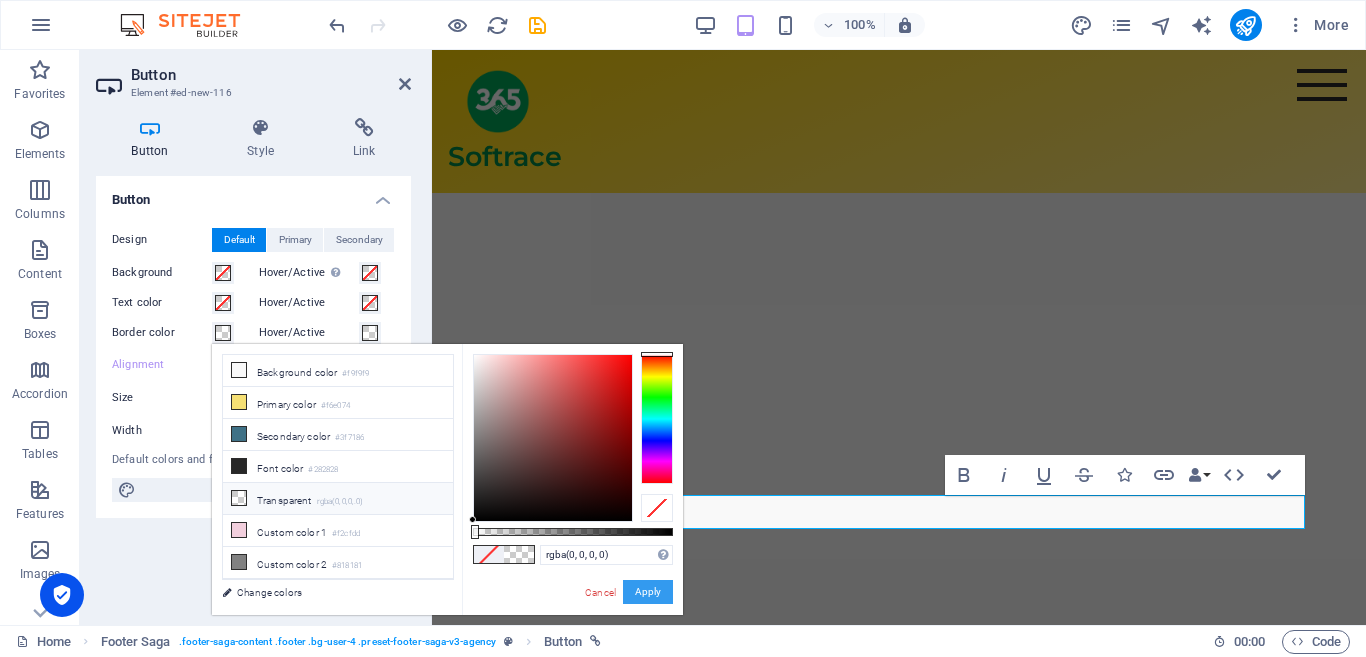 click on "Apply" at bounding box center [648, 592] 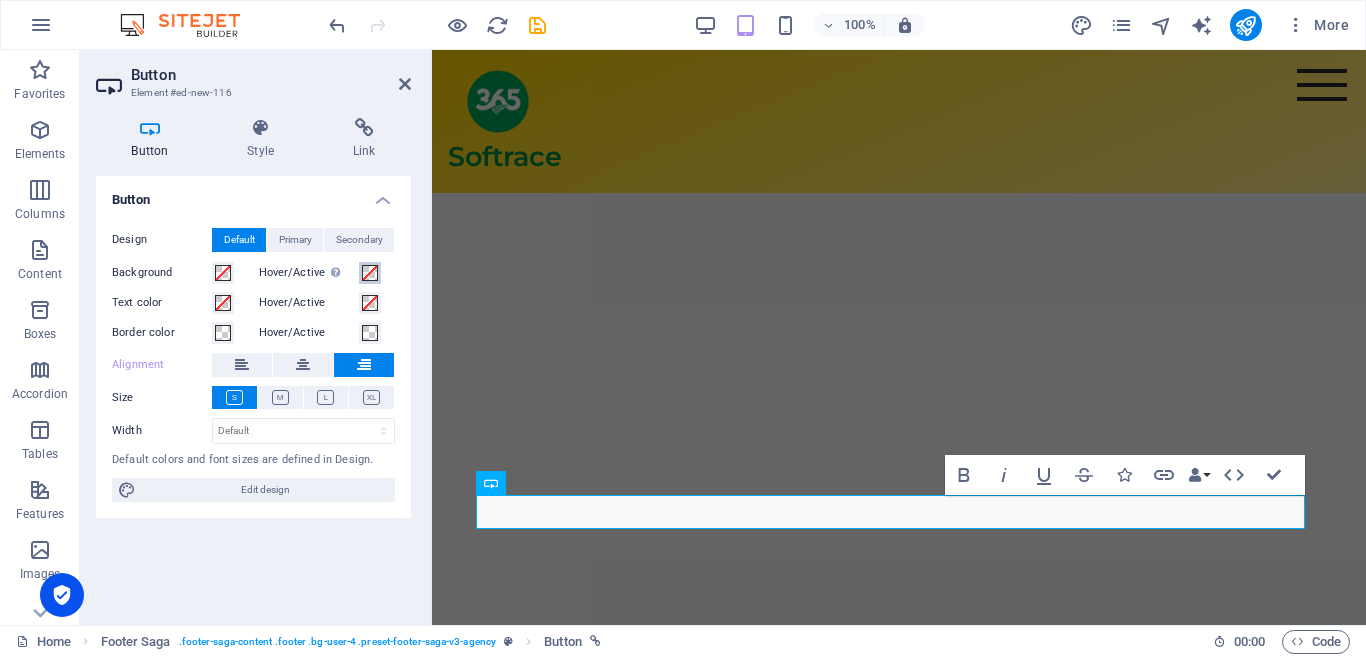 click at bounding box center [370, 273] 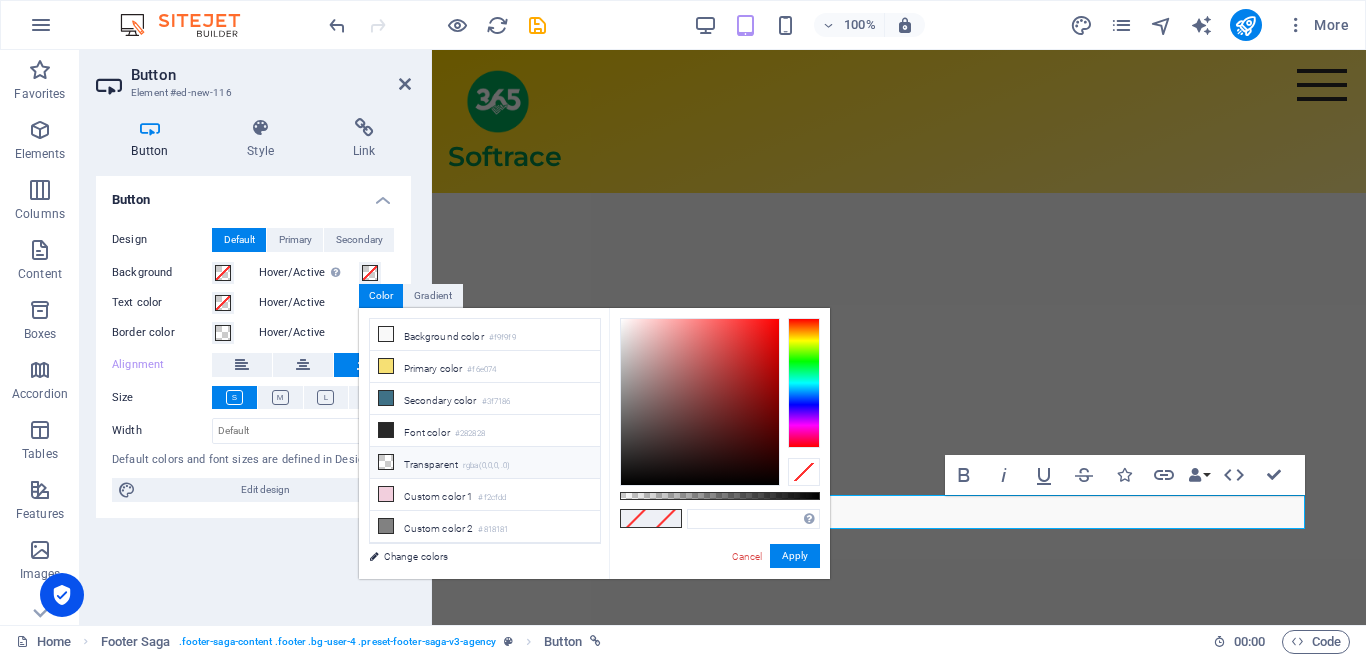 click at bounding box center [386, 462] 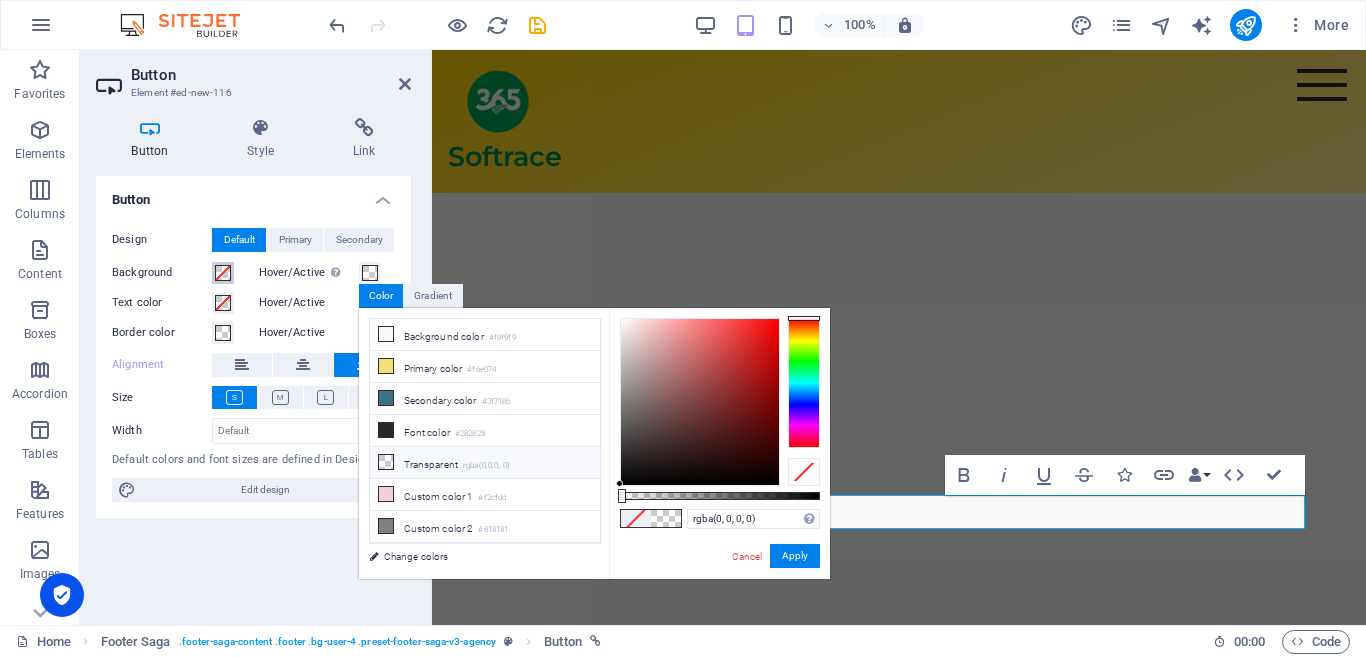 click at bounding box center (223, 273) 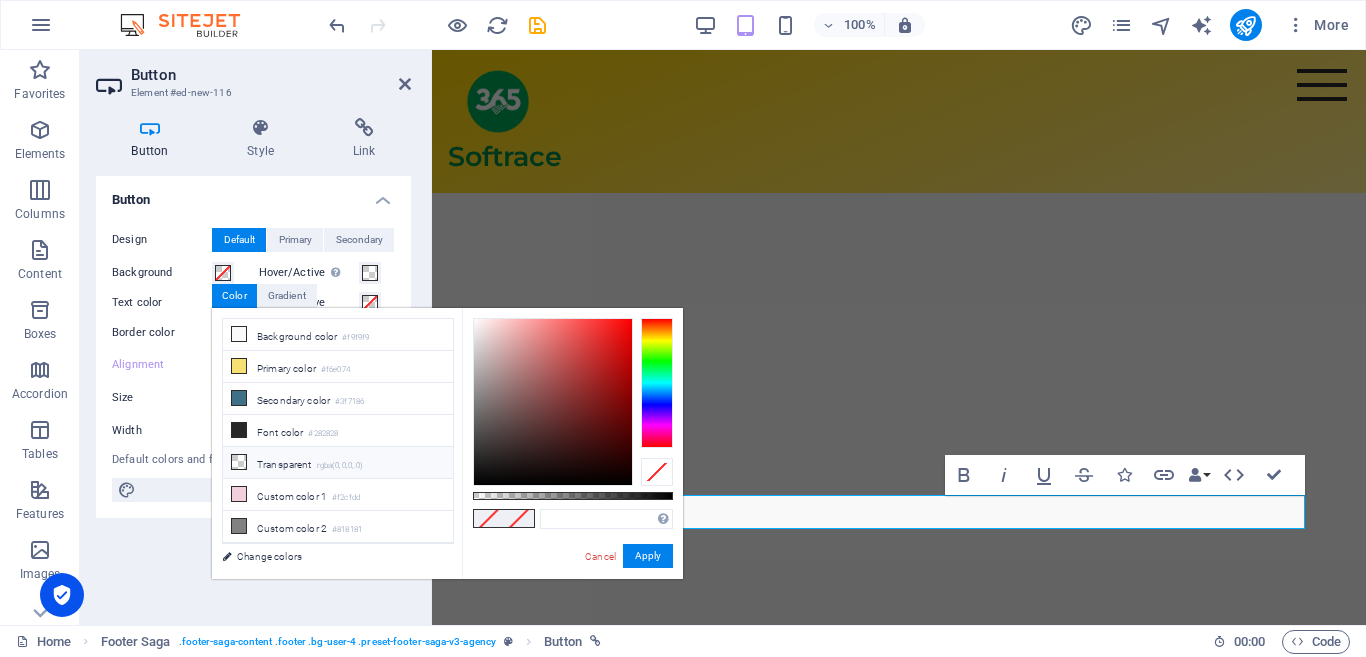 click at bounding box center [239, 462] 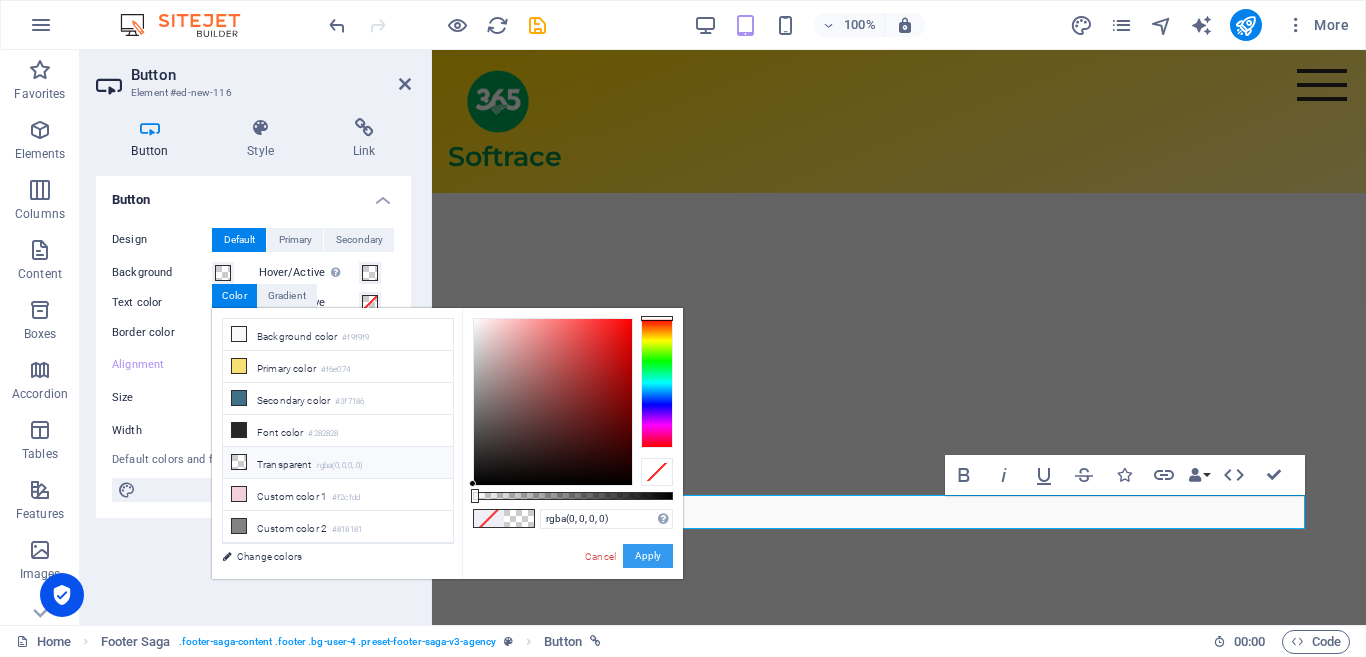 click on "Apply" at bounding box center [648, 556] 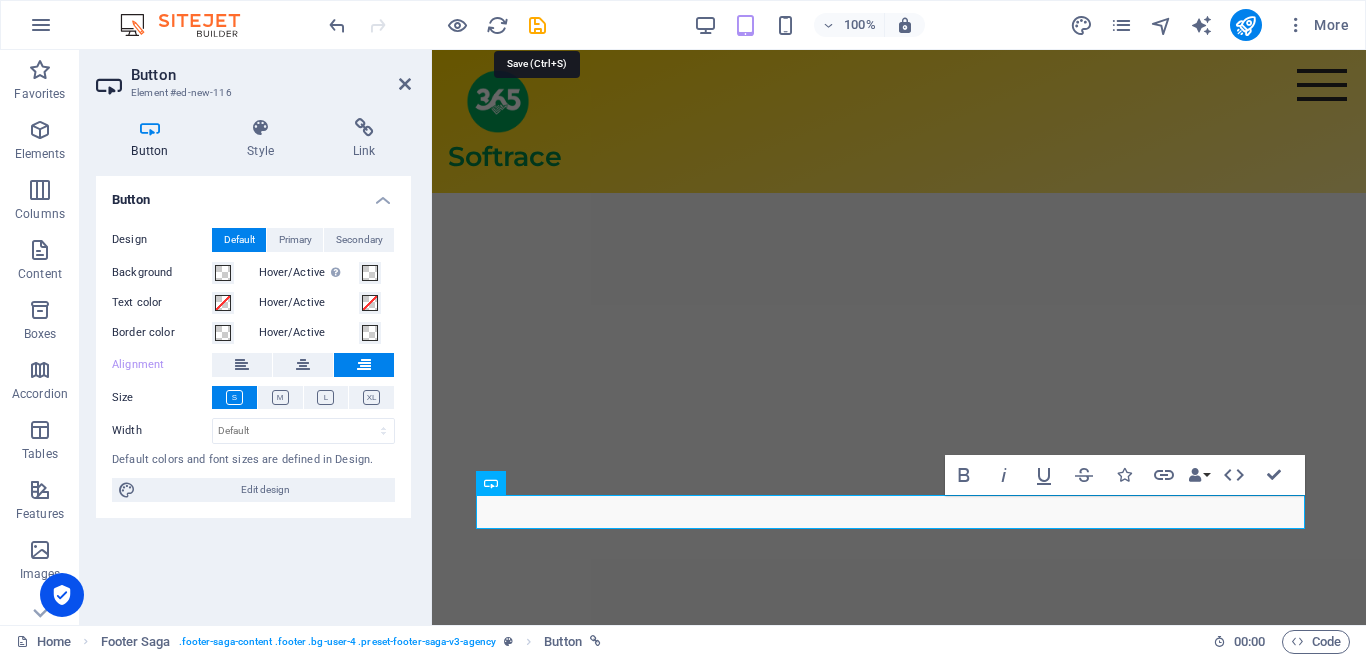 click at bounding box center (537, 25) 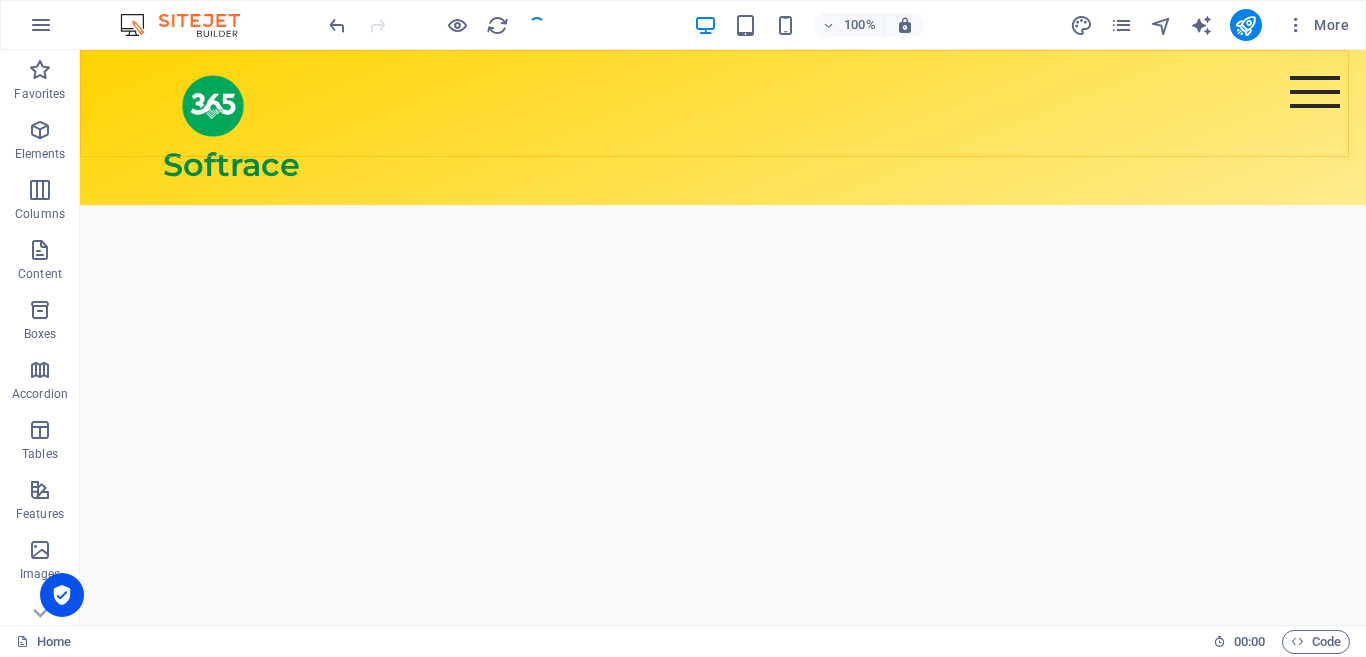 scroll, scrollTop: 2082, scrollLeft: 0, axis: vertical 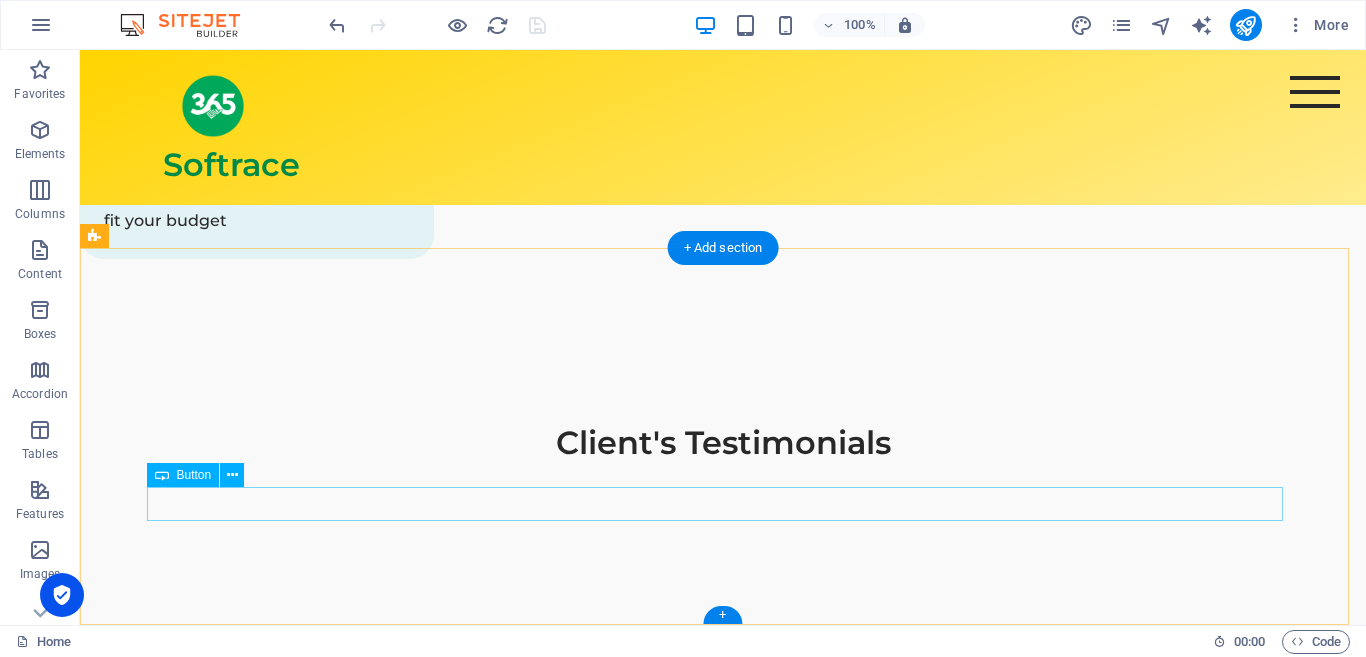 click on "* Privacy" at bounding box center (656, 14866) 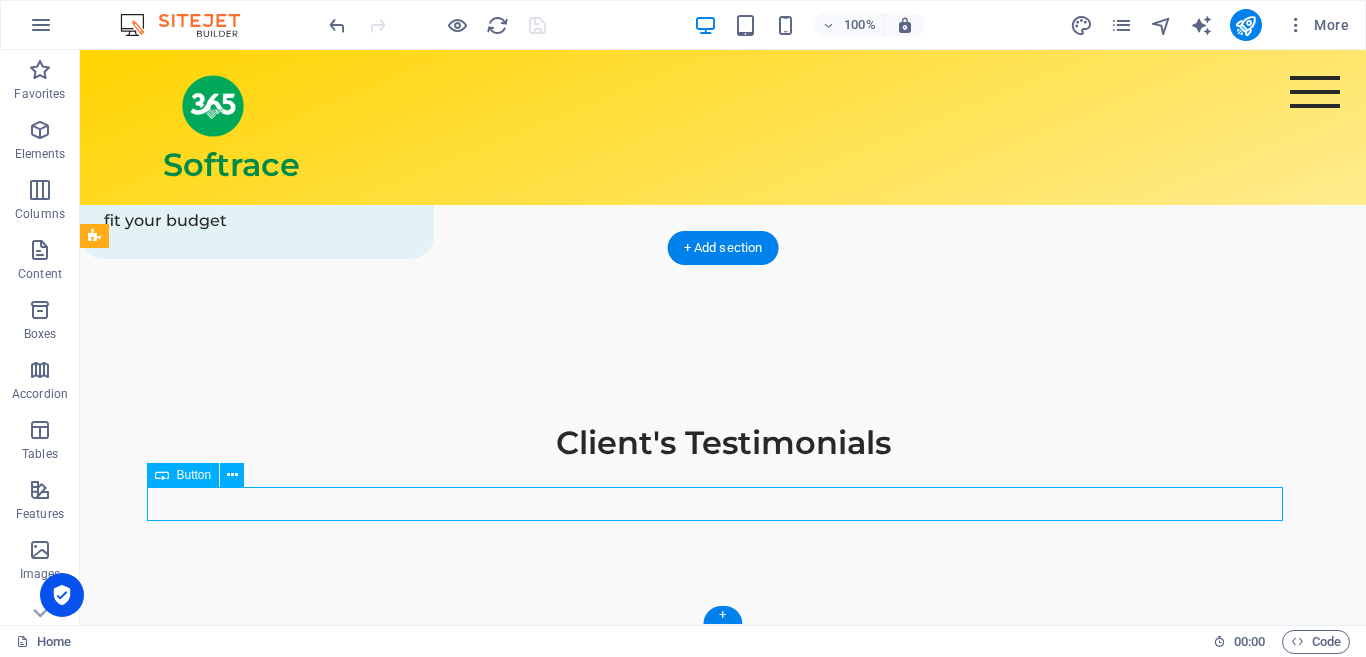 click on "* Privacy" at bounding box center (656, 14866) 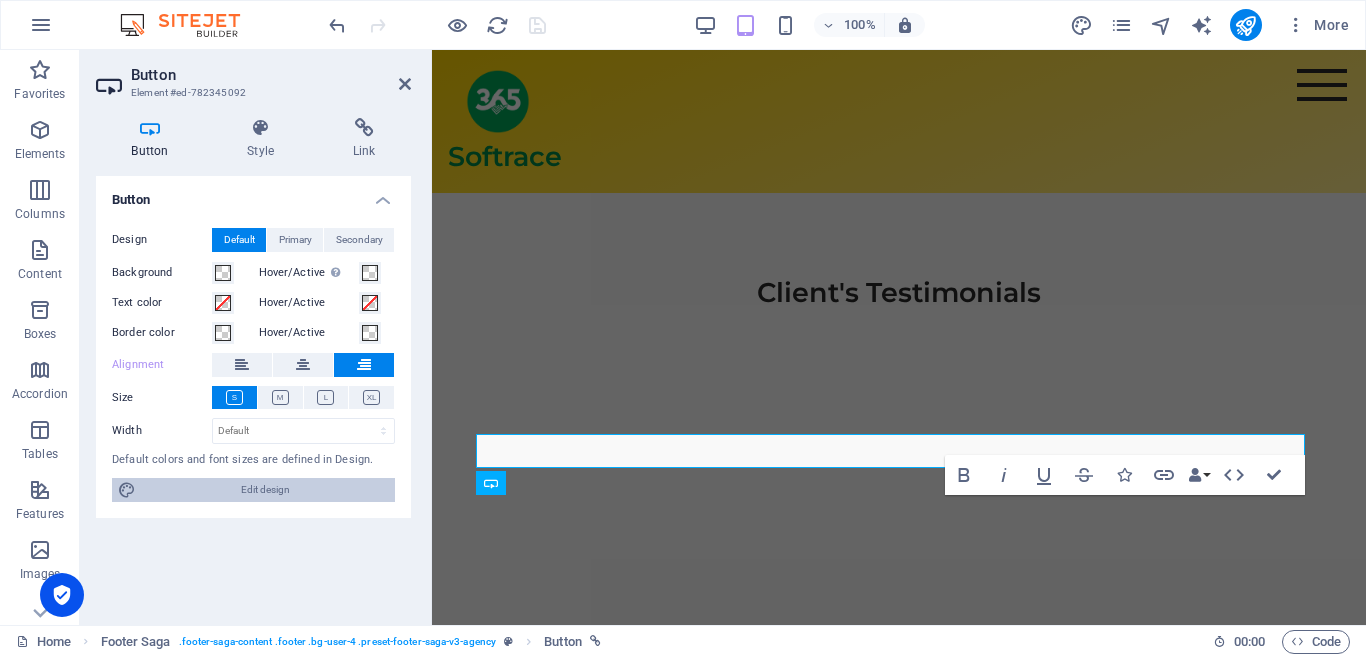 scroll, scrollTop: 2362, scrollLeft: 0, axis: vertical 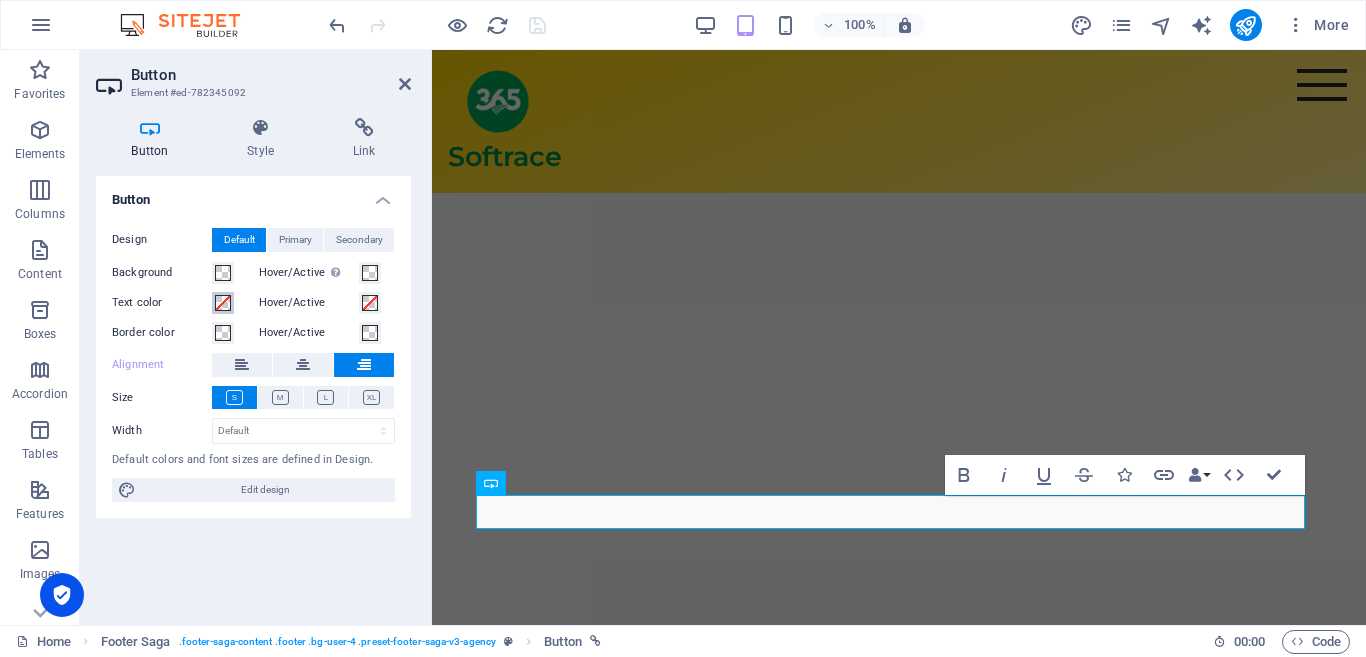 click at bounding box center [223, 303] 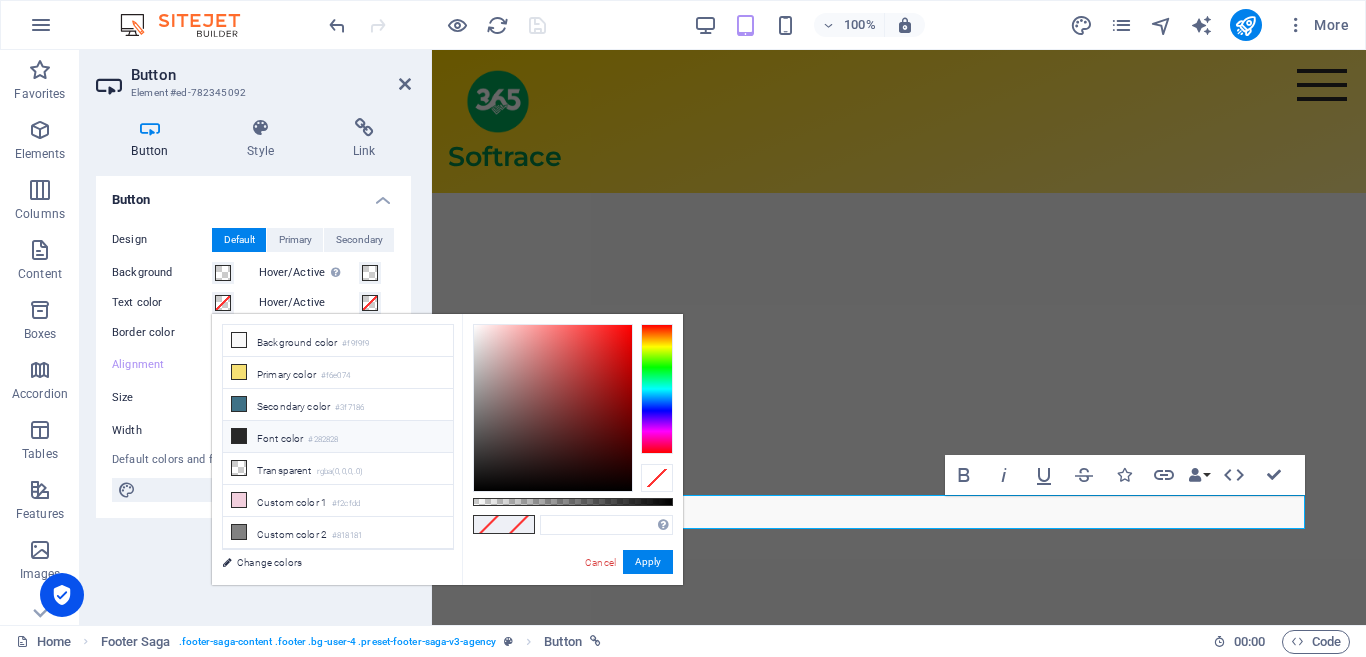click at bounding box center (239, 436) 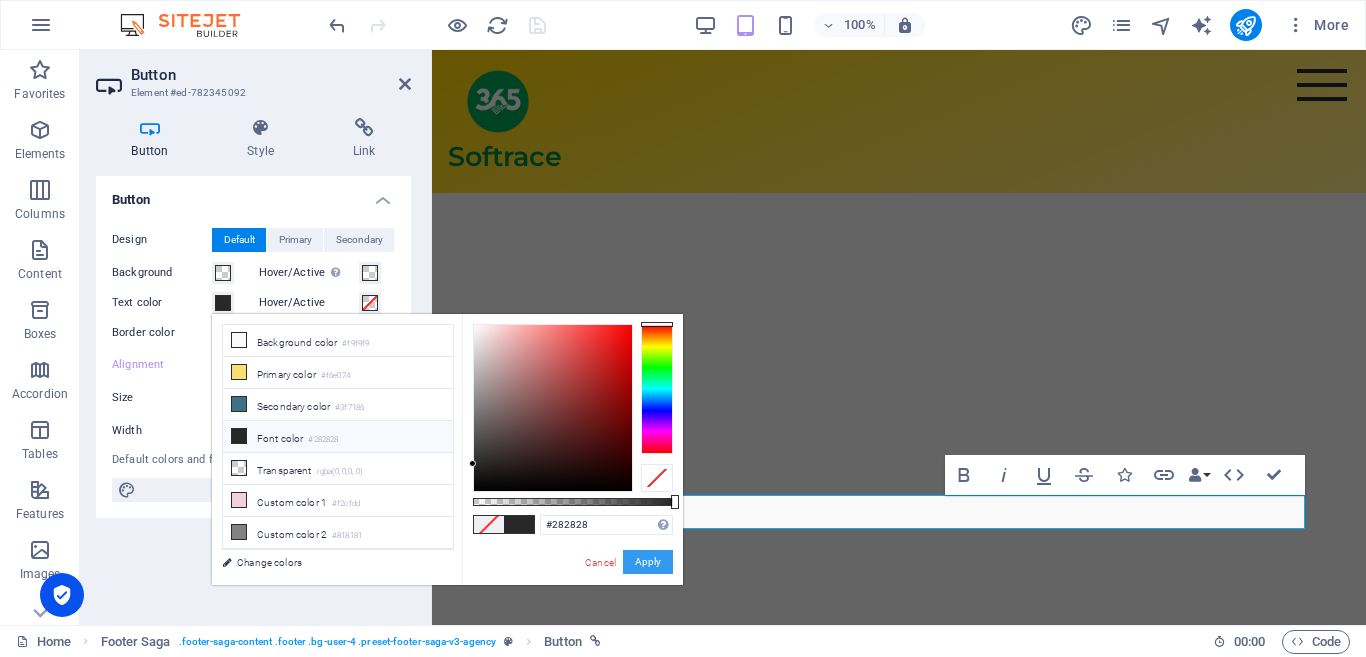 click on "Apply" at bounding box center (648, 562) 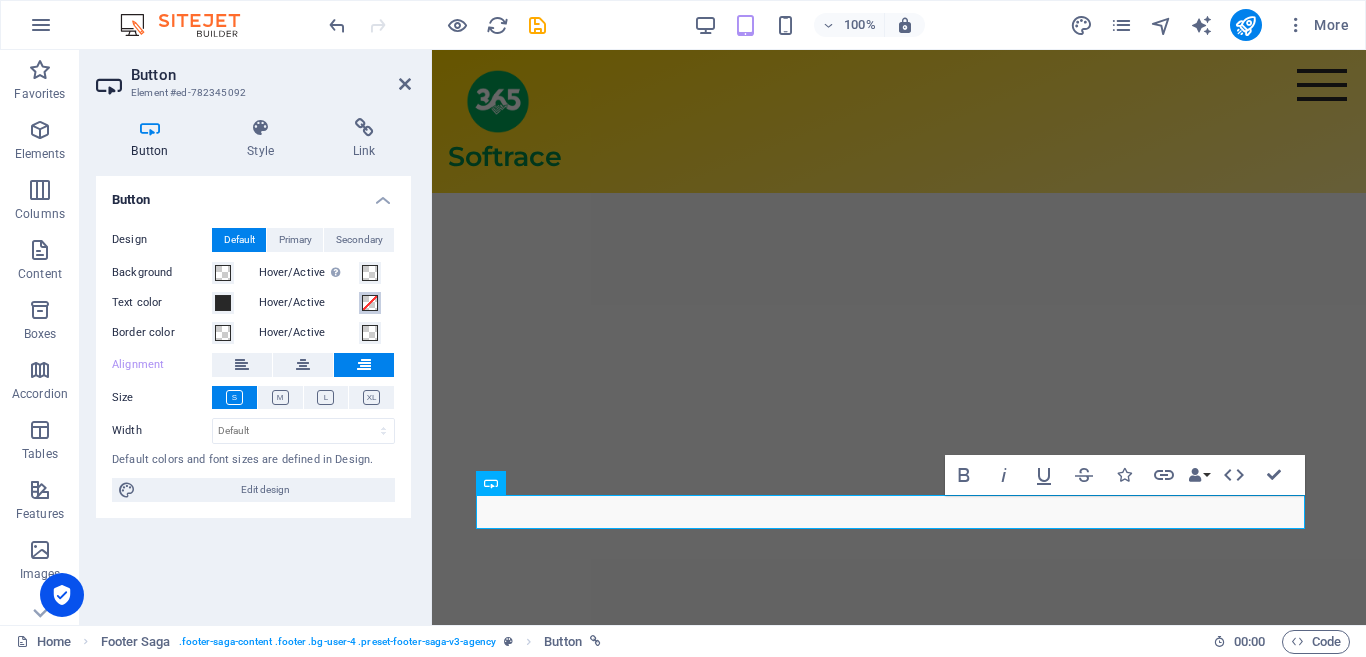 click at bounding box center (370, 303) 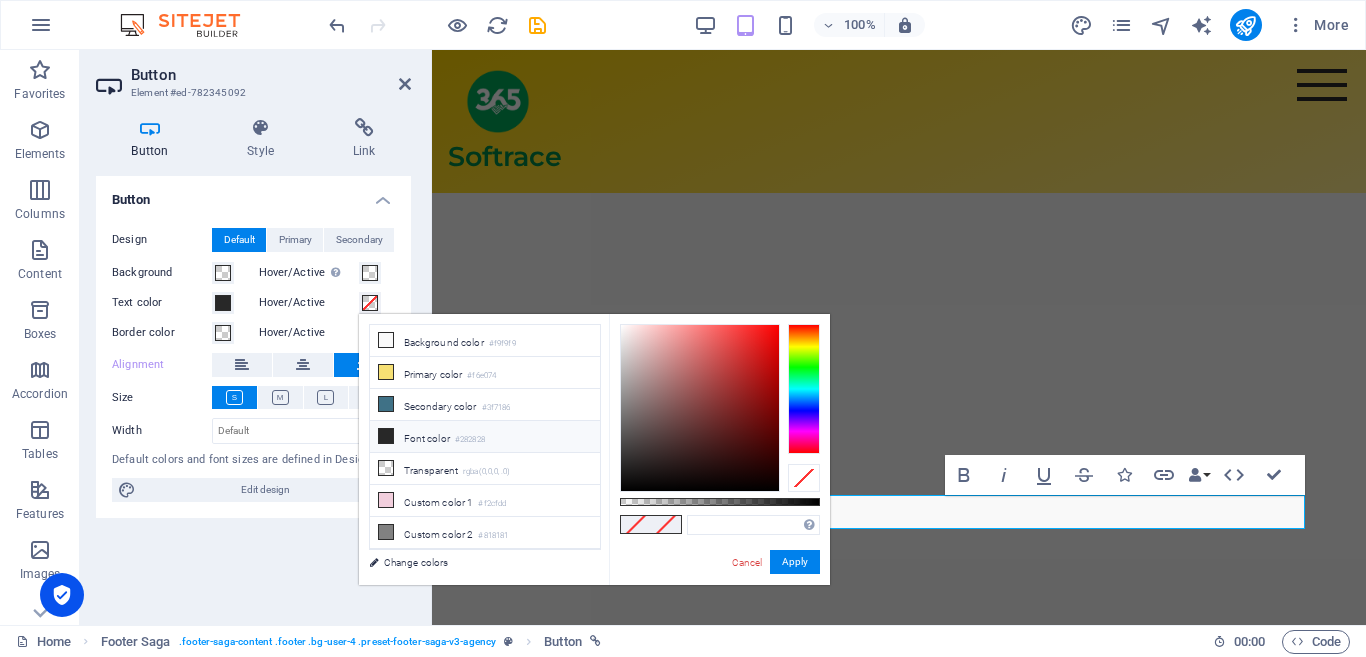 click at bounding box center [386, 436] 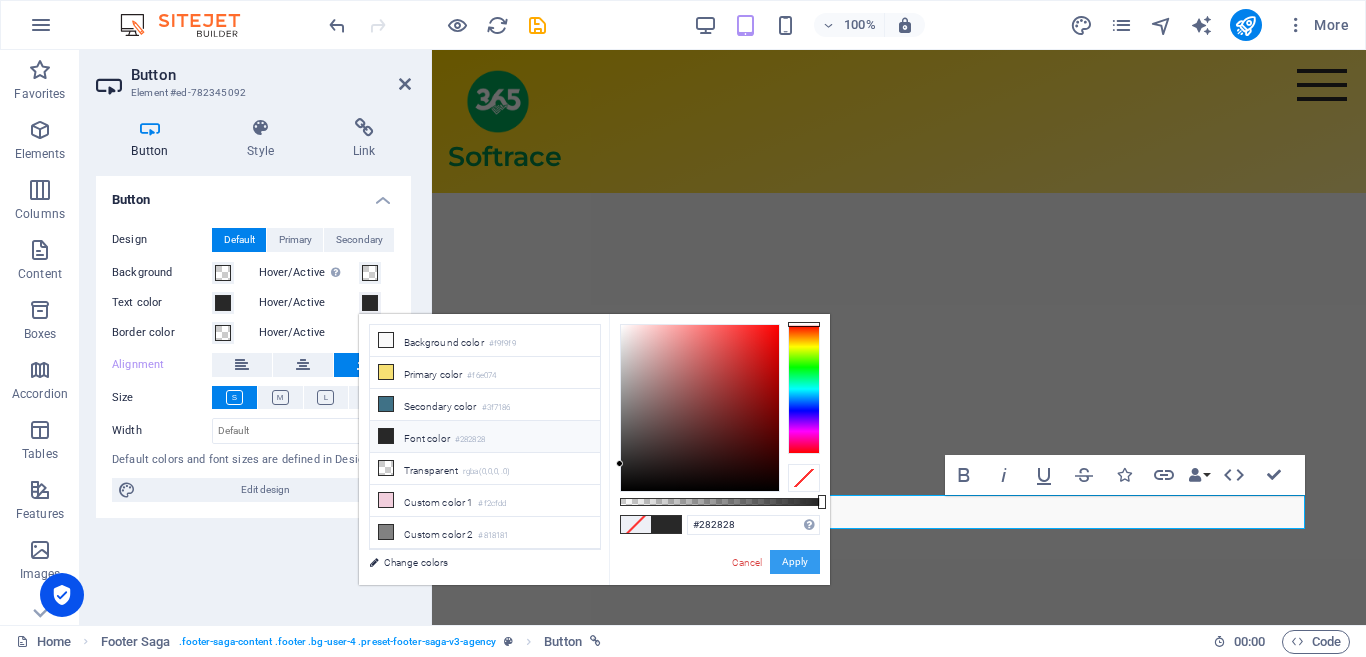 click on "Apply" at bounding box center (795, 562) 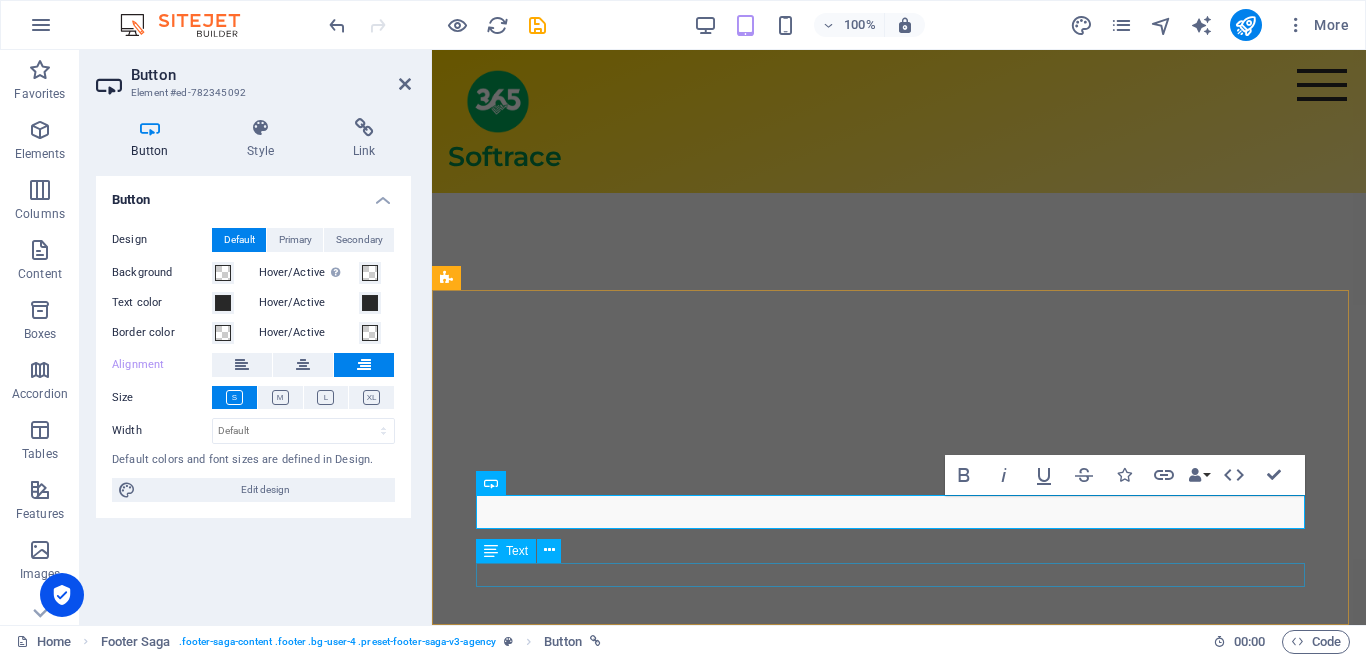 click on "365-Softrace © 2025. All Rights Reserved." at bounding box center [899, 10637] 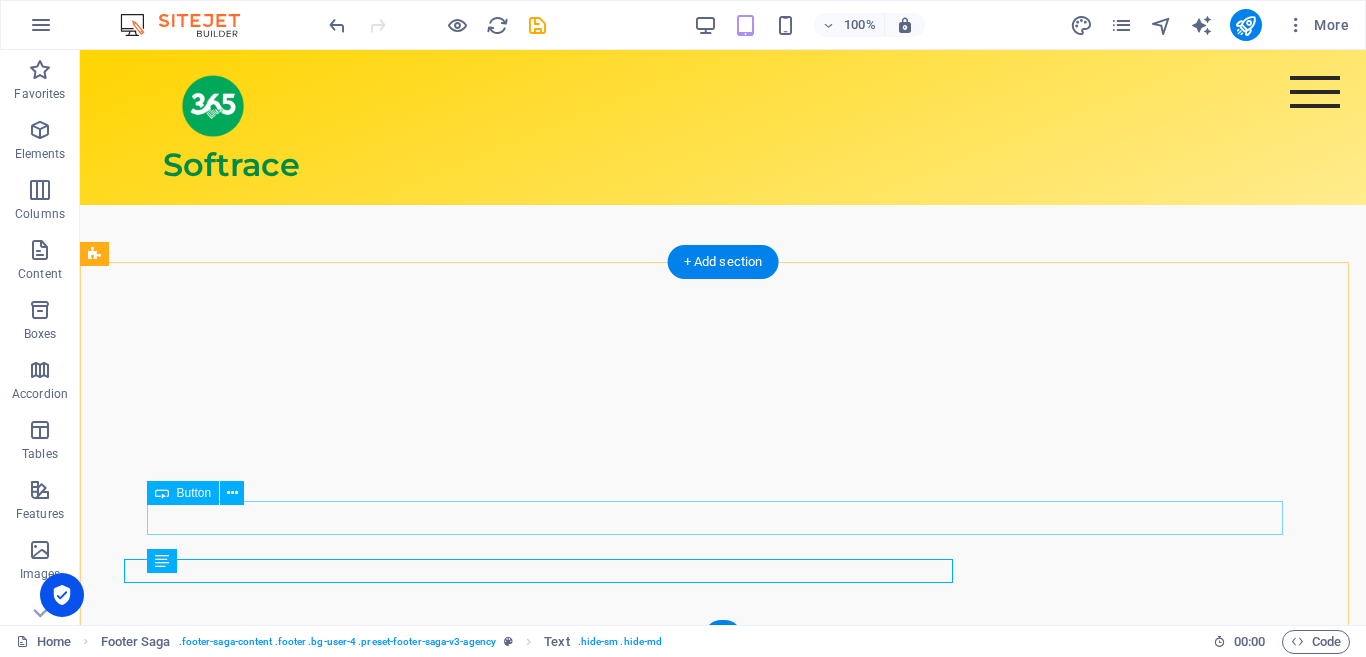 click on "* Privacy" at bounding box center (656, 10814) 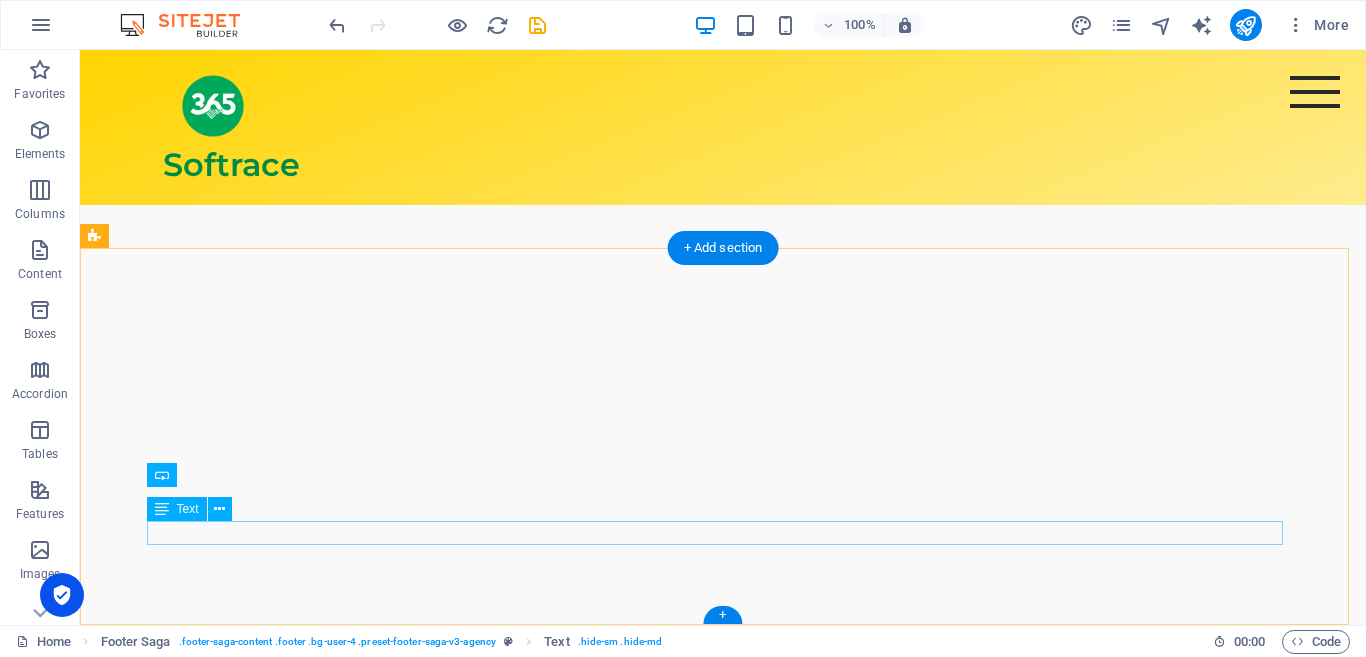 scroll, scrollTop: 2082, scrollLeft: 0, axis: vertical 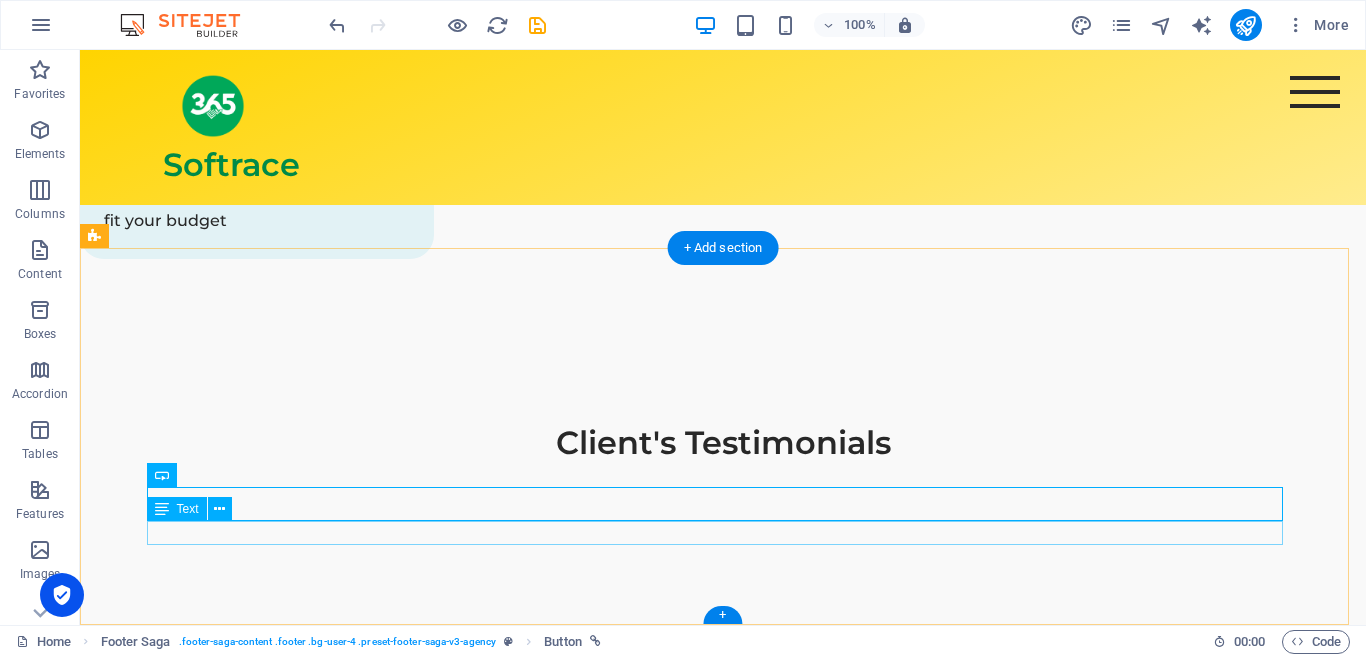 click on "* Privacy" at bounding box center (656, 15088) 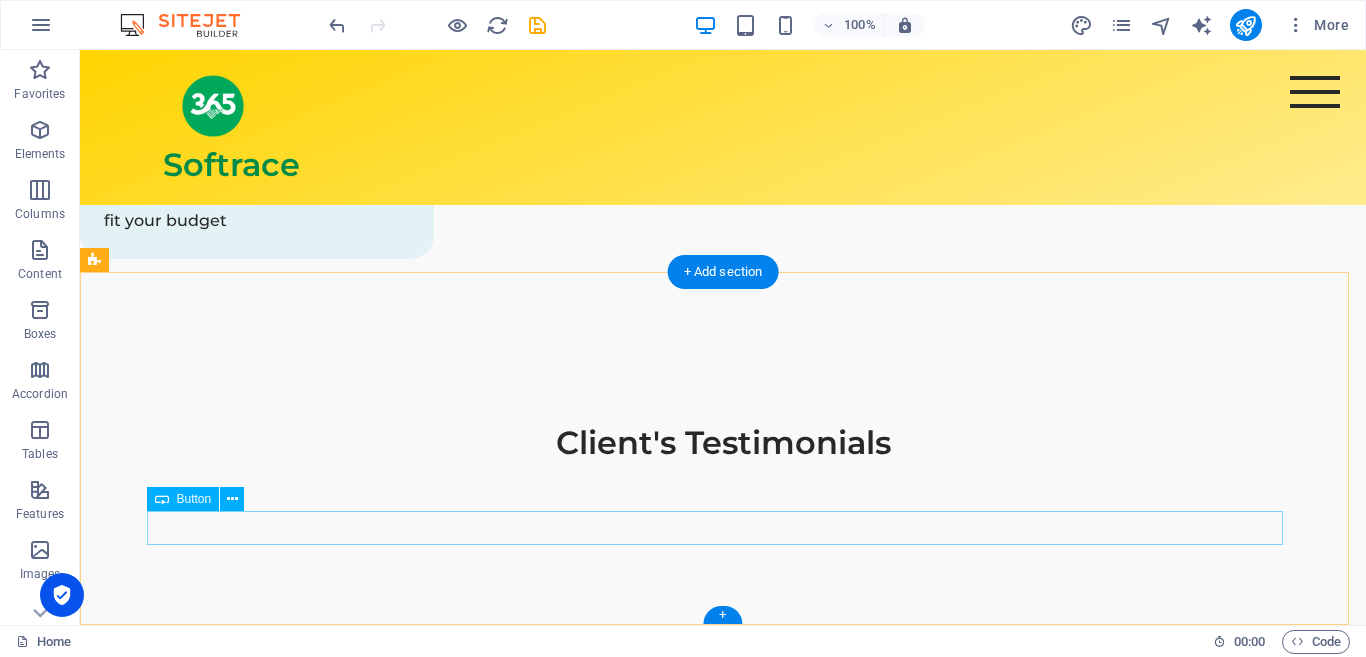 scroll, scrollTop: 2058, scrollLeft: 0, axis: vertical 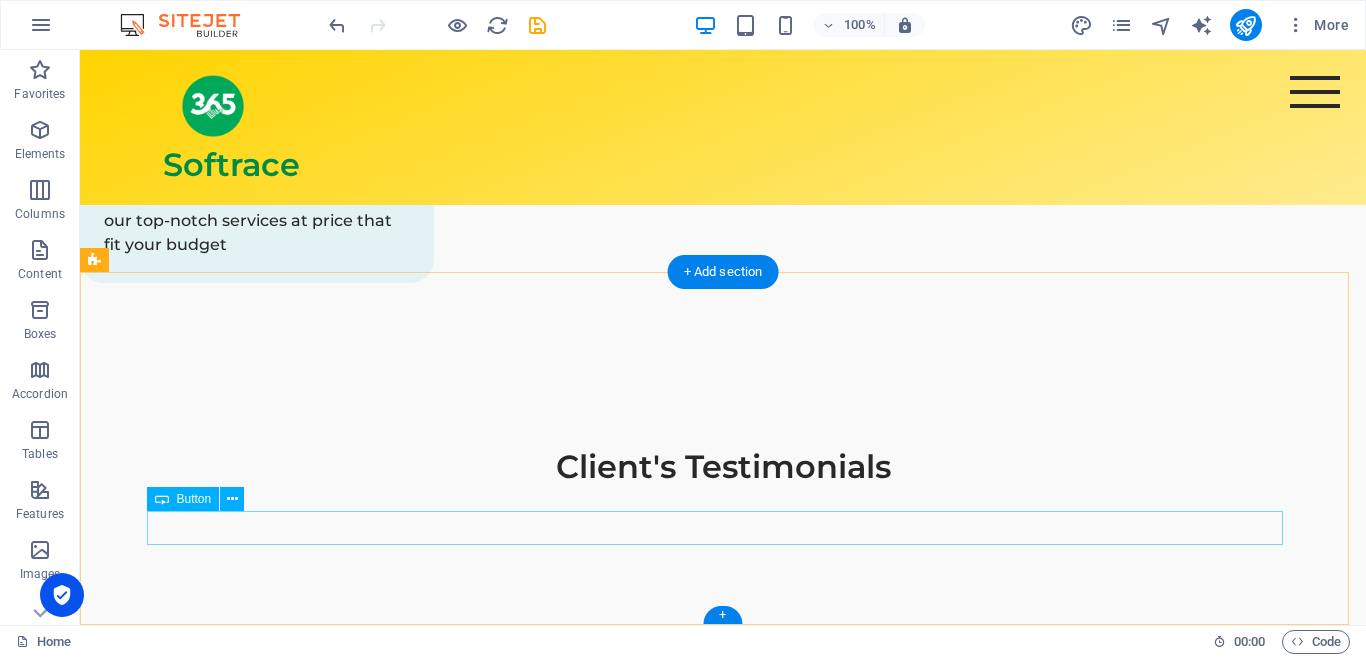 click on "* Privacy" at bounding box center [656, 14890] 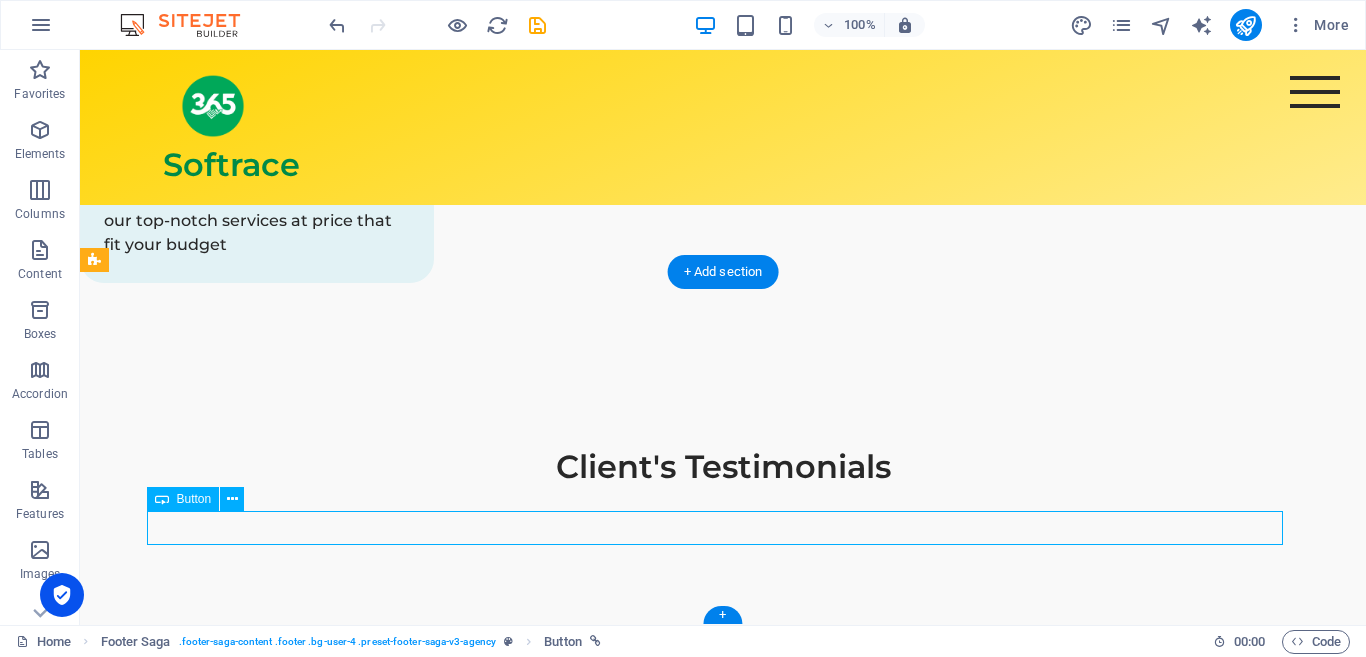 click on "* Privacy" at bounding box center [656, 14890] 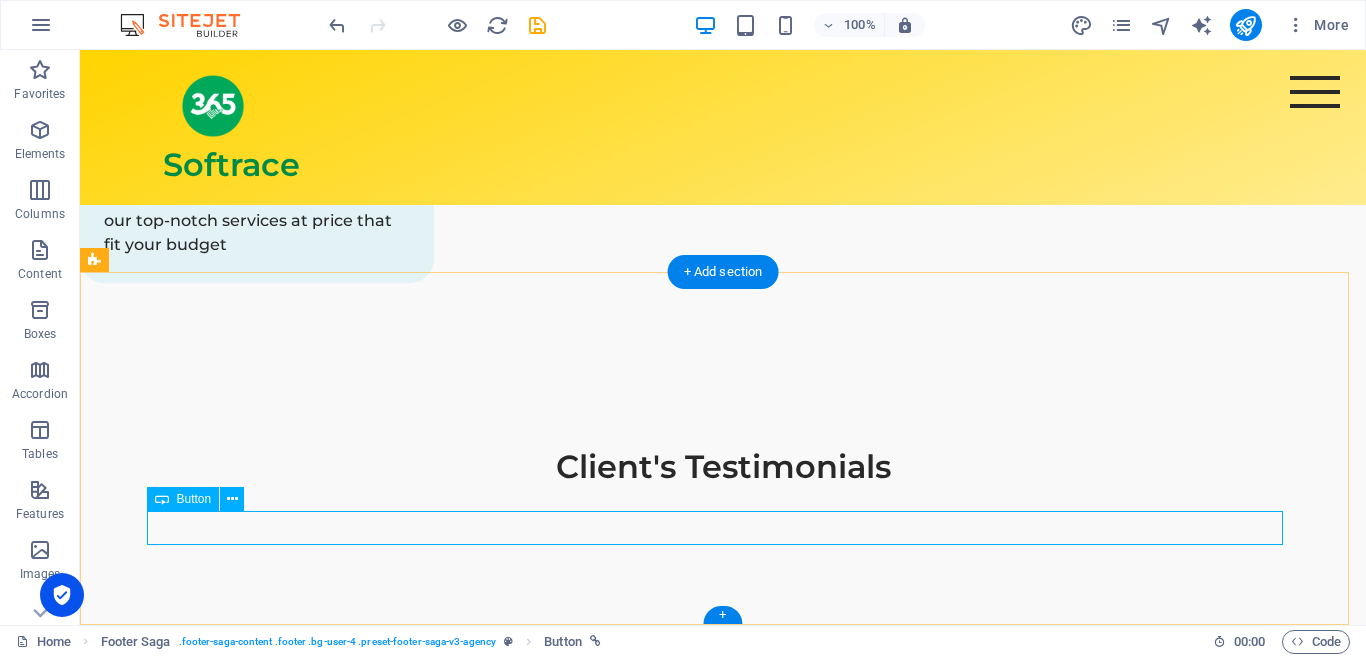 click on "* Privacy" at bounding box center [656, 14890] 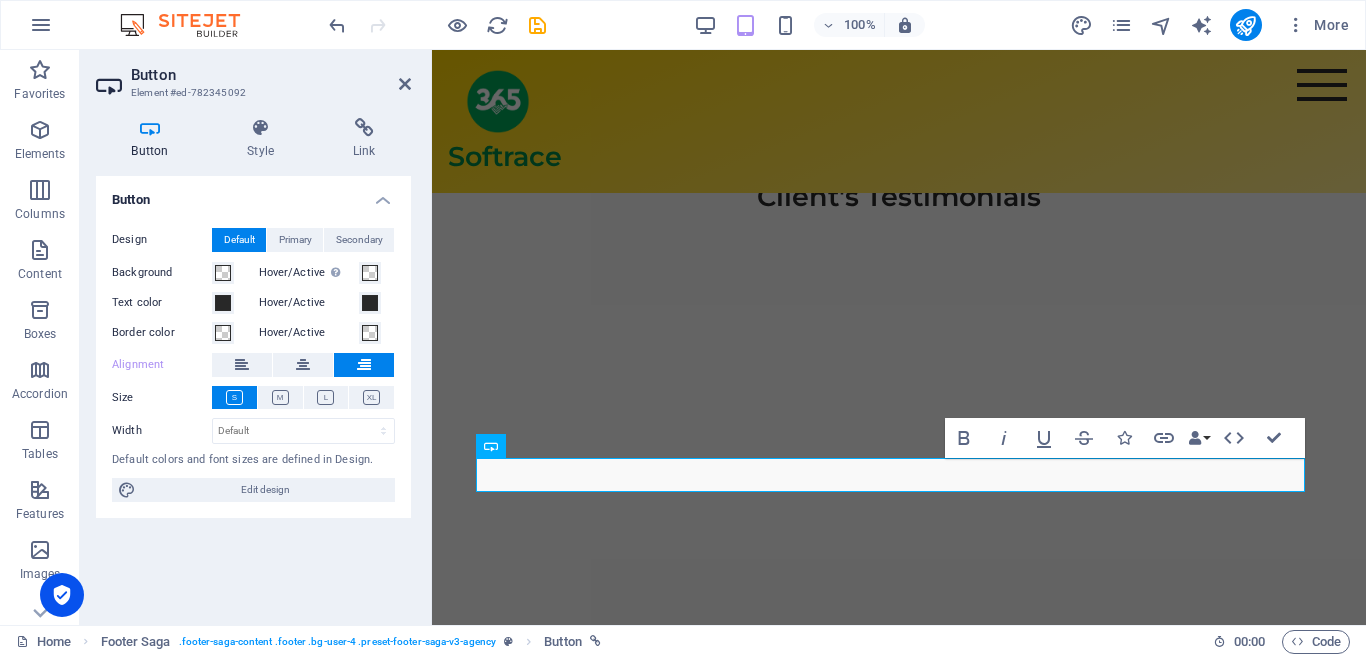 scroll, scrollTop: 2338, scrollLeft: 0, axis: vertical 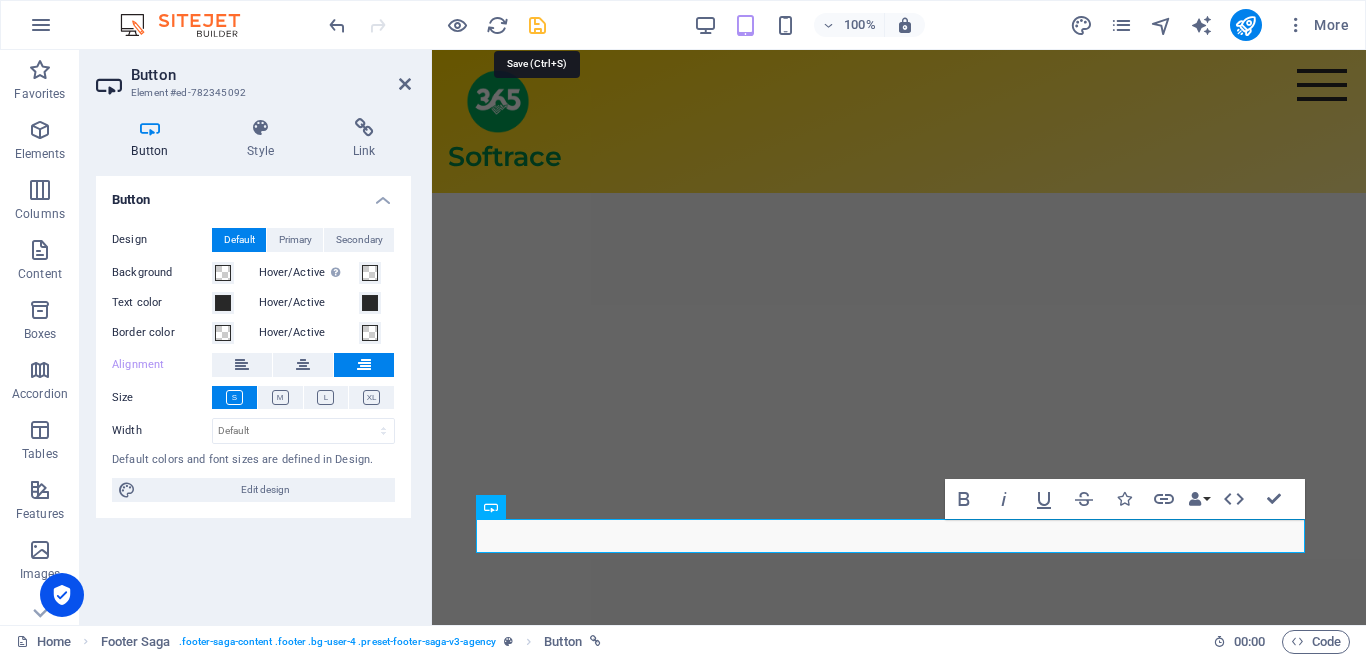 click at bounding box center [537, 25] 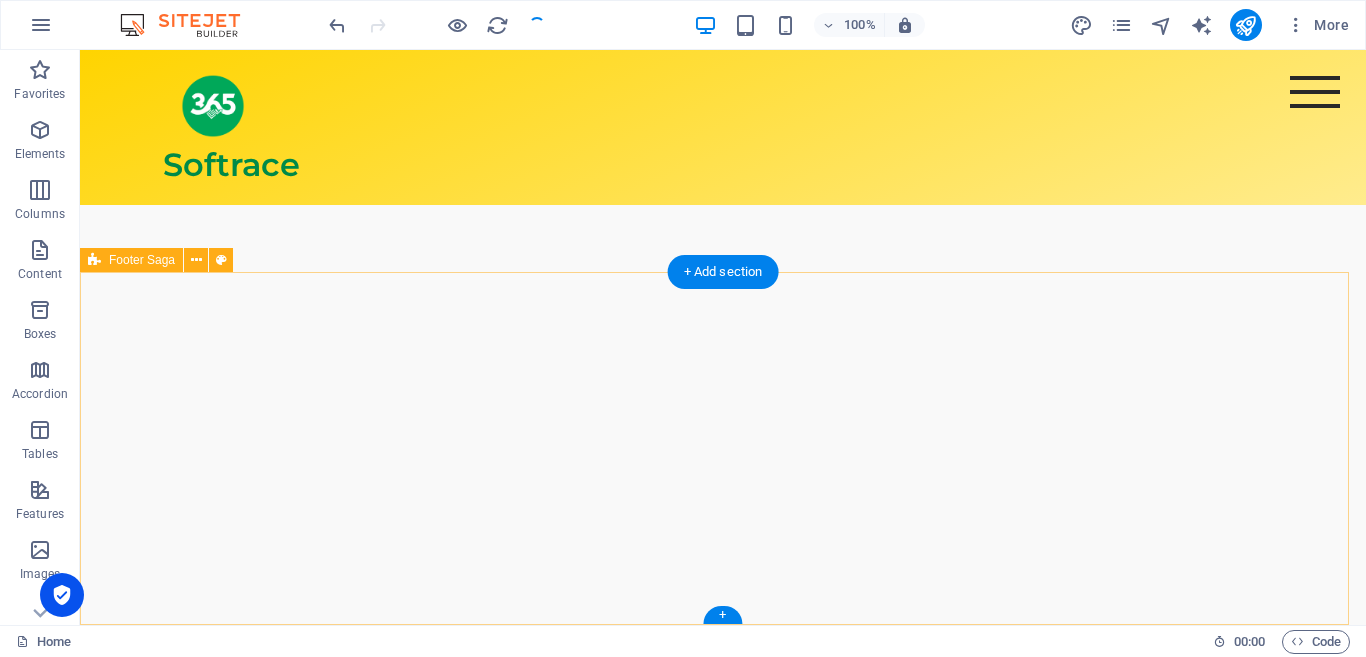 scroll, scrollTop: 2058, scrollLeft: 0, axis: vertical 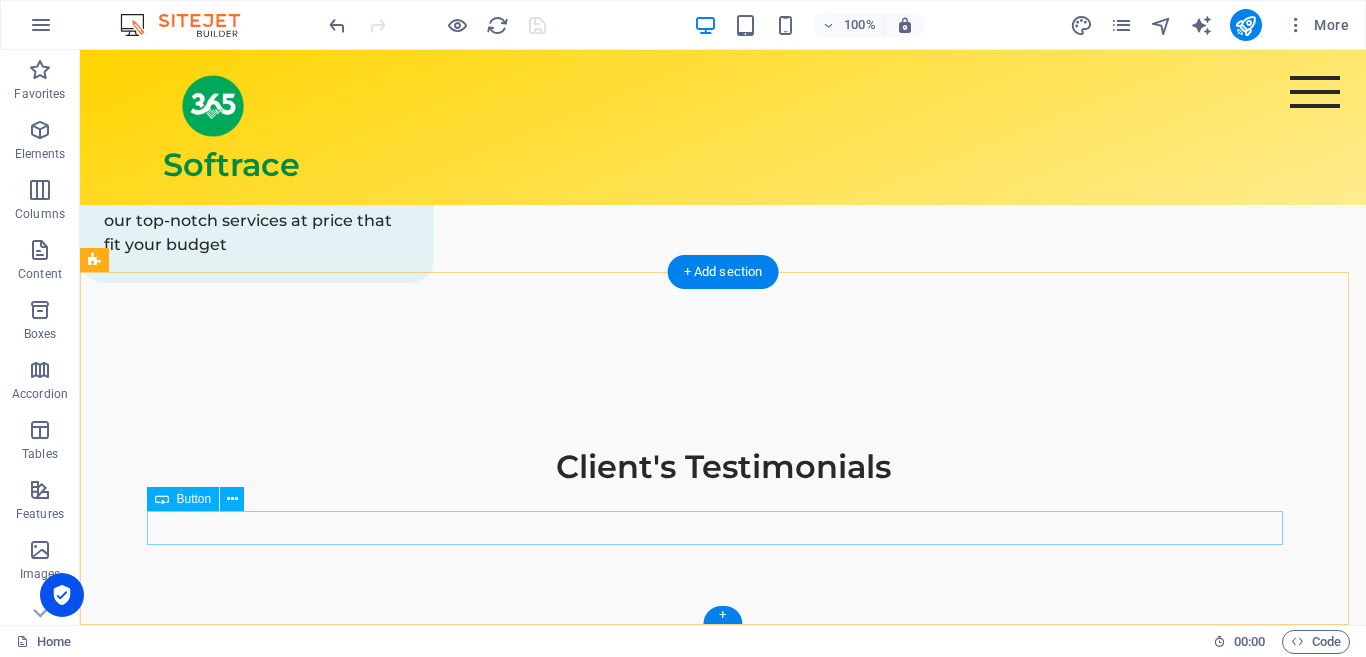 click on "* Privacy" at bounding box center [656, 15083] 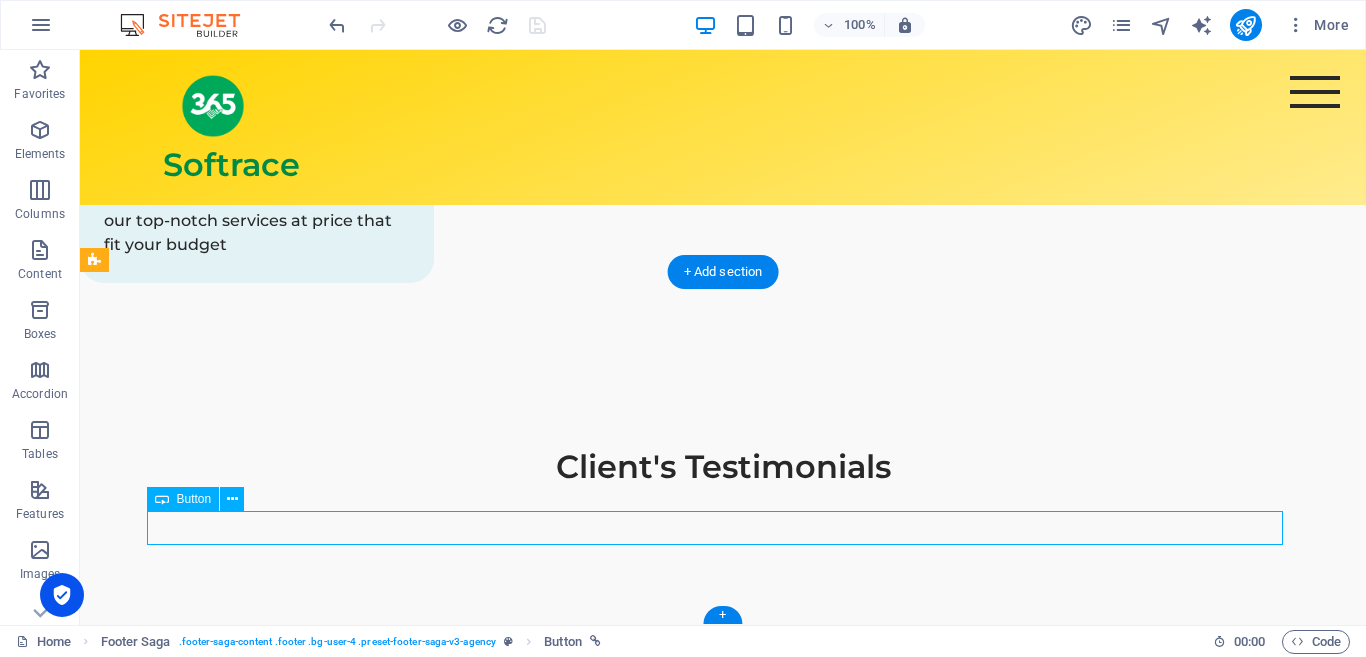 click on "* Privacy" at bounding box center (656, 15083) 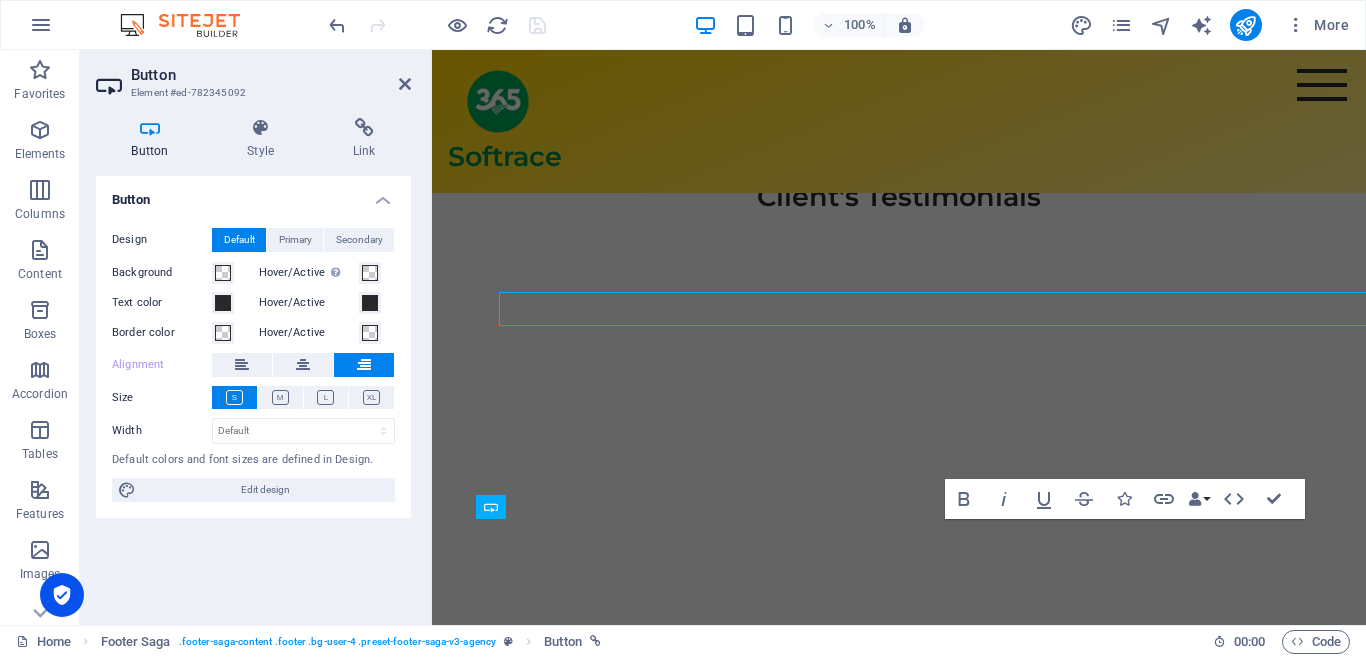 scroll, scrollTop: 2338, scrollLeft: 0, axis: vertical 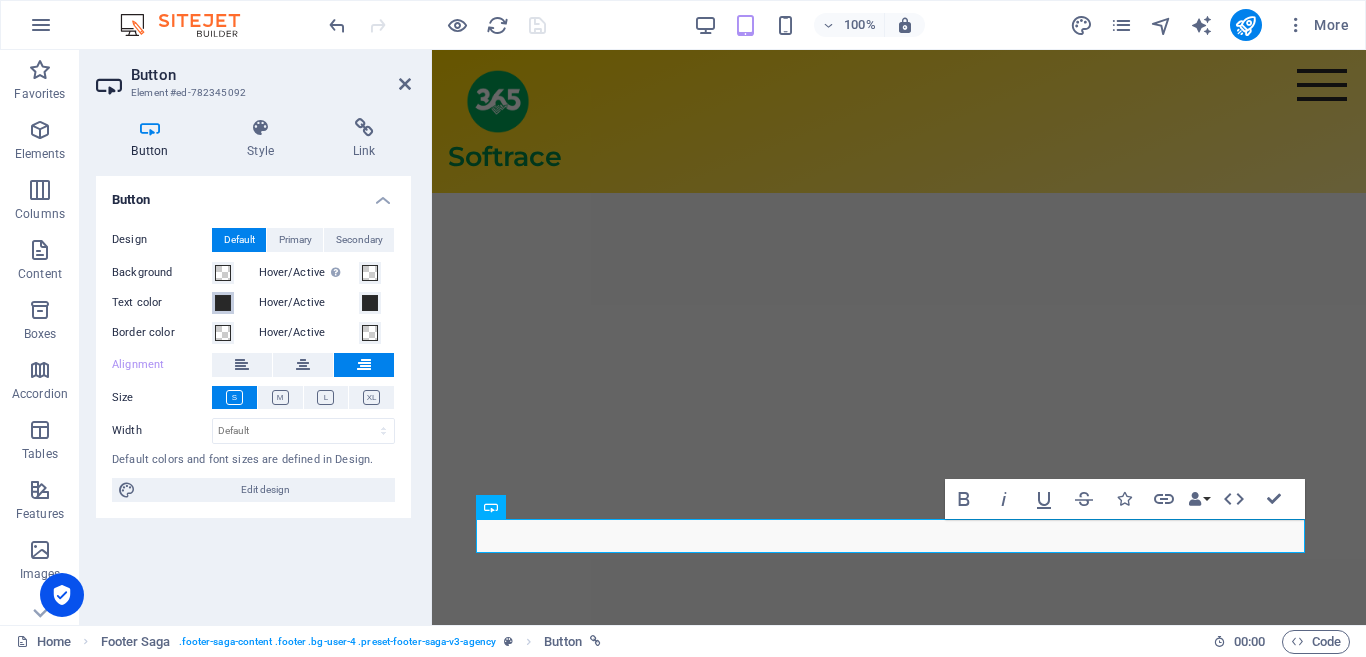 click at bounding box center (223, 303) 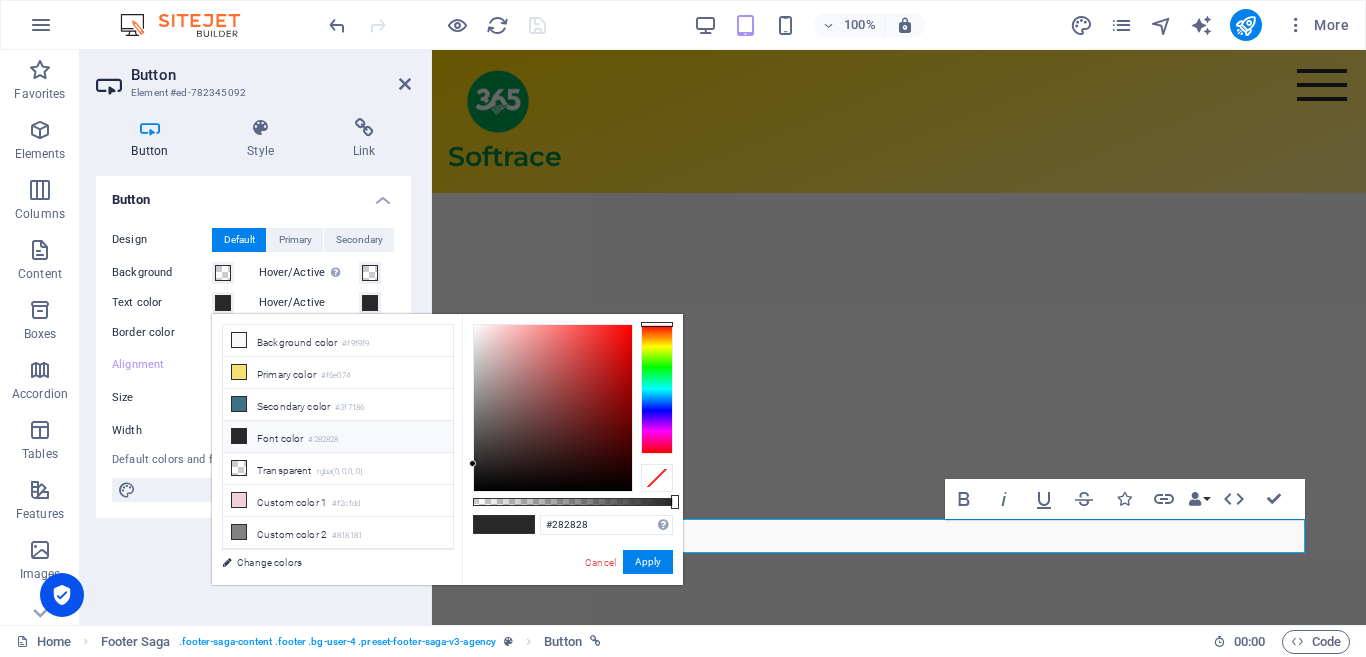 scroll, scrollTop: 86, scrollLeft: 0, axis: vertical 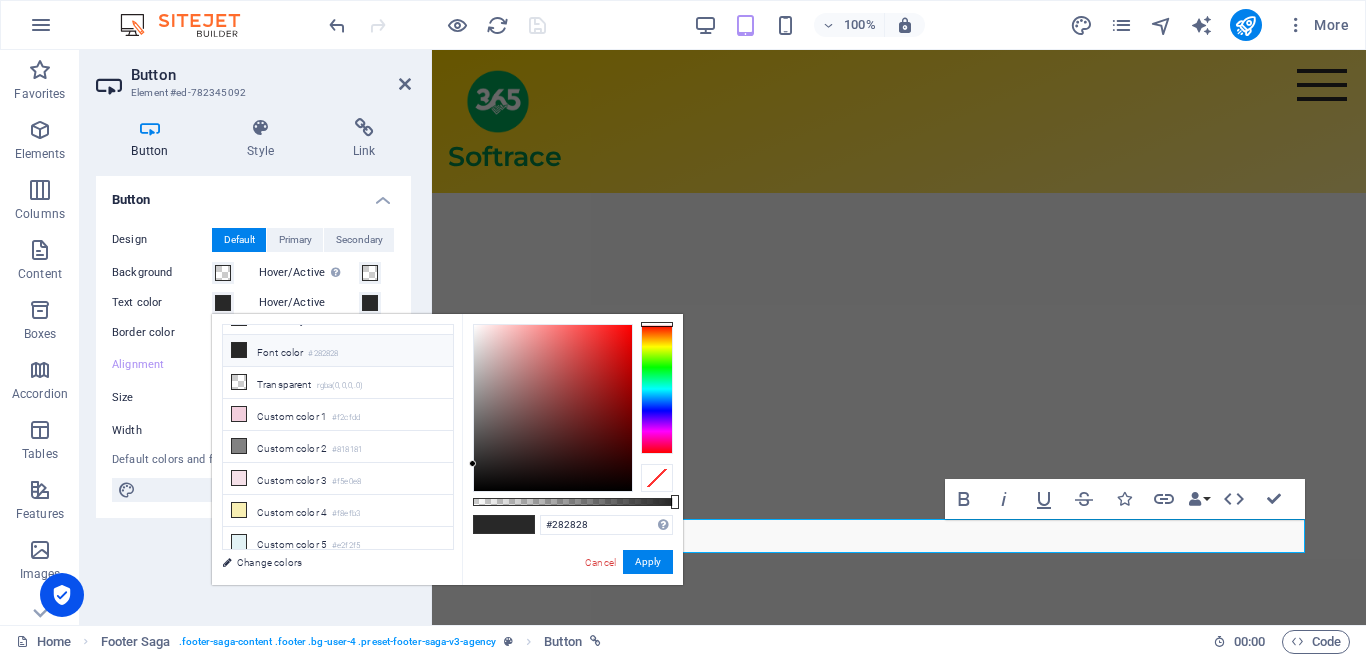 click at bounding box center (657, 389) 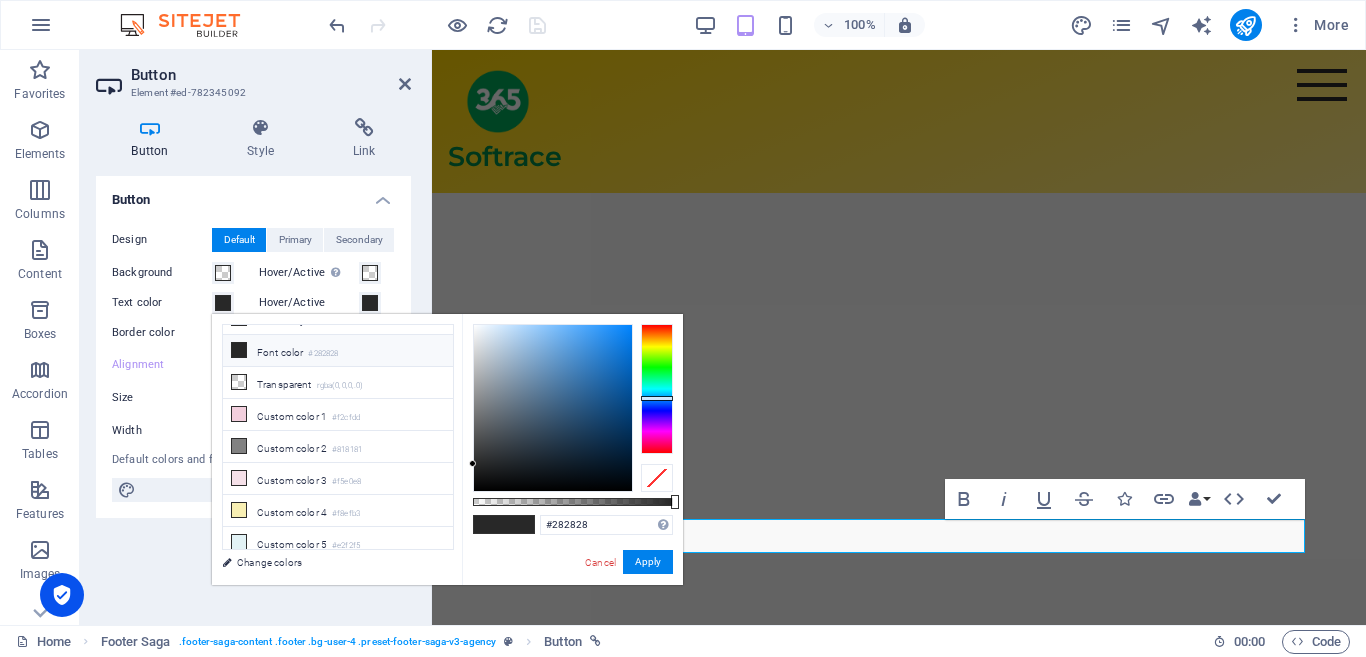 drag, startPoint x: 663, startPoint y: 412, endPoint x: 667, endPoint y: 398, distance: 14.56022 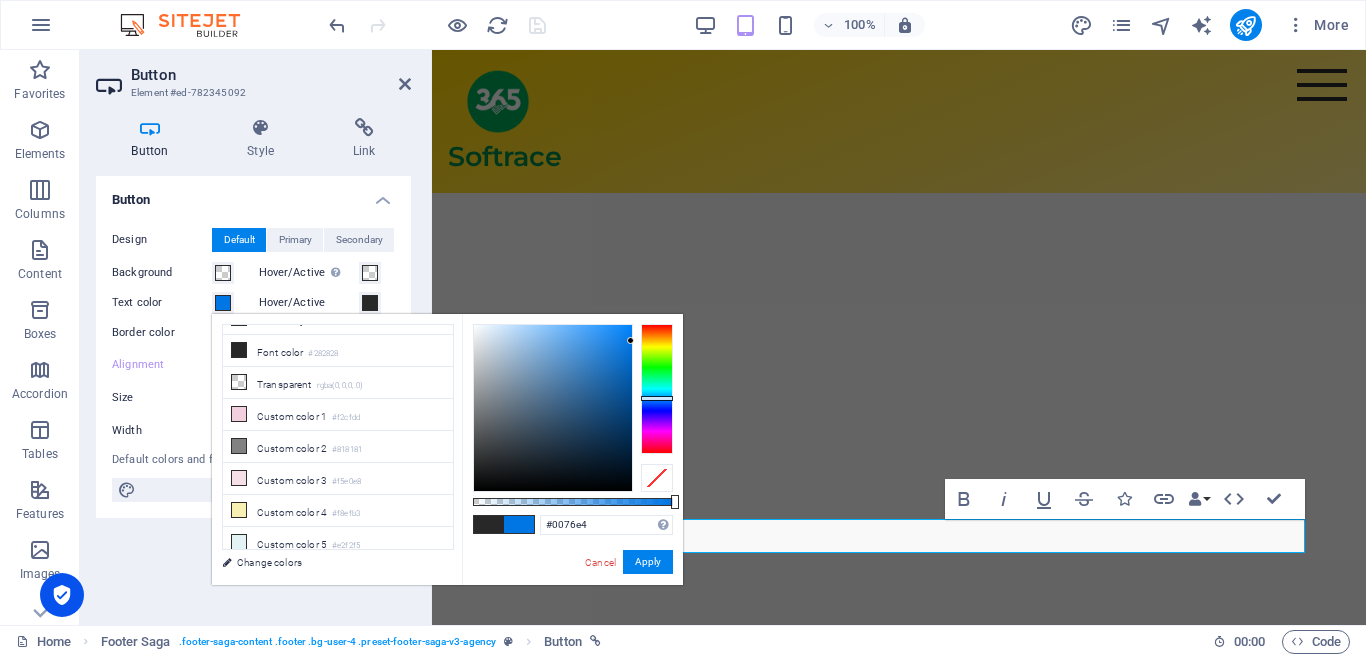 drag, startPoint x: 604, startPoint y: 331, endPoint x: 637, endPoint y: 341, distance: 34.48188 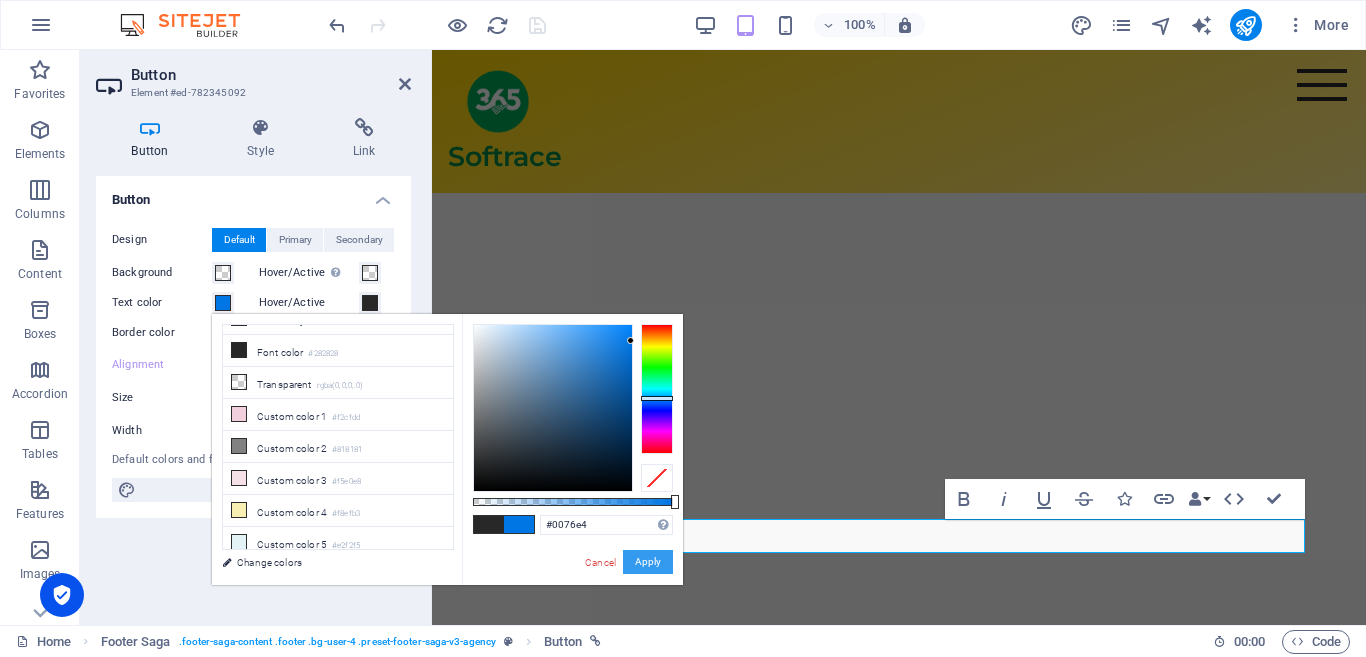 click on "Apply" at bounding box center (648, 562) 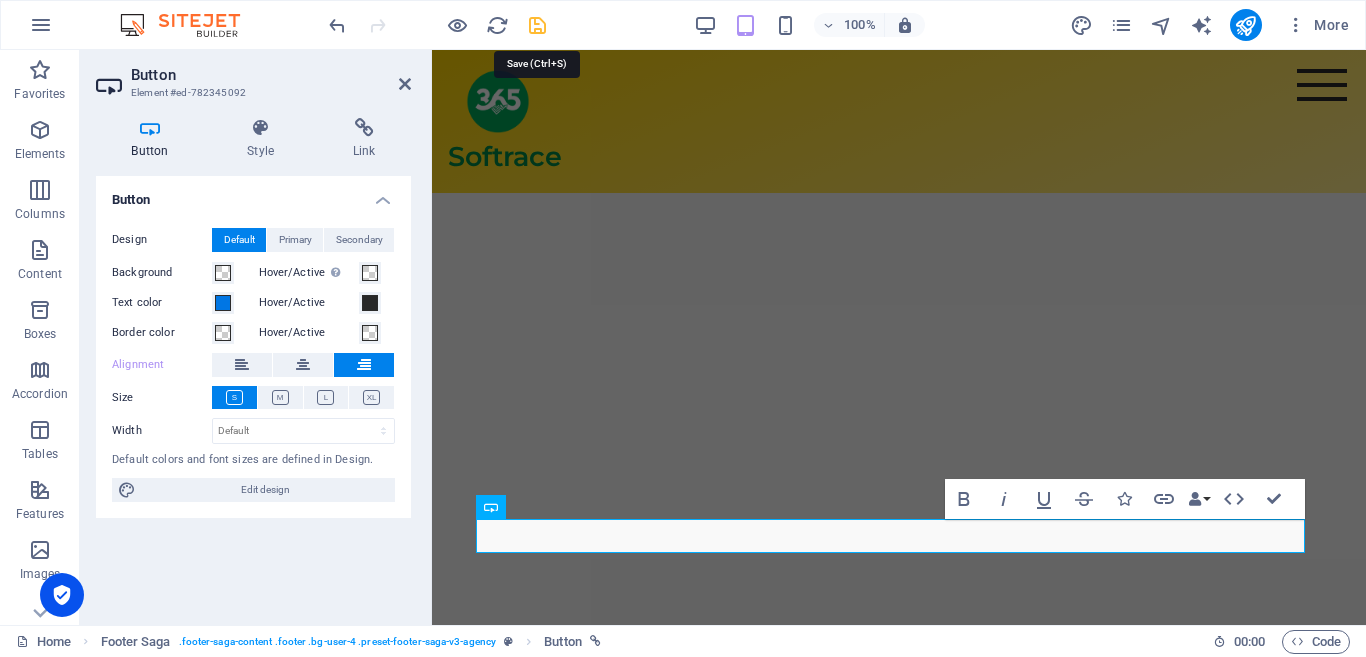 click at bounding box center [537, 25] 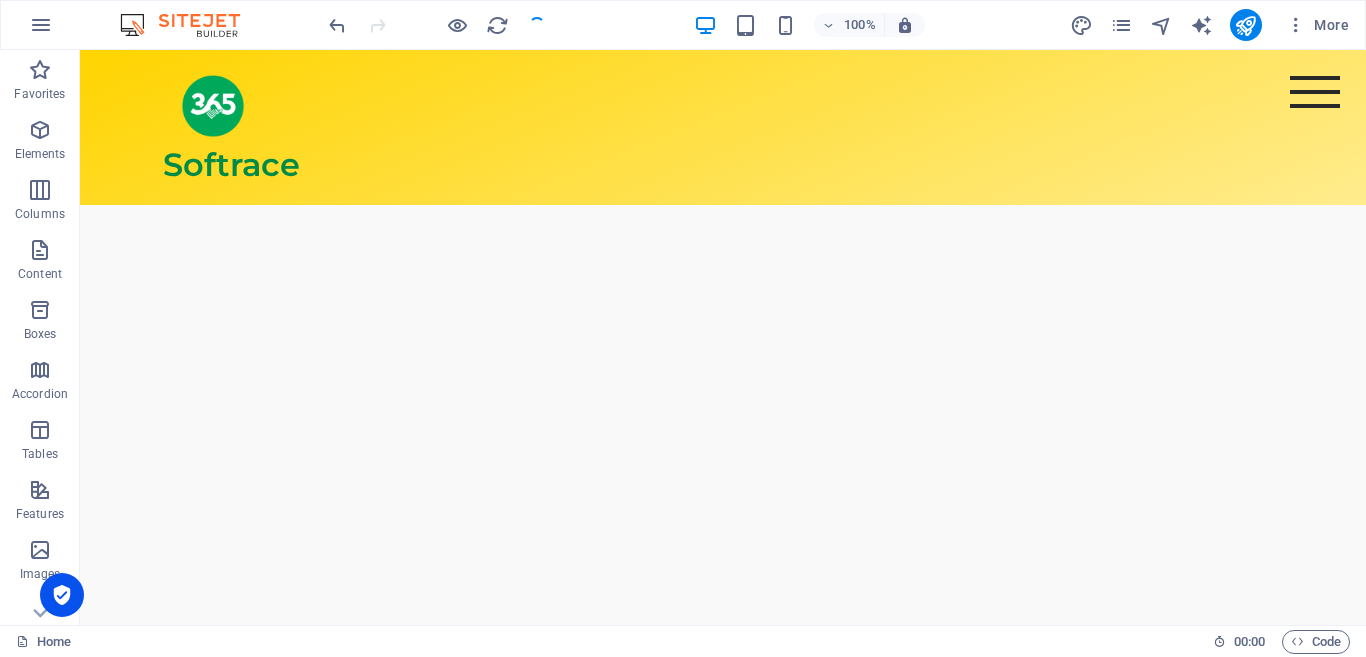 scroll, scrollTop: 2058, scrollLeft: 0, axis: vertical 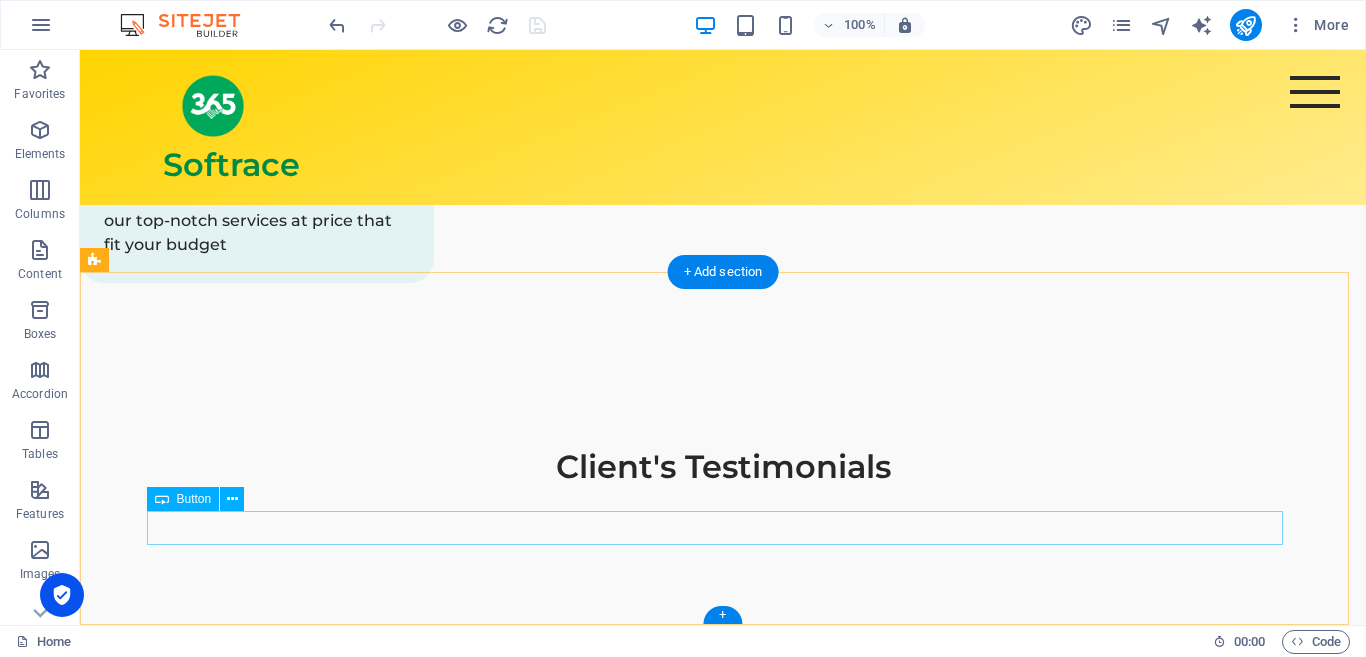 click on "* Privacy" at bounding box center [656, 15083] 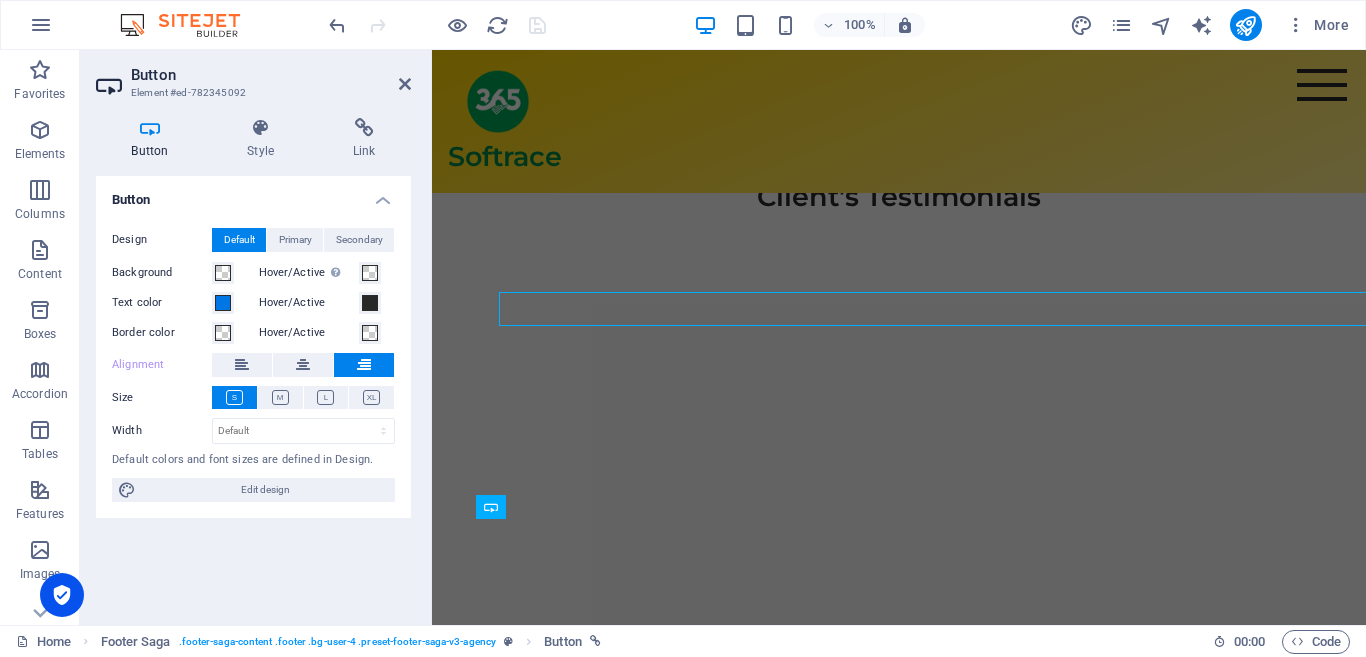scroll, scrollTop: 2338, scrollLeft: 0, axis: vertical 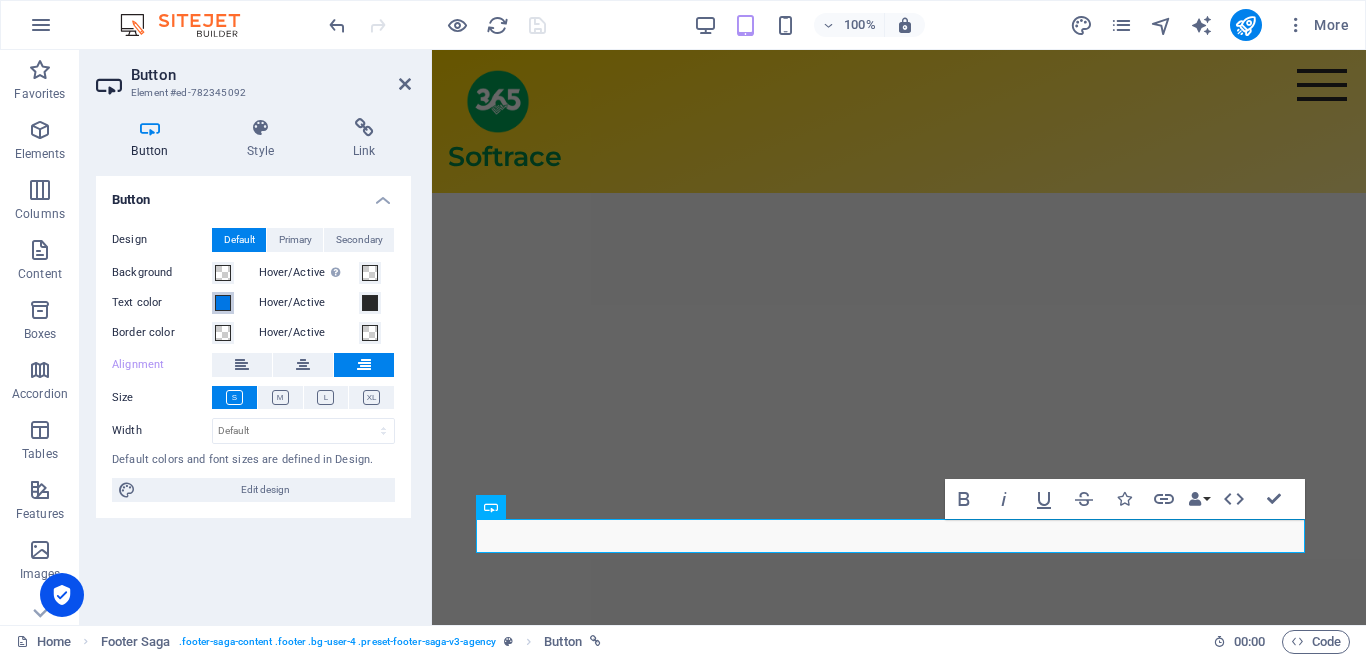 click at bounding box center [223, 303] 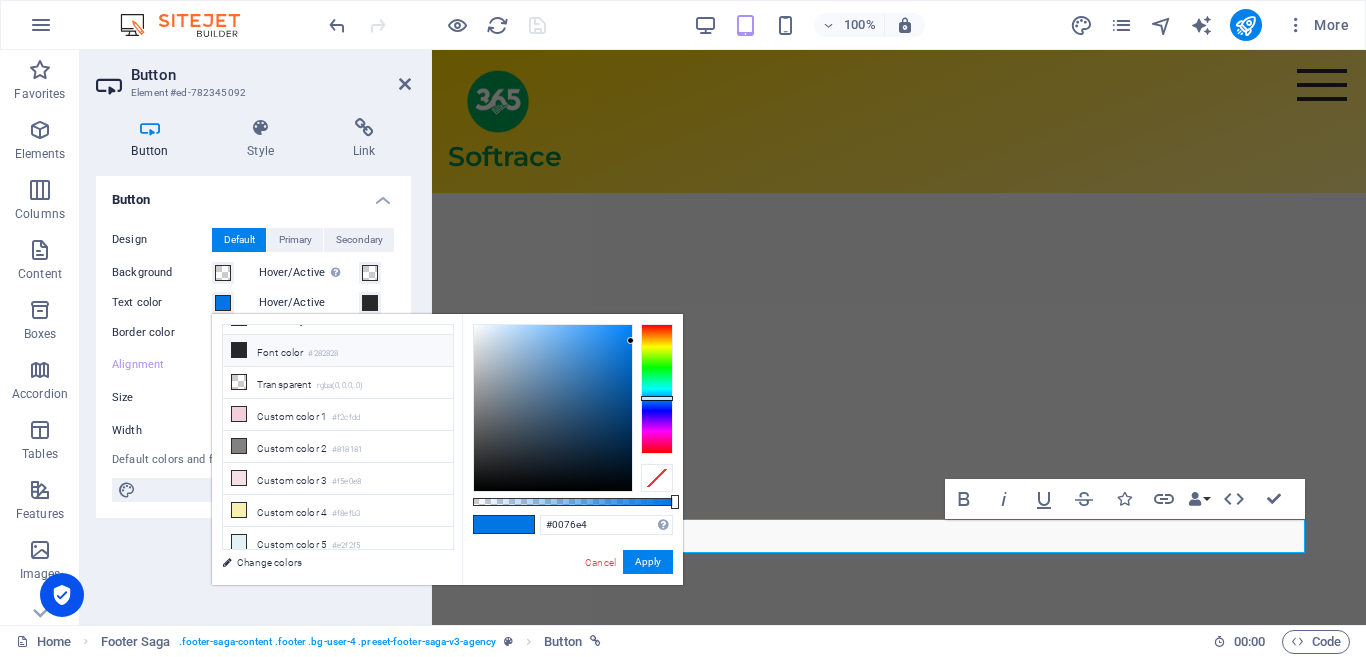 click at bounding box center (239, 350) 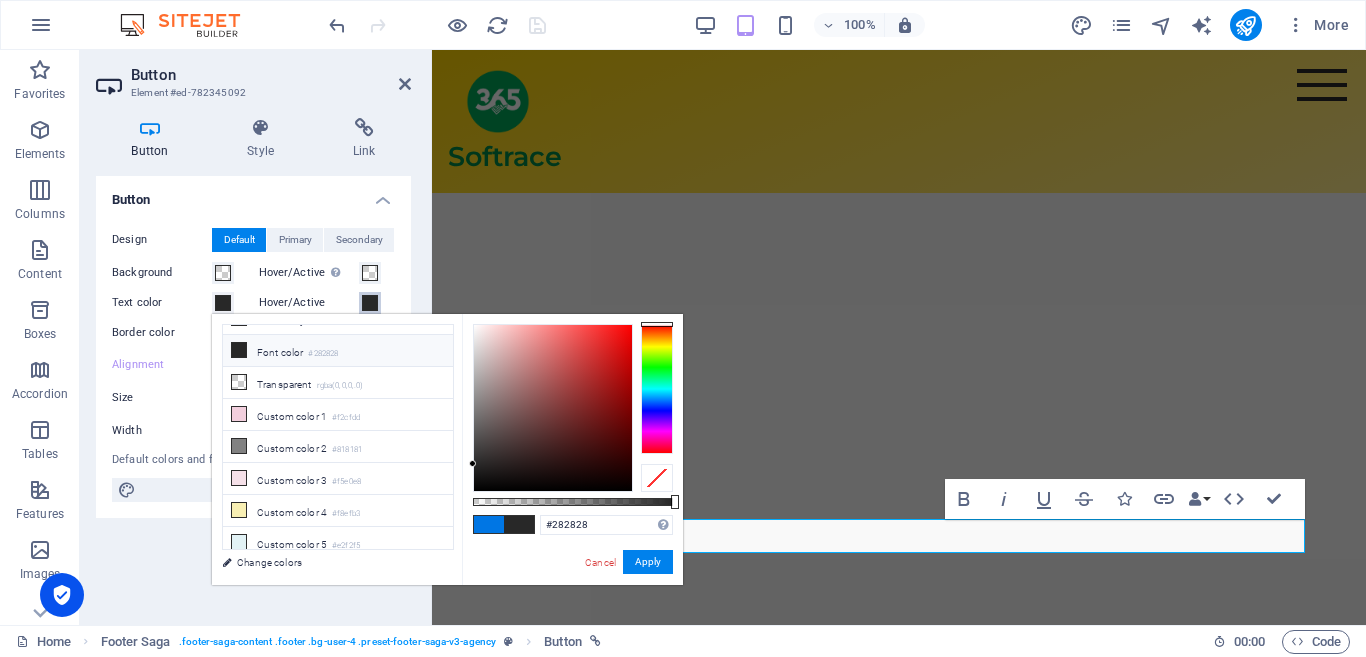 click at bounding box center [370, 303] 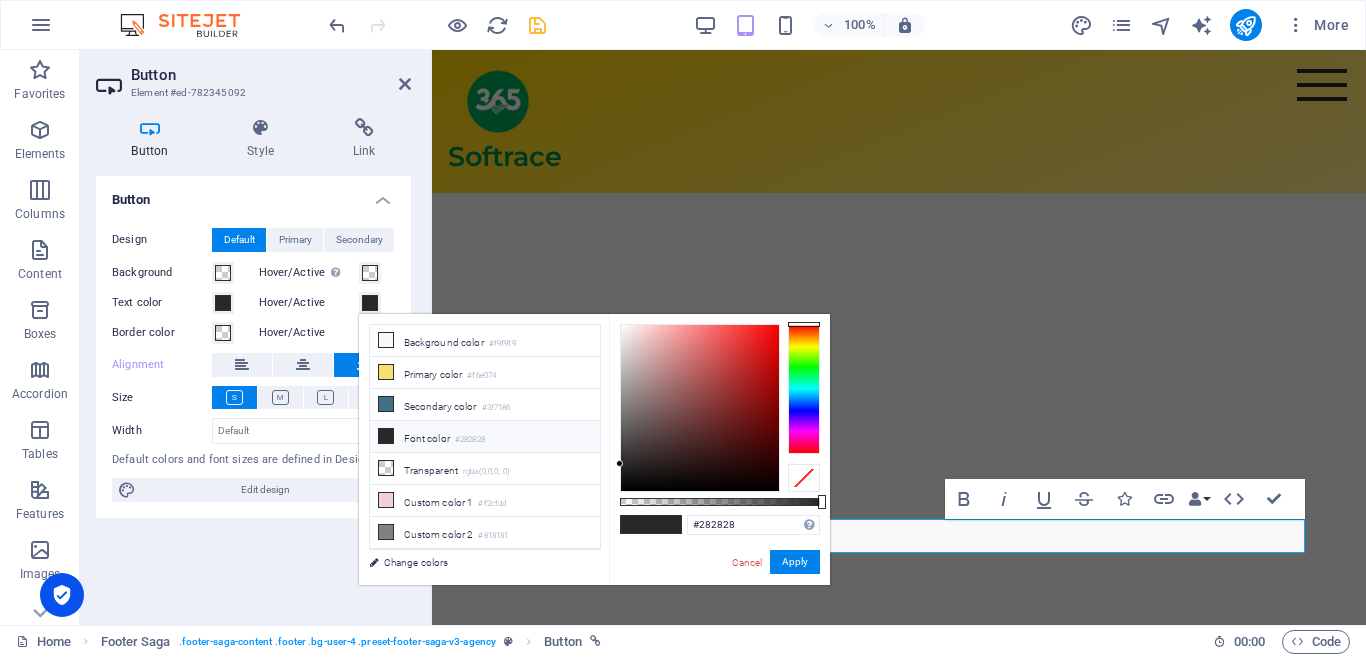 click at bounding box center [804, 389] 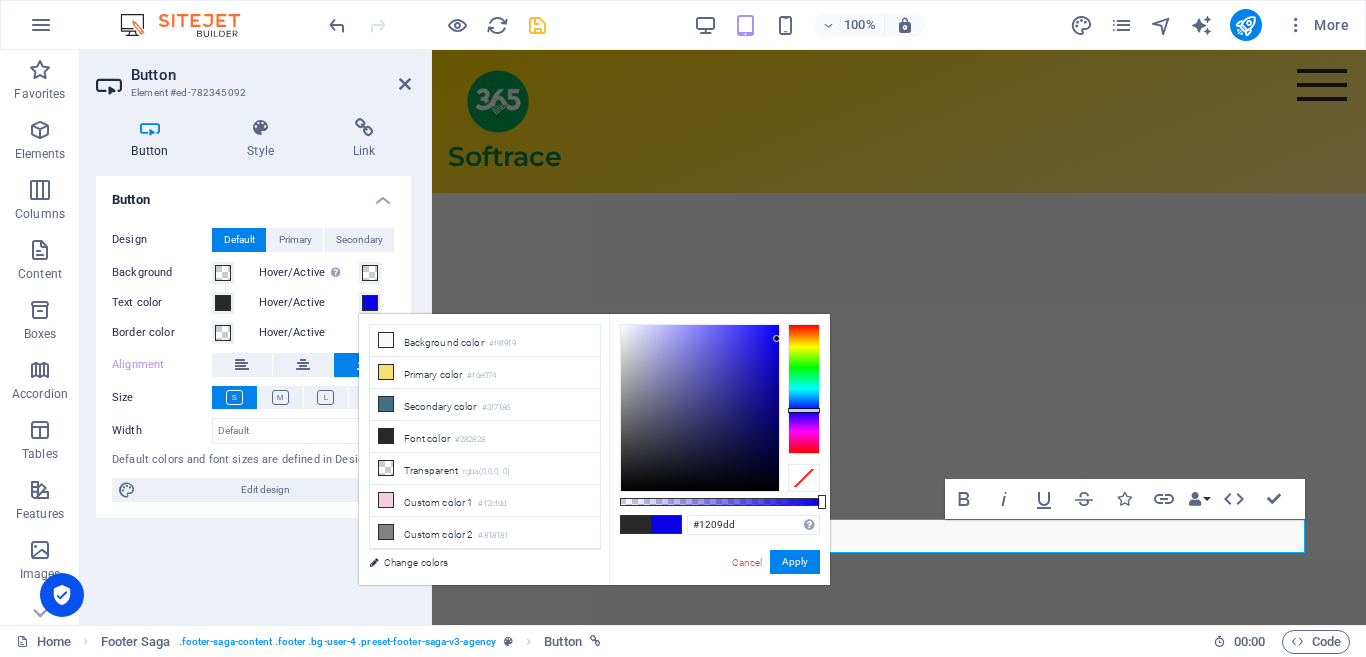 type on "#0b01e7" 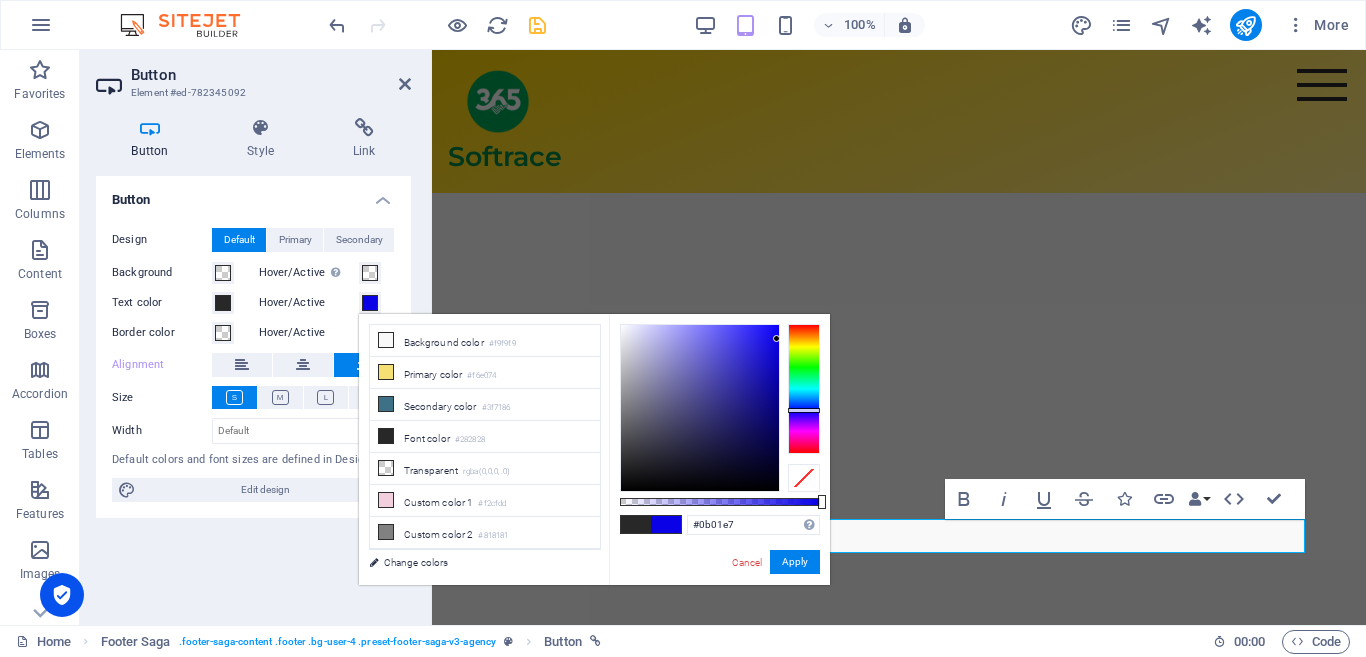 drag, startPoint x: 763, startPoint y: 347, endPoint x: 777, endPoint y: 339, distance: 16.124516 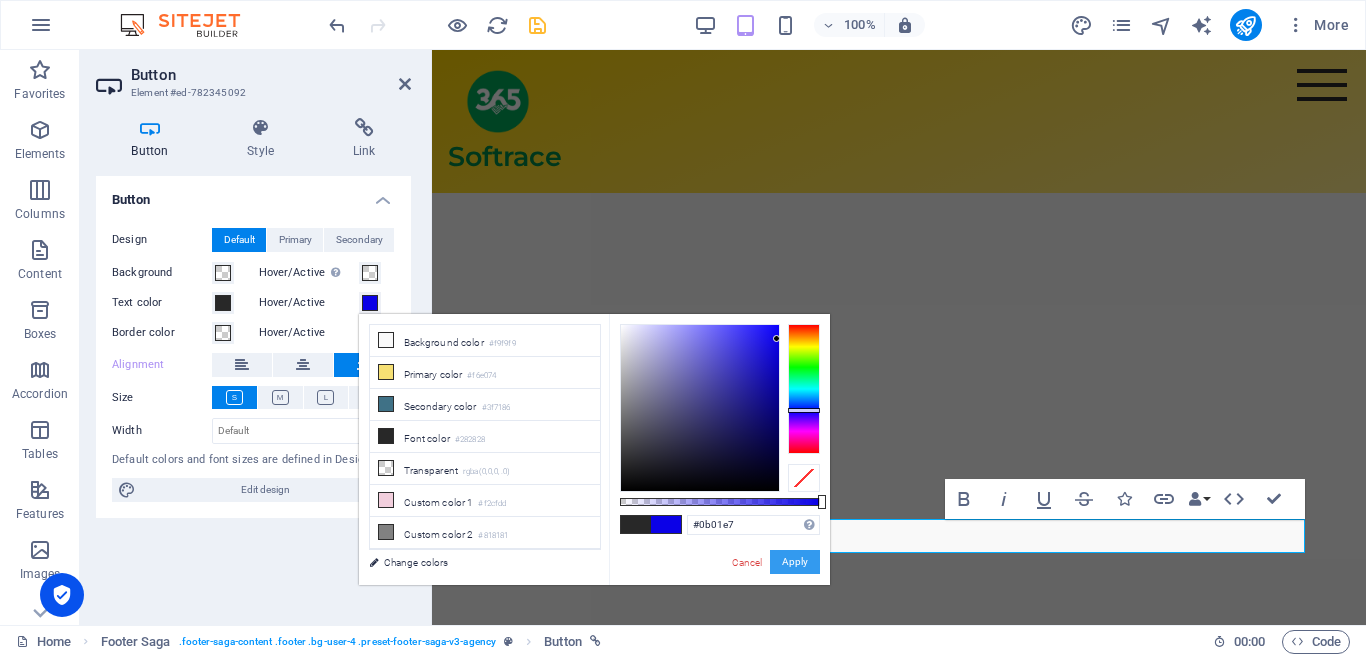 click on "Apply" at bounding box center [795, 562] 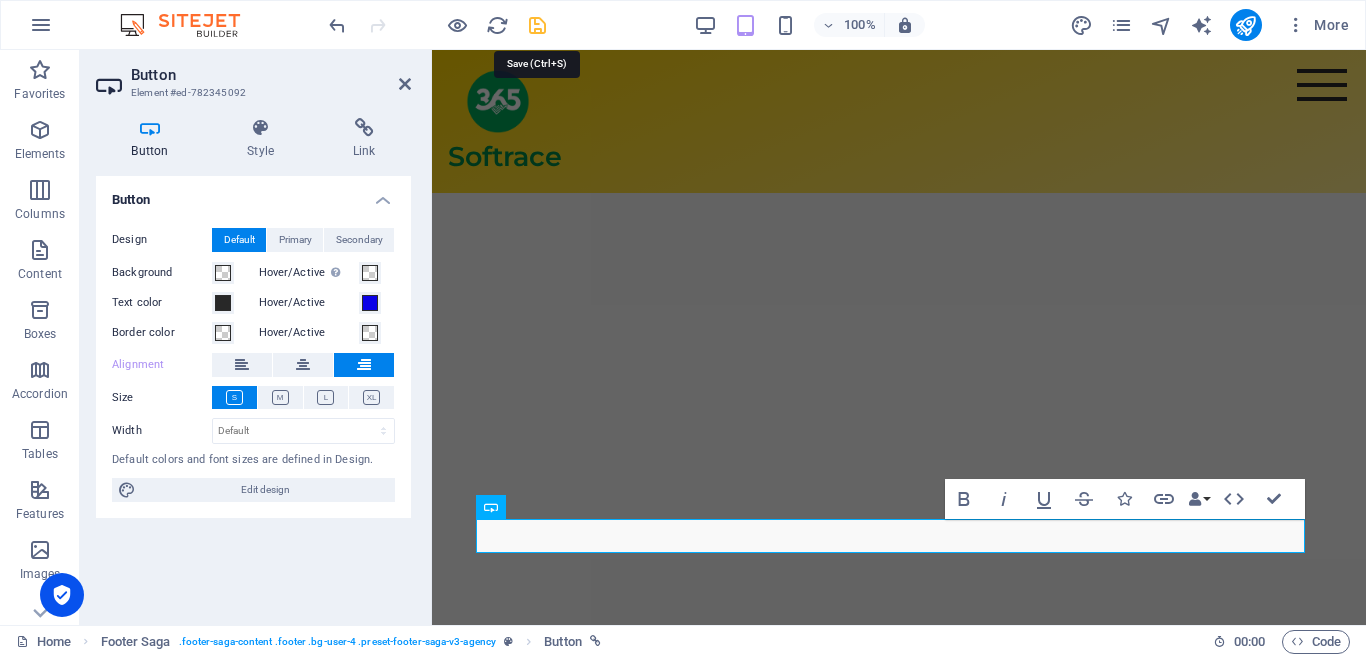 click at bounding box center (537, 25) 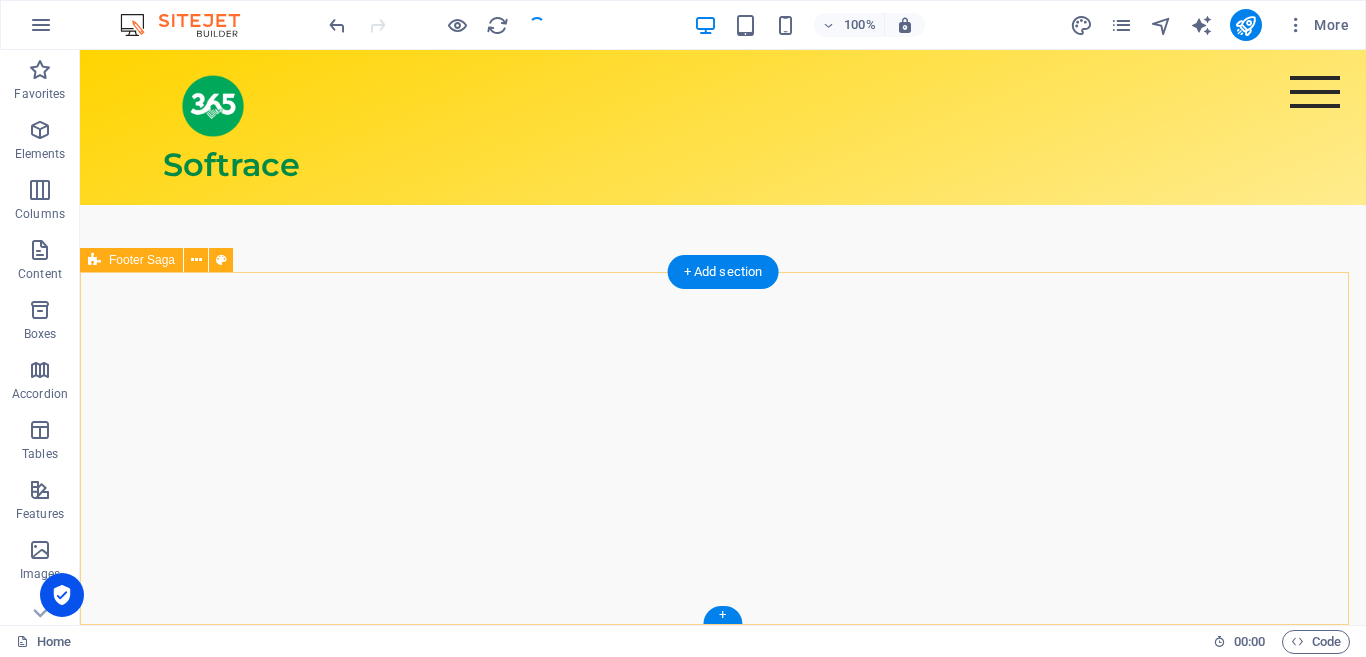 scroll, scrollTop: 2058, scrollLeft: 0, axis: vertical 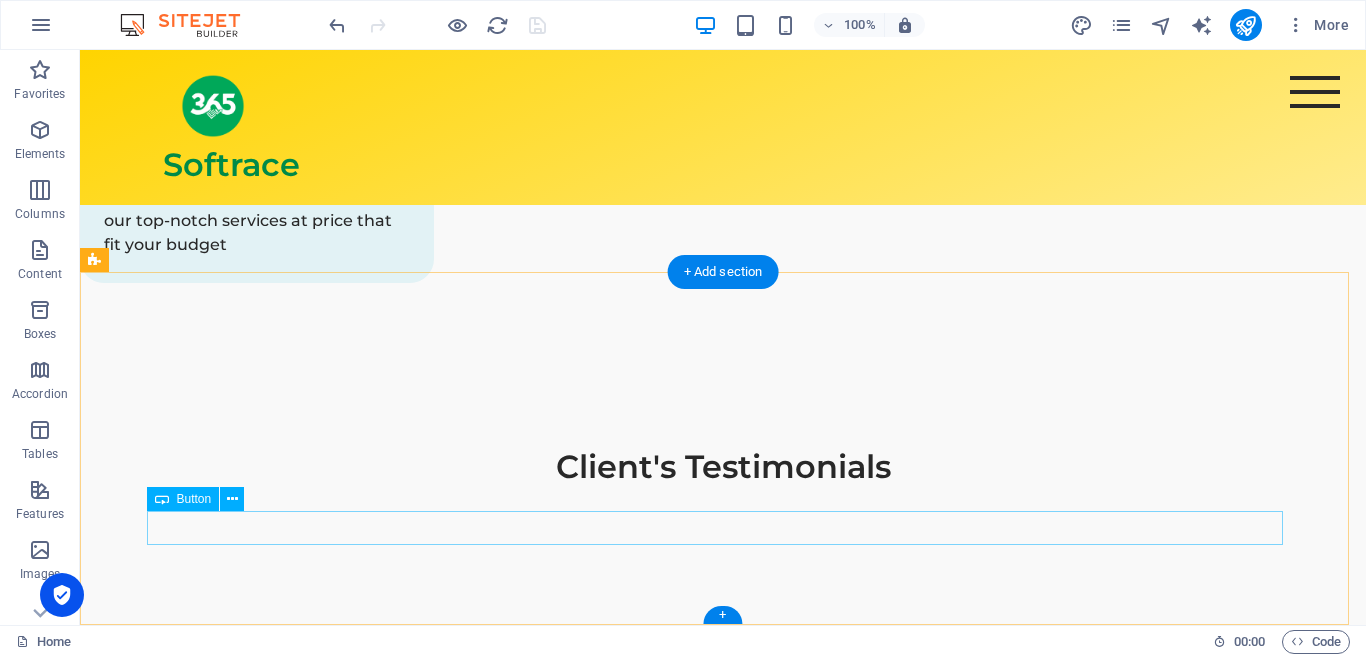 click on "* Privacy" at bounding box center [656, 15083] 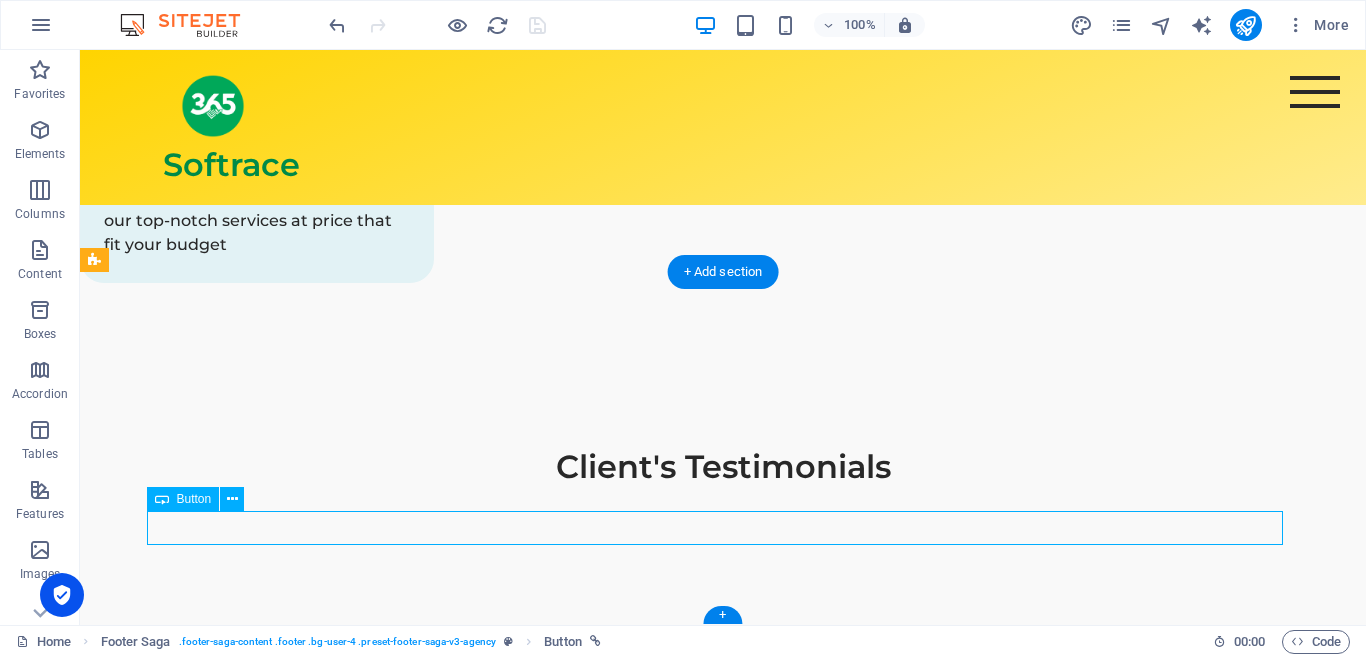 click on "* Privacy" at bounding box center [656, 15083] 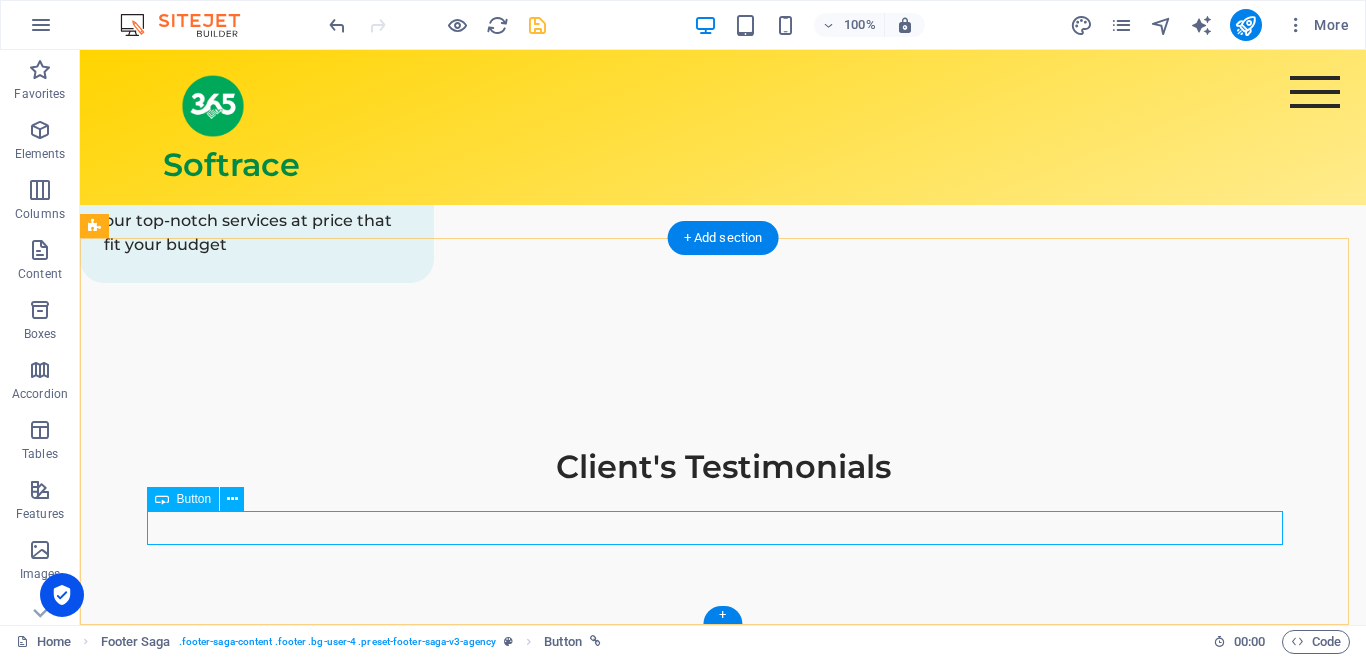 scroll, scrollTop: 2092, scrollLeft: 0, axis: vertical 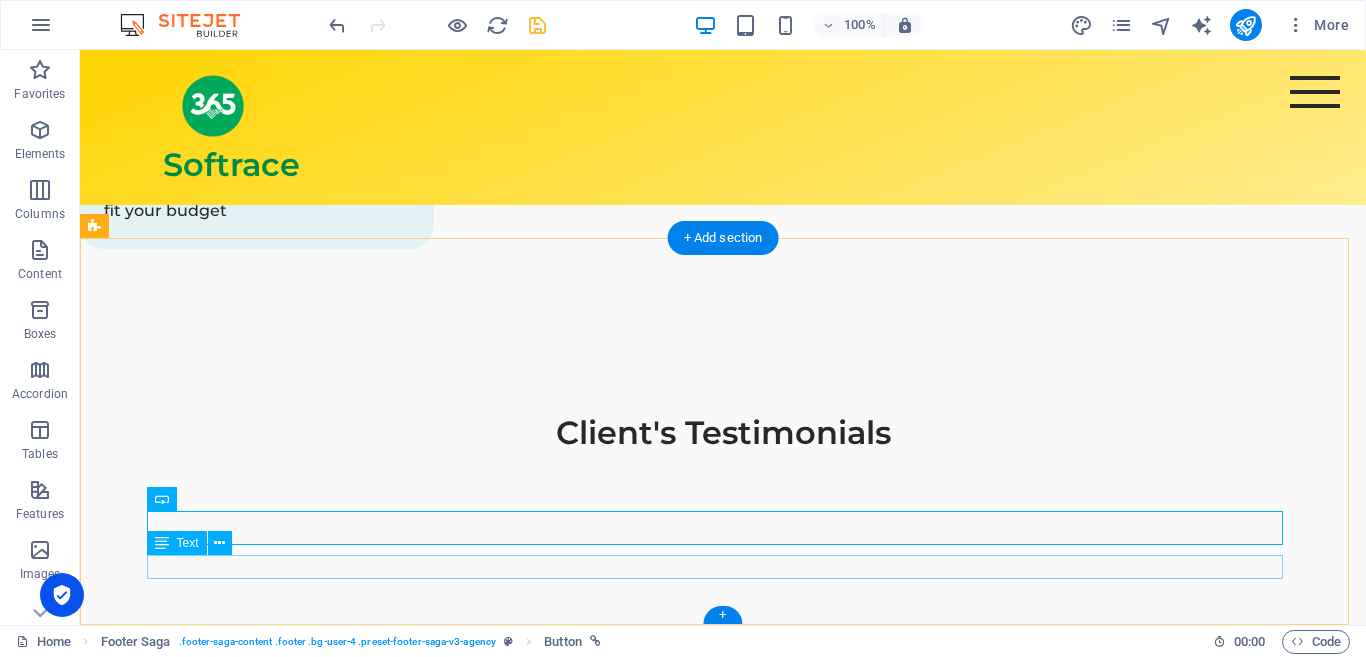 click on "365-Softrace © 2025. All Rights Reserved." at bounding box center [656, 14929] 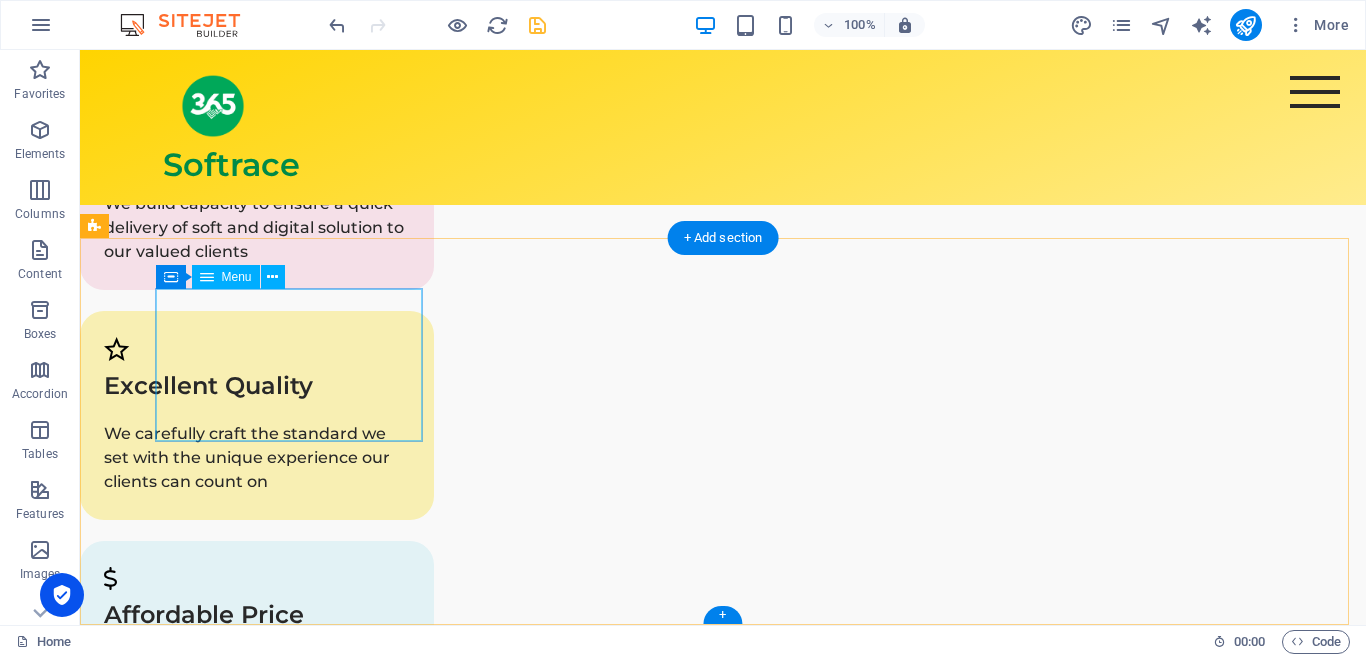 scroll, scrollTop: 2092, scrollLeft: 0, axis: vertical 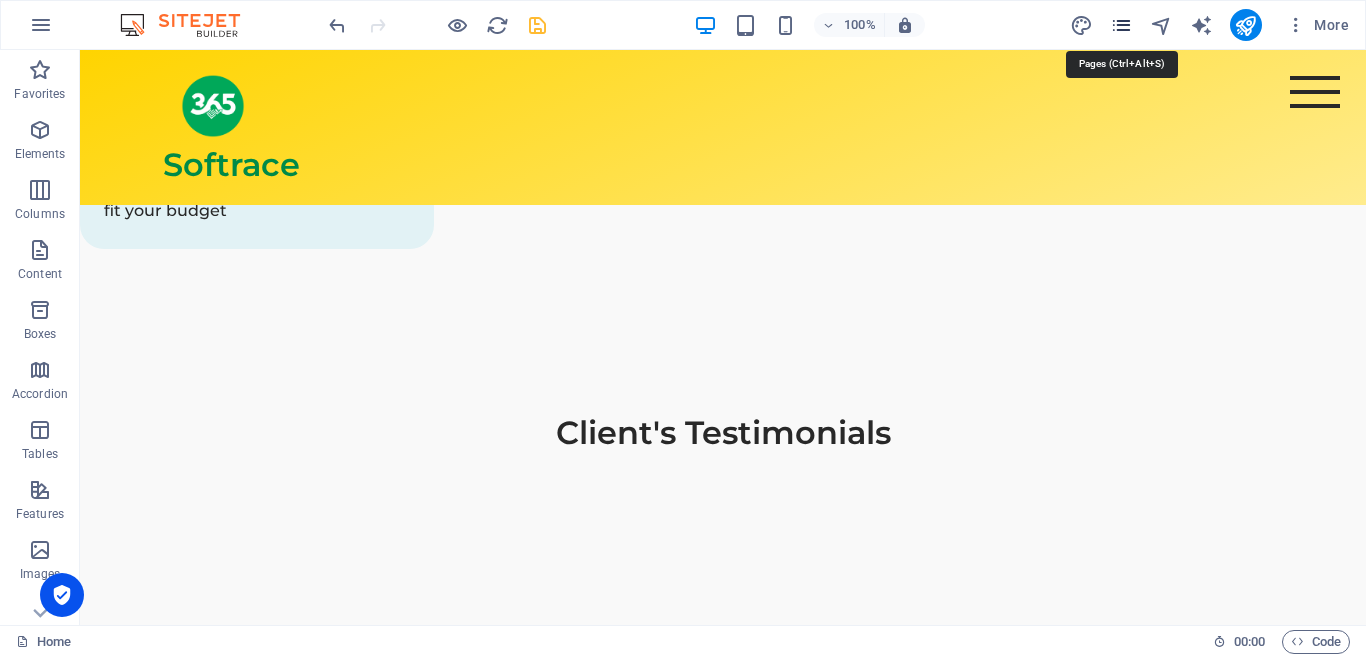 click at bounding box center (1121, 25) 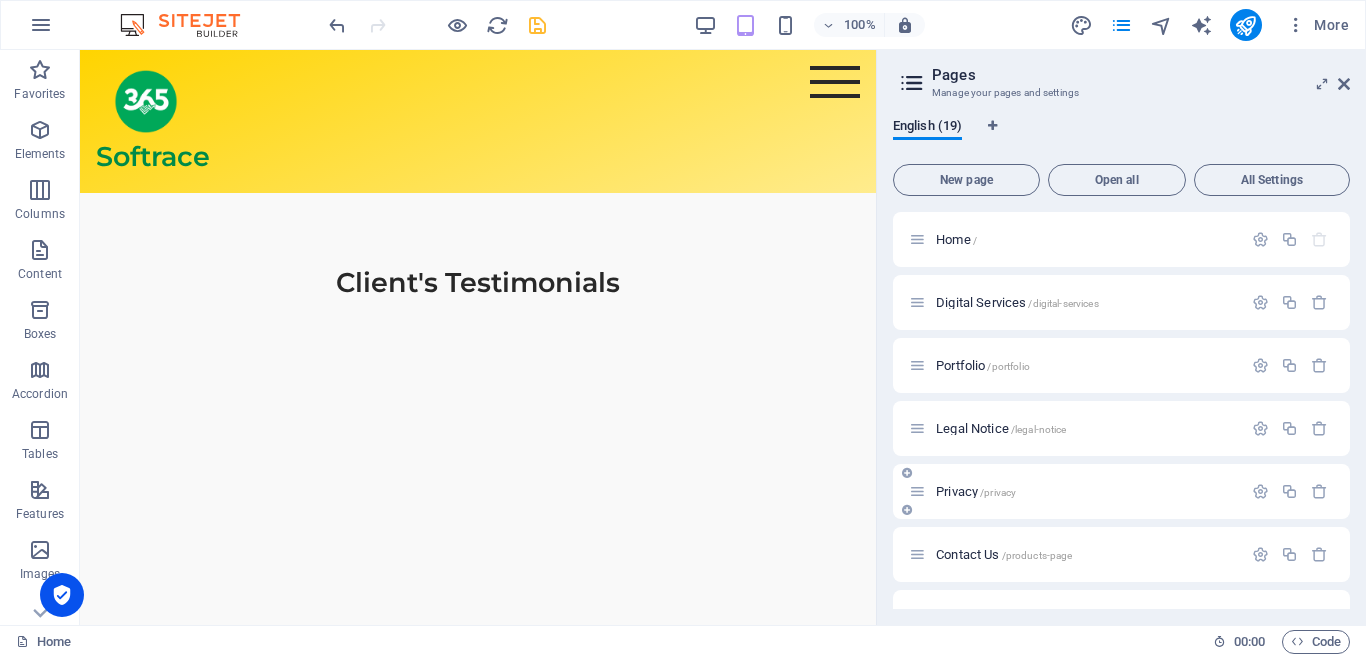 scroll, scrollTop: 2118, scrollLeft: 0, axis: vertical 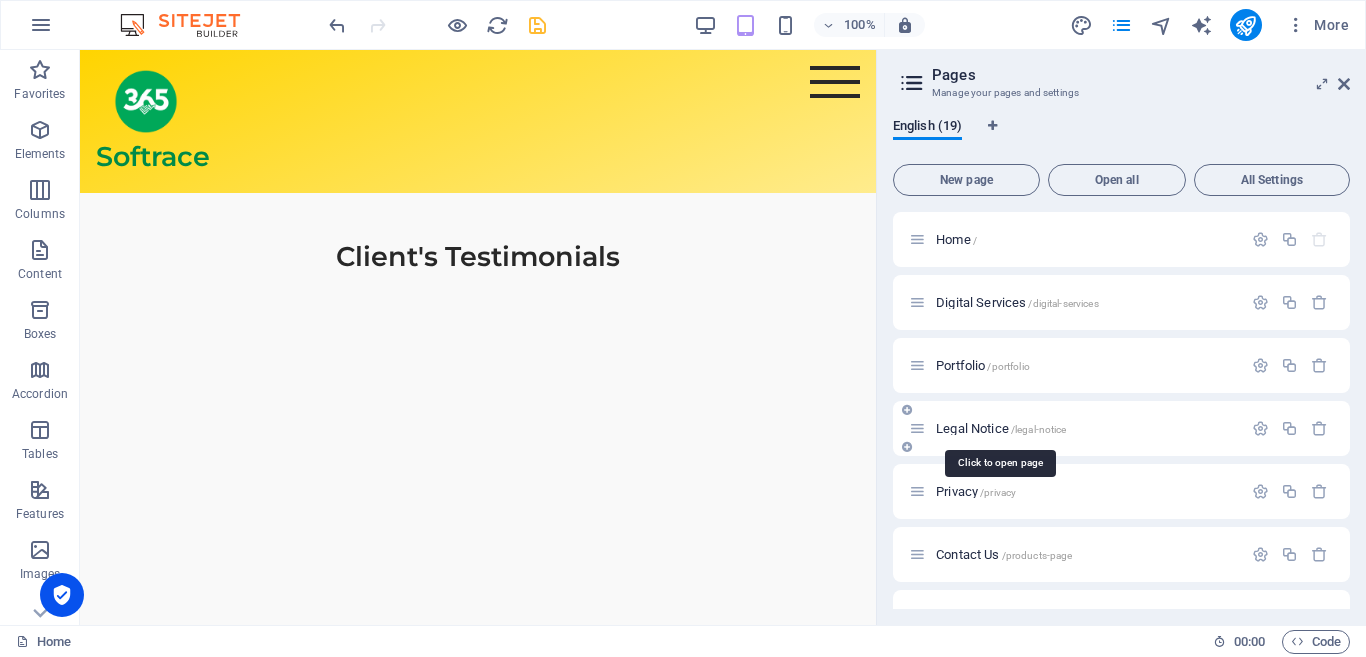 click on "Legal Notice /legal-notice" at bounding box center (1001, 428) 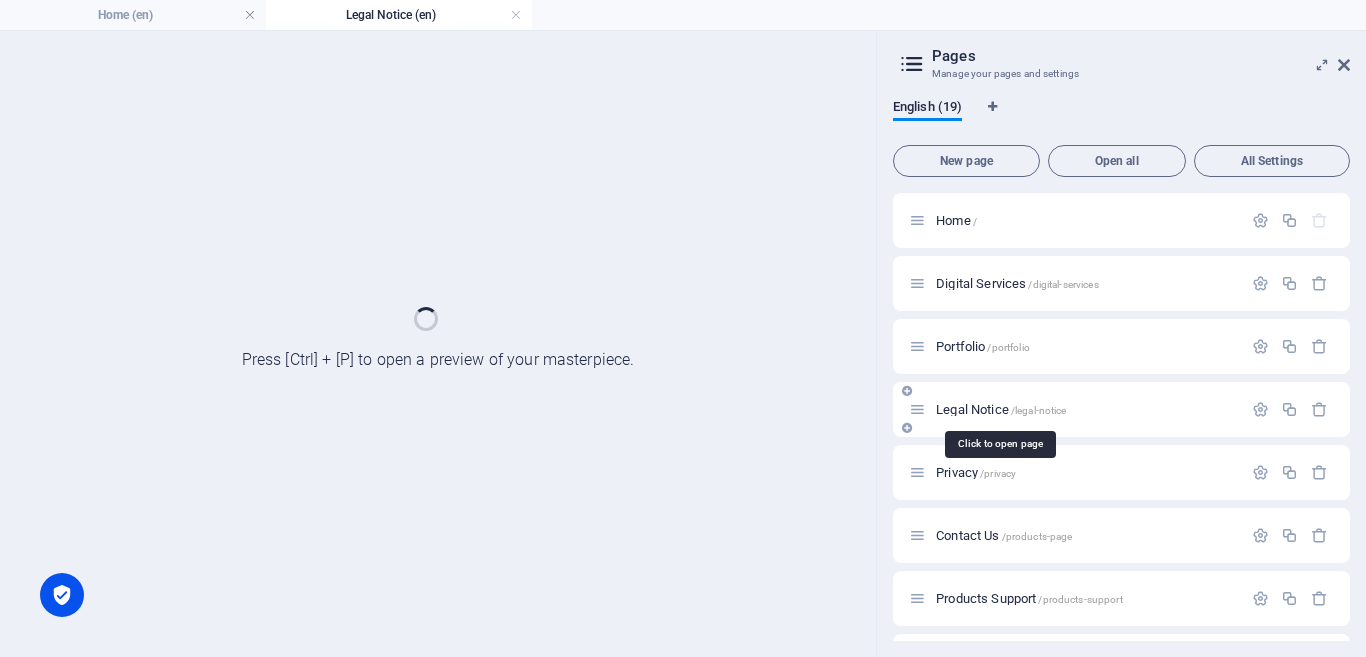scroll, scrollTop: 0, scrollLeft: 0, axis: both 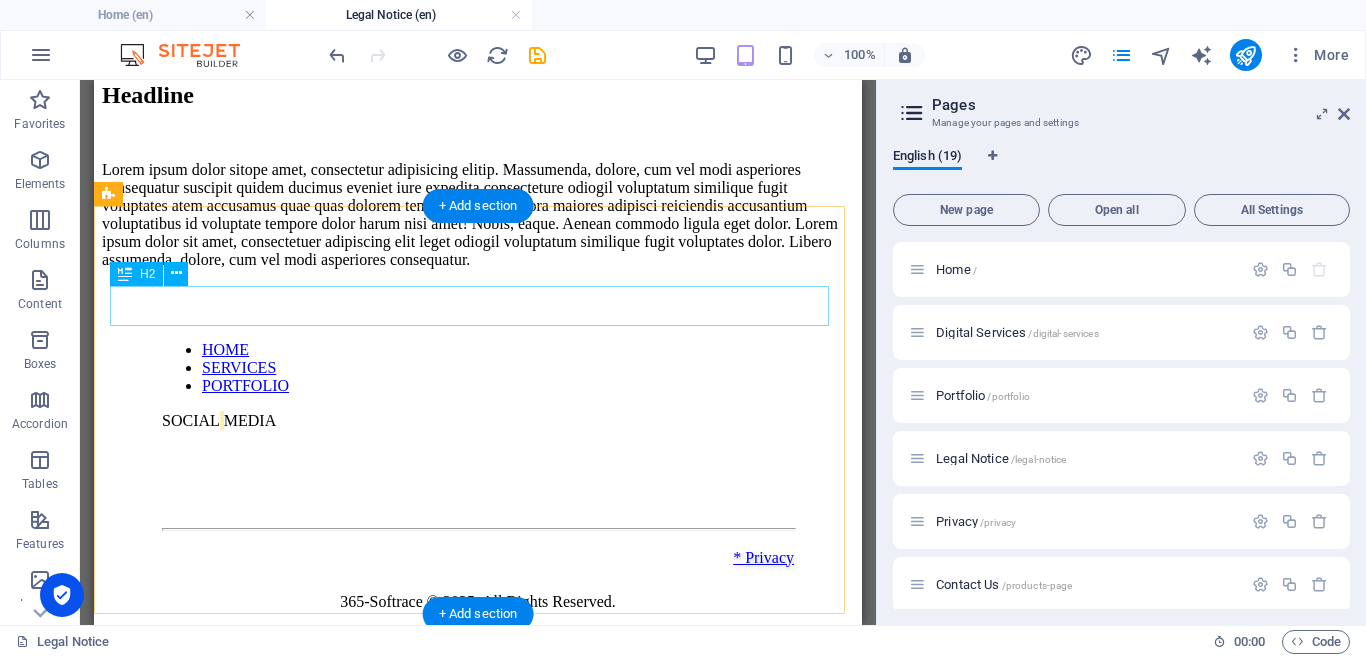 click on "Headline" at bounding box center [478, 95] 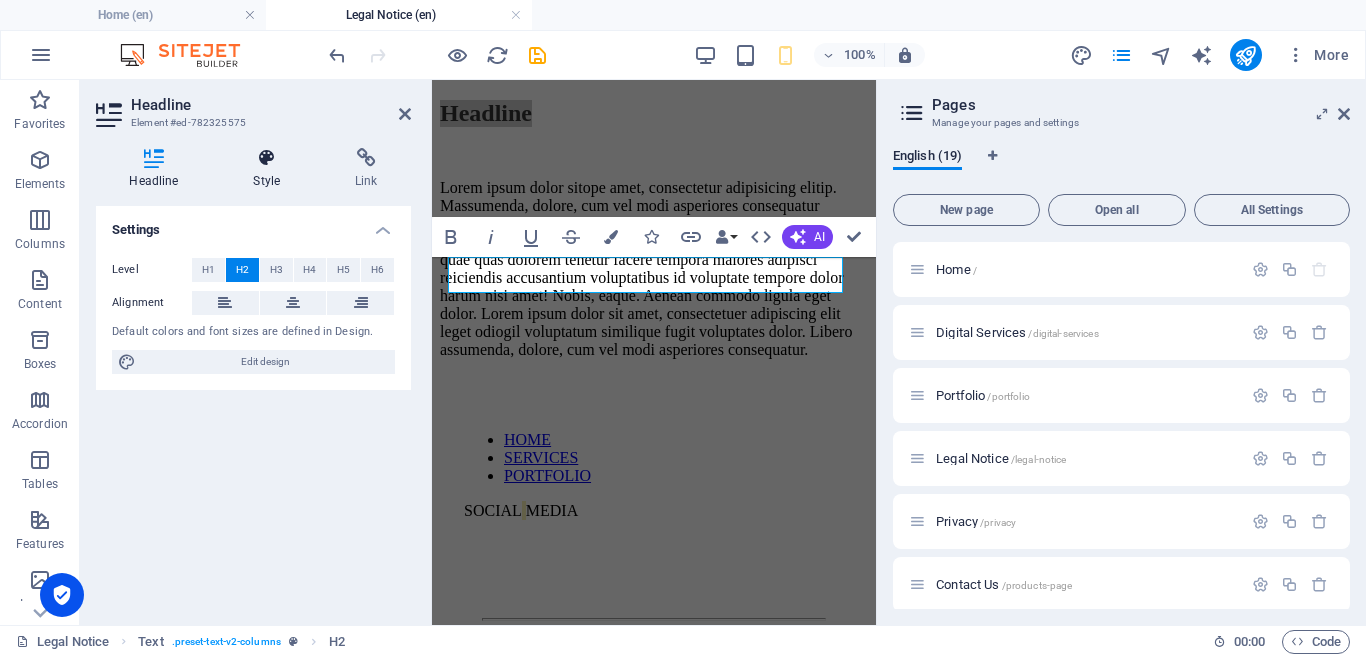 click on "Style" at bounding box center (271, 169) 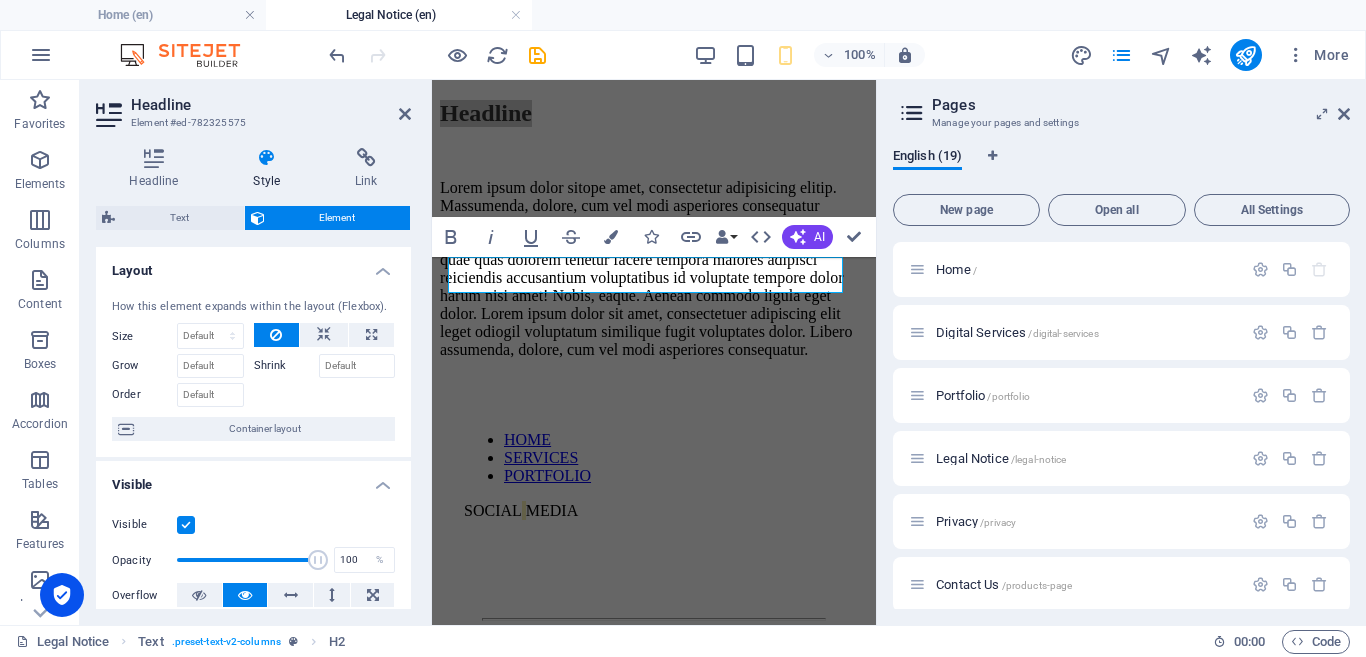 click at bounding box center [186, 525] 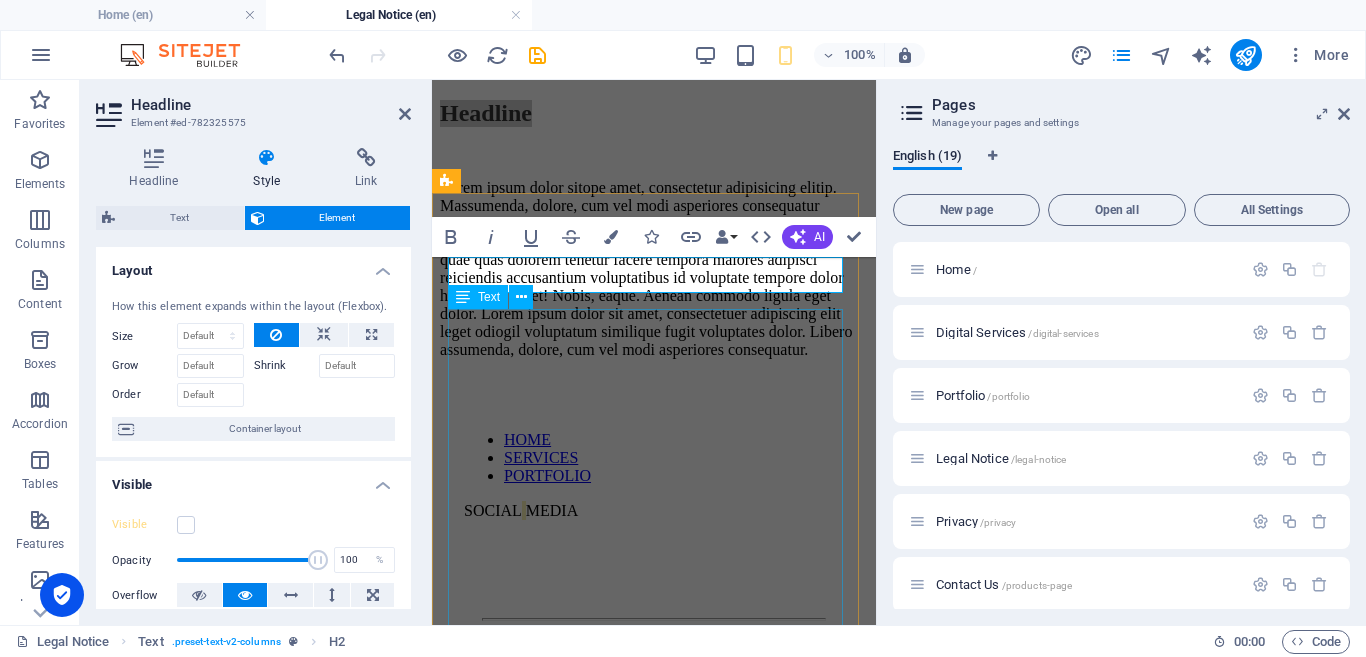 click on "Lorem ipsum dolor sitope amet, consectetur adipisicing elitip. Massumenda, dolore, cum vel modi asperiores consequatur suscipit quidem ducimus eveniet iure expedita consecteture odiogil voluptatum similique fugit voluptates atem accusamus quae quas dolorem tenetur facere tempora maiores adipisci reiciendis accusantium voluptatibus id voluptate tempore dolor harum nisi amet! Nobis, eaque. Aenean commodo ligula eget dolor. Lorem ipsum dolor sit amet, consectetuer adipiscing elit leget odiogil voluptatum similique fugit voluptates dolor. Libero assumenda, dolore, cum vel modi asperiores consequatur." at bounding box center (654, 269) 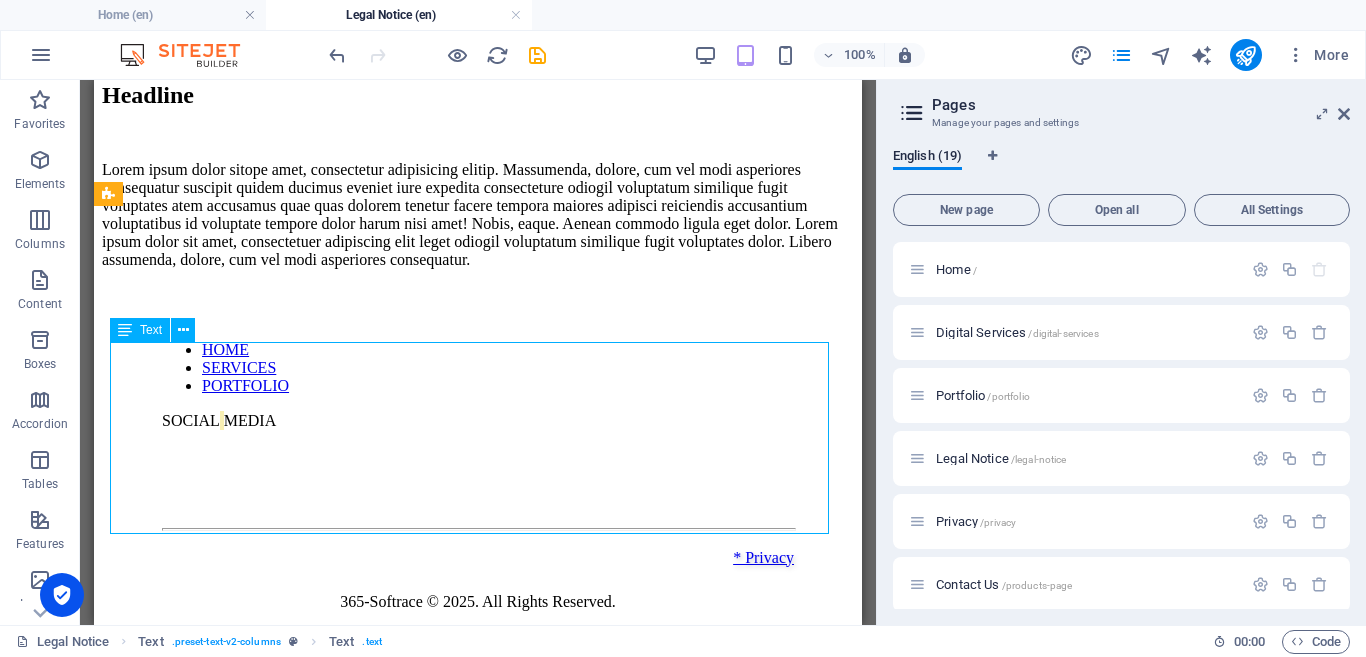 drag, startPoint x: 324, startPoint y: 371, endPoint x: 419, endPoint y: 450, distance: 123.55566 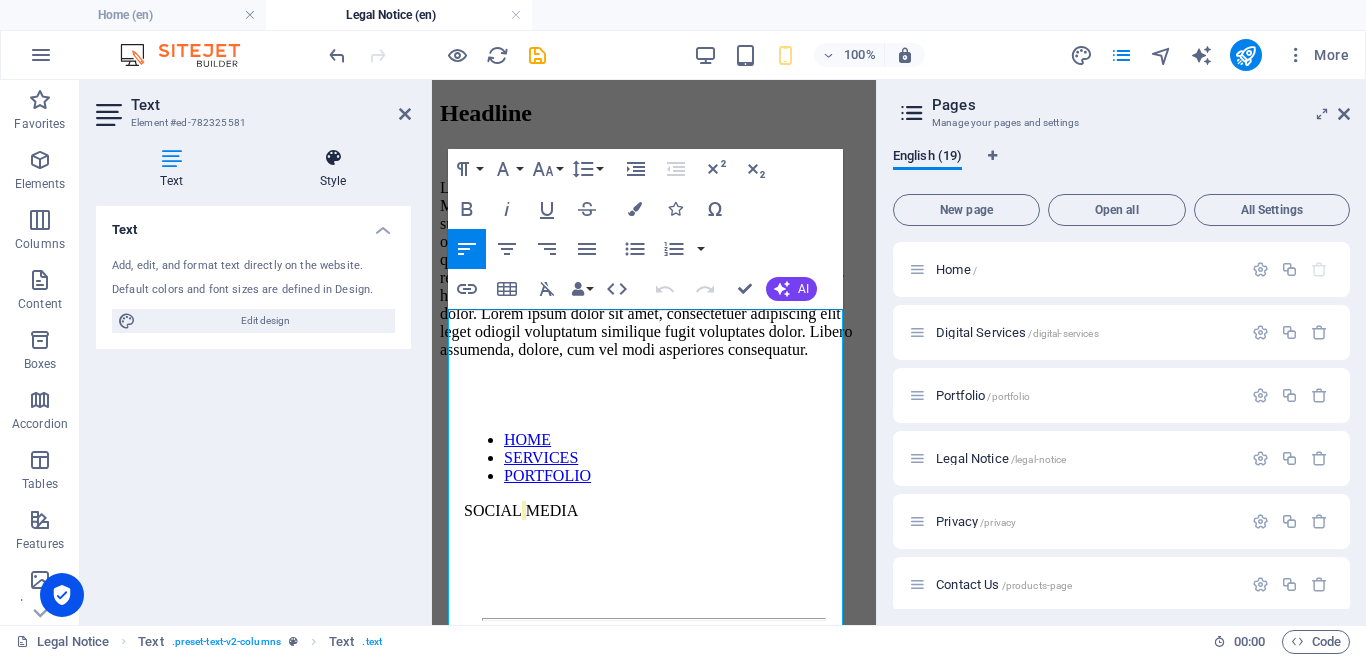 click on "Style" at bounding box center [333, 169] 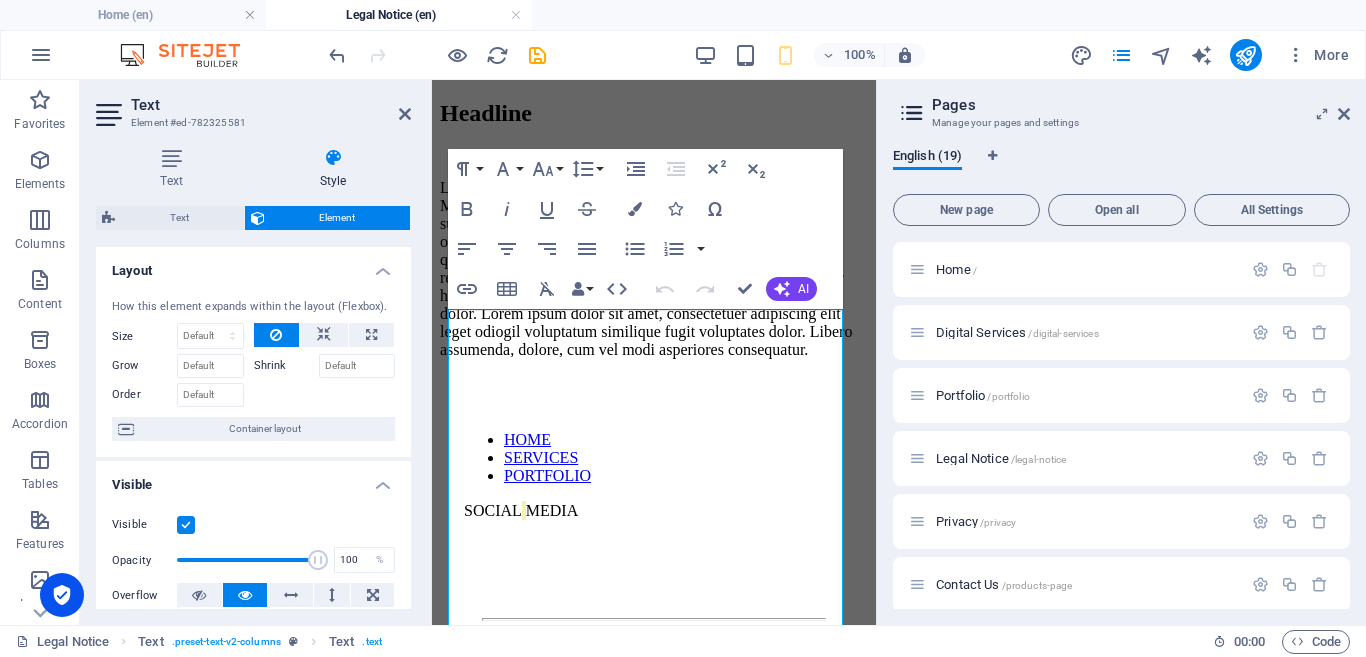 click at bounding box center (186, 525) 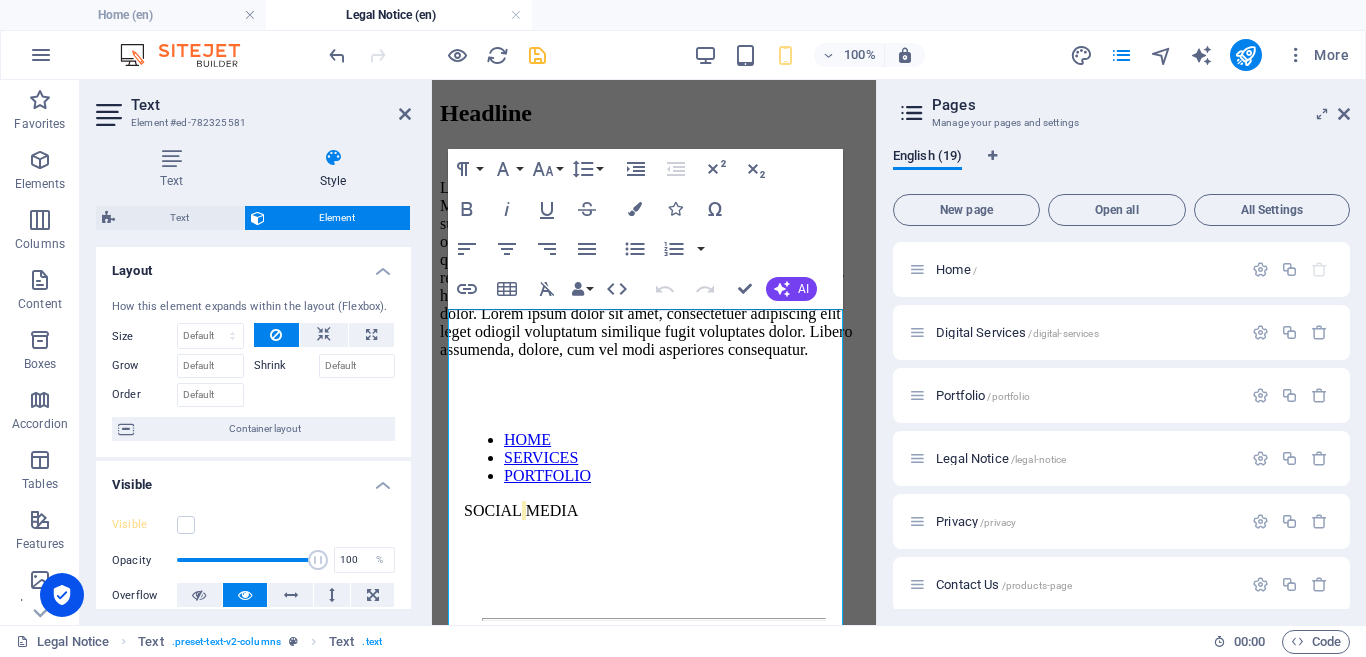 click at bounding box center (537, 55) 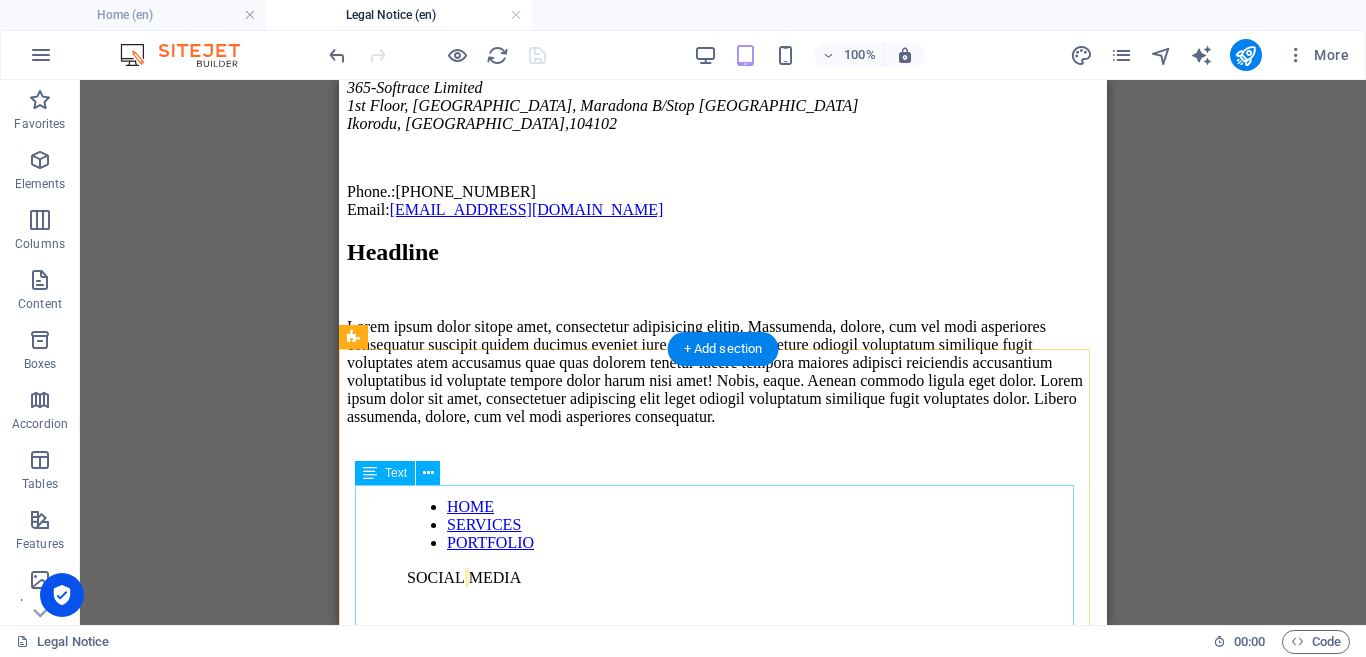 scroll, scrollTop: 0, scrollLeft: 0, axis: both 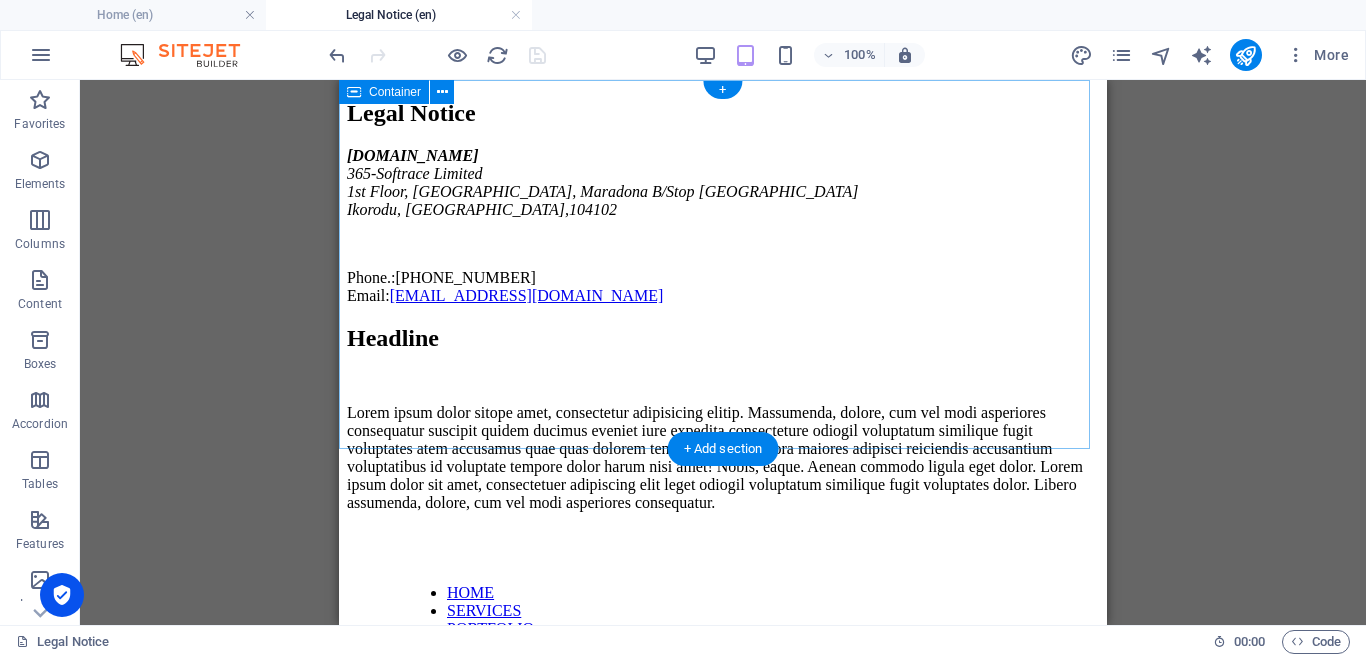 click on "Legal Notice [DOMAIN_NAME] 365-Softrace   Limited 1st Floor, [GEOGRAPHIC_DATA] B/[GEOGRAPHIC_DATA]
Phone.:  [PHONE_NUMBER] Email:  [EMAIL_ADDRESS][DOMAIN_NAME]" at bounding box center [723, 202] 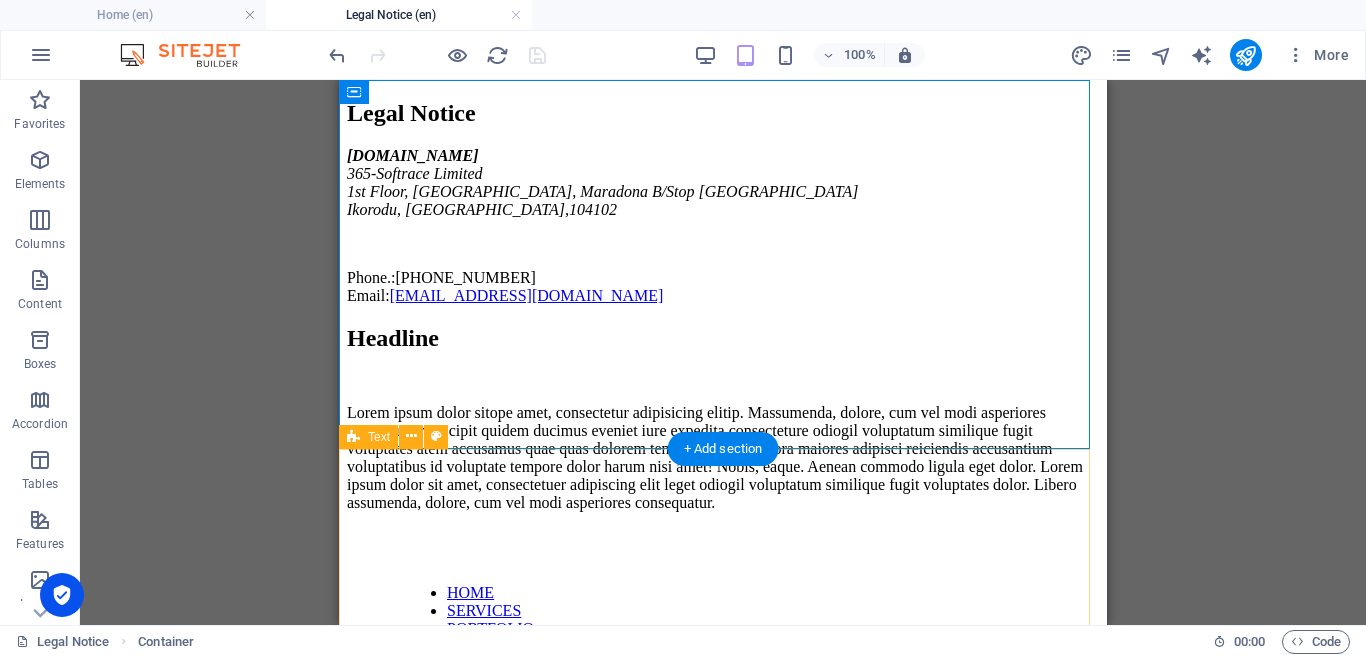 click on "Headline Lorem ipsum dolor sitope amet, consectetur adipisicing elitip. [PERSON_NAME], dolore, cum [PERSON_NAME] asperiores consequatur suscipit quidem ducimus eveniet iure expedita consecteture odiogil voluptatum similique fugit voluptates atem accusamus quae quas dolorem tenetur facere tempora maiores adipisci reiciendis accusantium voluptatibus id voluptate tempore dolor harum nisi amet! Nobis, eaque. Aenean commodo ligula eget dolor. Lorem ipsum dolor sit amet, consectetuer adipiscing elit leget odiogil voluptatum similique fugit voluptates dolor. Libero assumenda, dolore, cum [PERSON_NAME] asperiores consequatur." at bounding box center (723, 418) 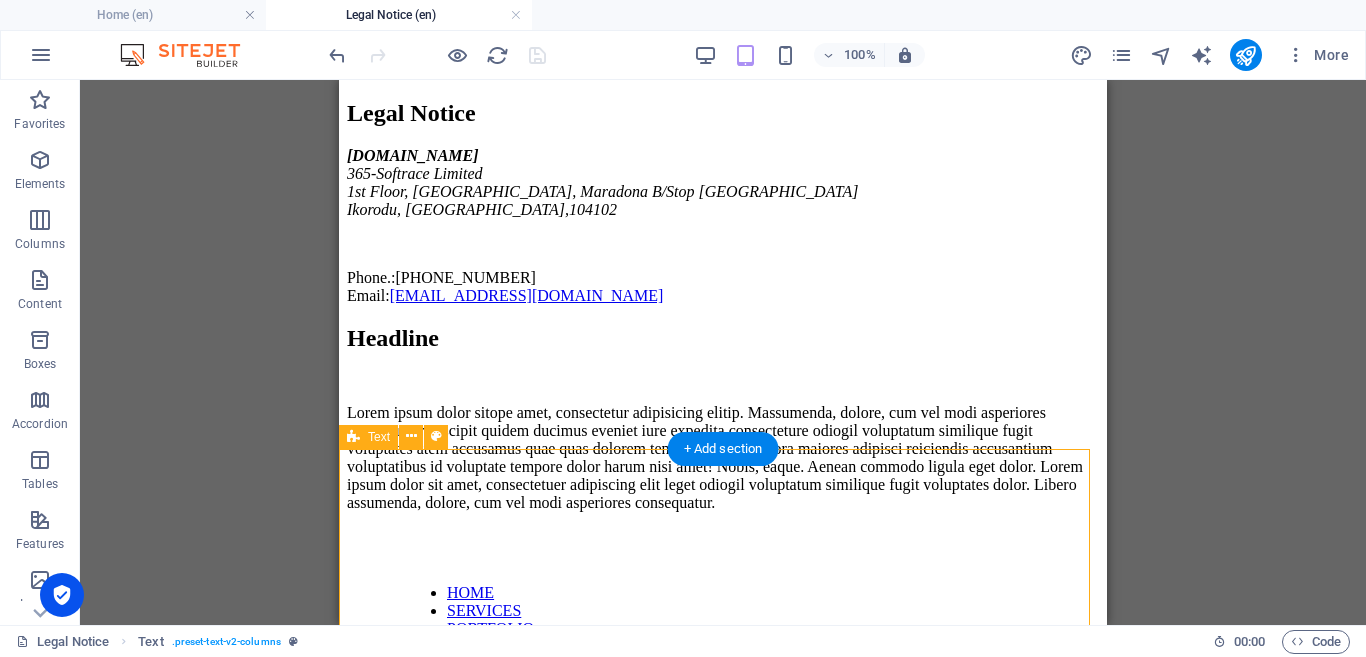click on "Headline Lorem ipsum dolor sitope amet, consectetur adipisicing elitip. [PERSON_NAME], dolore, cum [PERSON_NAME] asperiores consequatur suscipit quidem ducimus eveniet iure expedita consecteture odiogil voluptatum similique fugit voluptates atem accusamus quae quas dolorem tenetur facere tempora maiores adipisci reiciendis accusantium voluptatibus id voluptate tempore dolor harum nisi amet! Nobis, eaque. Aenean commodo ligula eget dolor. Lorem ipsum dolor sit amet, consectetuer adipiscing elit leget odiogil voluptatum similique fugit voluptates dolor. Libero assumenda, dolore, cum [PERSON_NAME] asperiores consequatur." at bounding box center [723, 418] 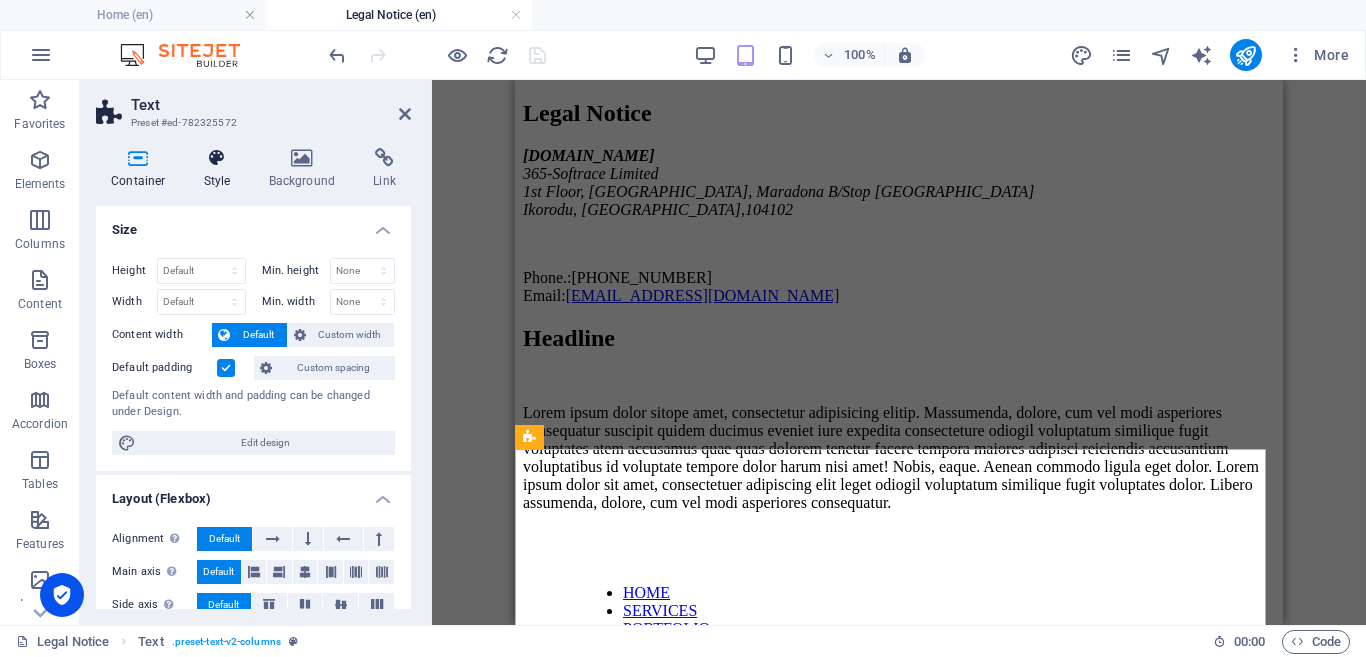 click at bounding box center [217, 158] 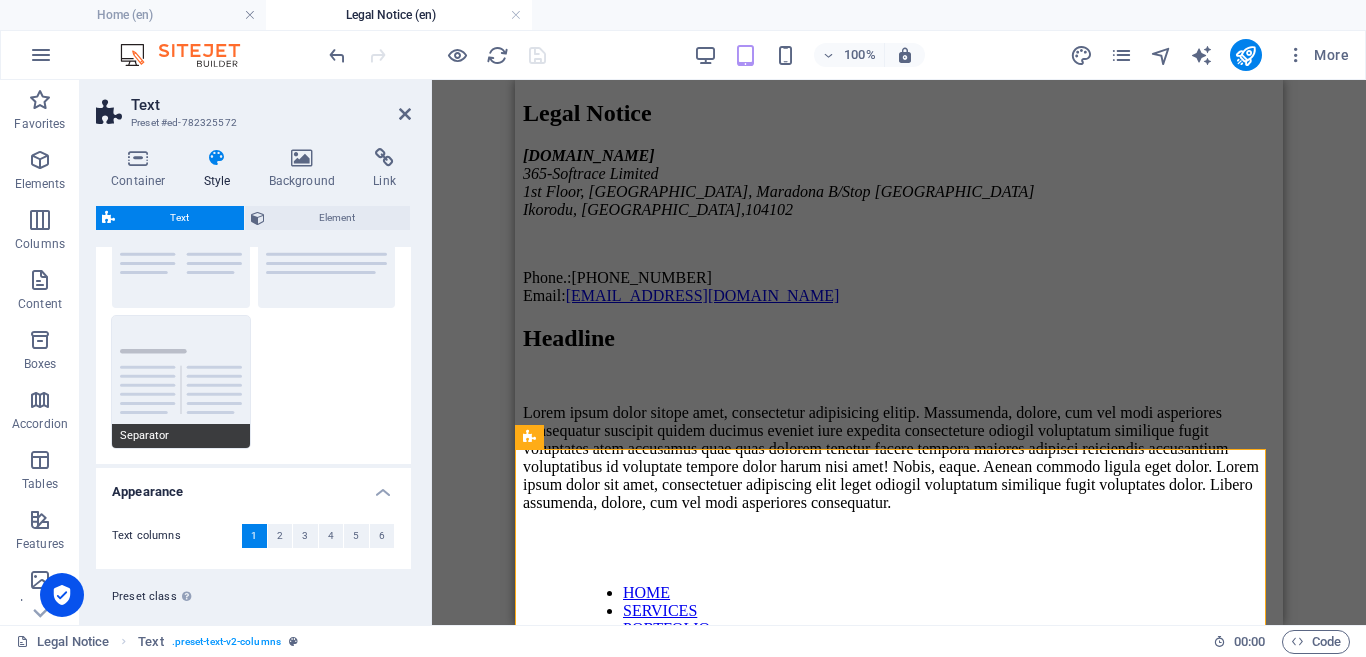 scroll, scrollTop: 163, scrollLeft: 0, axis: vertical 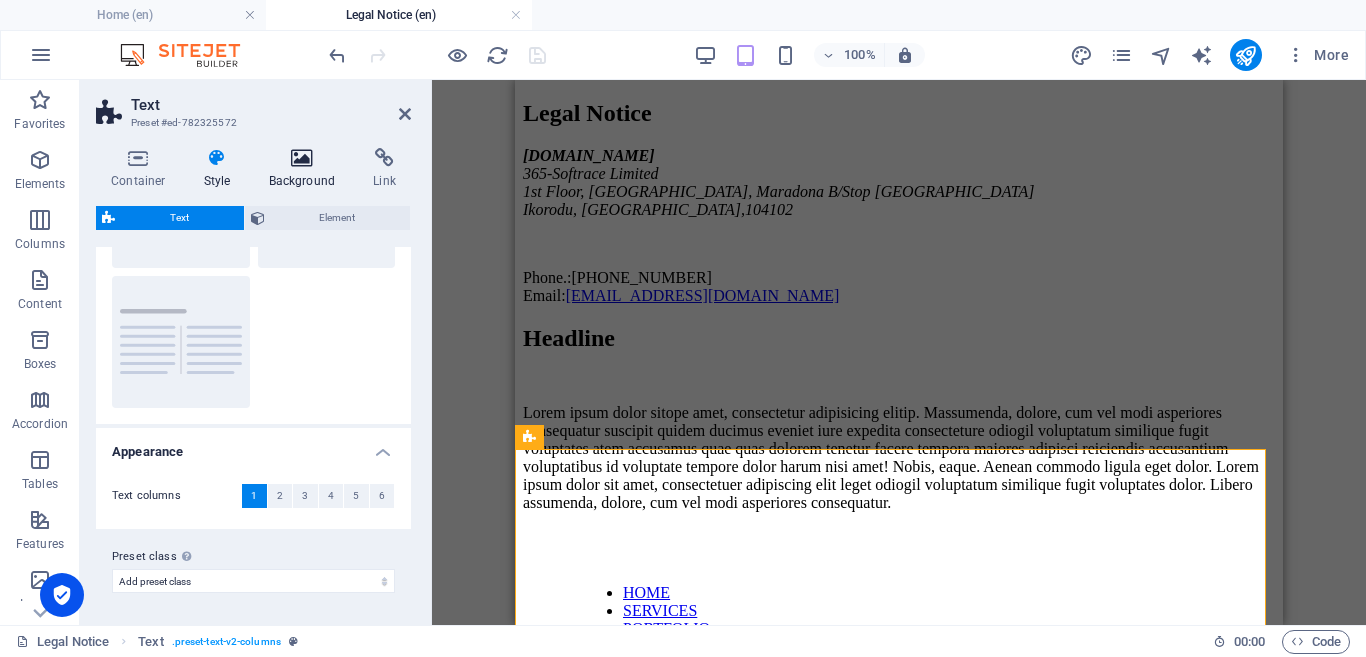 click at bounding box center (302, 158) 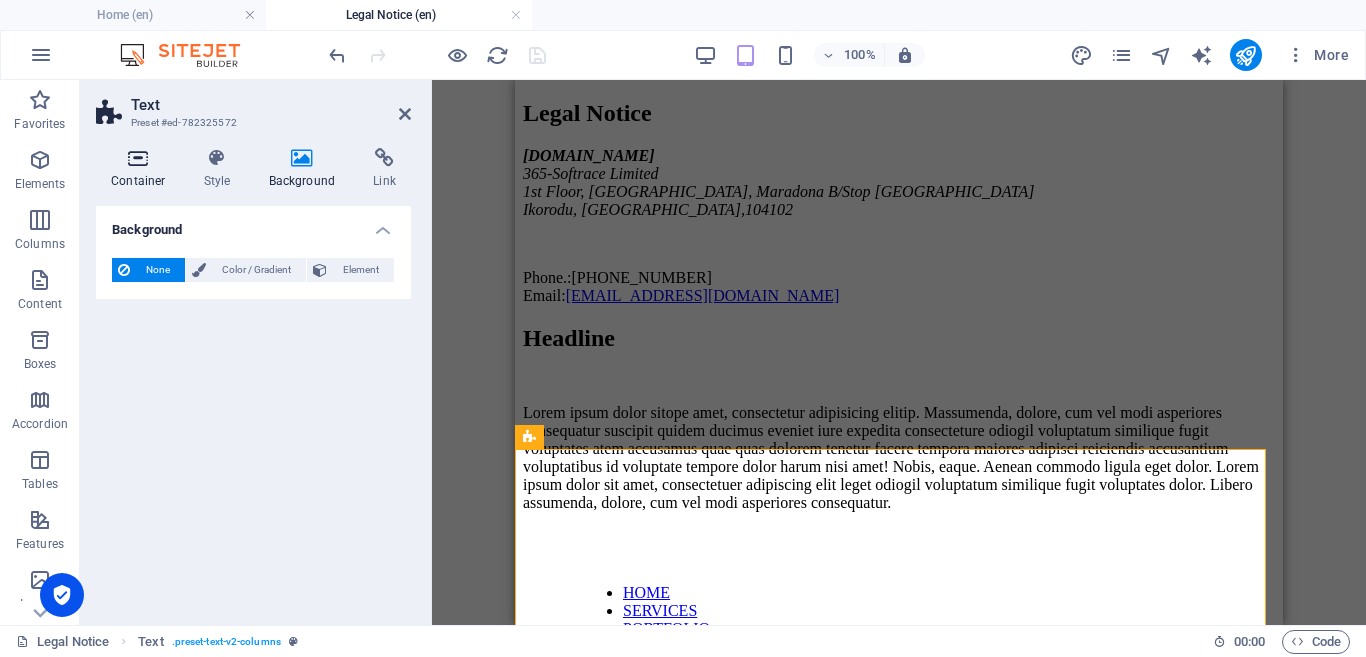 click on "Container" at bounding box center (142, 169) 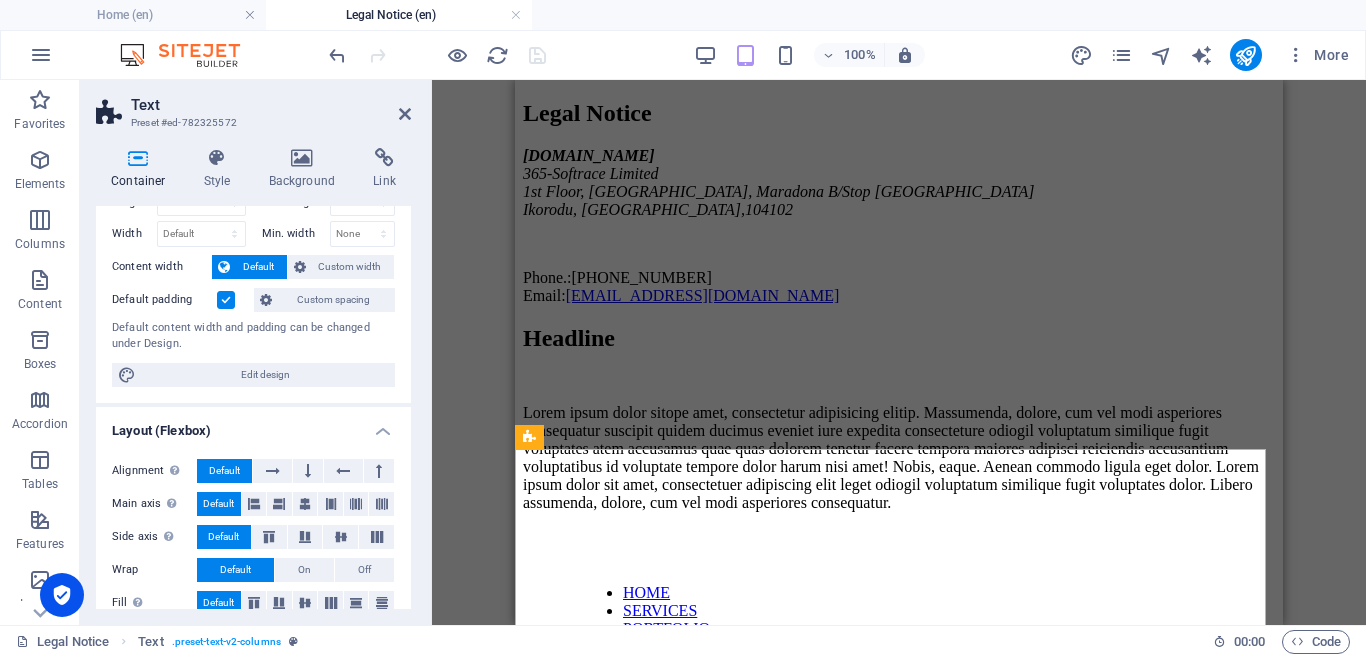 scroll, scrollTop: 0, scrollLeft: 0, axis: both 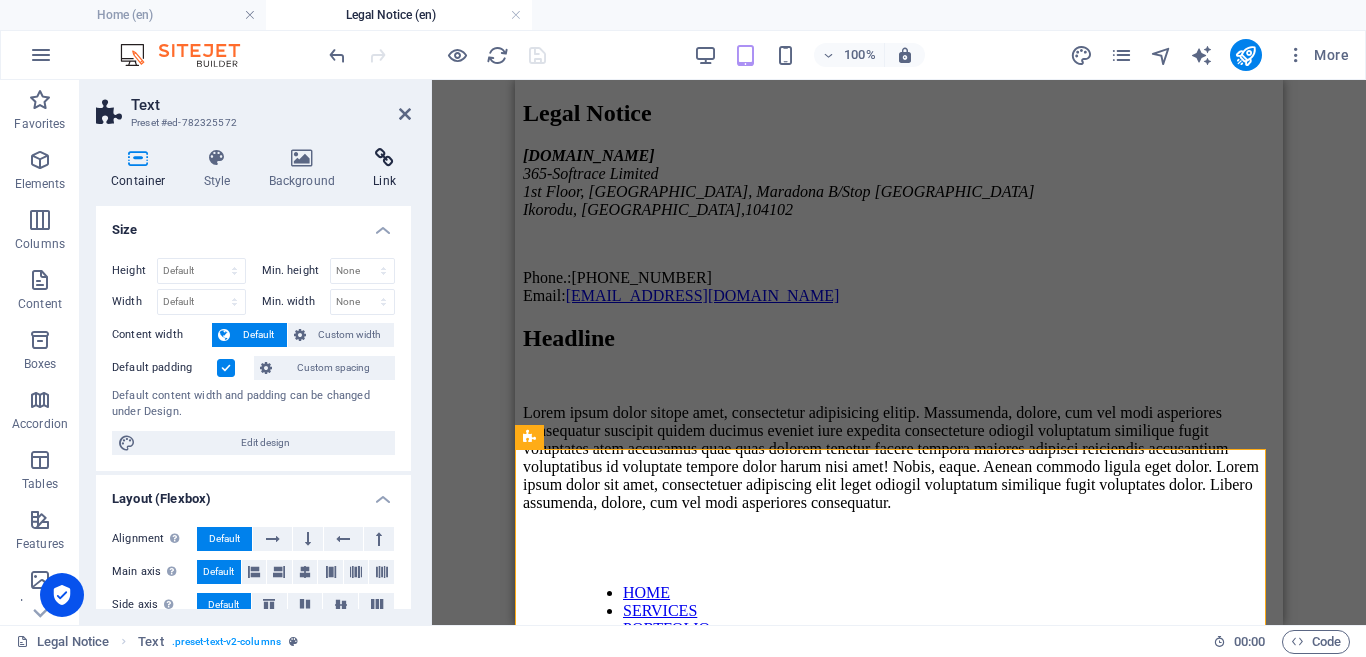 click at bounding box center [384, 158] 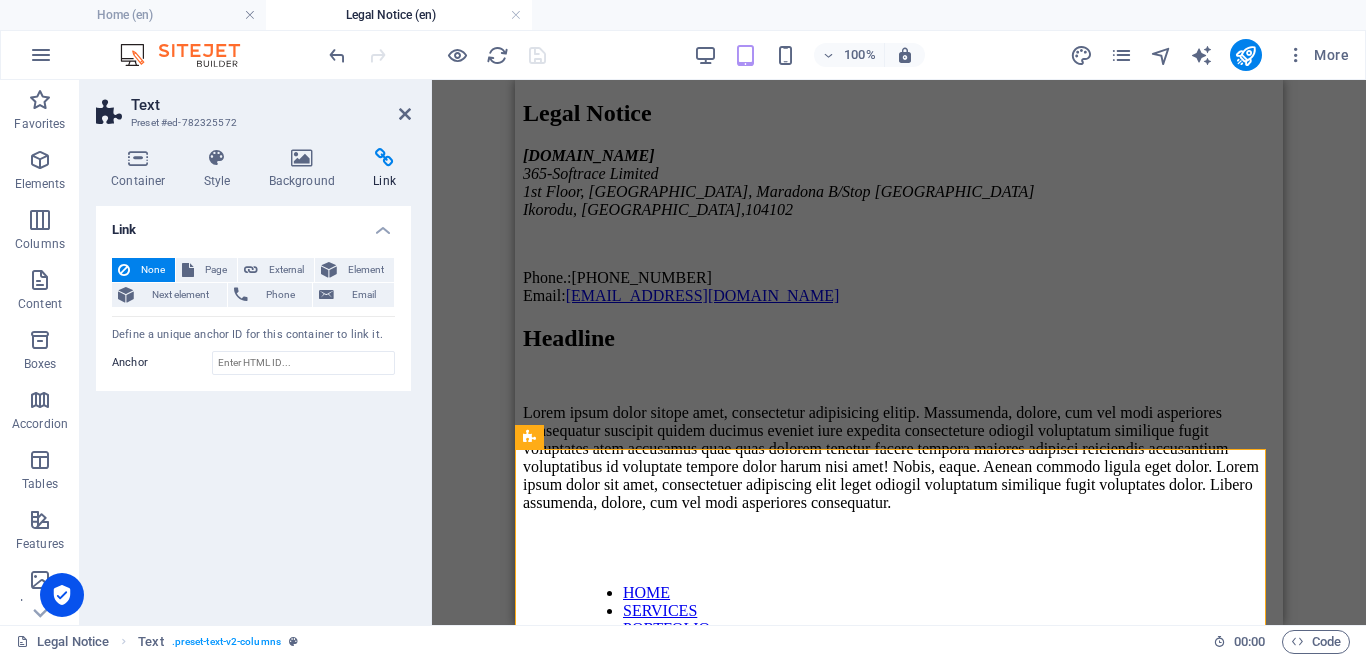 click on "Text Preset #ed-782325572" at bounding box center (253, 106) 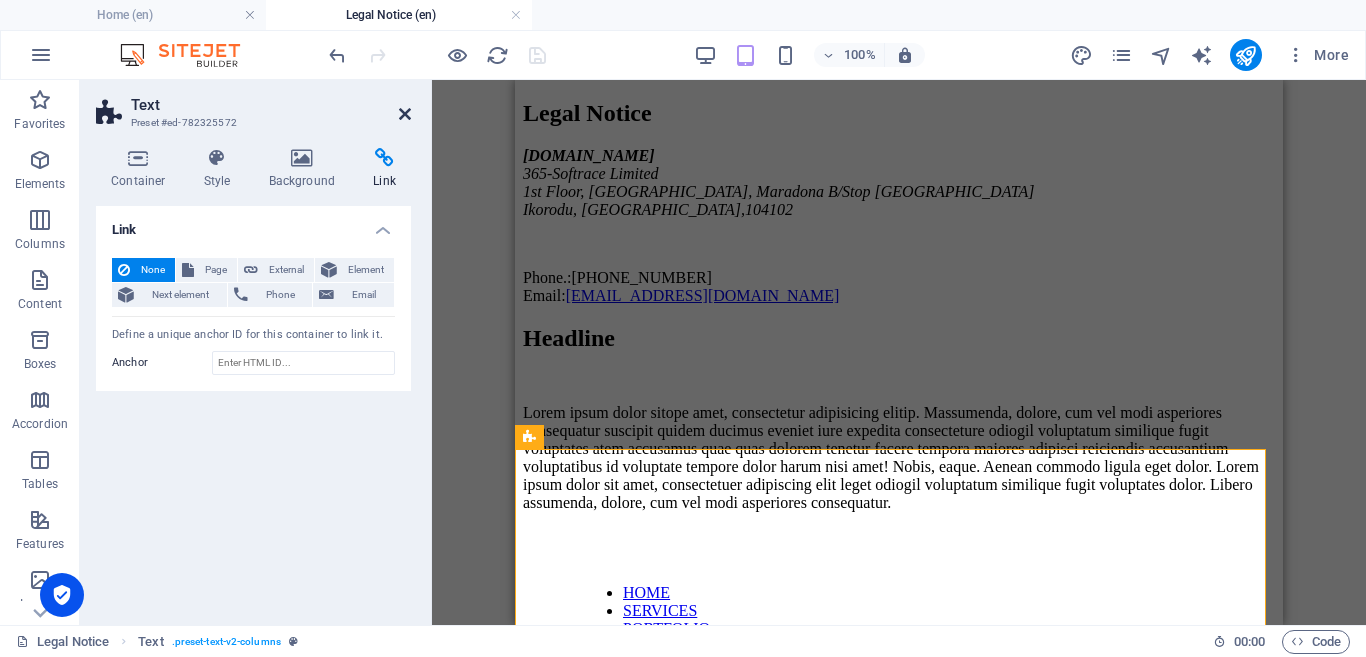 click at bounding box center (405, 114) 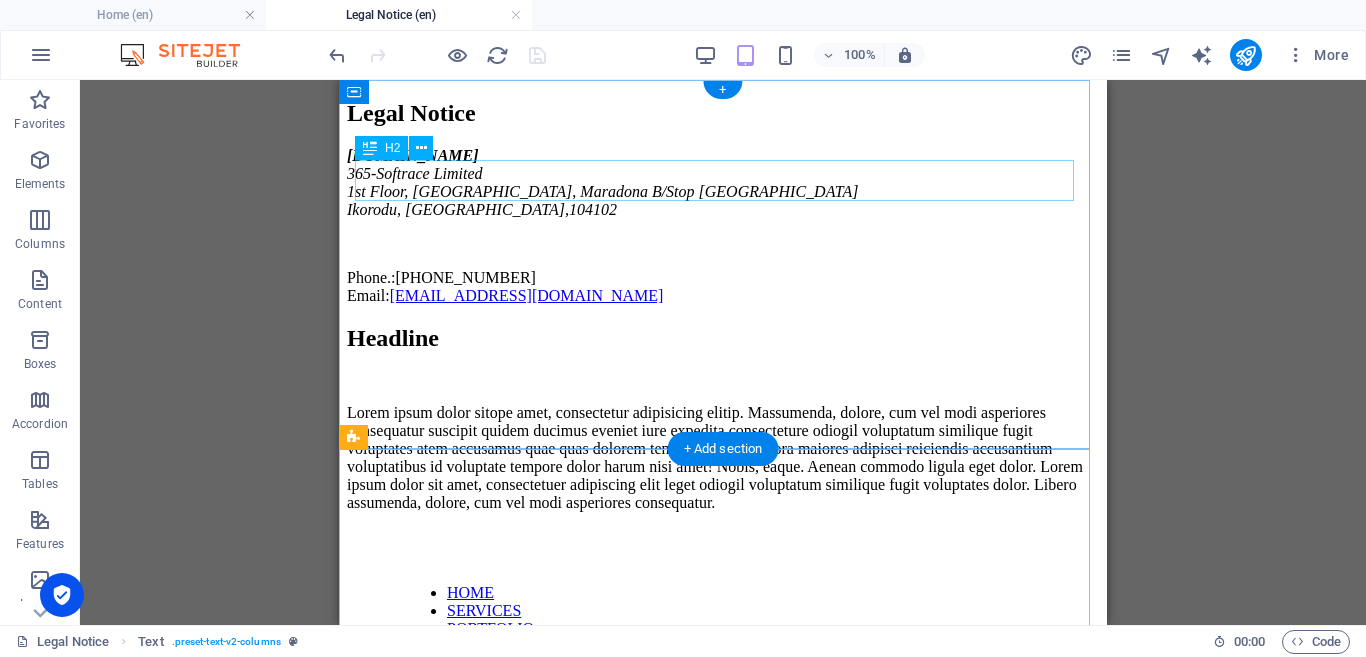 click on "Legal Notice" at bounding box center (723, 113) 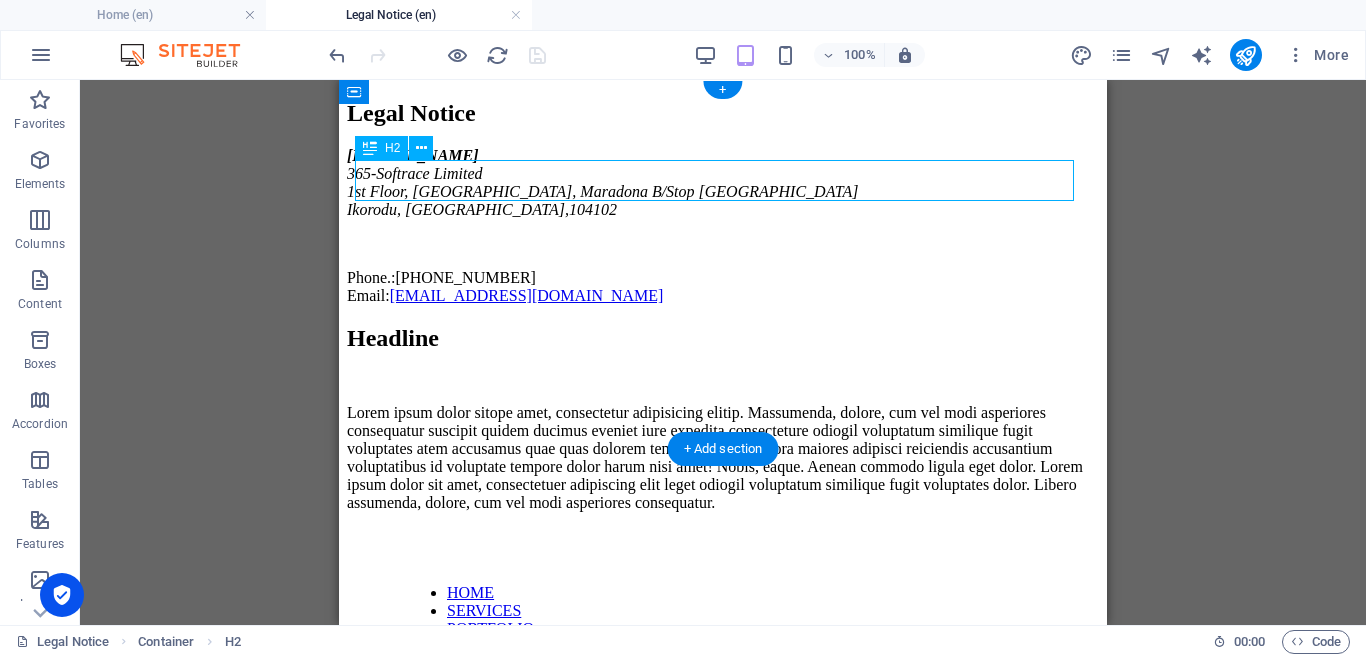 click on "Legal Notice" at bounding box center [723, 113] 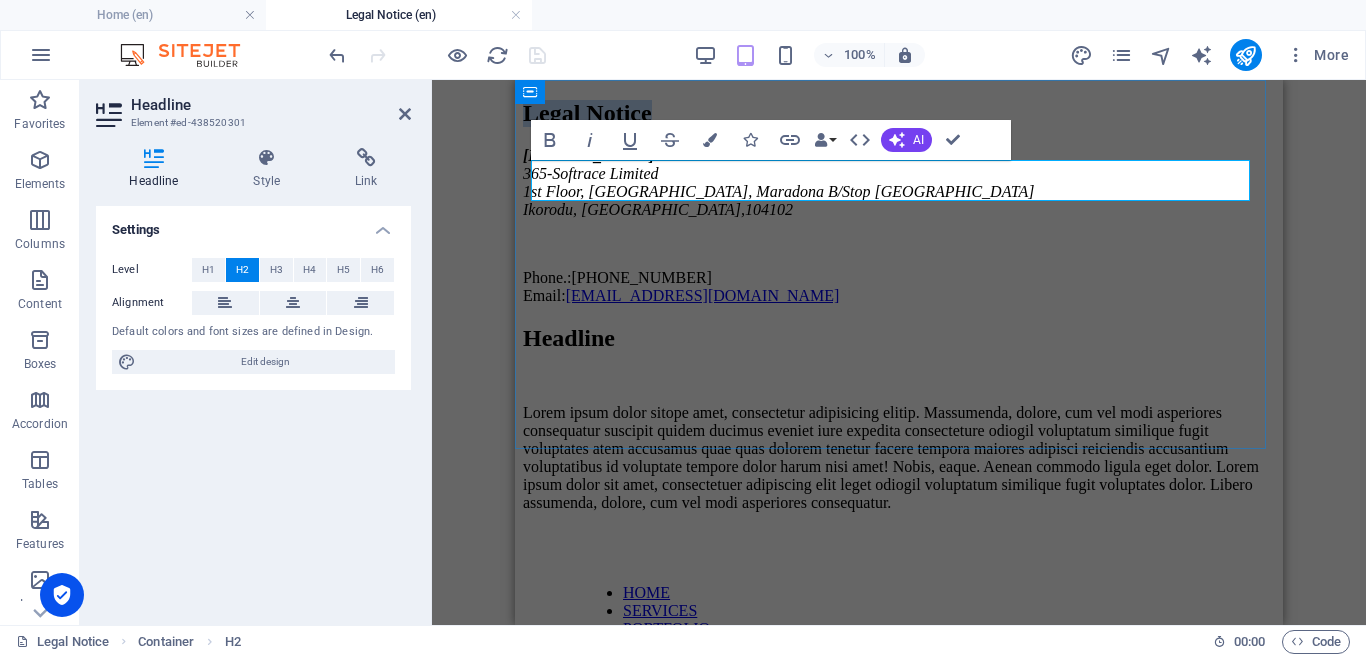 click on "Legal Notice" at bounding box center [899, 113] 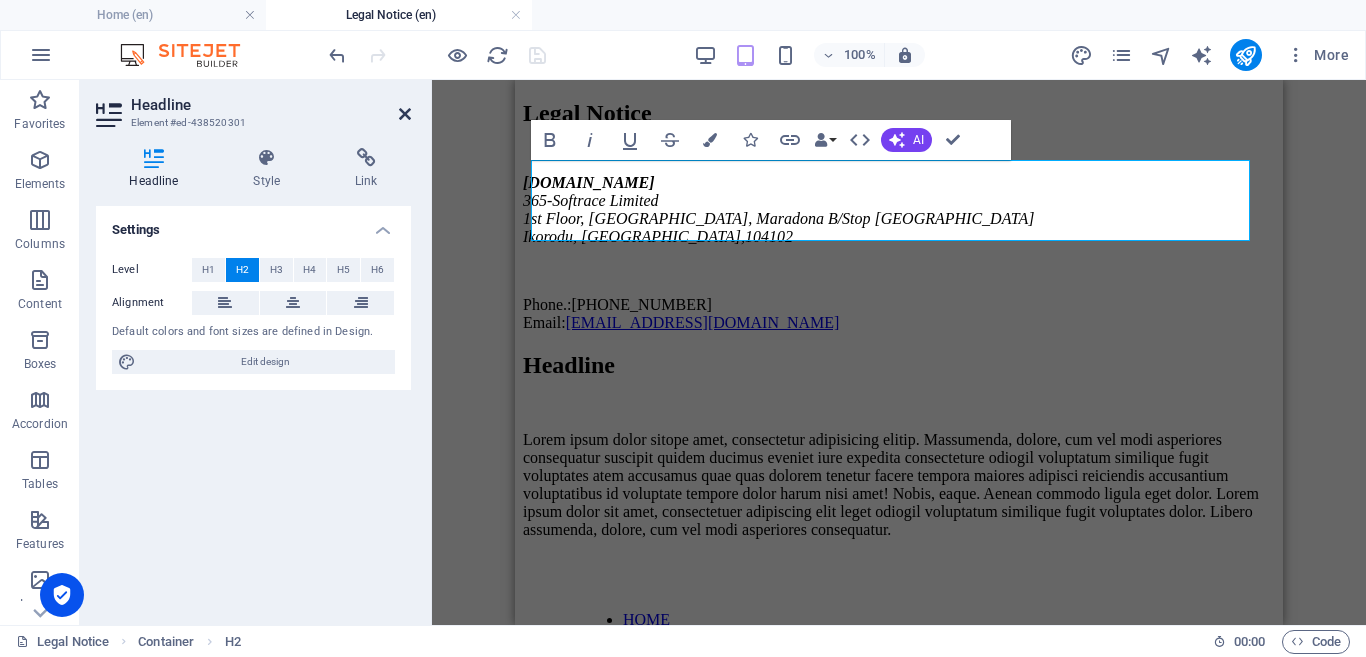 click at bounding box center [405, 114] 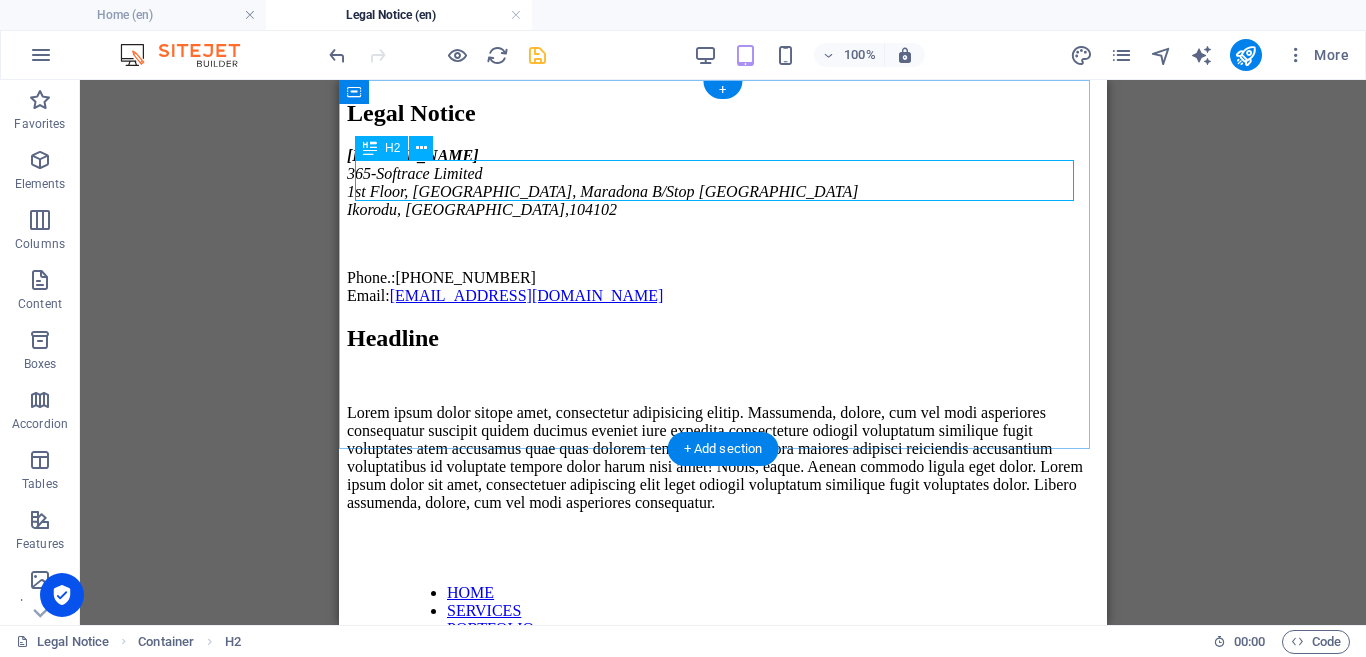 click on "Legal Notice" at bounding box center (723, 113) 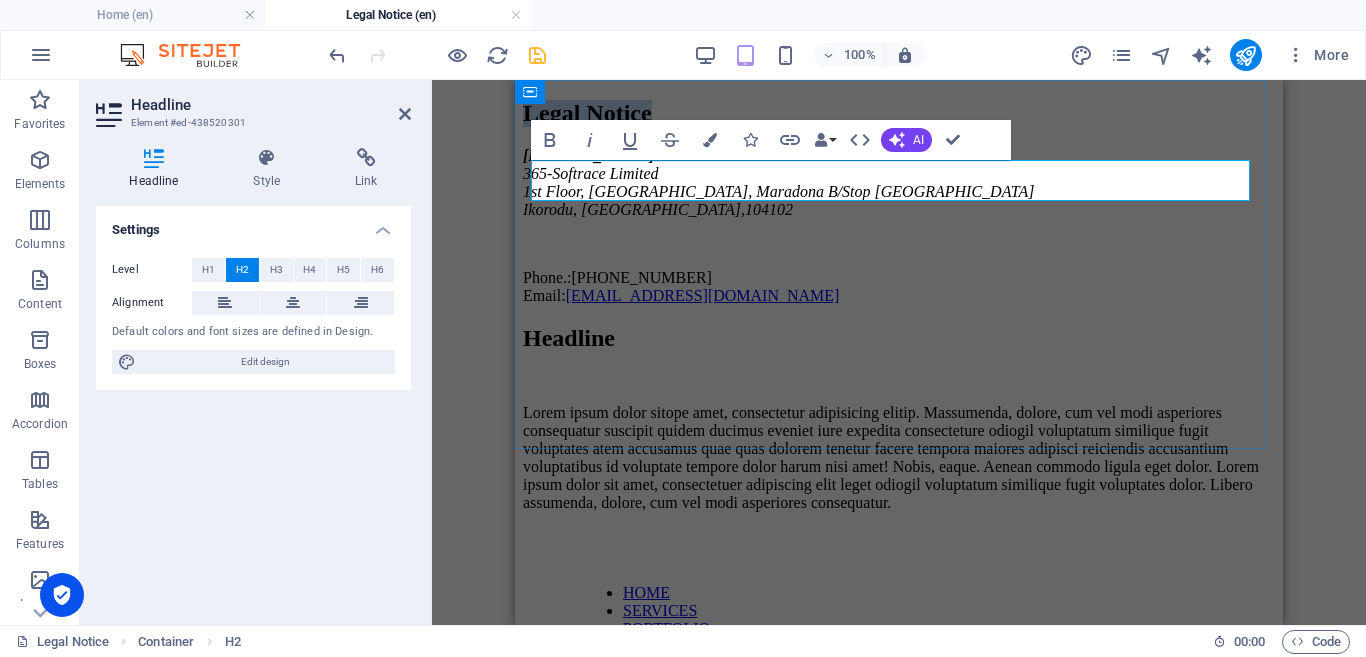 click on "Legal Notice" at bounding box center [899, 113] 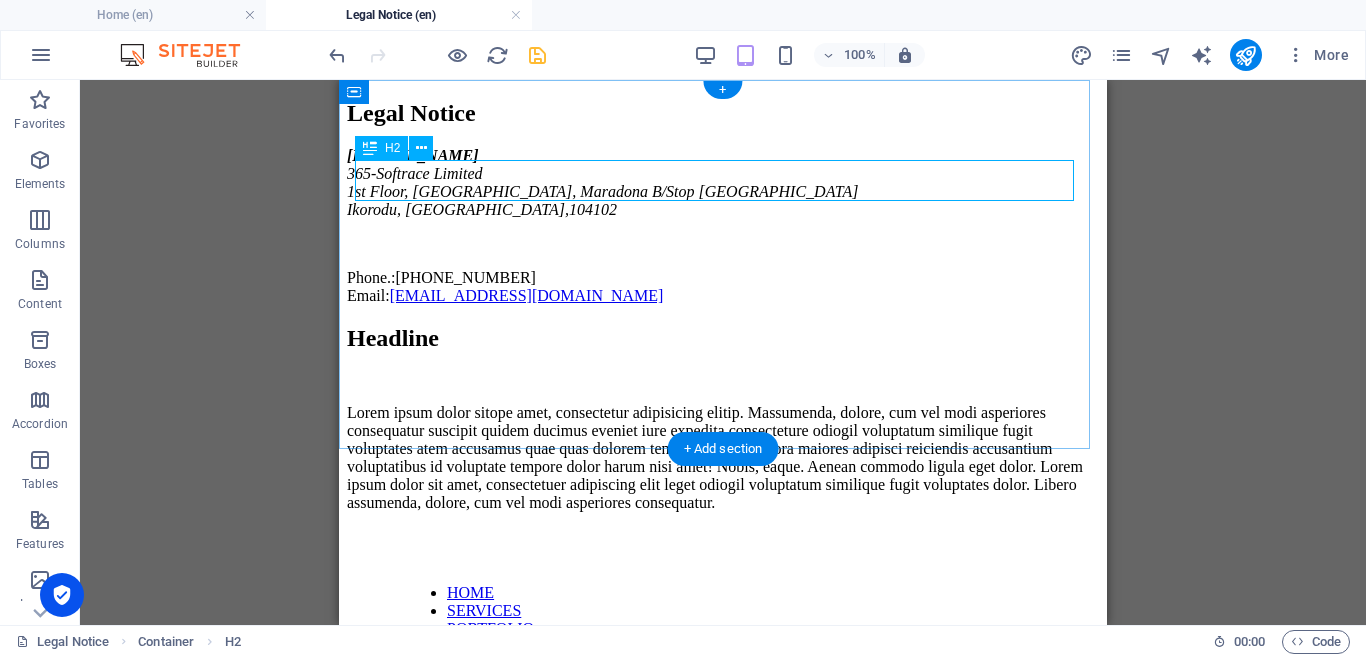 click on "Legal Notice" at bounding box center [723, 113] 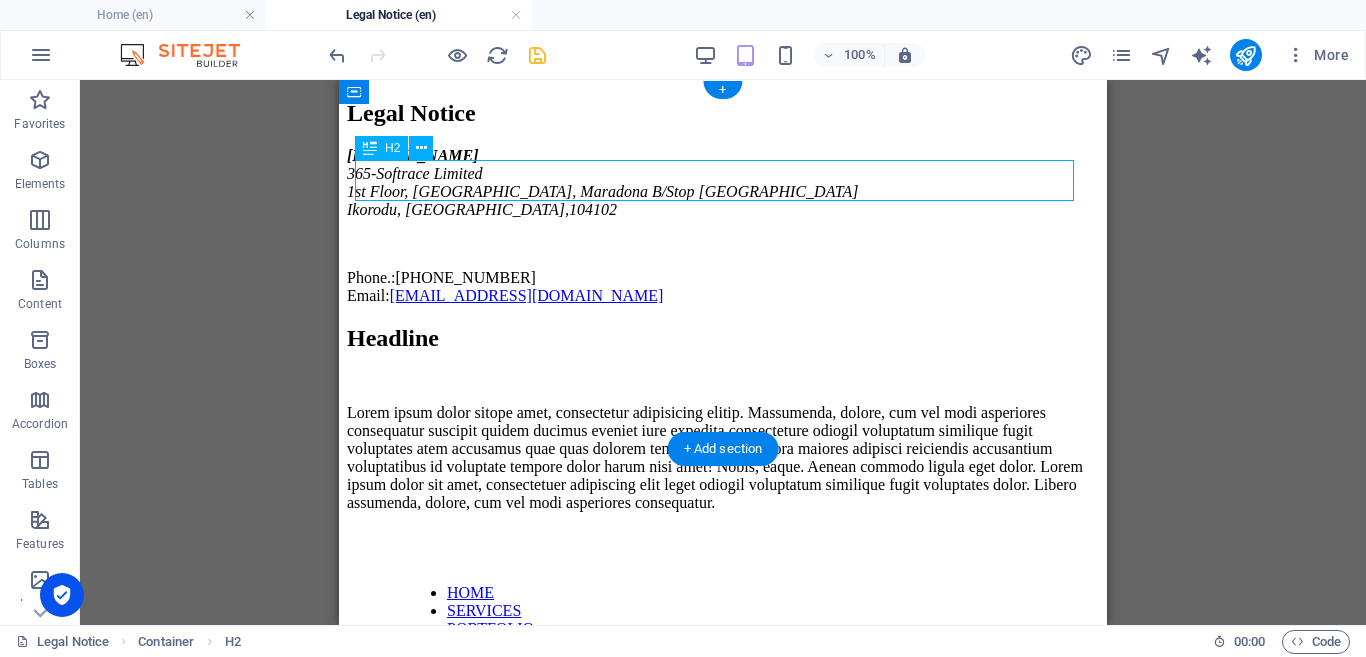 click on "Legal Notice" at bounding box center (723, 113) 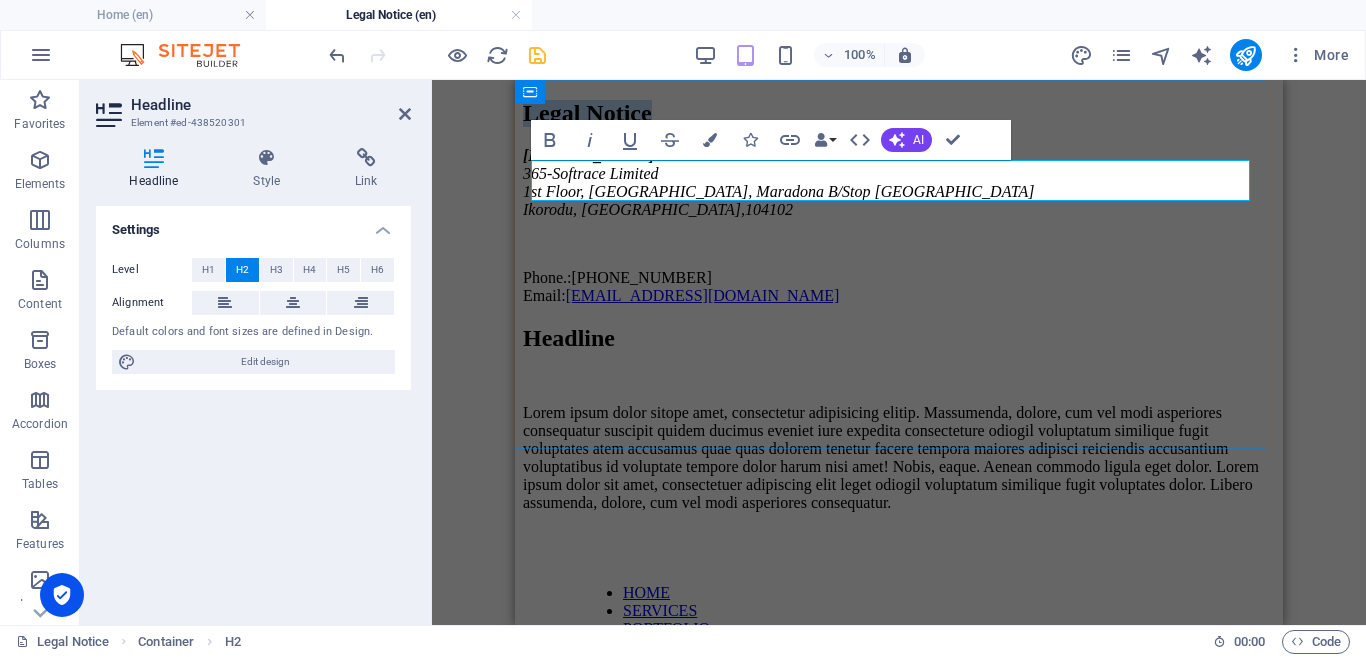 click on "Legal Notice" at bounding box center [899, 113] 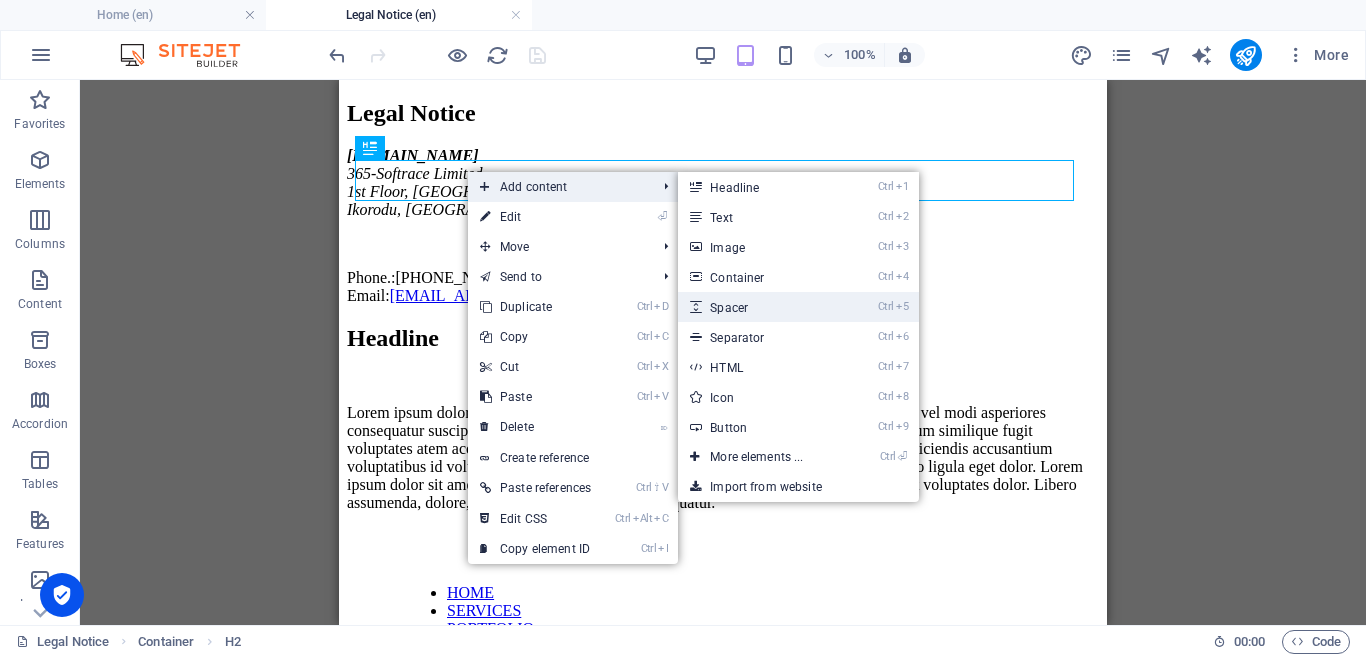 click on "Ctrl 5  Spacer" at bounding box center [760, 307] 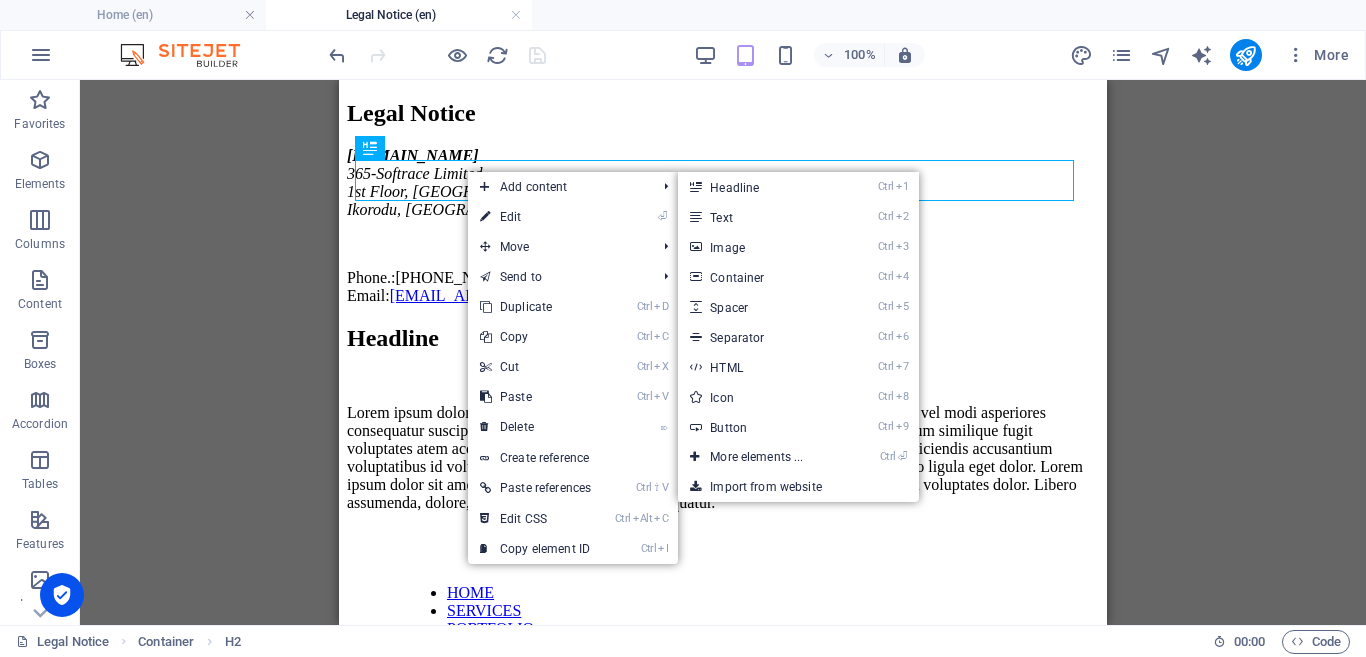 select on "px" 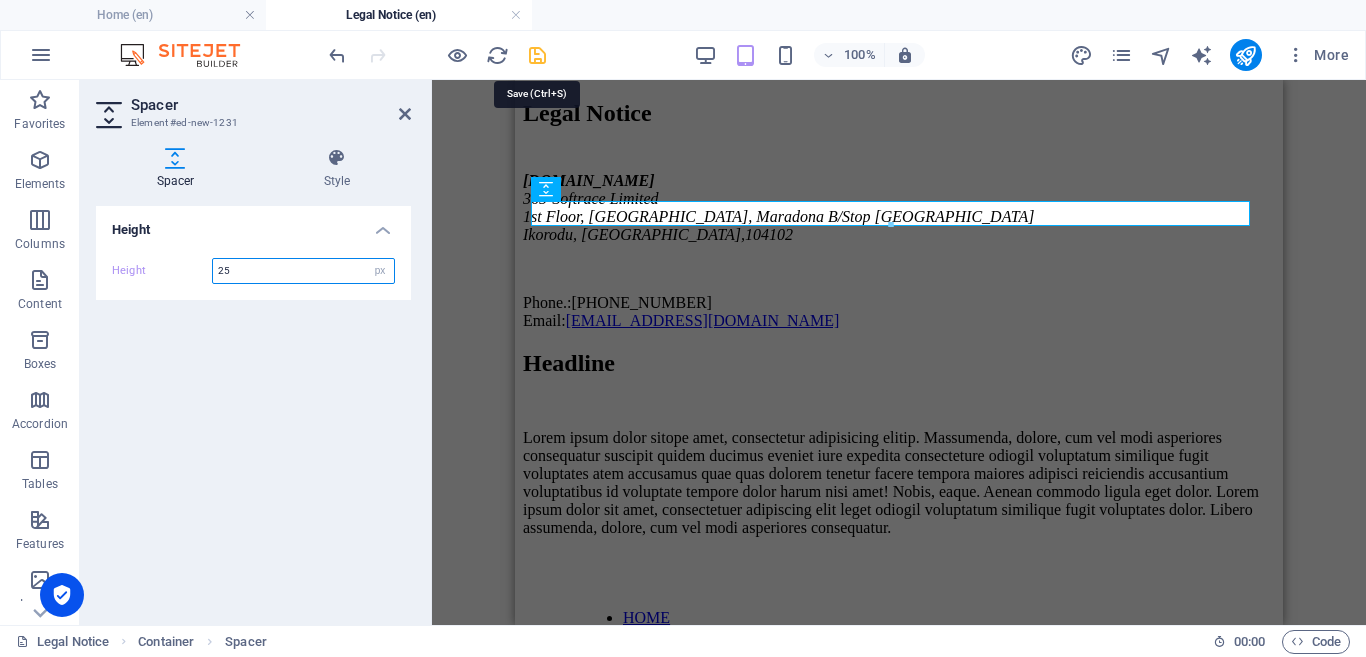 type on "25" 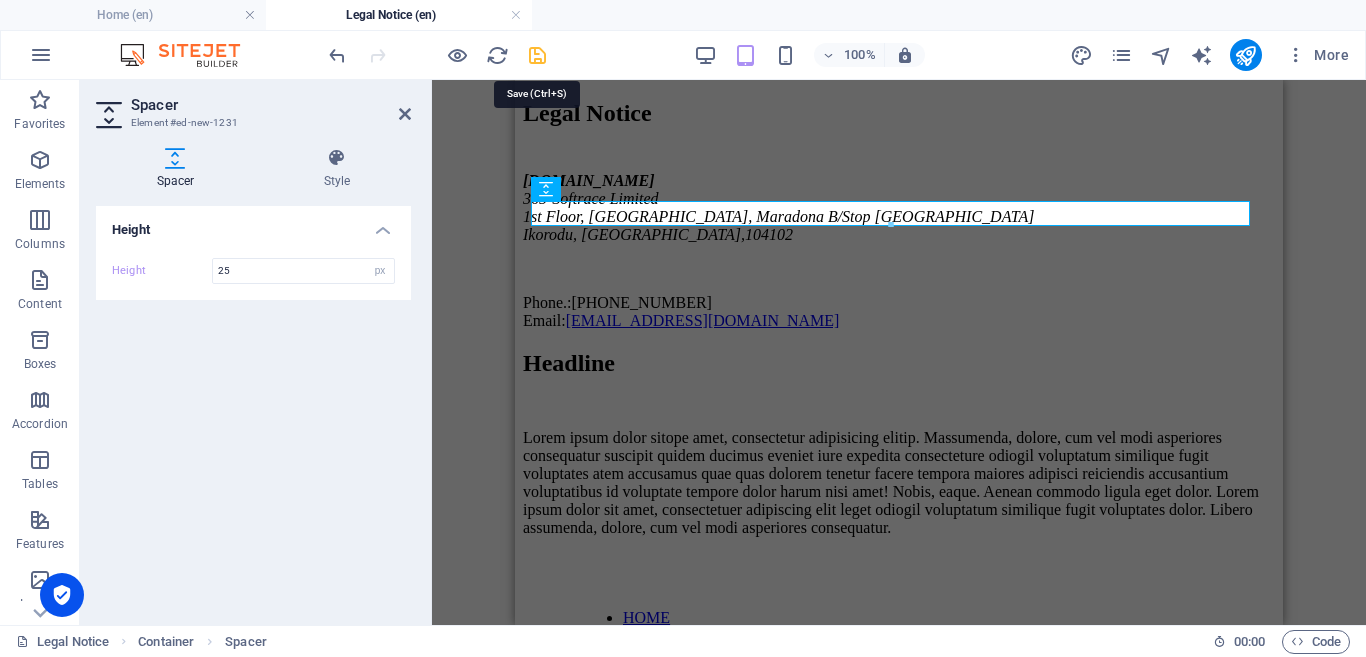 click at bounding box center (537, 55) 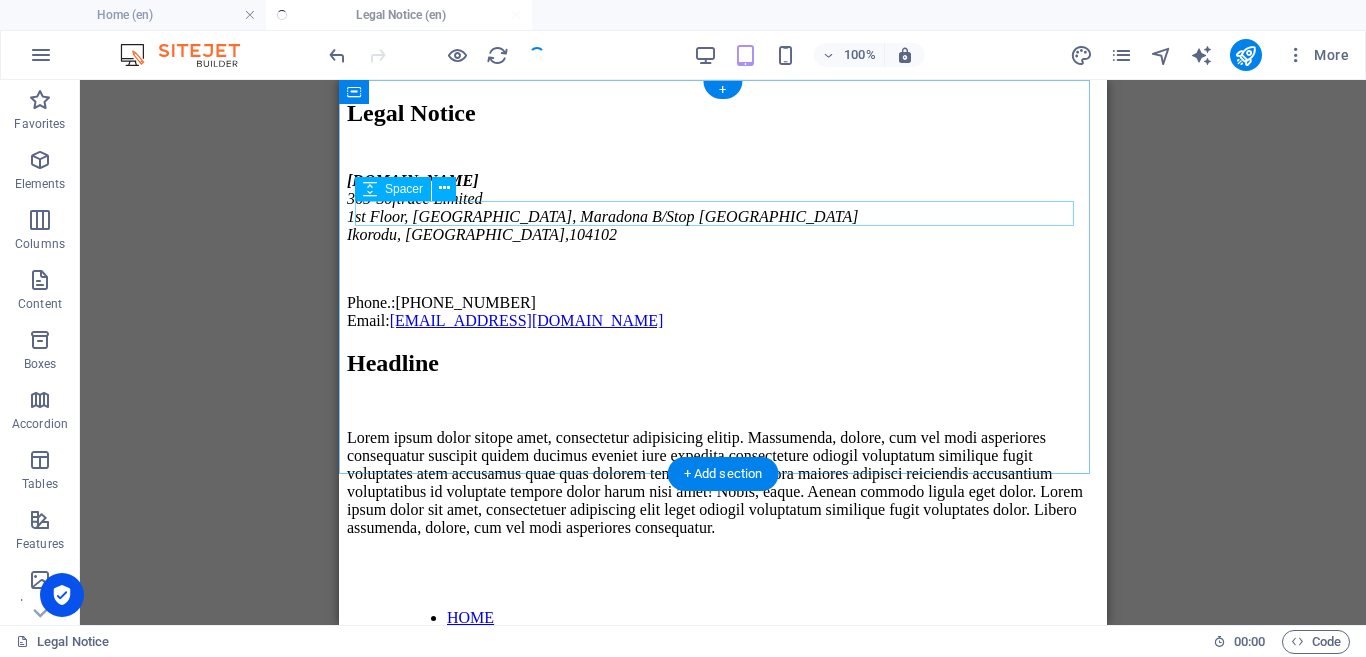 click at bounding box center (723, 159) 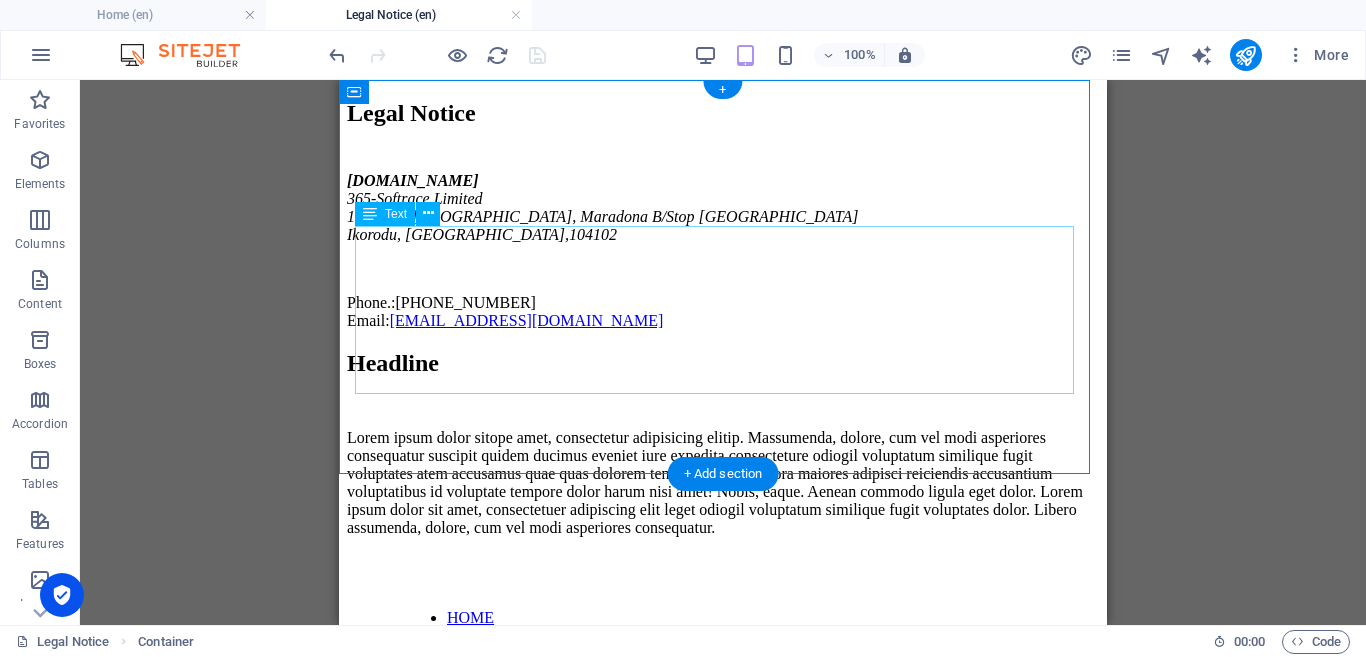 click on "[DOMAIN_NAME] 365-Softrace   Limited 1st Floor, [GEOGRAPHIC_DATA], Maradona B/[GEOGRAPHIC_DATA]
Phone.:  [PHONE_NUMBER] Email:  [EMAIL_ADDRESS][DOMAIN_NAME]" at bounding box center [723, 251] 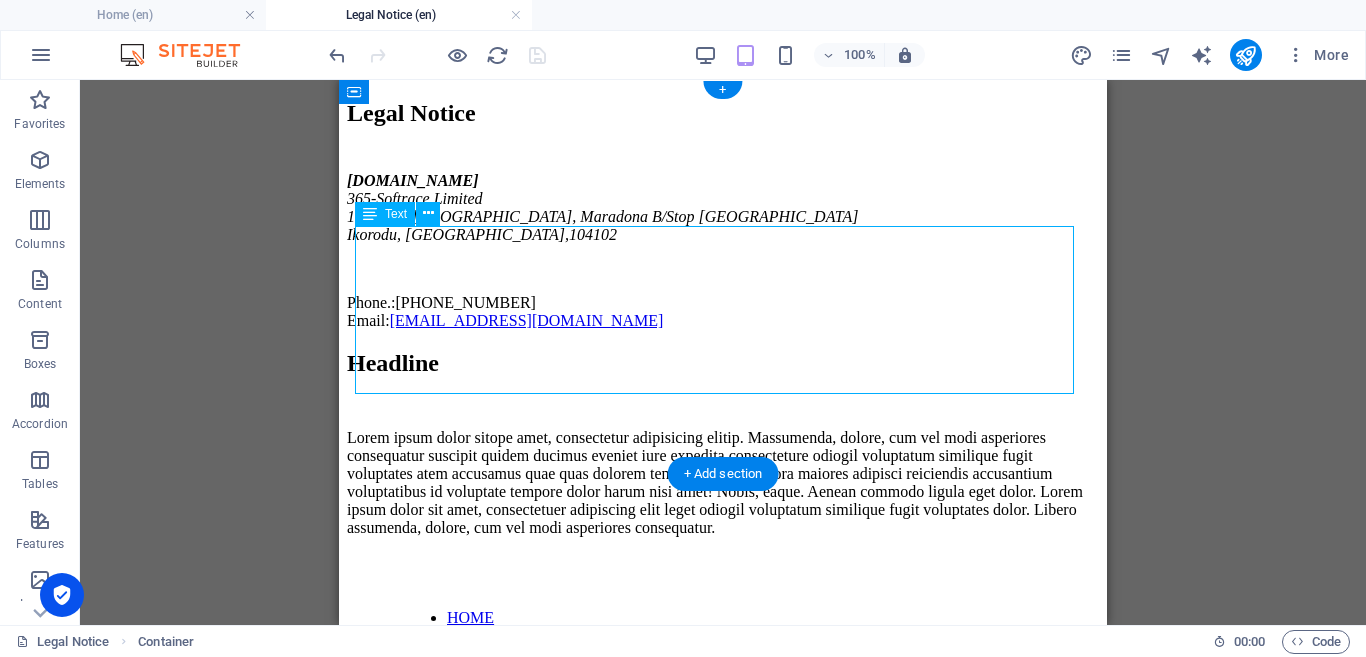 drag, startPoint x: 507, startPoint y: 238, endPoint x: 848, endPoint y: 317, distance: 350.03143 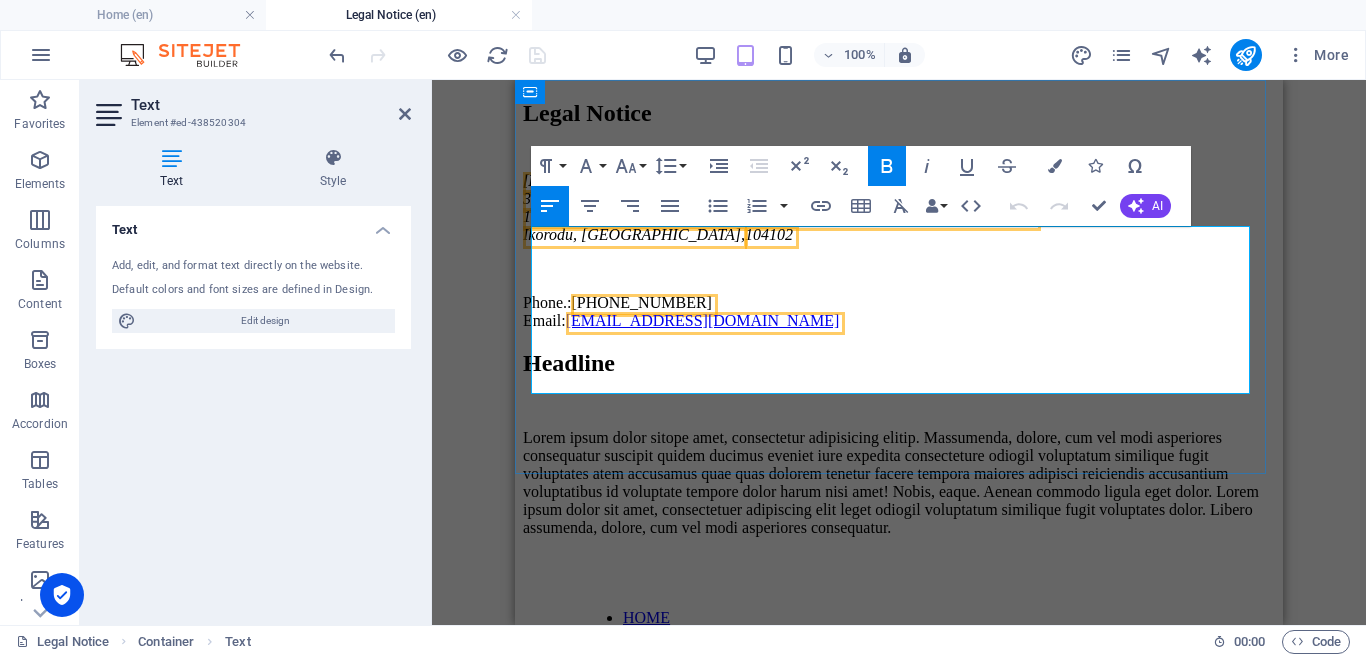 click on "[DOMAIN_NAME] 365-Softrace   Limited 1st Floor, [GEOGRAPHIC_DATA], Maradona B/[GEOGRAPHIC_DATA]" at bounding box center (899, 208) 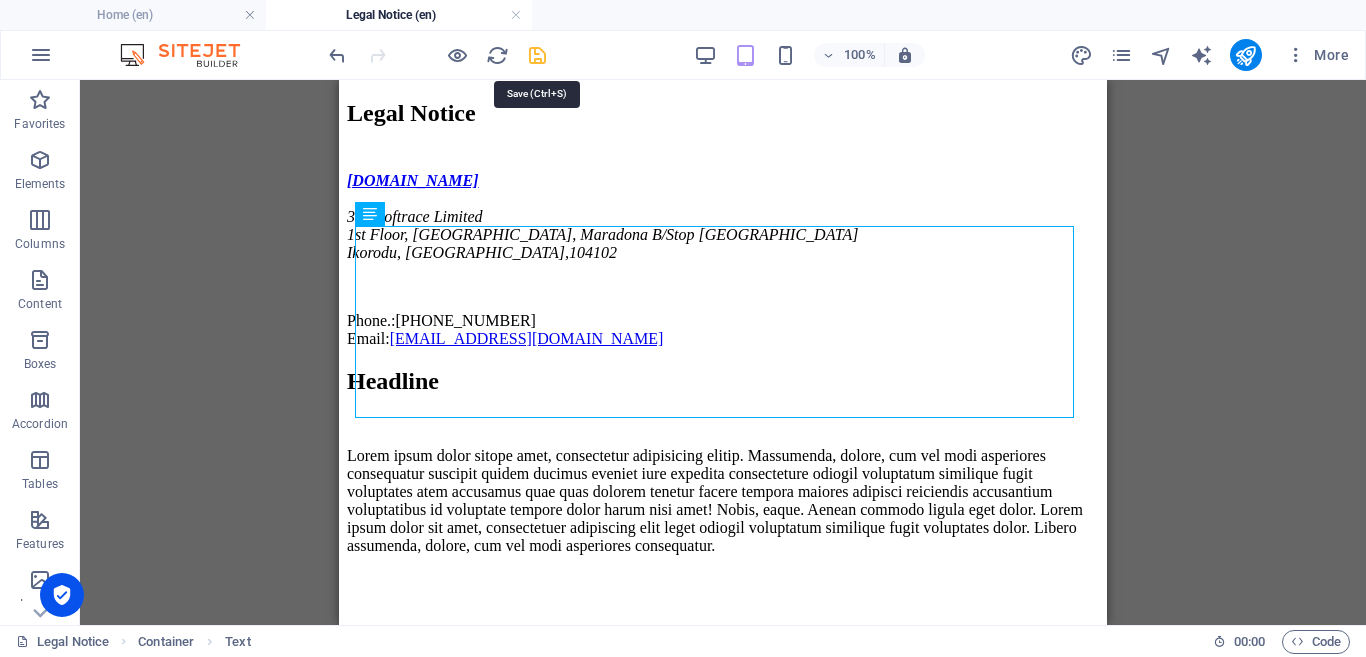 click at bounding box center (537, 55) 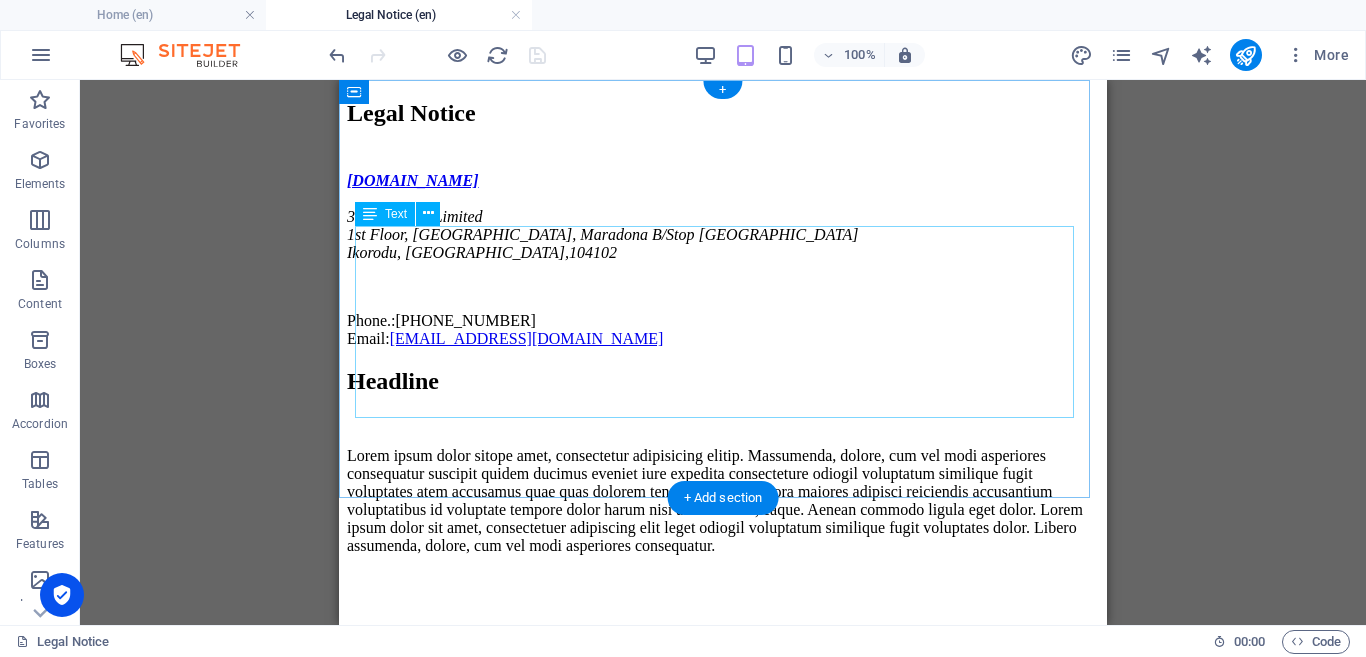 click on "[DOMAIN_NAME] 365-Softrace   Limited 1st Floor, [GEOGRAPHIC_DATA], Maradona B/[GEOGRAPHIC_DATA]
Phone.:  [PHONE_NUMBER] Email:  [EMAIL_ADDRESS][DOMAIN_NAME]" at bounding box center (723, 260) 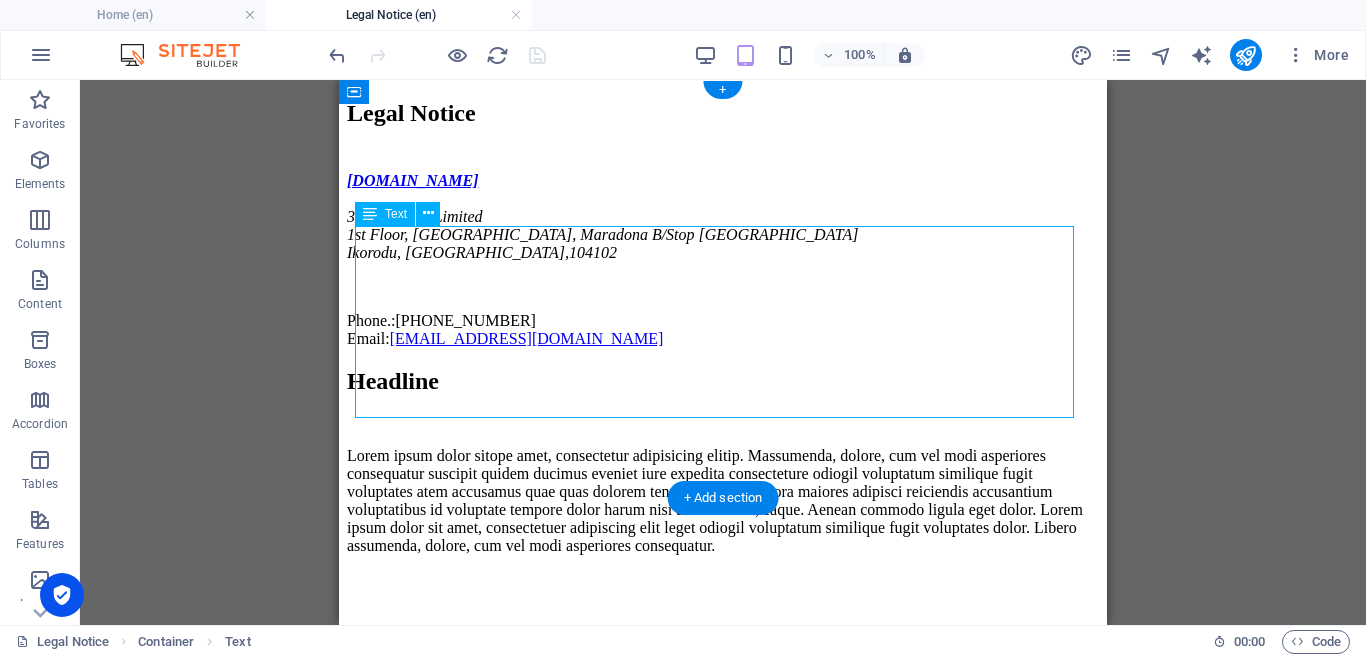click on "[DOMAIN_NAME] 365-Softrace   Limited 1st Floor, [GEOGRAPHIC_DATA], Maradona B/[GEOGRAPHIC_DATA]
Phone.:  [PHONE_NUMBER] Email:  [EMAIL_ADDRESS][DOMAIN_NAME]" at bounding box center (723, 260) 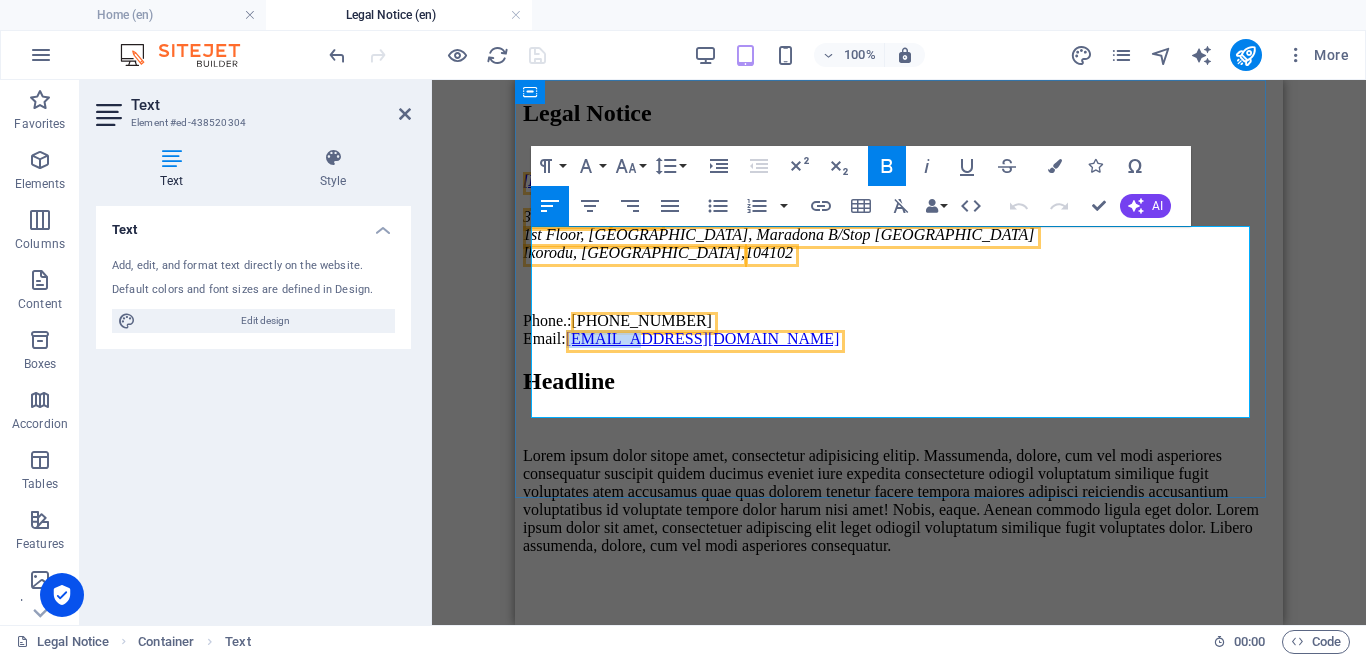 drag, startPoint x: 652, startPoint y: 403, endPoint x: 588, endPoint y: 415, distance: 65.11528 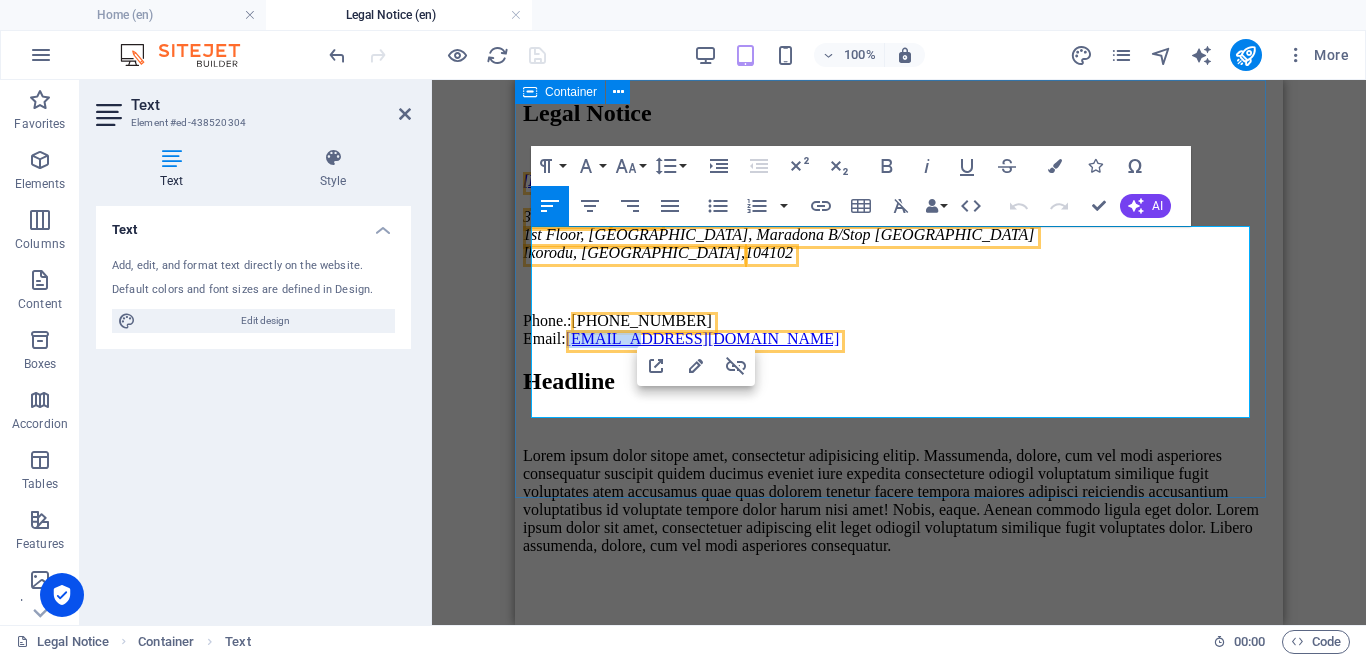 type 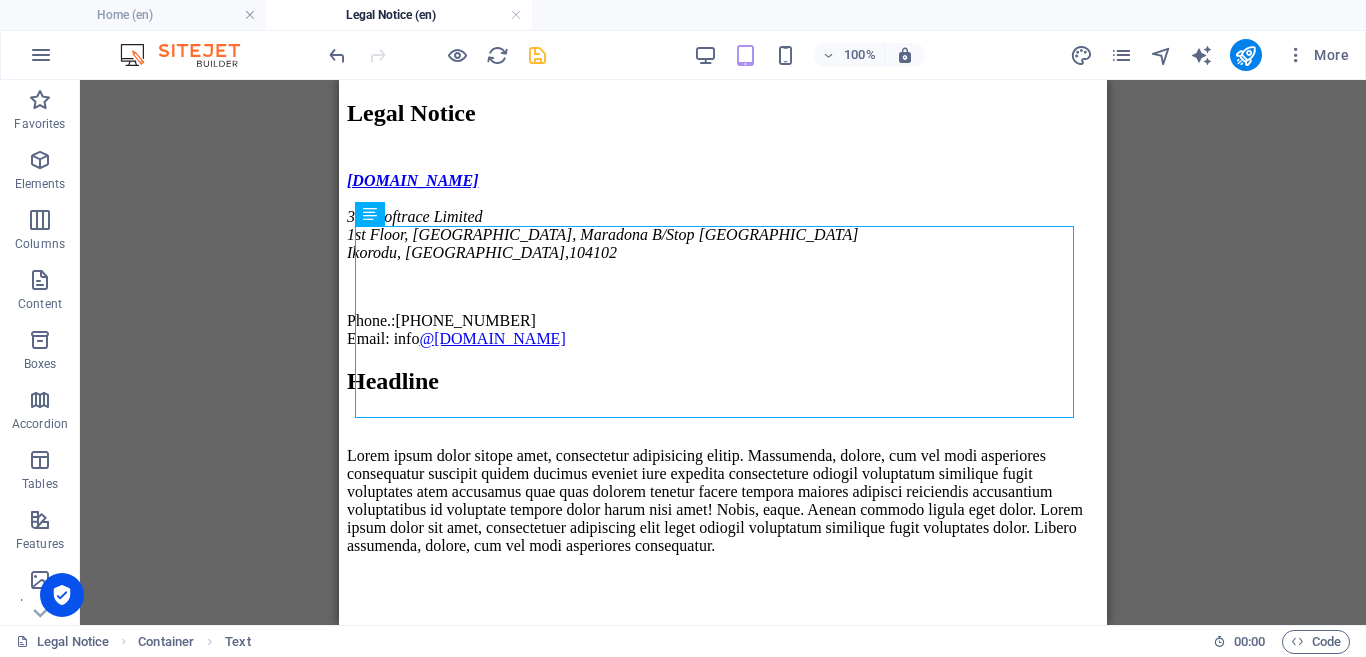 click at bounding box center [437, 55] 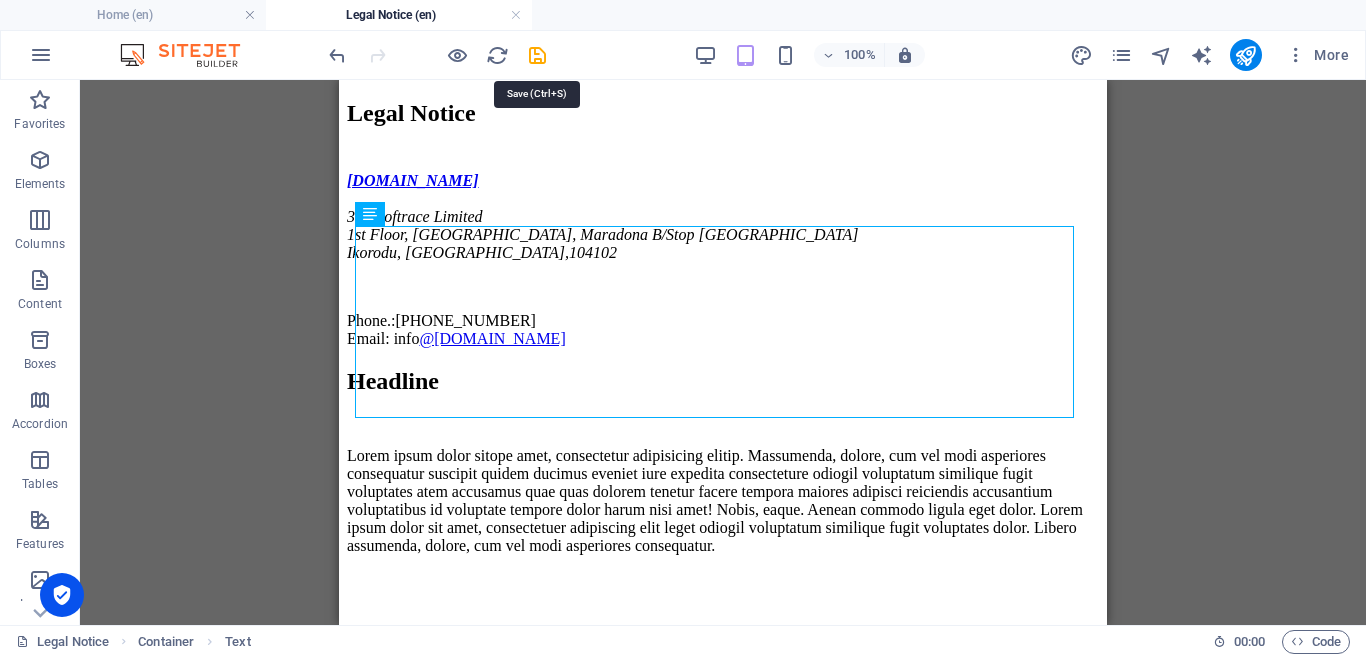 click at bounding box center (537, 55) 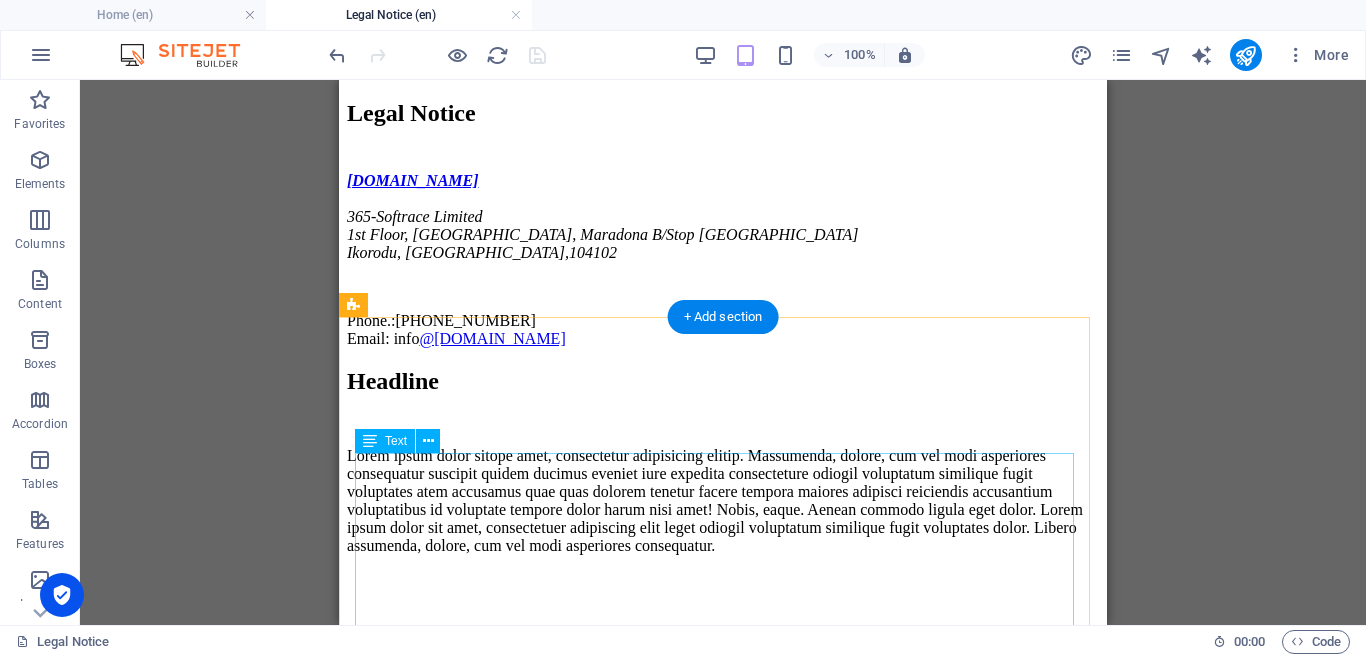 scroll, scrollTop: 200, scrollLeft: 0, axis: vertical 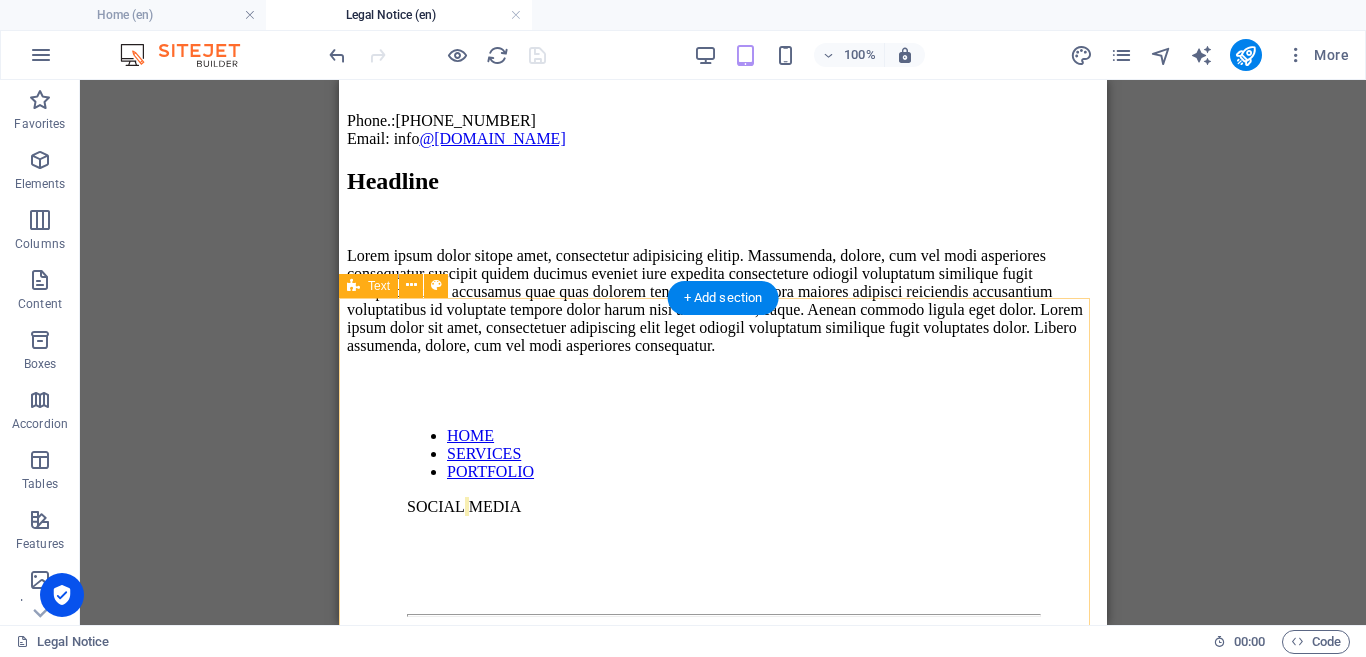 click on "Headline Lorem ipsum dolor sitope amet, consectetur adipisicing elitip. [PERSON_NAME], dolore, cum [PERSON_NAME] asperiores consequatur suscipit quidem ducimus eveniet iure expedita consecteture odiogil voluptatum similique fugit voluptates atem accusamus quae quas dolorem tenetur facere tempora maiores adipisci reiciendis accusantium voluptatibus id voluptate tempore dolor harum nisi amet! Nobis, eaque. Aenean commodo ligula eget dolor. Lorem ipsum dolor sit amet, consectetuer adipiscing elit leget odiogil voluptatum similique fugit voluptates dolor. Libero assumenda, dolore, cum [PERSON_NAME] asperiores consequatur." at bounding box center (723, 261) 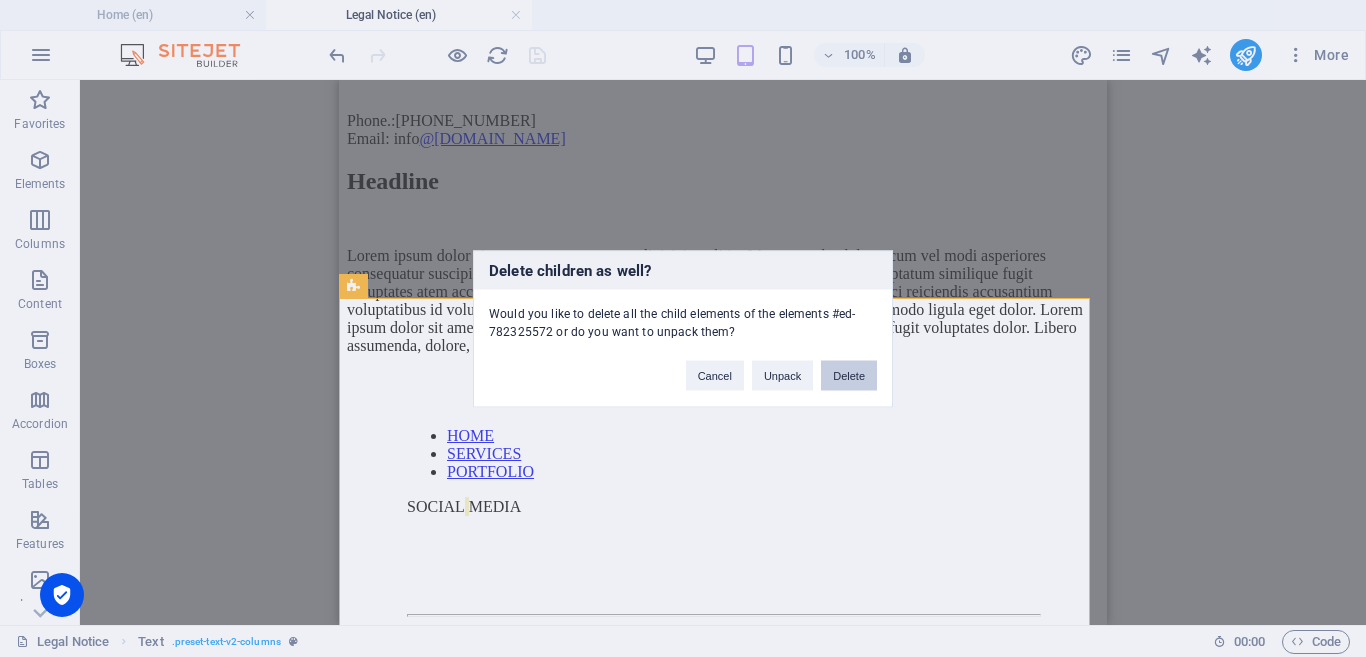 click on "Delete" at bounding box center (849, 375) 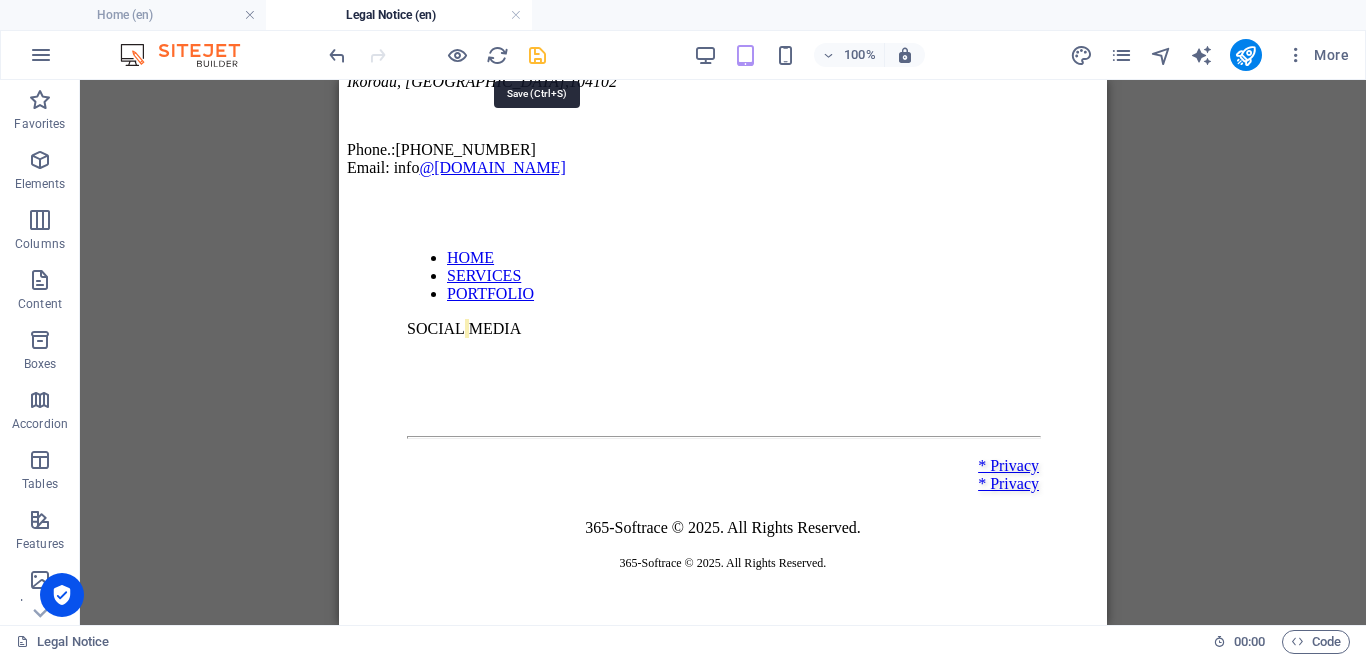 click at bounding box center [537, 55] 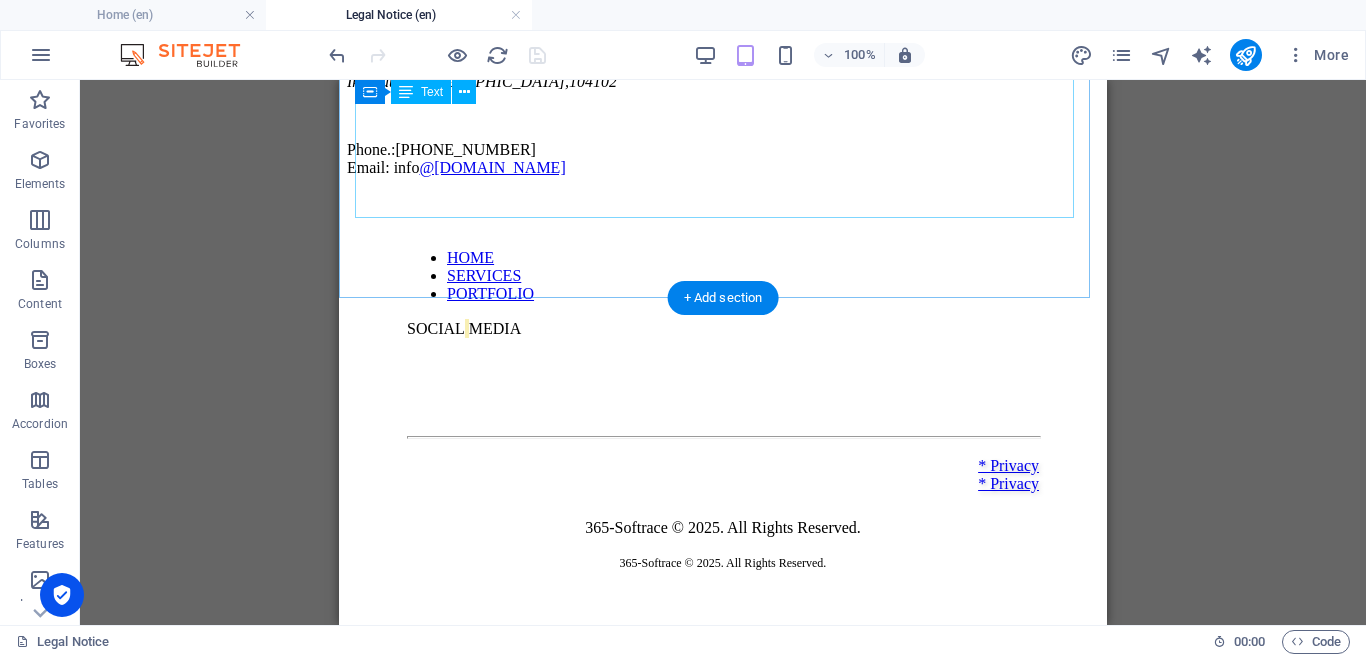 click on "[DOMAIN_NAME] 365-Softrace   Limited 1st Floor, [GEOGRAPHIC_DATA], Maradona B/[GEOGRAPHIC_DATA]
Phone.:  [PHONE_NUMBER] Email: info @[DOMAIN_NAME]" at bounding box center (723, 89) 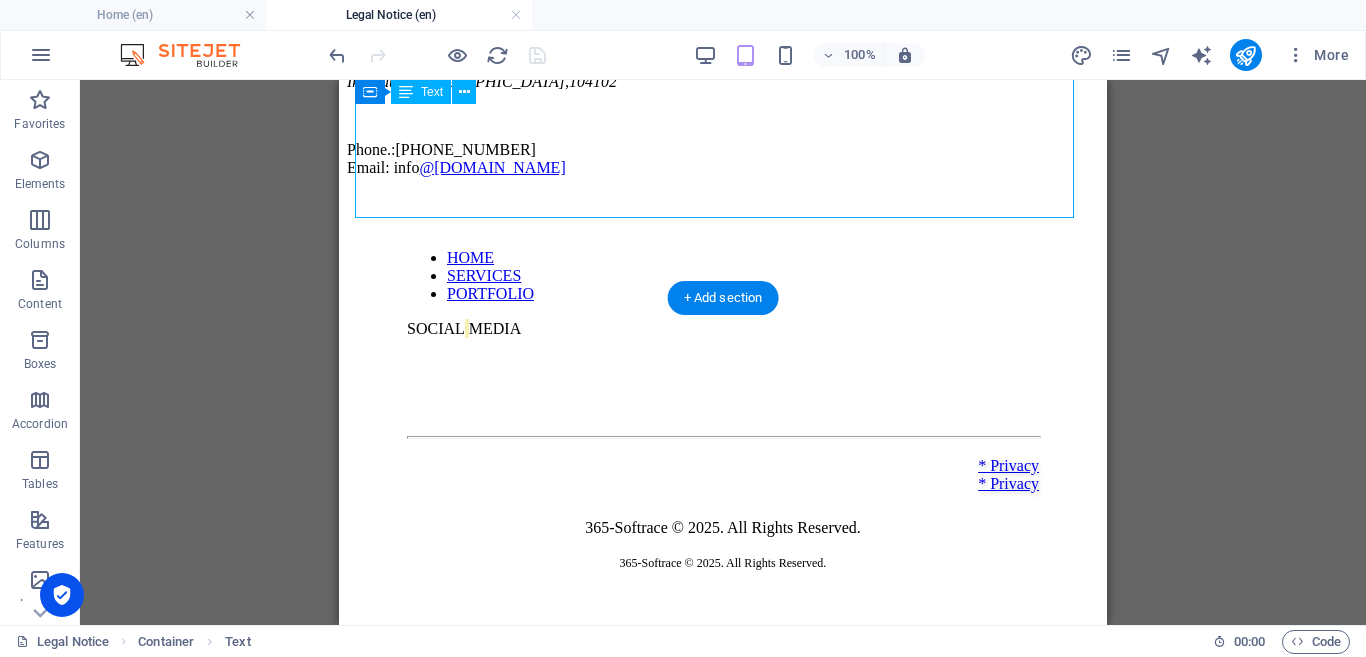 click on "[DOMAIN_NAME] 365-Softrace   Limited 1st Floor, [GEOGRAPHIC_DATA], Maradona B/[GEOGRAPHIC_DATA]
Phone.:  [PHONE_NUMBER] Email: info @[DOMAIN_NAME]" at bounding box center (723, 89) 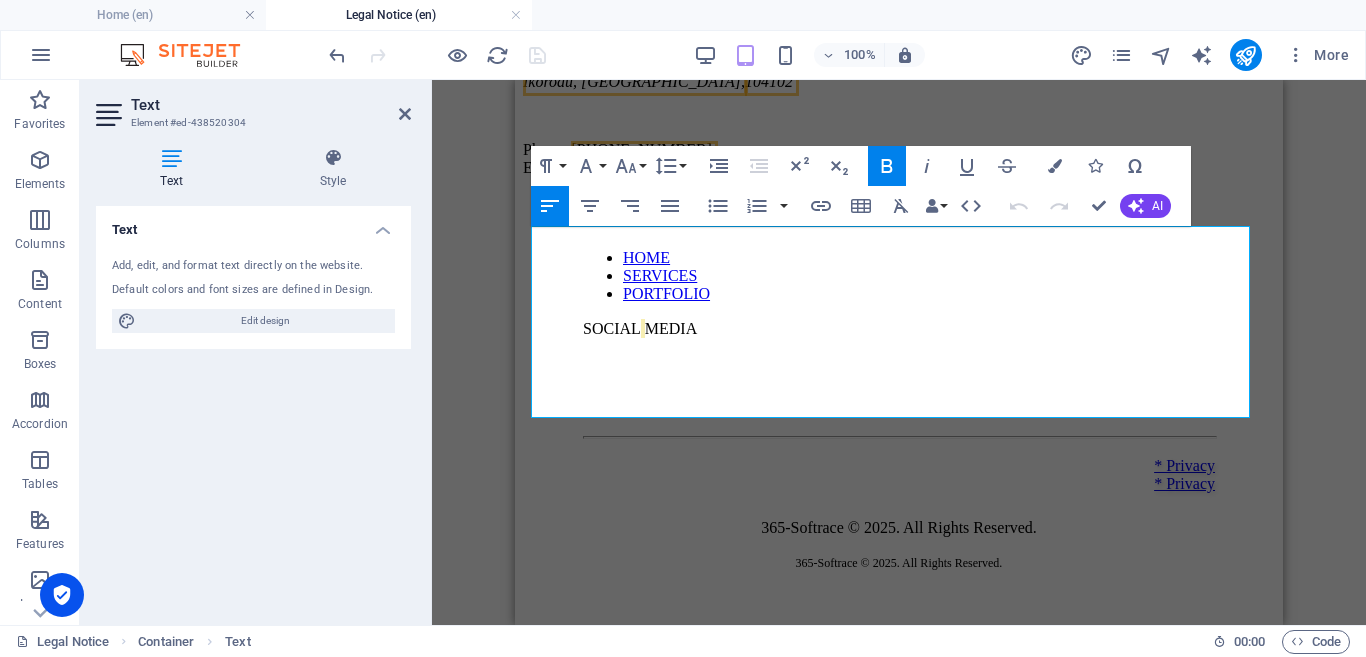 scroll, scrollTop: 0, scrollLeft: 0, axis: both 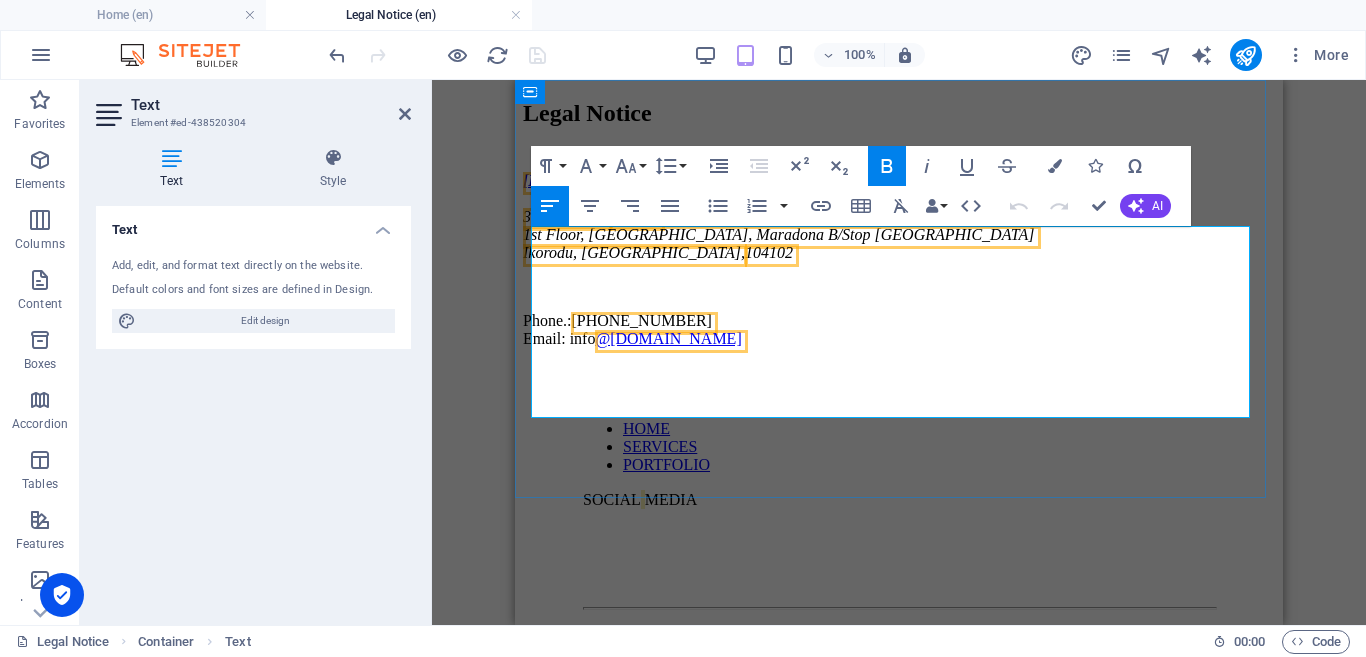 click on "Phone.:  [PHONE_NUMBER] Email: info @[DOMAIN_NAME]" at bounding box center [899, 330] 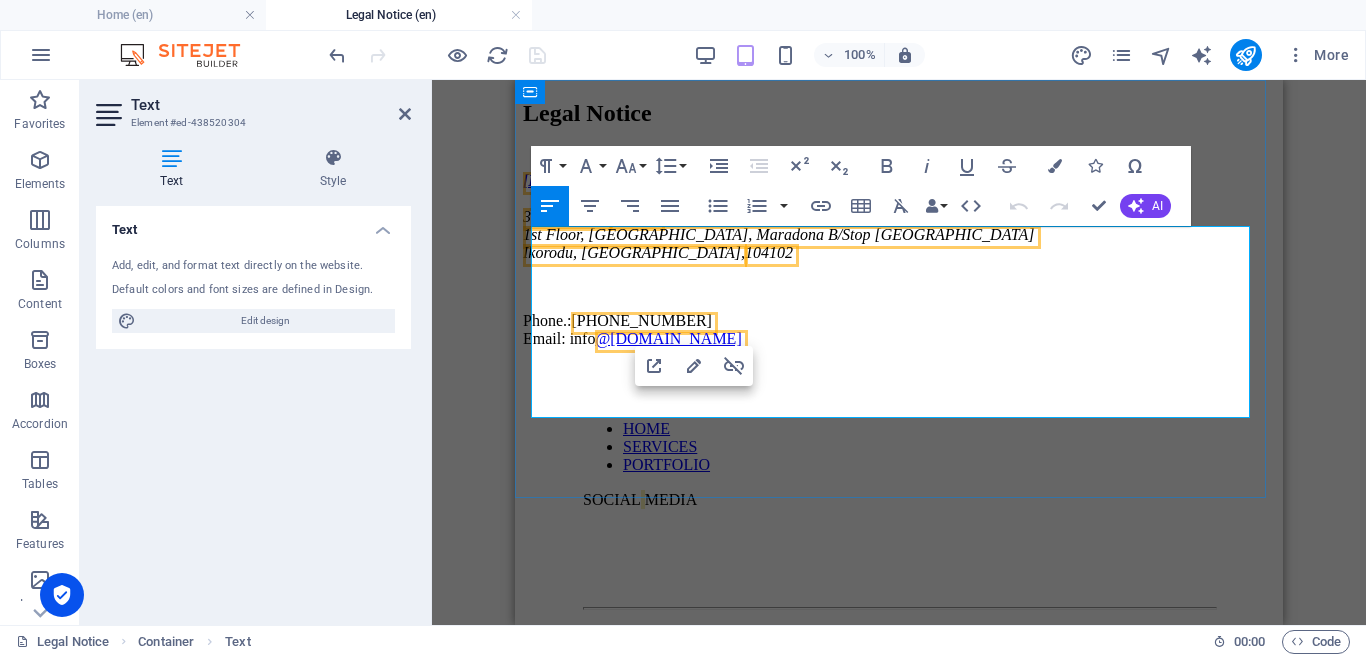 drag, startPoint x: 774, startPoint y: 404, endPoint x: 585, endPoint y: 412, distance: 189.16924 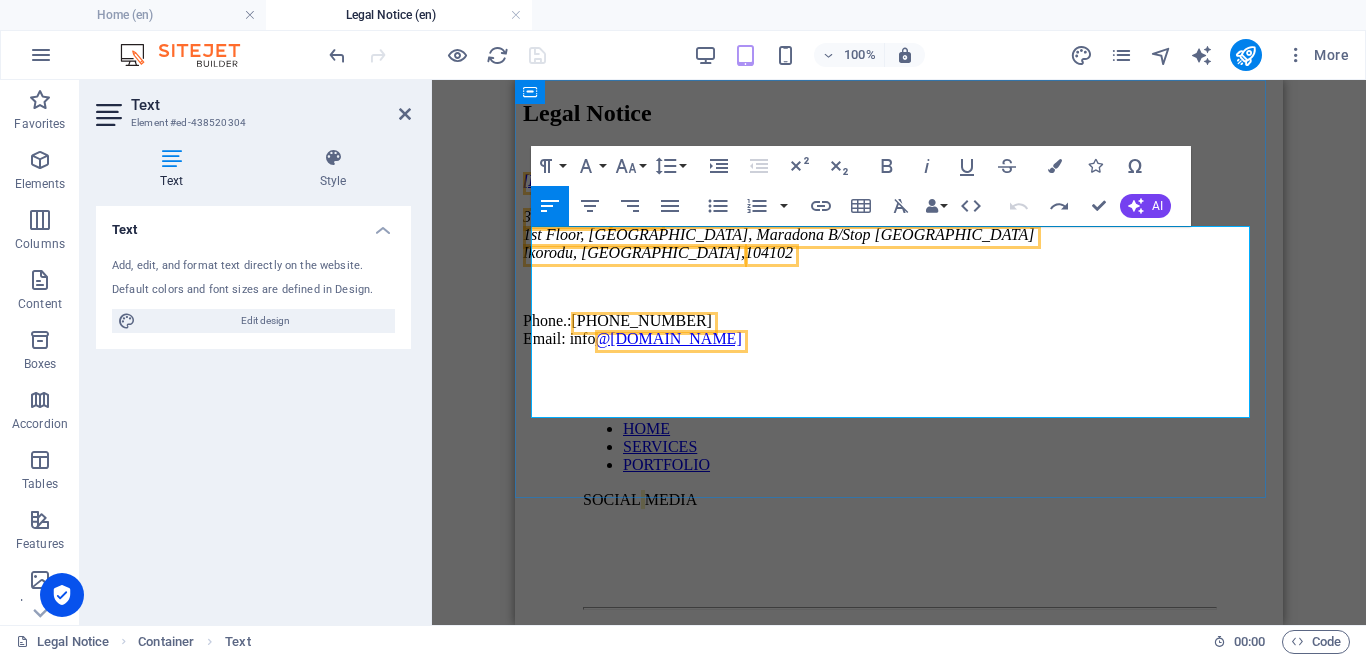 click on "Phone.:  [PHONE_NUMBER] Email: info @[DOMAIN_NAME]" at bounding box center (899, 330) 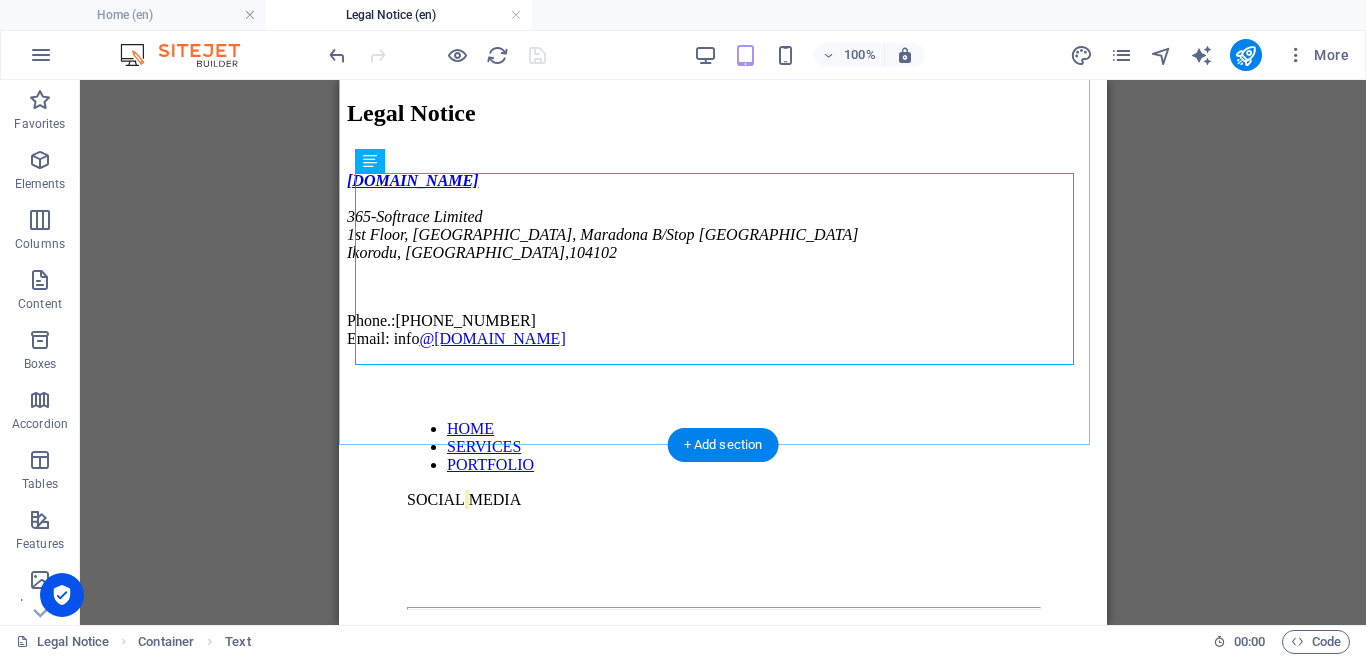 scroll, scrollTop: 218, scrollLeft: 0, axis: vertical 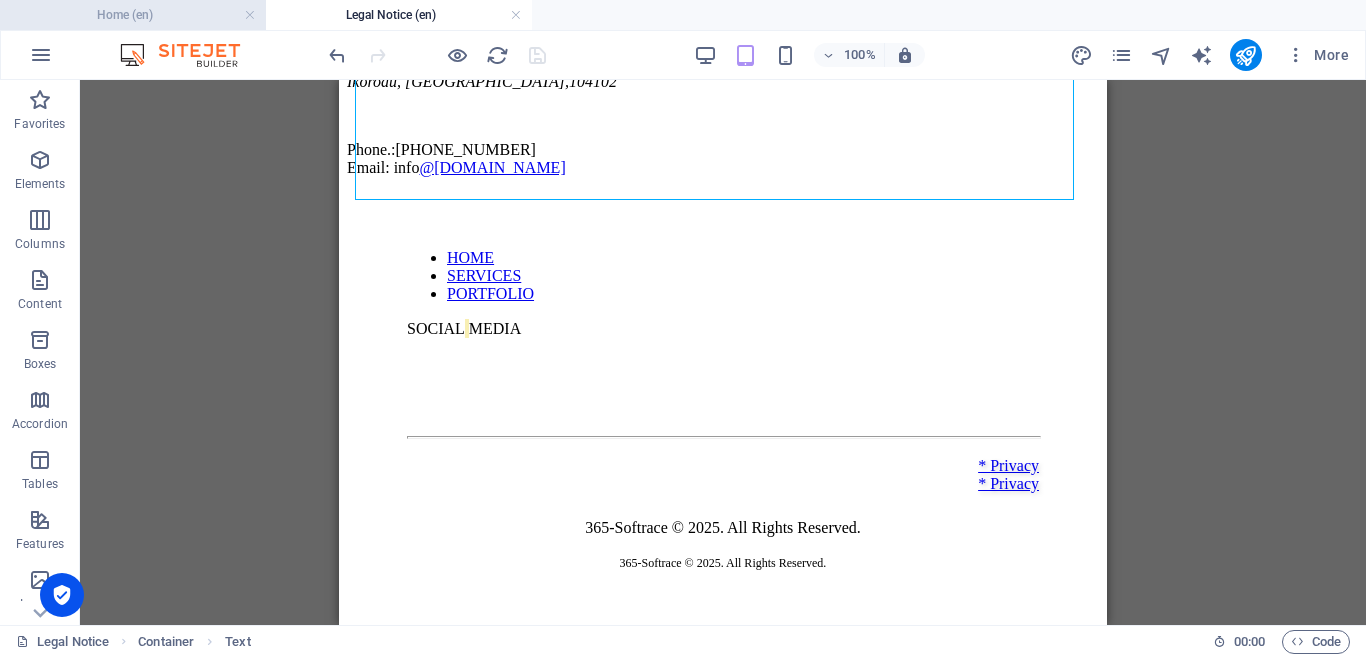 click on "Home (en)" at bounding box center (133, 15) 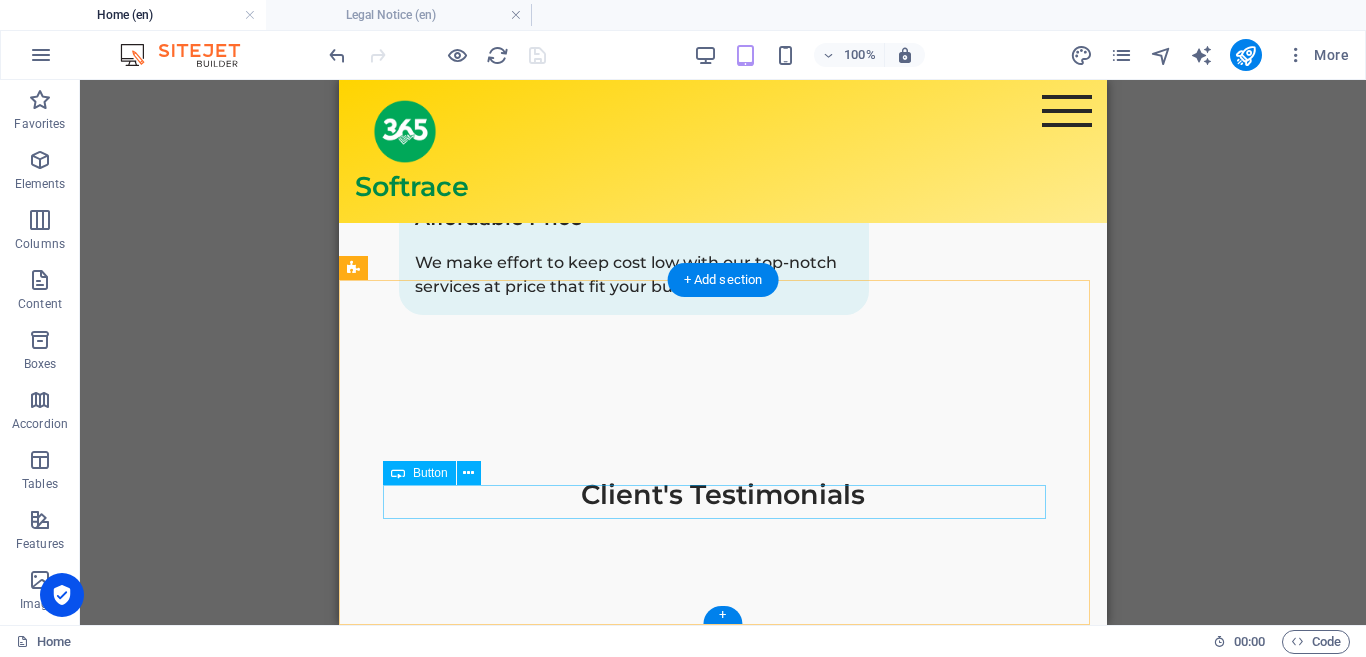 scroll, scrollTop: 2387, scrollLeft: 0, axis: vertical 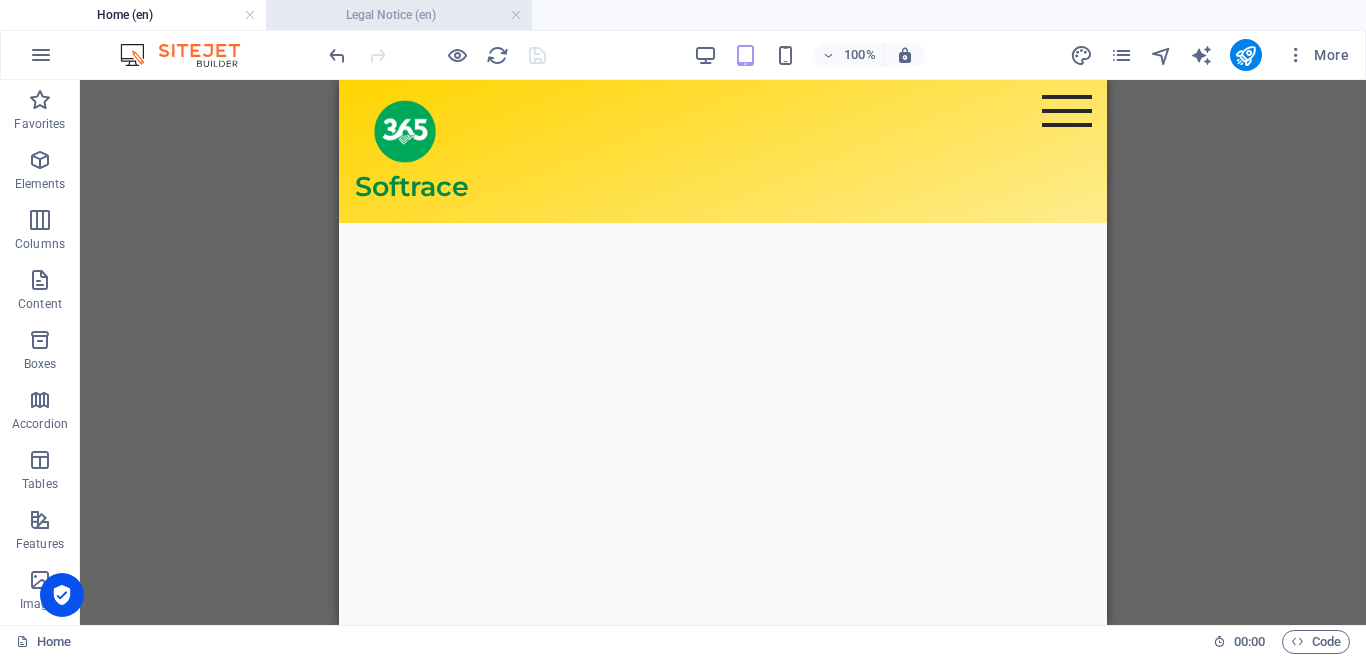 click on "Legal Notice (en)" at bounding box center [399, 15] 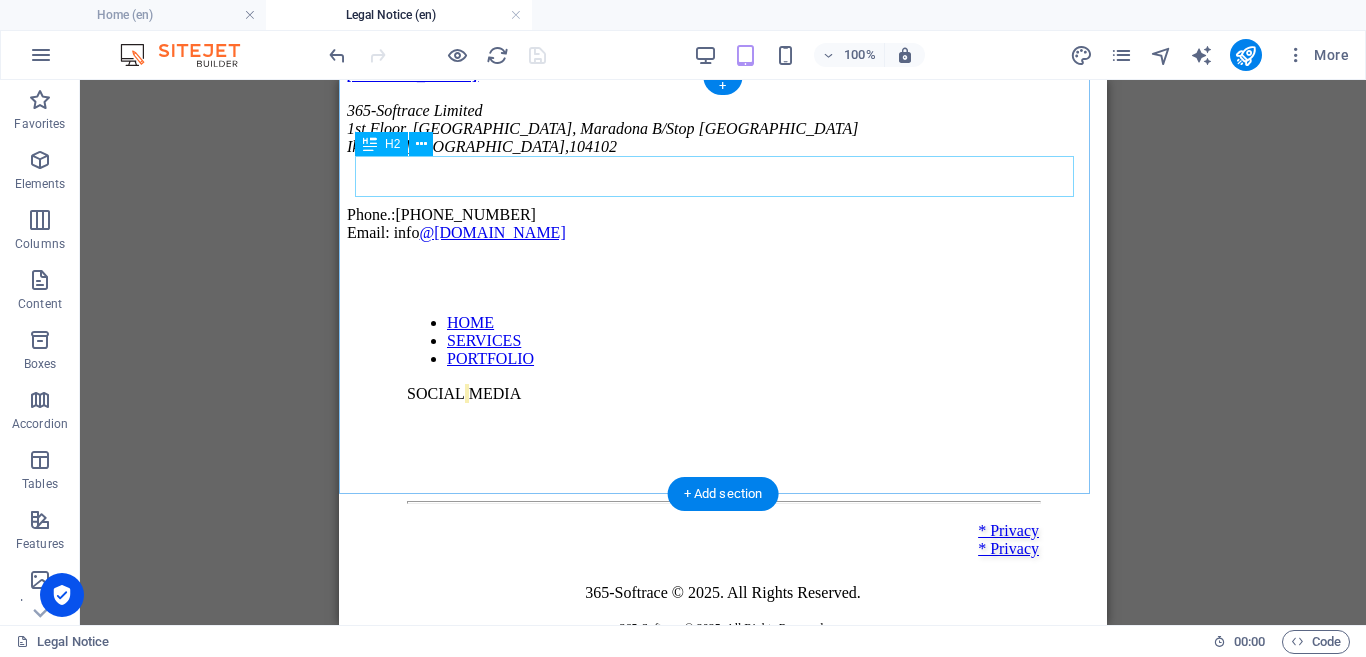 scroll, scrollTop: 0, scrollLeft: 0, axis: both 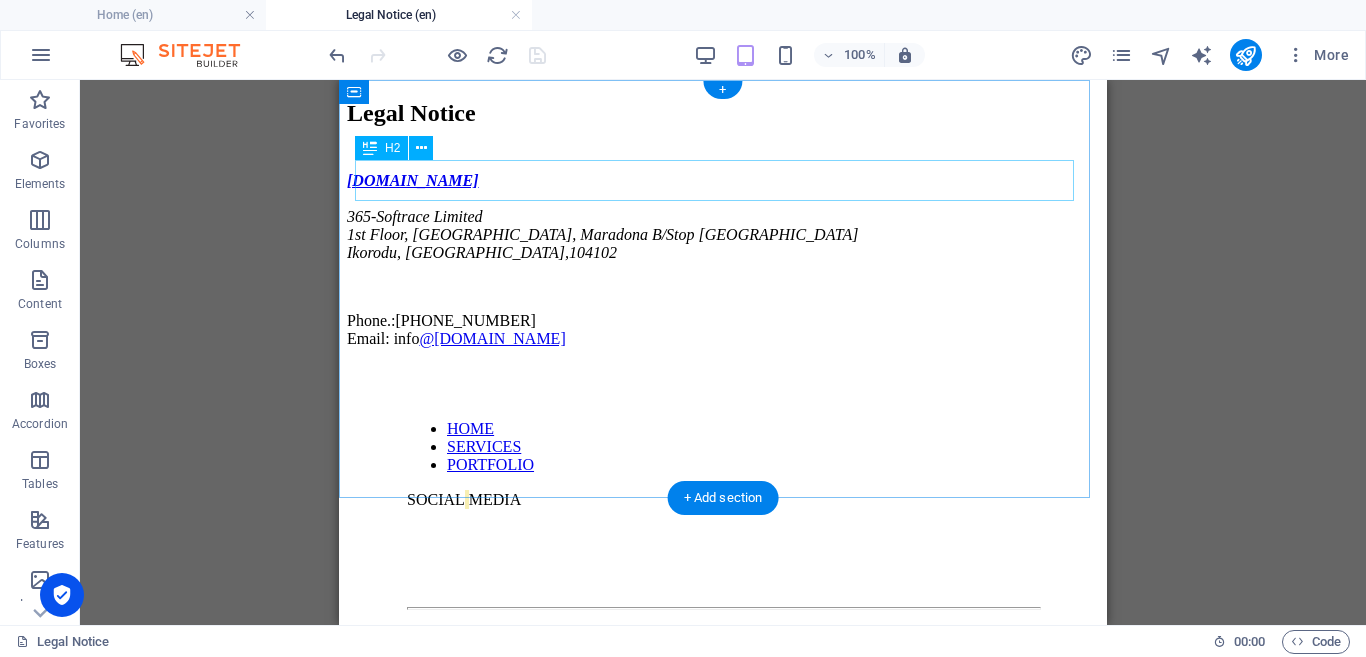 click on "Legal Notice" at bounding box center (723, 113) 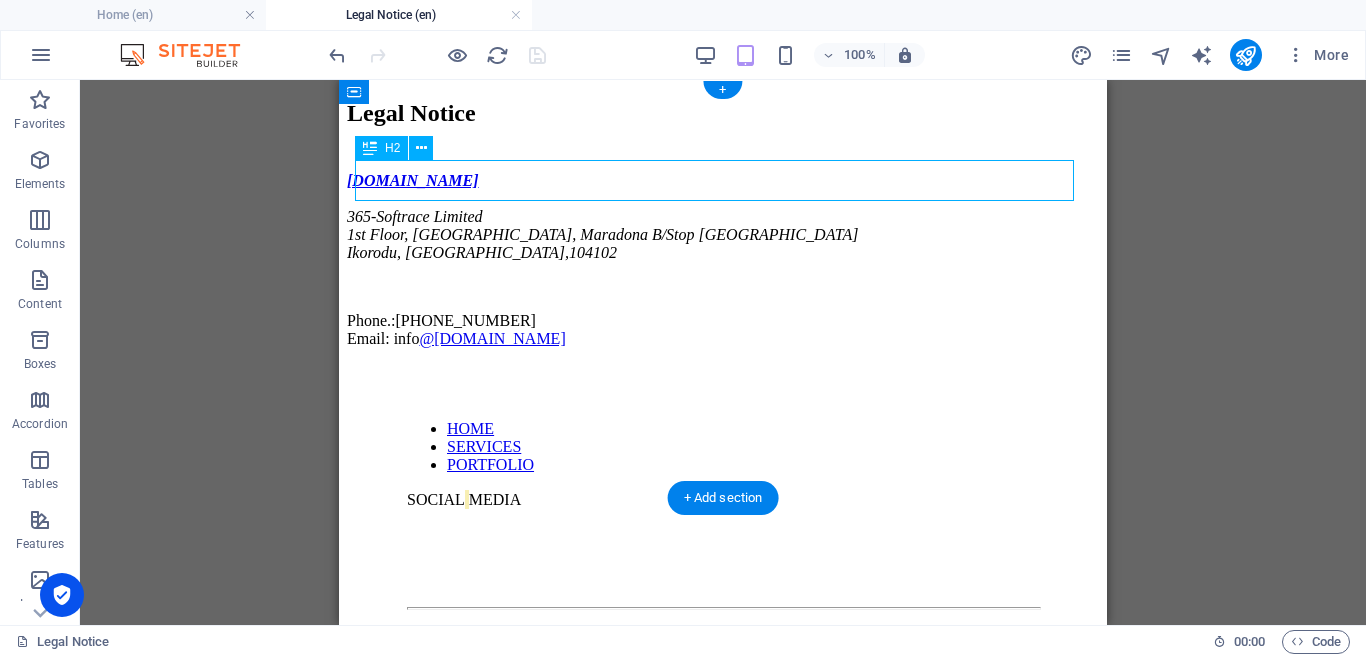 click on "Legal Notice" at bounding box center (723, 113) 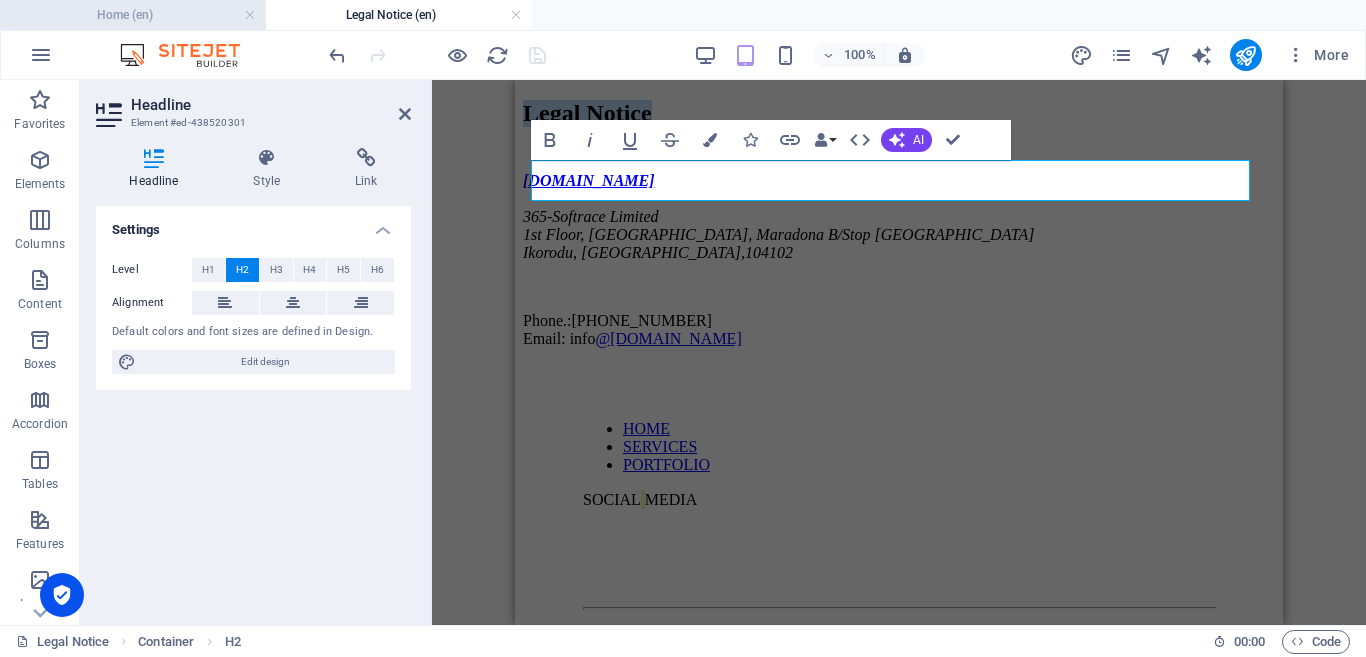click on "Home (en)" at bounding box center [133, 15] 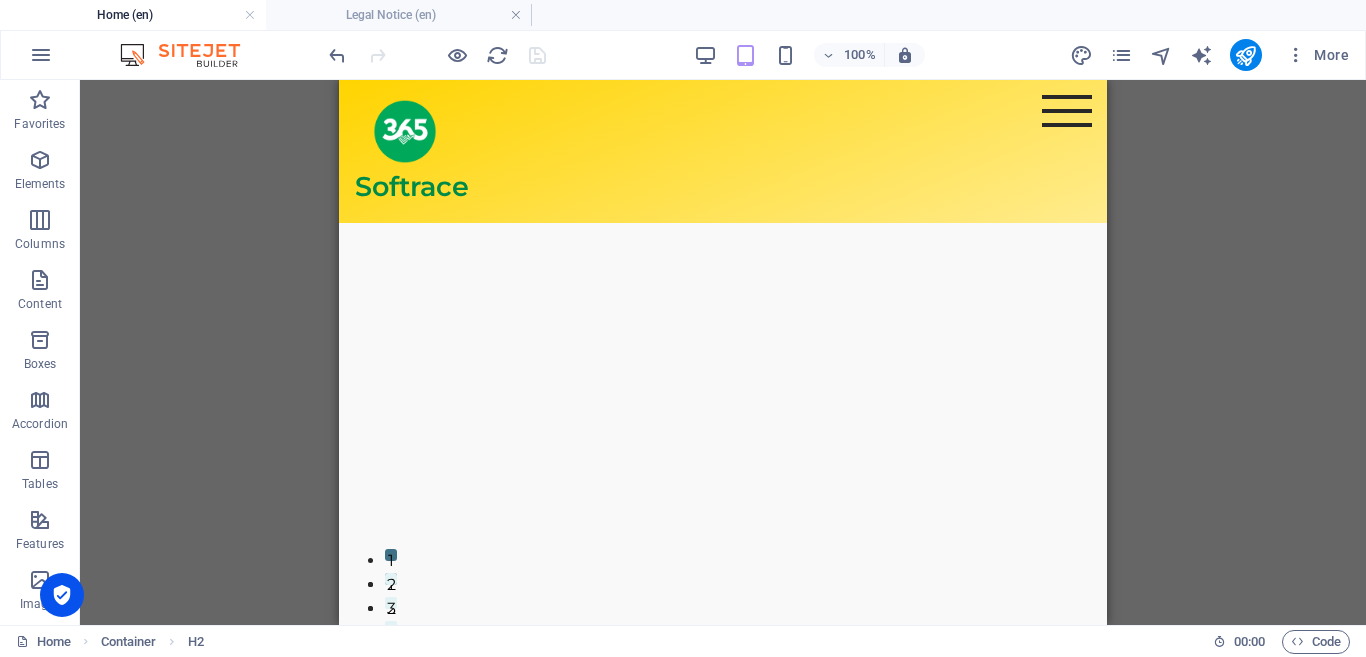 scroll, scrollTop: 2387, scrollLeft: 0, axis: vertical 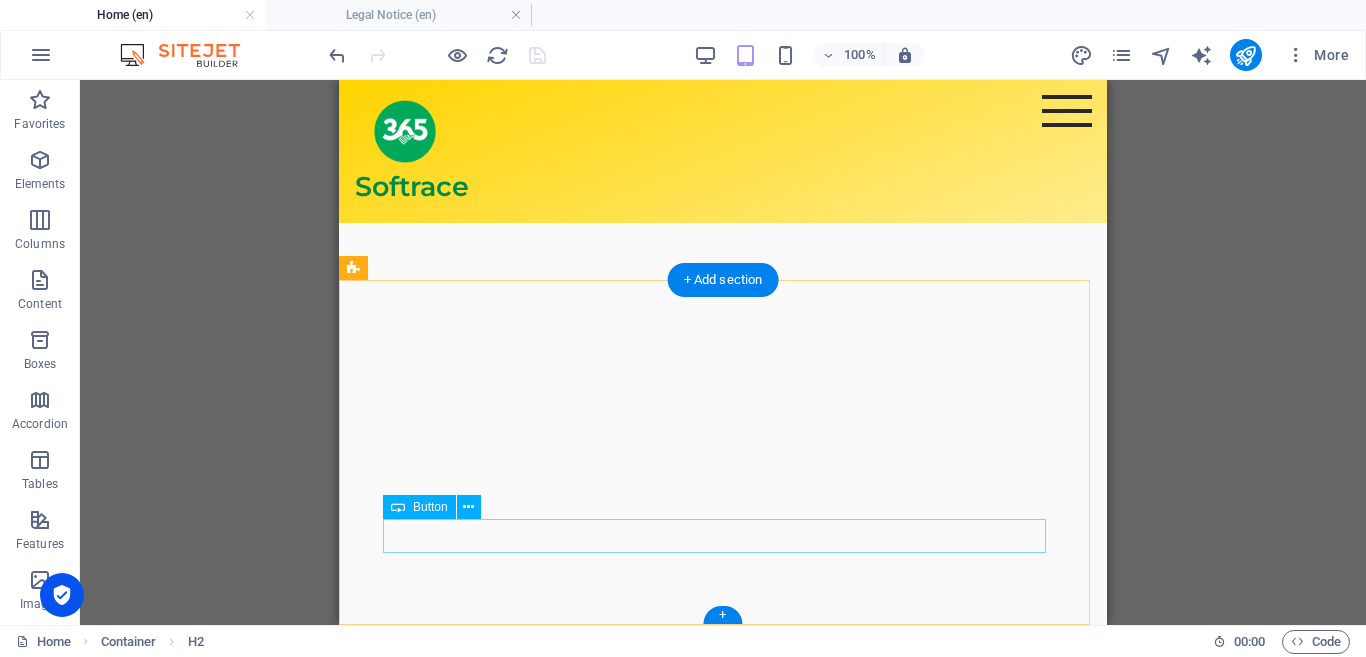 click on "* Privacy" at bounding box center [723, 10874] 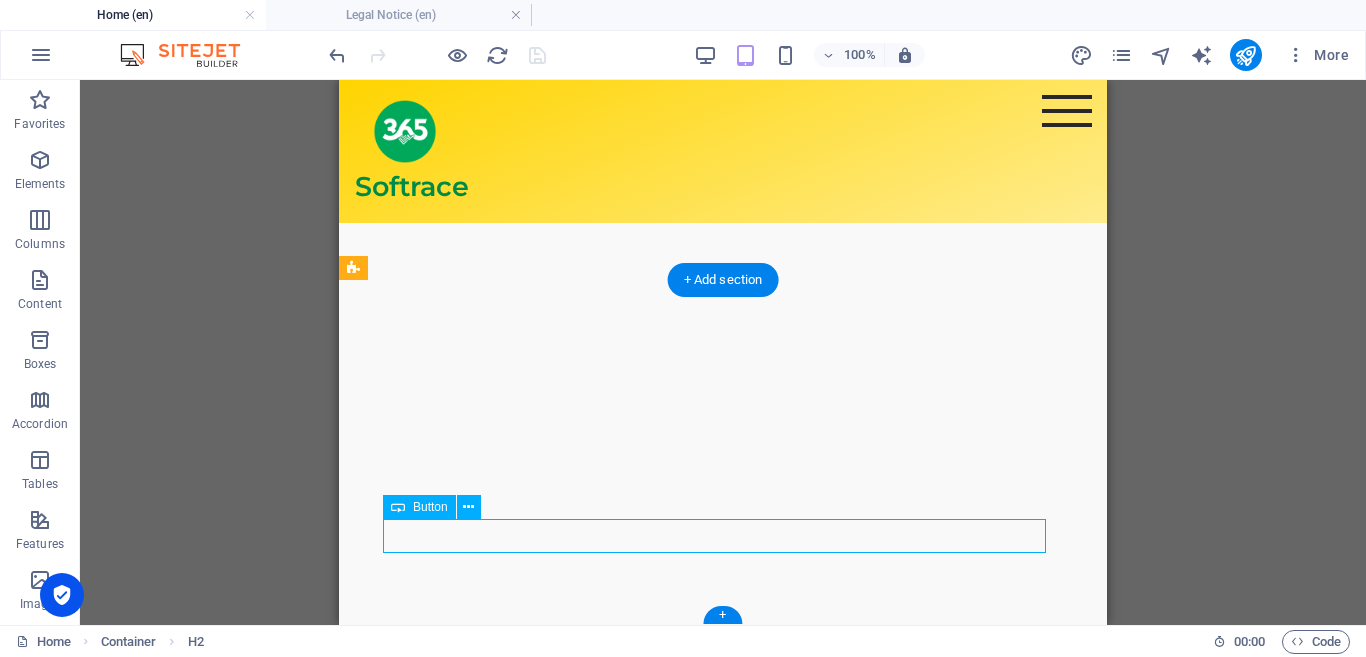 click on "* Privacy" at bounding box center [723, 10874] 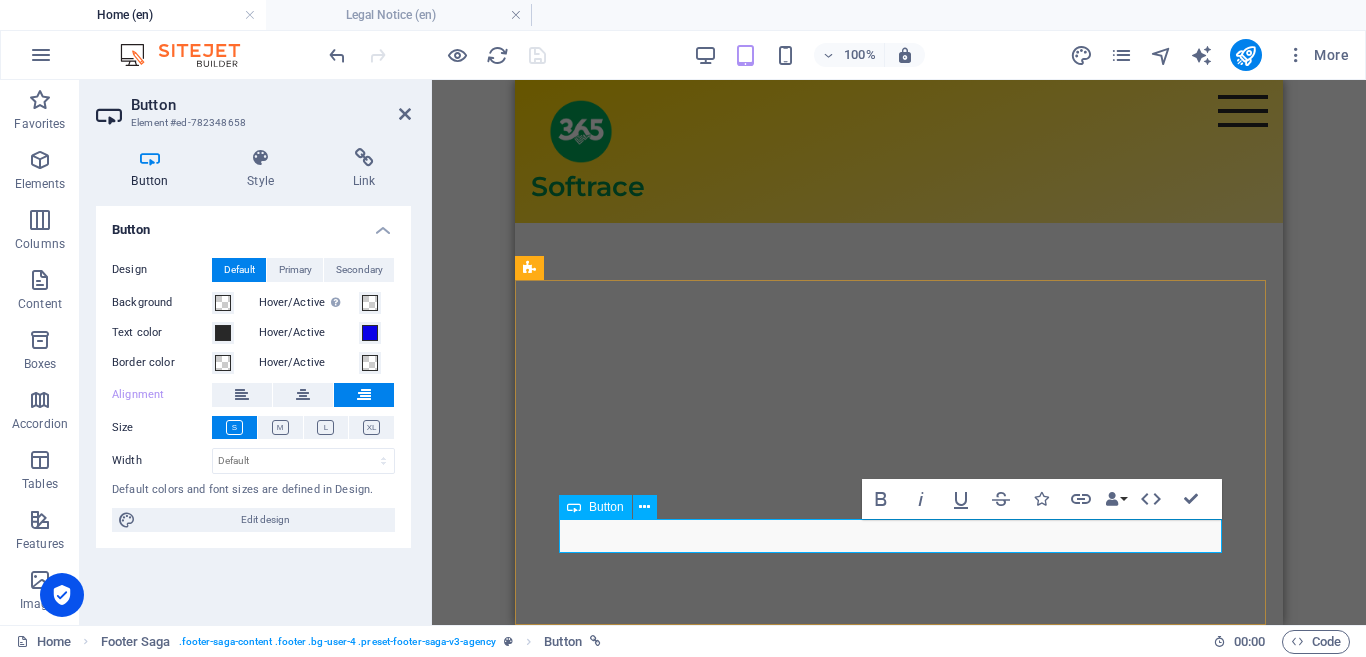 click on "* Privacy" at bounding box center [1189, 10874] 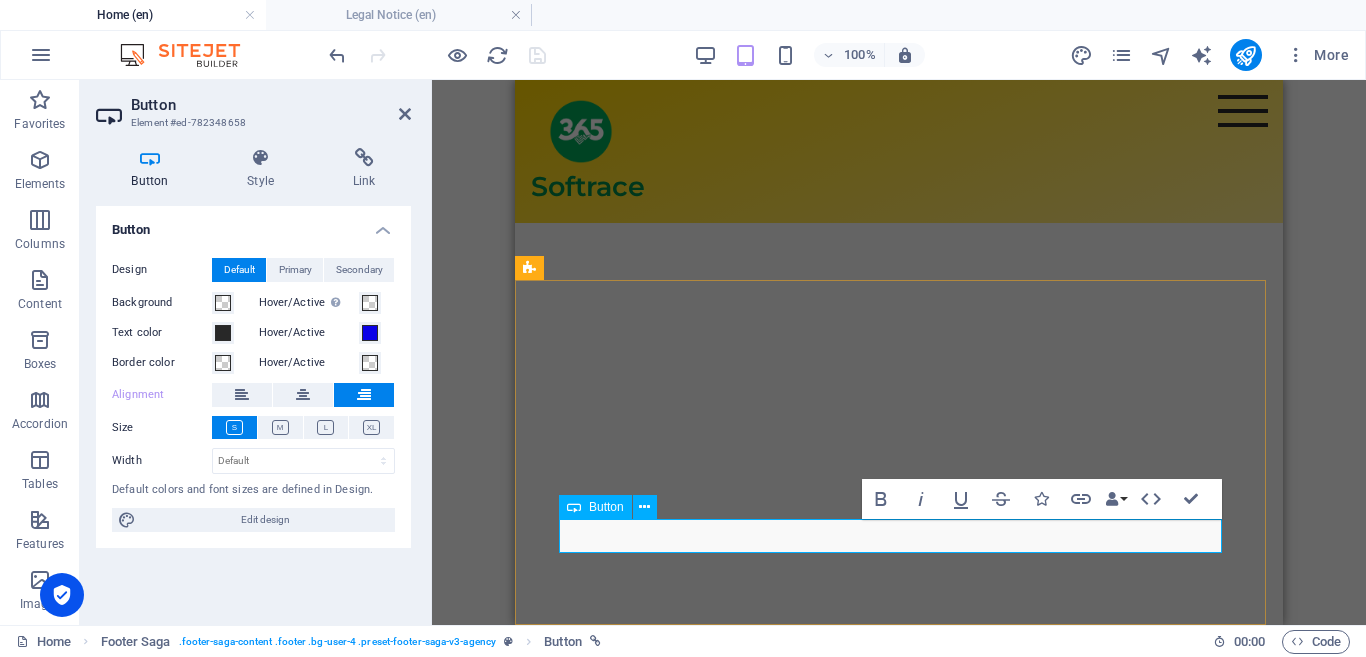drag, startPoint x: 1142, startPoint y: 534, endPoint x: 1215, endPoint y: 538, distance: 73.109505 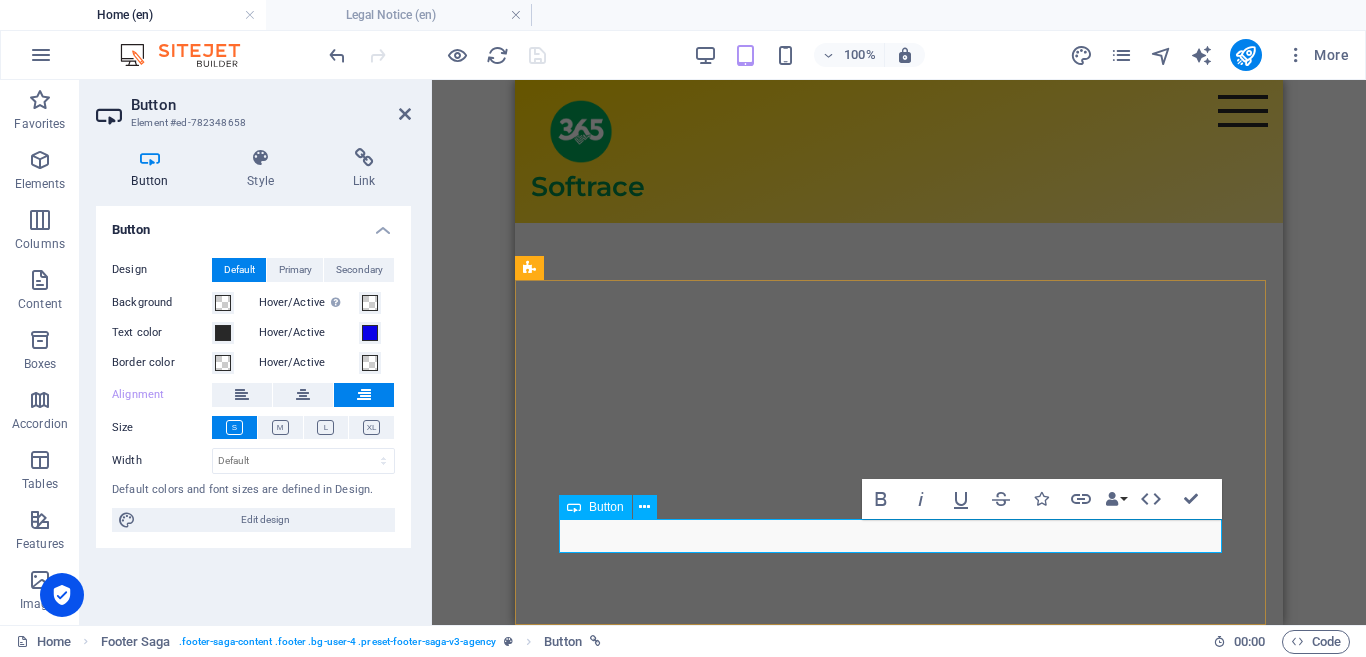 click on "* Privacy" at bounding box center (1189, 10874) 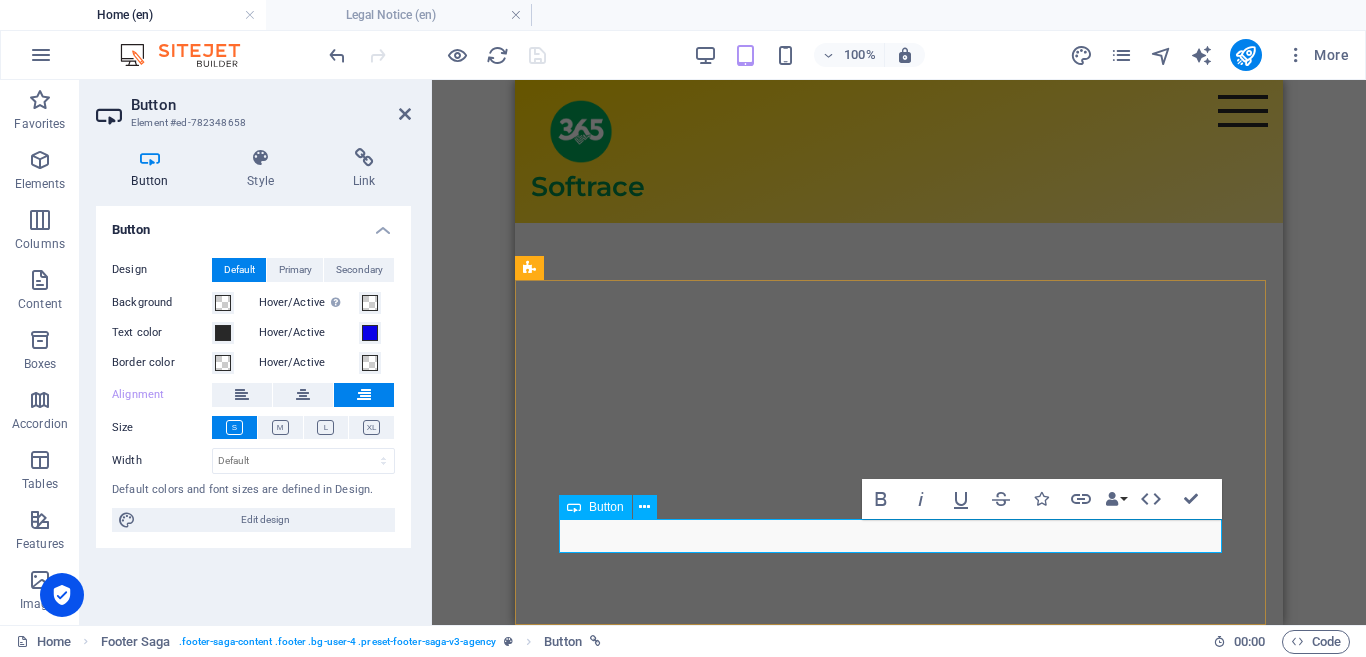 type 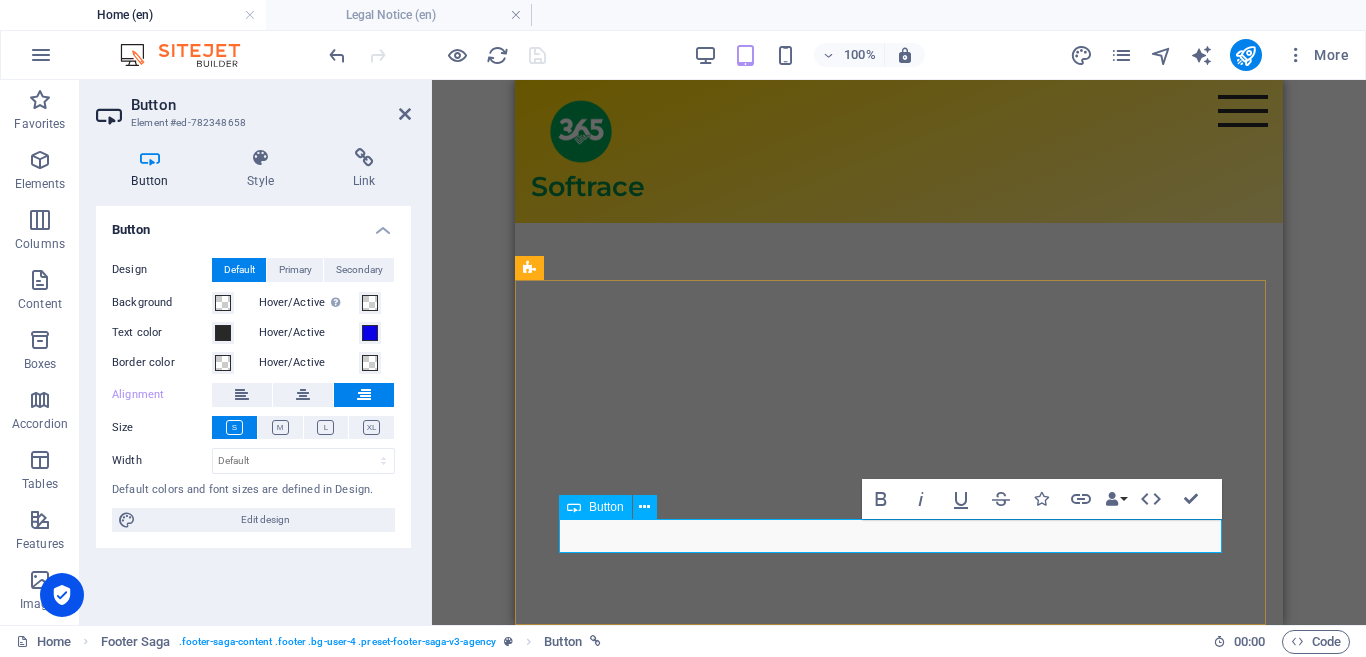 click on "* Legal Notice" at bounding box center [1165, 10874] 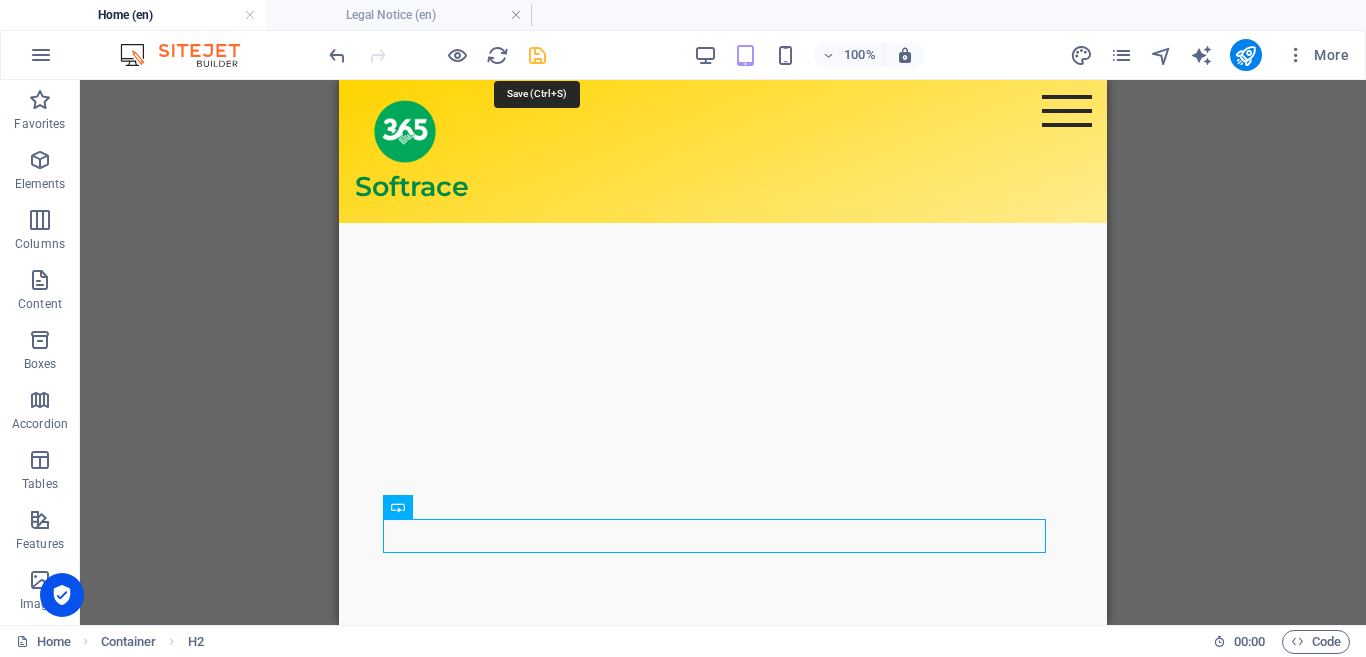 click at bounding box center (537, 55) 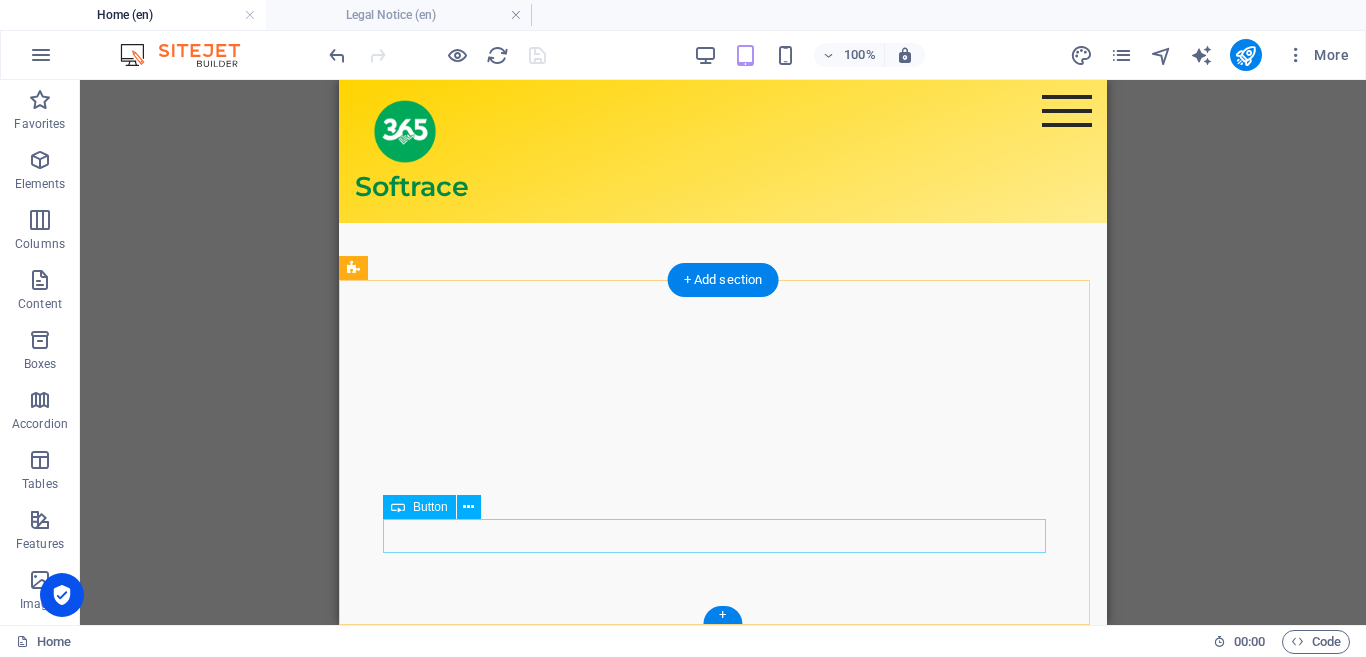 click on "* Legal Notice" at bounding box center (723, 10874) 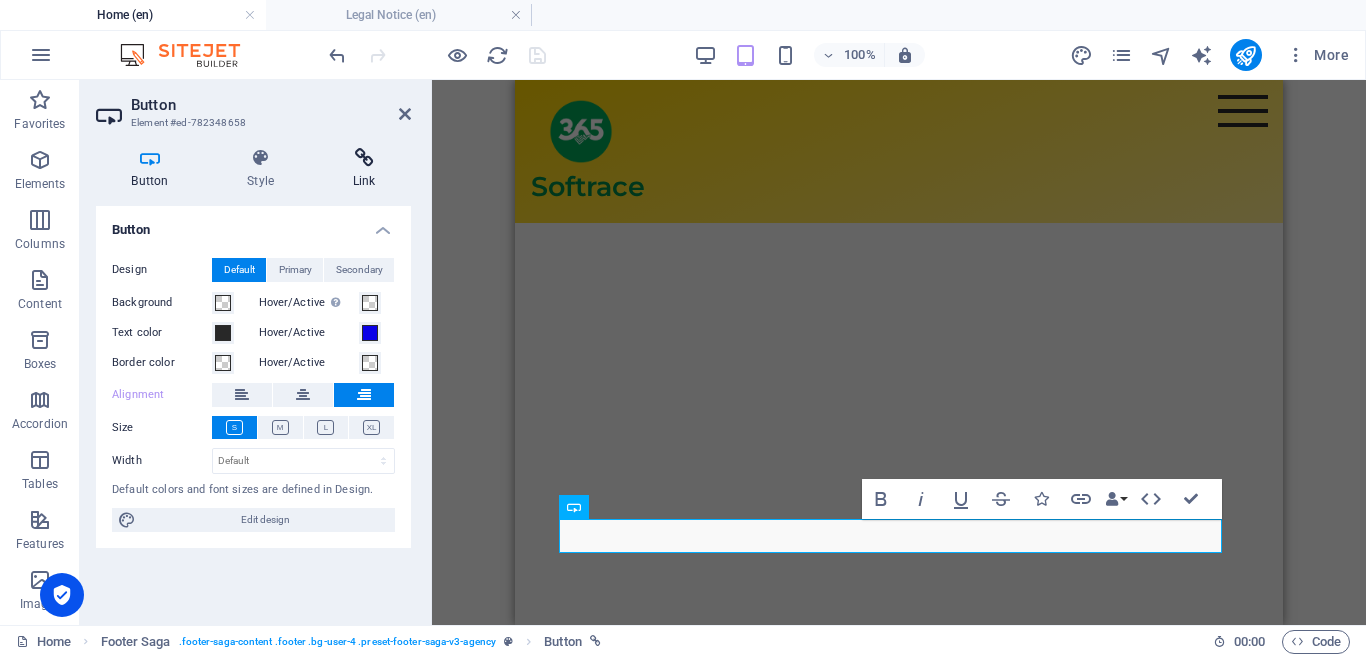 click on "Link" at bounding box center [364, 169] 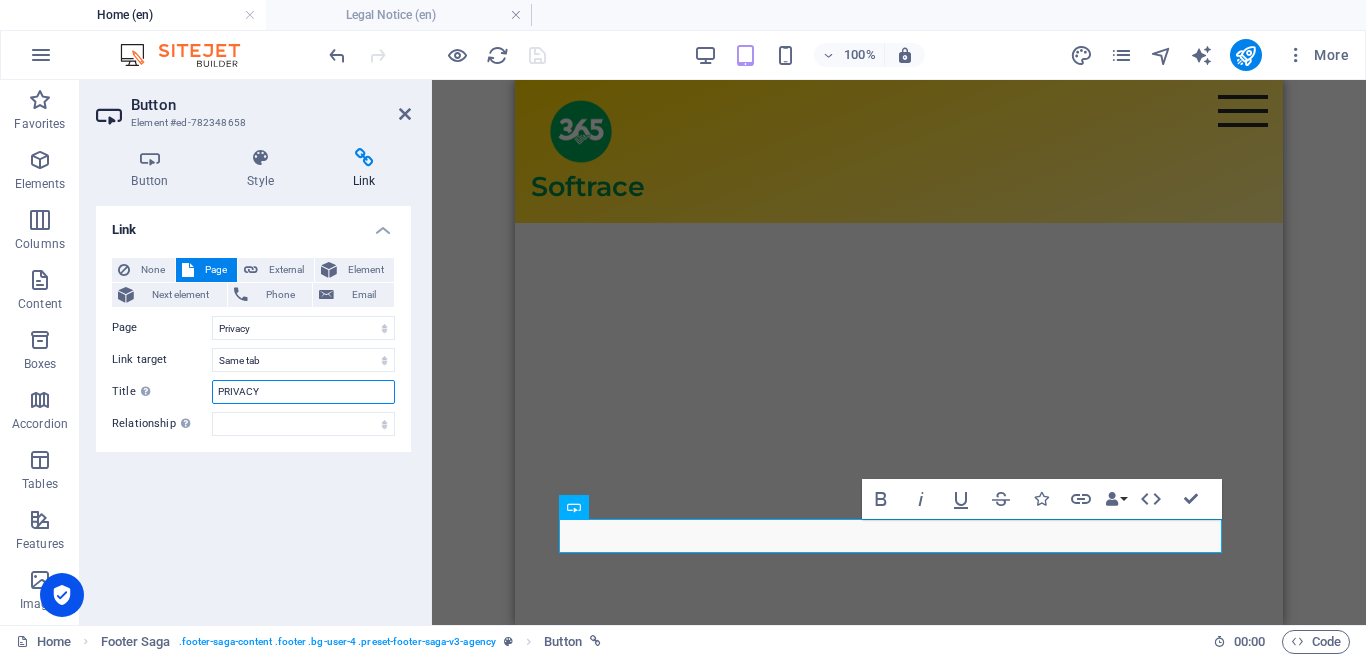 drag, startPoint x: 277, startPoint y: 395, endPoint x: 167, endPoint y: 371, distance: 112.587746 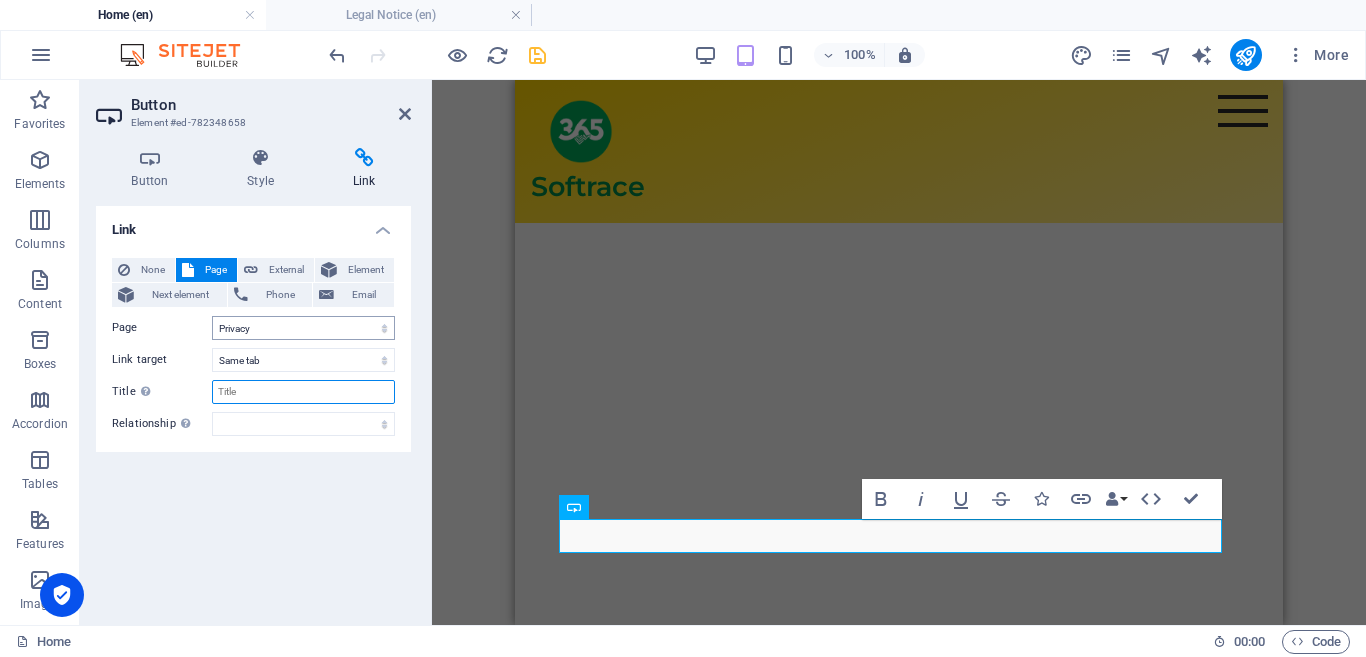 type 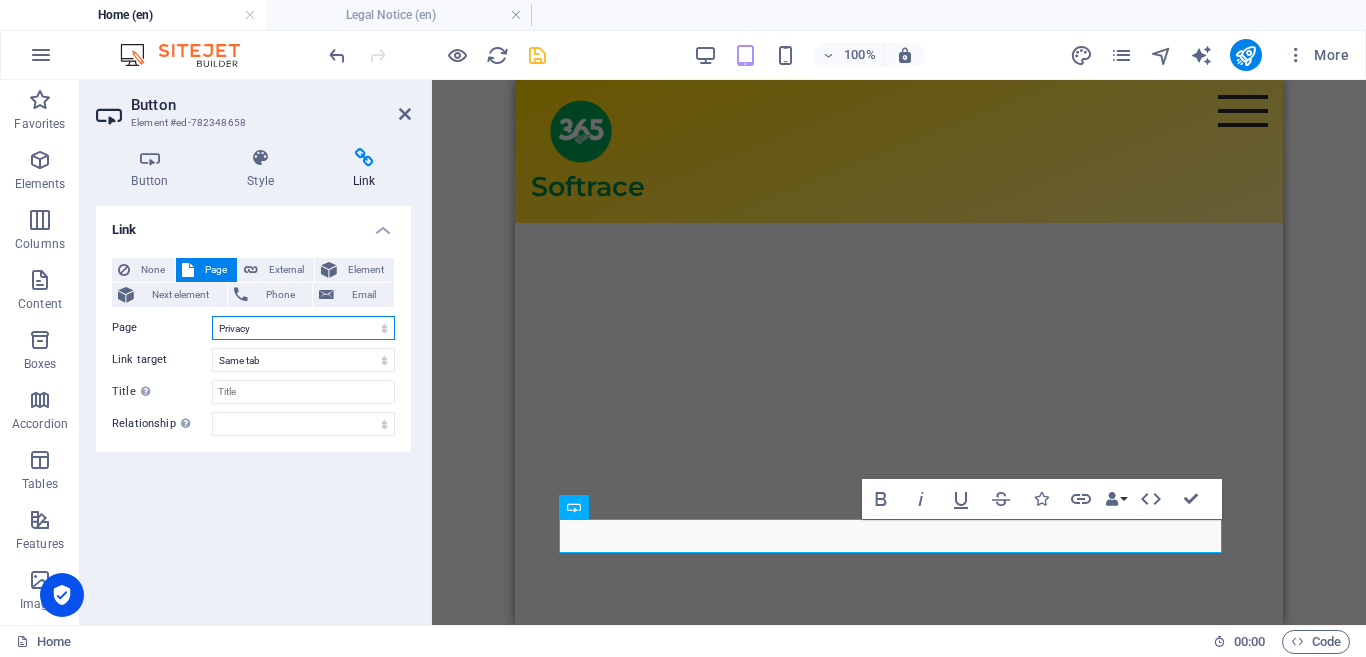 click on "Home Digital Services Portfolio Legal Notice Privacy Contact Us Products Support Our Products Database User-form Report Website SBiz Pro Feat MBiz Pro Feat SBiz Install MBiz Install Digital Service2 Technical Service Payment" at bounding box center (303, 328) 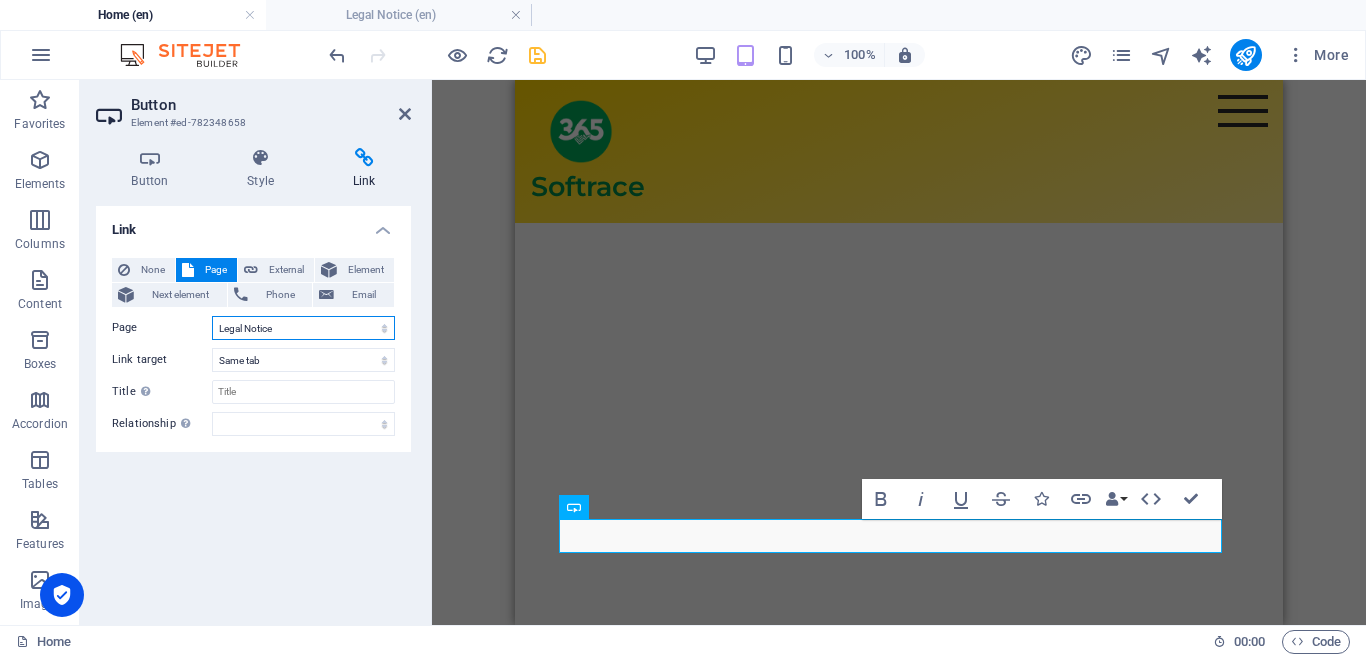 click on "Home Digital Services Portfolio Legal Notice Privacy Contact Us Products Support Our Products Database User-form Report Website SBiz Pro Feat MBiz Pro Feat SBiz Install MBiz Install Digital Service2 Technical Service Payment" at bounding box center [303, 328] 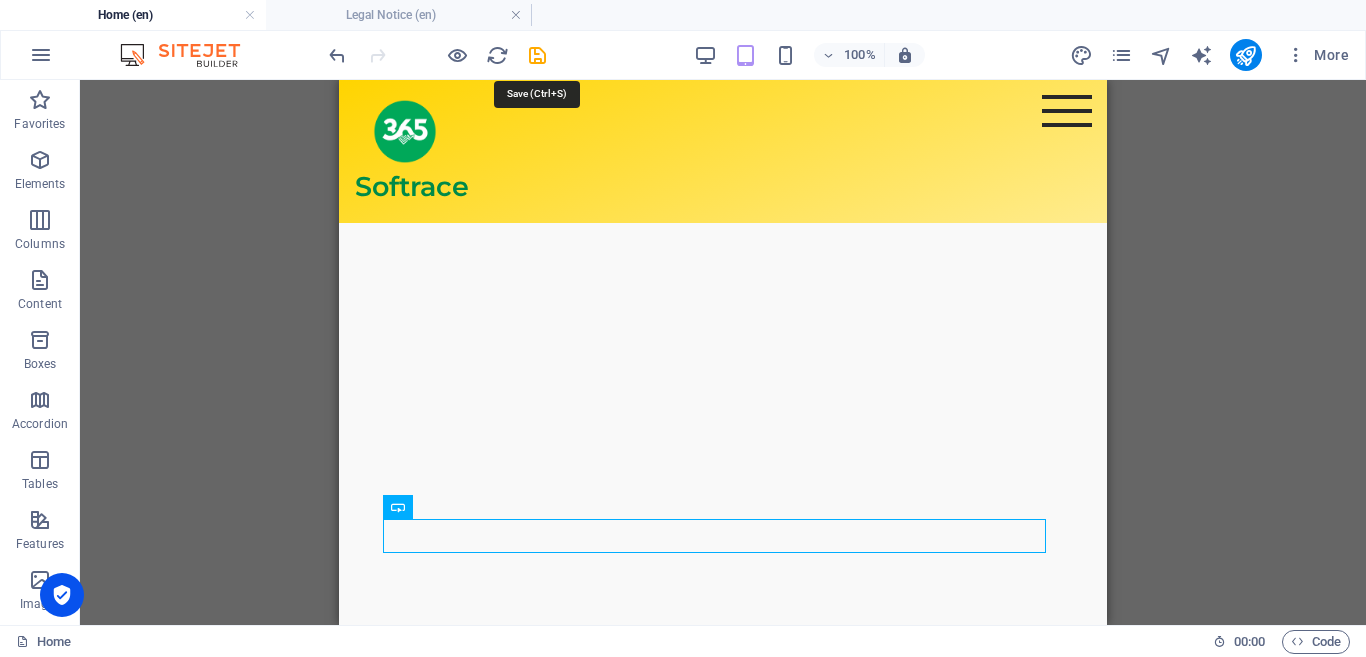 click at bounding box center (537, 55) 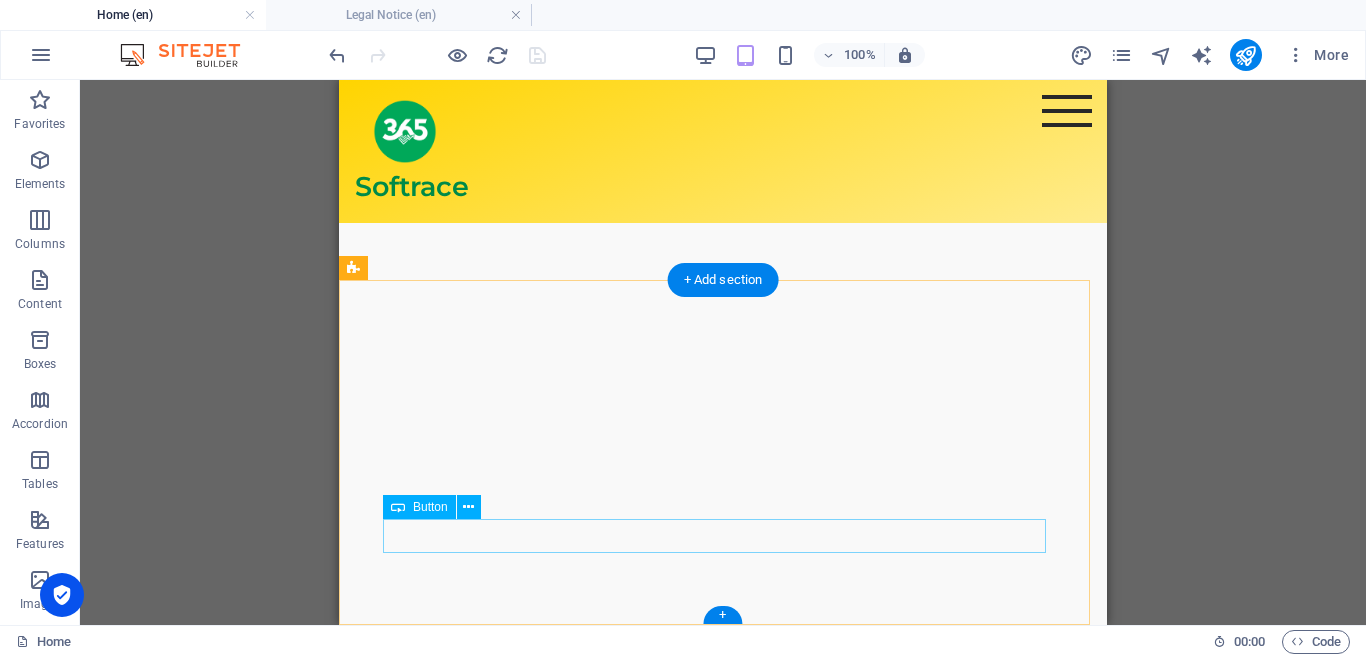 click on "* Legal Notice" at bounding box center (723, 10874) 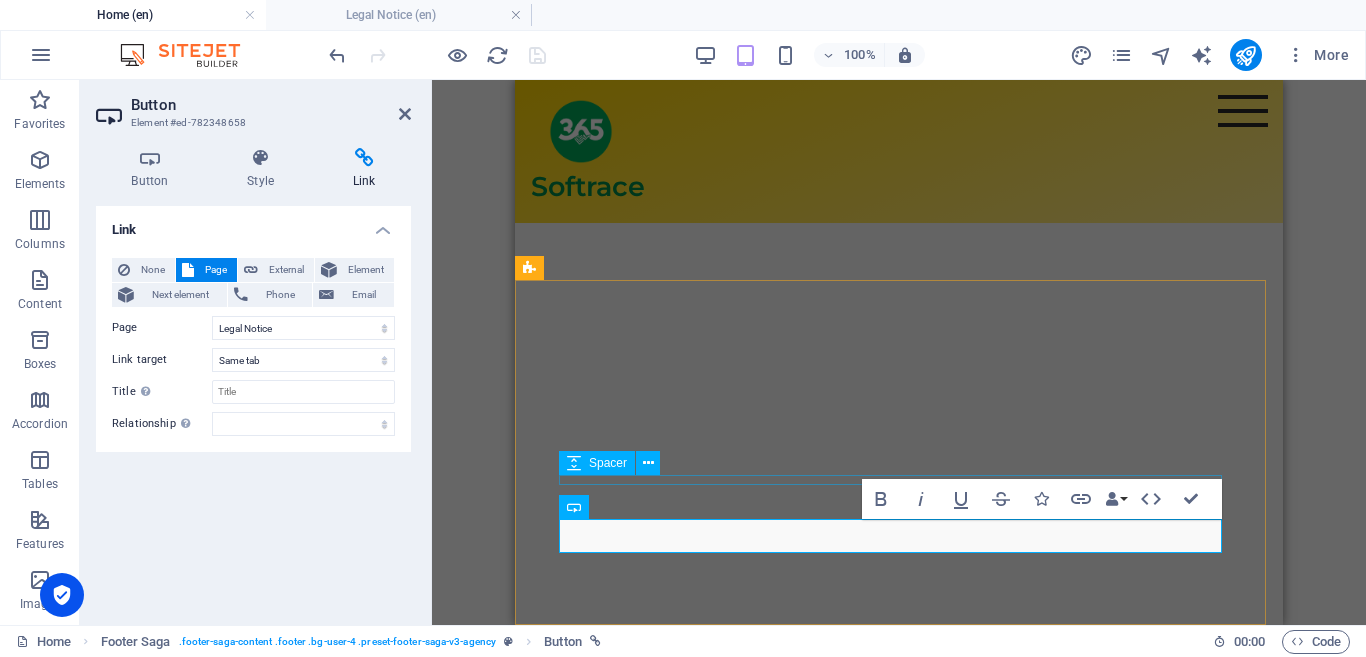 click on "HOME SERVICES PORTFOLIO SOCIAL   MEDIA * Privacy * Legal Notice 365-Softrace © 2025. All Rights Reserved. 365-Softrace © 2025. All Rights Reserved." at bounding box center [899, 10735] 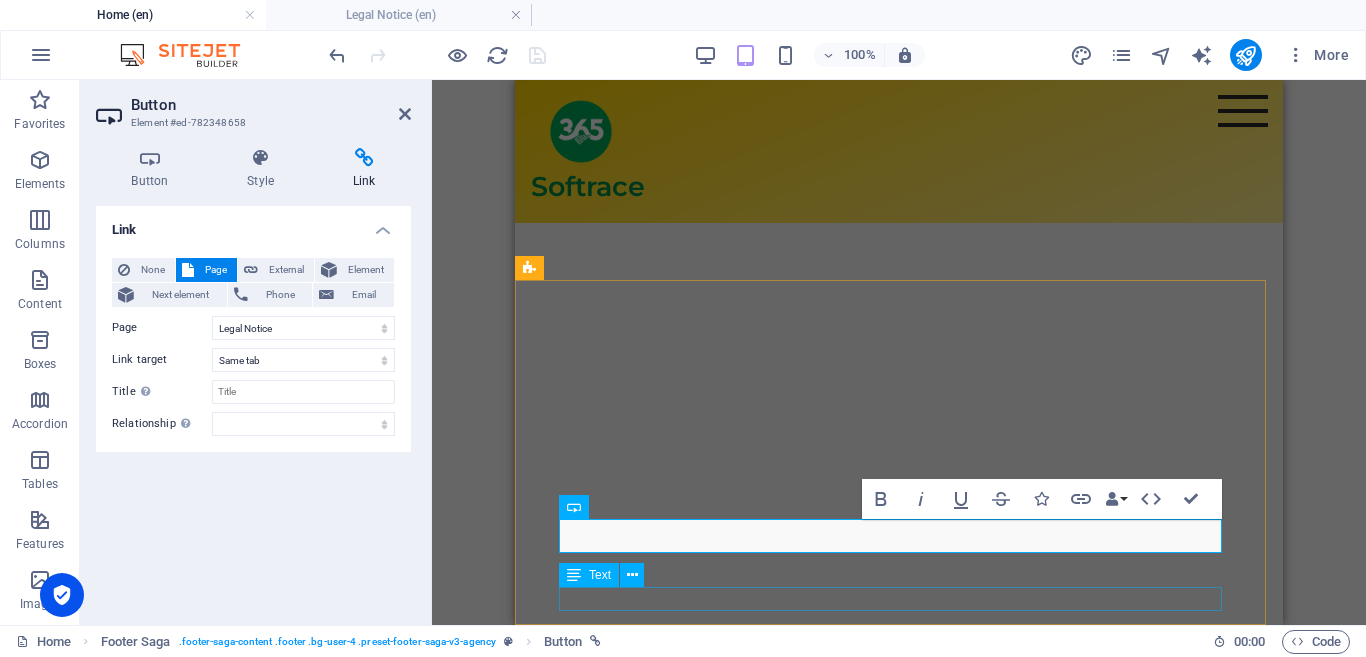 click on "365-Softrace © 2025. All Rights Reserved." at bounding box center (899, 10937) 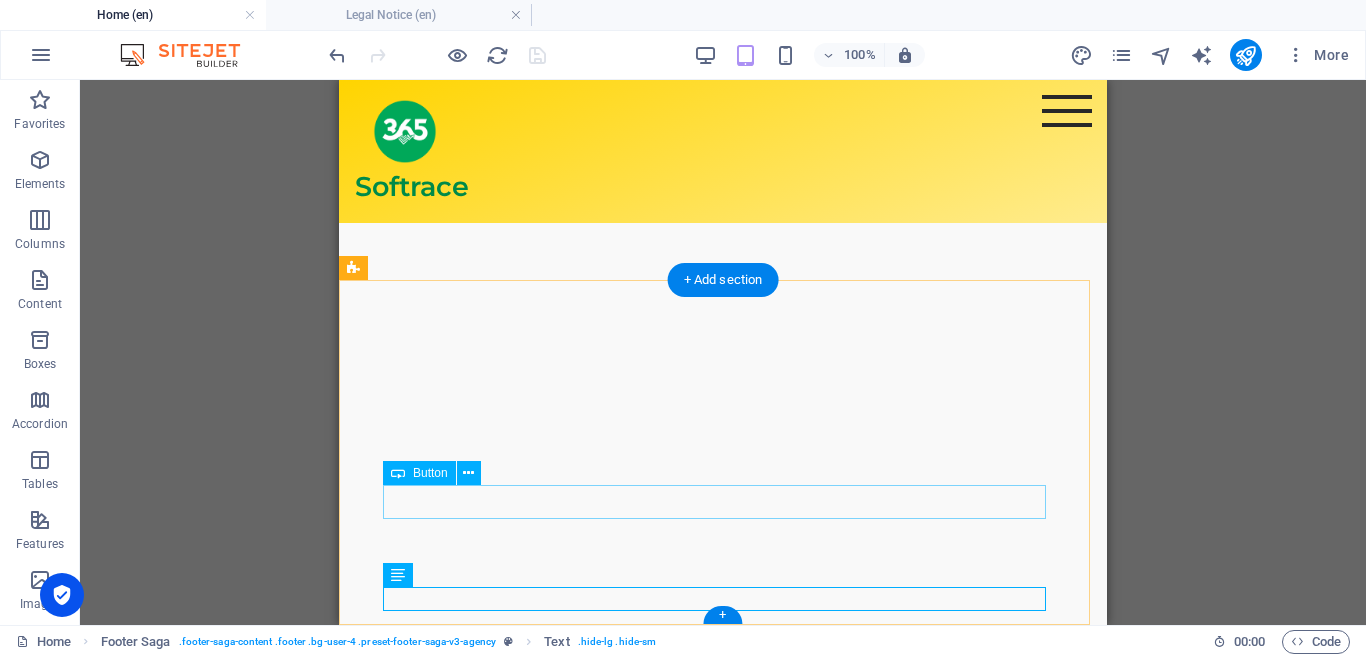 click on "* Privacy" at bounding box center (723, 10840) 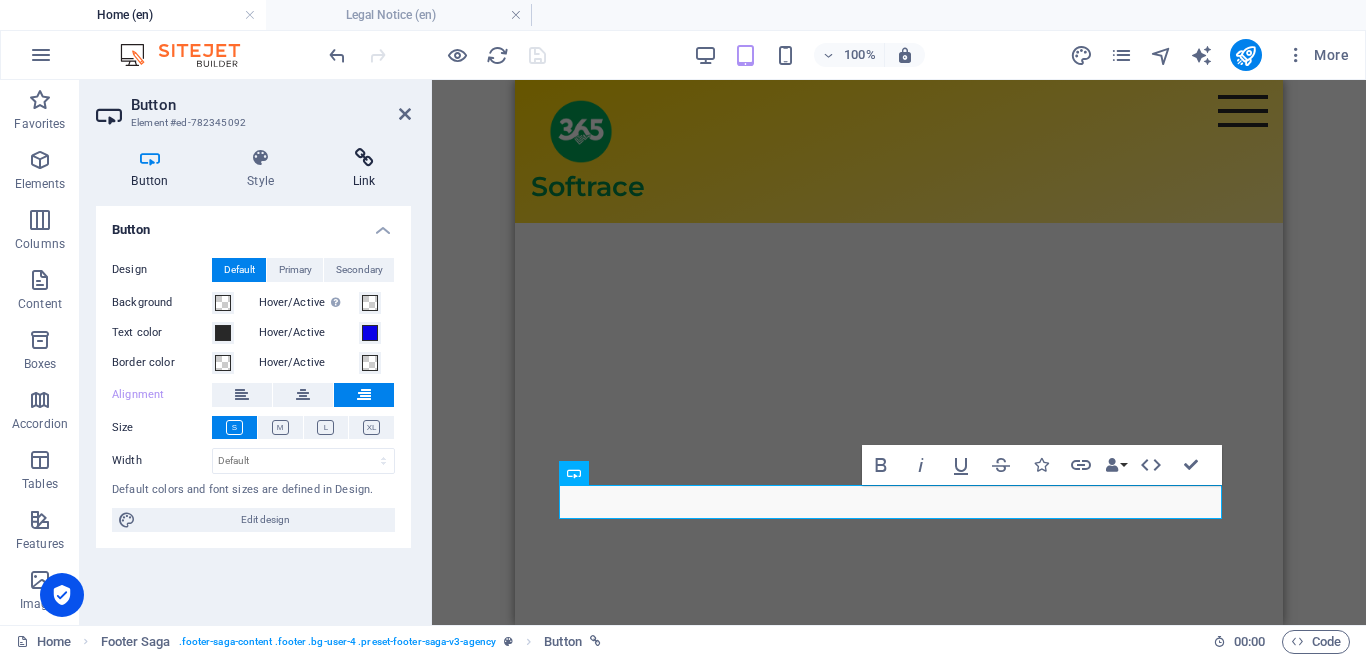 click on "Link" at bounding box center (364, 169) 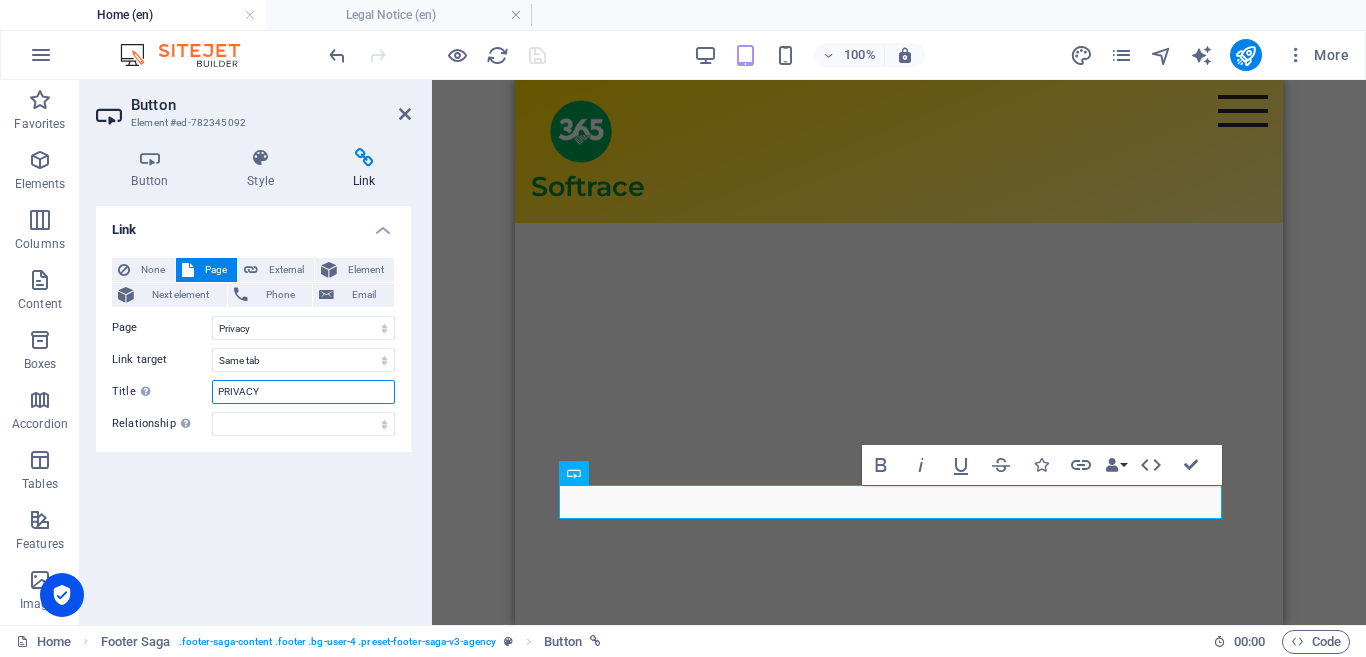 click on "PRIVACY" at bounding box center [303, 392] 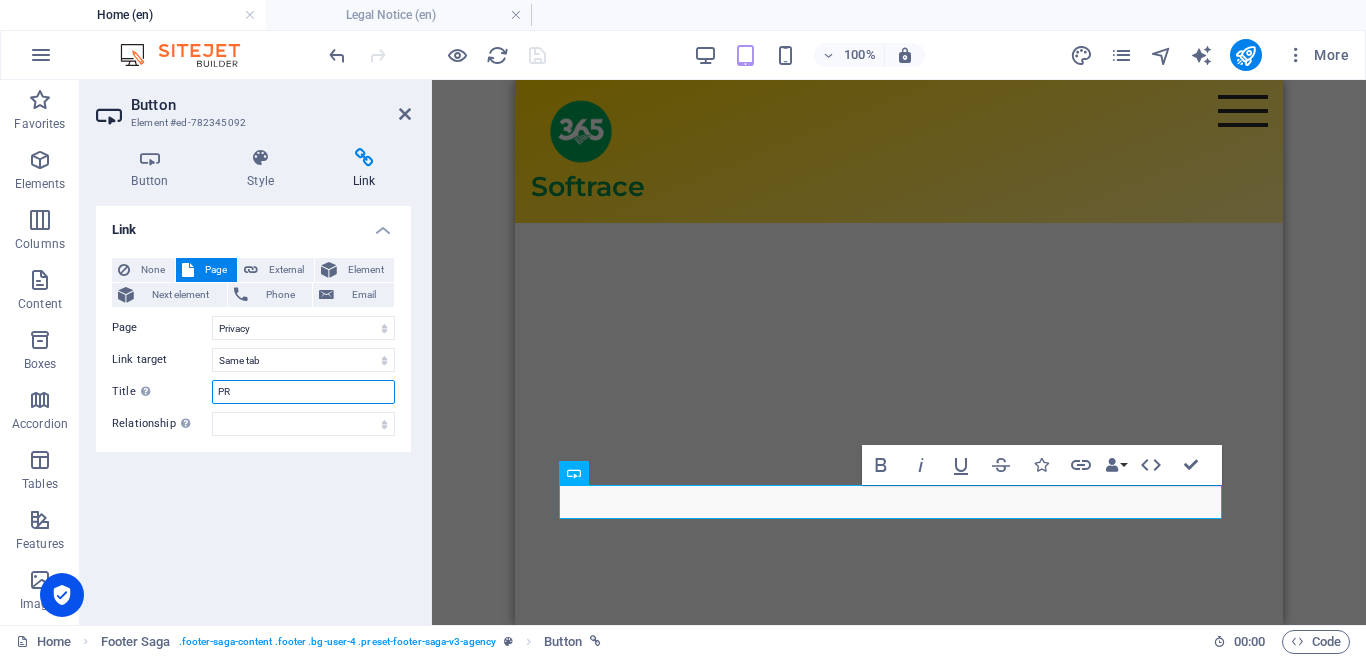 type on "P" 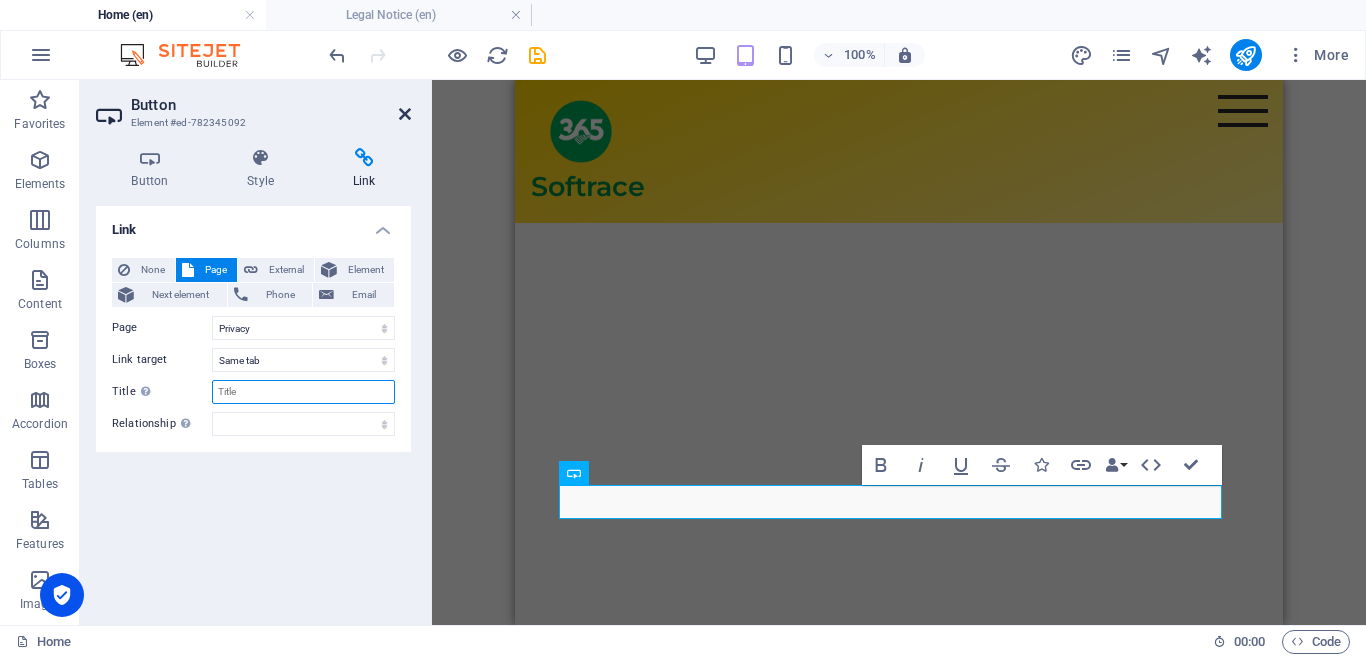 type 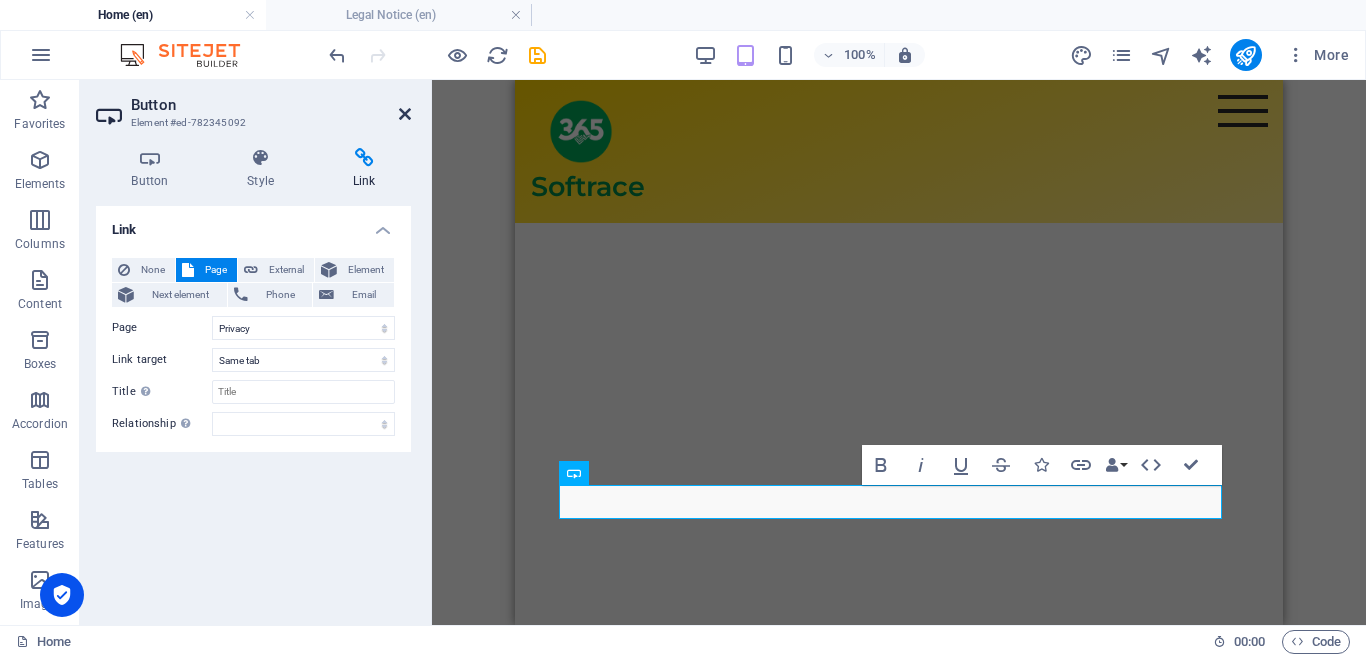 click at bounding box center [405, 114] 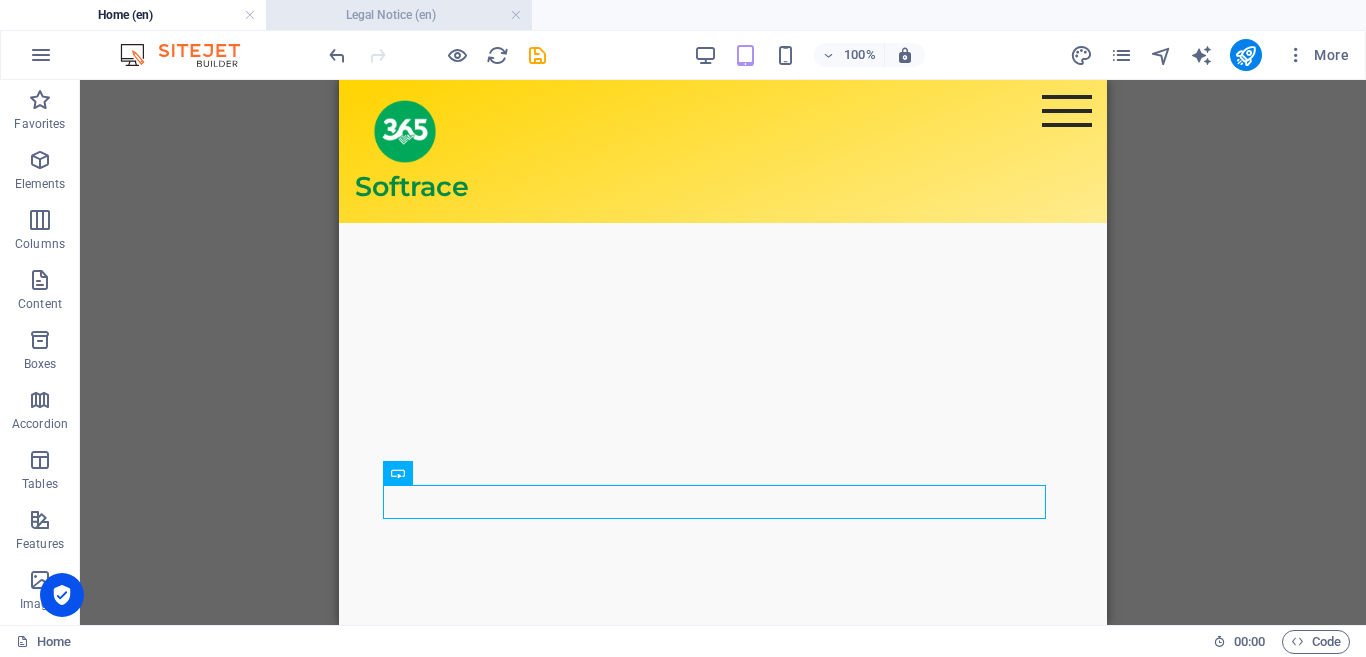 click on "Legal Notice (en)" at bounding box center (399, 15) 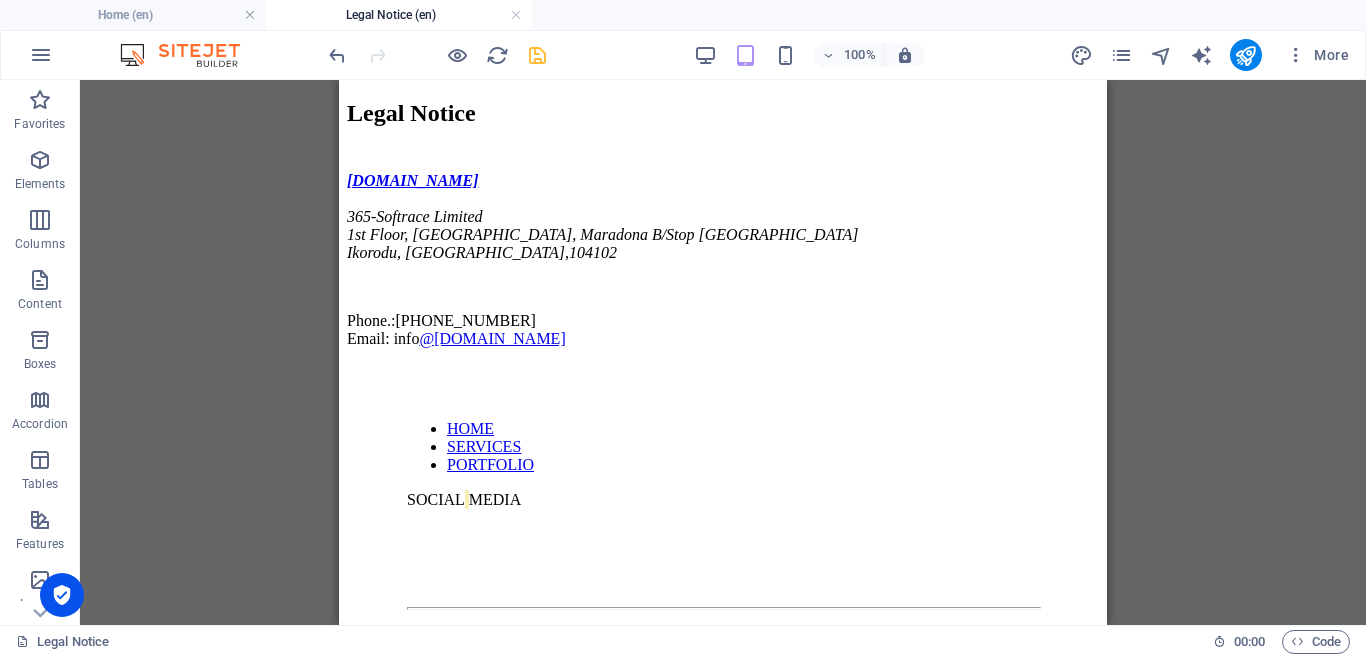 scroll, scrollTop: 0, scrollLeft: 0, axis: both 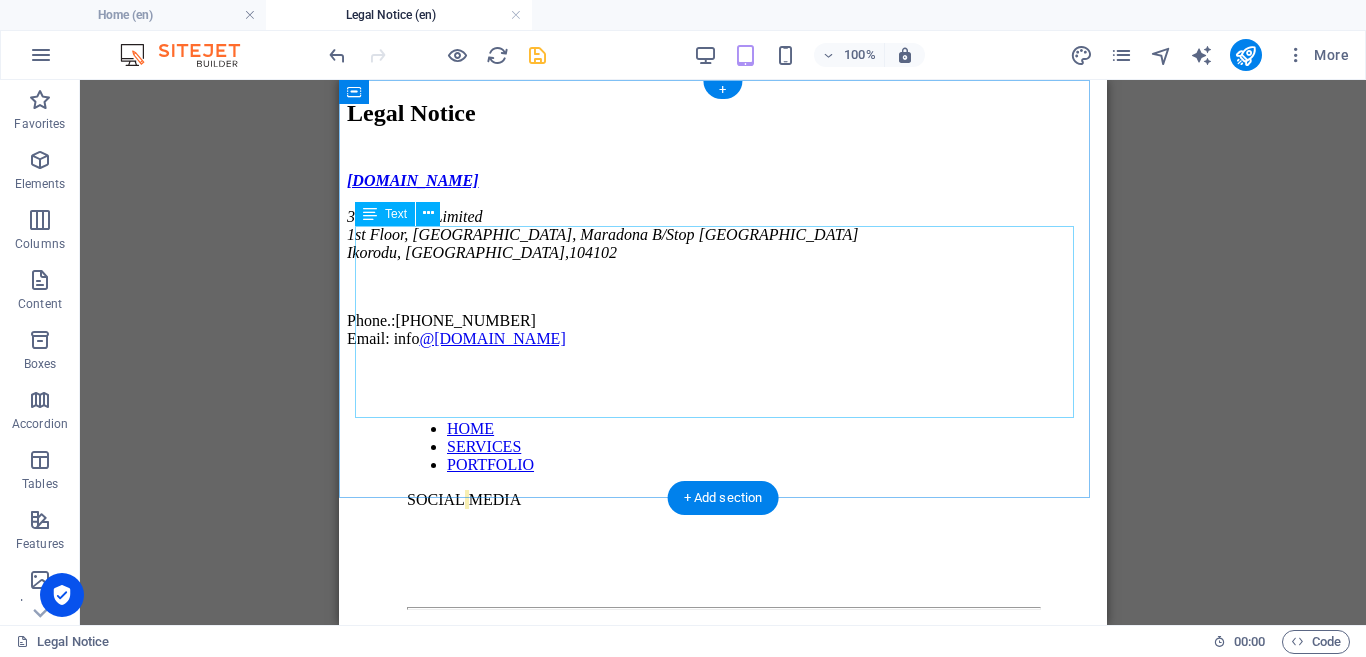 click on "[DOMAIN_NAME] 365-Softrace   Limited 1st Floor, [GEOGRAPHIC_DATA], Maradona B/[GEOGRAPHIC_DATA]
Phone.:  [PHONE_NUMBER] Email: info @[DOMAIN_NAME]" at bounding box center (723, 260) 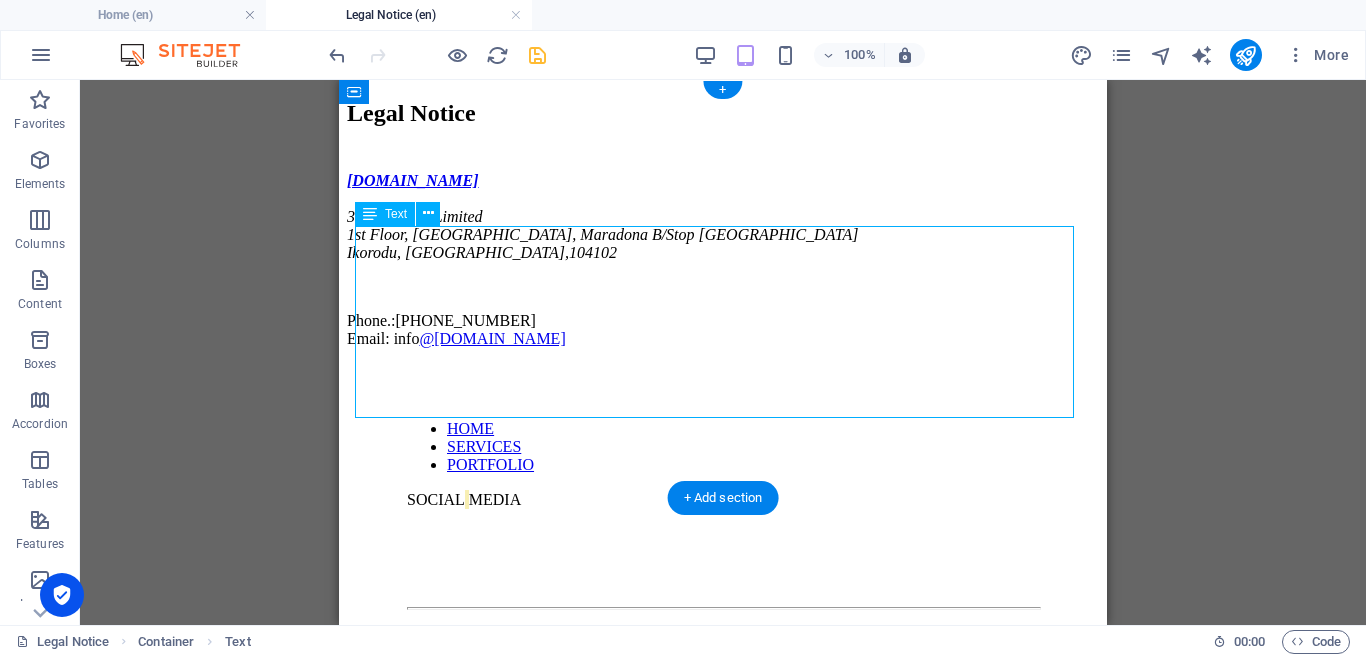 click on "[DOMAIN_NAME] 365-Softrace   Limited 1st Floor, [GEOGRAPHIC_DATA], Maradona B/[GEOGRAPHIC_DATA]
Phone.:  [PHONE_NUMBER] Email: info @[DOMAIN_NAME]" at bounding box center [723, 260] 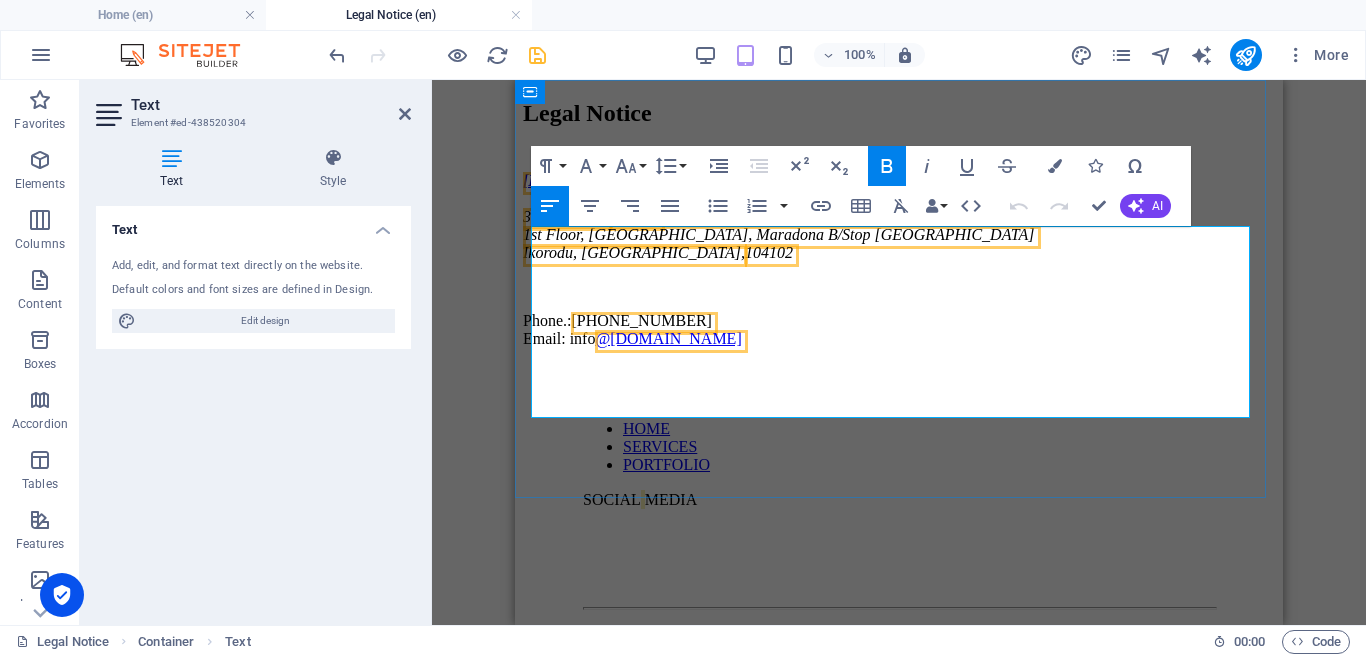 click on "365-Softrace   Limited 1st Floor, [GEOGRAPHIC_DATA], Maradona B/[GEOGRAPHIC_DATA]" at bounding box center [899, 226] 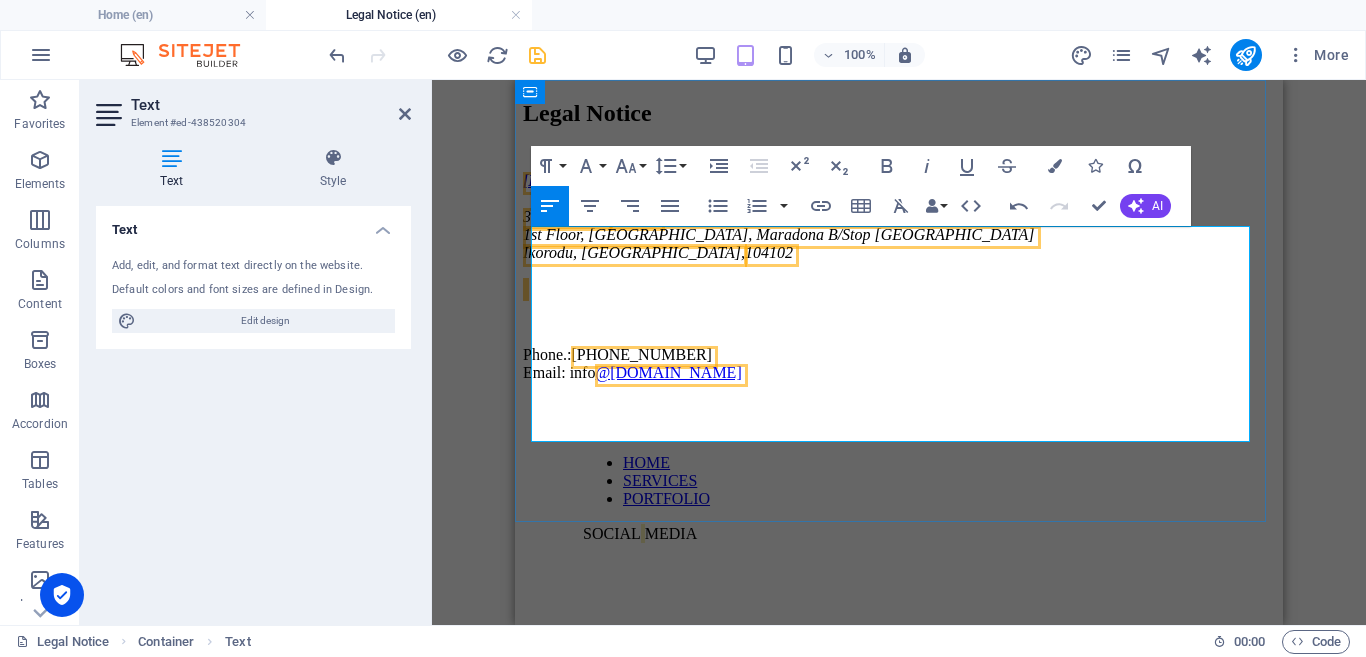 type 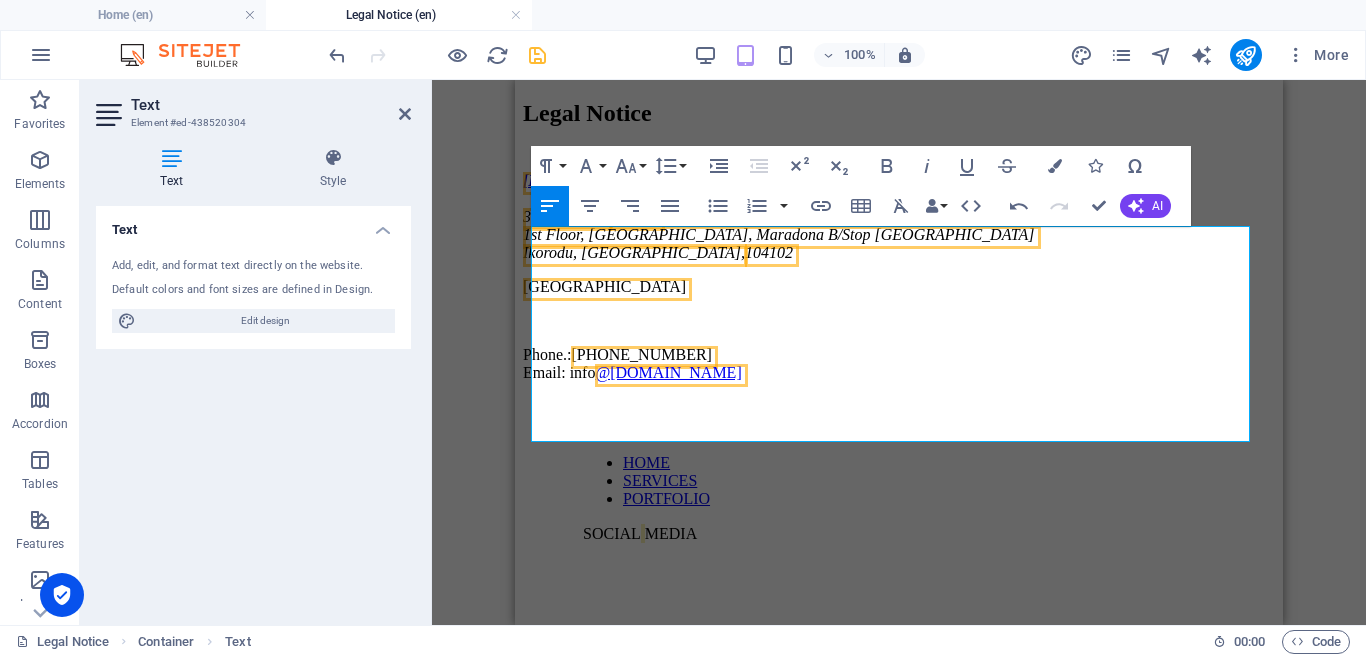 click at bounding box center [537, 55] 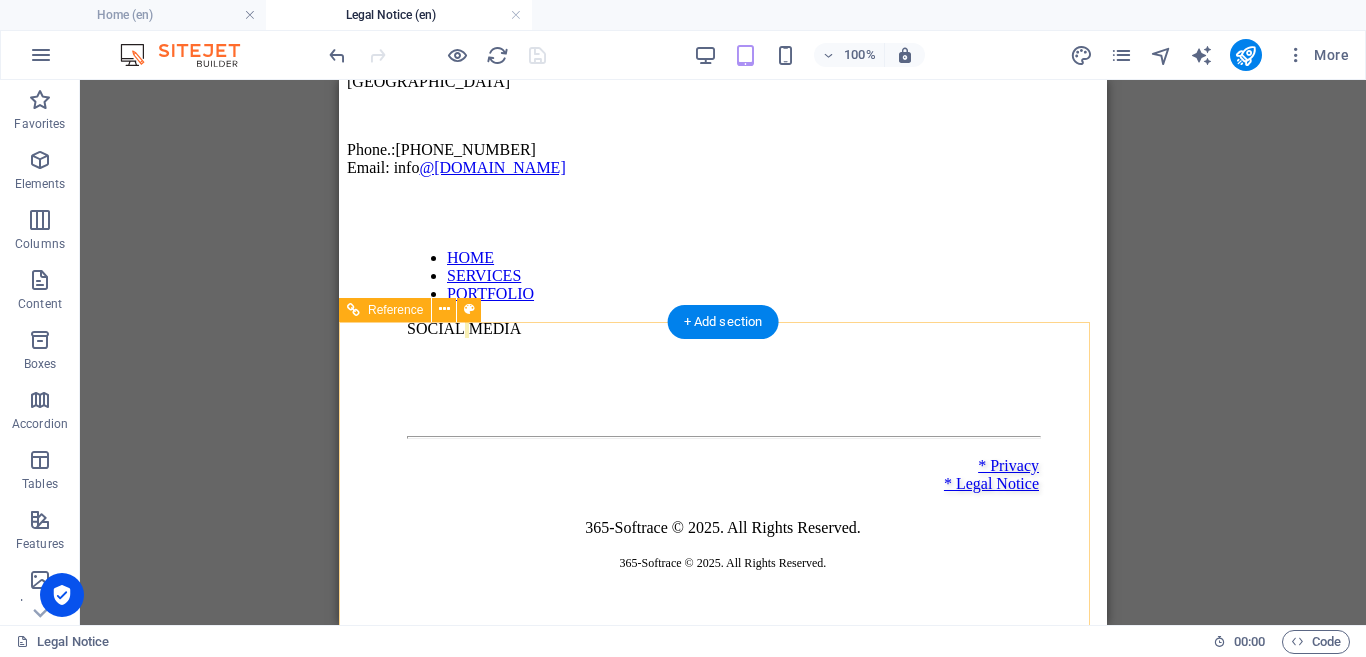 scroll, scrollTop: 242, scrollLeft: 0, axis: vertical 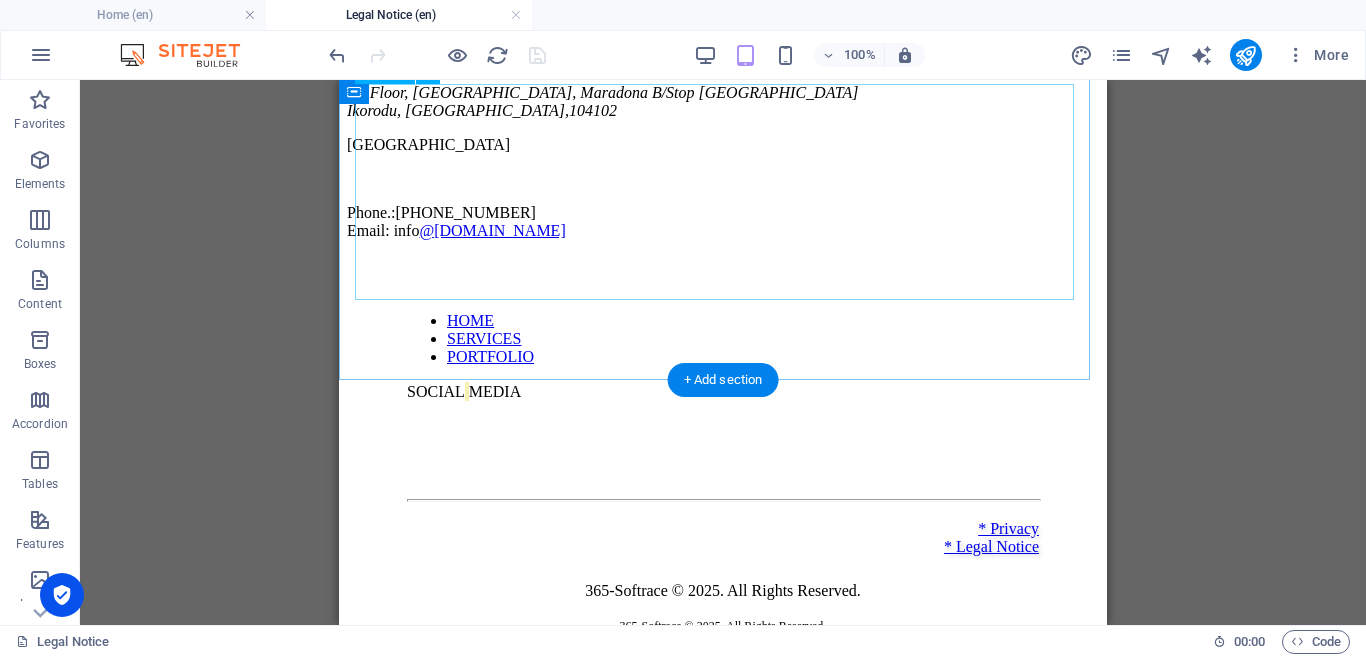 click on "[DOMAIN_NAME] 365-Softrace   Limited 1st Floor, [GEOGRAPHIC_DATA], Maradona B/[GEOGRAPHIC_DATA]
Phone.:  [PHONE_NUMBER] Email: info @[DOMAIN_NAME]" at bounding box center [723, 135] 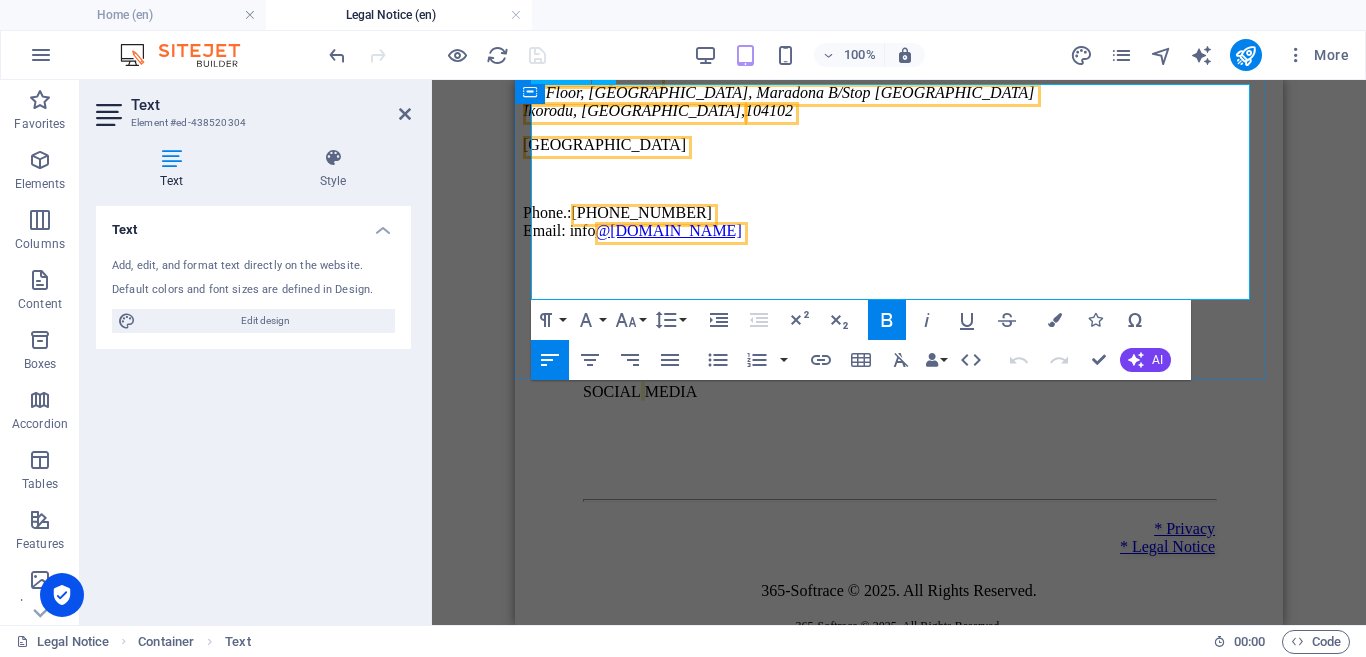 drag, startPoint x: 538, startPoint y: 195, endPoint x: 666, endPoint y: 260, distance: 143.55835 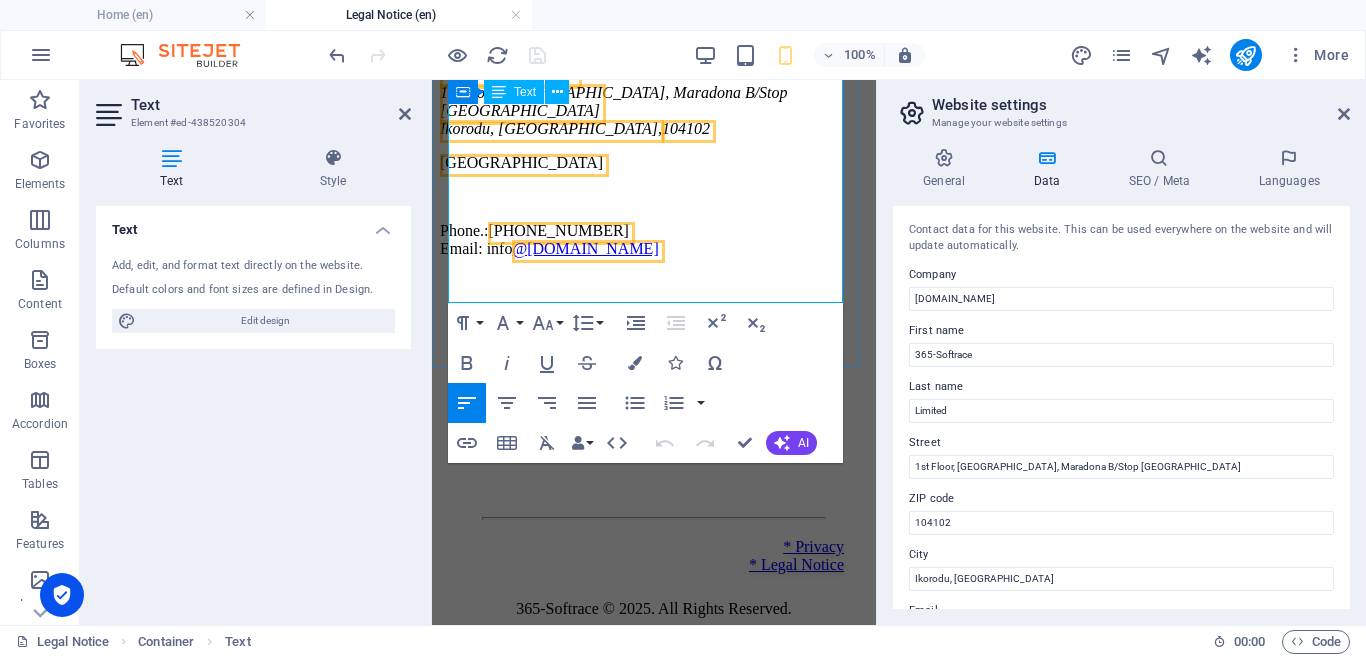 type 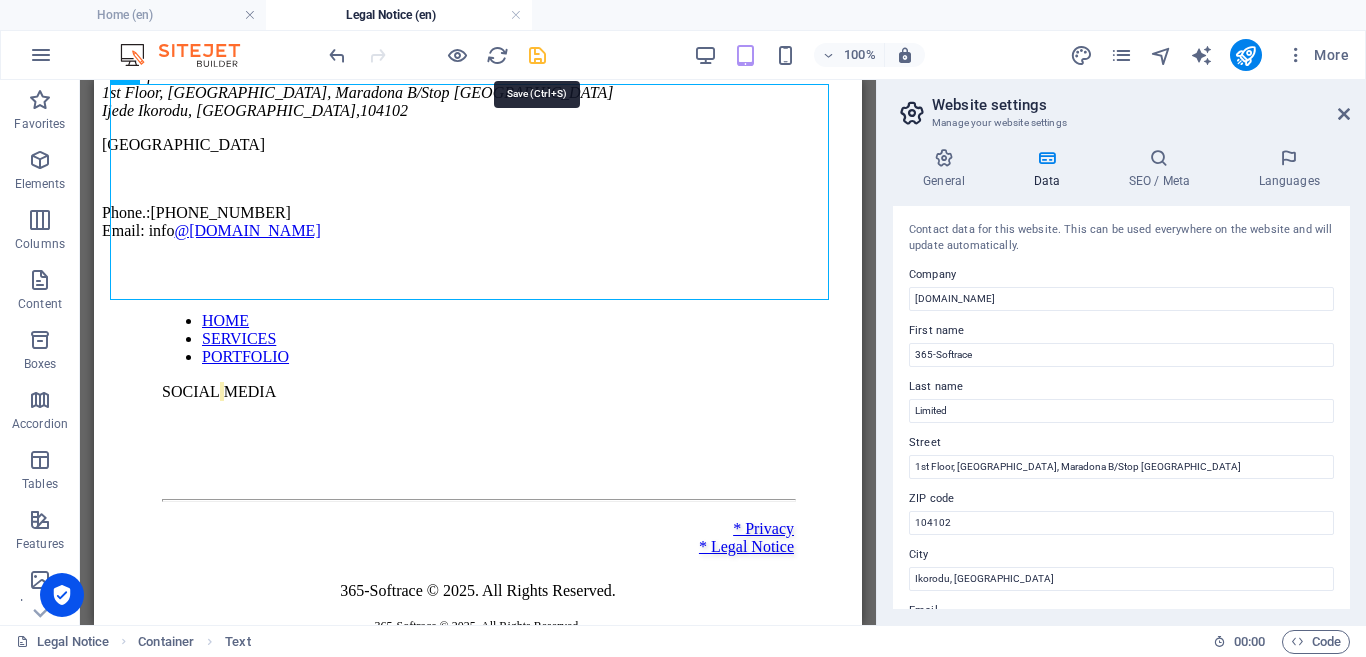 click at bounding box center (537, 55) 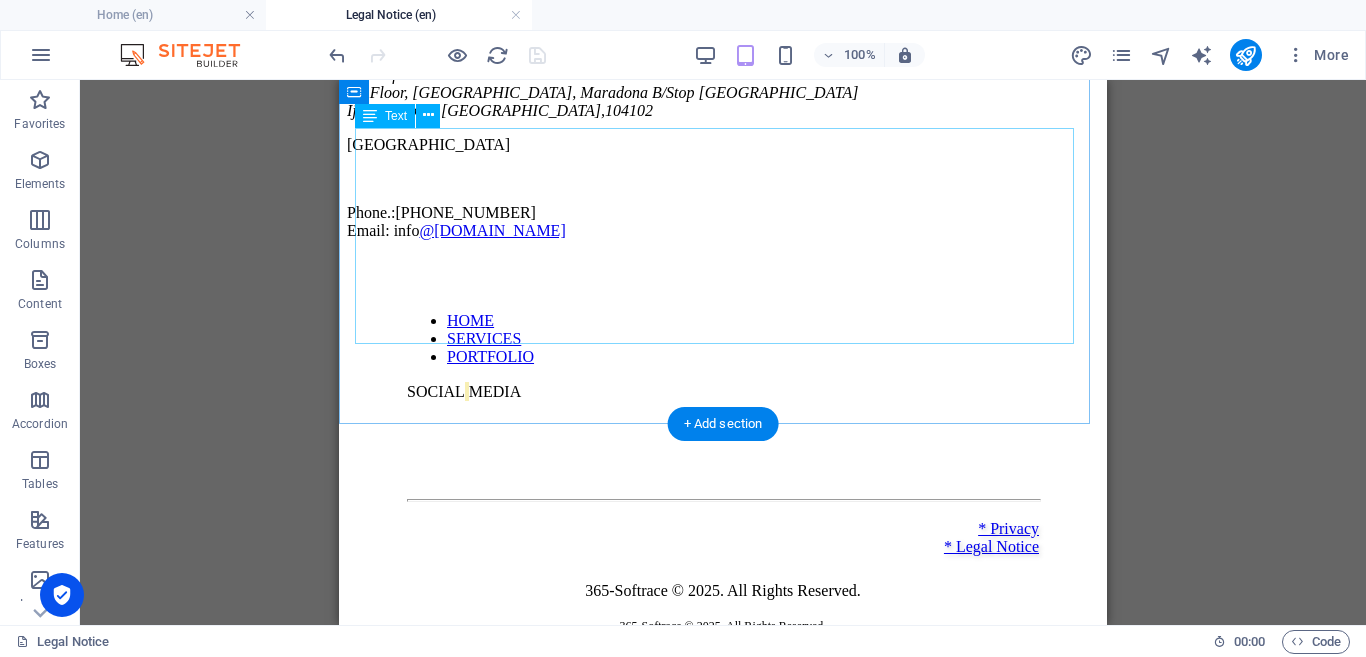scroll, scrollTop: 0, scrollLeft: 0, axis: both 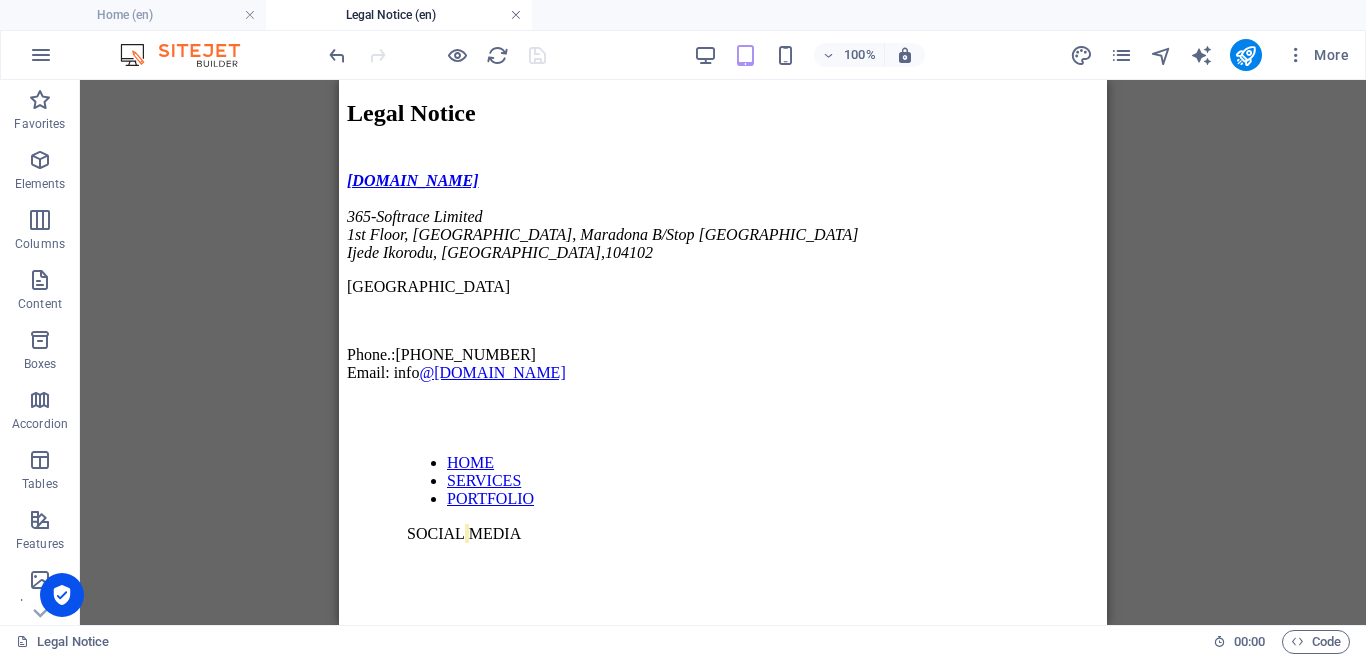 click at bounding box center (516, 15) 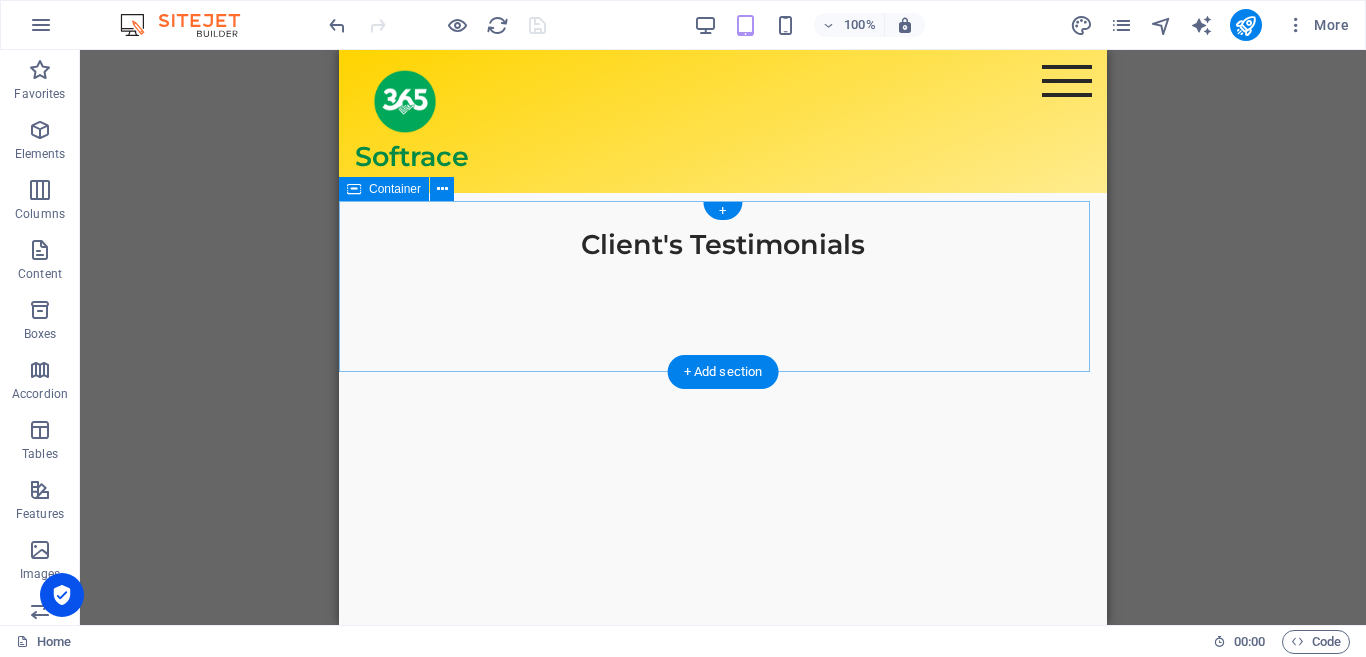 scroll, scrollTop: 1857, scrollLeft: 0, axis: vertical 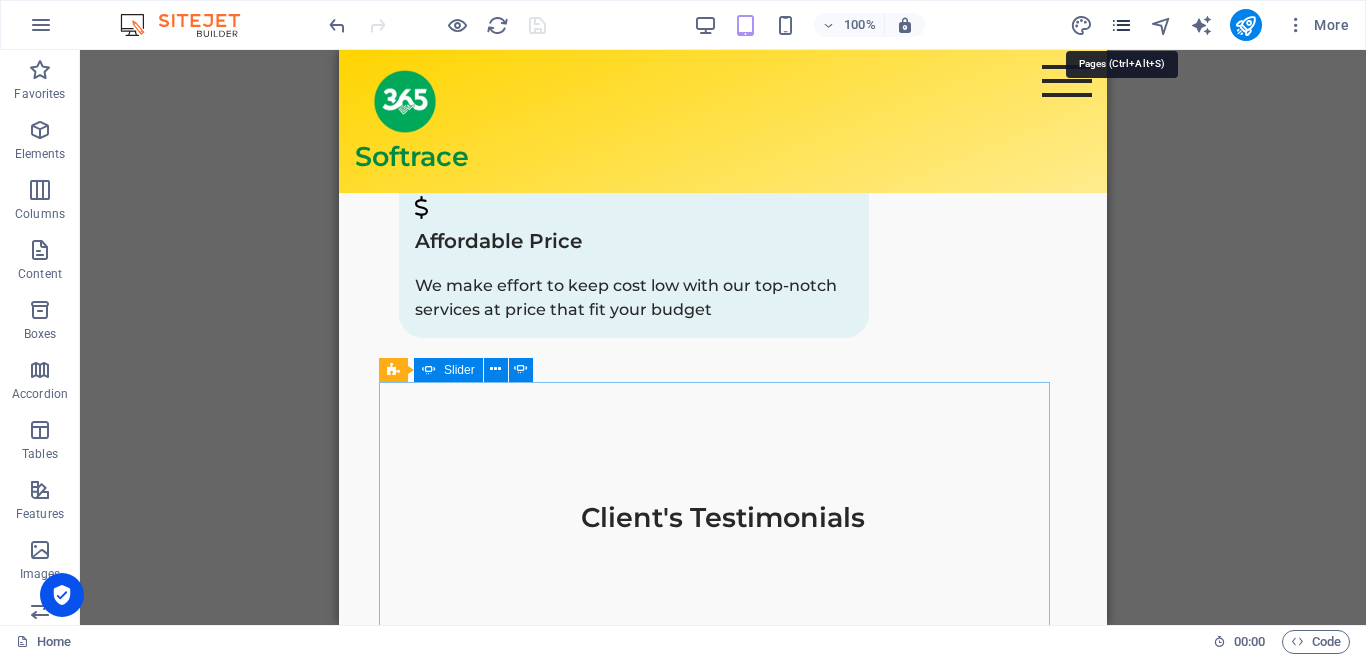 click at bounding box center (1121, 25) 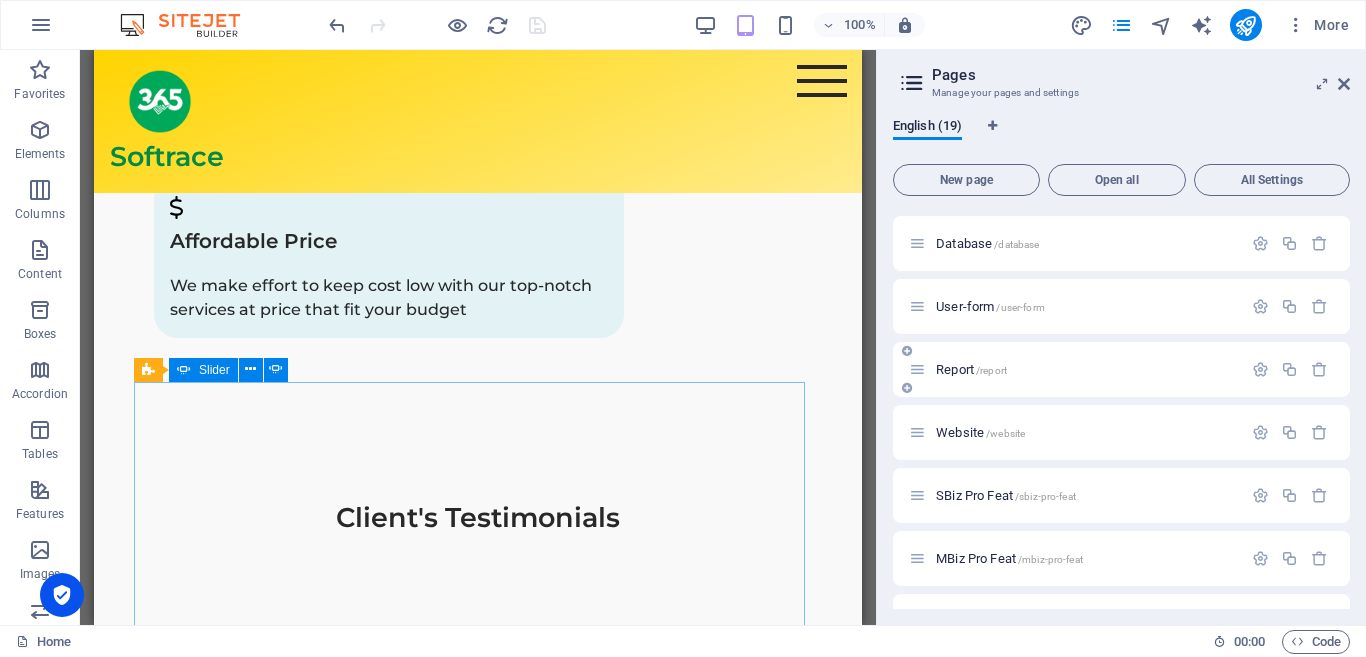 scroll, scrollTop: 600, scrollLeft: 0, axis: vertical 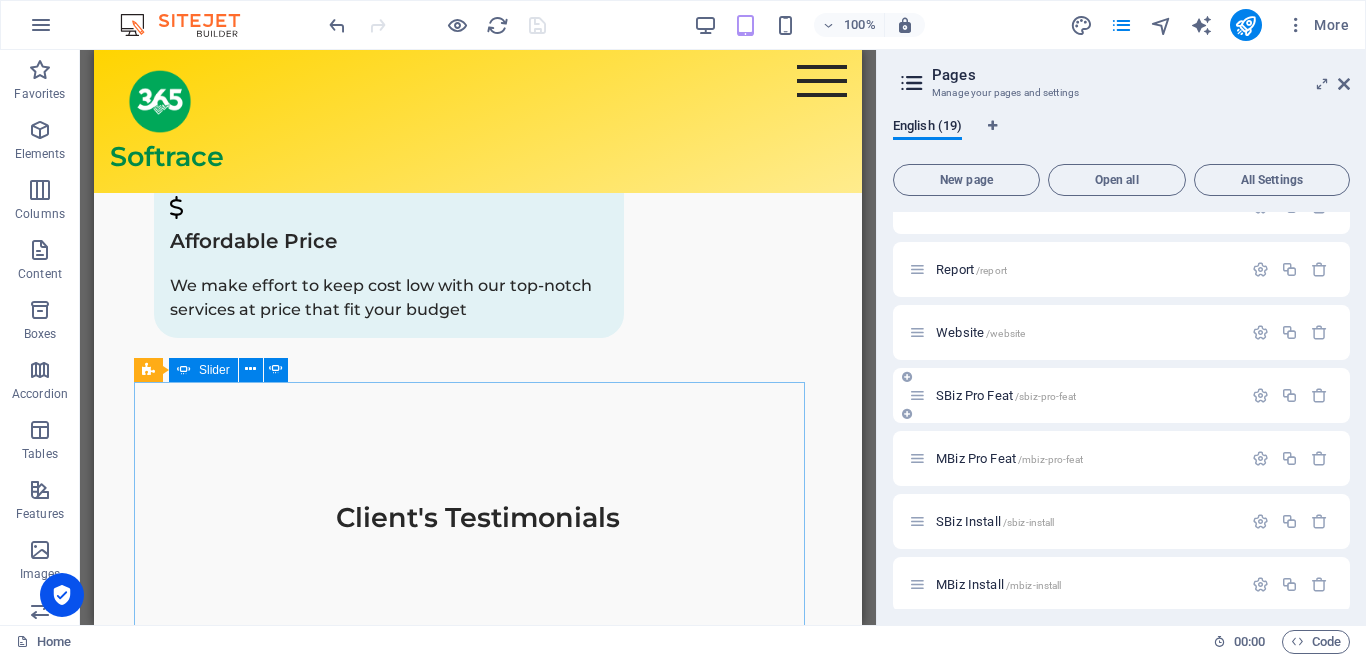 click on "SBiz Pro Feat /sbiz-pro-feat" at bounding box center [1006, 395] 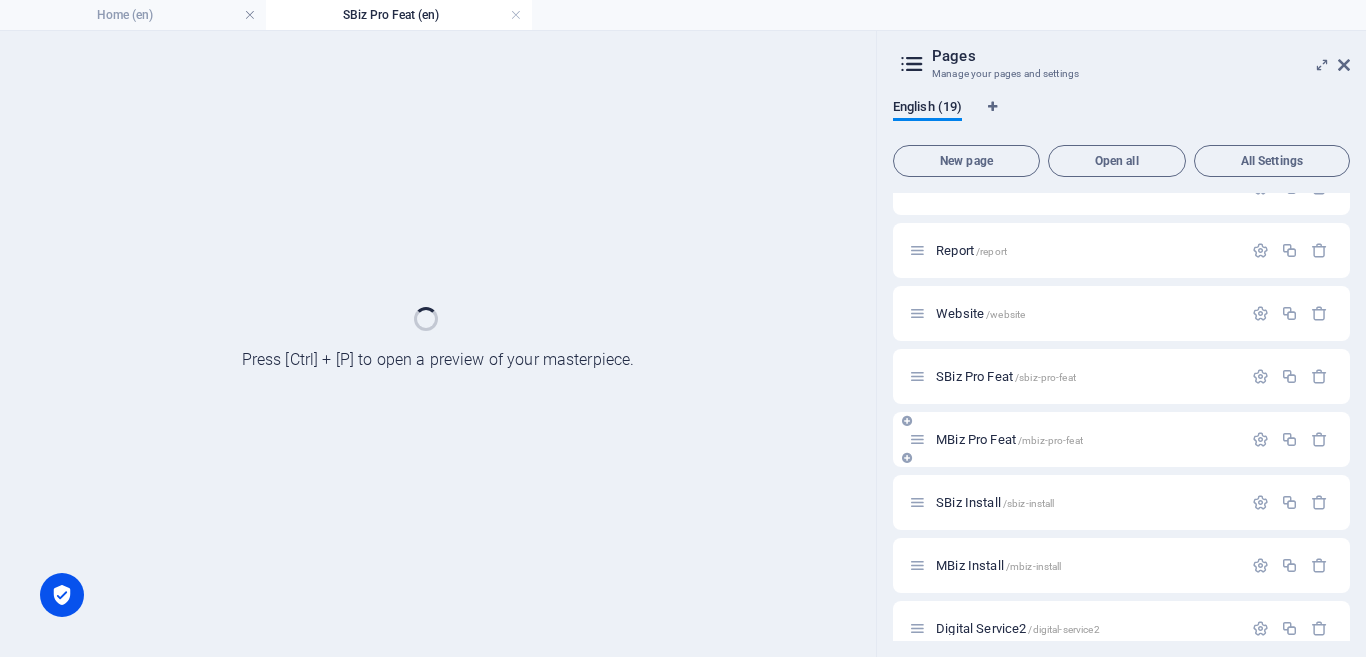 scroll, scrollTop: 0, scrollLeft: 0, axis: both 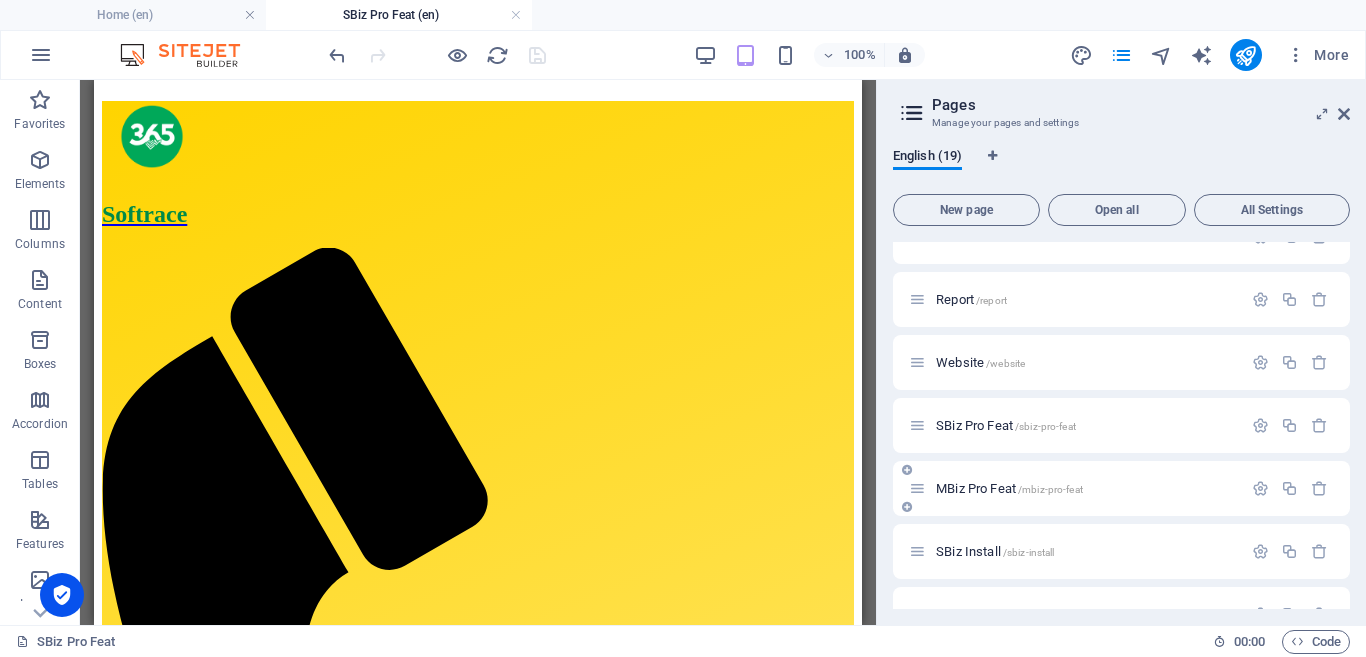 click on "MBiz Pro Feat /mbiz-pro-feat" at bounding box center (1009, 488) 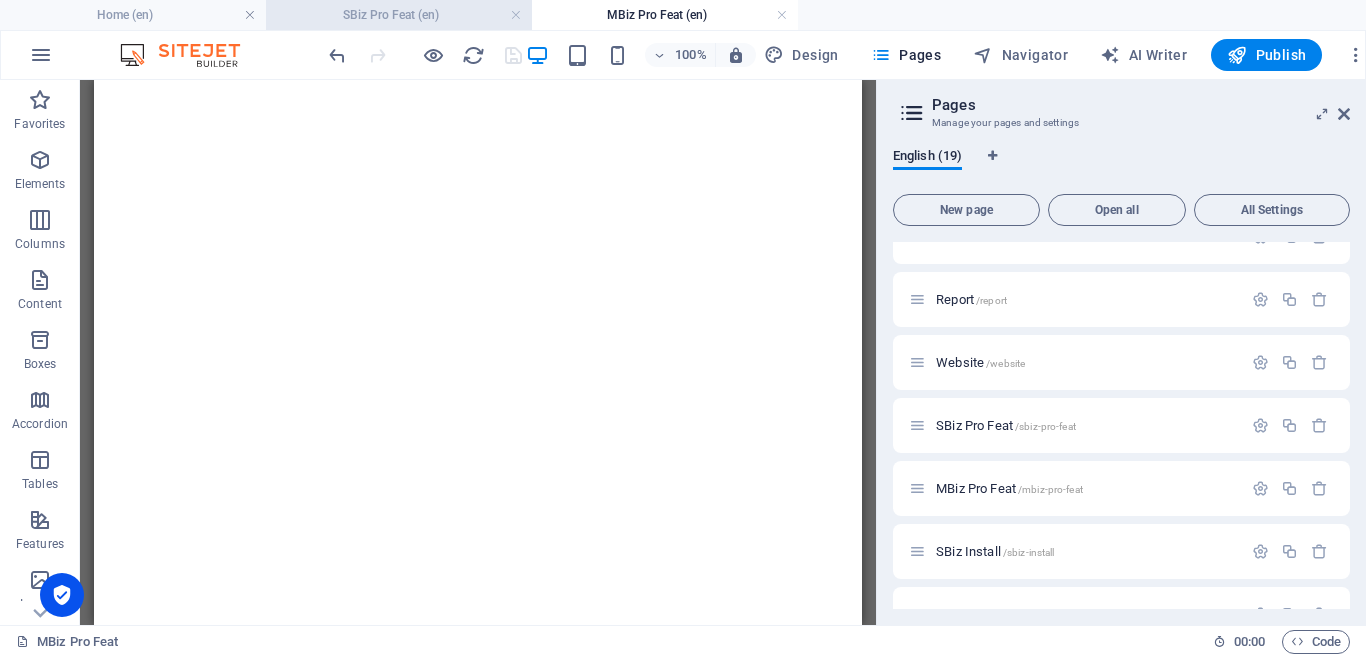 click on "SBiz Pro Feat (en)" at bounding box center (399, 15) 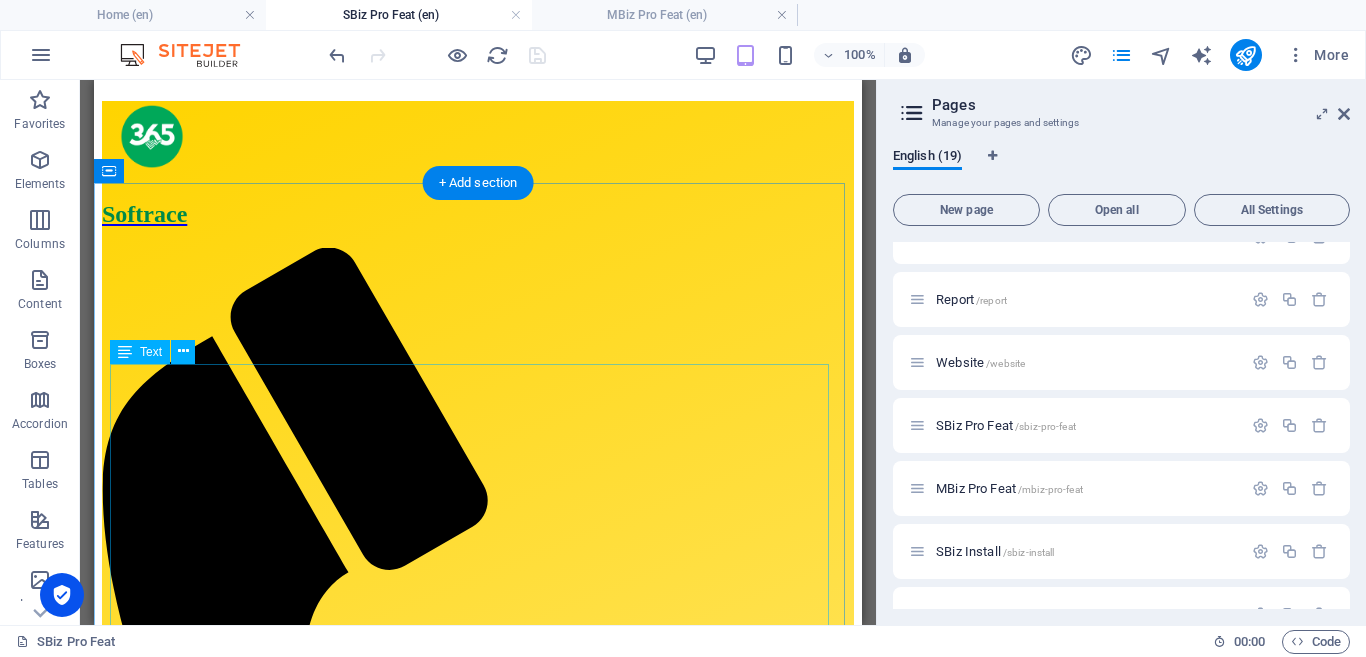 scroll, scrollTop: 0, scrollLeft: 0, axis: both 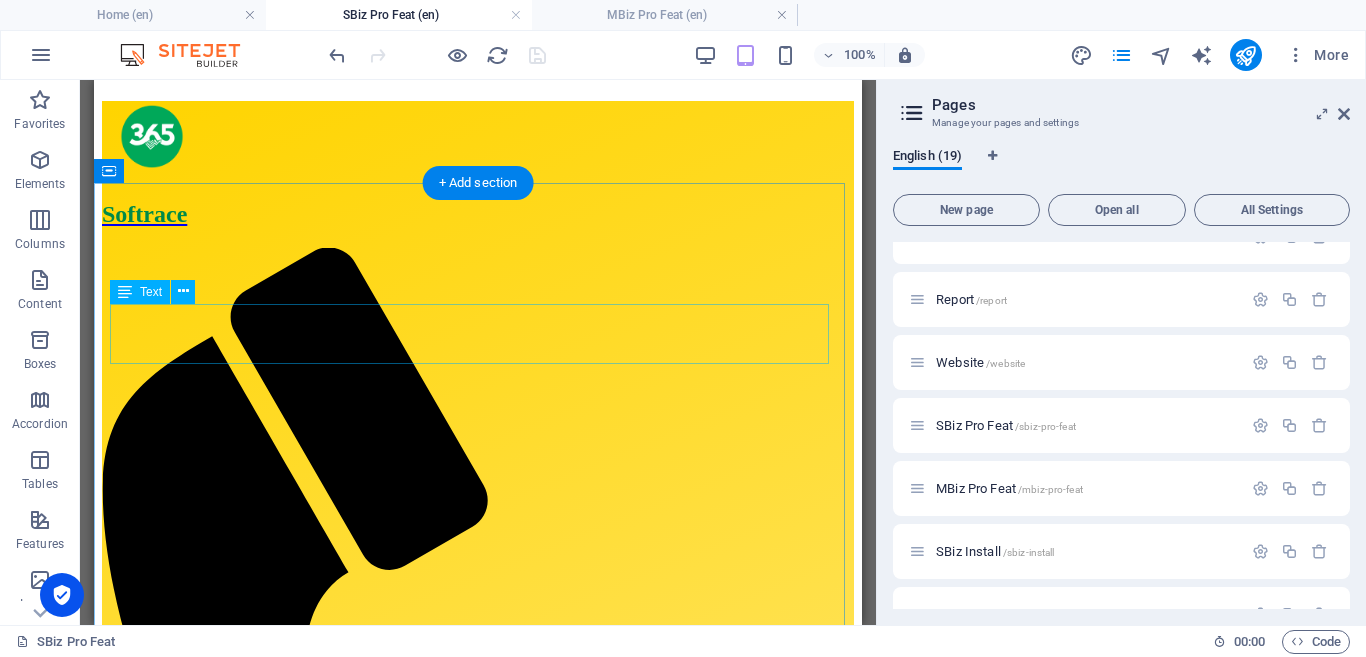 click on "Recommended Computer Specifications" at bounding box center (478, 1450) 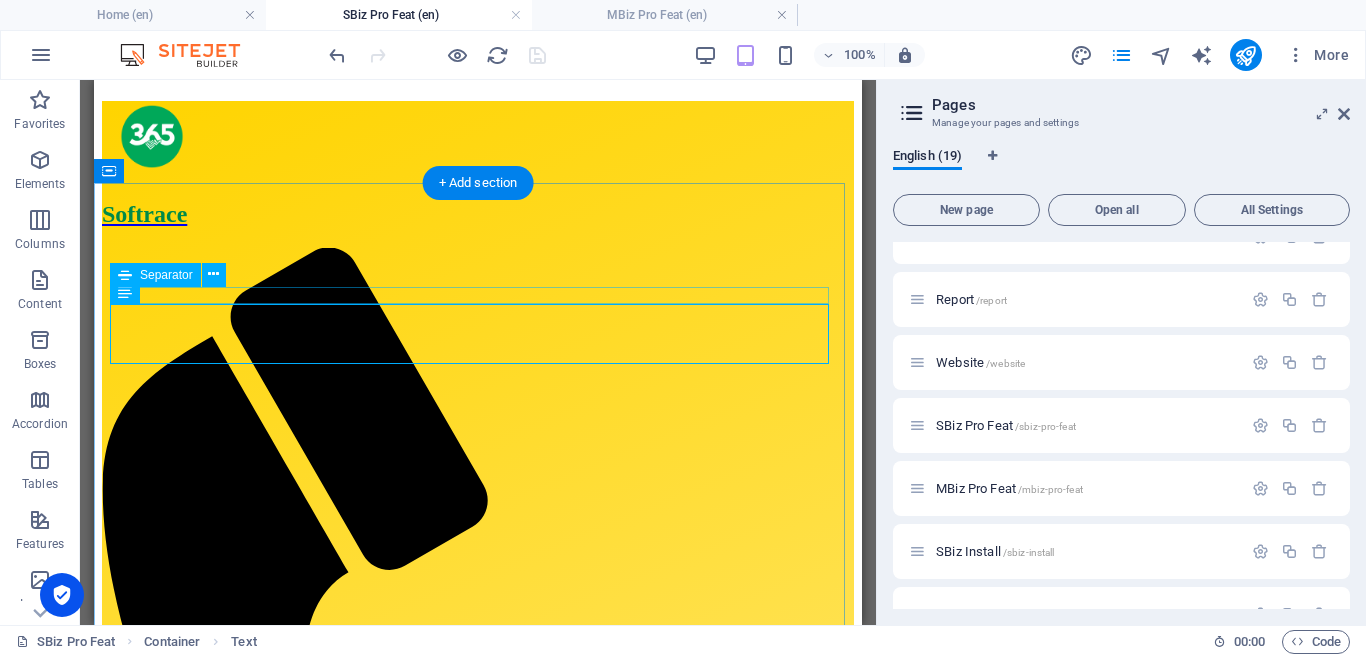 click at bounding box center [478, 1402] 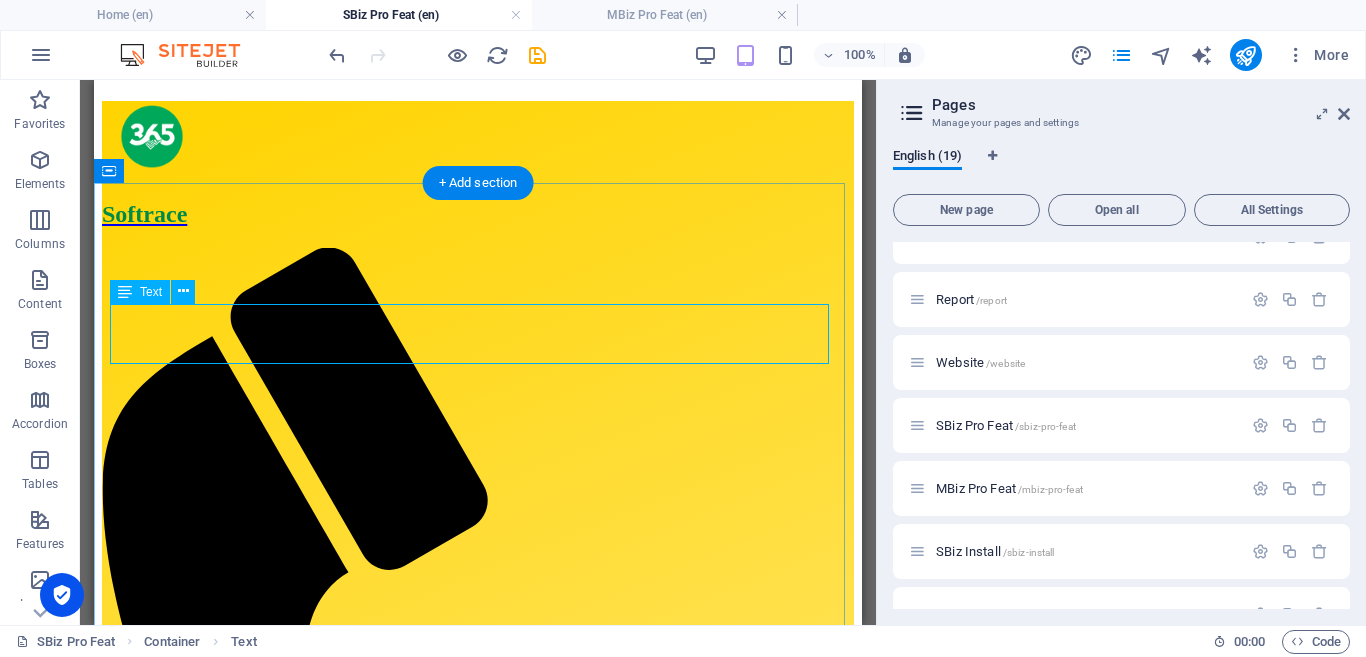 click on "Recommended Computer Specifications" at bounding box center [478, 1450] 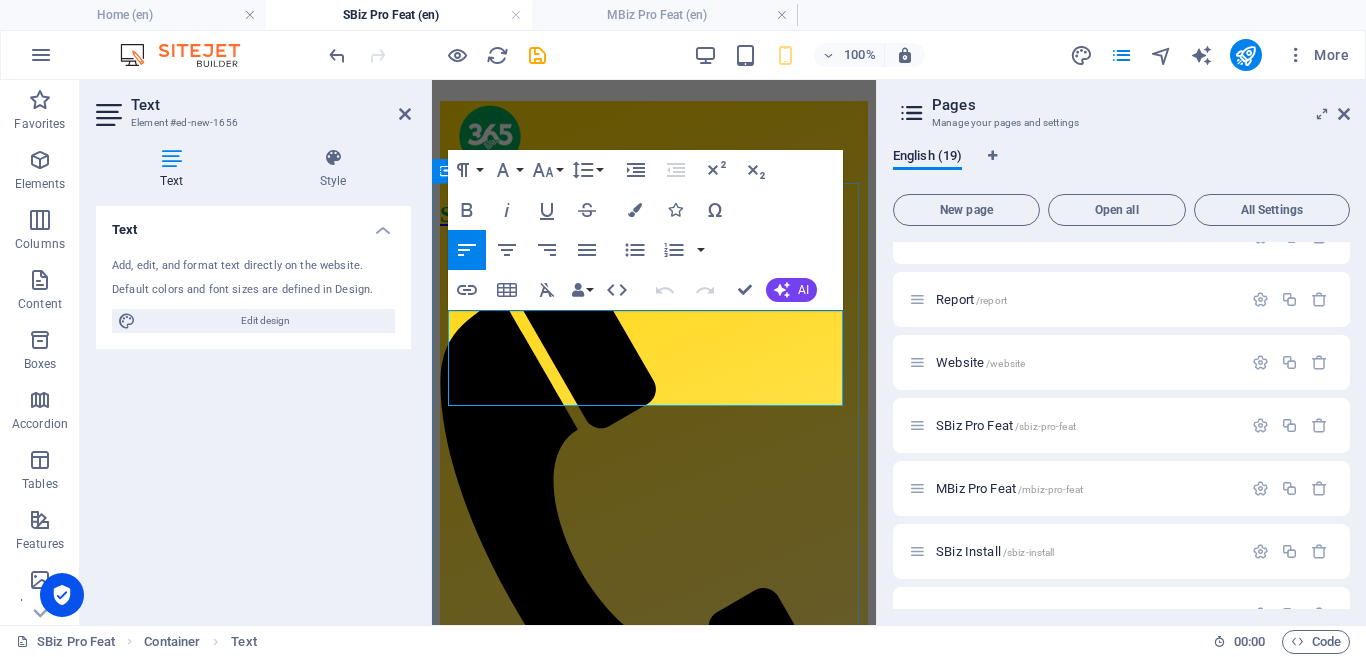 drag, startPoint x: 620, startPoint y: 389, endPoint x: 472, endPoint y: 350, distance: 153.05228 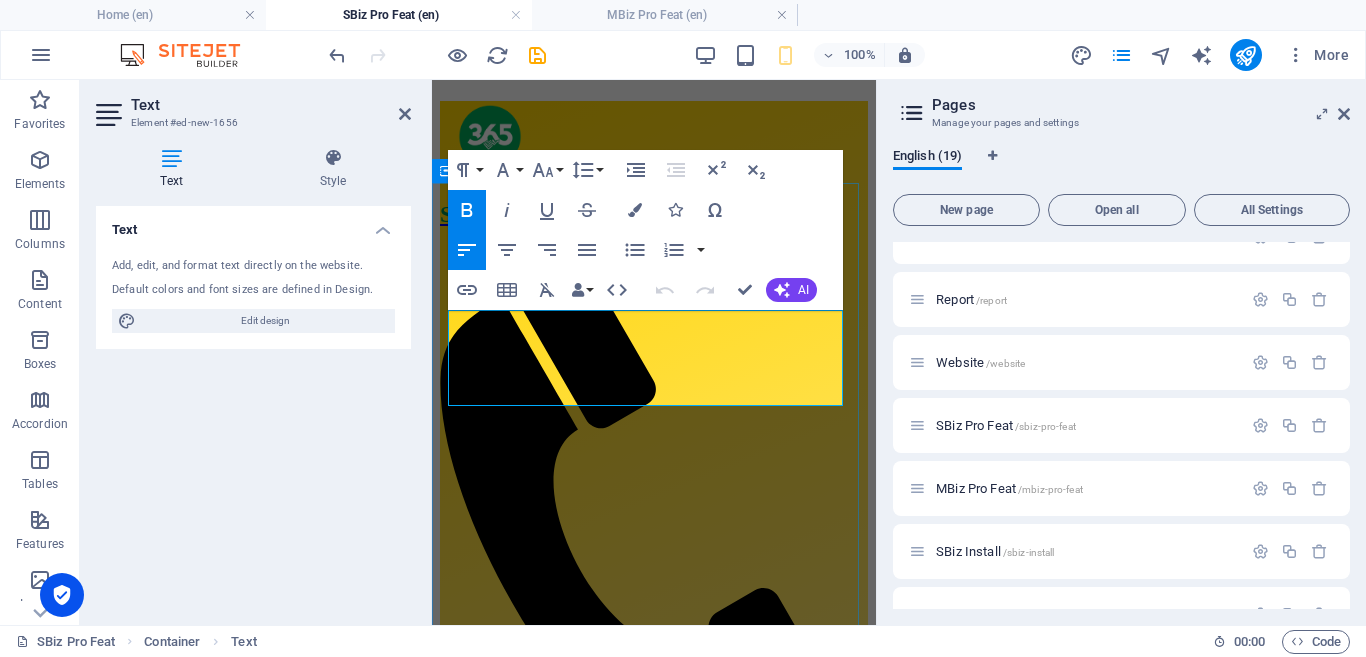 type 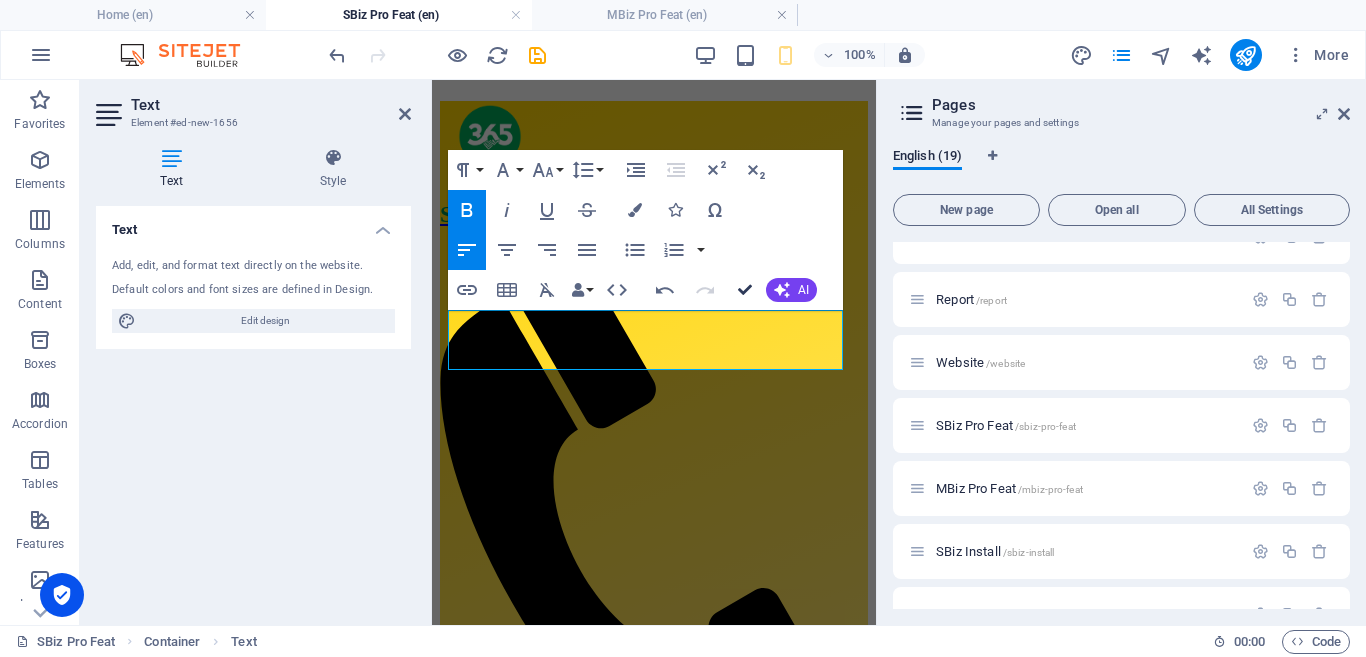 drag, startPoint x: 741, startPoint y: 289, endPoint x: 647, endPoint y: 210, distance: 122.78844 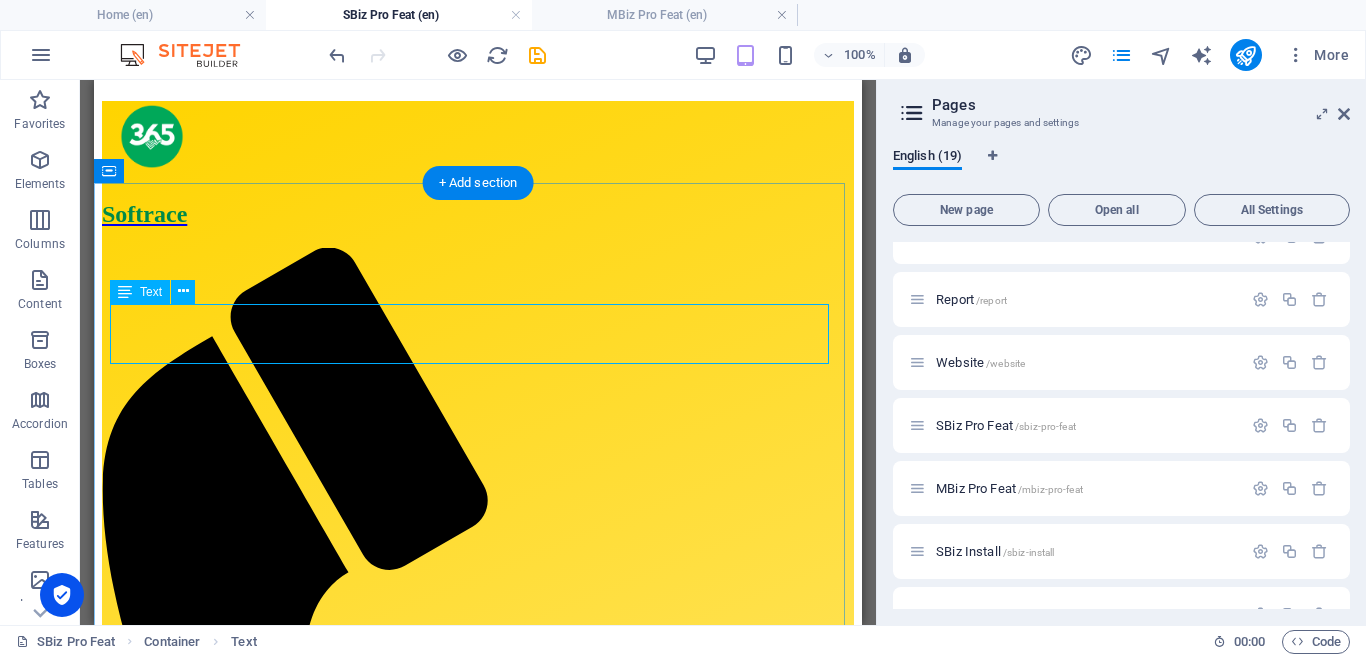 click on "Product" at bounding box center [478, 1450] 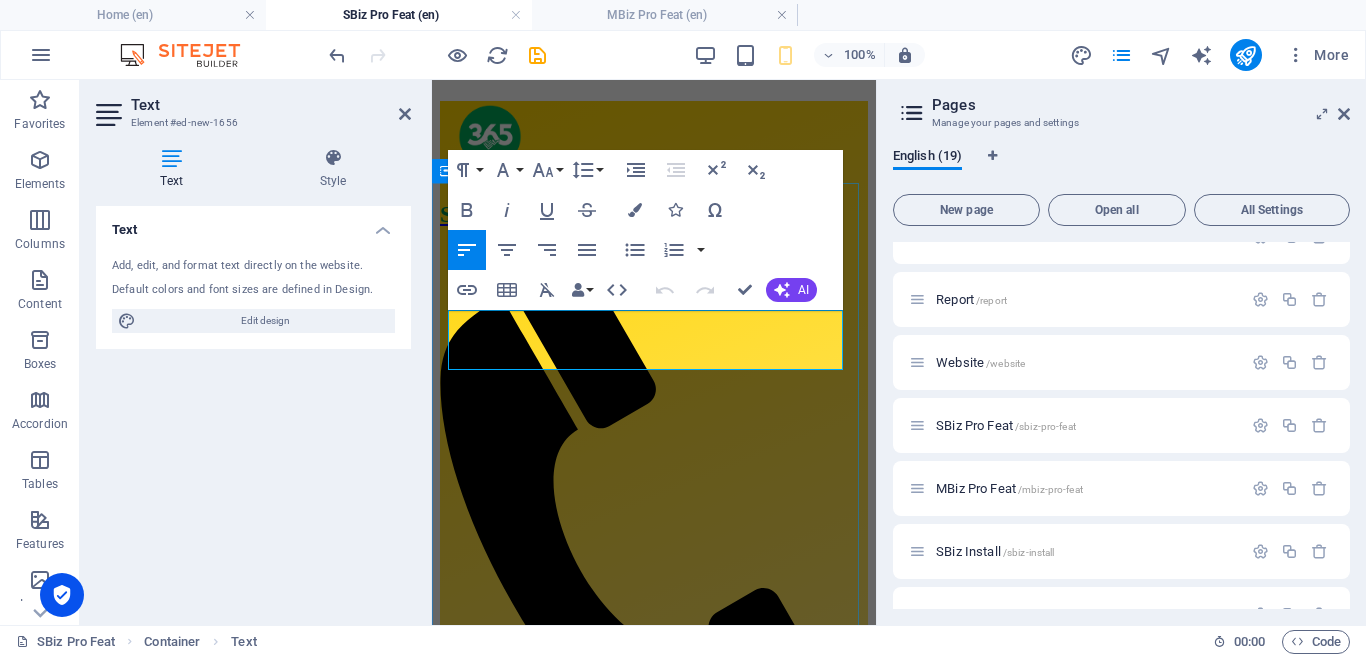 click on "Product" at bounding box center (654, 1060) 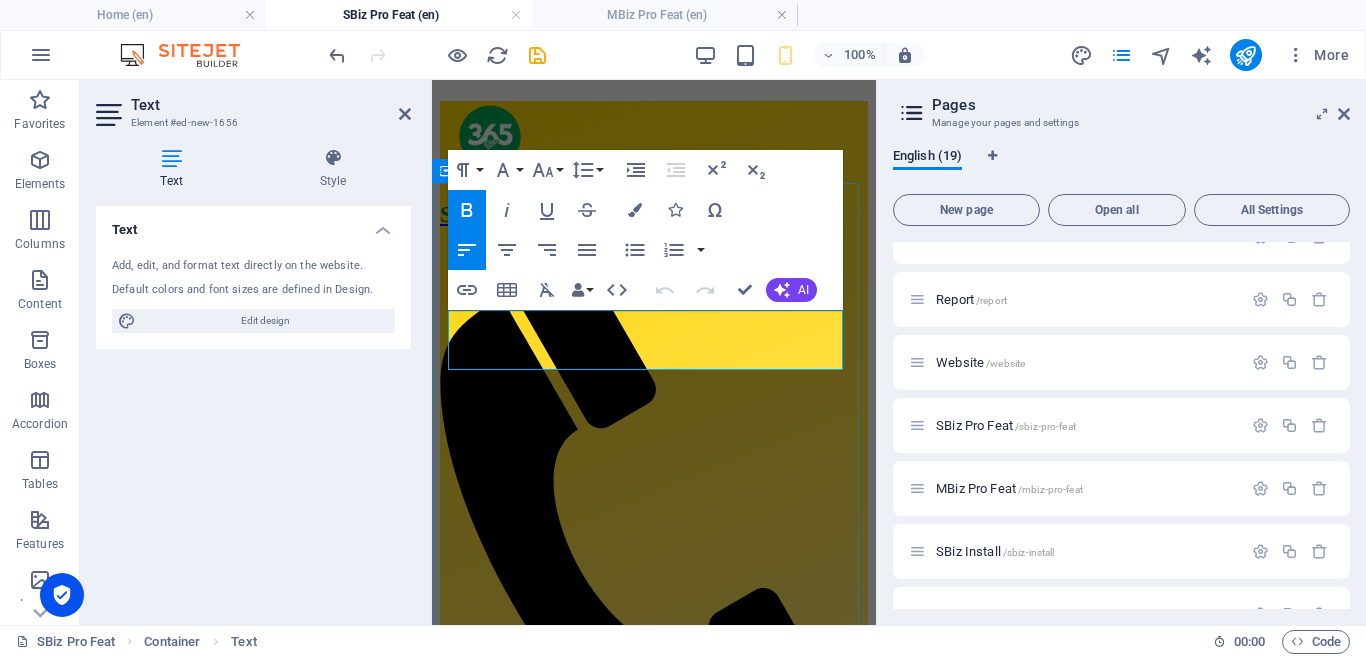 type 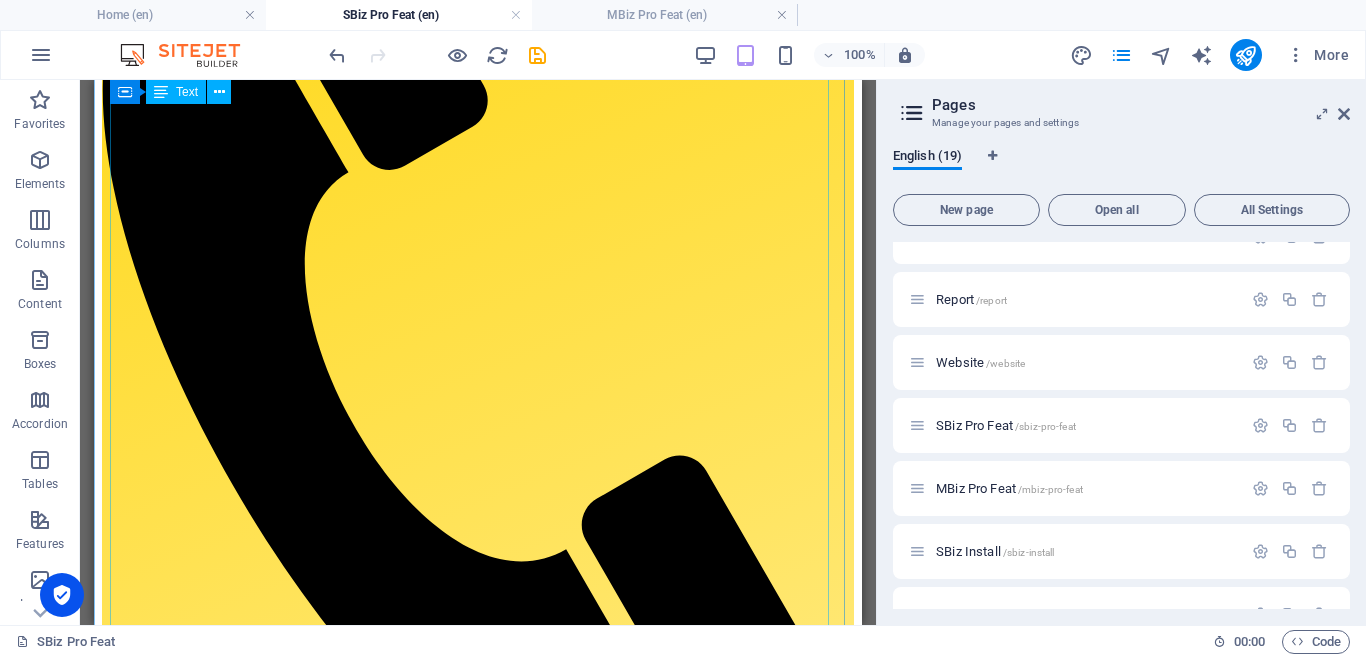 scroll, scrollTop: 200, scrollLeft: 0, axis: vertical 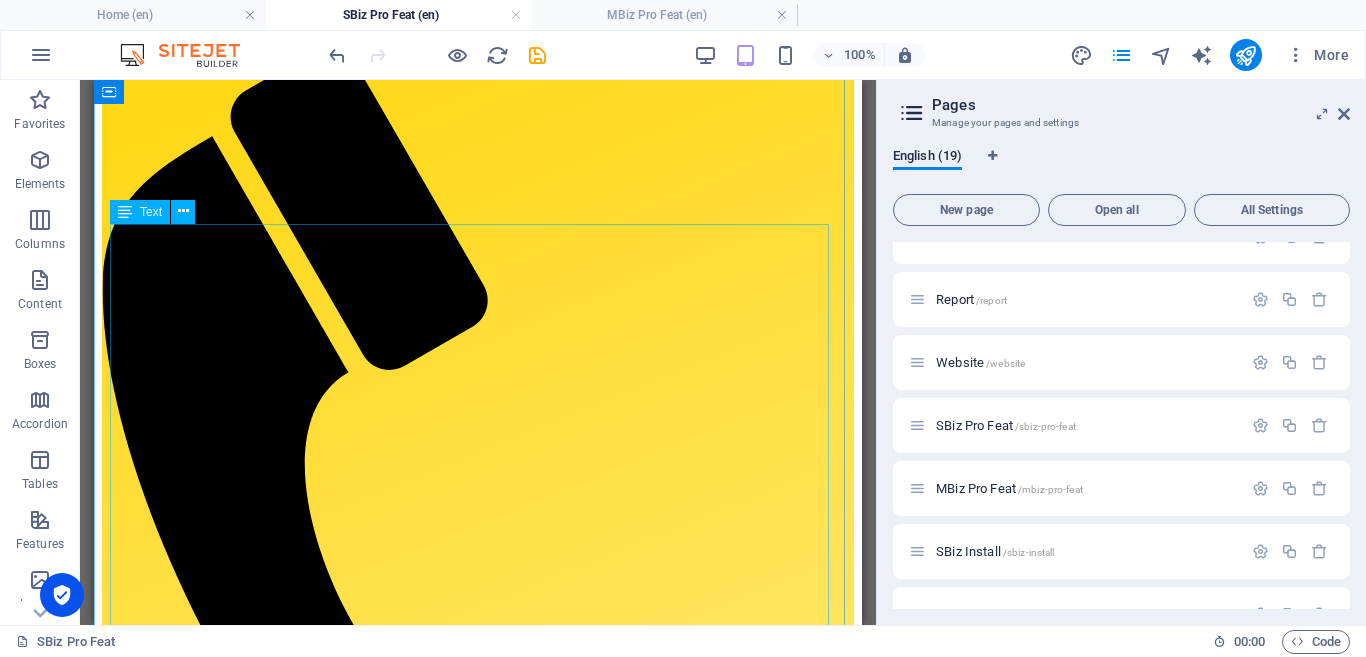 click on "For single user, our product can be installed either on laptop or desktop computer and must meet the following requirements OS: windows 7, 8, 10 RAM: 4 GB or more HDD: 40 GB or more Processor: 2.00 GHz System Type: 64-Bit Operating System AFTER PRODUCT INSTALLATION Before you can use our product, you will need to register using your personal and business credentials. There are two types of registration; Trial Version Registration : This version allows you to use our product without payment for a 30-day period. After the 30-day period, you will be required to activate the product and be restricted from using some features of the product. Activated Version Registration : This version allows you to use our product after payment is completed. The payable amount for the use of our product is determined by the type of subscription you choose. (See Subscription Plan below for details)" at bounding box center [478, 1703] 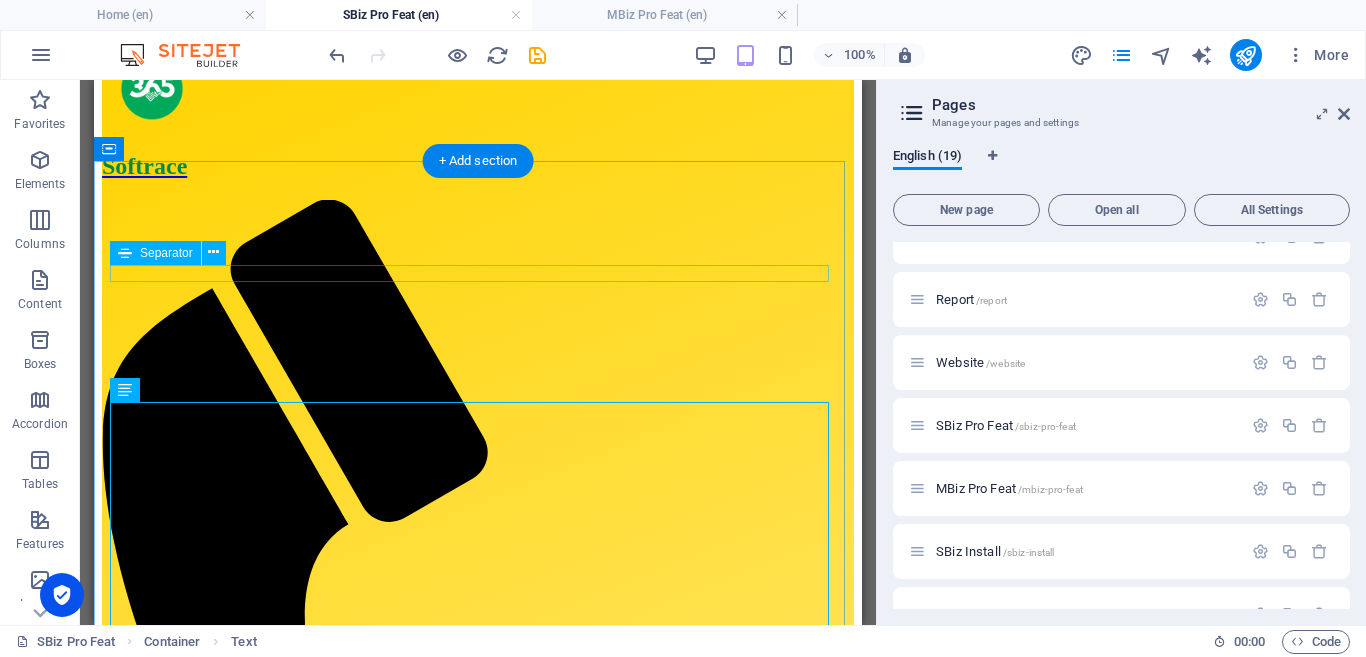 scroll, scrollTop: 0, scrollLeft: 0, axis: both 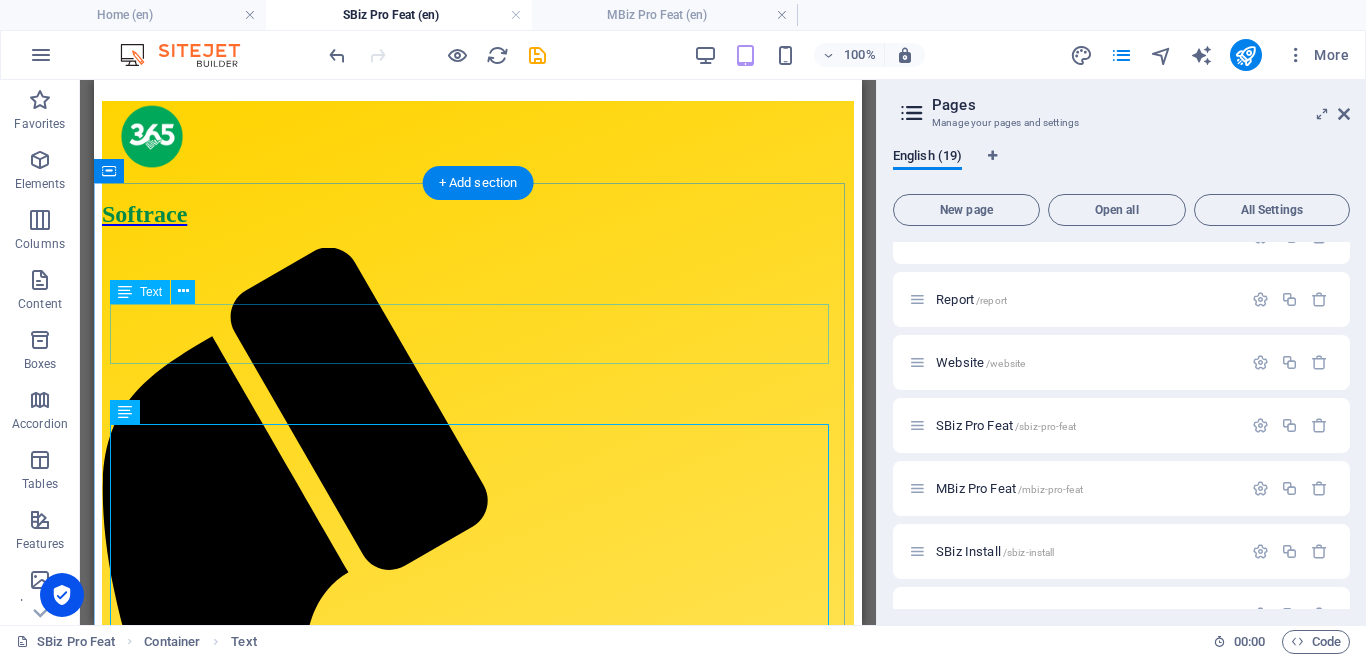 click on "Product Name" at bounding box center (478, 1450) 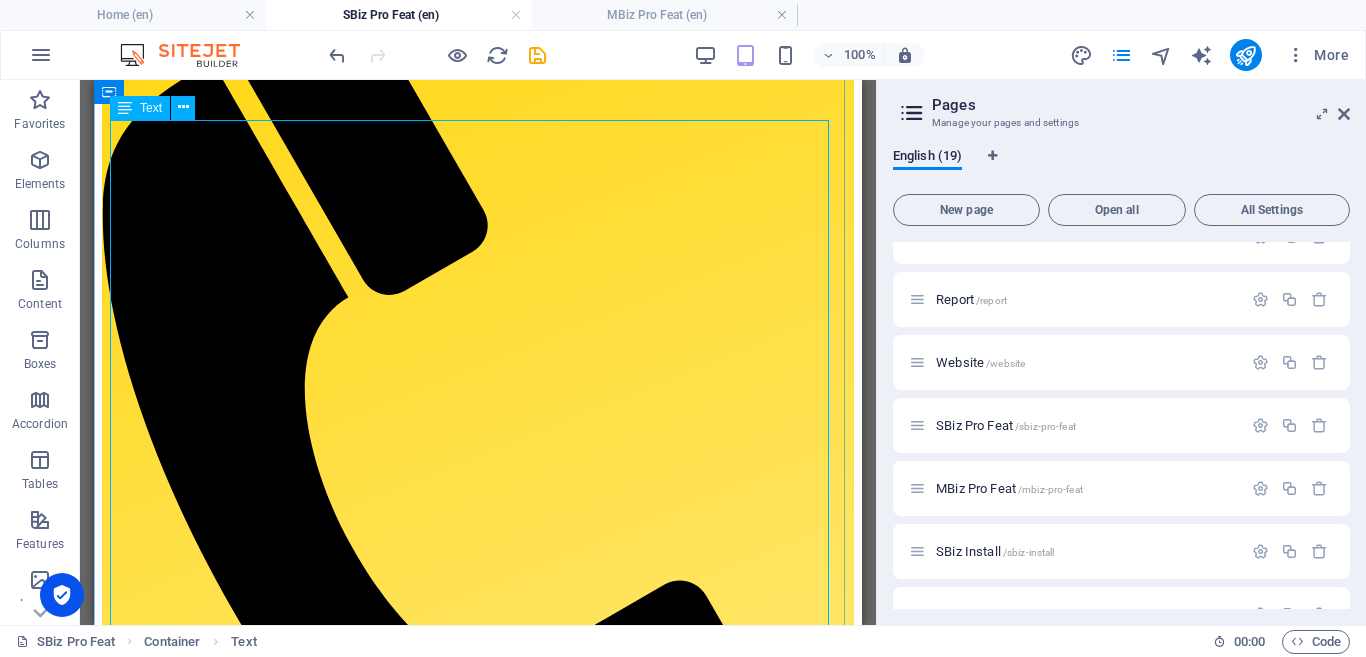 scroll, scrollTop: 300, scrollLeft: 0, axis: vertical 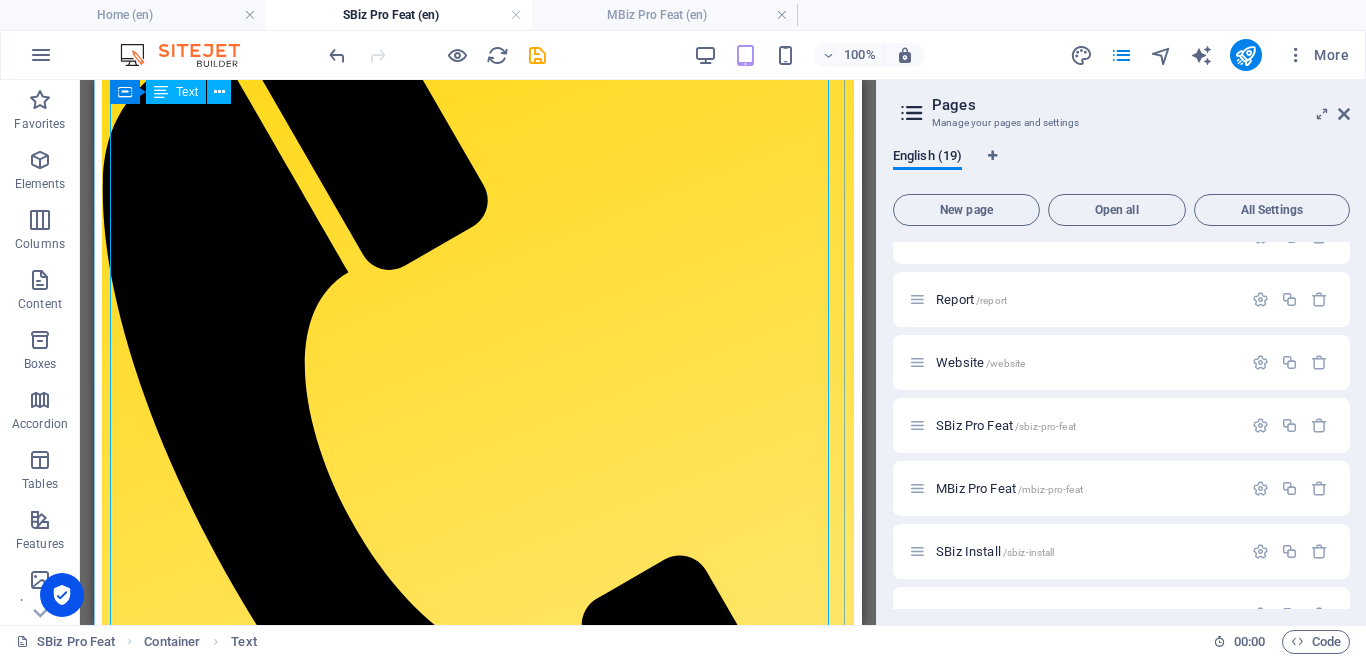 click on "For single user, our product can be installed either on laptop or desktop computer and must meet the following requirements OS: windows 7, 8, 10 RAM: 4 GB or more HDD: 40 GB or more Processor: 2.00 GHz System Type: 64-Bit Operating System AFTER PRODUCT INSTALLATION Before you can use our product, you will need to register using your personal and business credentials. There are two types of registration; Trial Version Registration : This version allows you to use our product without payment for a 30-day period. After the 30-day period, you will be required to activate the product and be restricted from using some features of the product. Activated Version Registration : This version allows you to use our product after payment is completed. The payable amount for the use of our product is determined by the type of subscription you choose. (See Subscription Plan below for details)" at bounding box center [478, 1526] 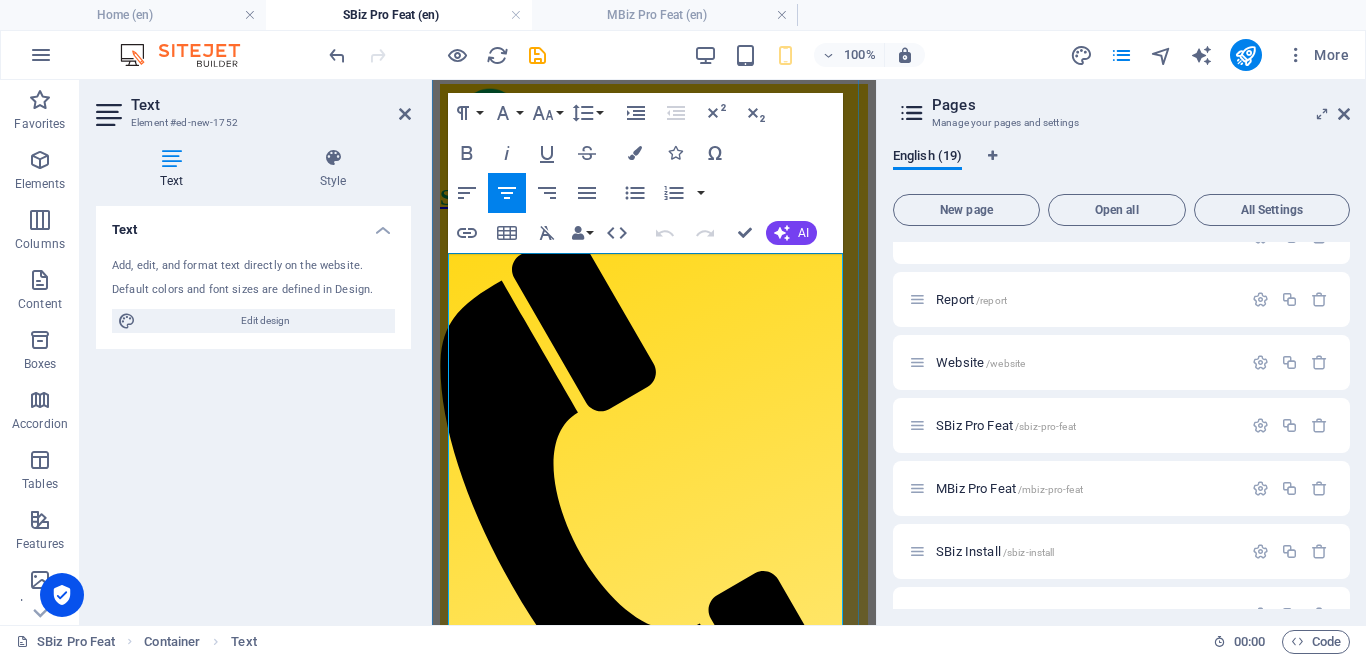 scroll, scrollTop: 117, scrollLeft: 0, axis: vertical 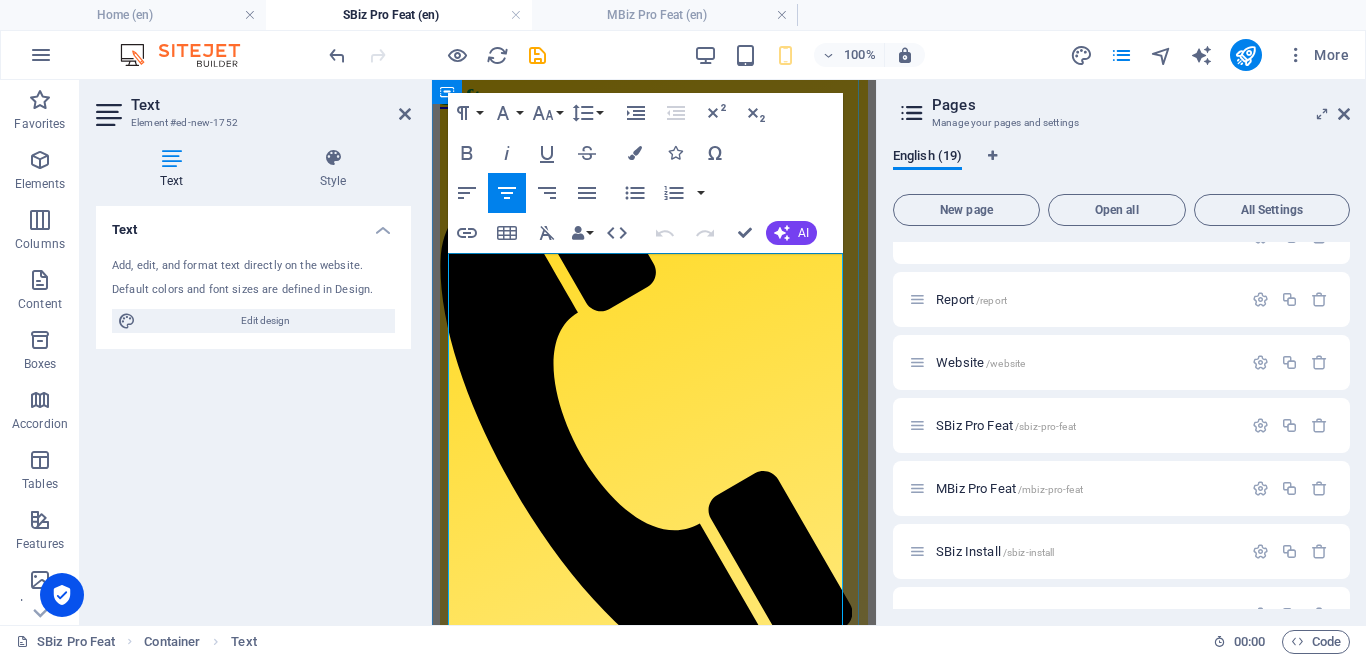 drag, startPoint x: 453, startPoint y: 553, endPoint x: 460, endPoint y: 286, distance: 267.09174 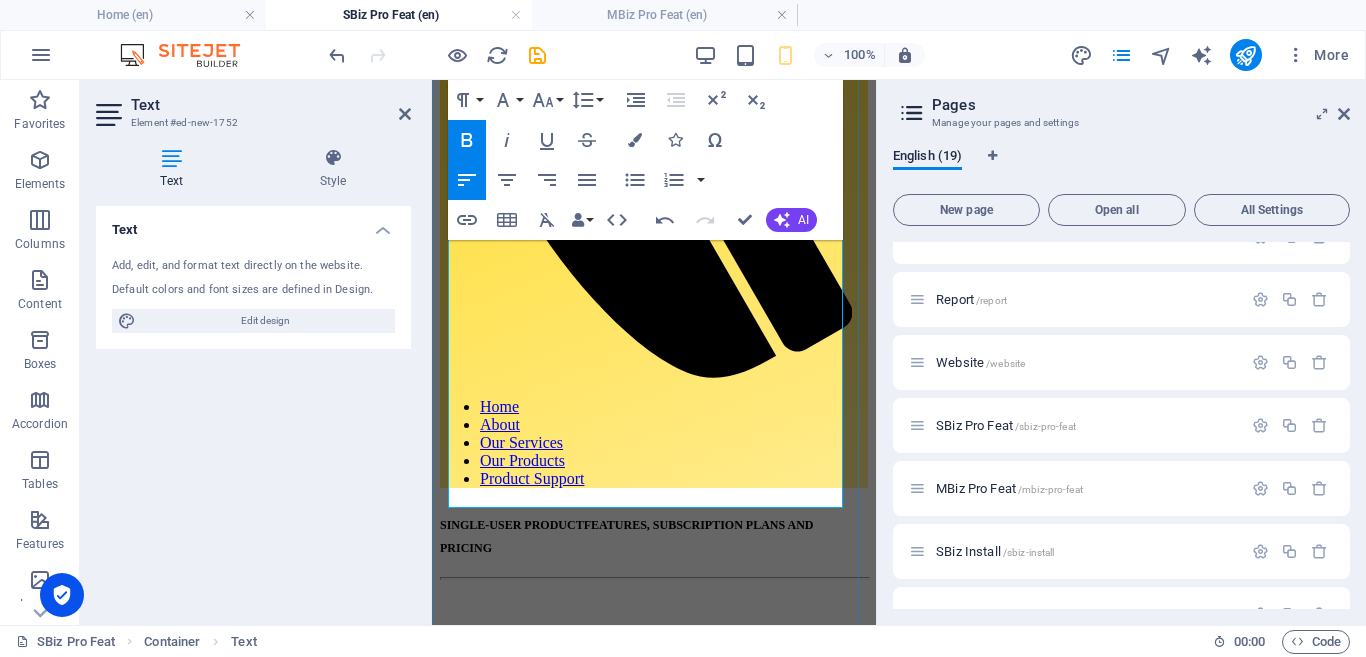 scroll, scrollTop: 317, scrollLeft: 0, axis: vertical 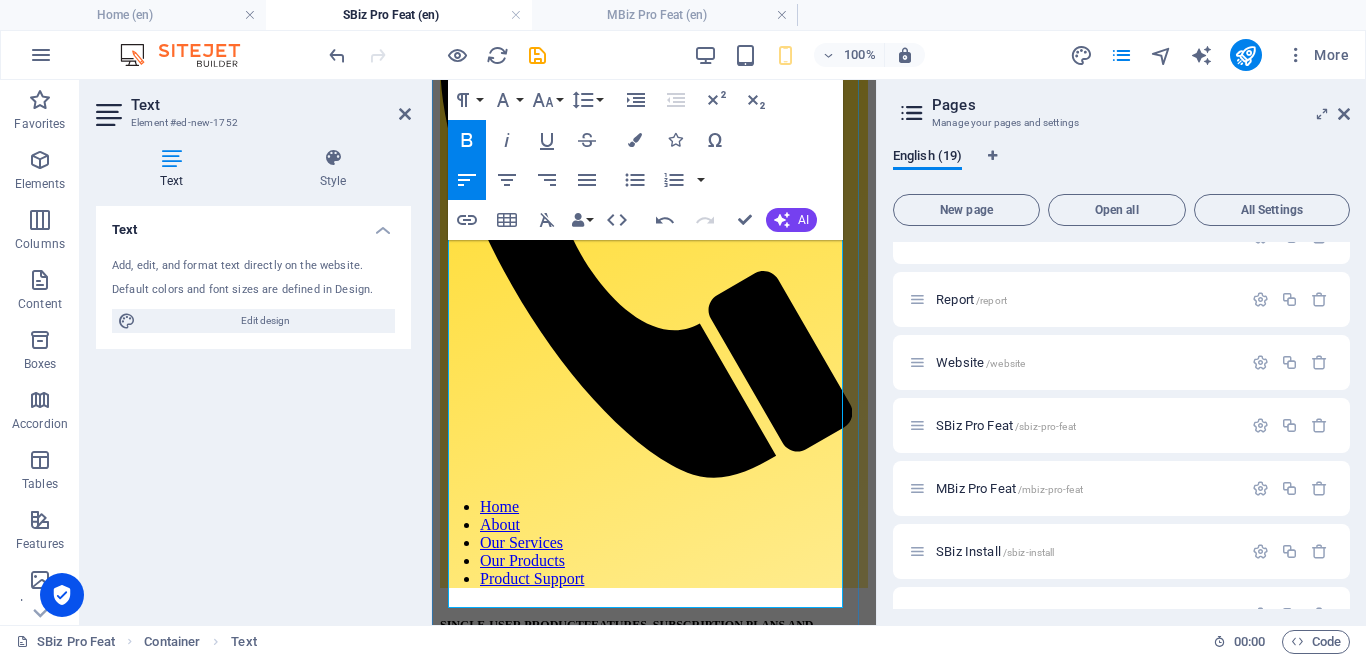 drag, startPoint x: 656, startPoint y: 572, endPoint x: 477, endPoint y: 285, distance: 338.24548 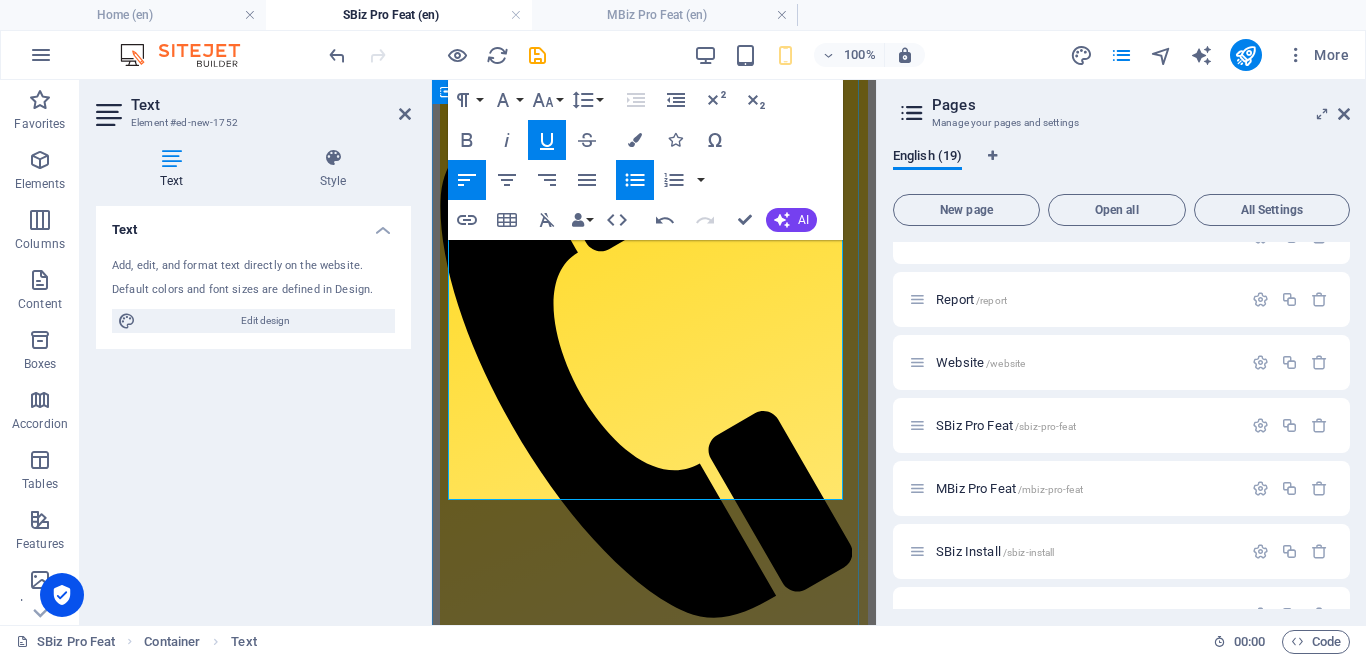 scroll, scrollTop: 117, scrollLeft: 0, axis: vertical 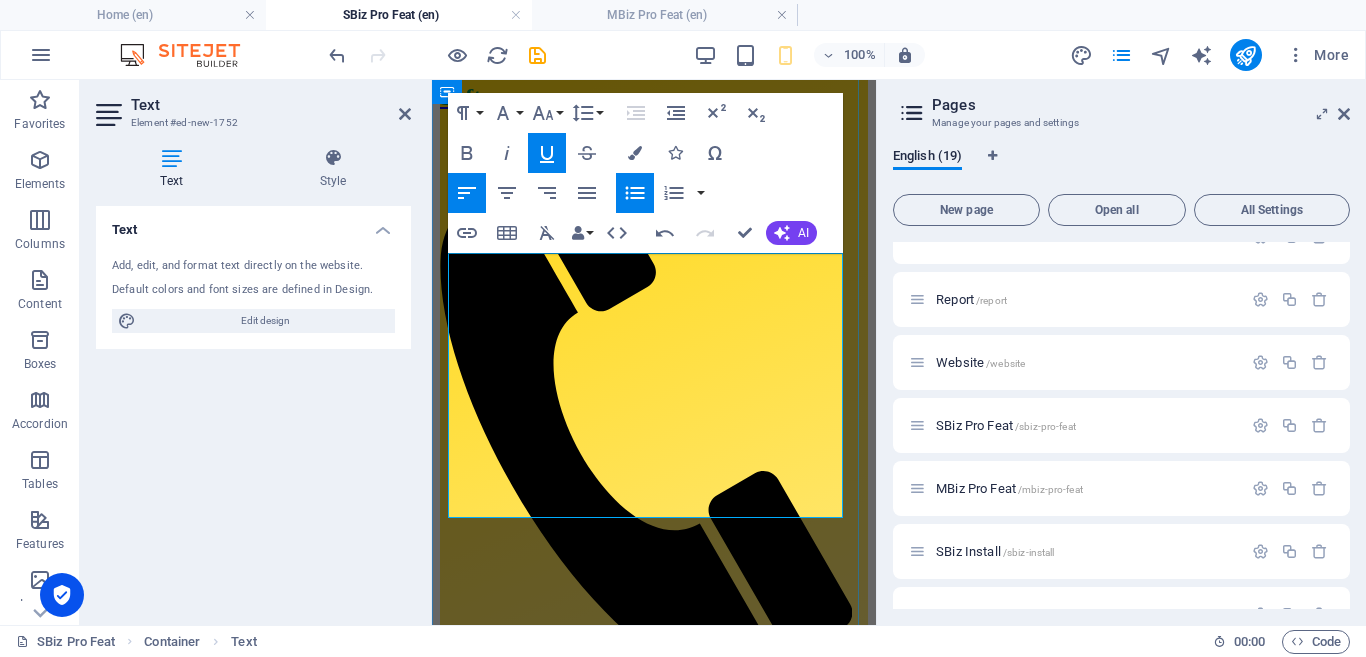 drag, startPoint x: 480, startPoint y: 483, endPoint x: 708, endPoint y: 291, distance: 298.07382 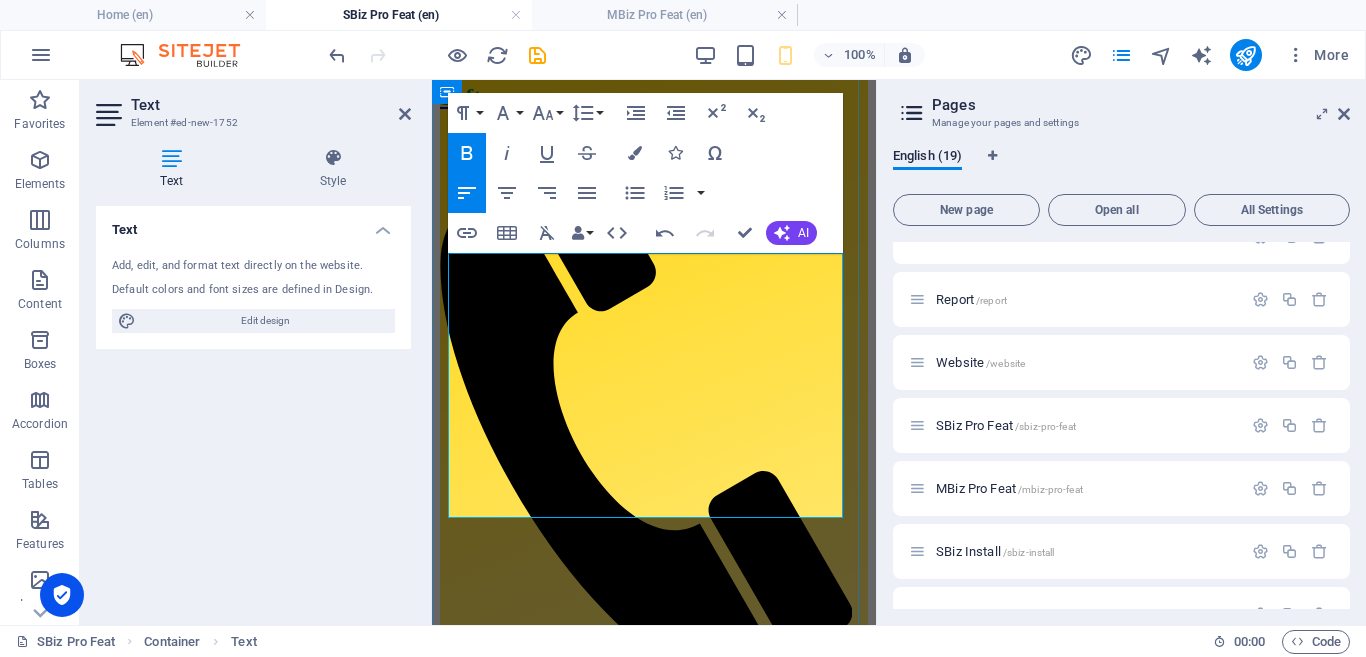 type 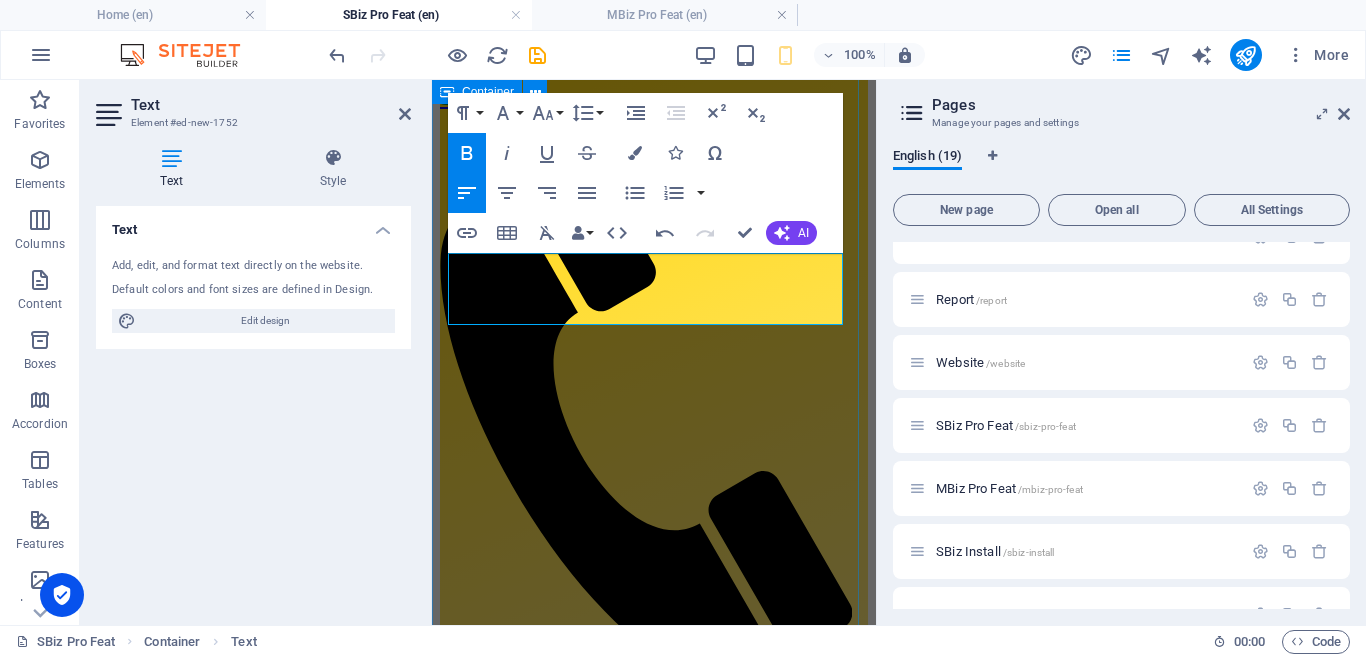 drag, startPoint x: 717, startPoint y: 289, endPoint x: 446, endPoint y: 298, distance: 271.1494 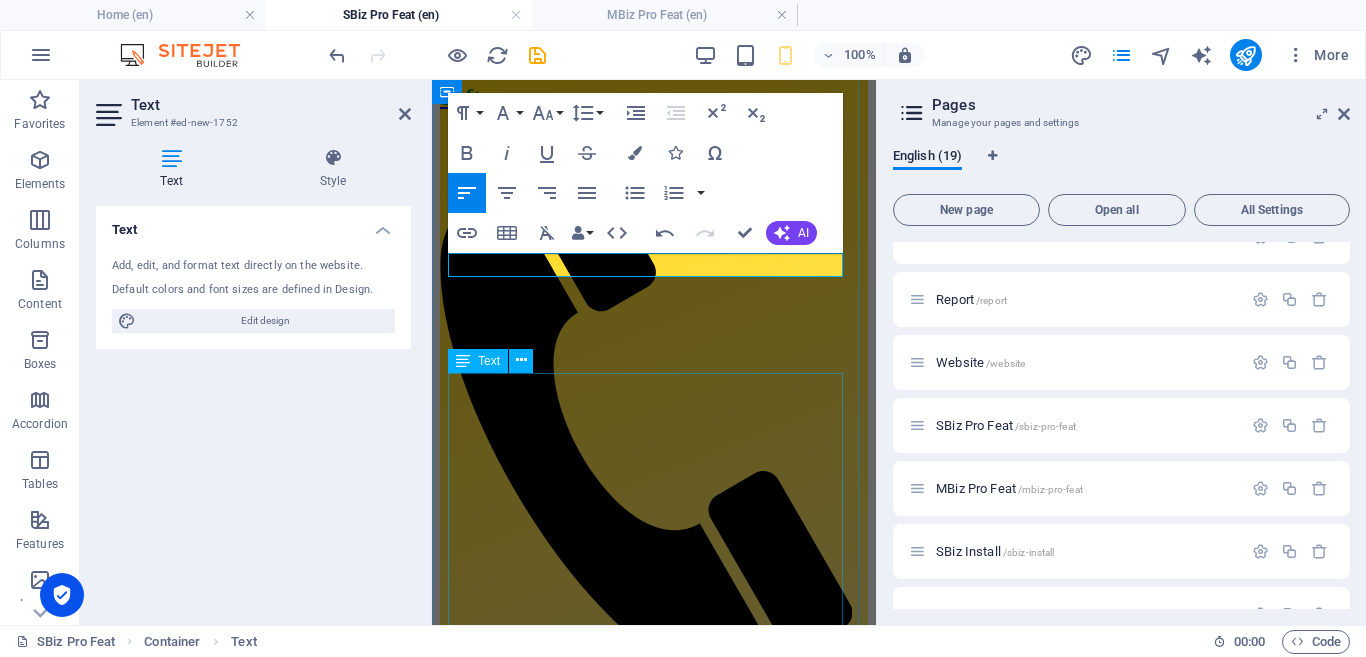 click on "For single user, our product can be installed either on laptop or desktop computer and must meet the following requirements OS: windows 7, 8, 10 RAM: 4 GB or more HDD: 40 GB or more Processor: 2.00 GHz System Type: 64-Bit Operating System AFTER PRODUCT INSTALLATION Before you can use our product, you will need to register using your personal and business credentials. There are two types of registration; Trial Version Registration : This version allows you to use our product without payment for a 30-day period. After the 30-day period, you will be required to activate the product and be restricted from using some features of the product. Activated Version Registration : This version allows you to use our product after payment is completed. The payable amount for the use of our product is determined by the type of subscription you choose. (See Subscription Plan below for details)" at bounding box center (654, 1449) 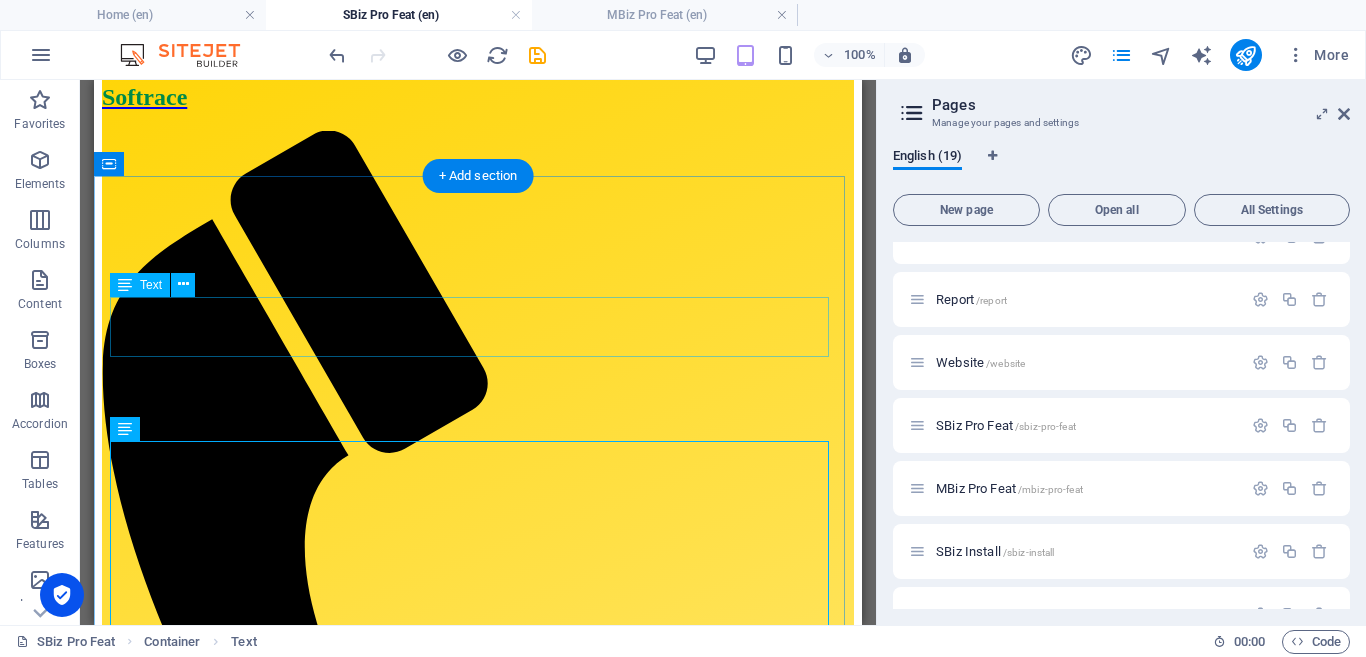 scroll, scrollTop: 0, scrollLeft: 0, axis: both 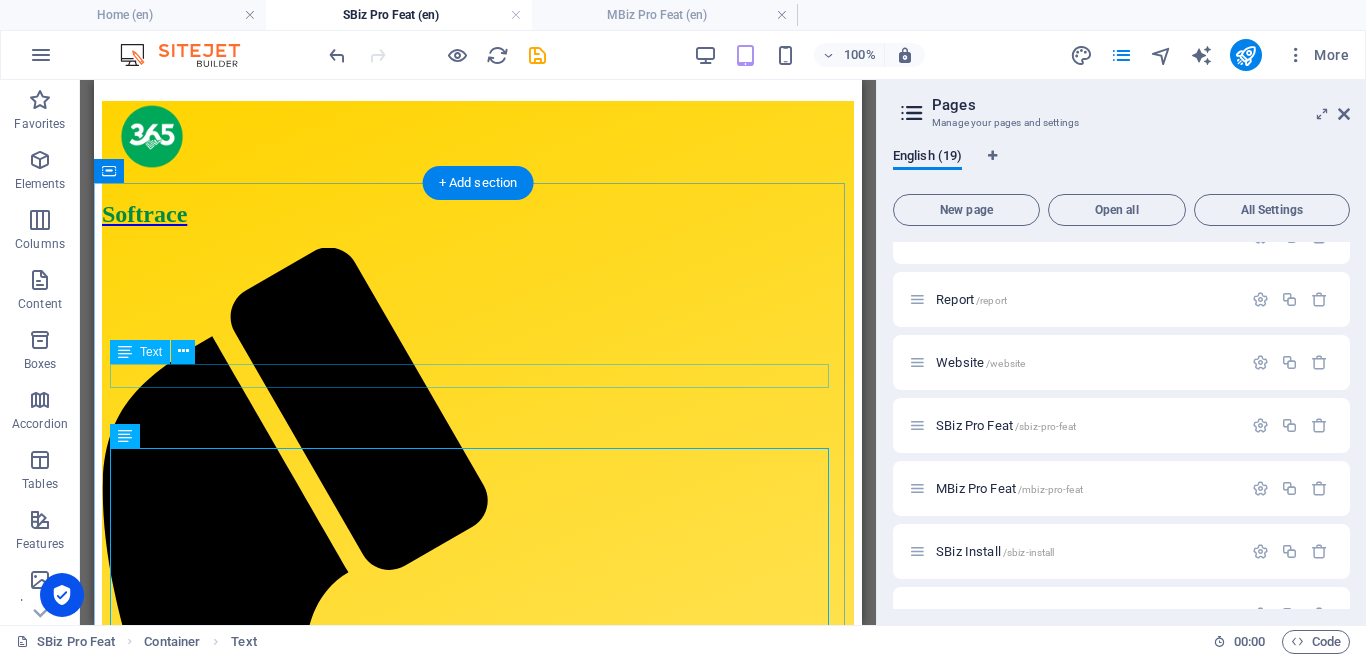 click on "365-Softrace Accounting Pro" at bounding box center (478, 1506) 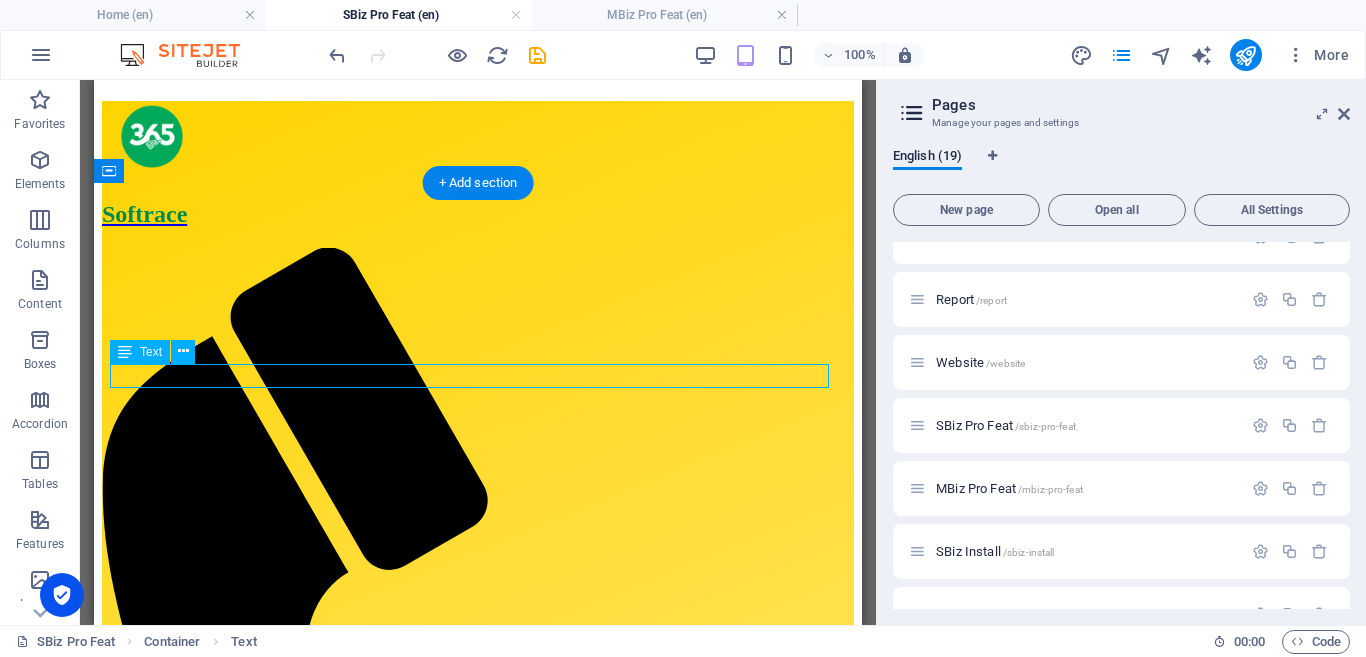 click on "365-Softrace Accounting Pro" at bounding box center [478, 1506] 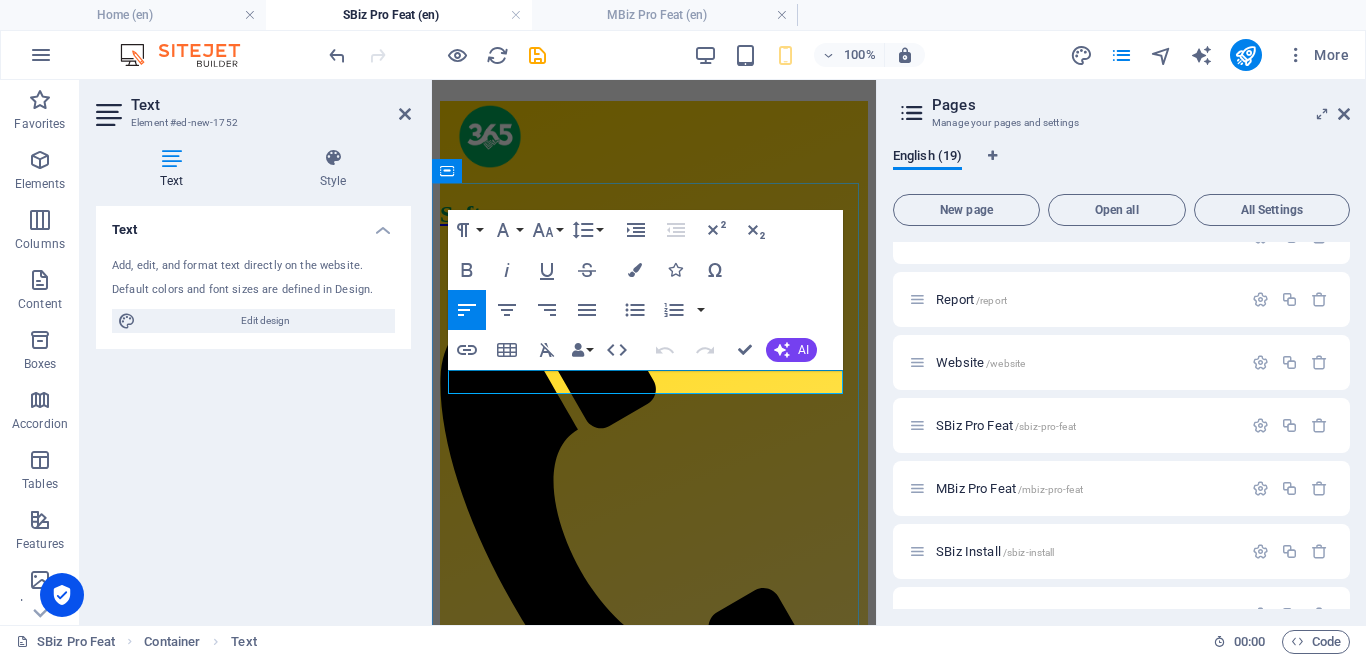 click on "365-Softrace Accounting Pro" at bounding box center (654, 1099) 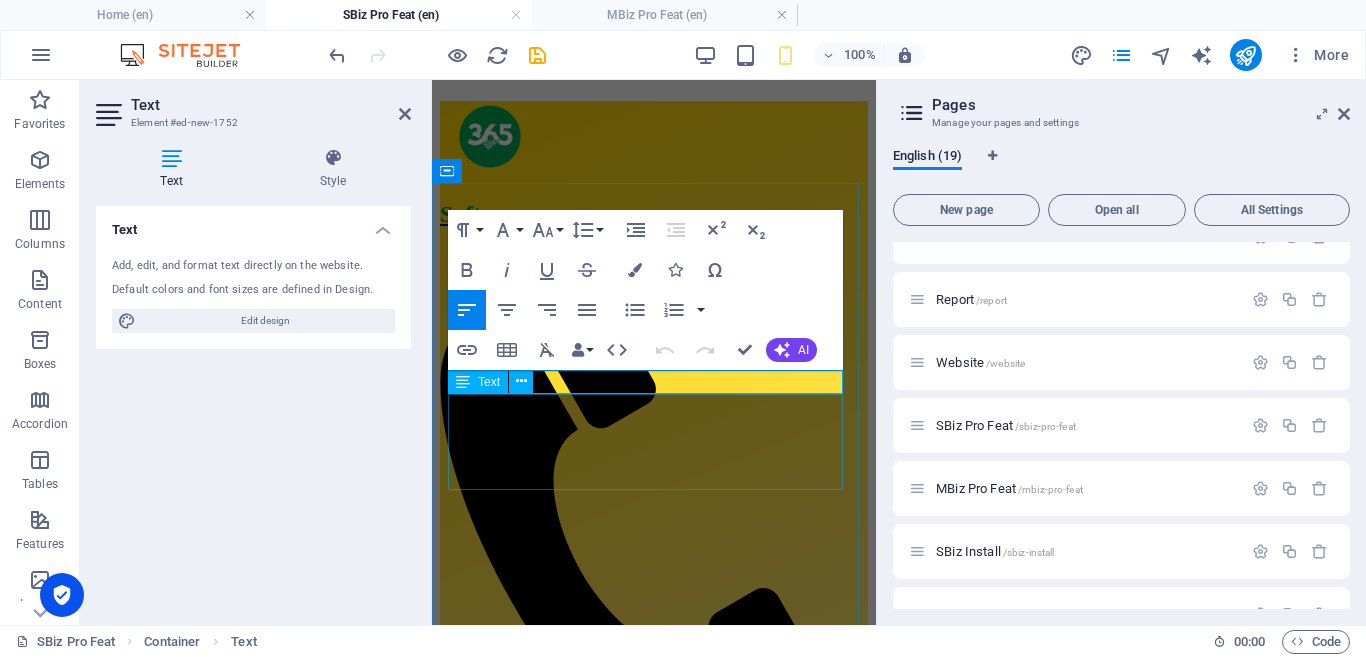 type 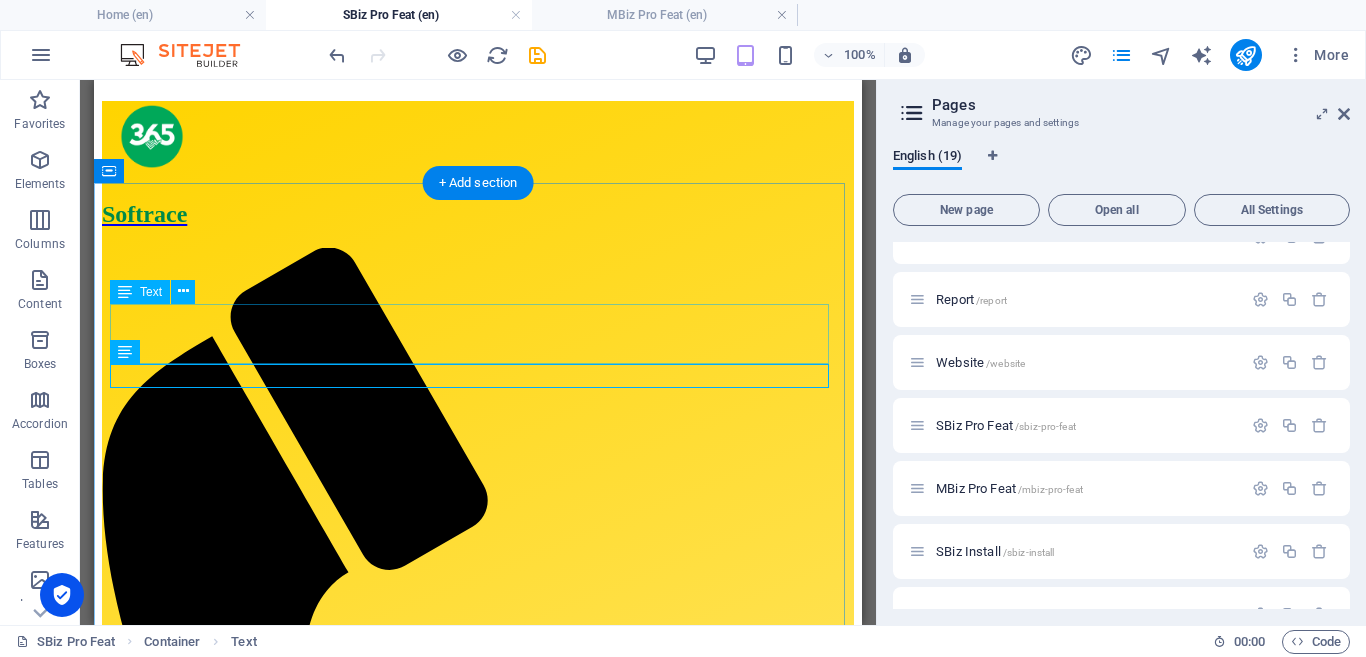 click on "Product Name" at bounding box center [478, 1450] 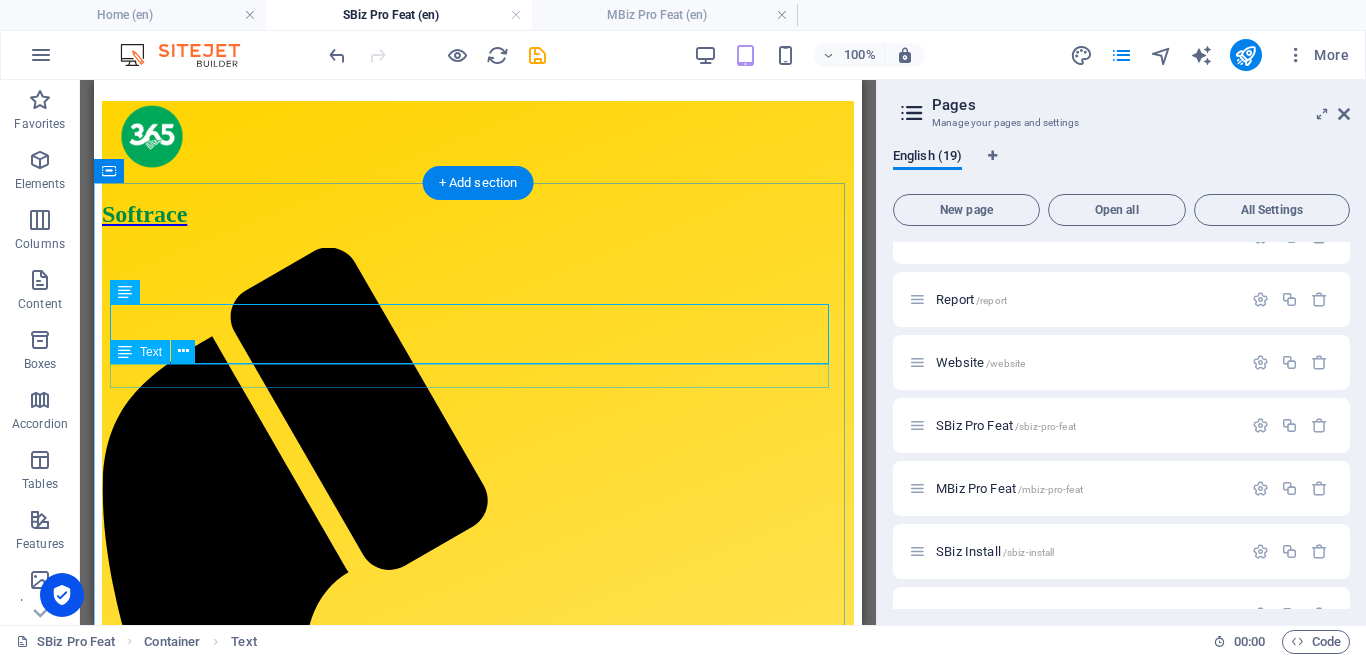 click on "365-Softrace Accounting Pro 1" at bounding box center [478, 1506] 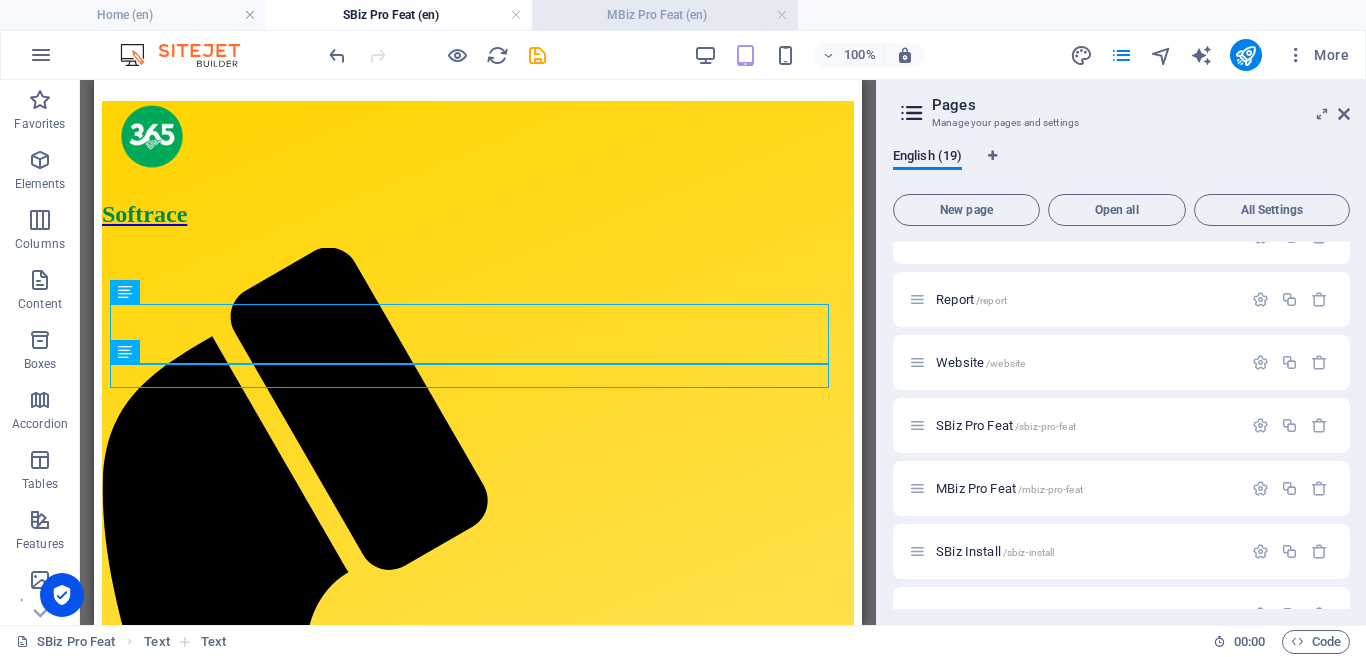 click on "MBiz Pro Feat (en)" at bounding box center [665, 15] 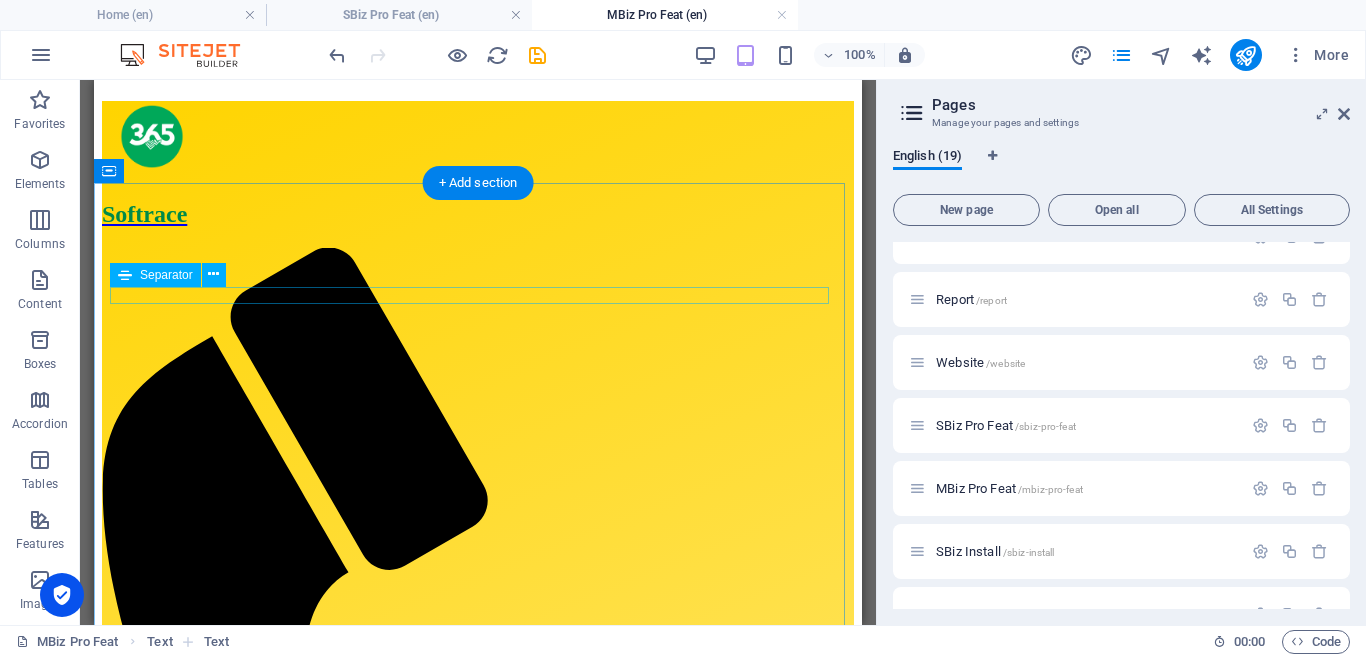 click at bounding box center (478, 1402) 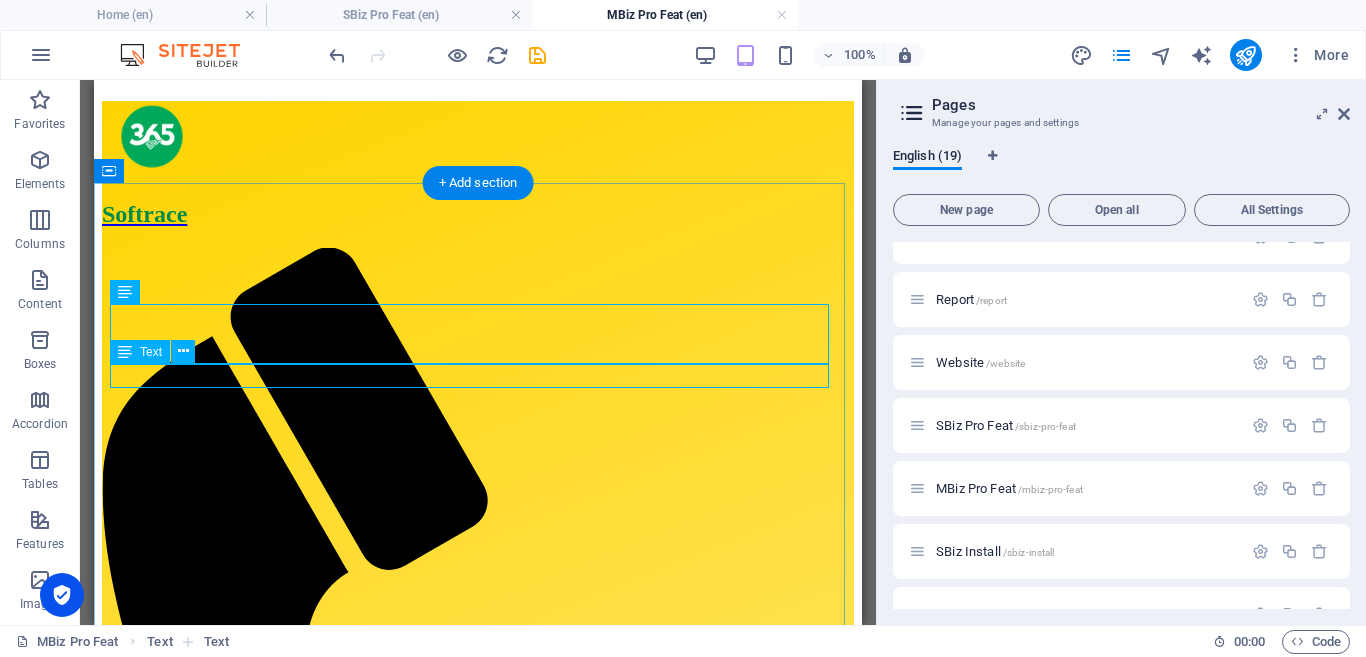 click on "365-Softrace Accounting Pro 1" at bounding box center (478, 1506) 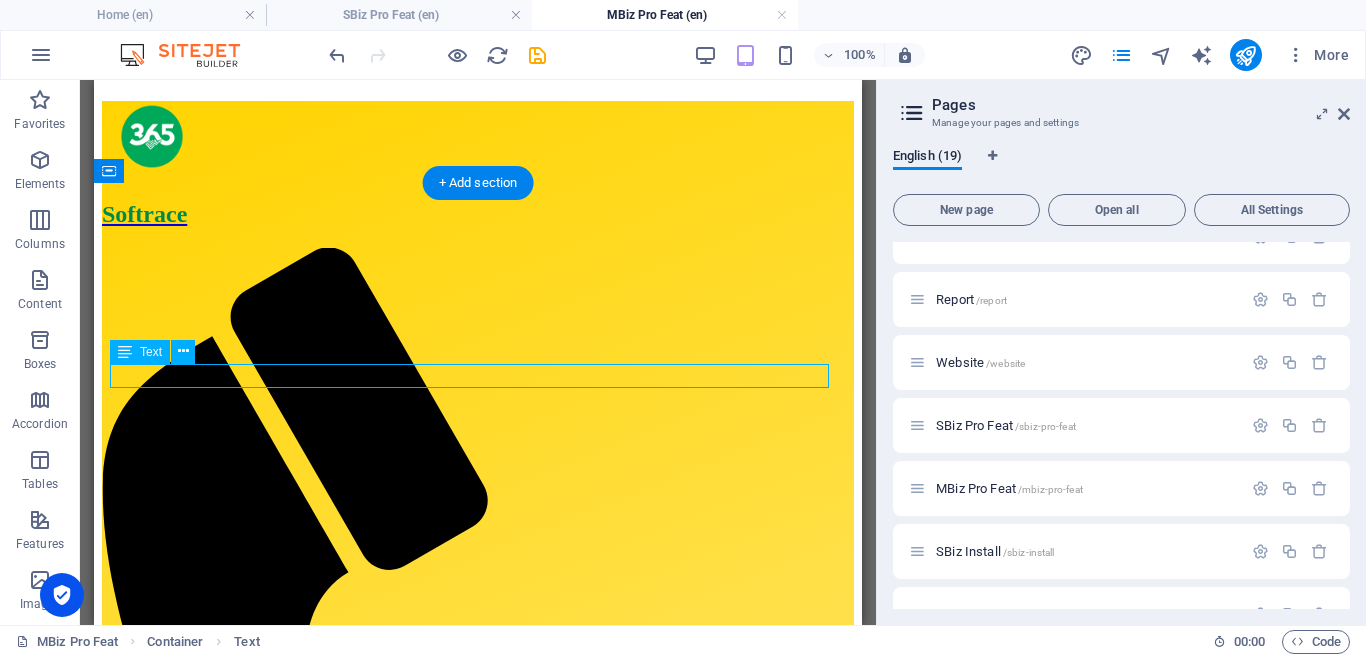 click on "365-Softrace Accounting Pro 1" at bounding box center [478, 1506] 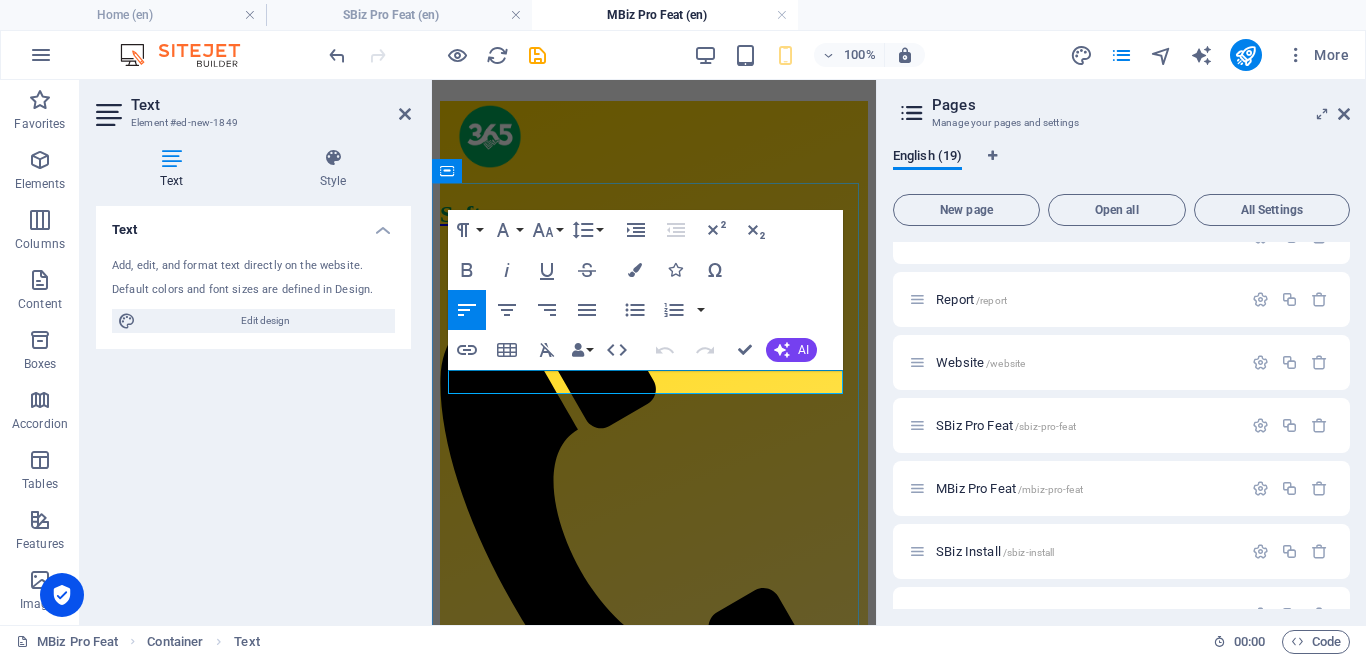 click on "365-Softrace Accounting Pro 1" at bounding box center [654, 1099] 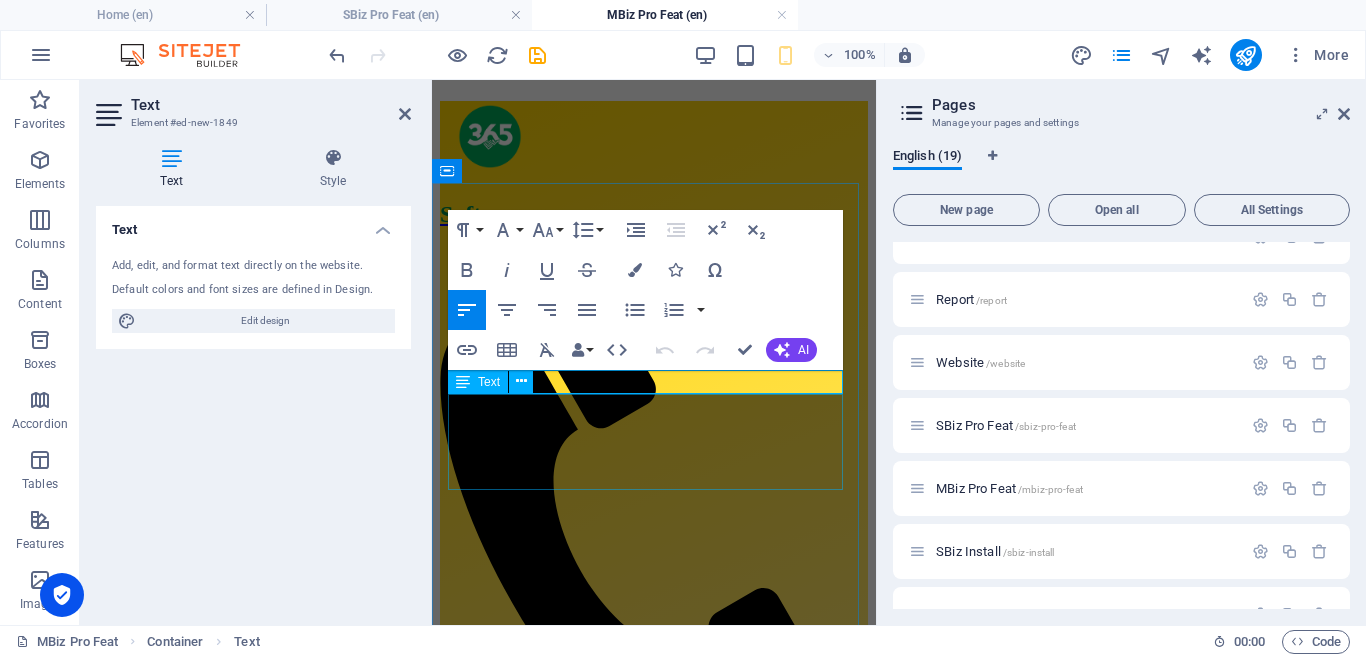 type 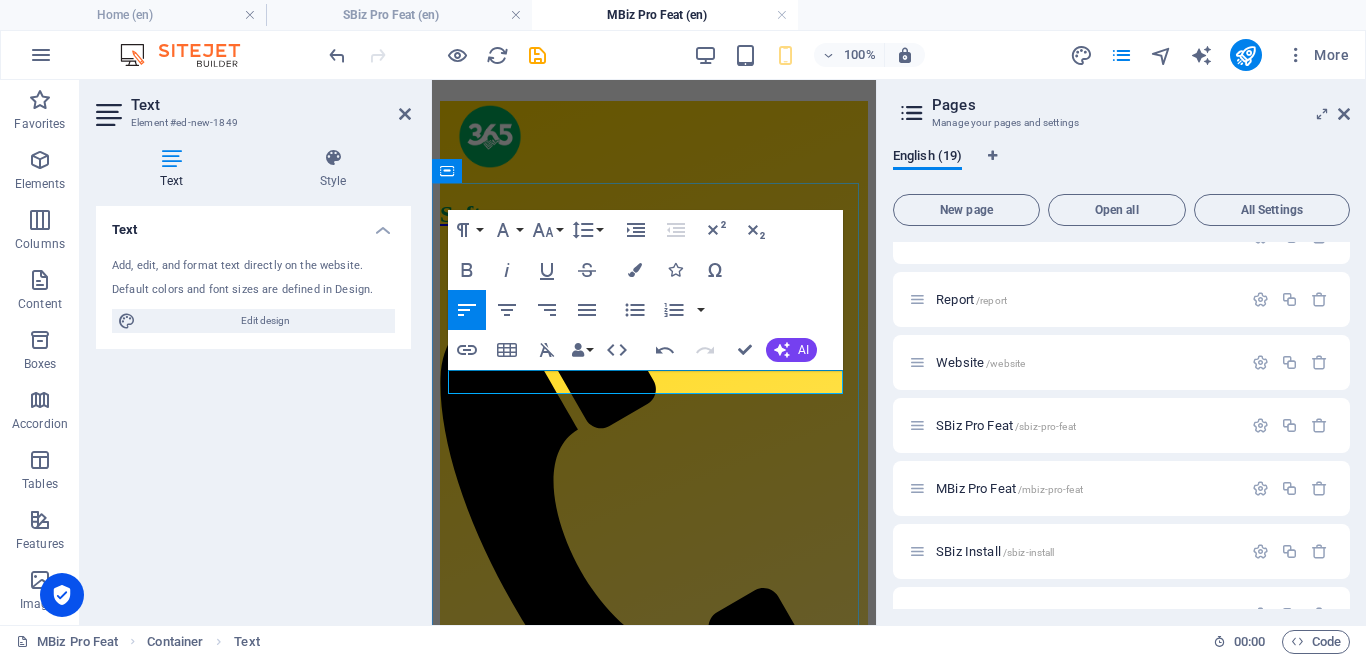 click on "365-Softrace Accounting Pro x1" at bounding box center (654, 1099) 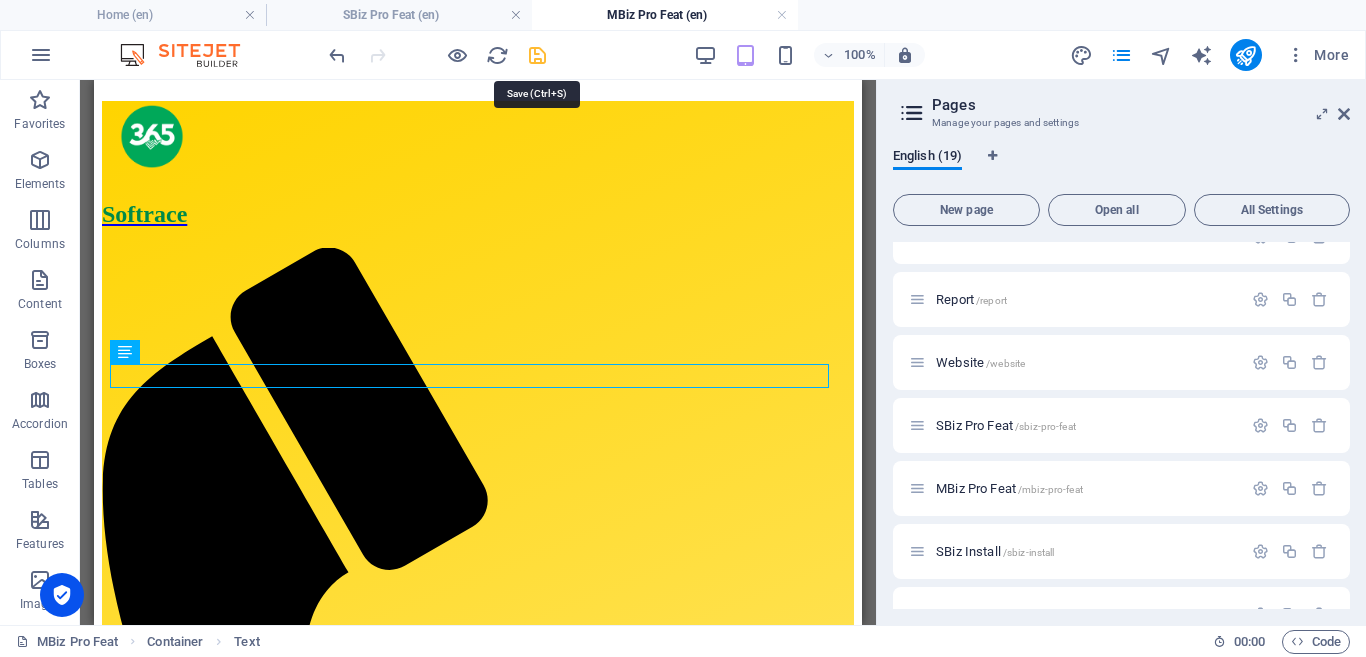 click at bounding box center (537, 55) 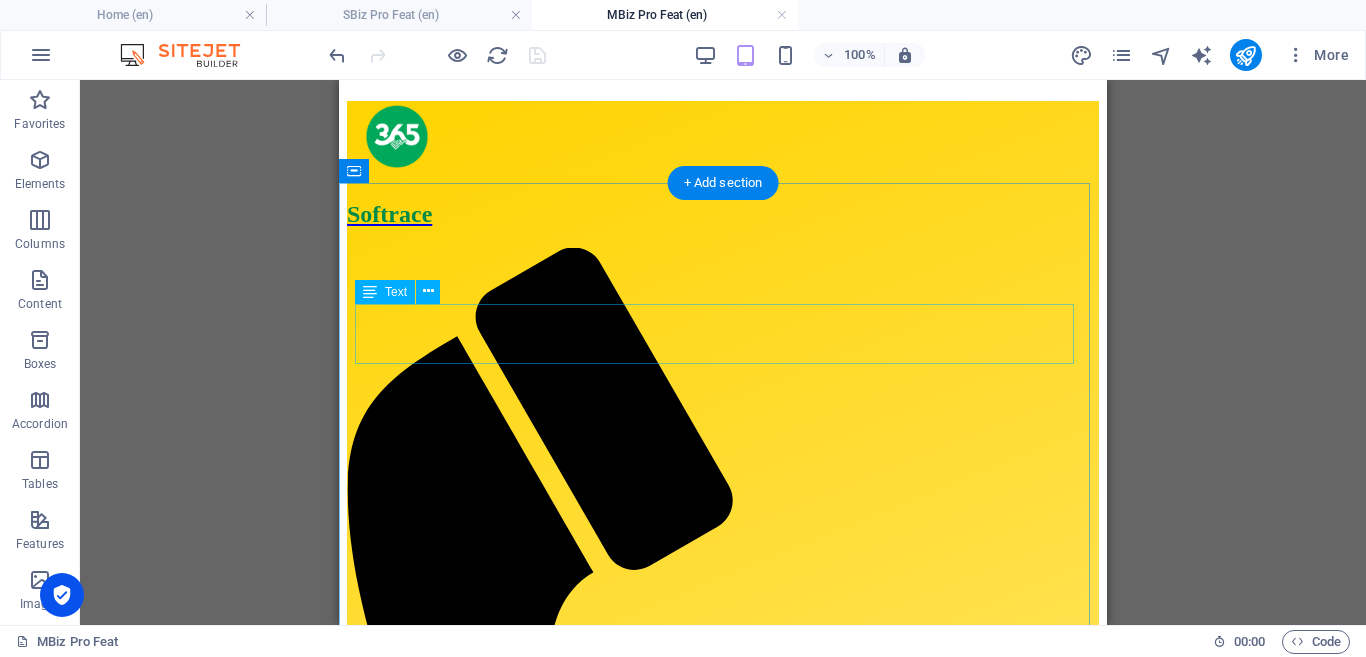 click on "Product Name" at bounding box center (723, 1450) 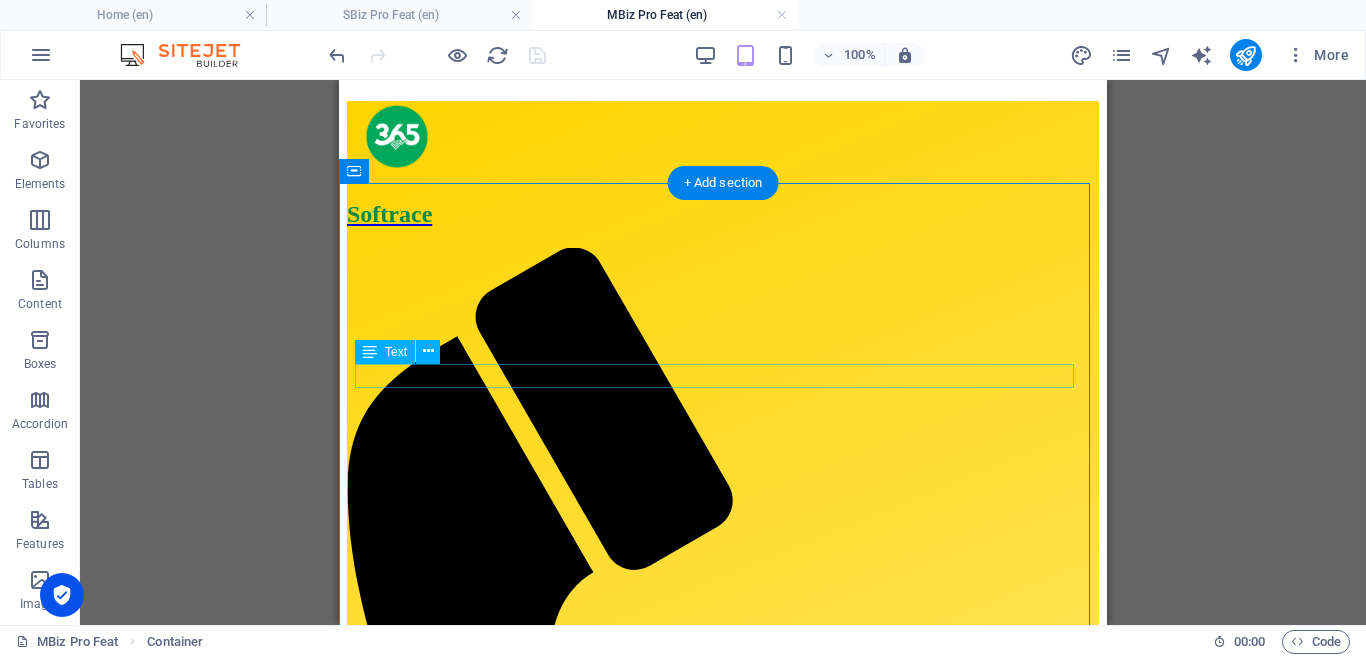 click on "365-Softrace Accounting Pro-x1" at bounding box center [723, 1506] 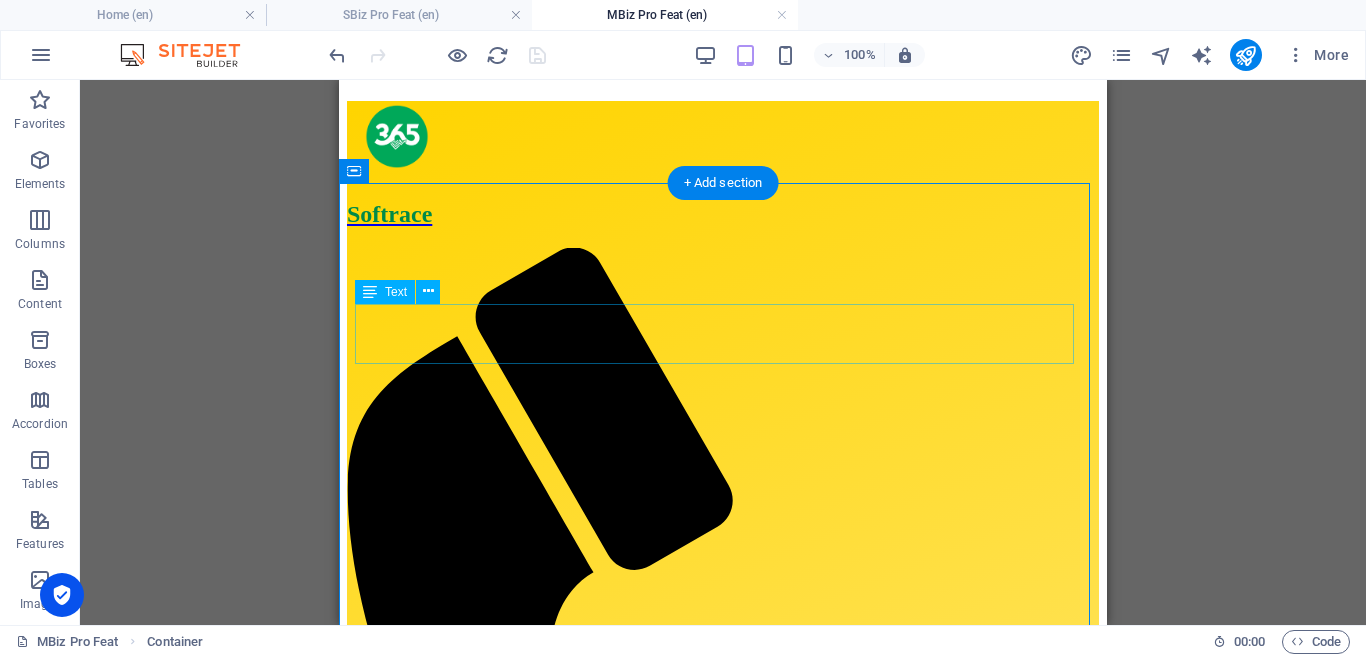 click on "Product Name" at bounding box center [723, 1450] 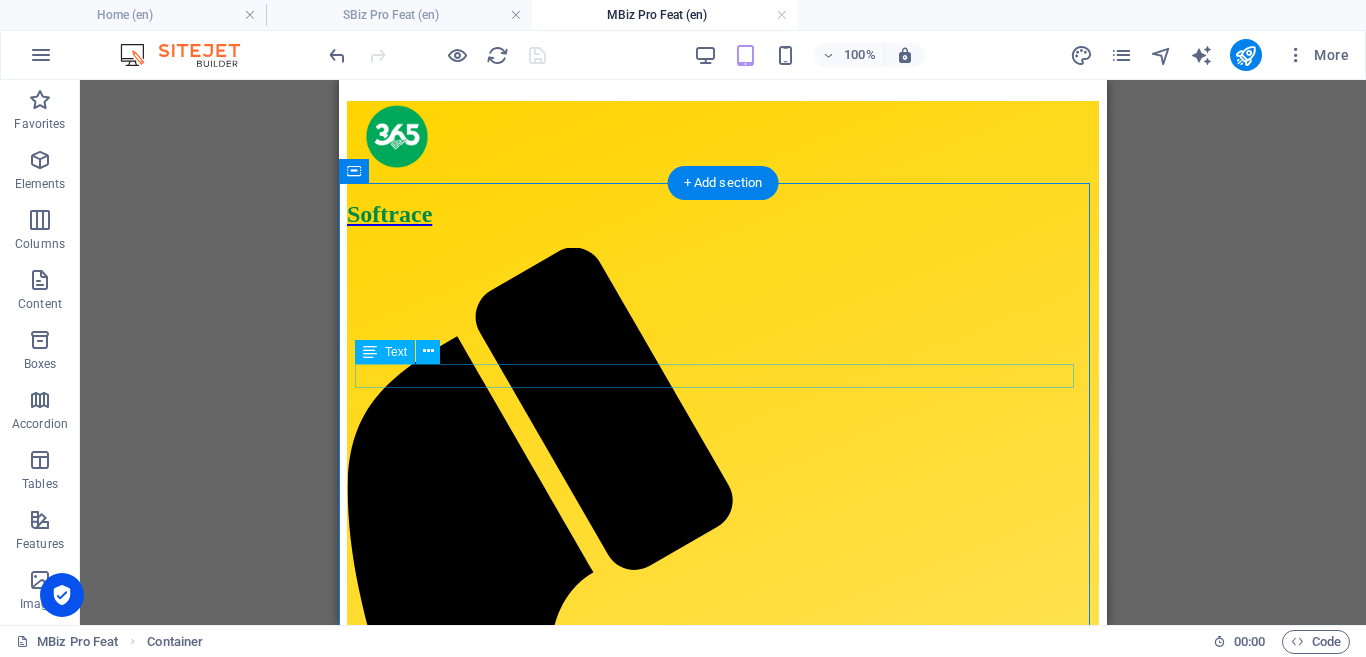 click on "365-Softrace Accounting Pro-x1" at bounding box center (723, 1506) 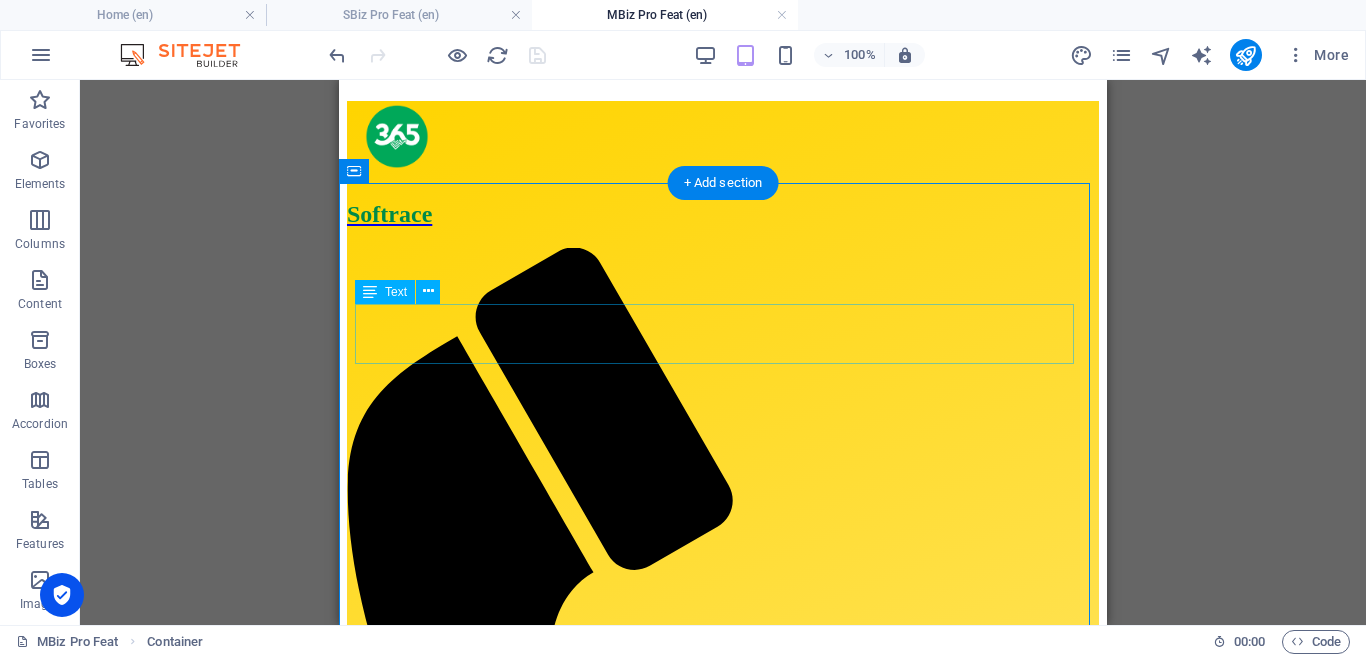 click on "Product Name" at bounding box center (723, 1450) 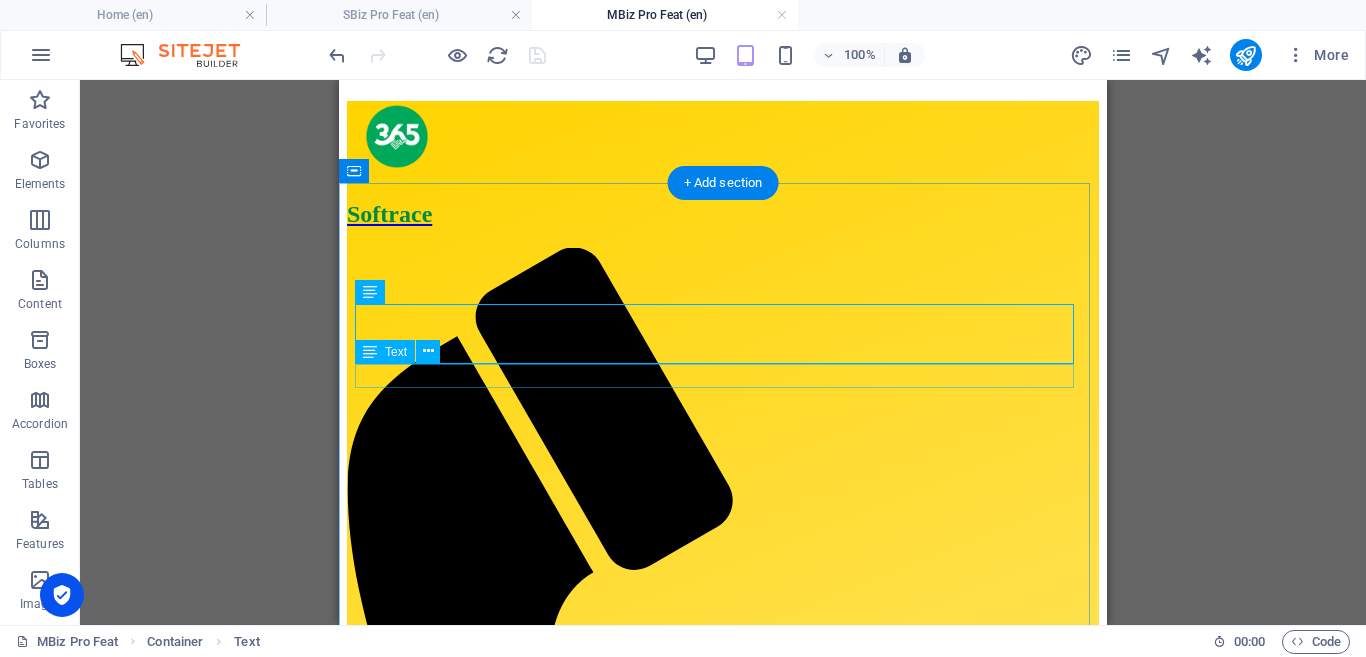 click on "365-Softrace Accounting Pro-x1" at bounding box center (723, 1506) 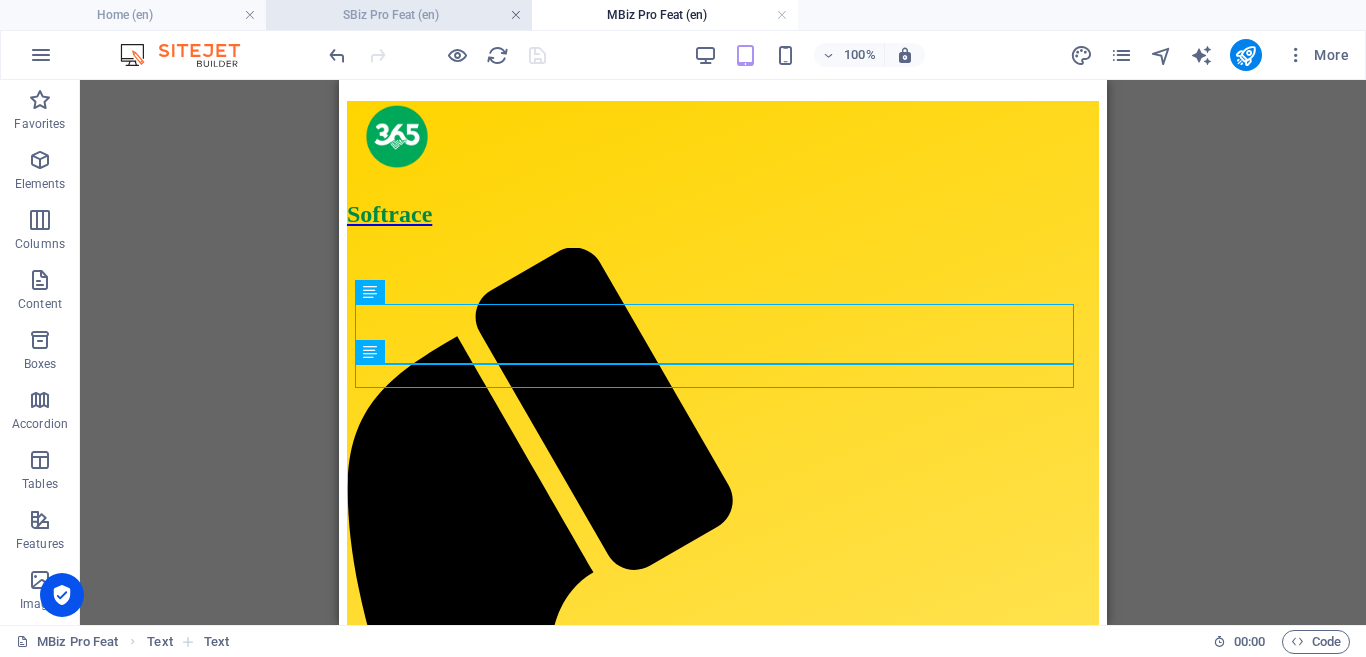 click at bounding box center (516, 15) 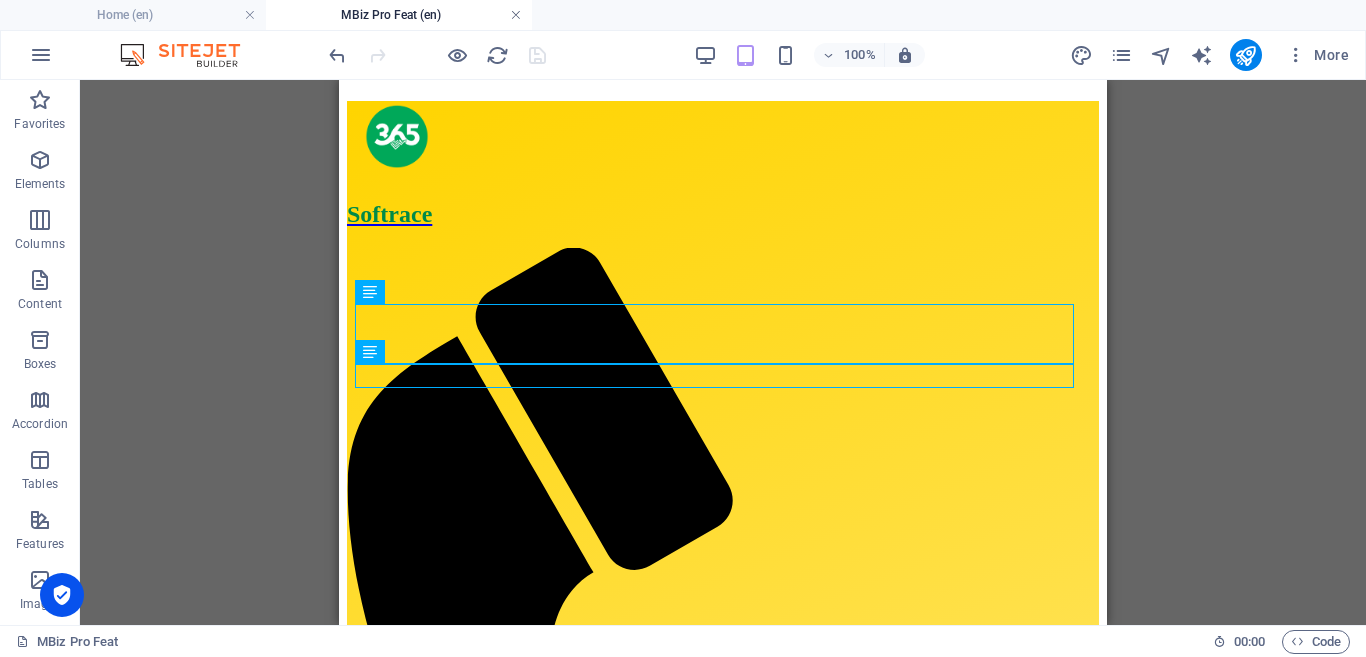 click at bounding box center [516, 15] 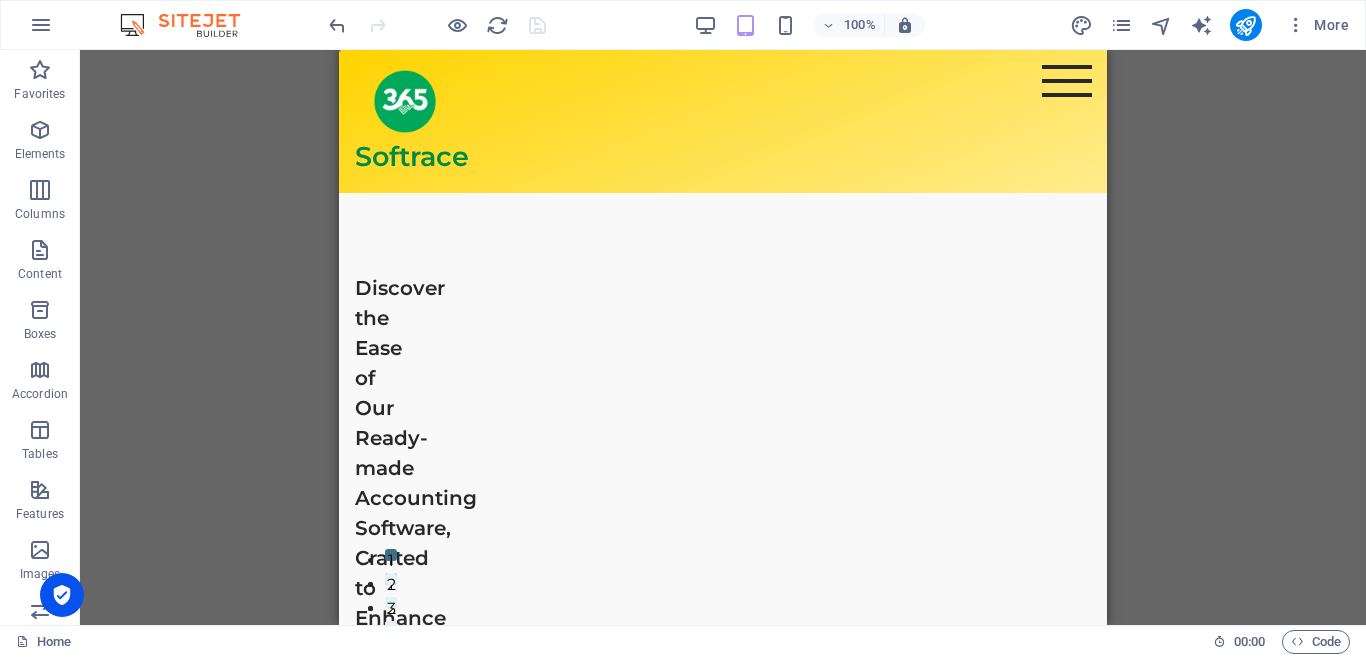 scroll, scrollTop: 1149, scrollLeft: 0, axis: vertical 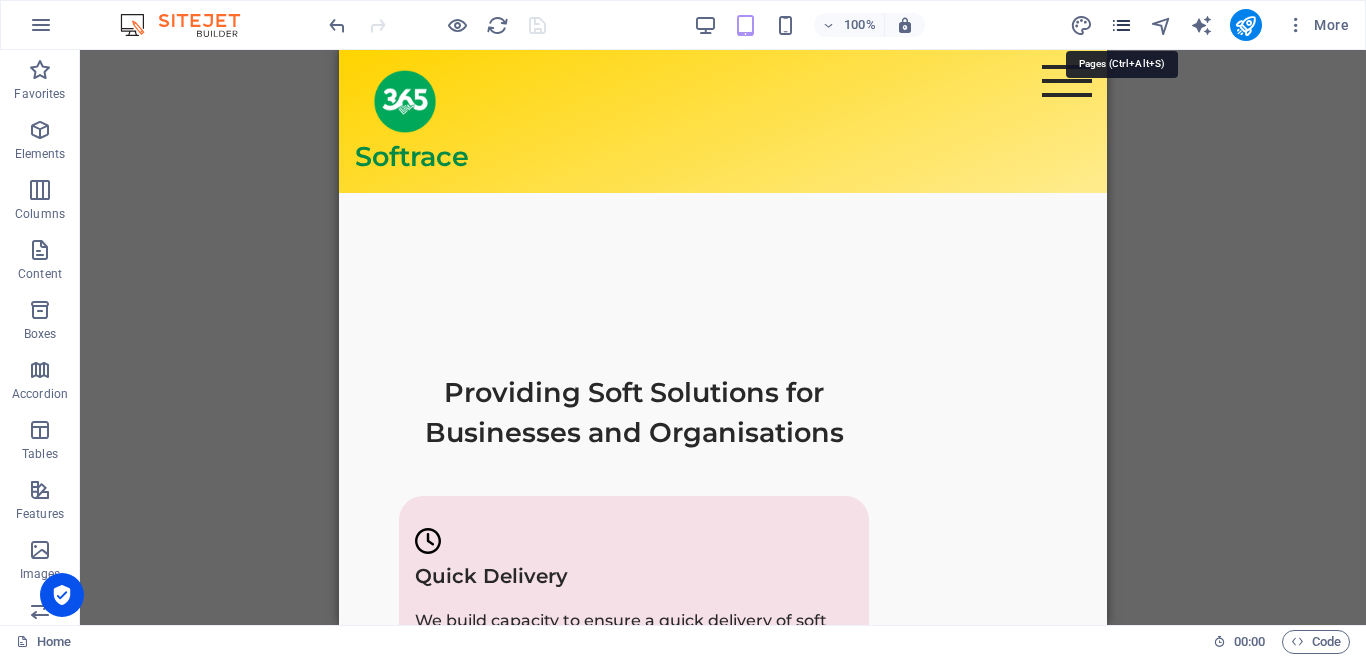 click at bounding box center (1121, 25) 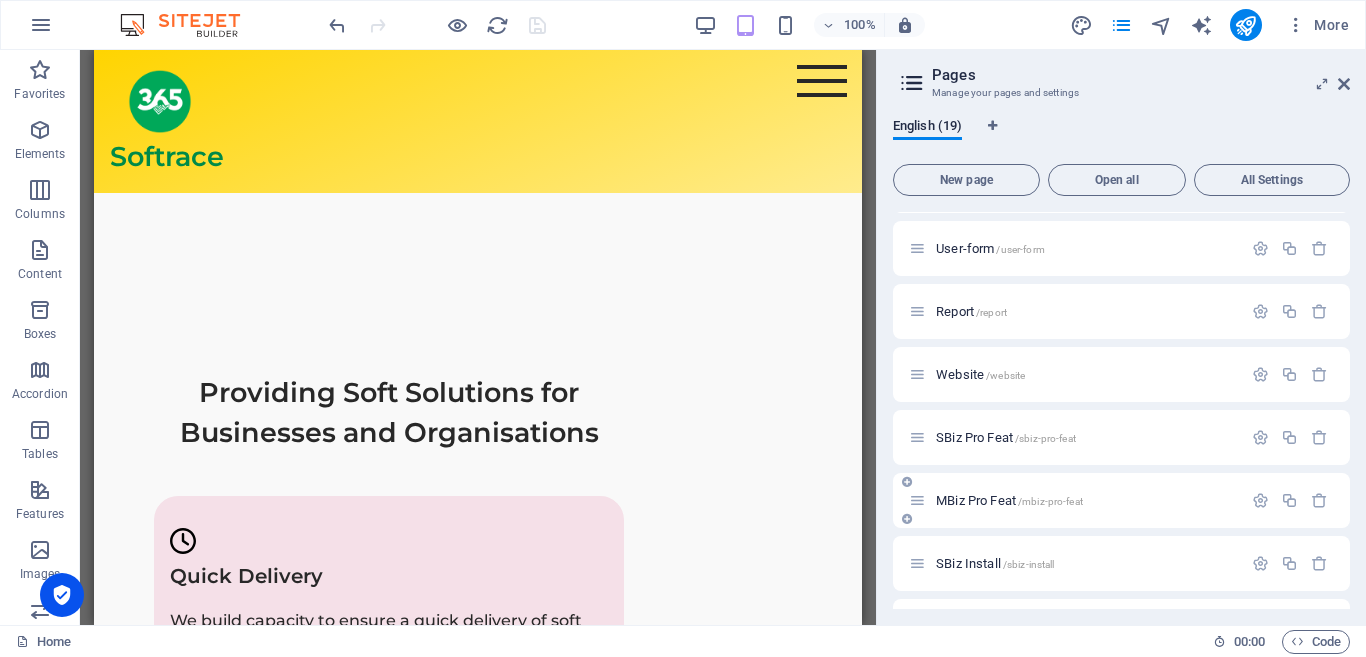 scroll, scrollTop: 600, scrollLeft: 0, axis: vertical 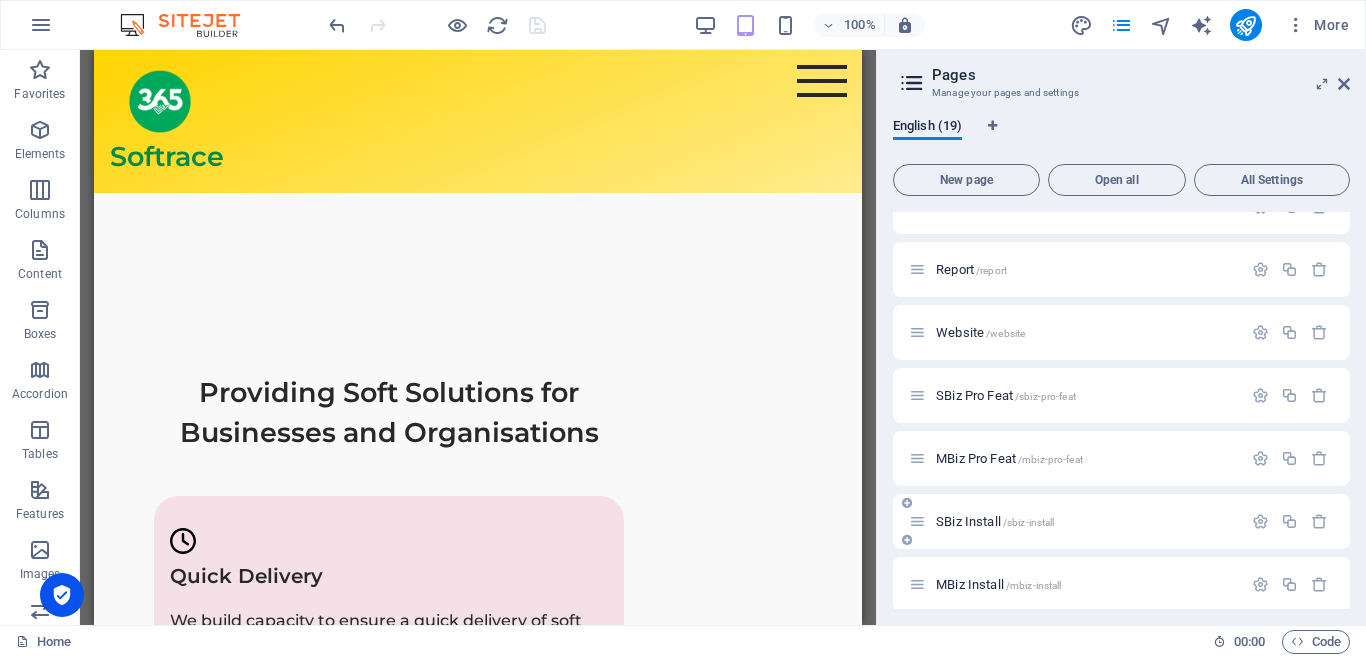 click on "SBiz Install /sbiz-install" at bounding box center [995, 521] 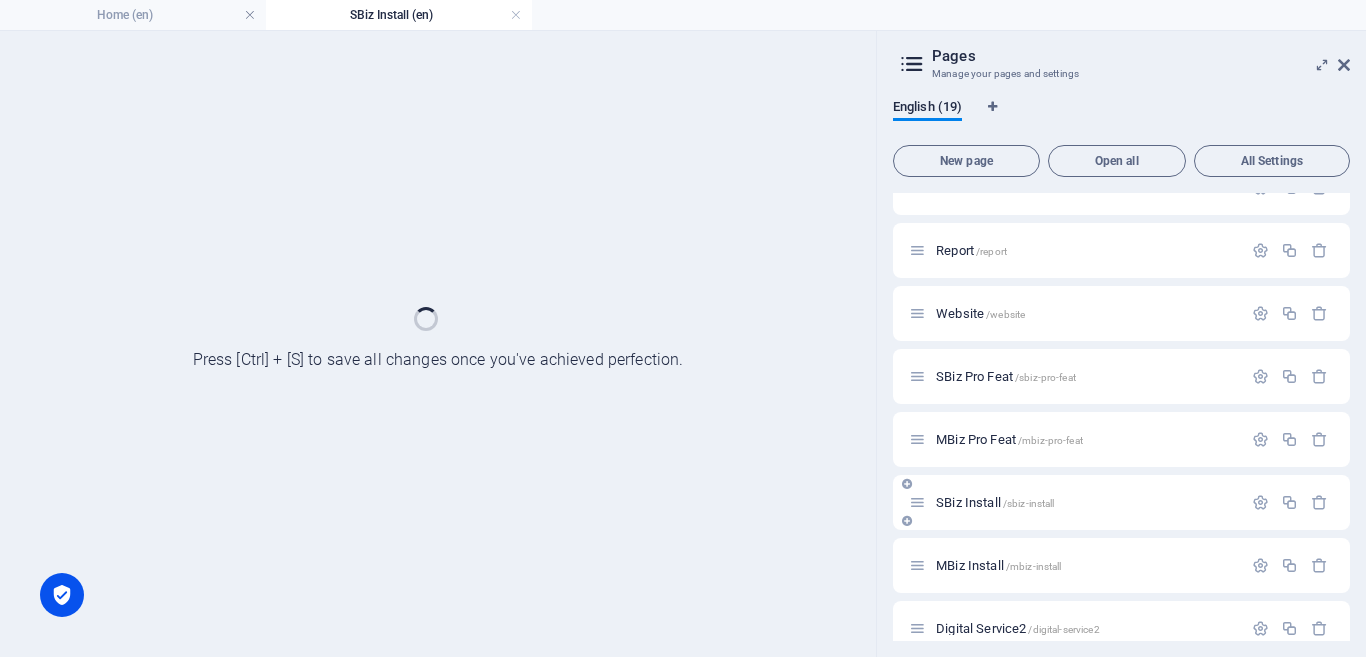 scroll, scrollTop: 0, scrollLeft: 0, axis: both 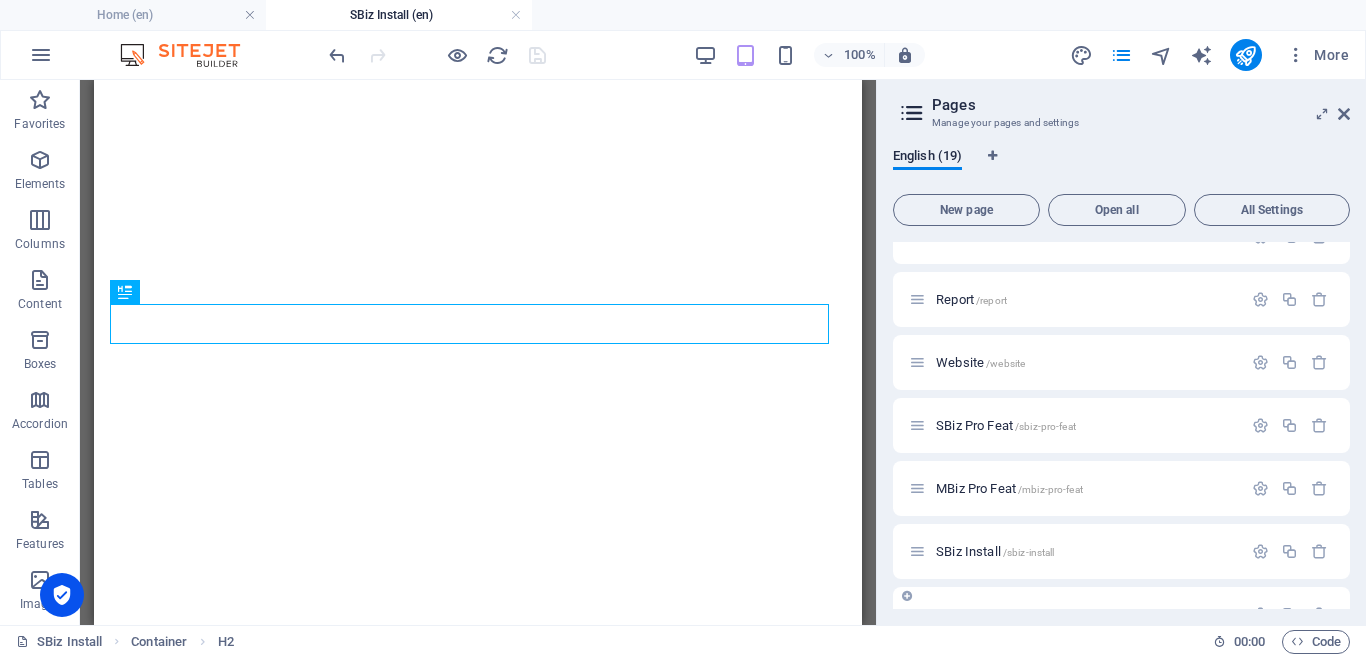 click on "SBiz Install /sbiz-install" at bounding box center (1121, 551) 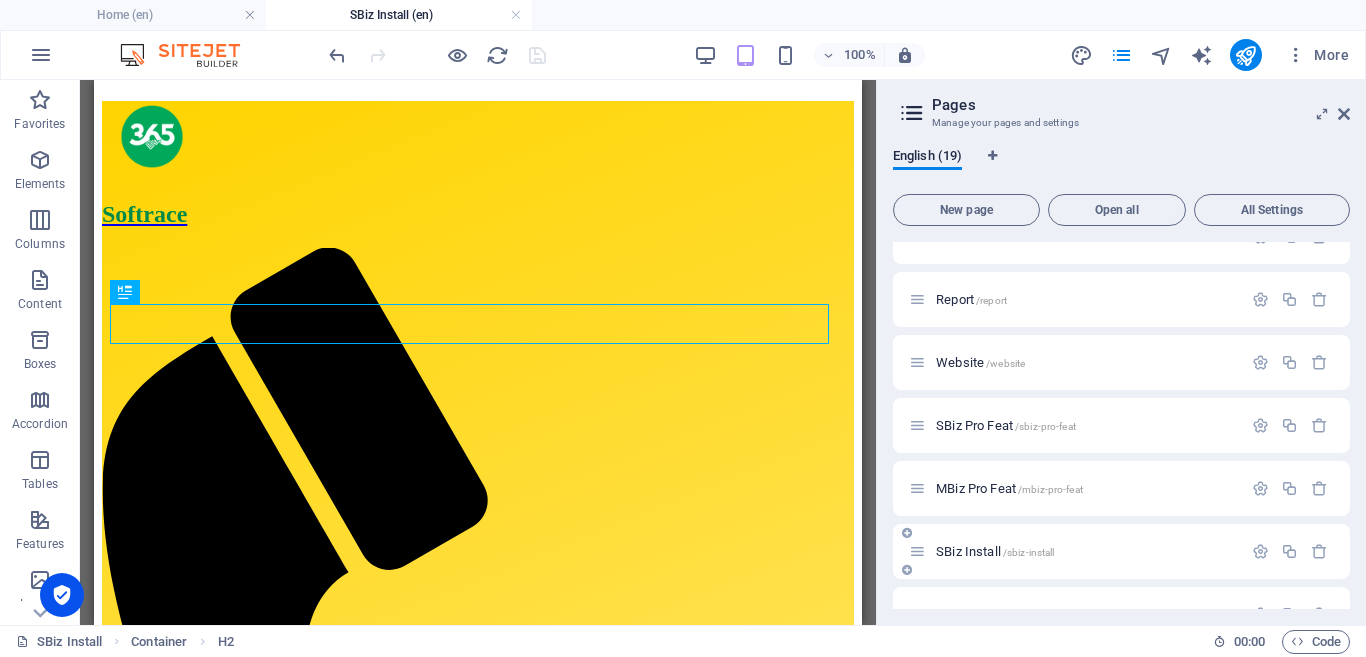 scroll, scrollTop: 0, scrollLeft: 0, axis: both 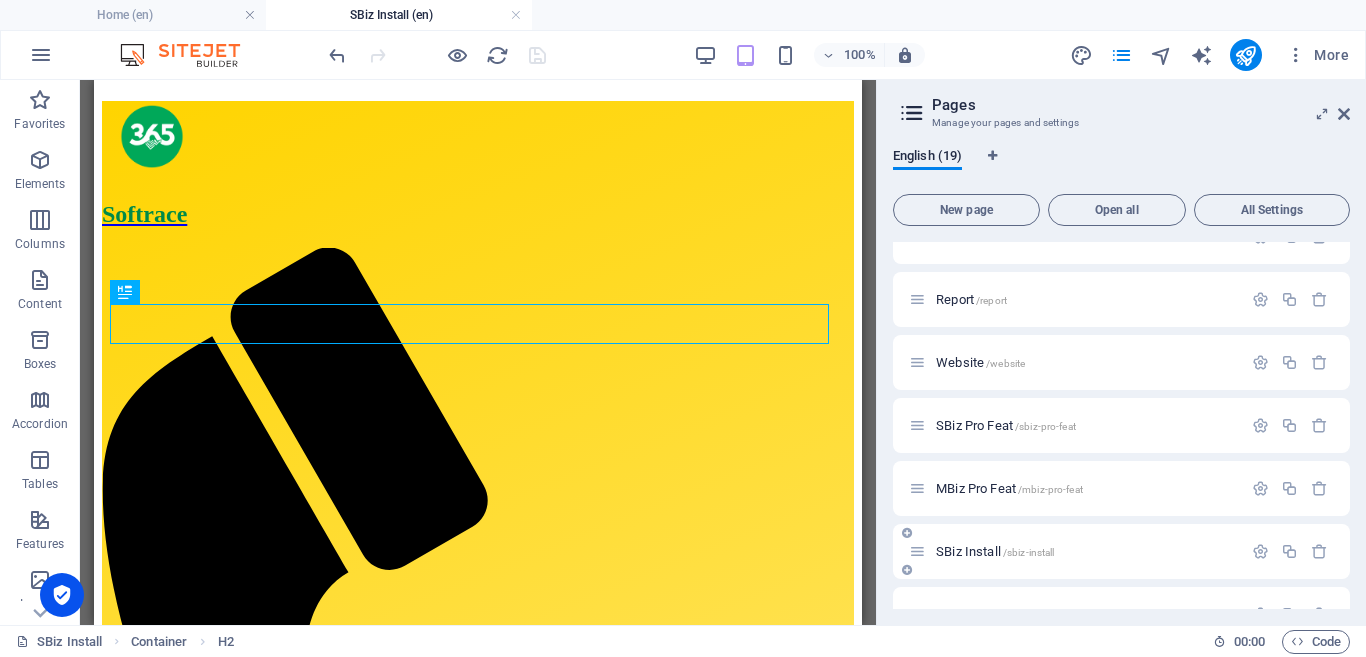 click on "SBiz Install /sbiz-install" at bounding box center [995, 551] 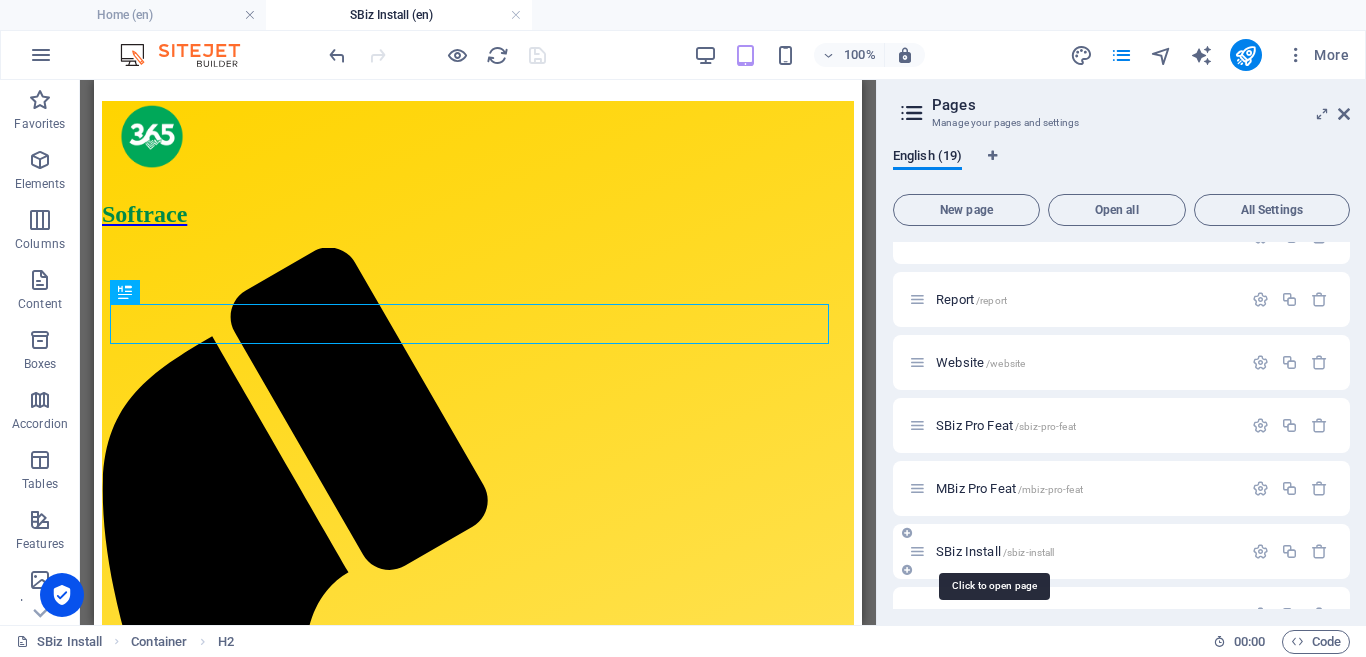 click on "SBiz Install /sbiz-install" at bounding box center (995, 551) 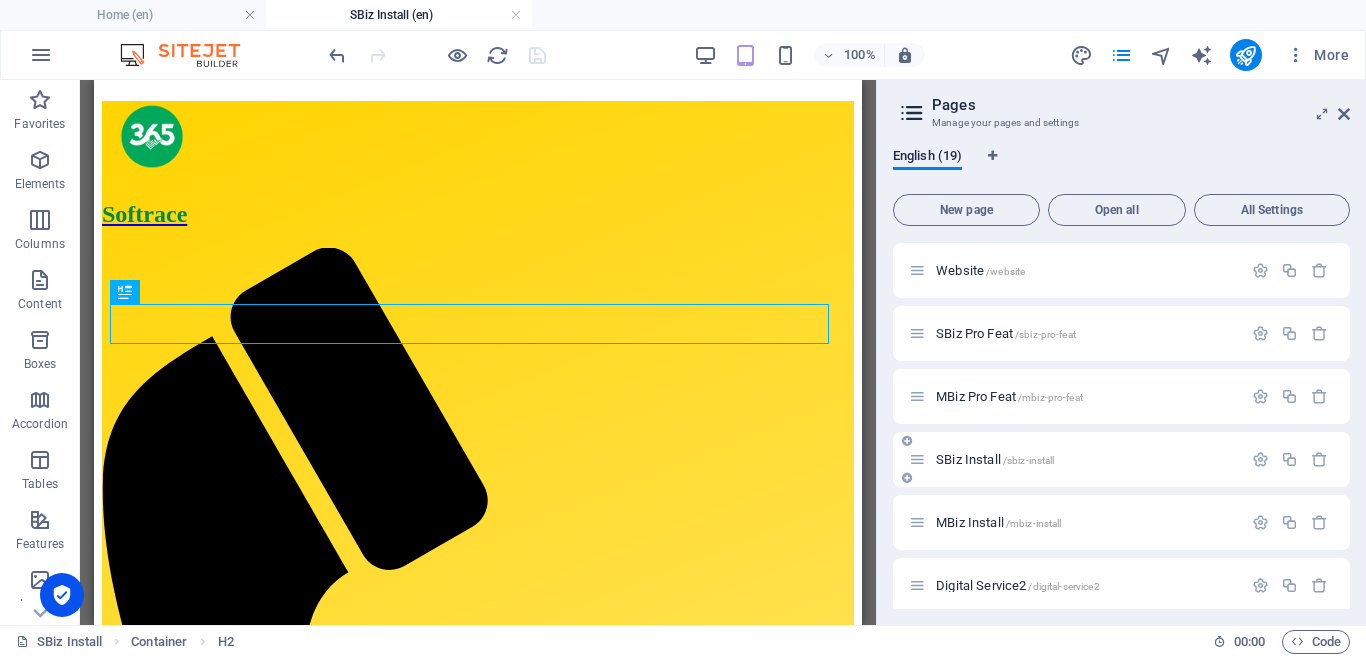 scroll, scrollTop: 700, scrollLeft: 0, axis: vertical 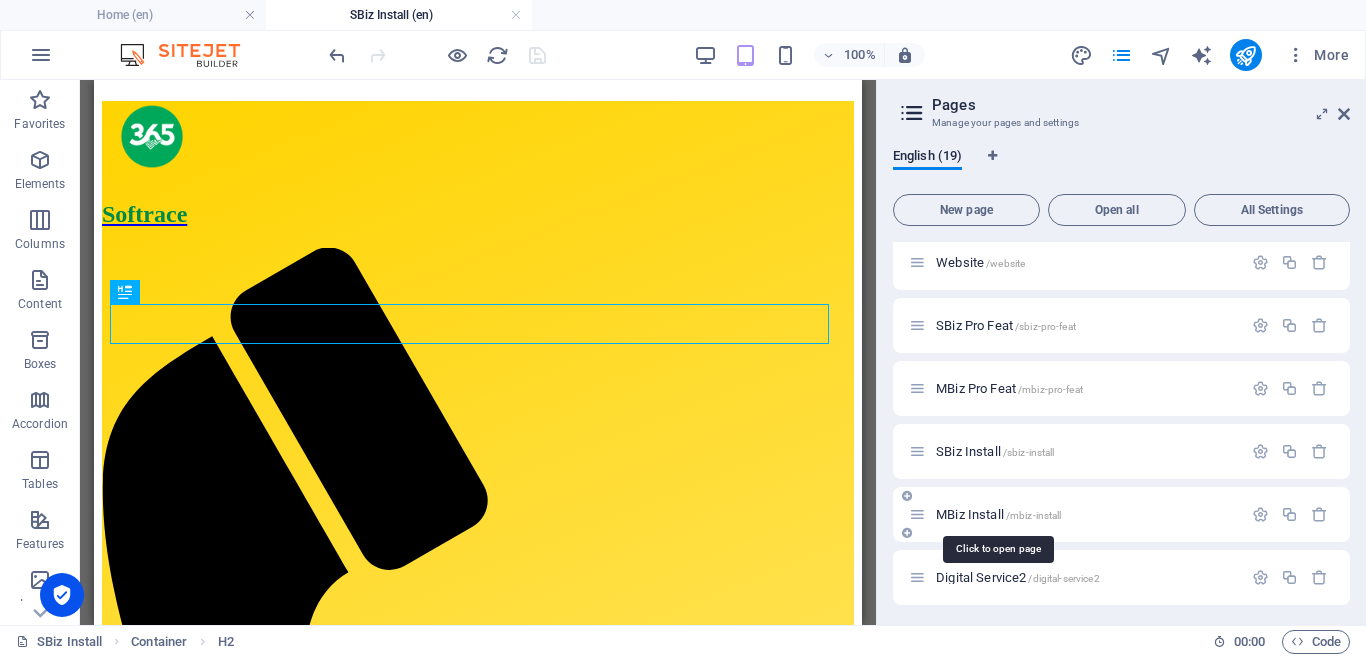 click on "MBiz Install /mbiz-install" at bounding box center (998, 514) 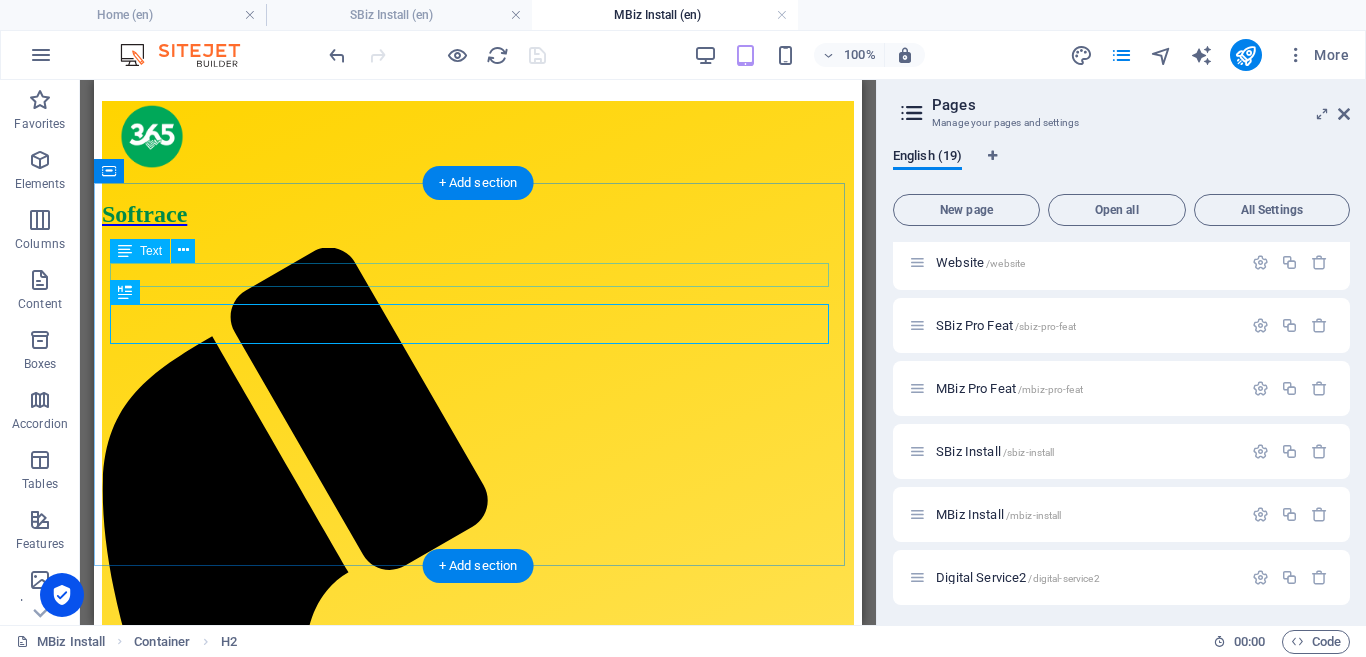 scroll, scrollTop: 0, scrollLeft: 0, axis: both 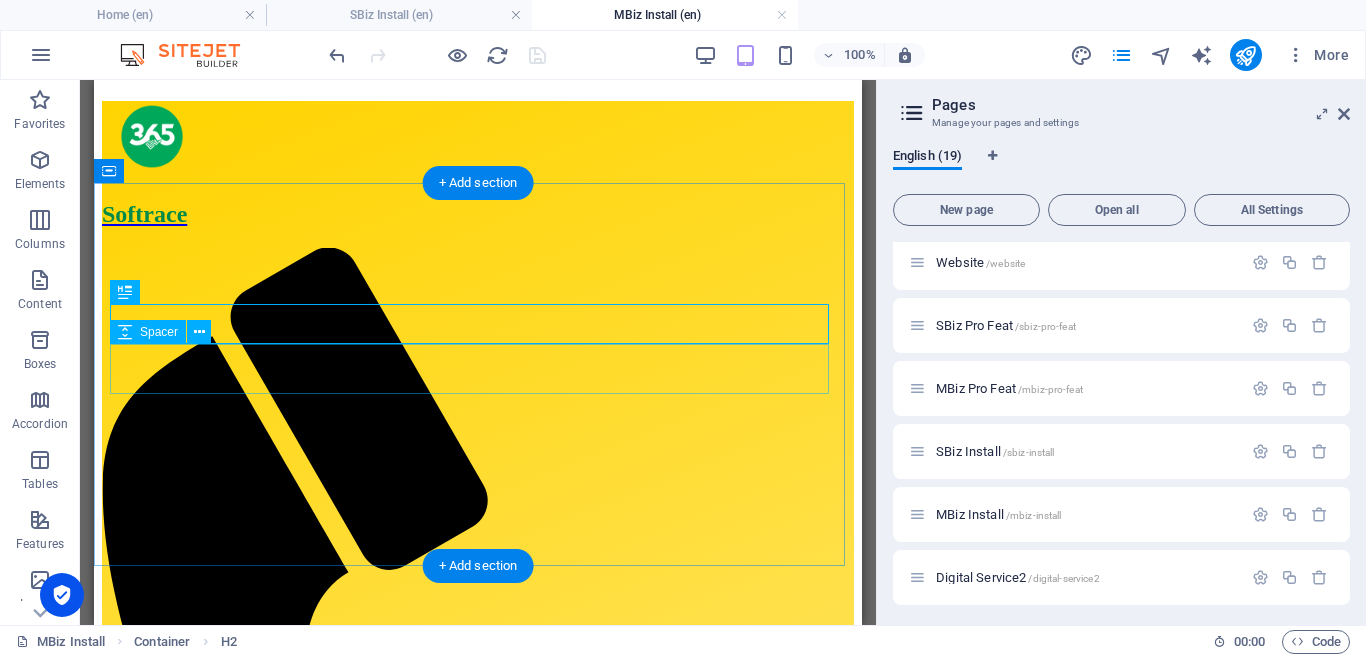 click at bounding box center [478, 1496] 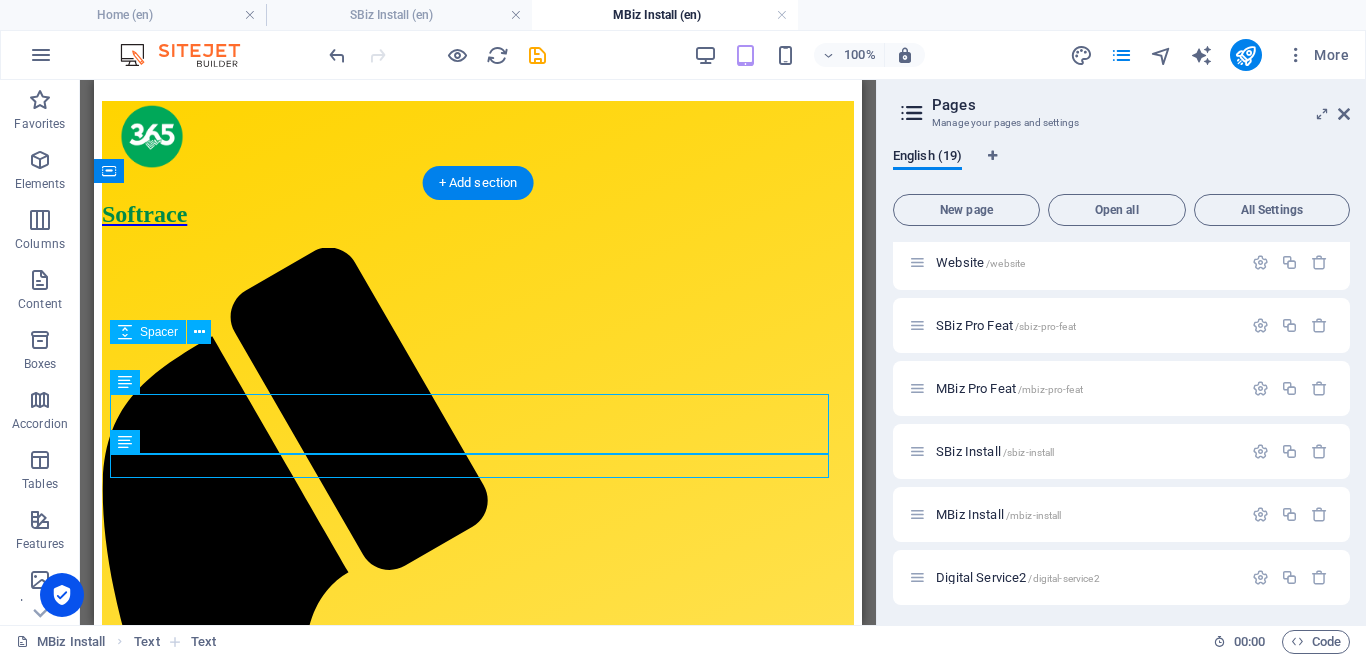click at bounding box center [478, 1496] 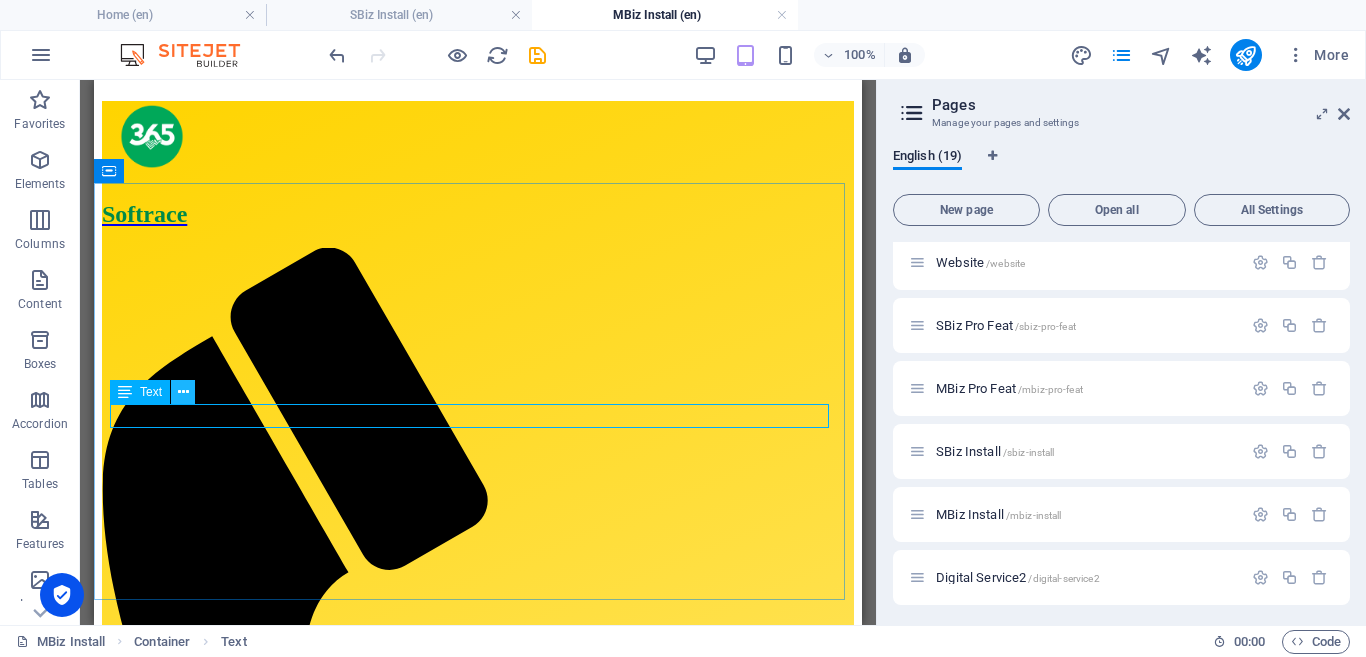 click at bounding box center [183, 392] 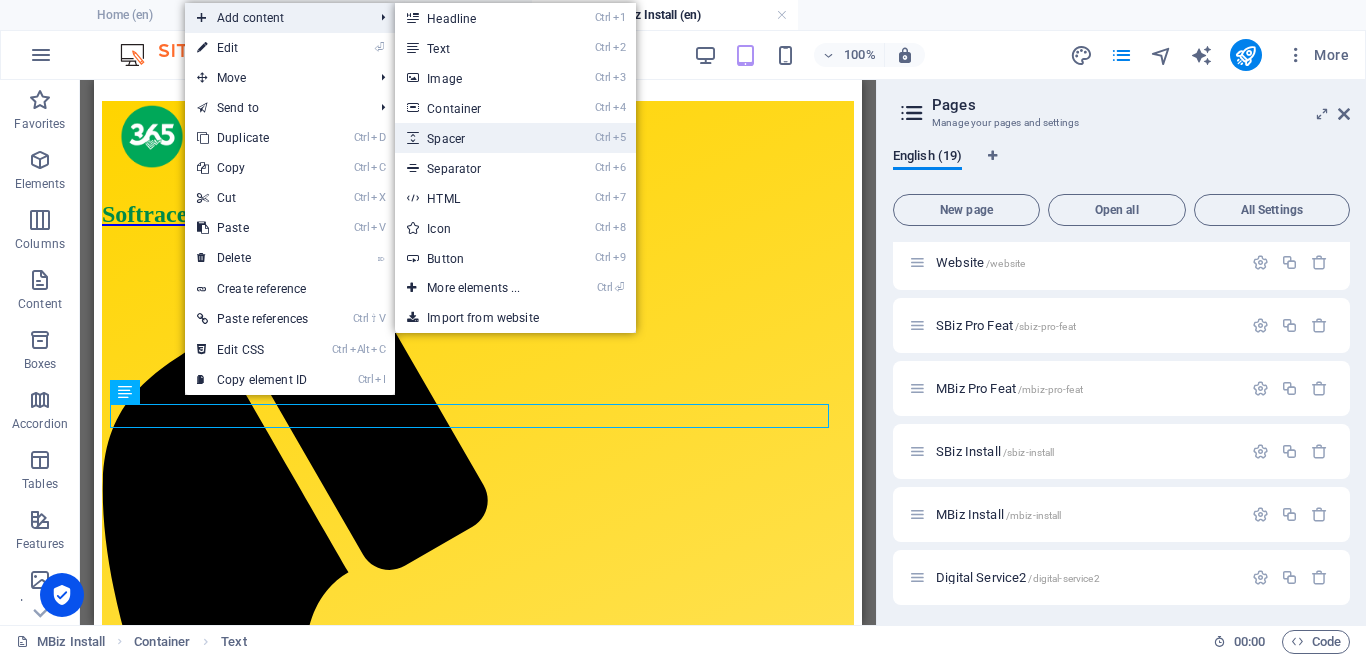 click on "Ctrl 5  Spacer" at bounding box center (477, 138) 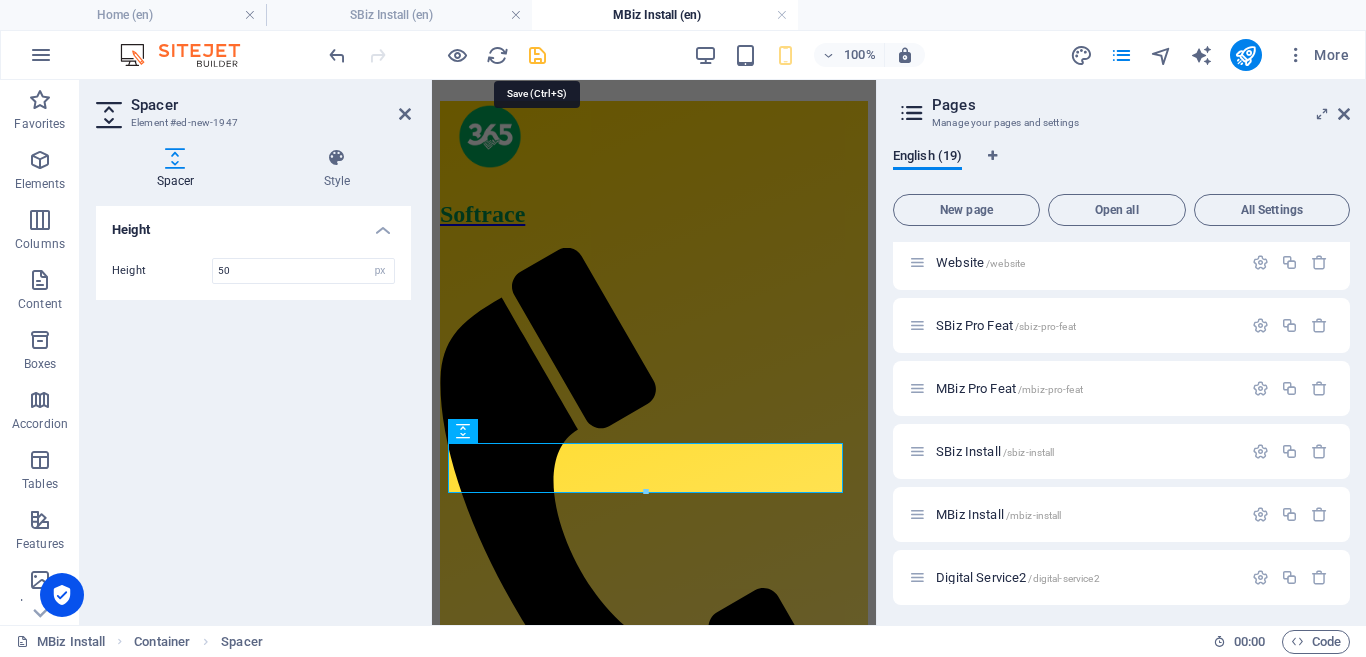 drag, startPoint x: 533, startPoint y: 56, endPoint x: 303, endPoint y: 419, distance: 429.73132 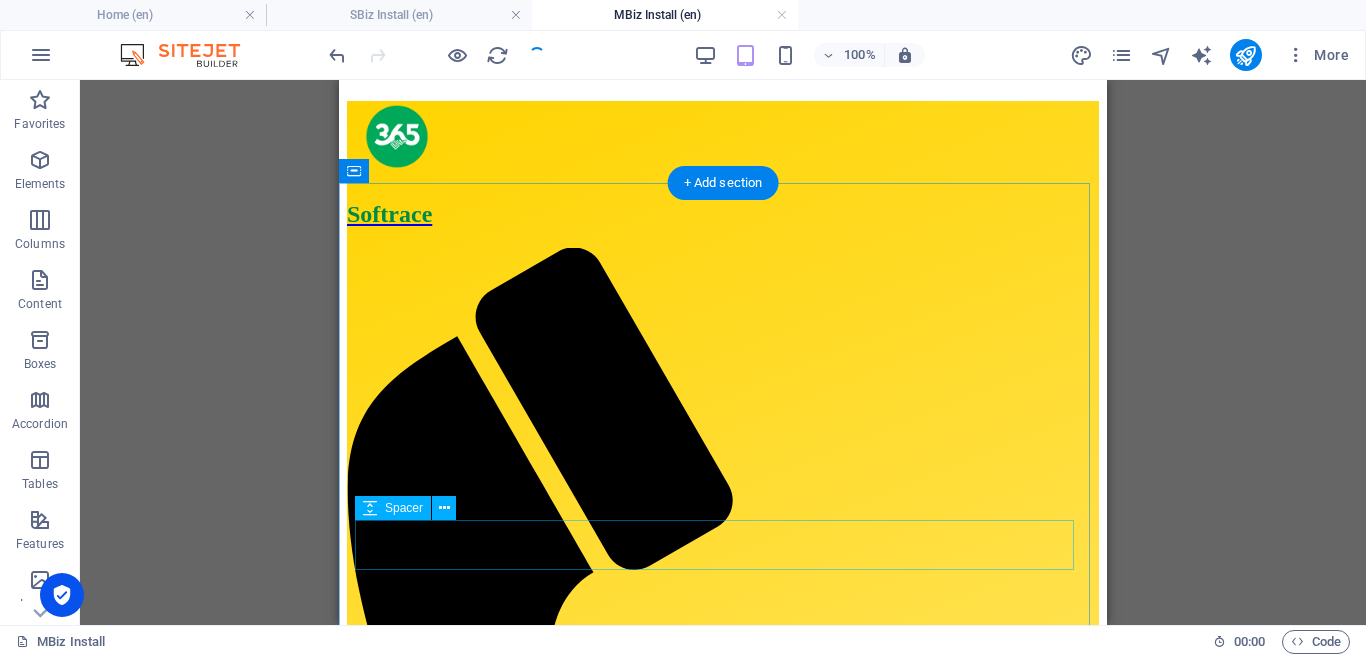 click on "PRODUCT INSTALLATION Accounting Software Suitable For Multiple User Product Name 365-Softrace Accounting Pro-x1 COMING SOON" at bounding box center [723, 1528] 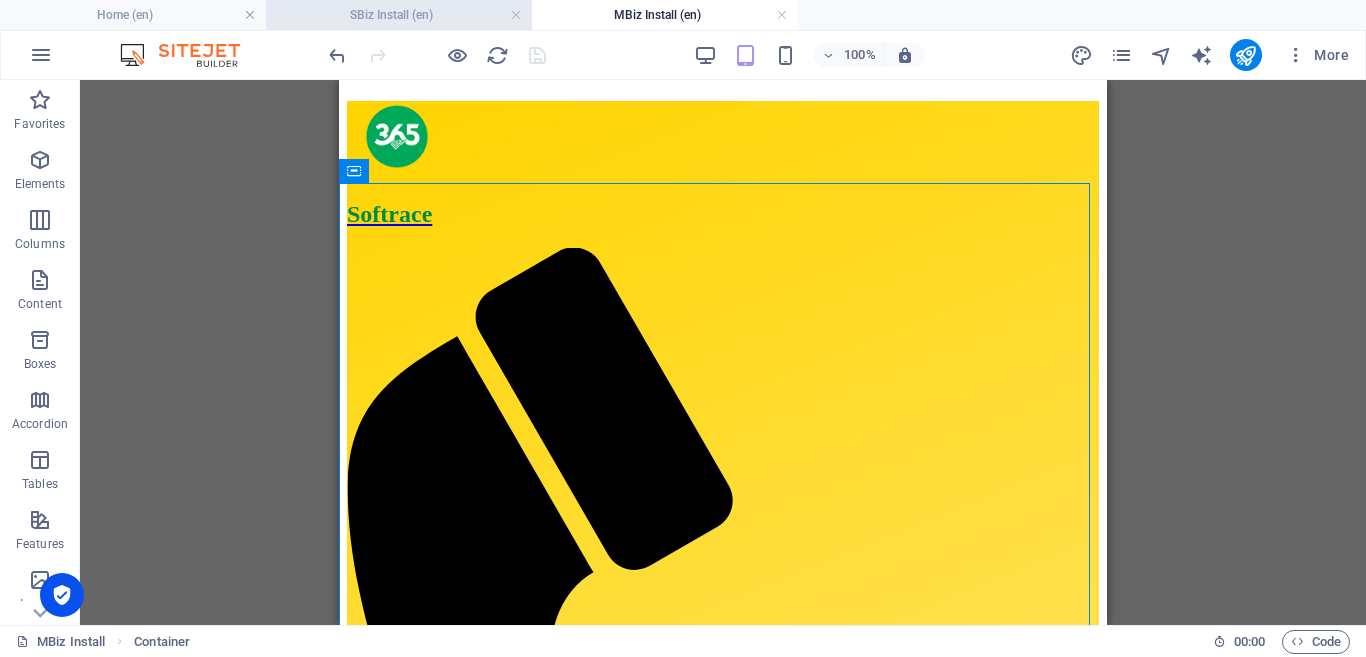 drag, startPoint x: 354, startPoint y: 15, endPoint x: 6, endPoint y: 38, distance: 348.75922 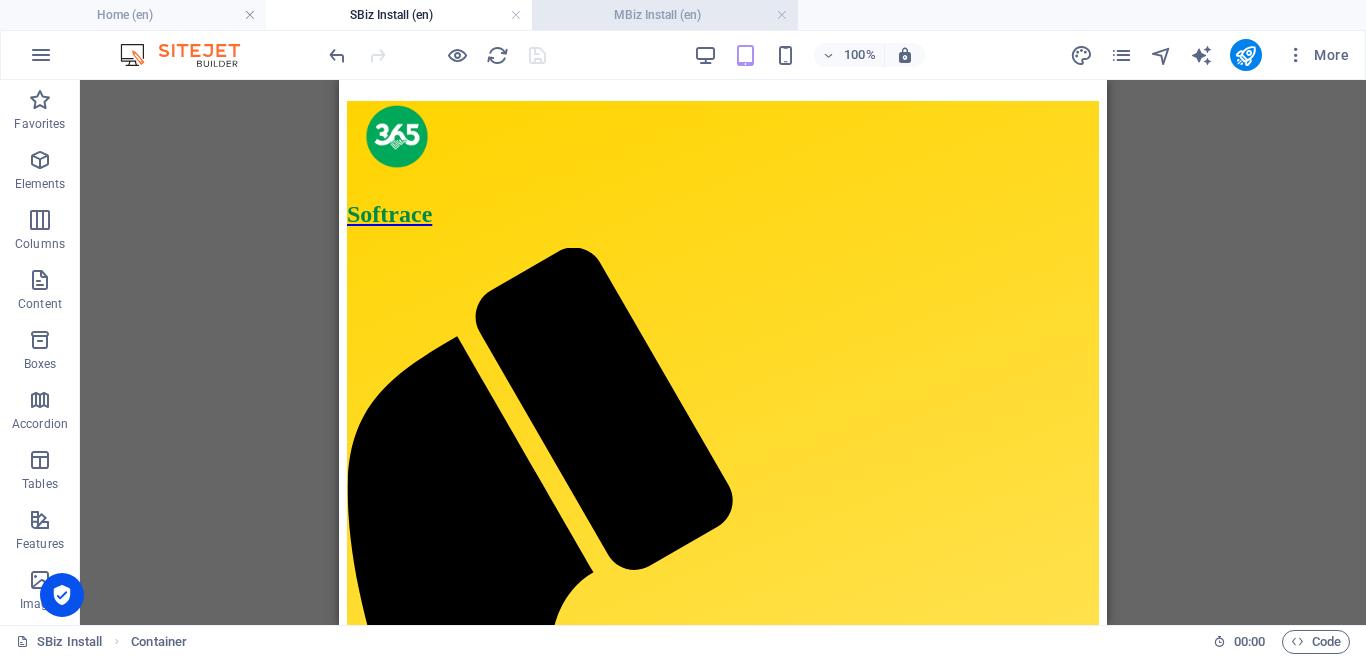 click on "MBiz Install (en)" at bounding box center [665, 15] 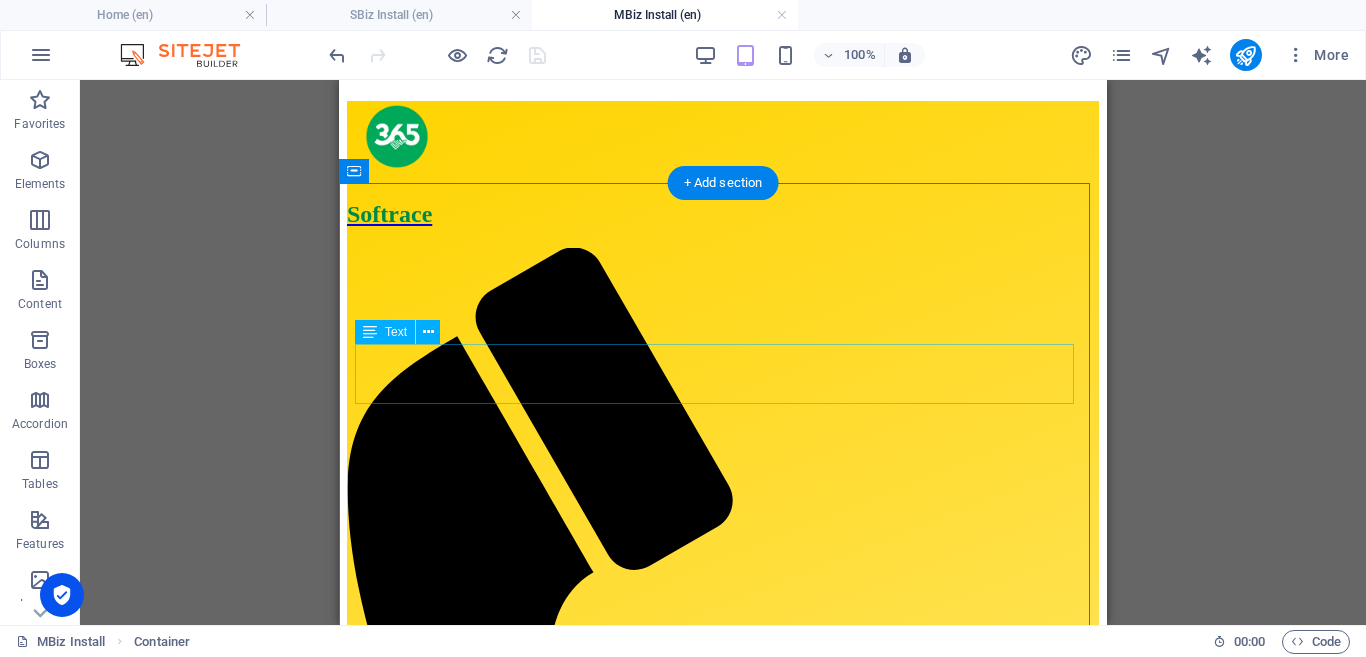 click on "Product Name" at bounding box center [723, 1501] 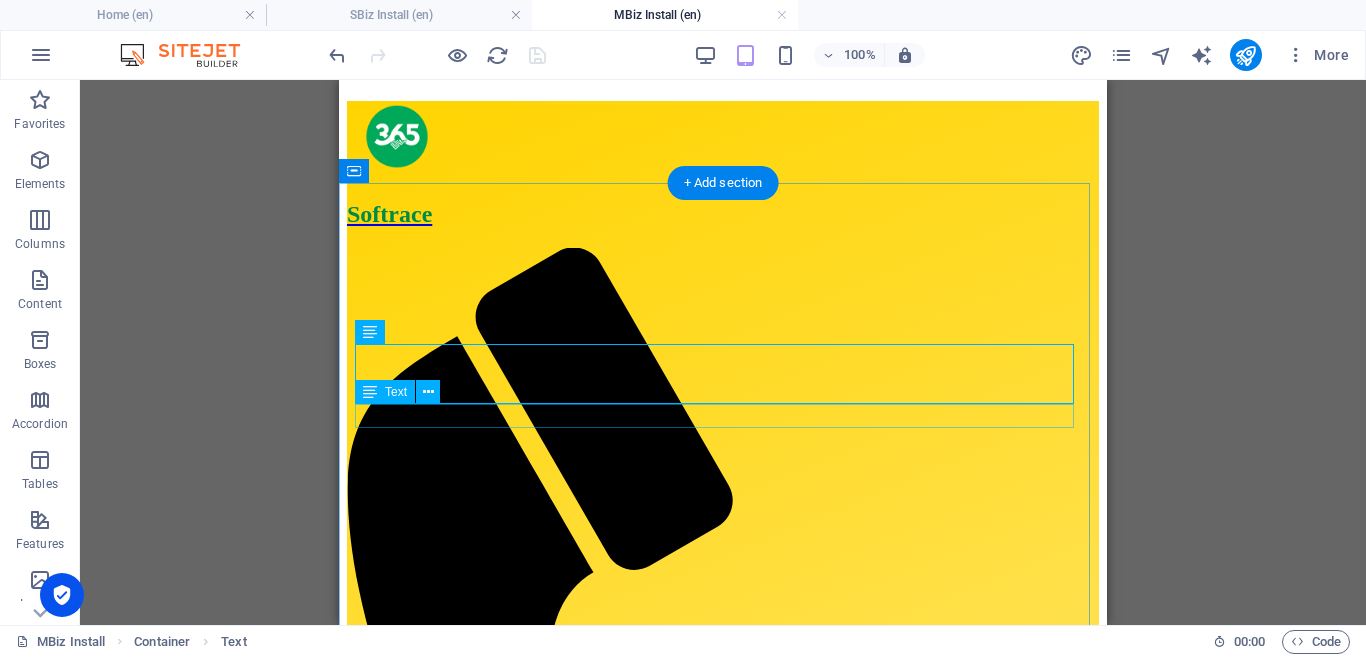 click on "365-Softrace Accounting Pro-x1" at bounding box center [723, 1557] 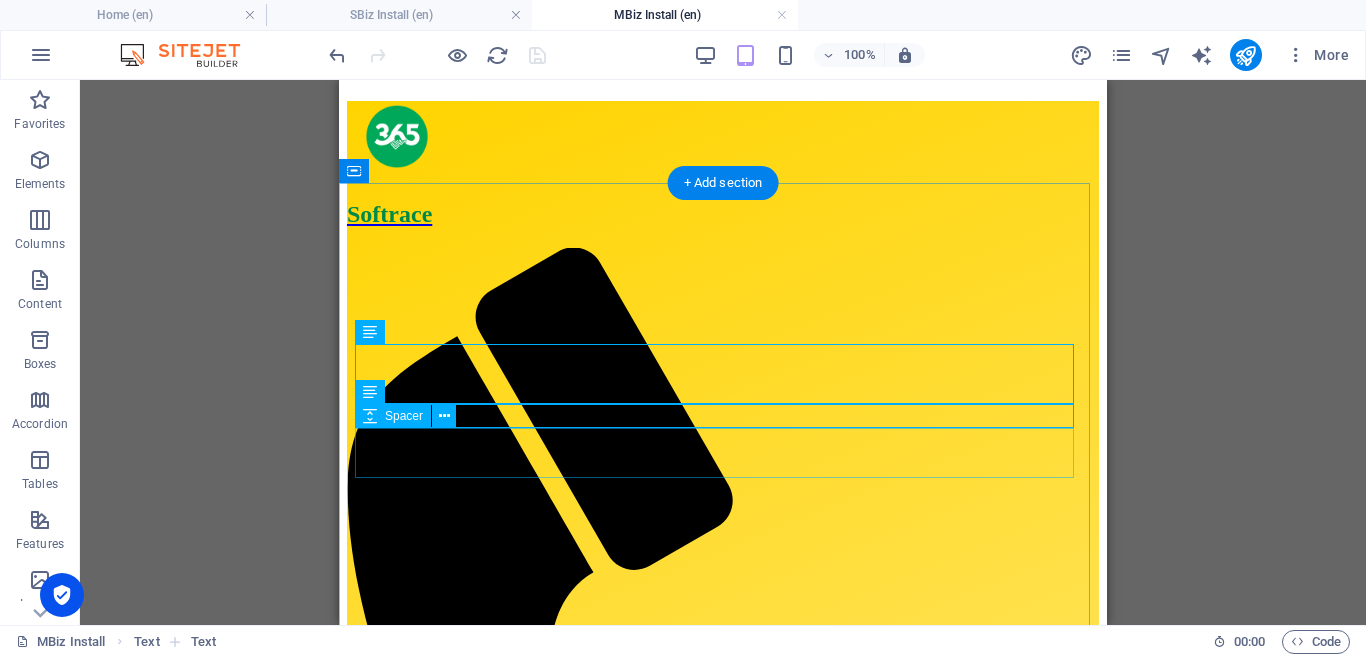 click at bounding box center (723, 1607) 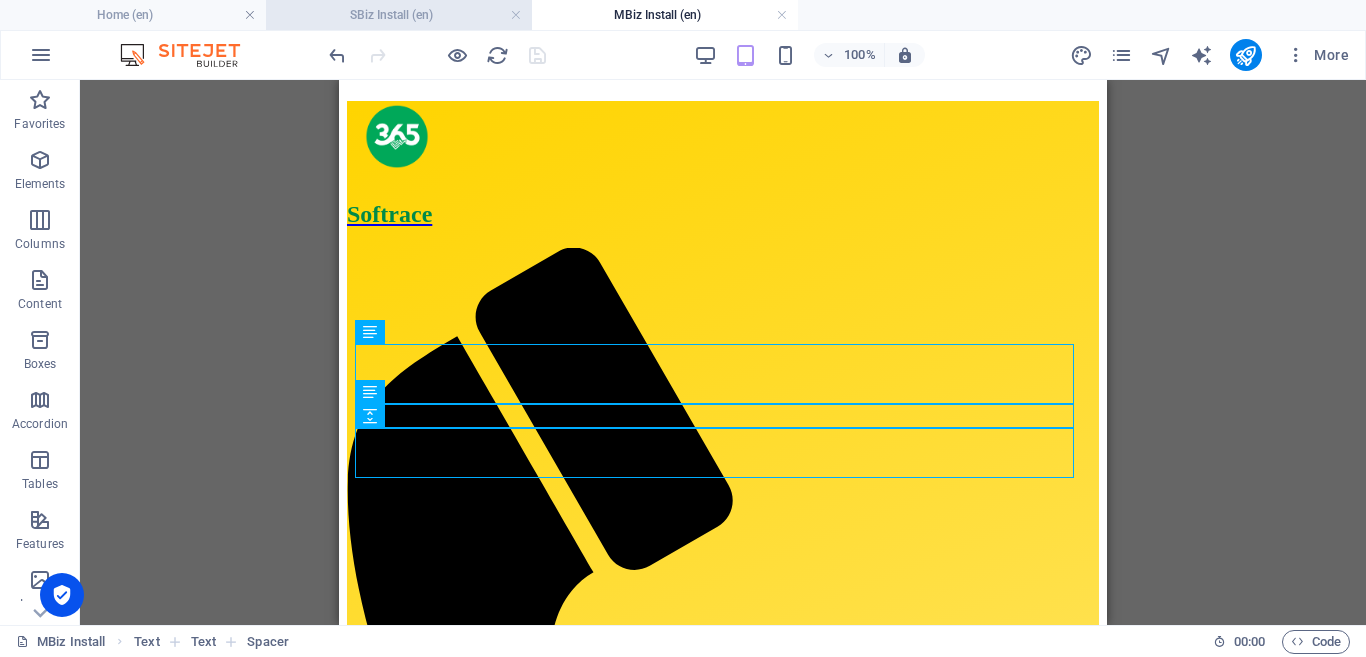 click on "SBiz Install (en)" at bounding box center (399, 15) 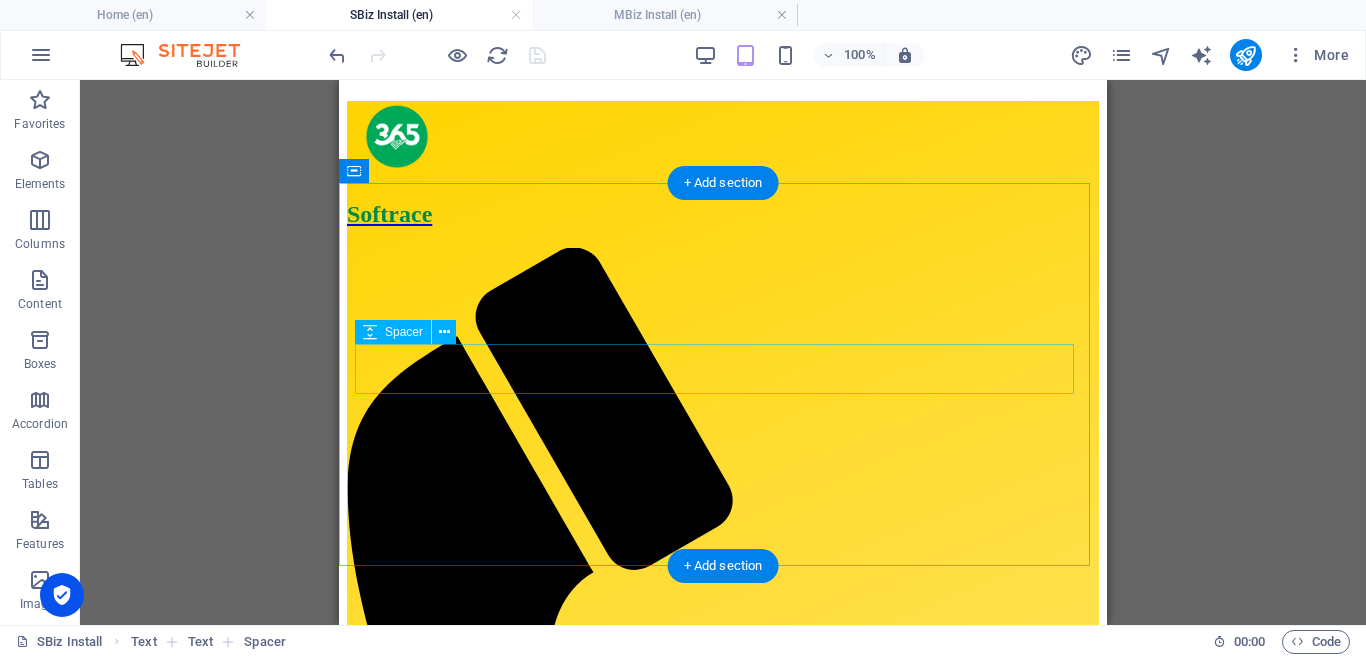 click at bounding box center [723, 1496] 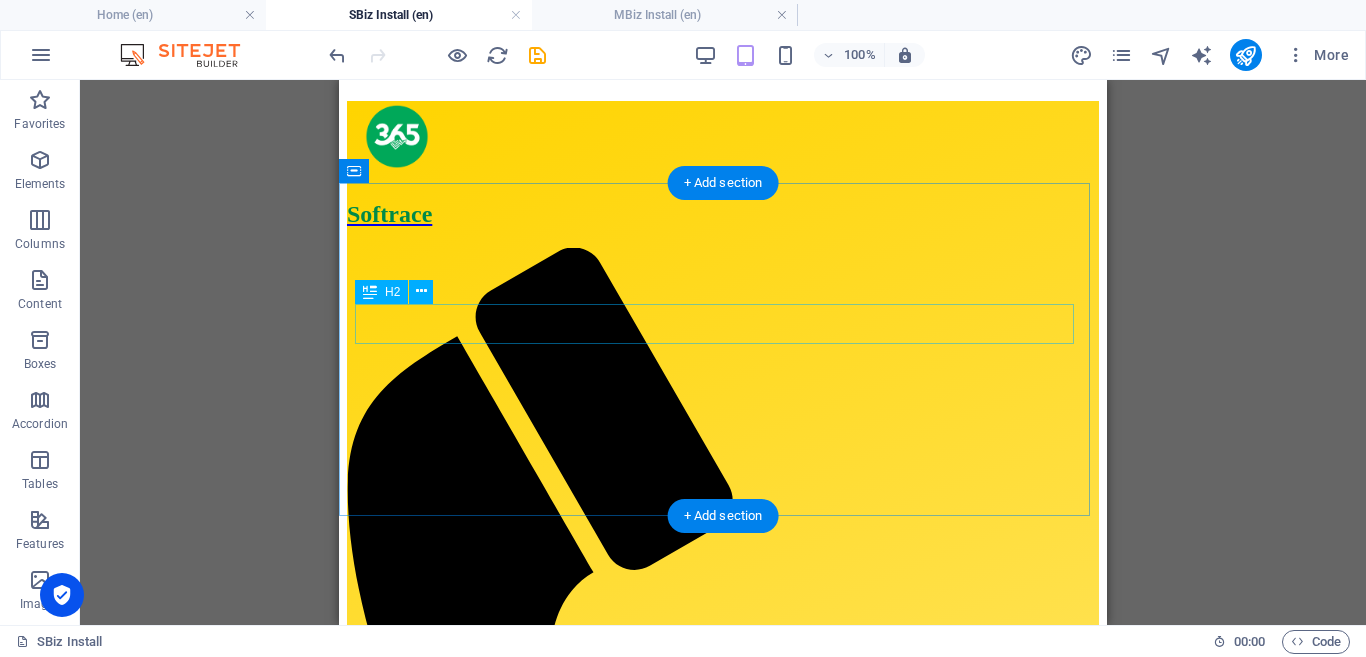 click on "Accounting Software Suitable For Single User" at bounding box center (723, 1437) 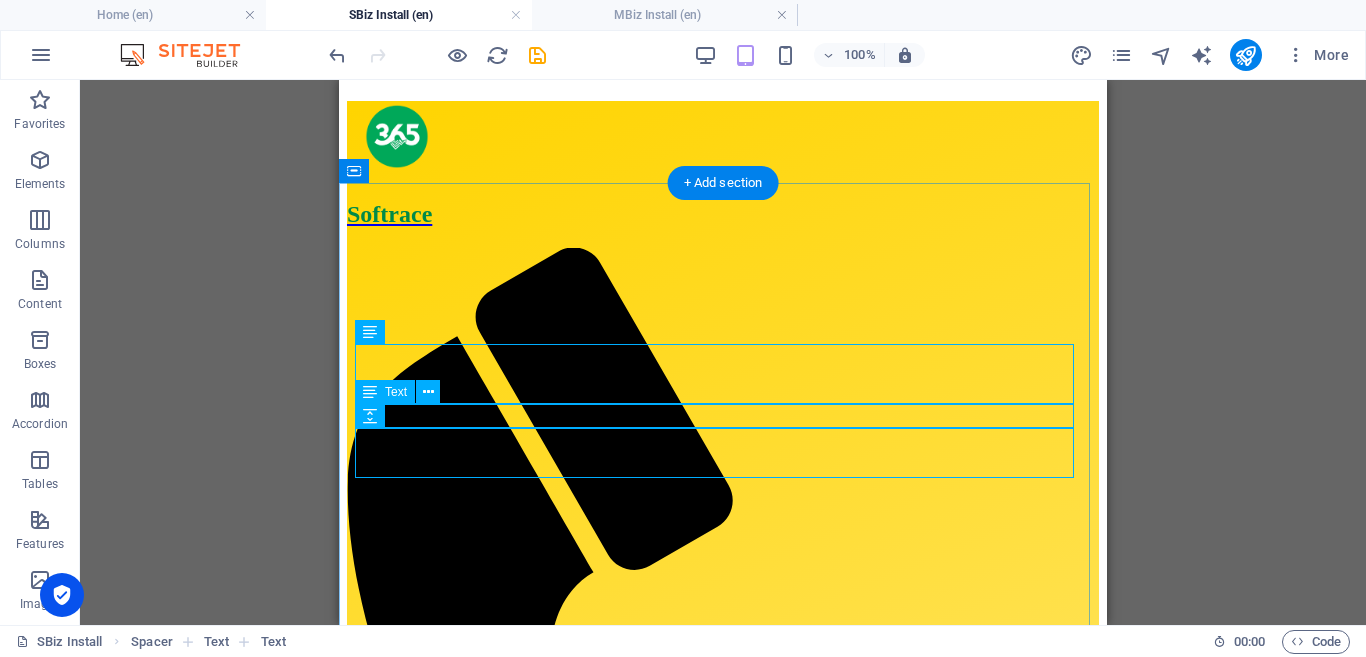 click on "365-Softrace Accounting Pro-x1" at bounding box center (723, 1557) 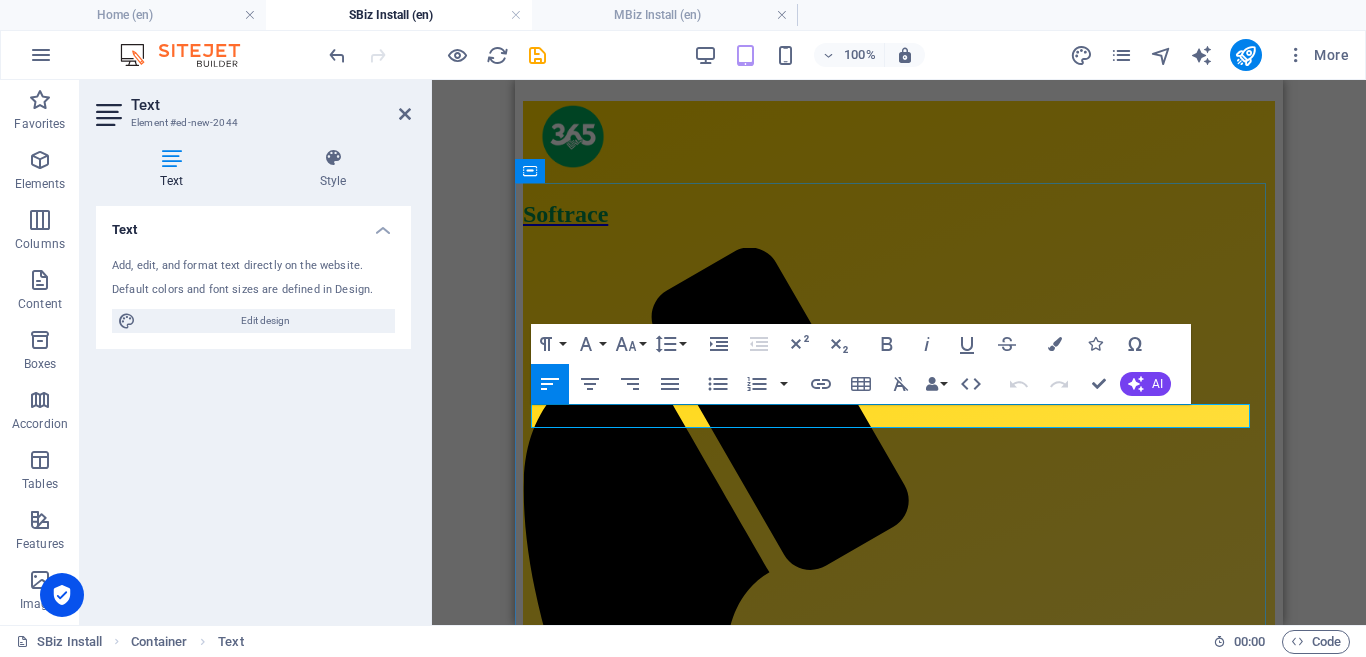 drag, startPoint x: 780, startPoint y: 414, endPoint x: 778, endPoint y: 458, distance: 44.04543 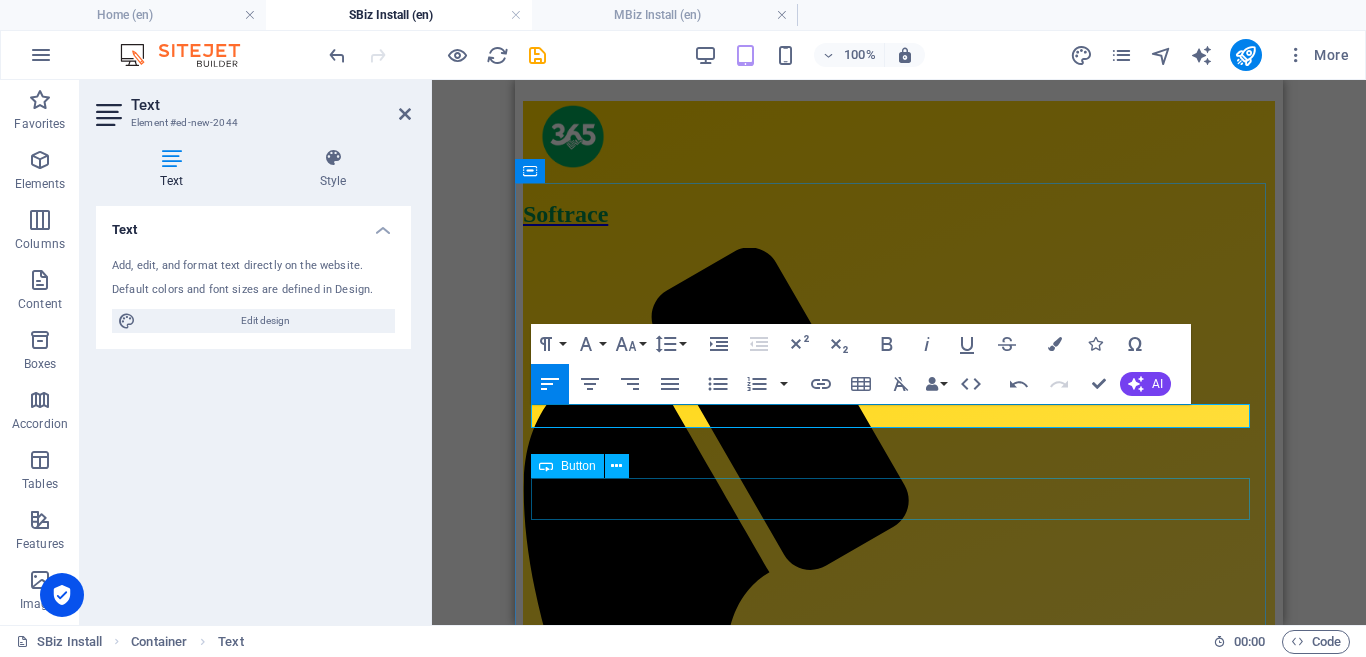 type 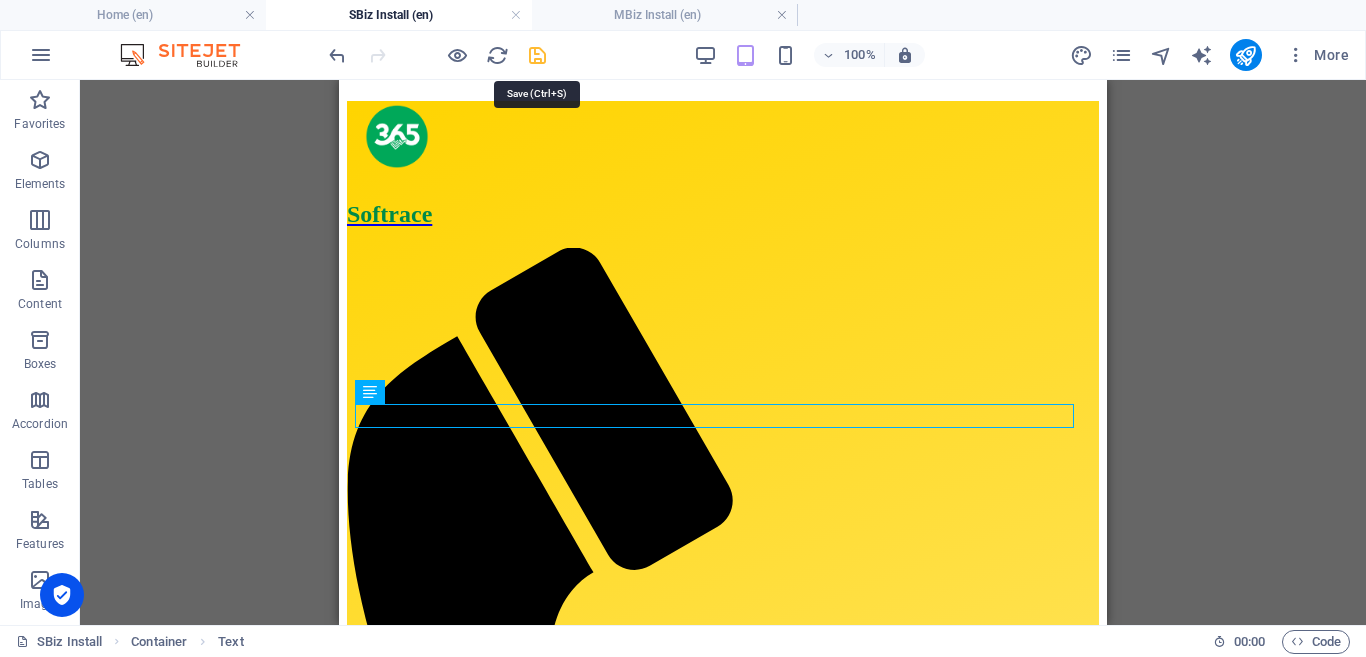 click at bounding box center (537, 55) 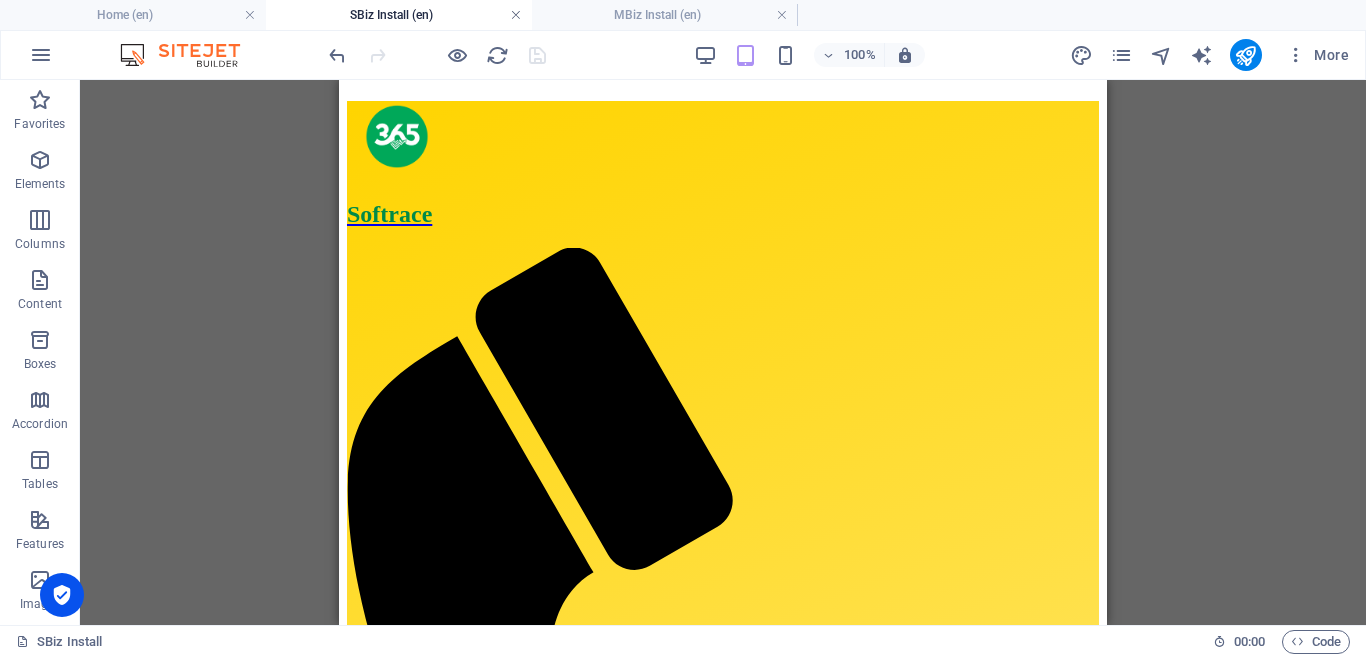 click at bounding box center (516, 15) 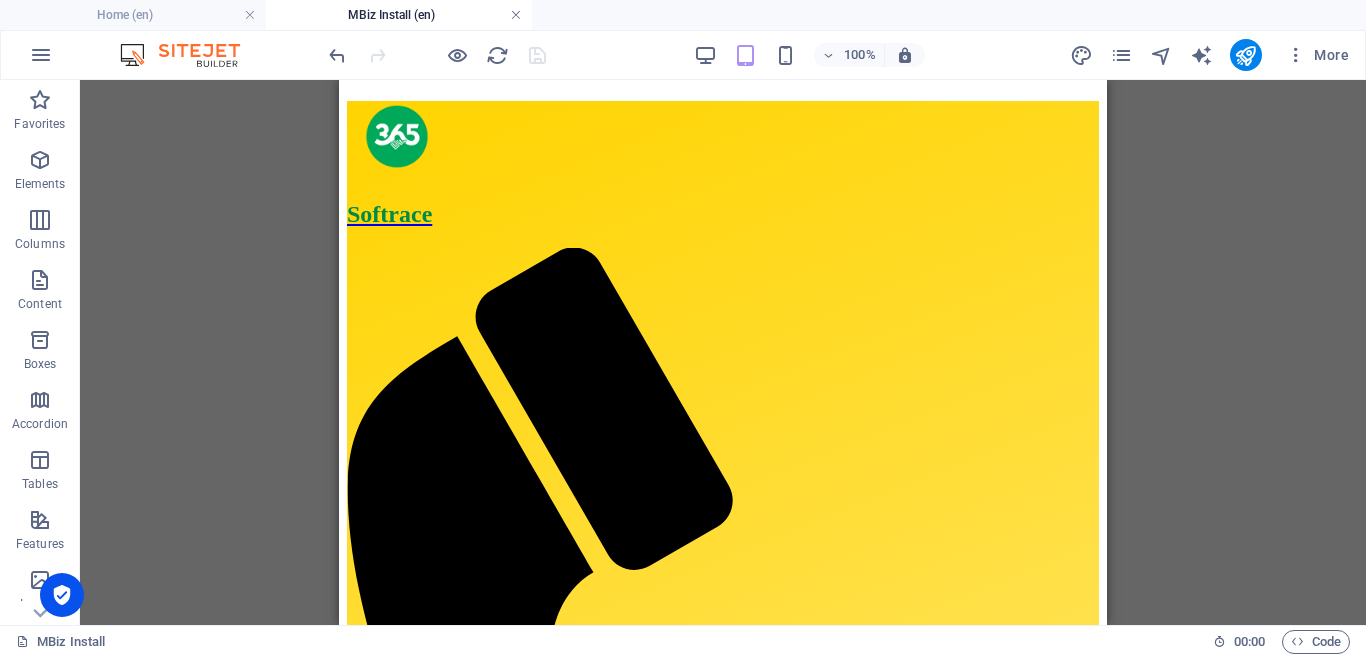 click at bounding box center [516, 15] 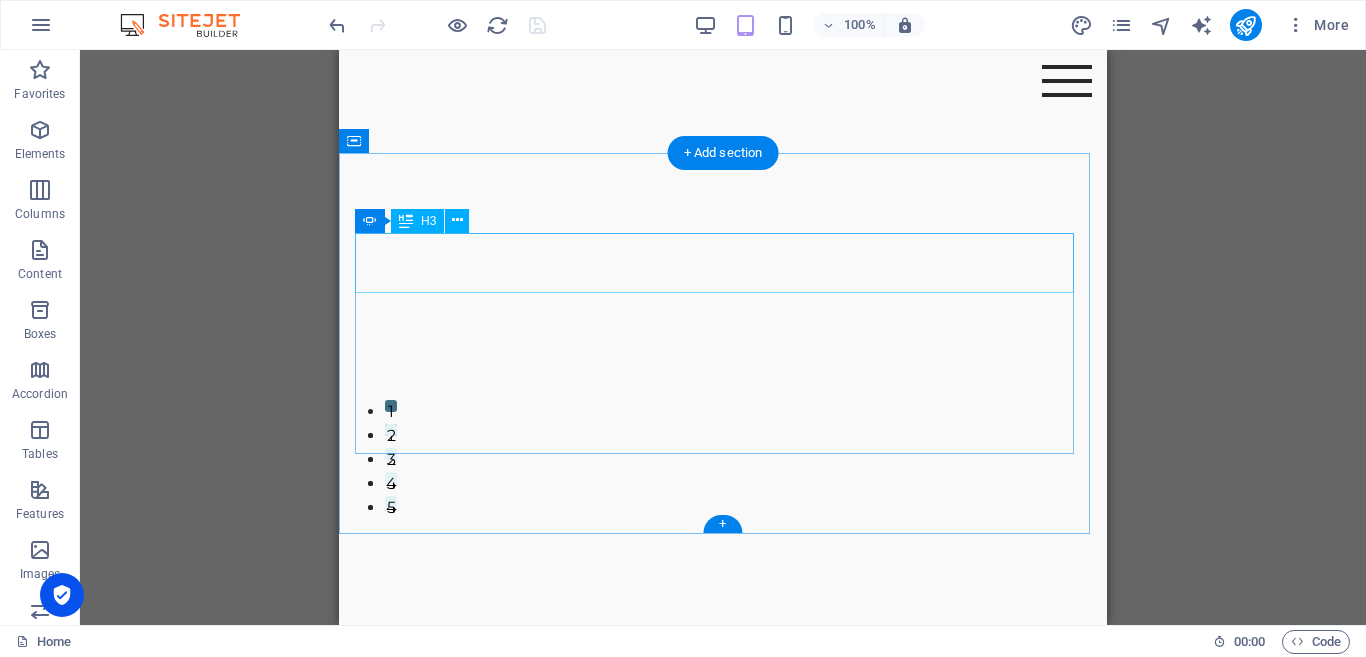 scroll, scrollTop: 0, scrollLeft: 0, axis: both 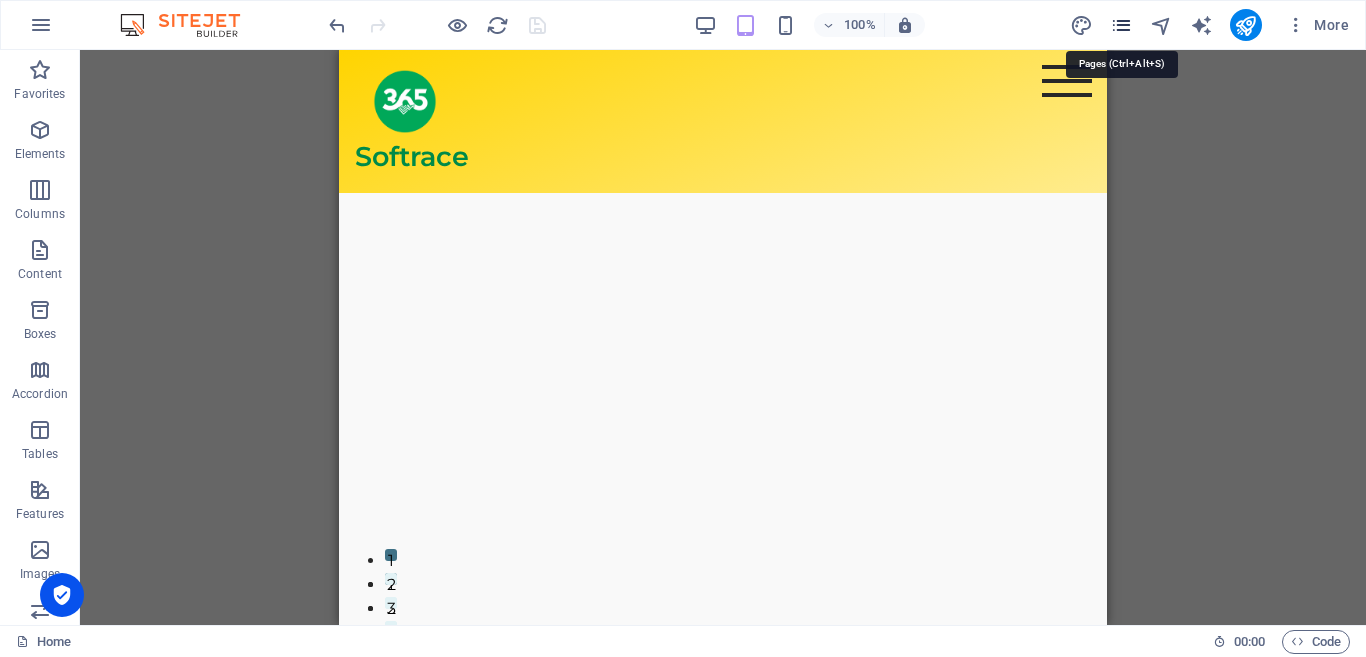 click at bounding box center (1121, 25) 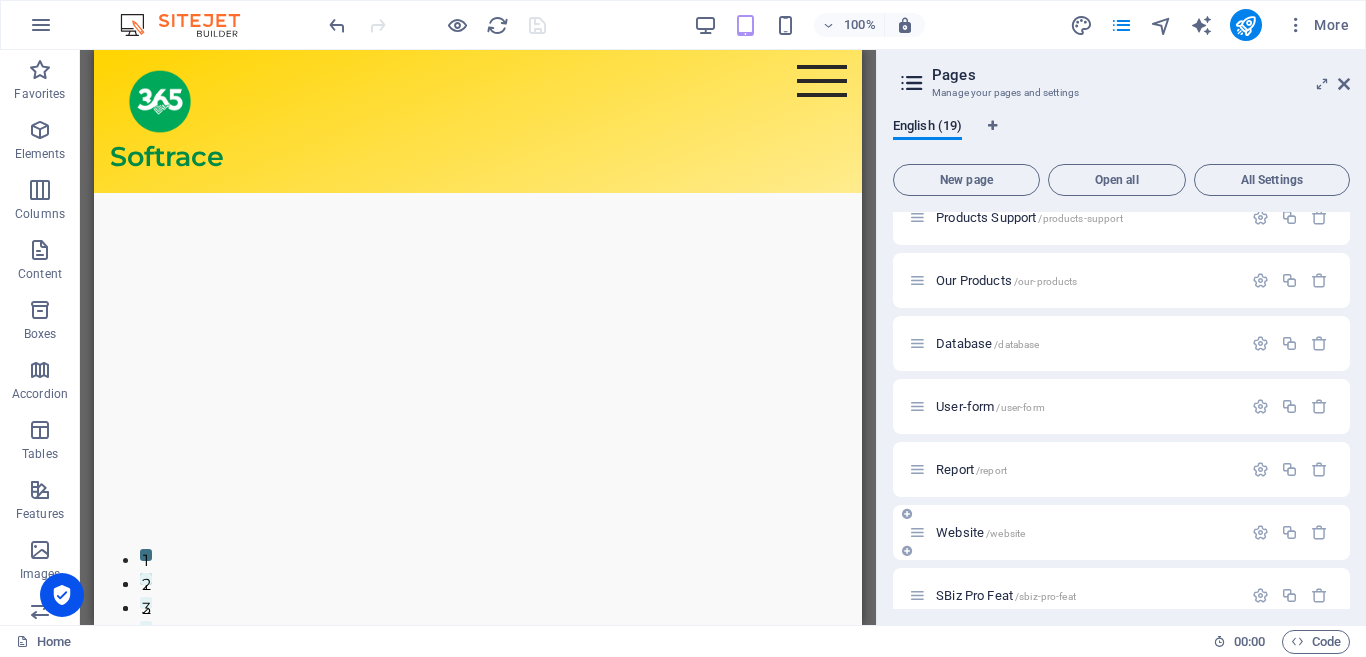 scroll, scrollTop: 300, scrollLeft: 0, axis: vertical 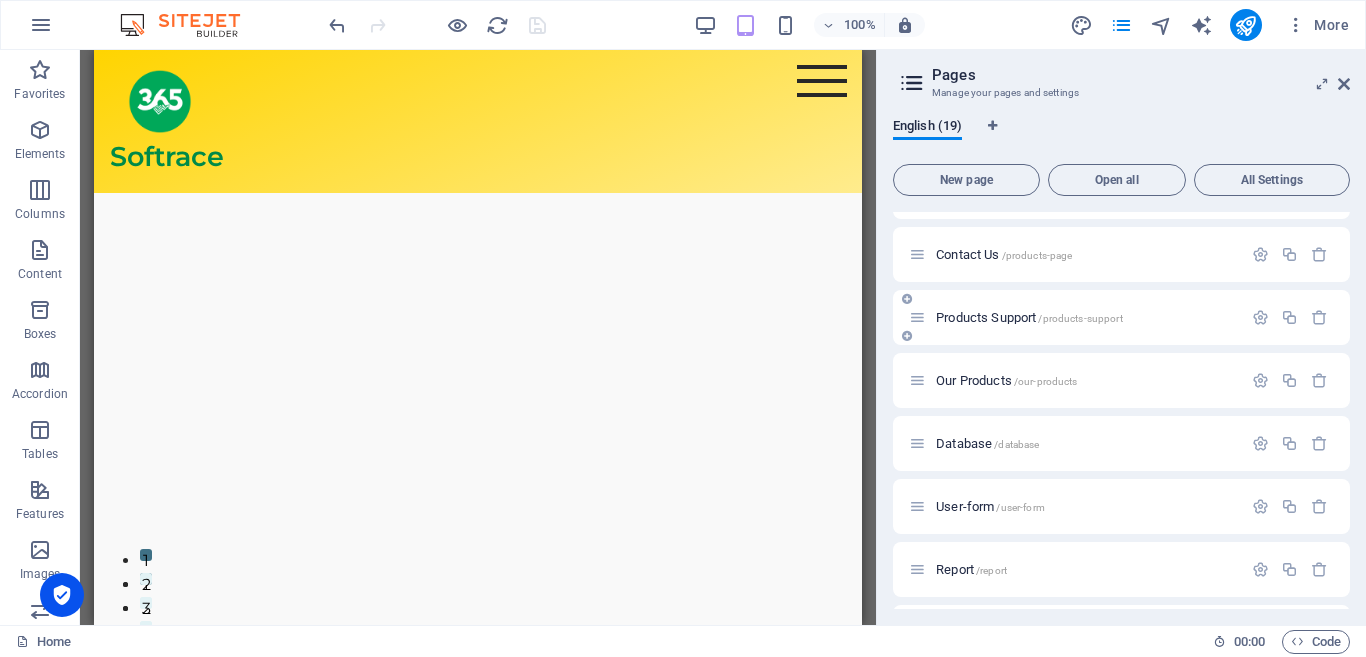 click on "Products Support /products-support" at bounding box center (1029, 317) 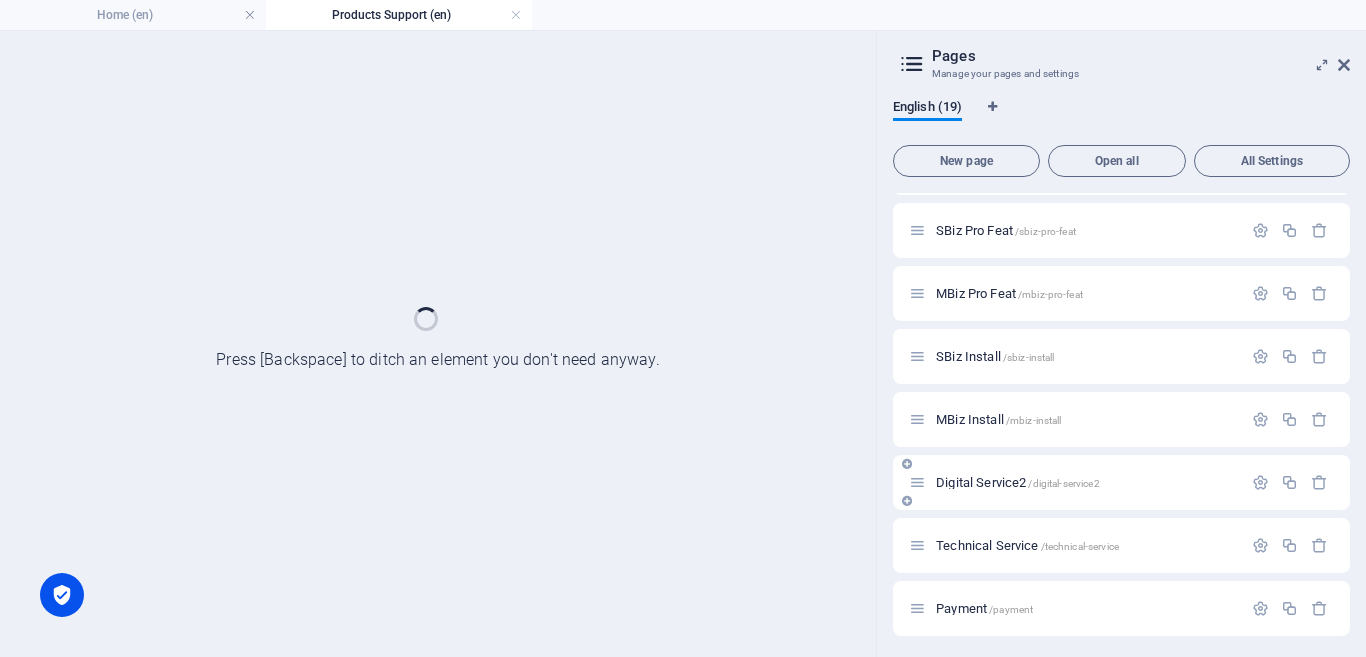 scroll, scrollTop: 749, scrollLeft: 0, axis: vertical 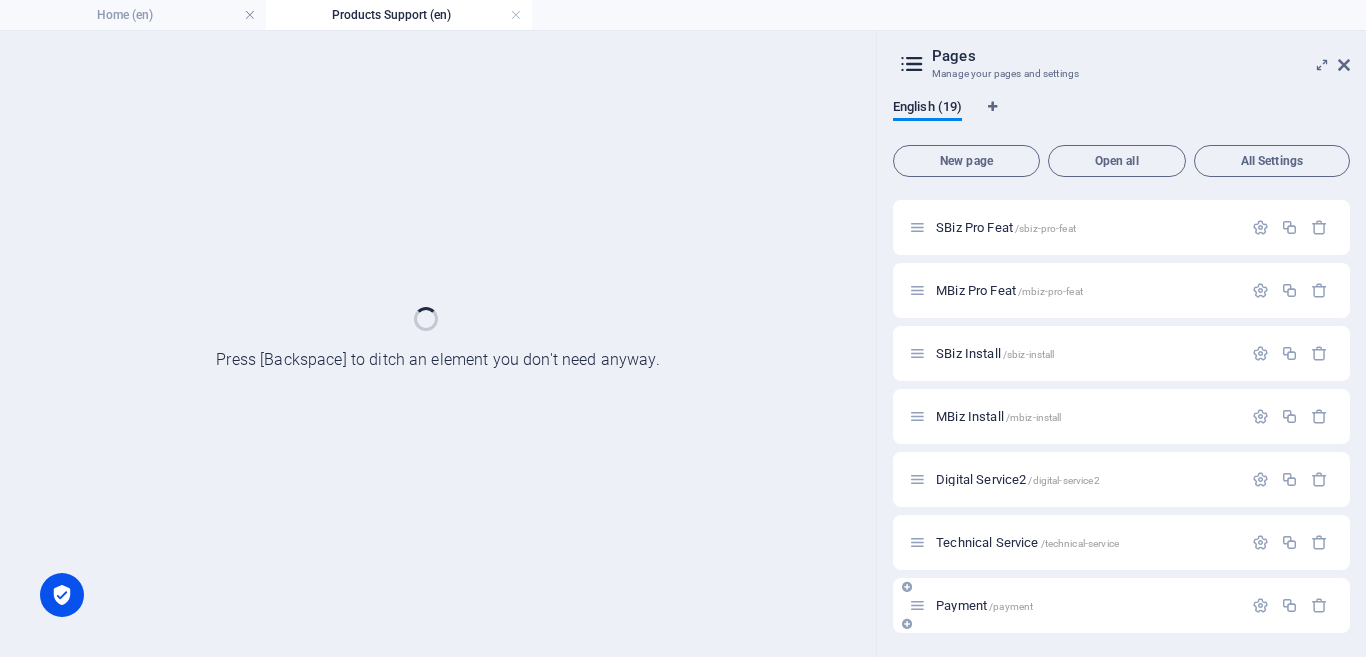 click on "Payment /payment" at bounding box center (984, 605) 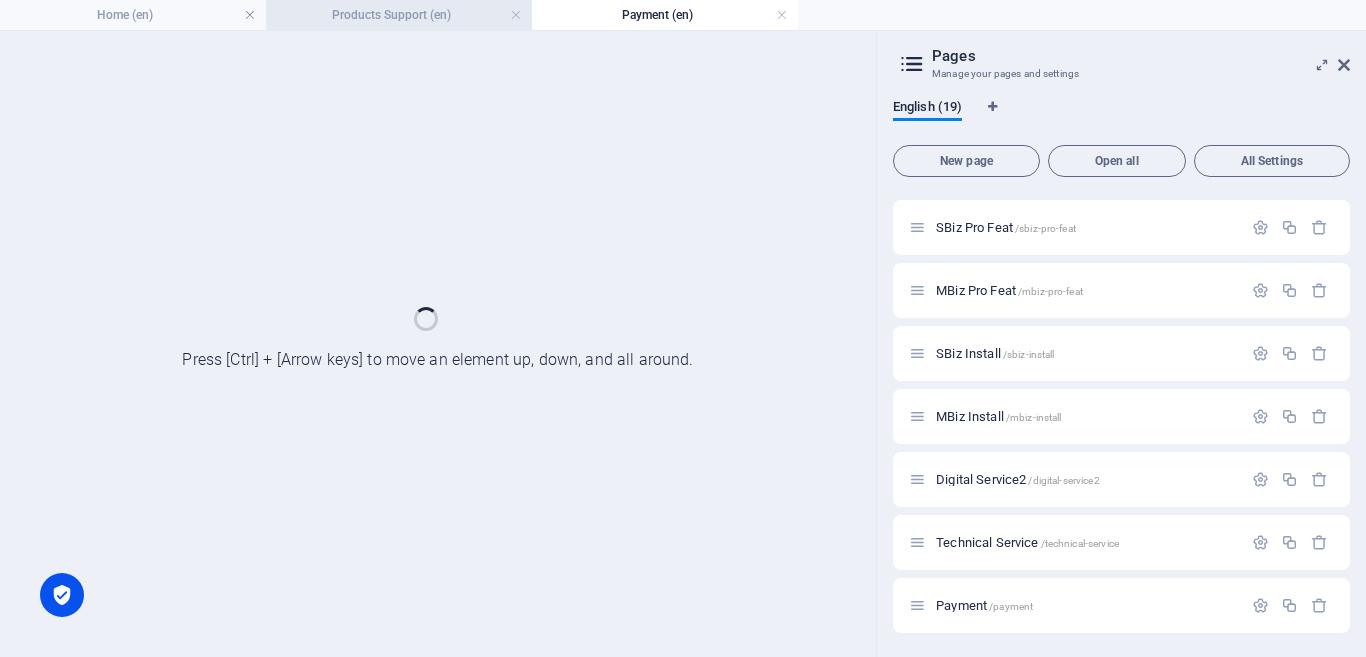 click on "Products Support (en)" at bounding box center (399, 15) 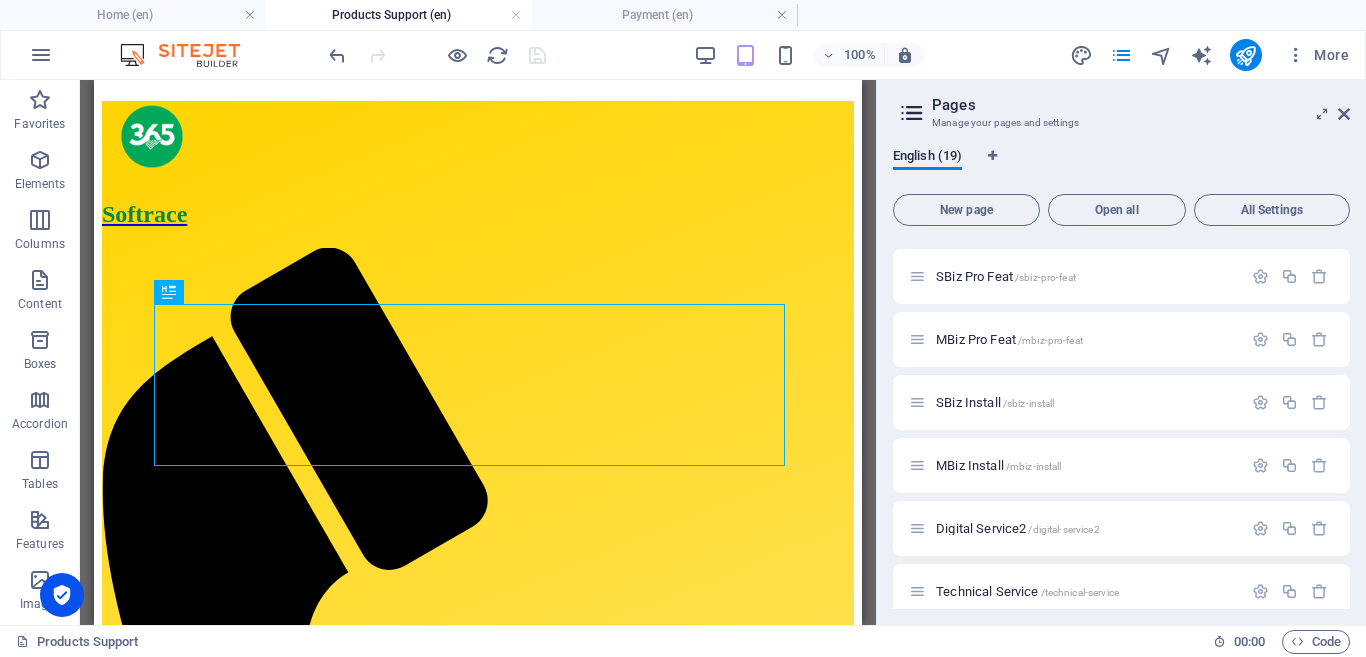 scroll, scrollTop: 0, scrollLeft: 0, axis: both 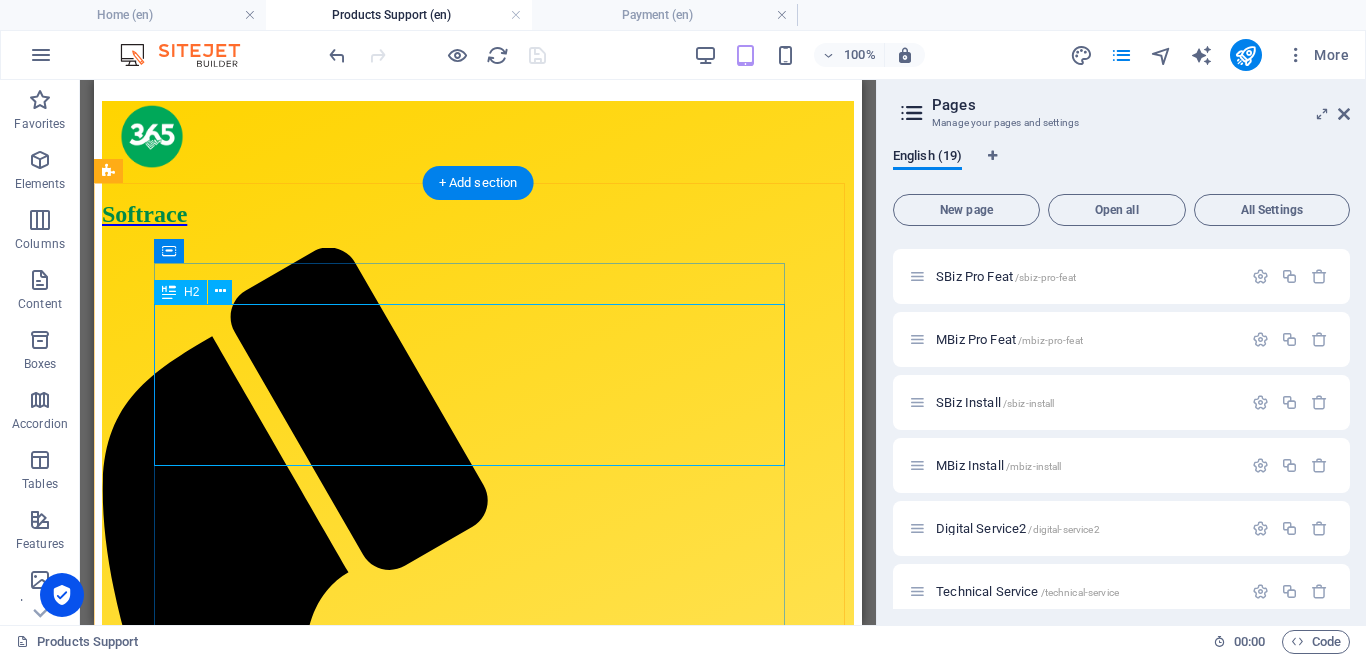 click on "We Are Committed To Giving You a 247 Support To Make Any of Our Products/Services Meet Your Business Demand" at bounding box center [478, 1547] 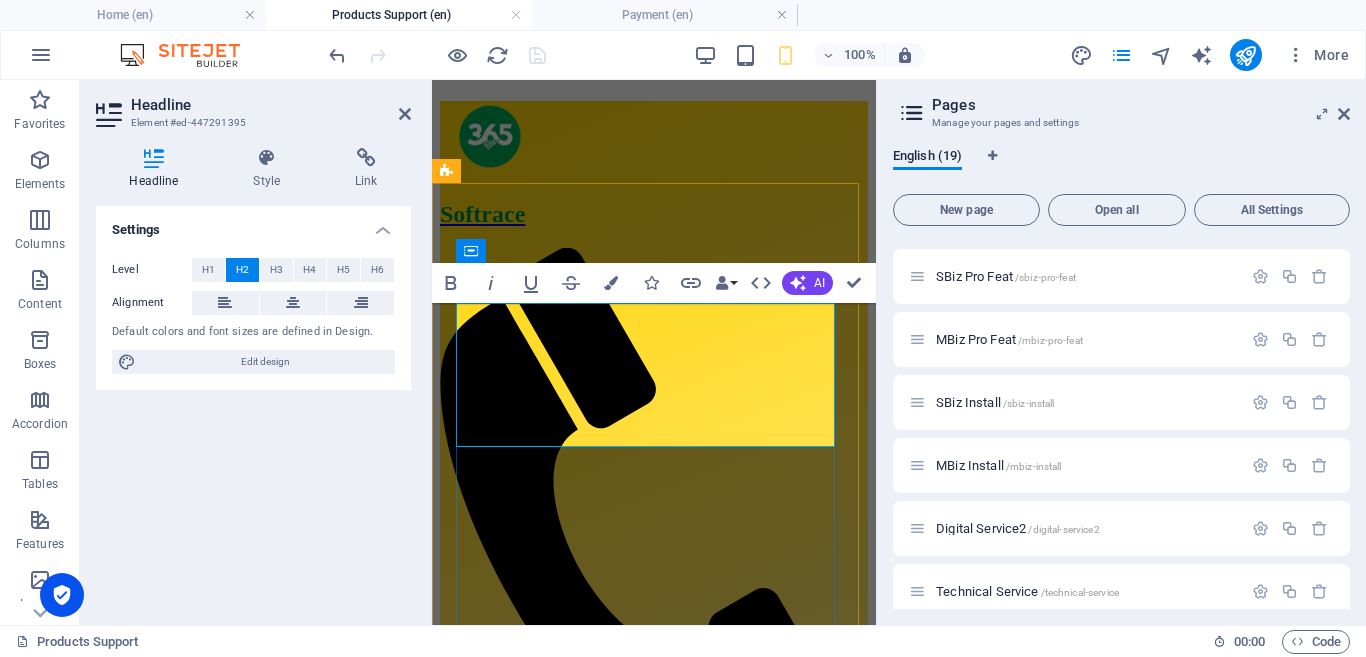 click on "We Are Committed To Giving You a 247 Support To Make Any of Our Products/Services Meet Your Business Demand" at bounding box center (654, 1144) 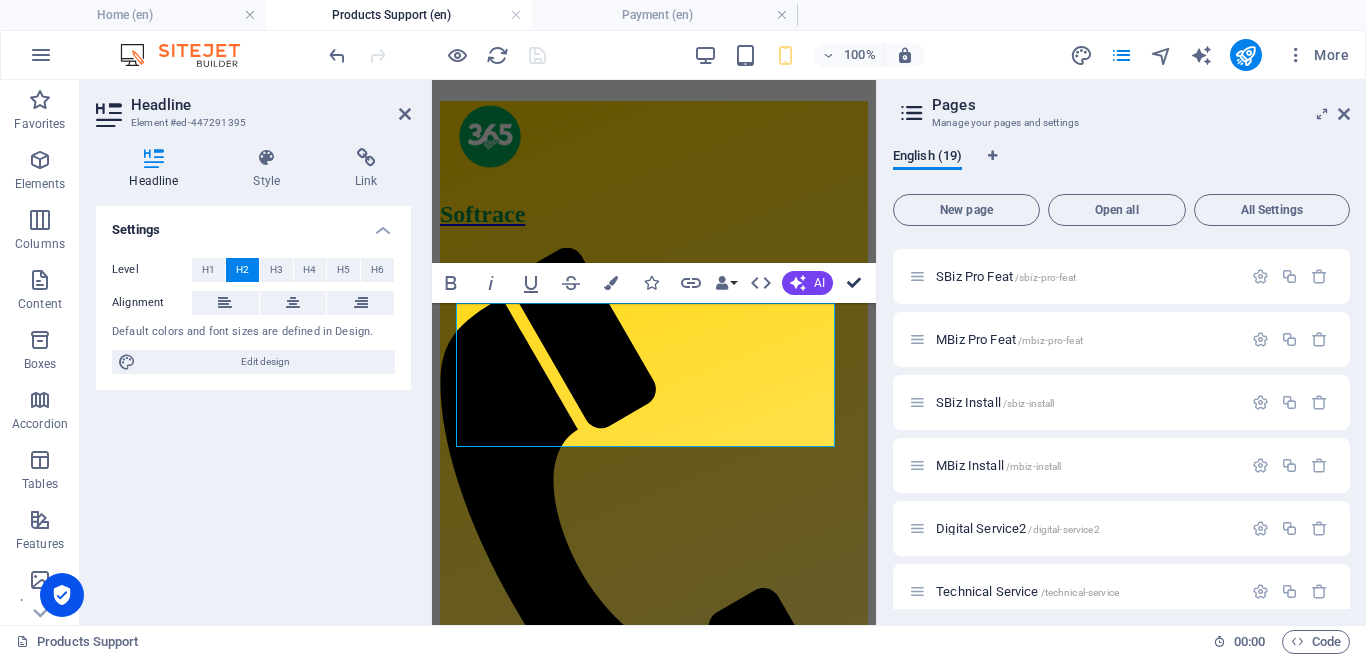 drag, startPoint x: 850, startPoint y: 277, endPoint x: 452, endPoint y: 70, distance: 448.6123 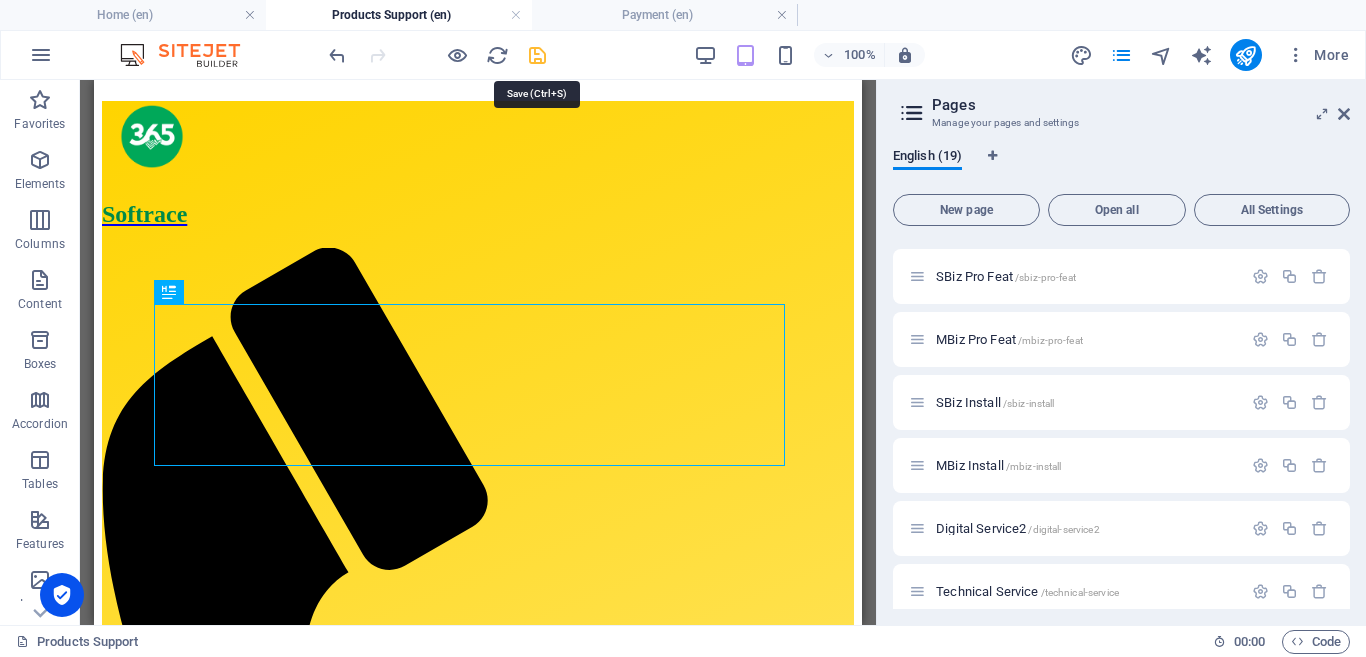 drag, startPoint x: 540, startPoint y: 50, endPoint x: 217, endPoint y: 56, distance: 323.05573 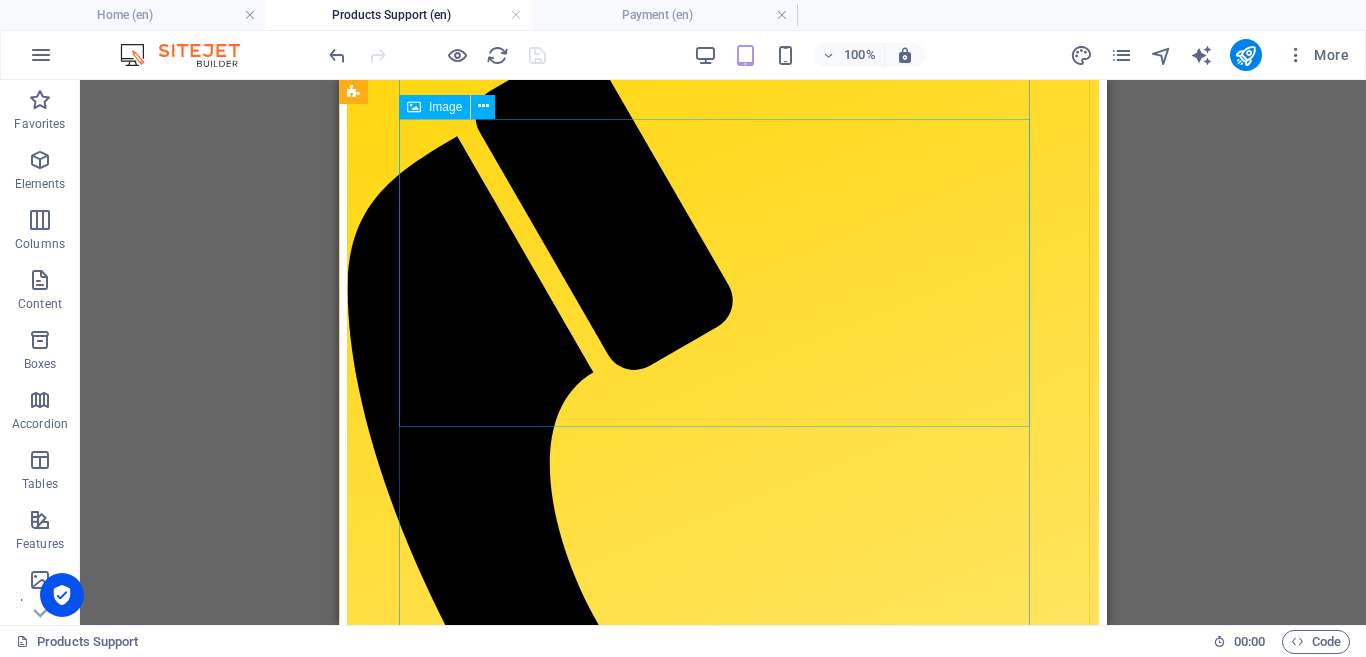 scroll, scrollTop: 400, scrollLeft: 0, axis: vertical 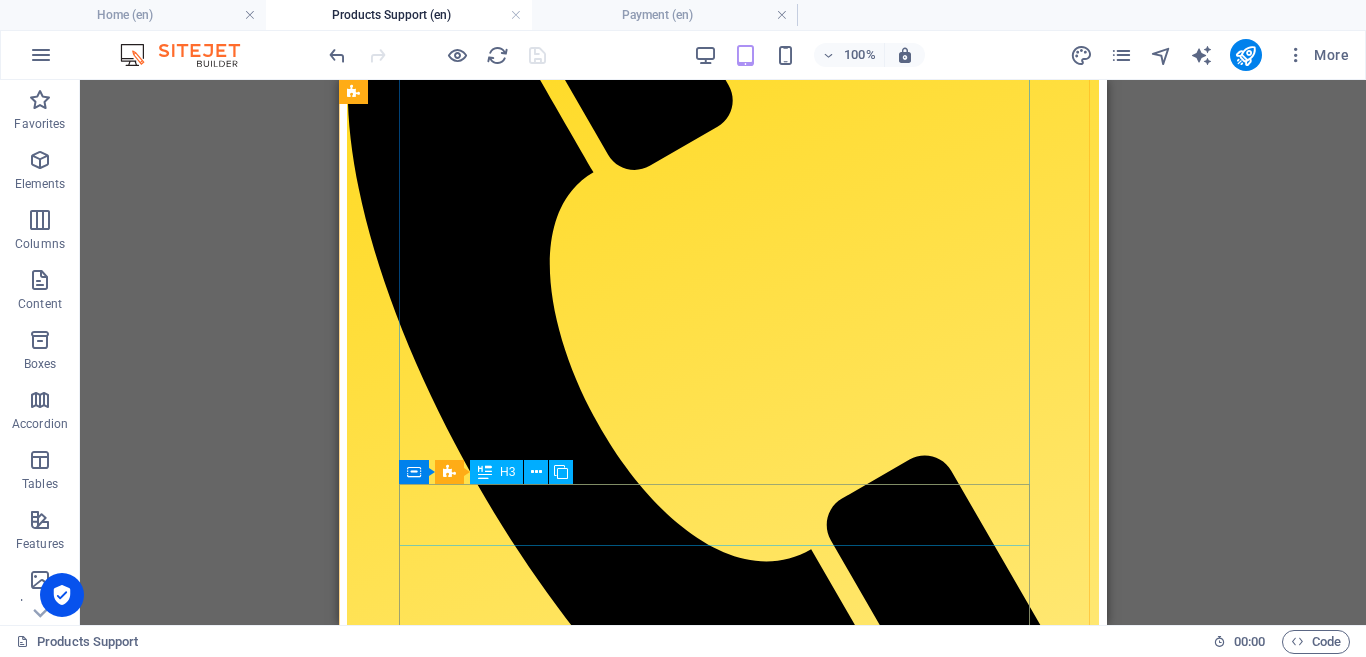 click on "How does the concept process look like?" at bounding box center [723, 1628] 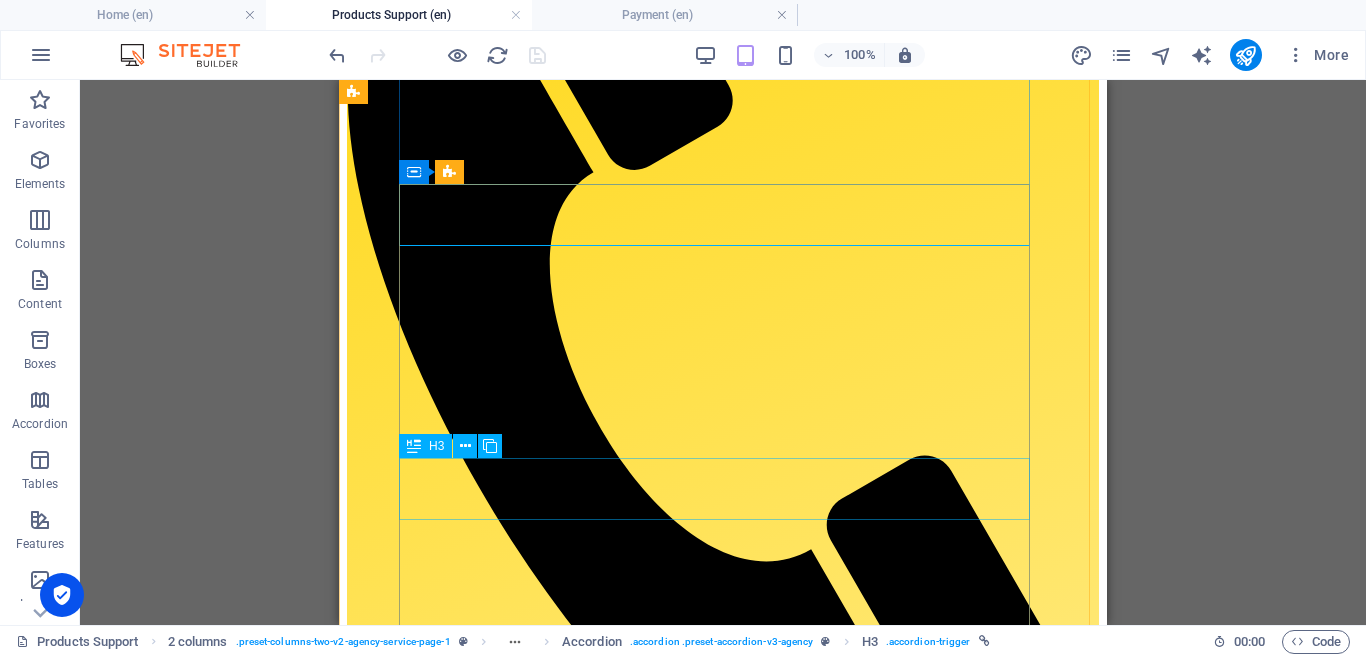 scroll, scrollTop: 700, scrollLeft: 0, axis: vertical 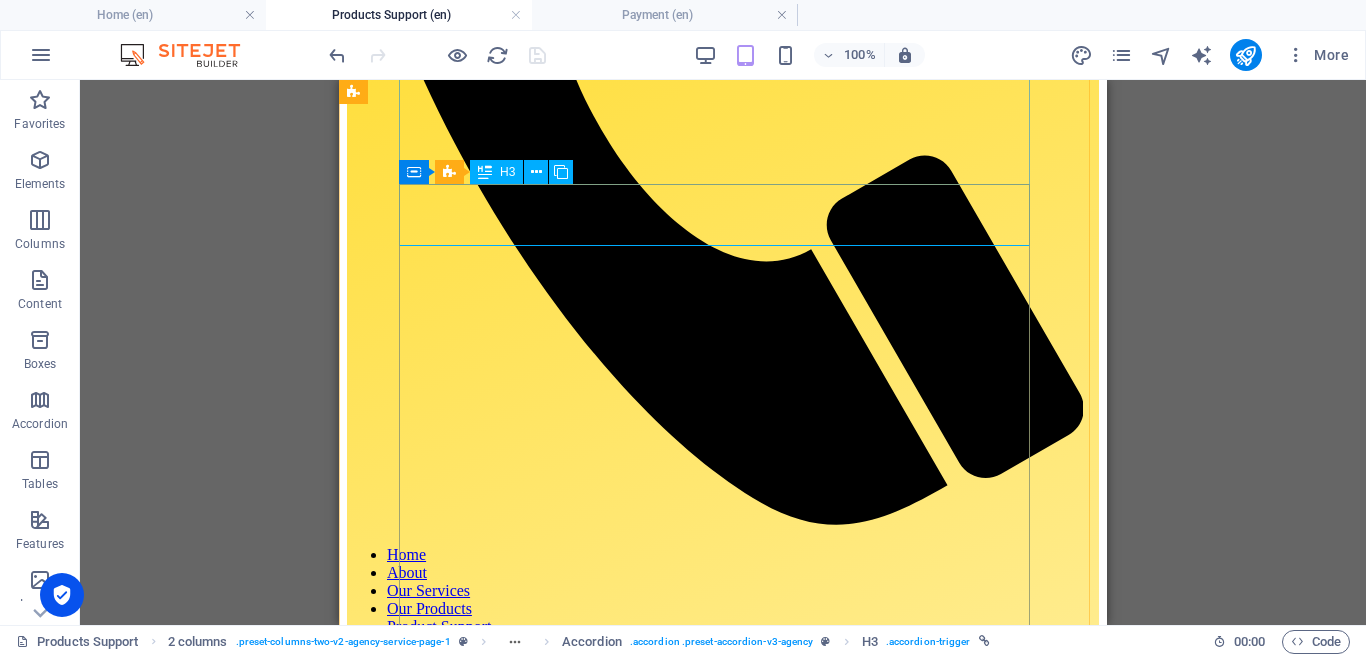 click on "How does the concept process look like?" at bounding box center [723, 1328] 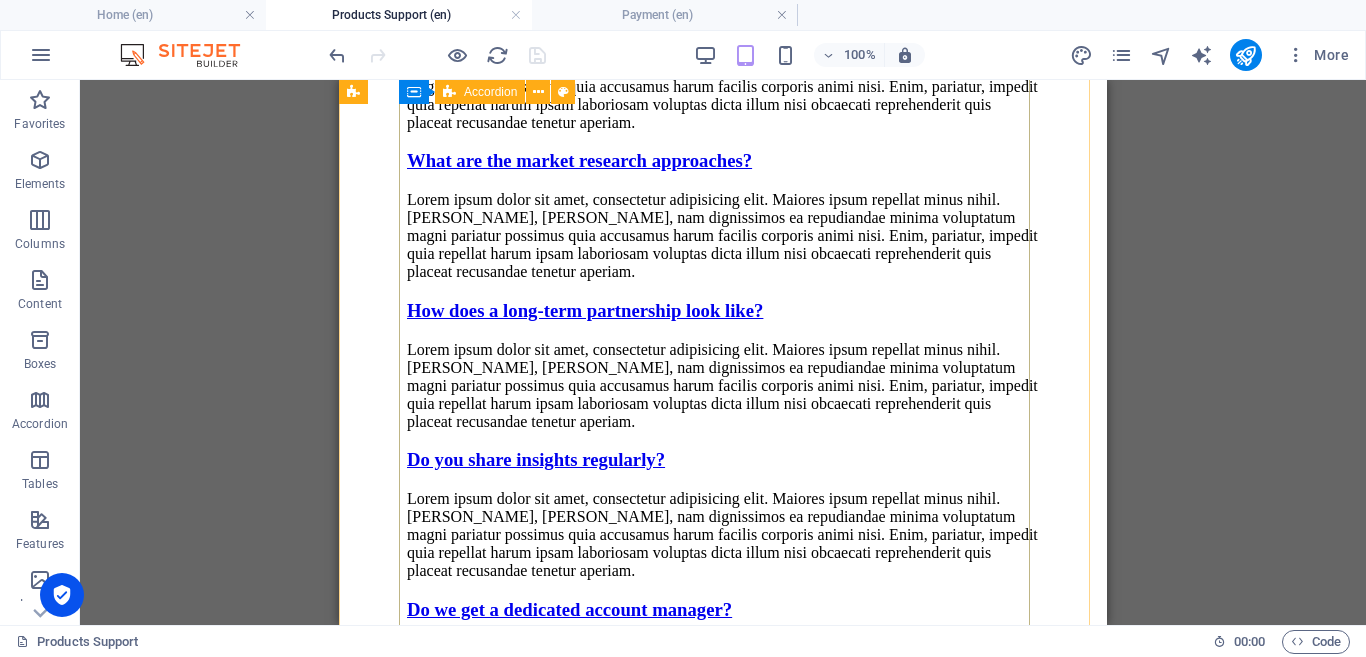 scroll, scrollTop: 3000, scrollLeft: 0, axis: vertical 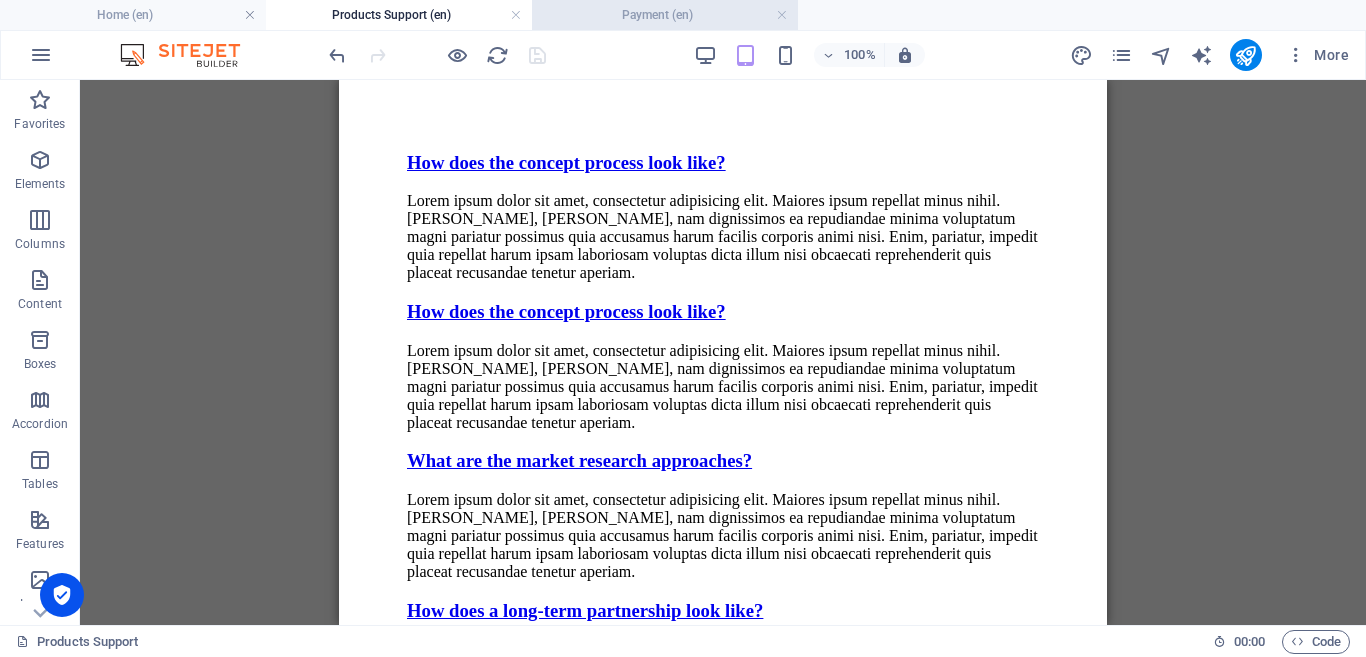 click on "Payment (en)" at bounding box center (665, 15) 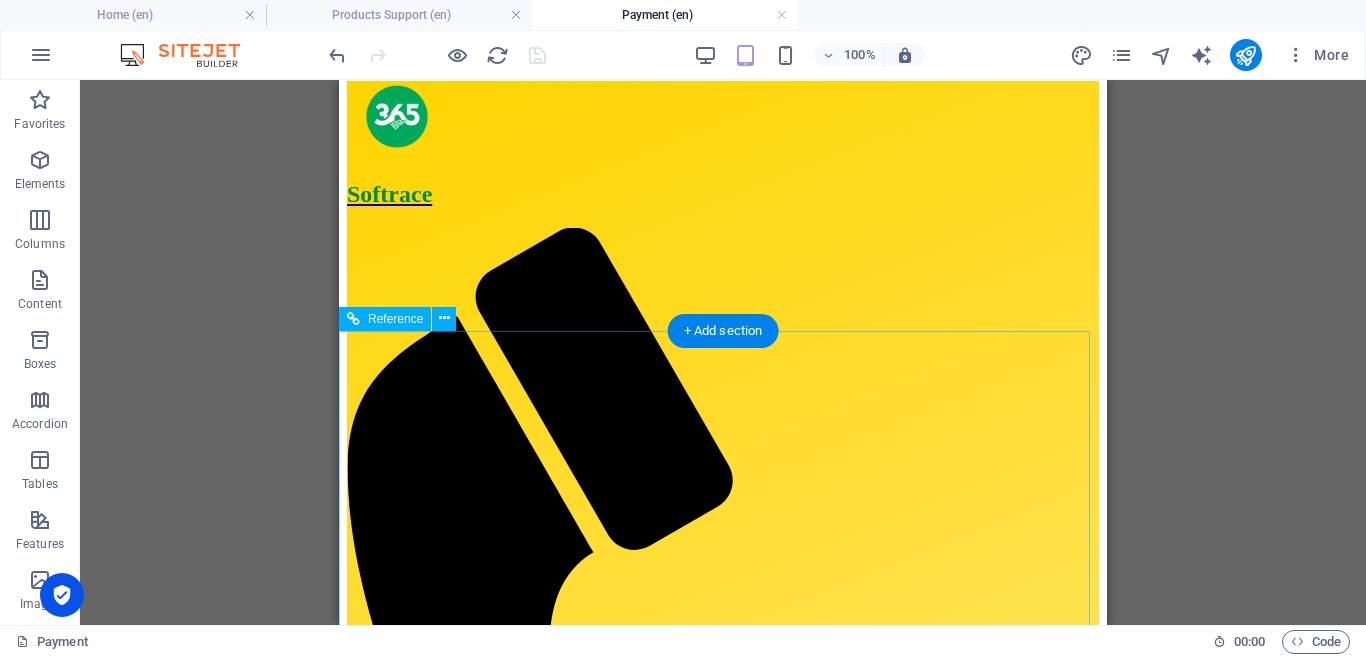 scroll, scrollTop: 0, scrollLeft: 0, axis: both 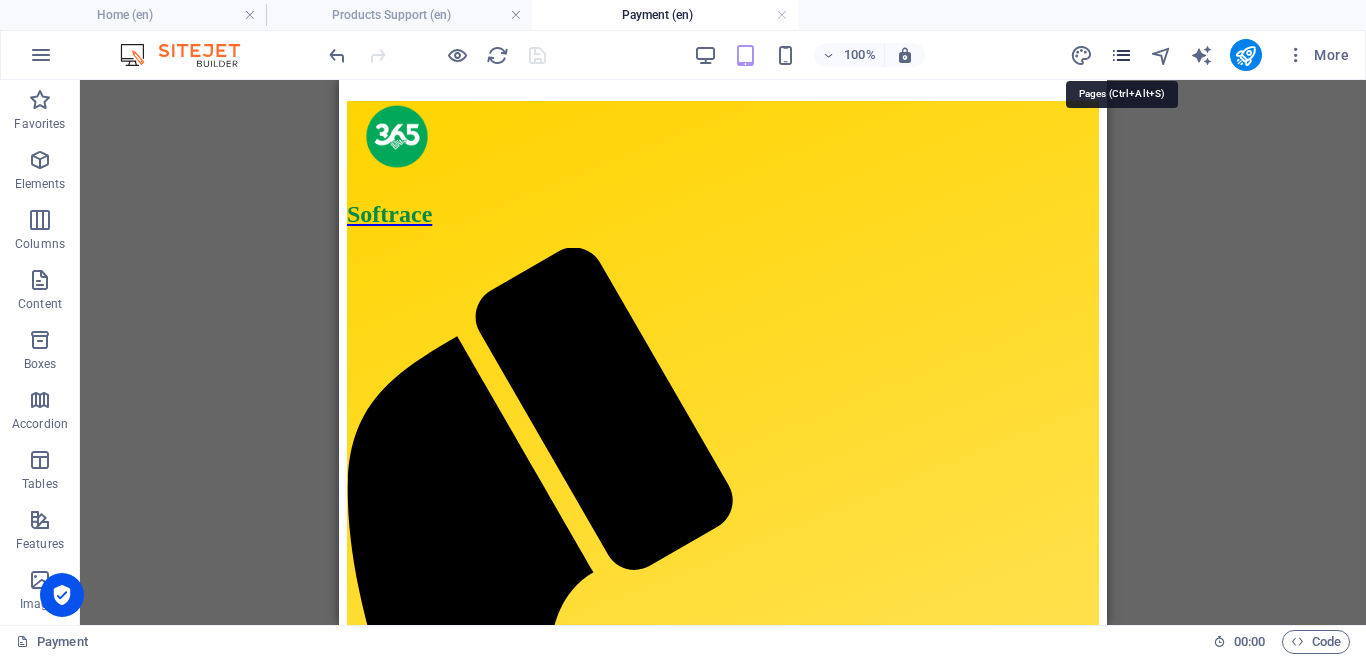 click at bounding box center (1121, 55) 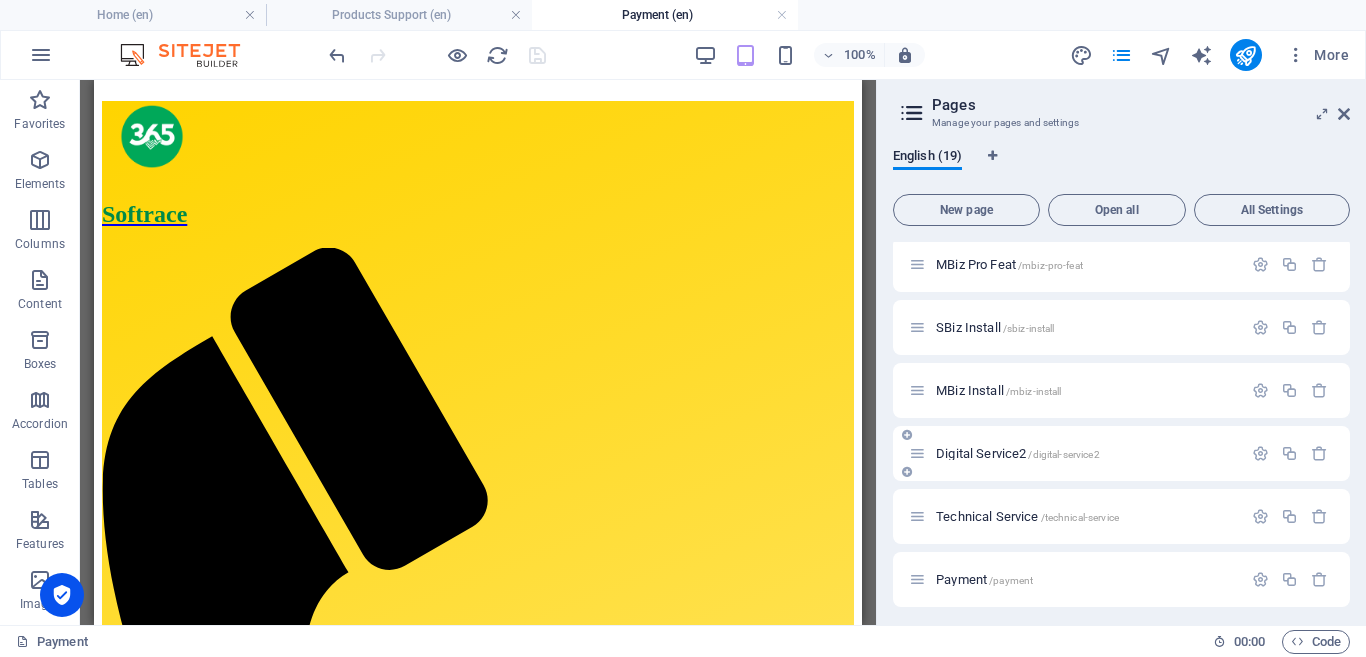 scroll, scrollTop: 830, scrollLeft: 0, axis: vertical 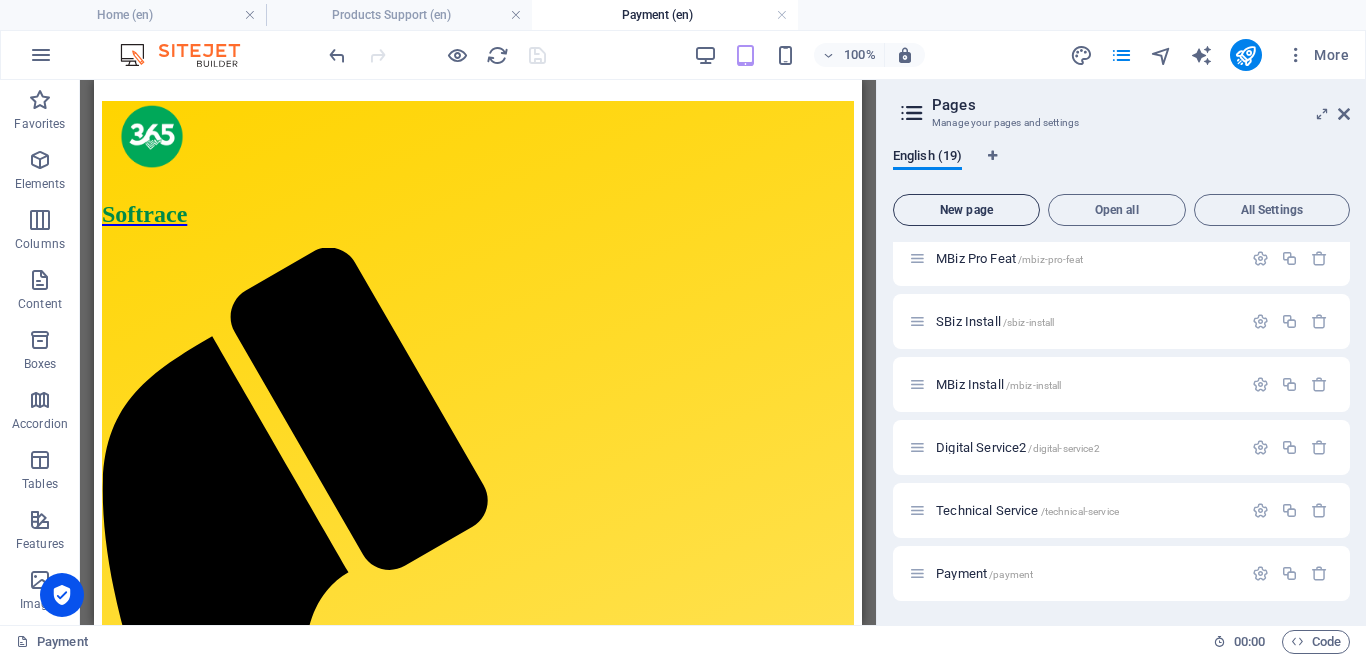 click on "New page" at bounding box center (966, 210) 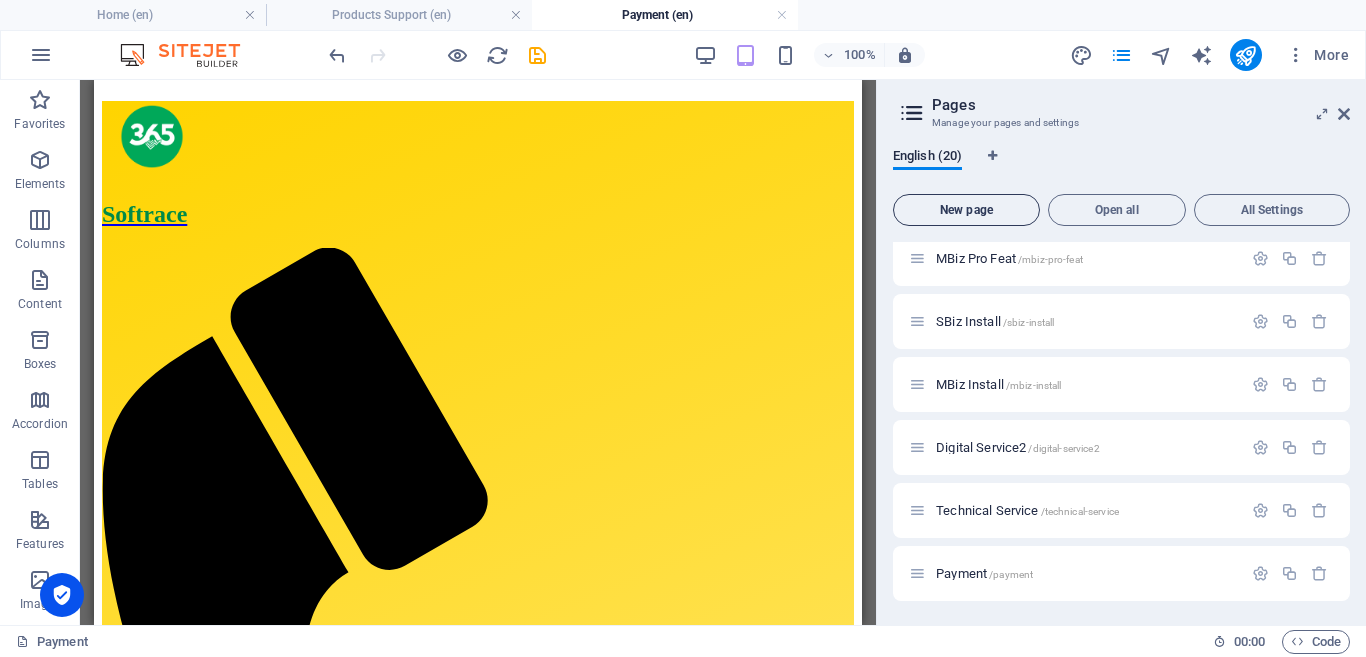 scroll, scrollTop: 1117, scrollLeft: 0, axis: vertical 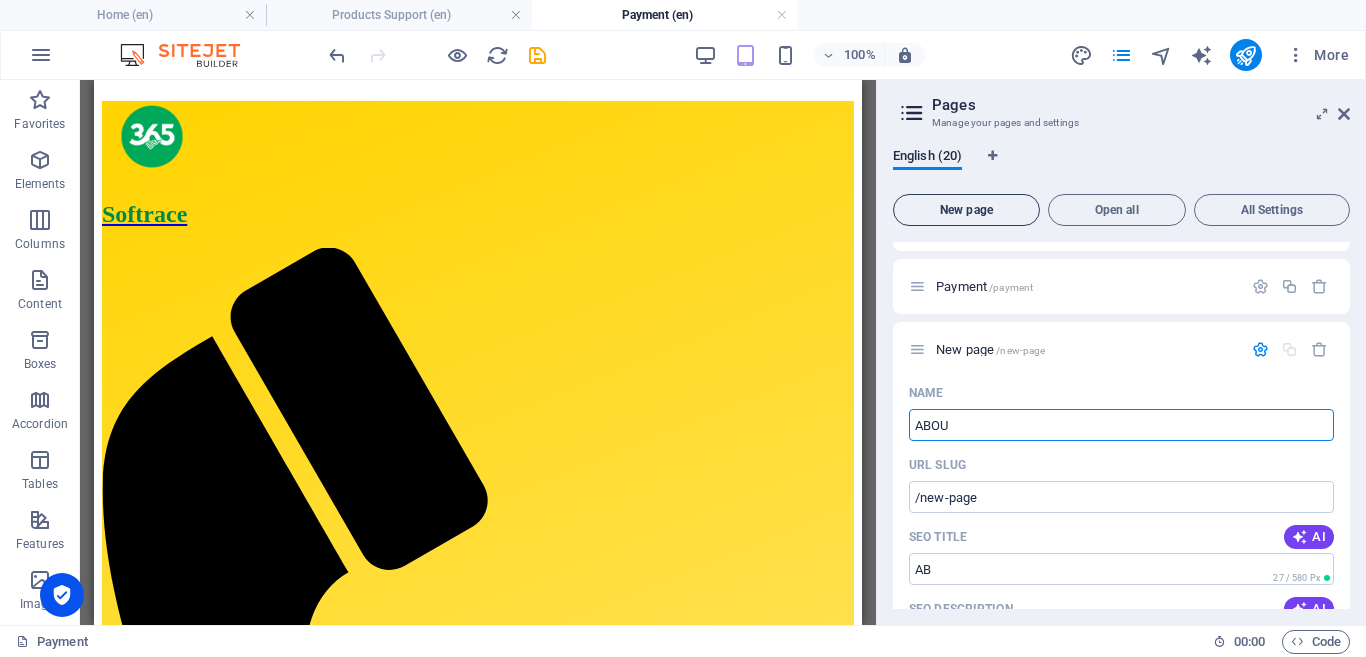 type on "ABOUT" 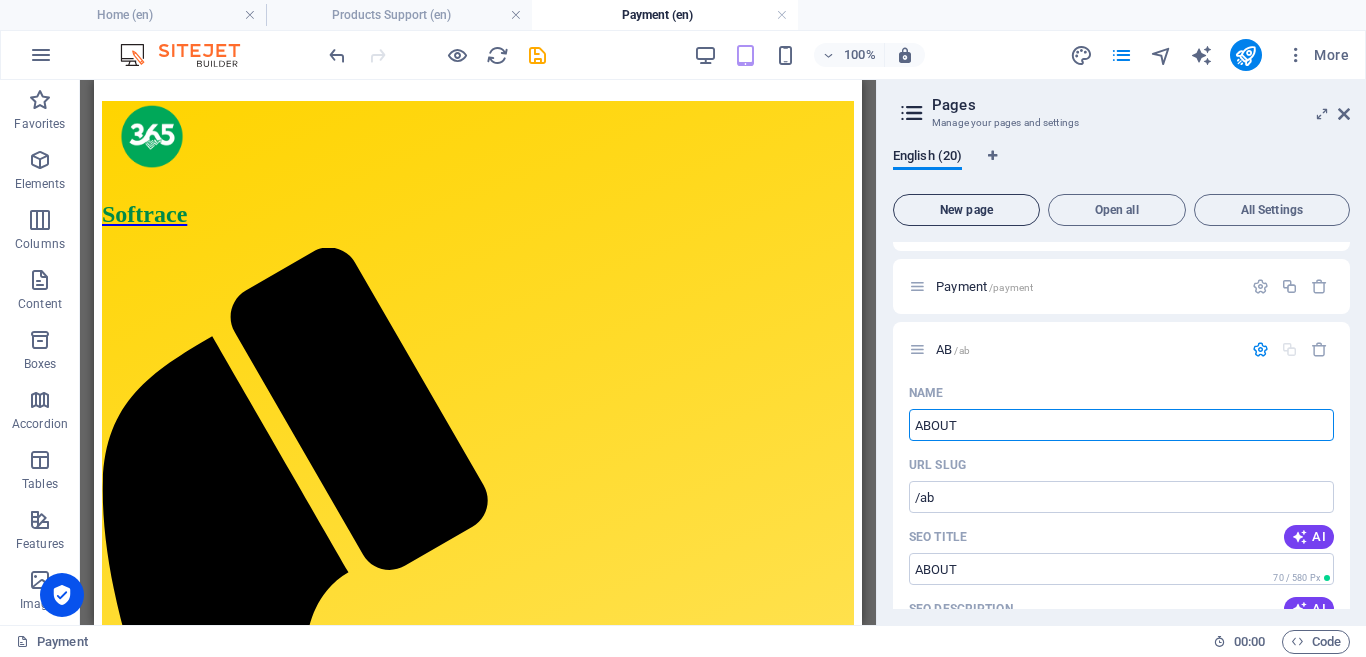 type on "/ab" 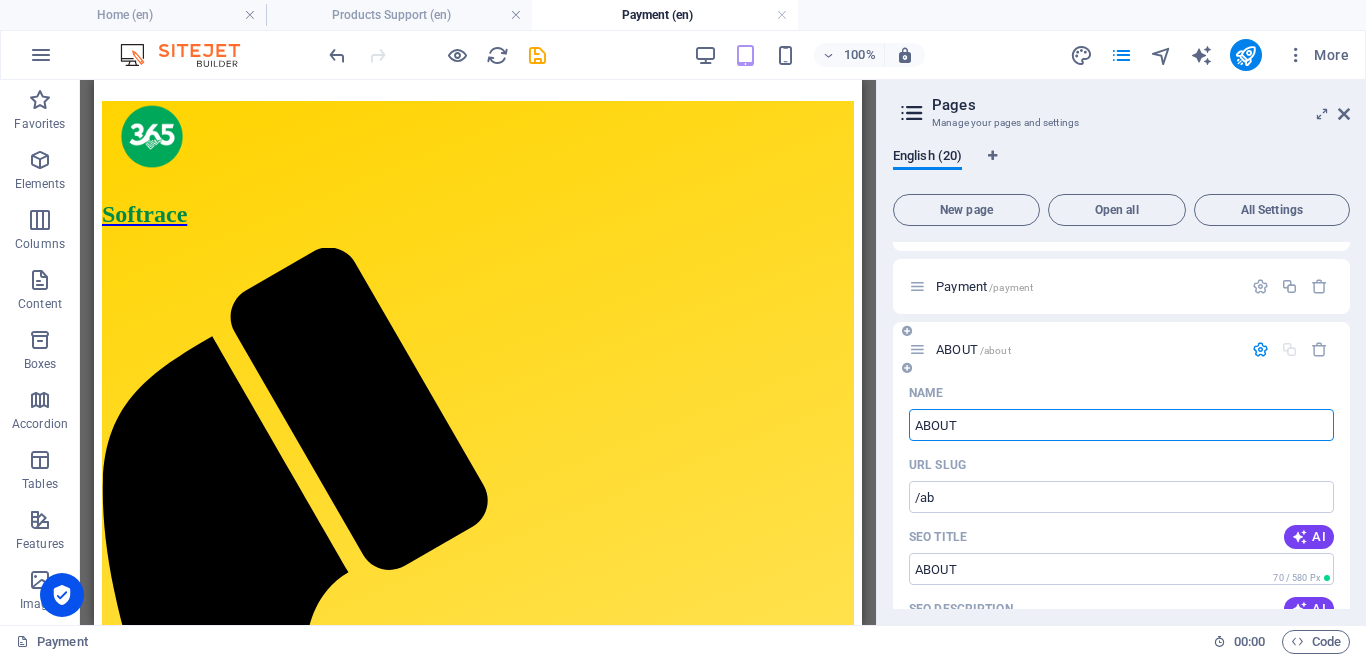 type on "ABOUT" 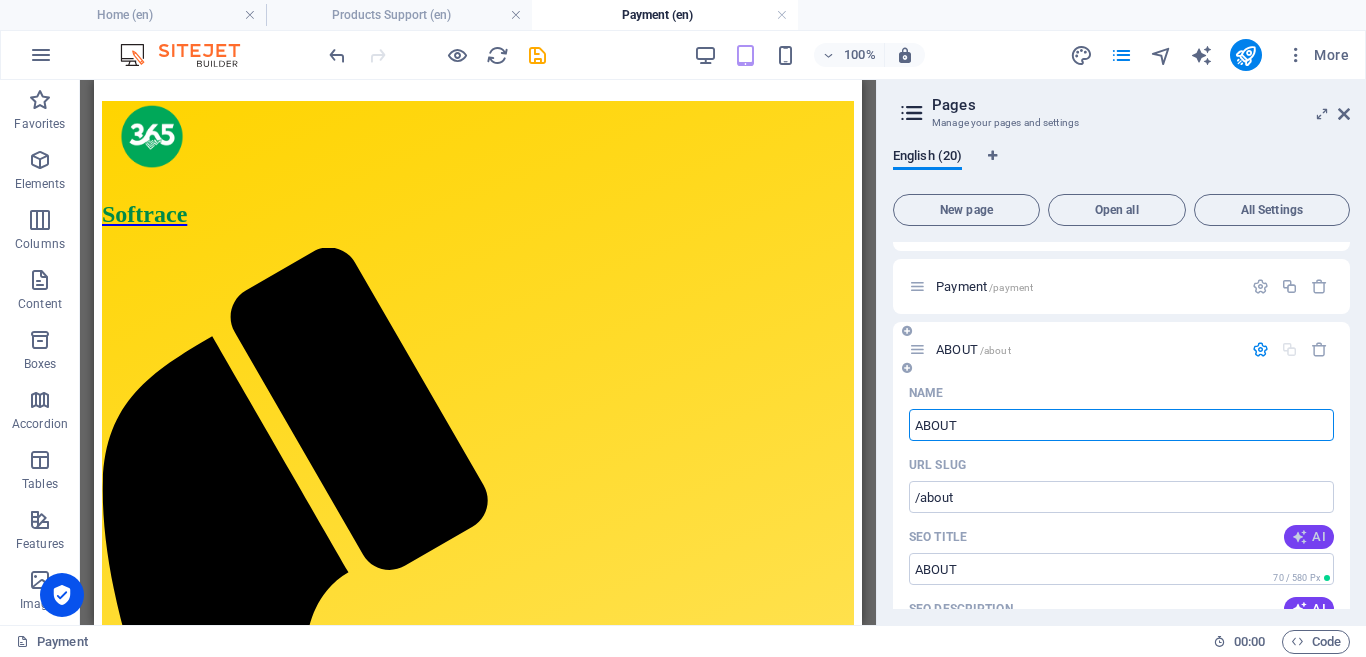 type on "ABOUT" 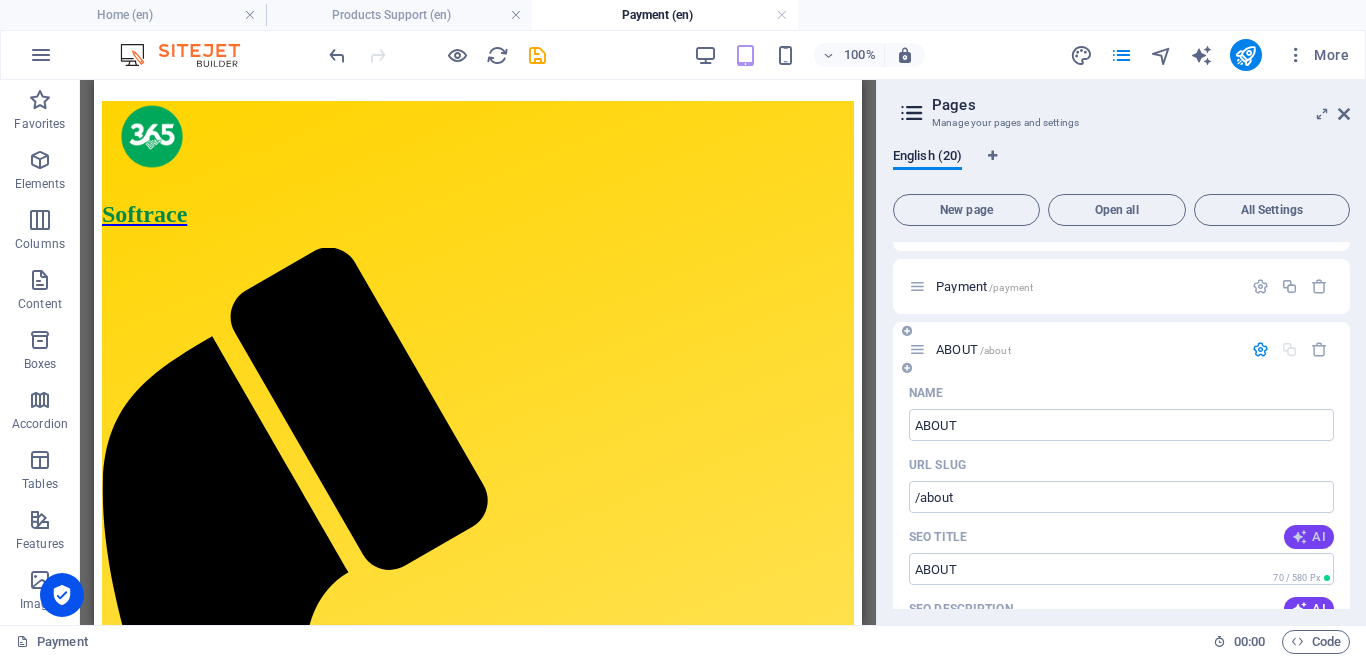 click on "AI" at bounding box center [1309, 537] 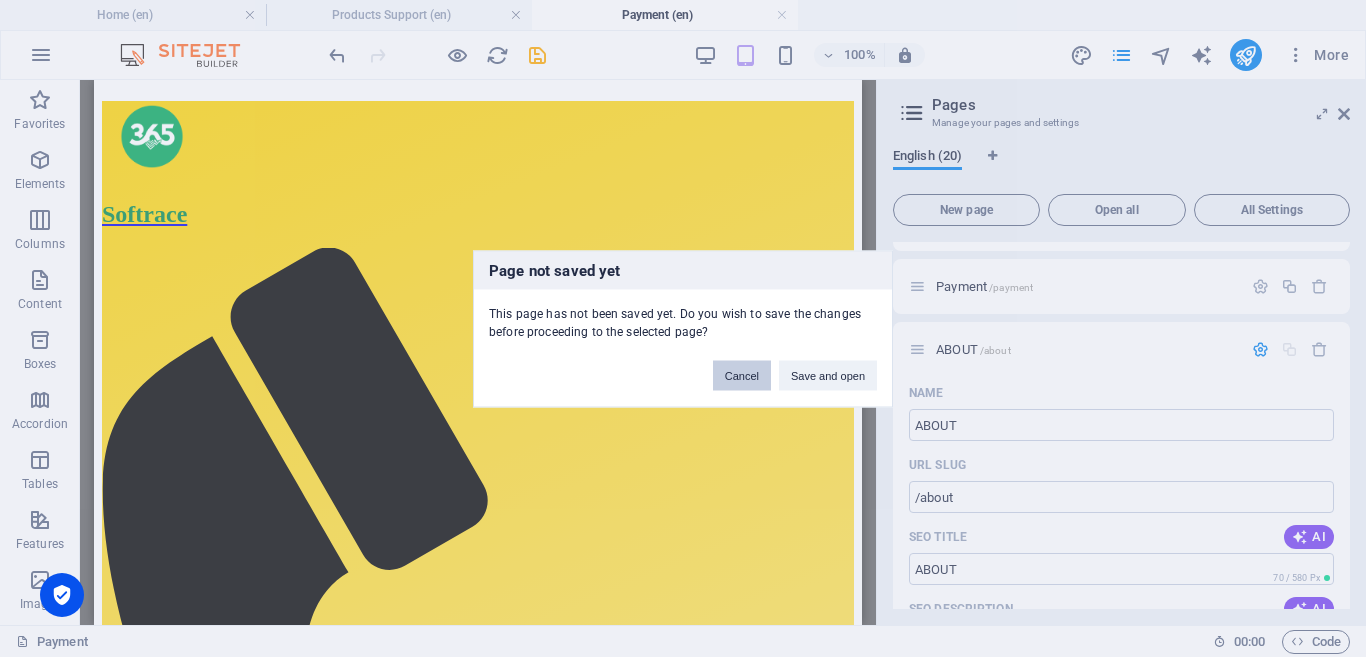 click on "Cancel" at bounding box center [742, 375] 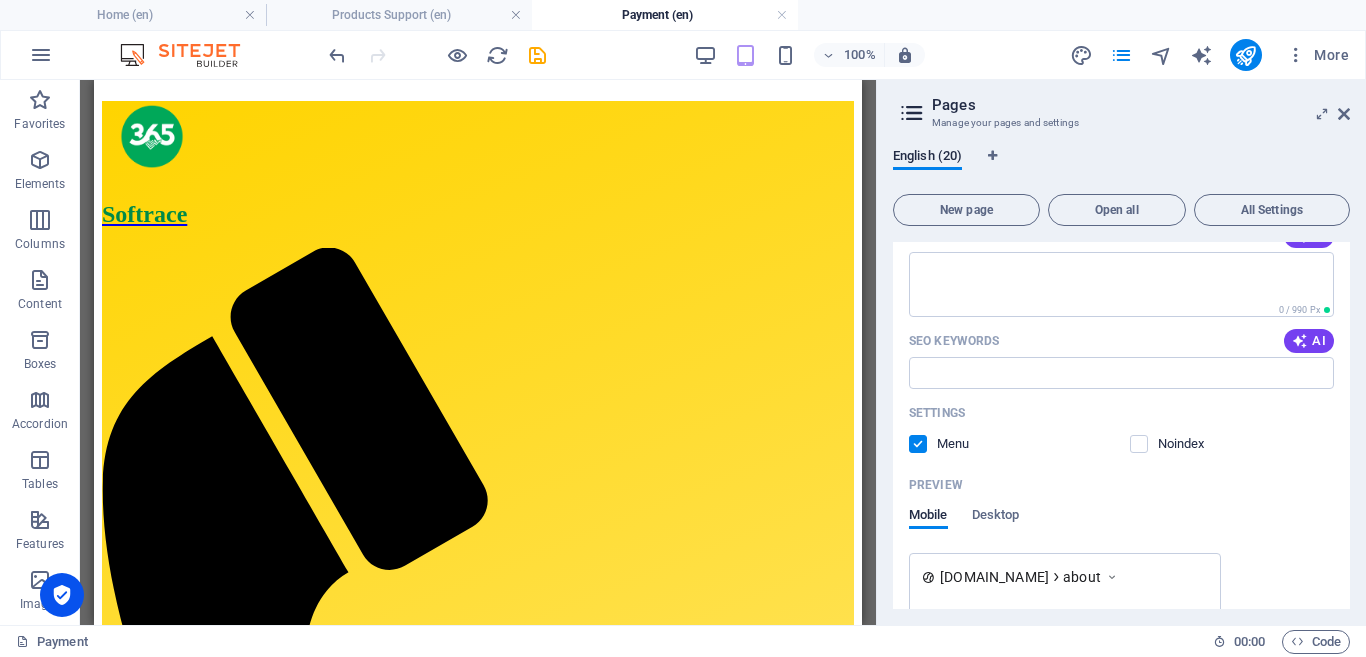 scroll, scrollTop: 1590, scrollLeft: 0, axis: vertical 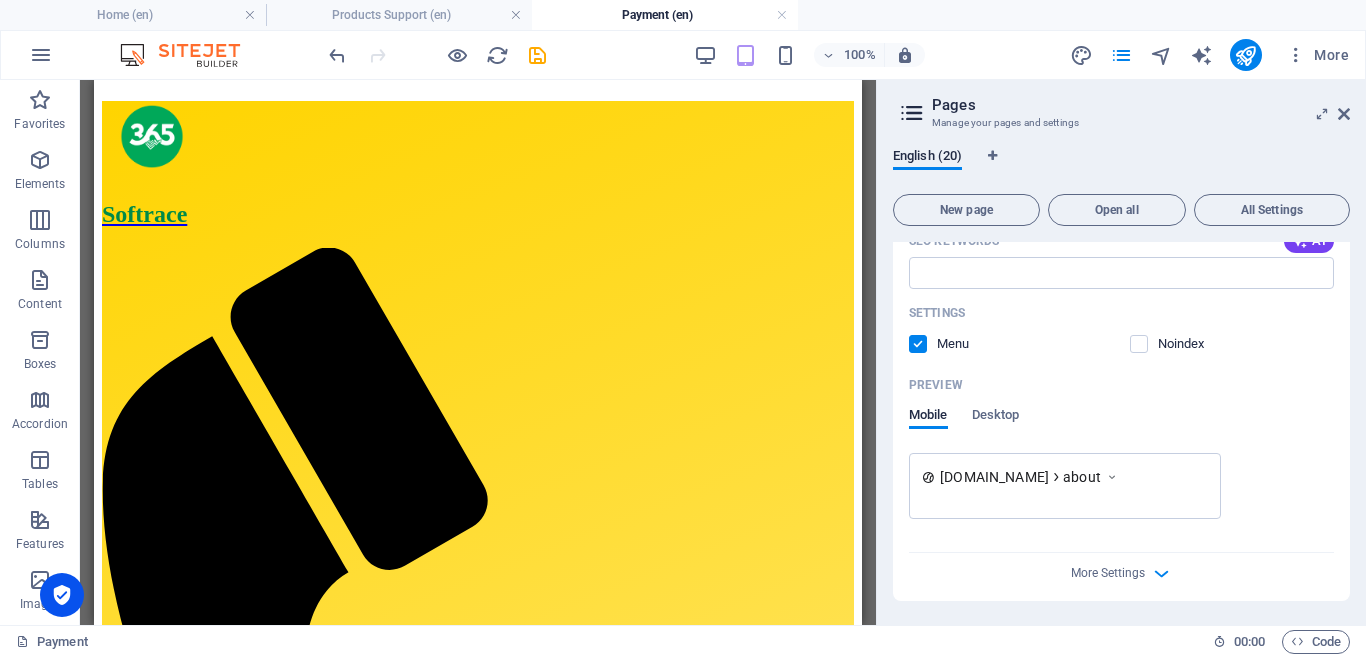 click on "Desktop" at bounding box center (996, 417) 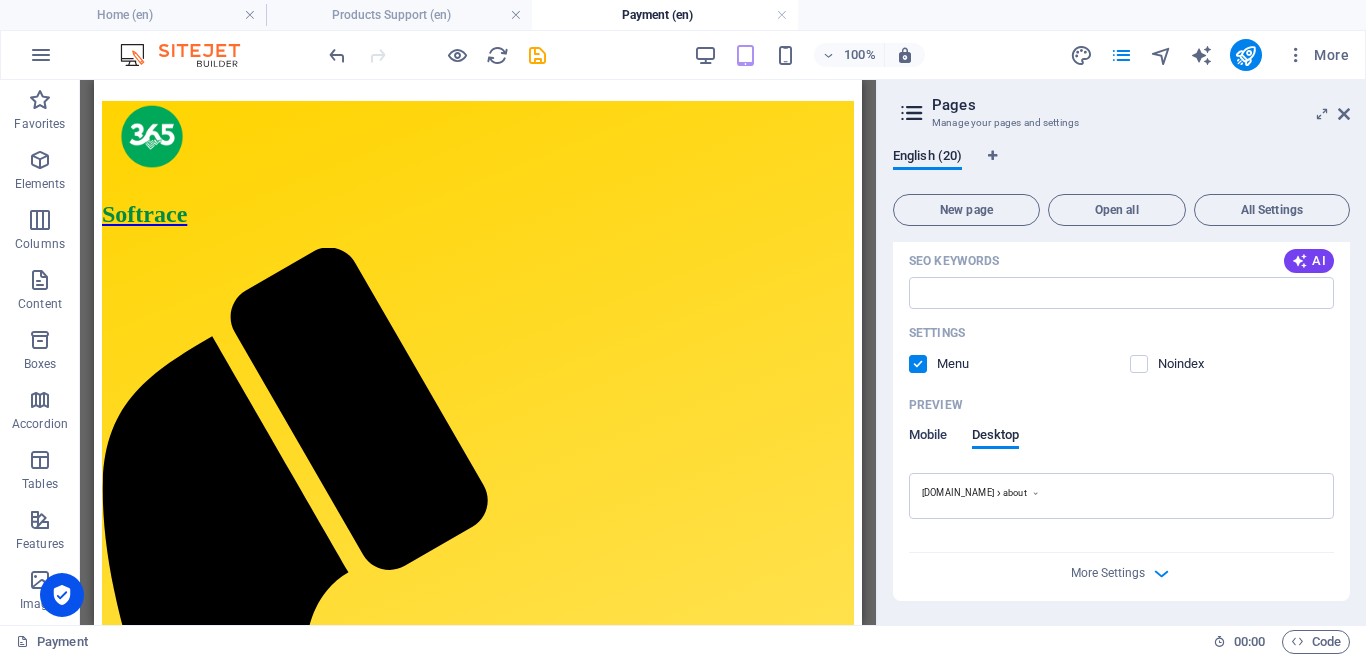 click on "Mobile" at bounding box center [928, 437] 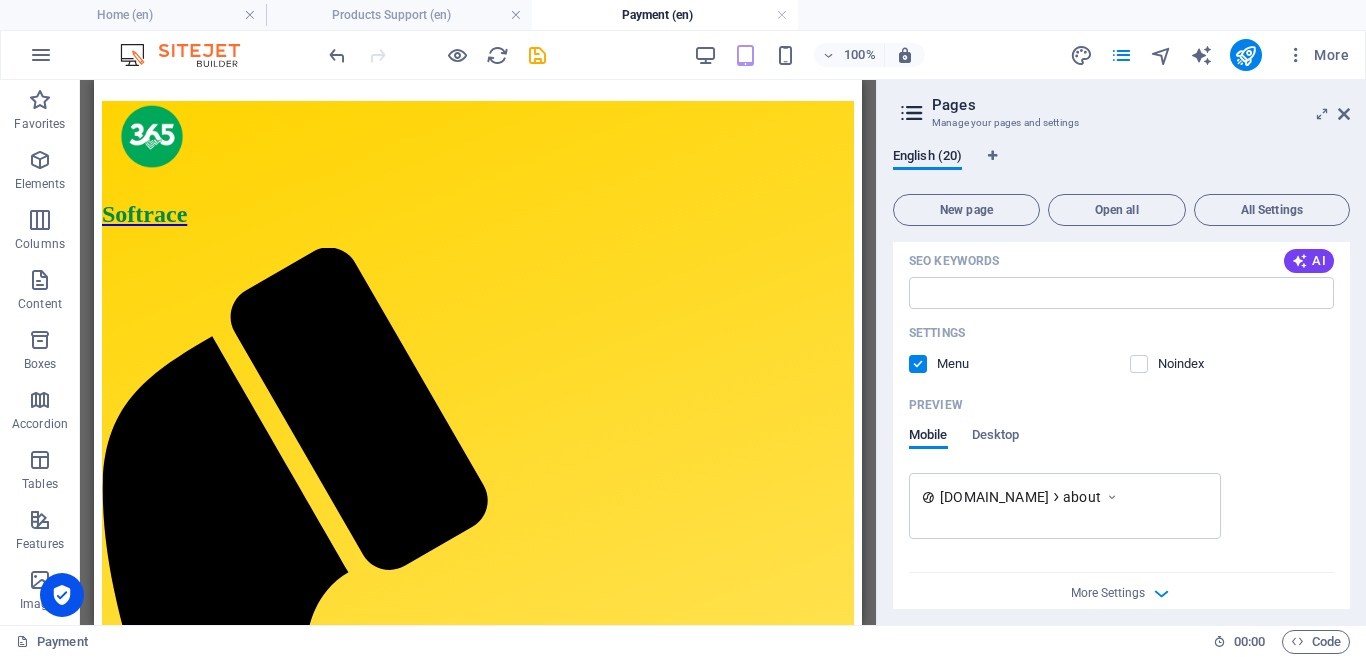 click at bounding box center [1112, 497] 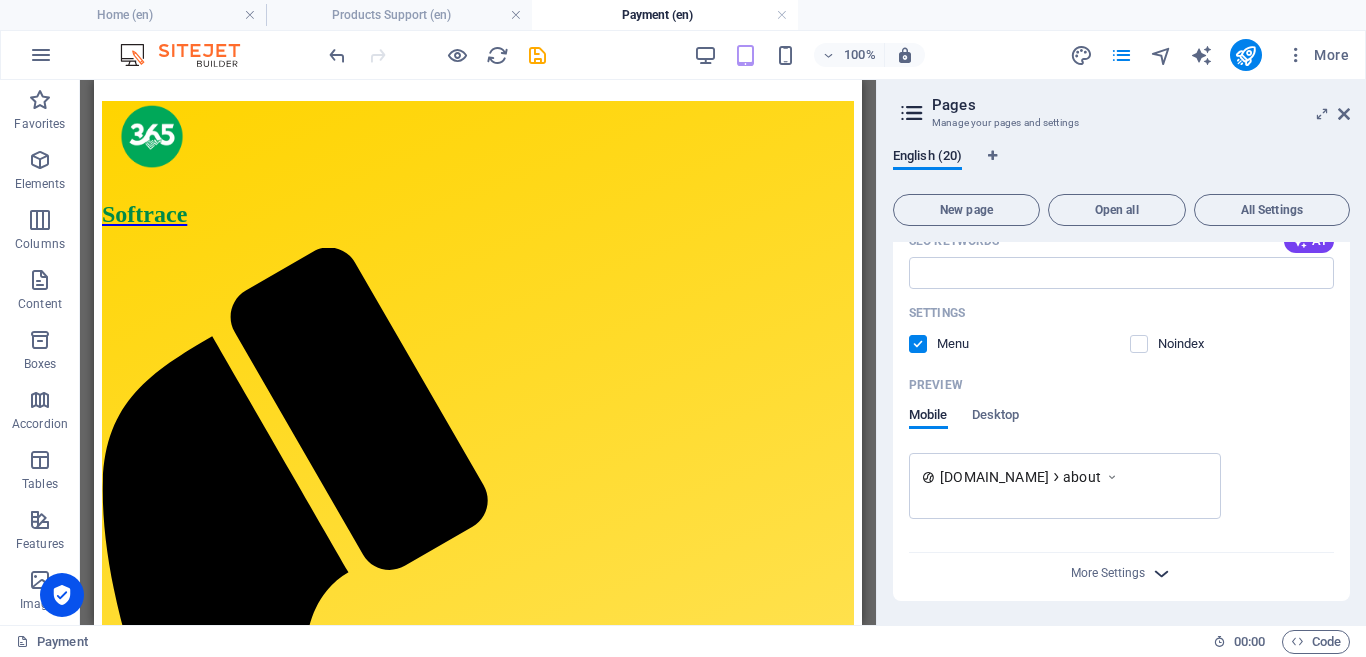 click at bounding box center [1161, 573] 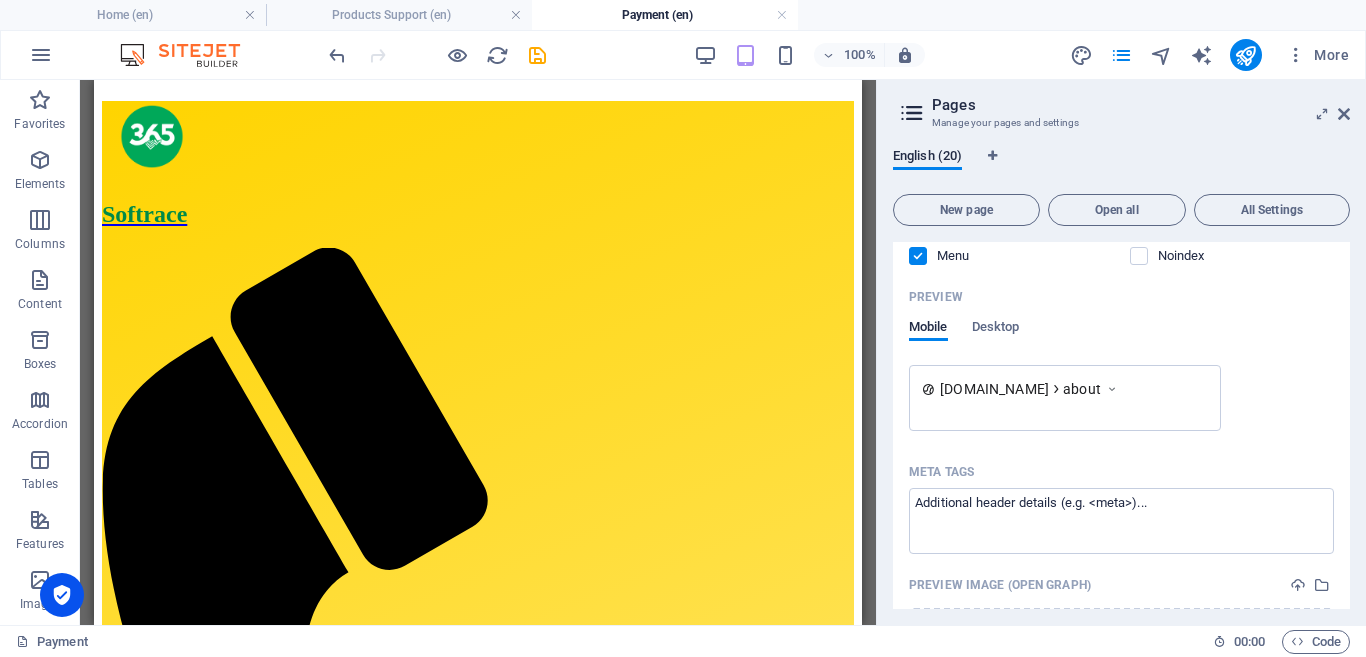 scroll, scrollTop: 1878, scrollLeft: 0, axis: vertical 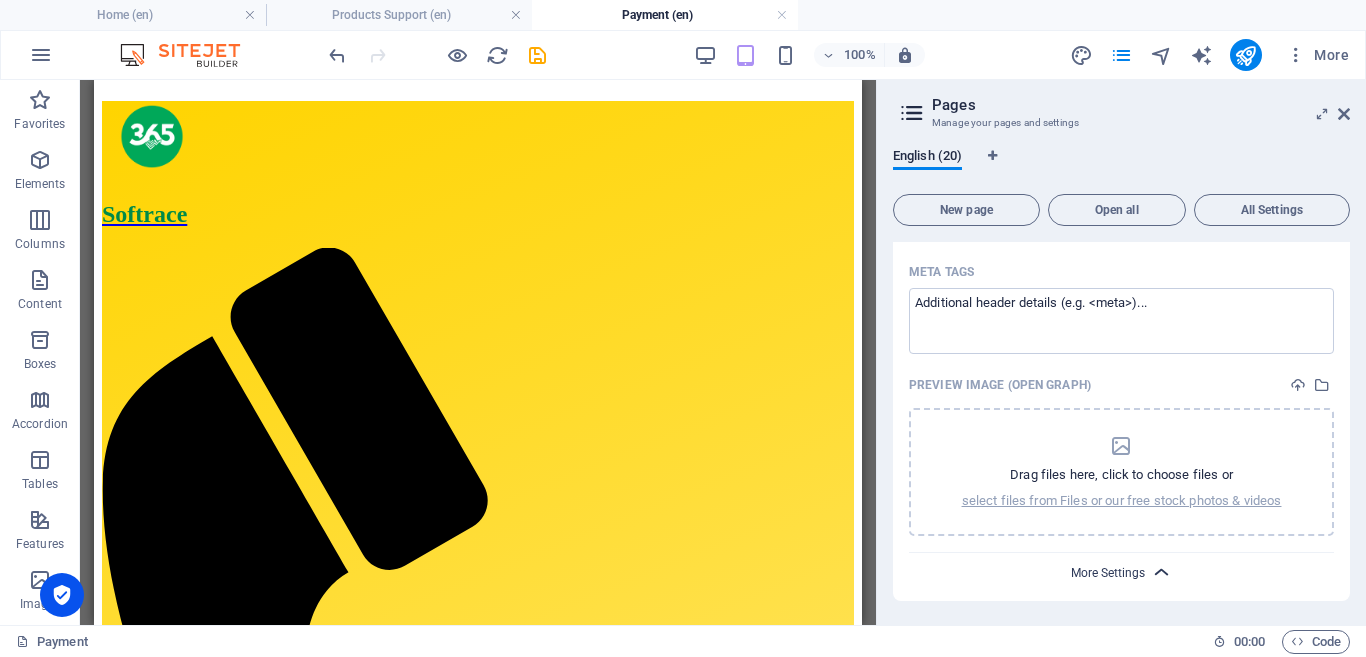 click on "More Settings" at bounding box center (1108, 573) 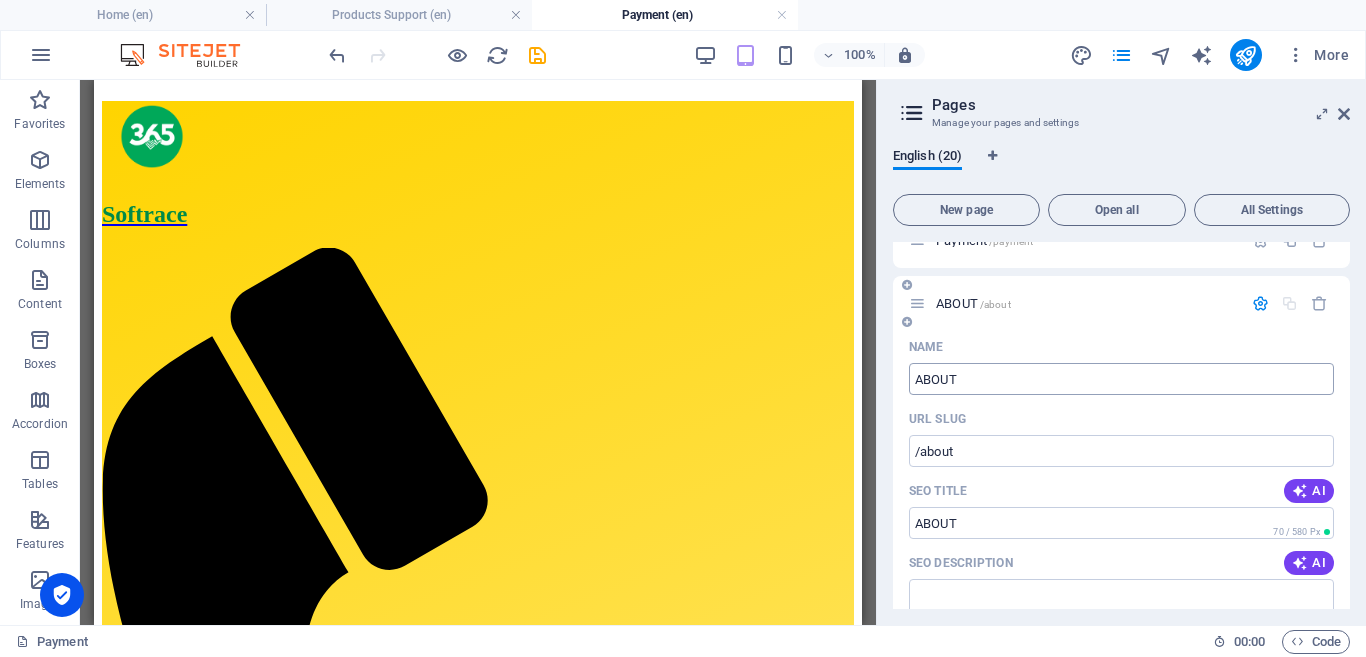 scroll, scrollTop: 1190, scrollLeft: 0, axis: vertical 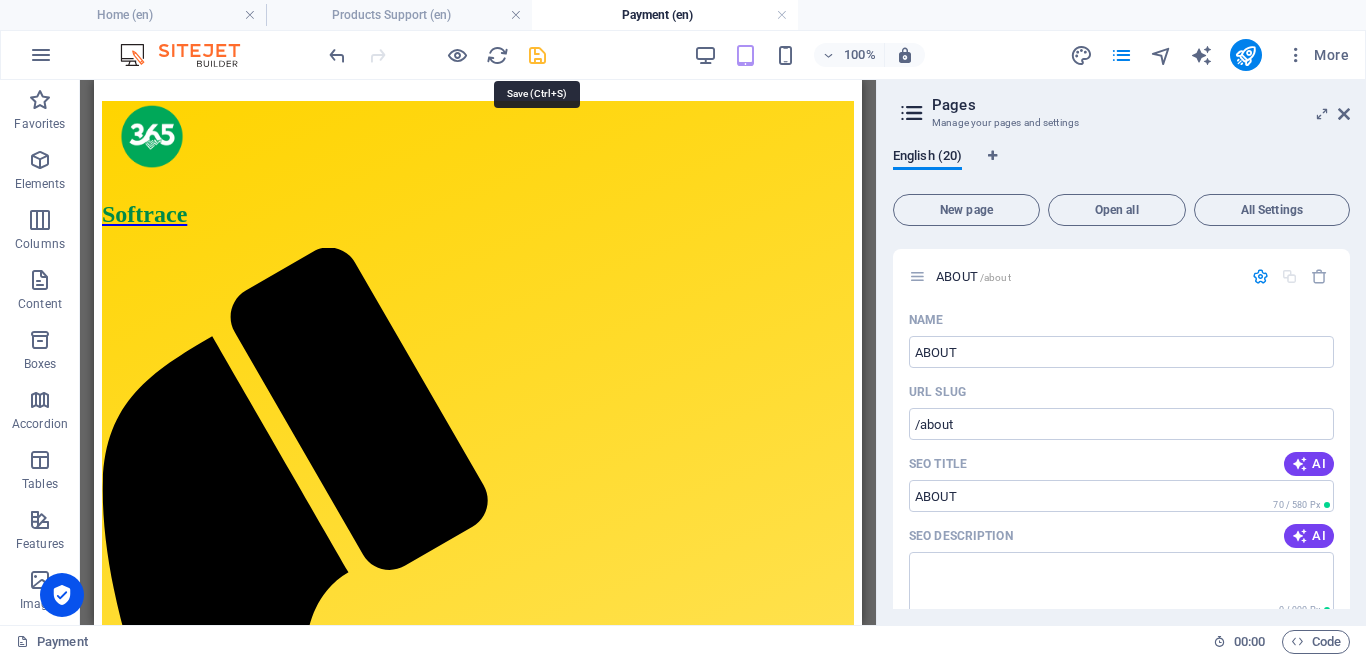click at bounding box center (537, 55) 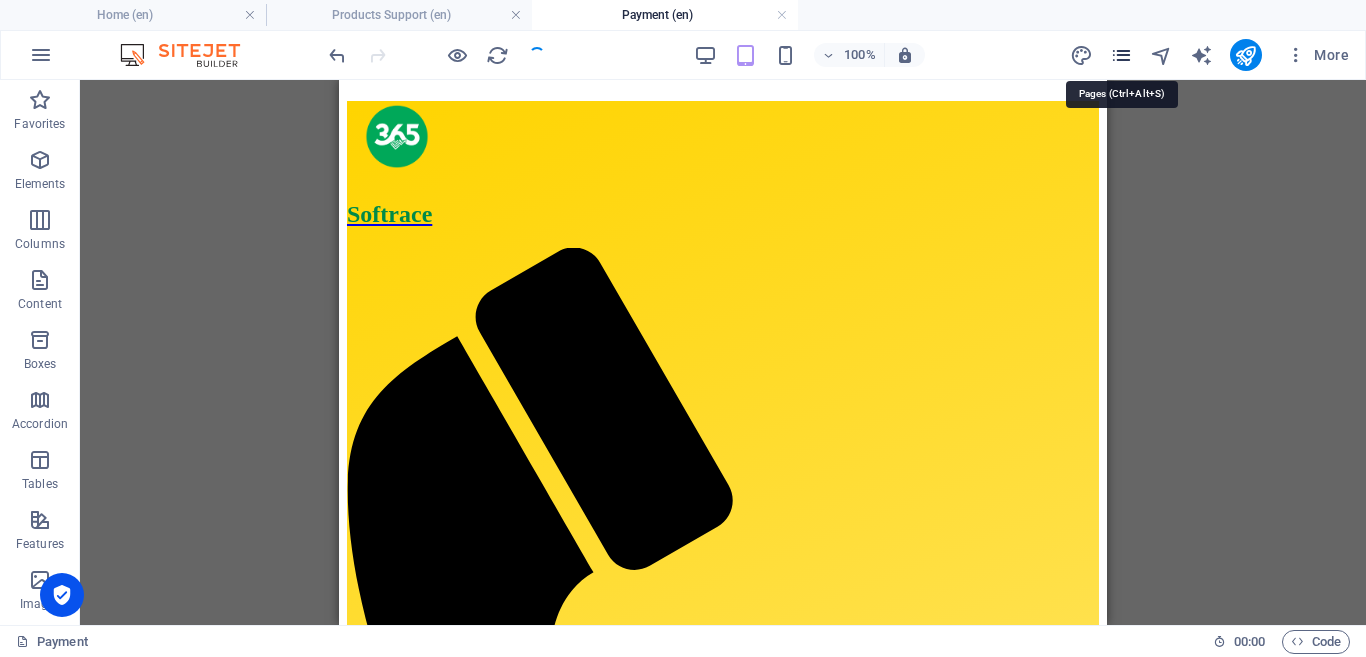 click at bounding box center [1121, 55] 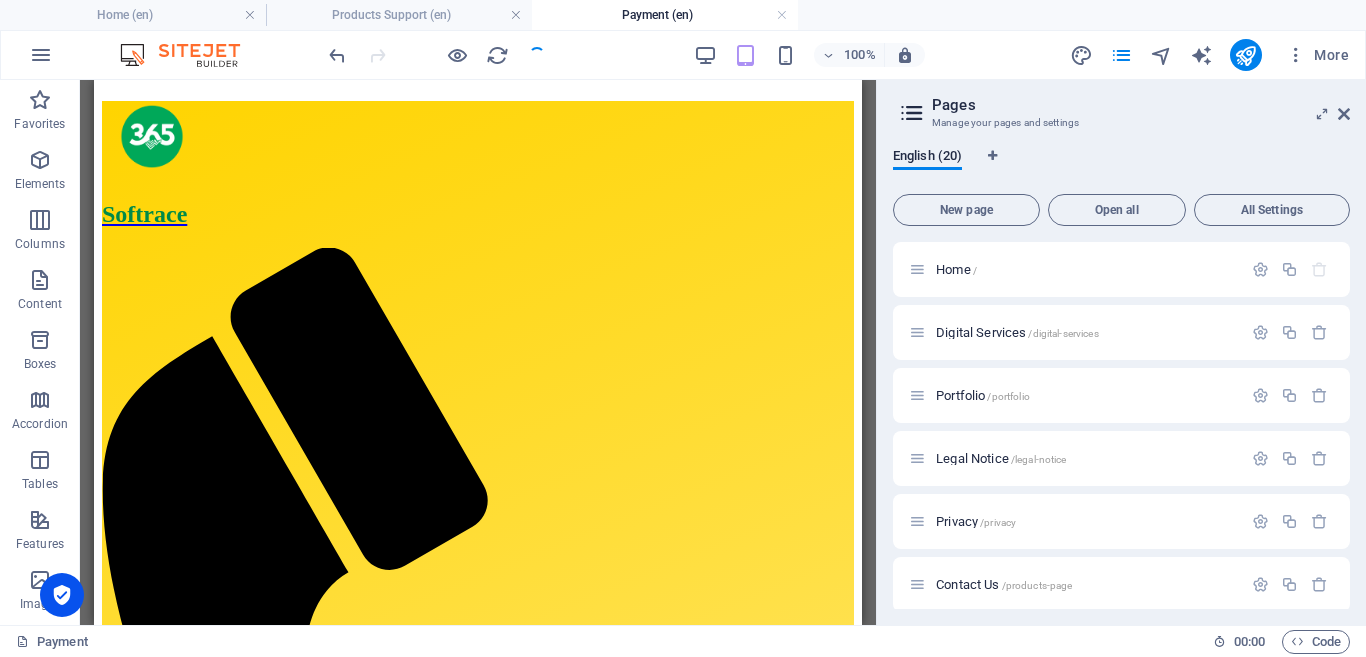 scroll, scrollTop: 1117, scrollLeft: 0, axis: vertical 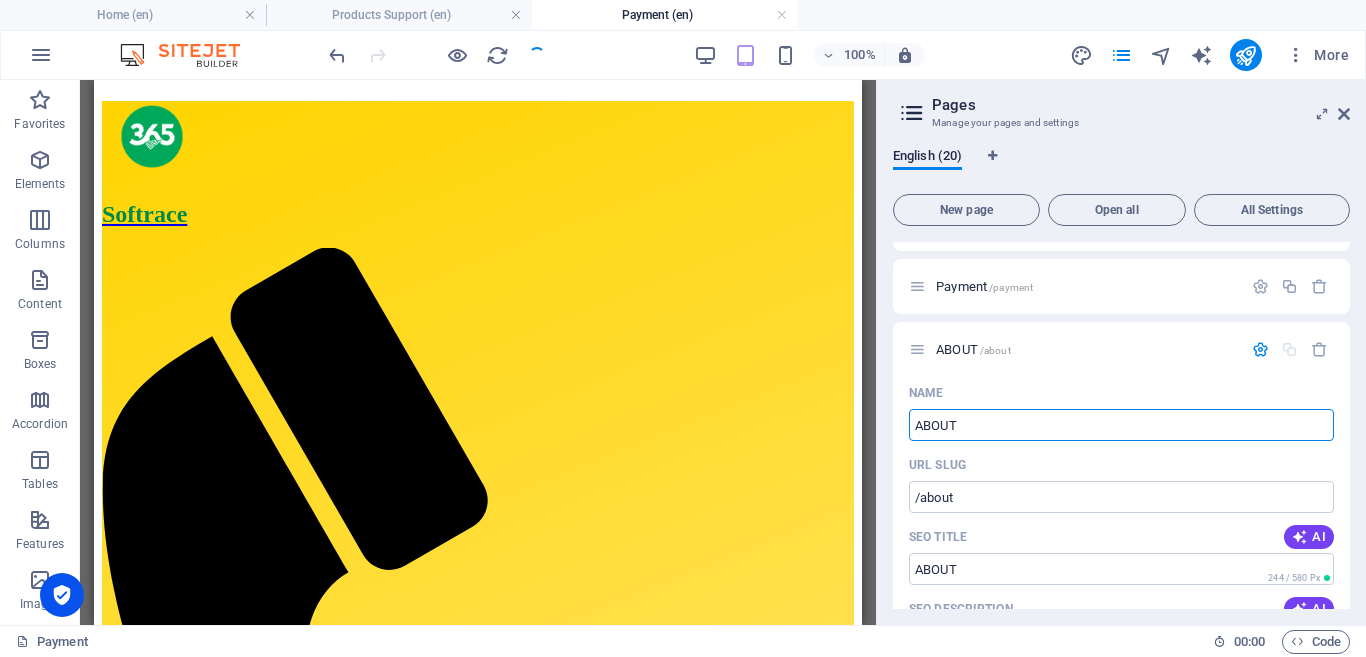 click on "Home / Digital Services /digital-services Portfolio /portfolio Legal Notice /legal-notice Privacy /privacy Contact Us /products-page Products Support /products-support Our Products /our-products Database /database User-form /user-form Report /report Website /website SBiz Pro Feat /sbiz-pro-feat MBiz Pro Feat /mbiz-pro-feat SBiz Install /sbiz-install MBiz Install /mbiz-install Digital Service2 /digital-service2 Technical Service /technical-service Payment /payment ABOUT /about Name ABOUT ​ URL SLUG /about ​ SEO Title AI ​ 244 / 580 Px SEO Description AI ​ 110 / 990 Px SEO Keywords AI ​ Settings Menu Noindex Preview Mobile Desktop [DOMAIN_NAME] about ABOUT - [DOMAIN_NAME] [DOMAIN_NAME] Meta tags ​ Preview Image (Open Graph) Drag files here, click to choose files or select files from Files or our free stock photos & videos More Settings" at bounding box center (1121, 123) 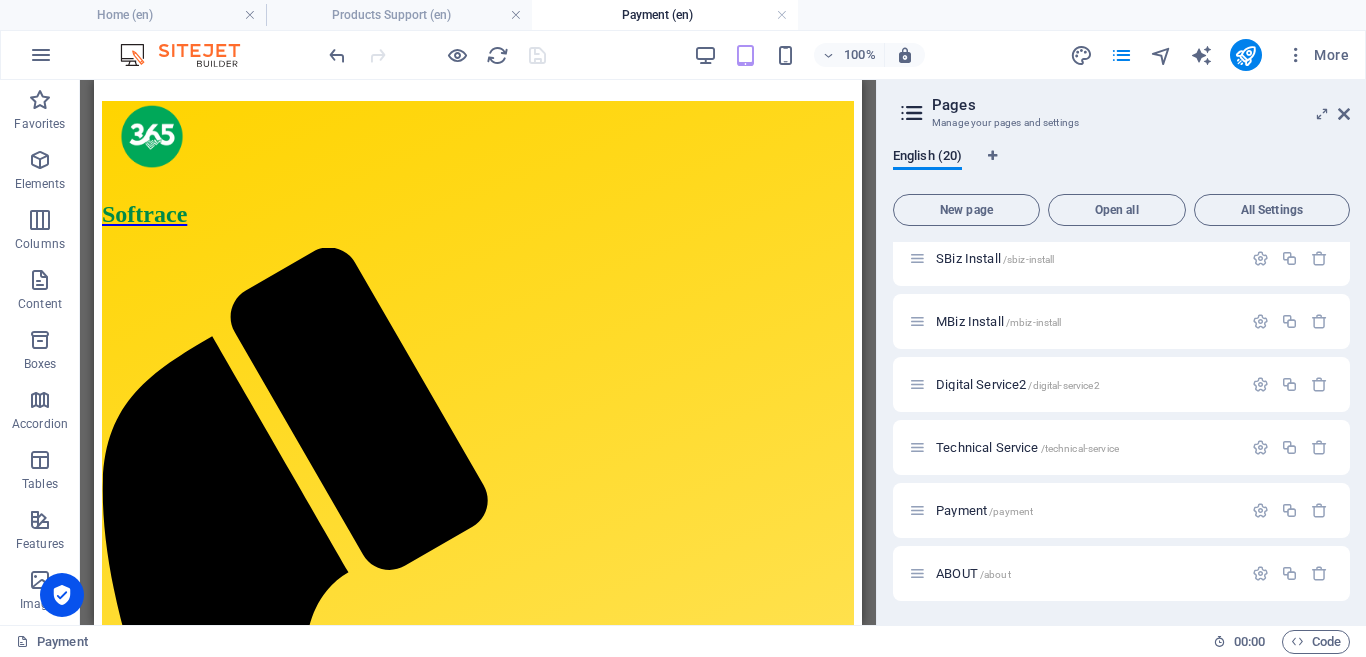 scroll, scrollTop: 893, scrollLeft: 0, axis: vertical 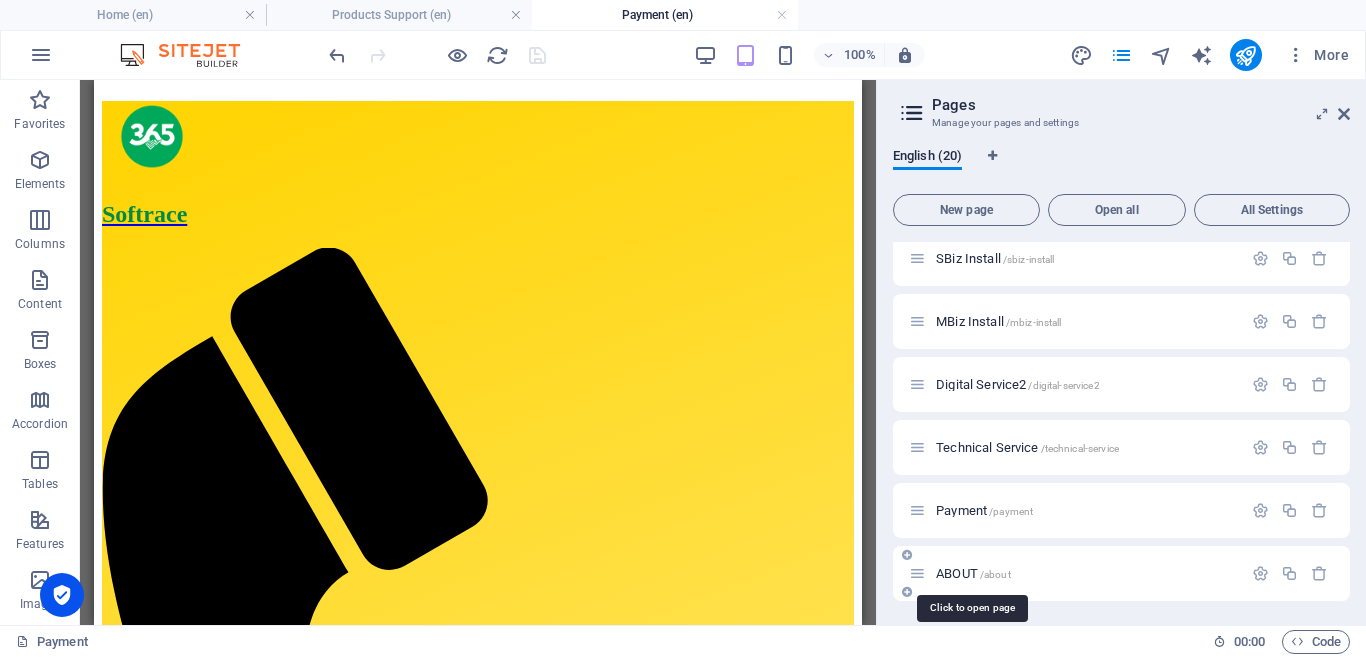 click on "ABOUT /about" at bounding box center [973, 573] 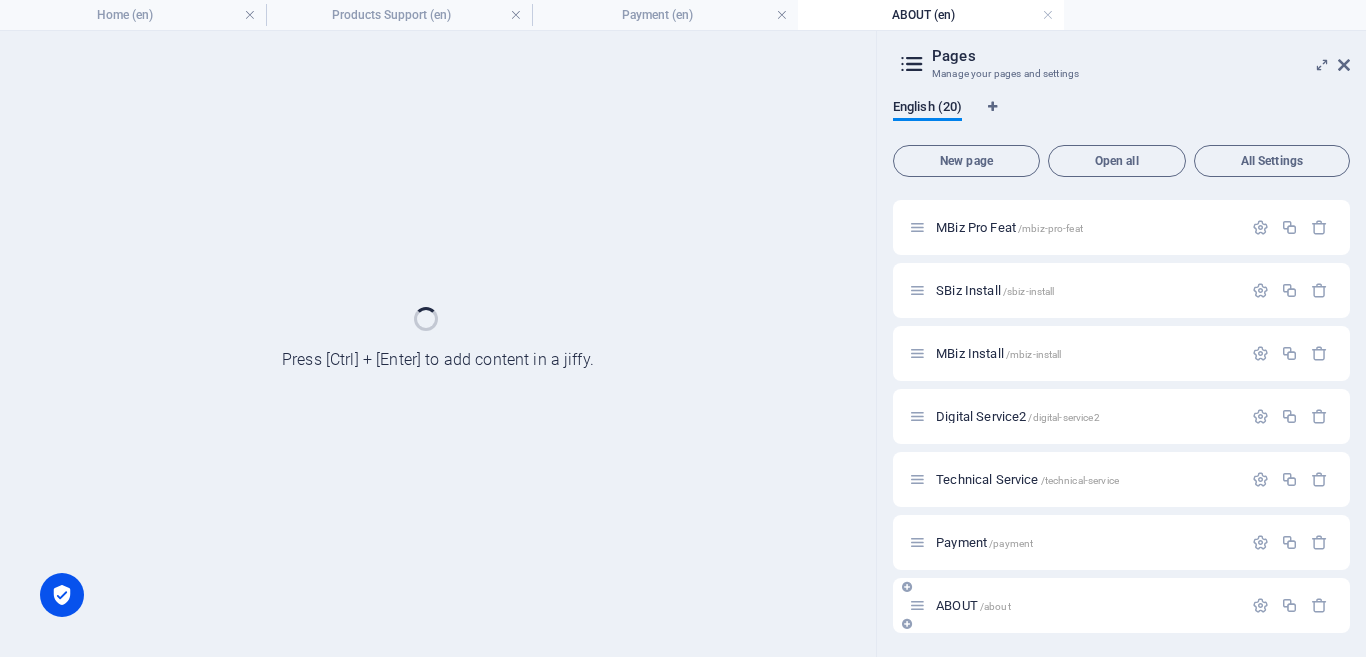scroll, scrollTop: 812, scrollLeft: 0, axis: vertical 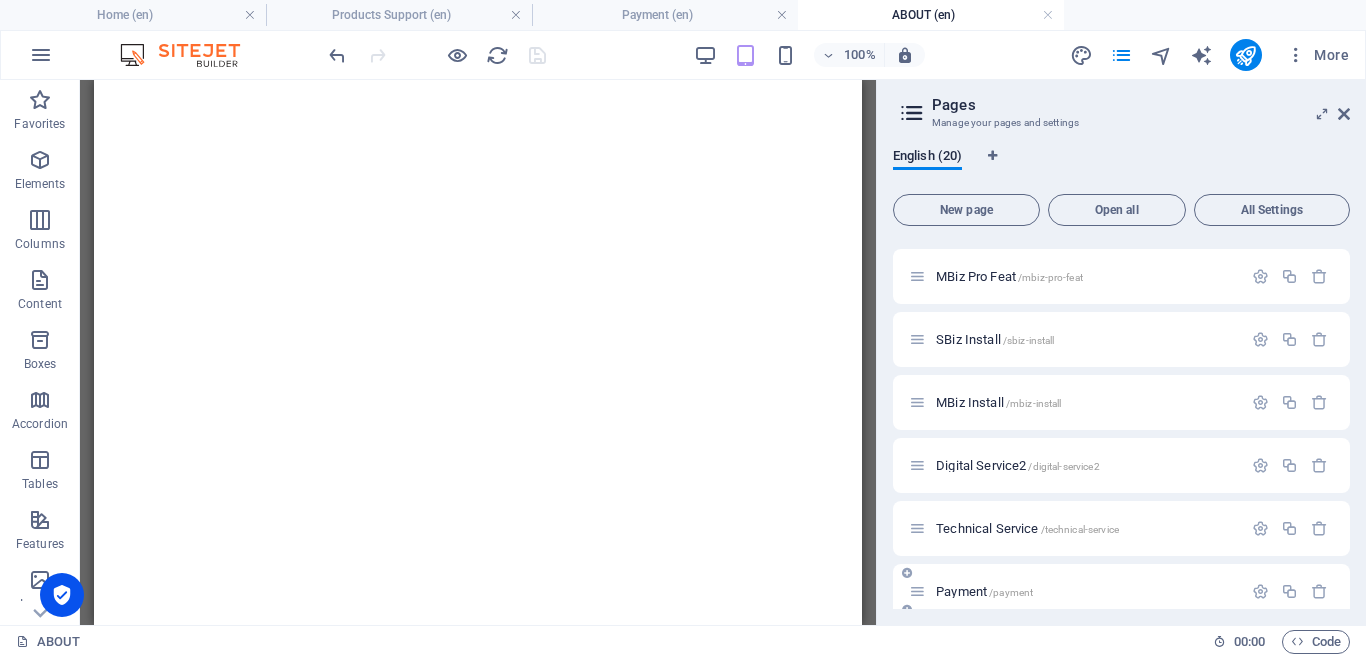 click on "English (20) New page Open all All Settings Home / Digital Services /digital-services Portfolio /portfolio Legal Notice /legal-notice Privacy /privacy Contact Us /products-page Products Support /products-support Our Products /our-products Database /database User-form /user-form Report /report Website /website SBiz Pro Feat /sbiz-pro-feat MBiz Pro Feat /mbiz-pro-feat SBiz Install /sbiz-install MBiz Install /mbiz-install Digital Service2 /digital-service2 Technical Service /technical-service Payment /payment ABOUT /about" at bounding box center (1121, 378) 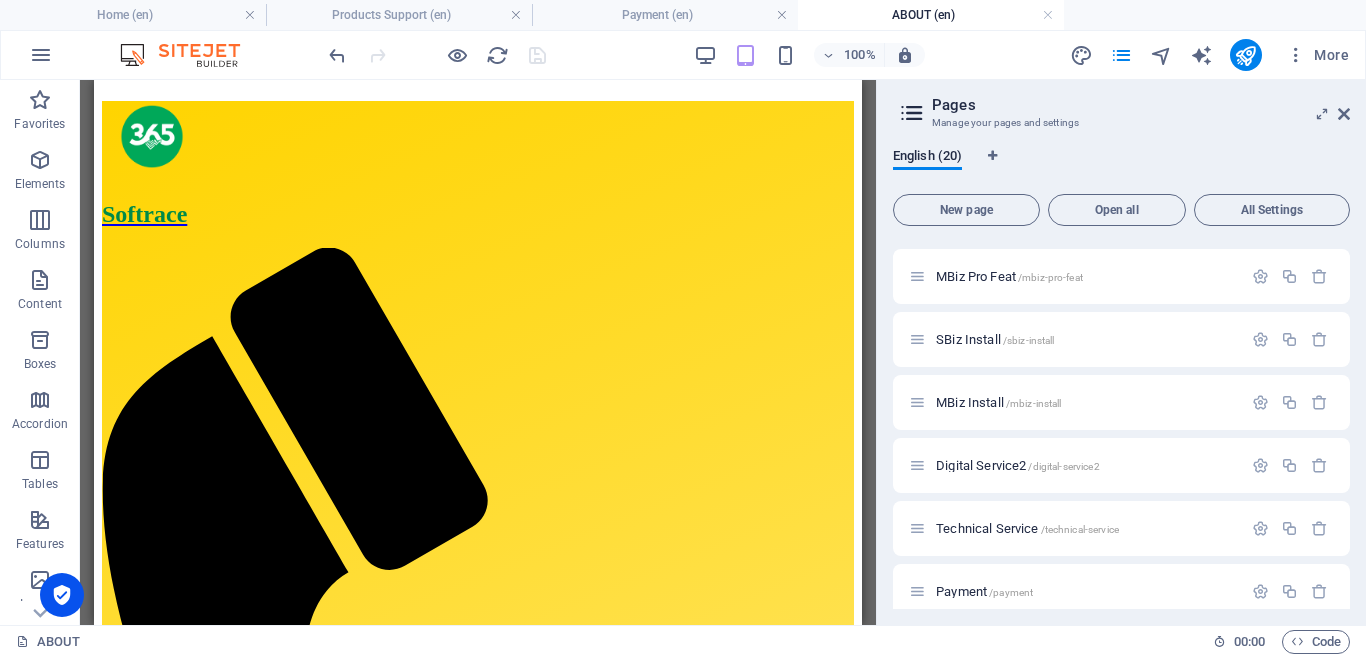 scroll, scrollTop: 893, scrollLeft: 0, axis: vertical 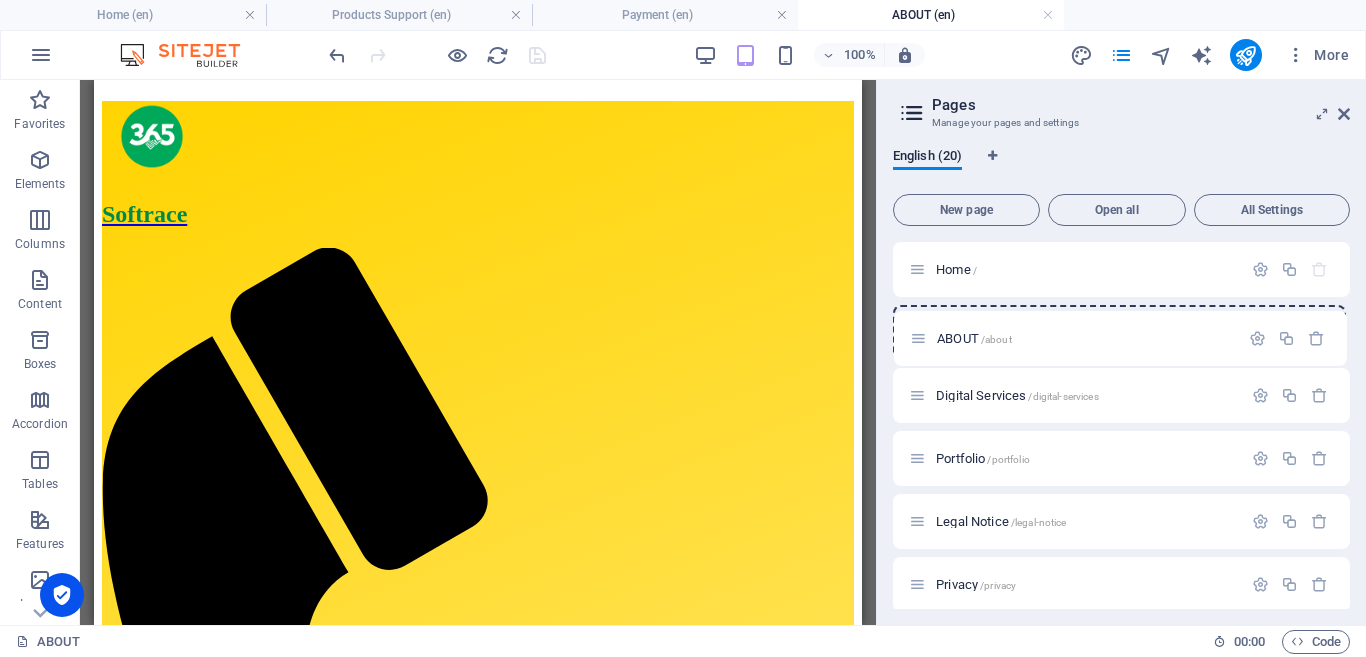 drag, startPoint x: 917, startPoint y: 576, endPoint x: 918, endPoint y: 335, distance: 241.00208 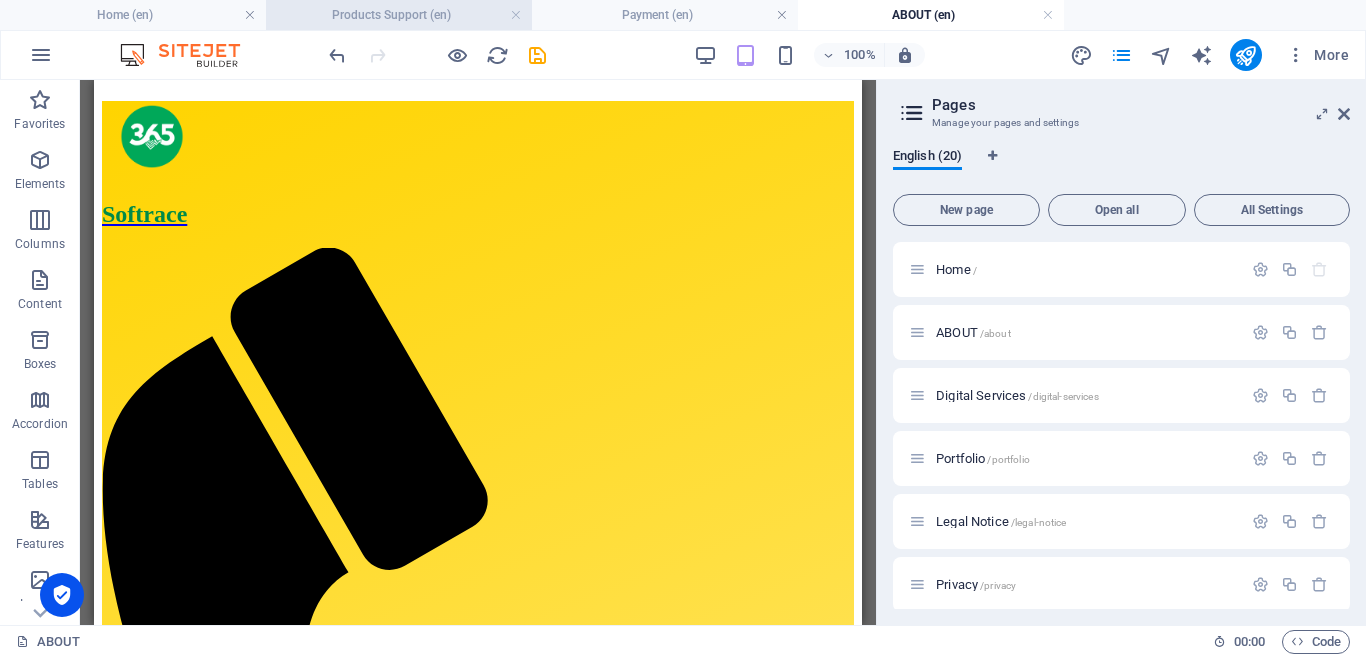 click on "Products Support (en)" at bounding box center [399, 15] 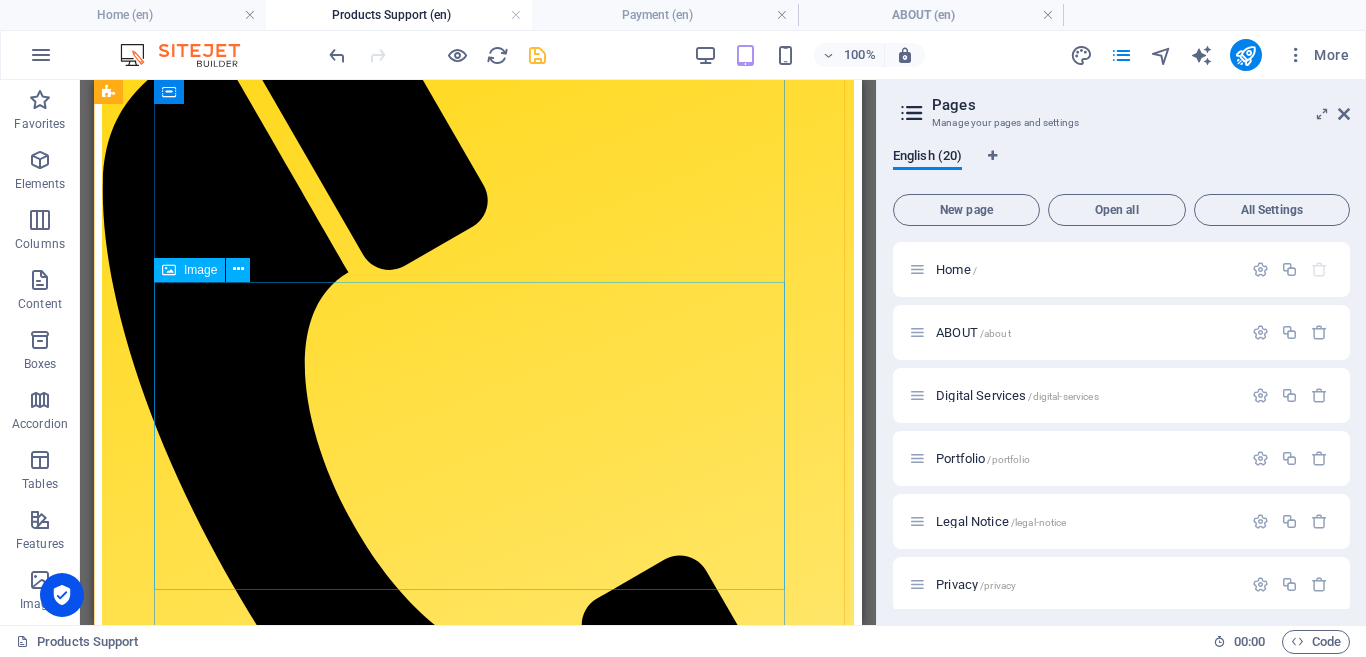 scroll, scrollTop: 0, scrollLeft: 0, axis: both 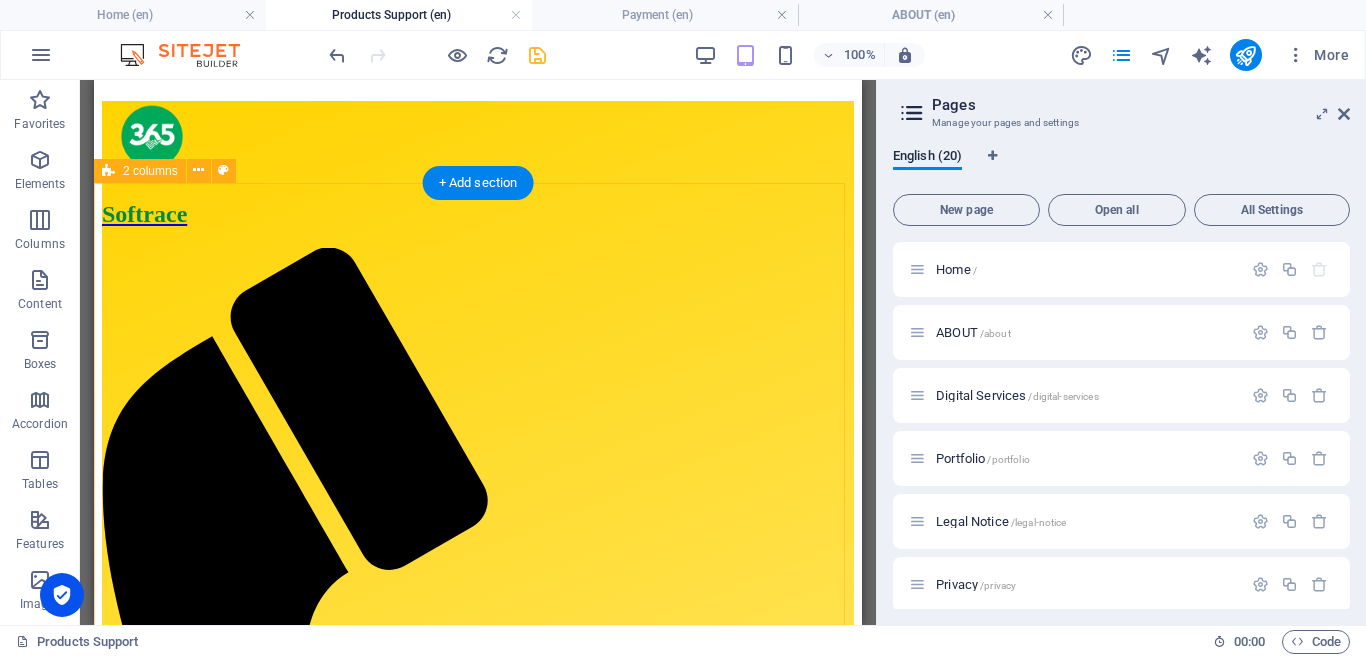 click on "PRODUCT SUPPORT We Are Committed To Giving You a 24/7 Support To Make Any of Our Products/Services Meet Your Business Demand How does the concept process look like? Lorem ipsum dolor sit amet, consectetur adipisicing elit. Maiores ipsum repellat minus nihil. [PERSON_NAME], [PERSON_NAME], nam dignissimos ea repudiandae minima voluptatum magni pariatur possimus quia accusamus harum facilis corporis animi nisi. Enim, pariatur, impedit quia repellat harum ipsam laboriosam voluptas dicta illum nisi obcaecati reprehenderit quis placeat recusandae tenetur aperiam. How does the concept process look like? Lorem ipsum dolor sit amet, consectetur adipisicing elit. Maiores ipsum repellat minus nihil. [PERSON_NAME], [PERSON_NAME], nam dignissimos ea repudiandae minima voluptatum magni pariatur possimus quia accusamus harum facilis corporis animi nisi. Enim, pariatur, impedit quia repellat harum ipsam laboriosam voluptas dicta illum nisi obcaecati reprehenderit quis placeat recusandae tenetur aperiam. What are the market research approaches?" at bounding box center [478, 2202] 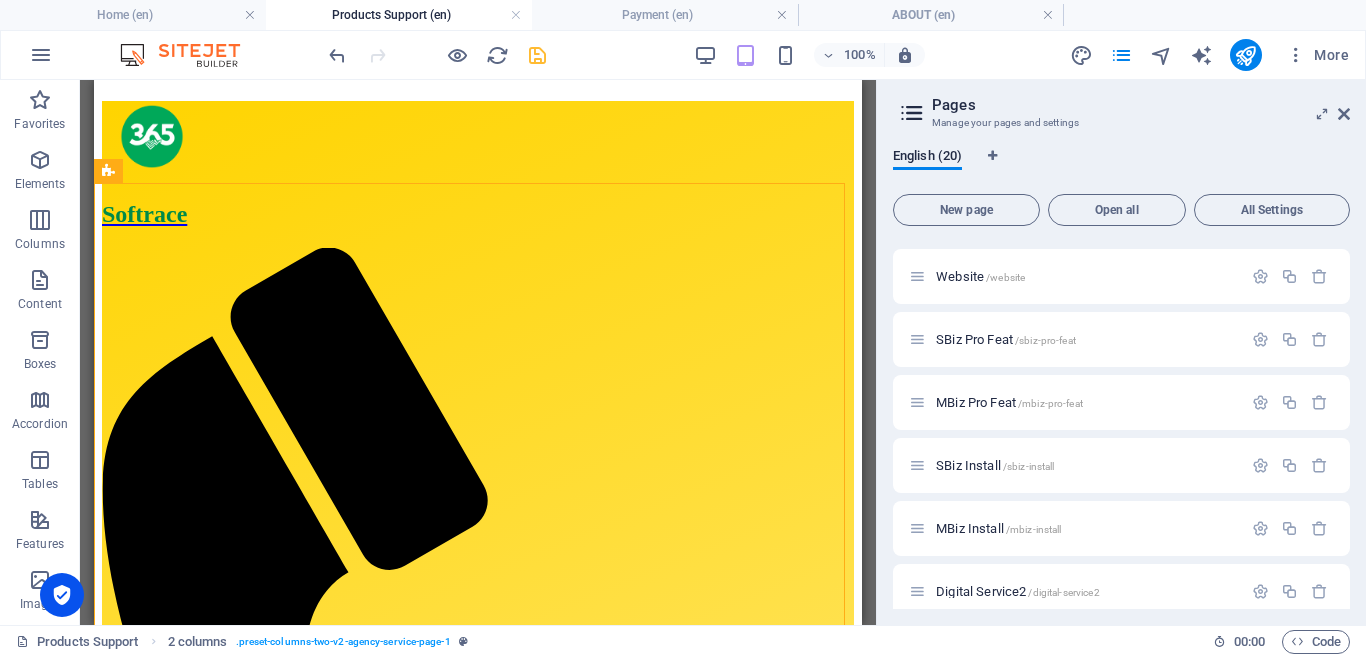 scroll, scrollTop: 693, scrollLeft: 0, axis: vertical 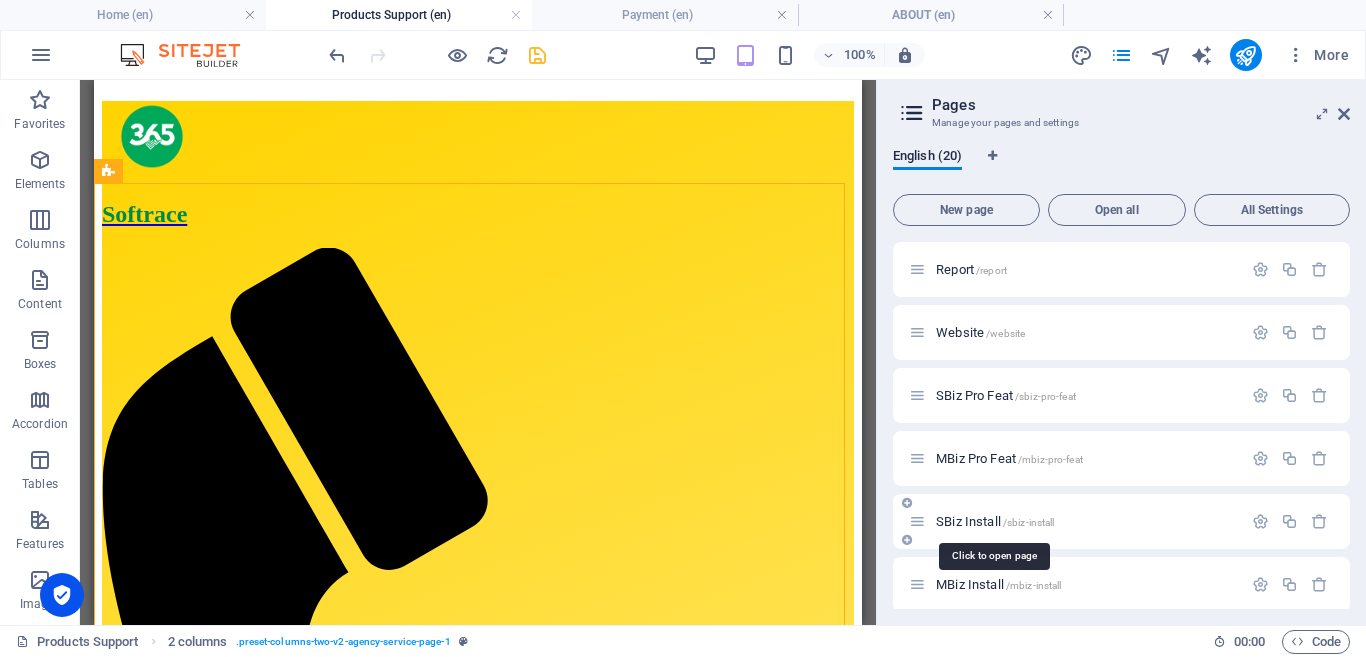 click on "SBiz Install /sbiz-install" at bounding box center [995, 521] 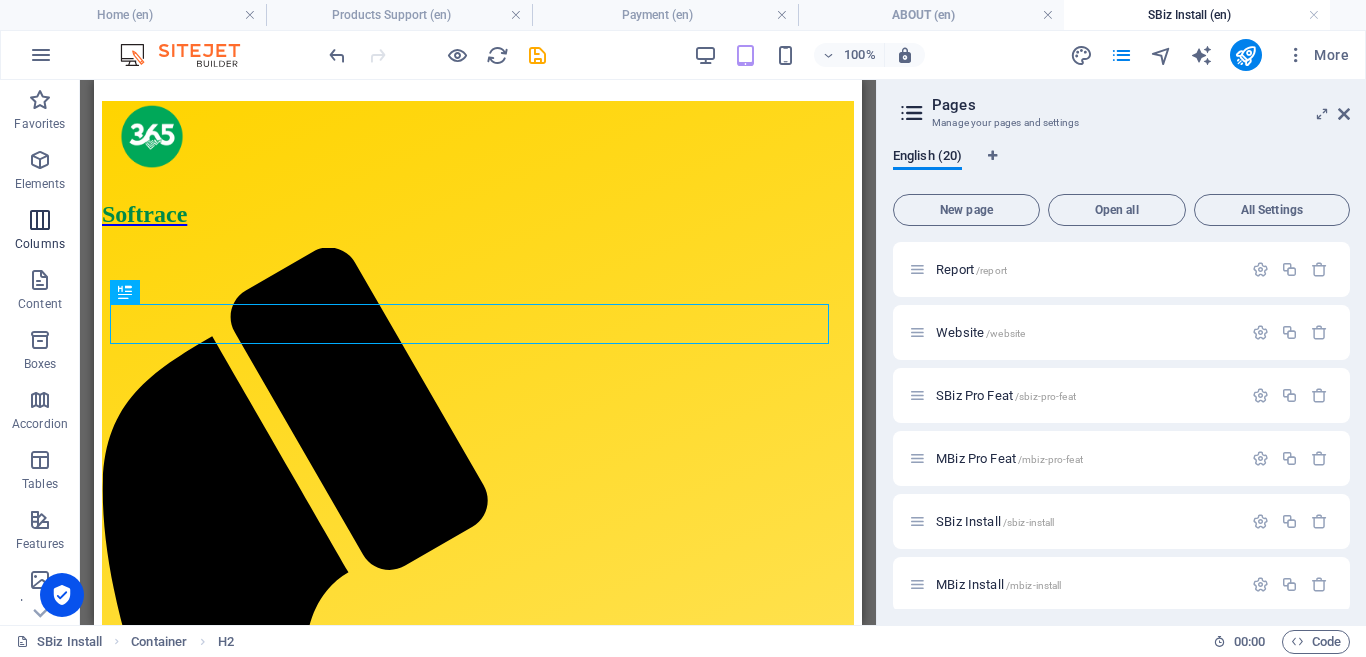 scroll, scrollTop: 0, scrollLeft: 0, axis: both 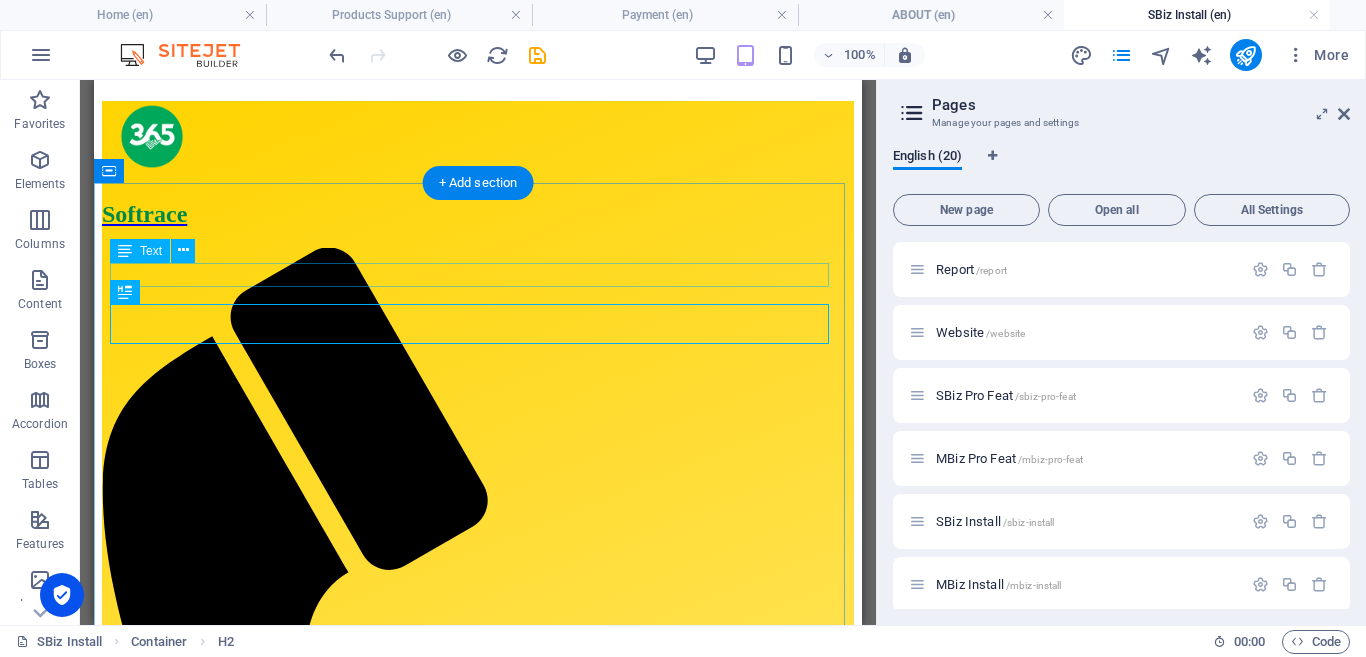 click on "PRODUCT INSTALLATION" at bounding box center [478, 1368] 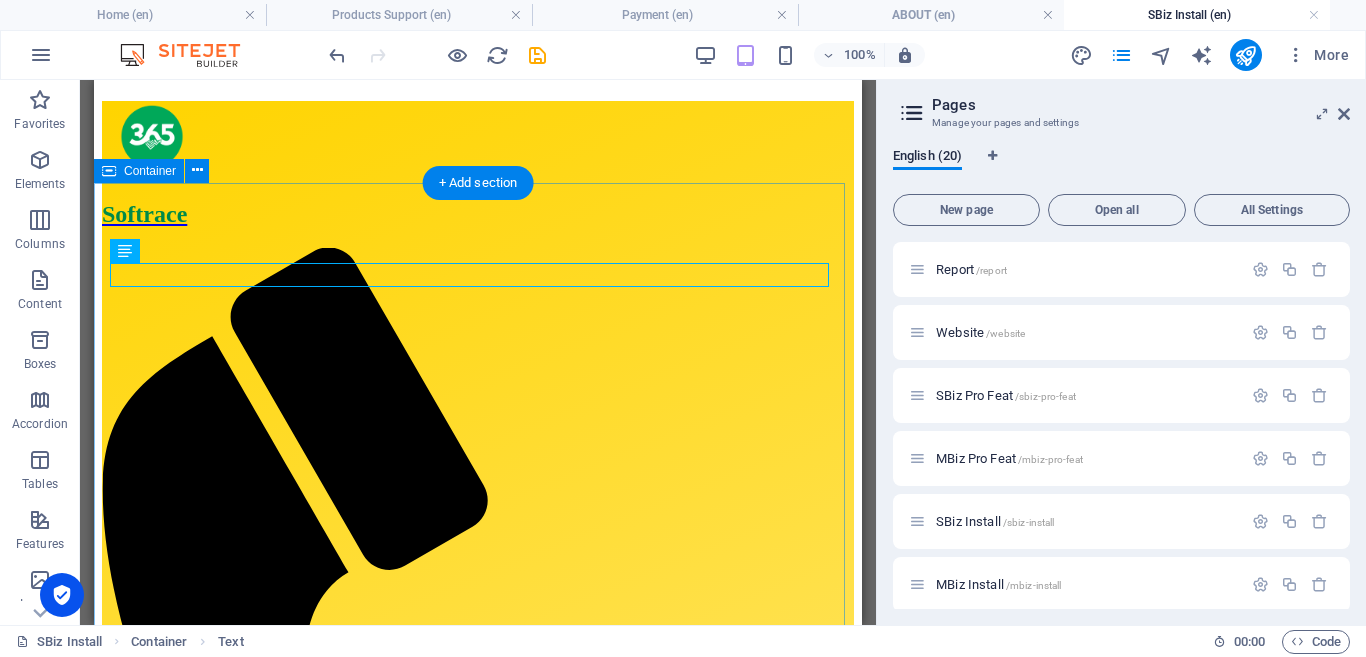 click on "PRODUCT INSTALLATION Accounting Software Suitable For Single User Product Name 365-Softrace Accounting Pro 1 COMING SOON" at bounding box center (478, 1528) 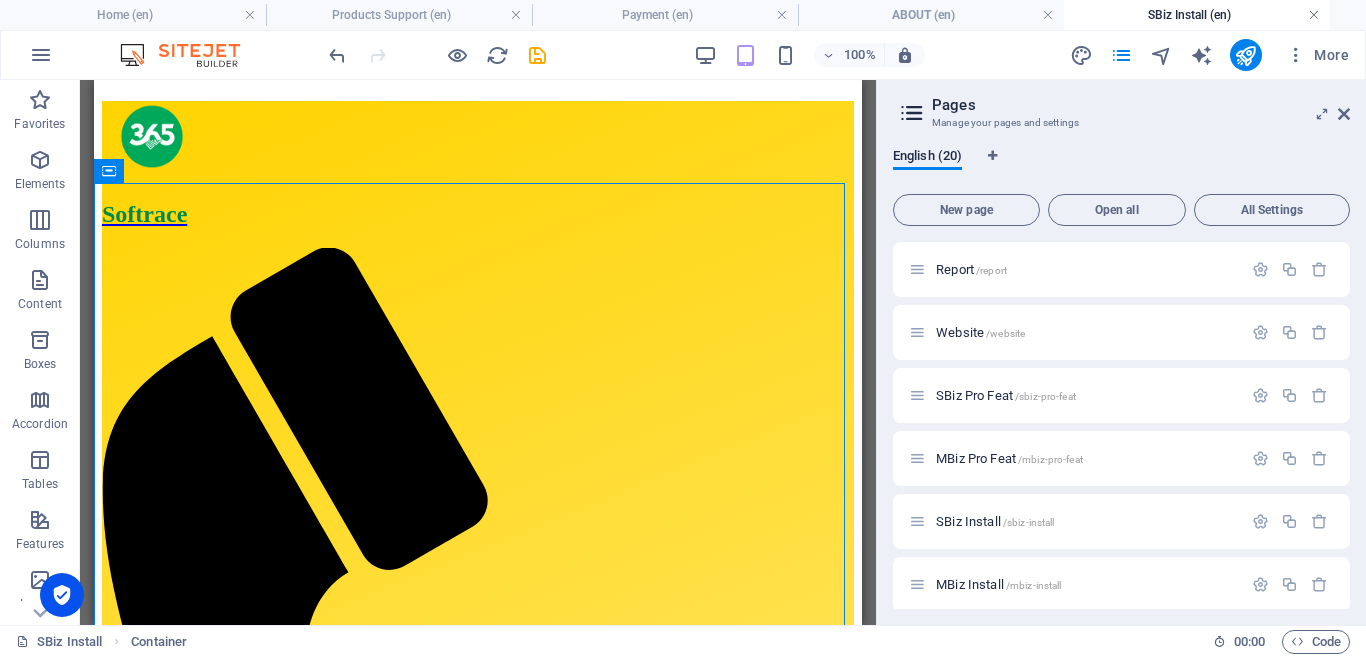 click at bounding box center [1314, 15] 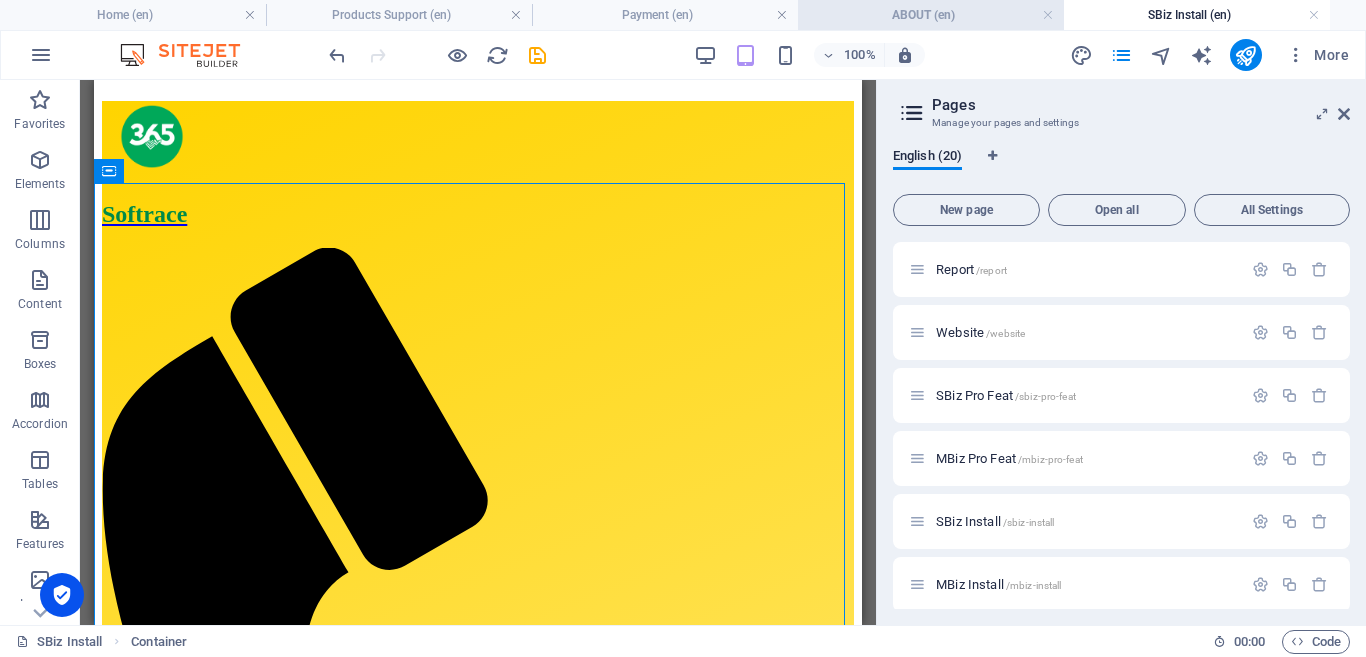 click on "ABOUT (en)" at bounding box center (931, 15) 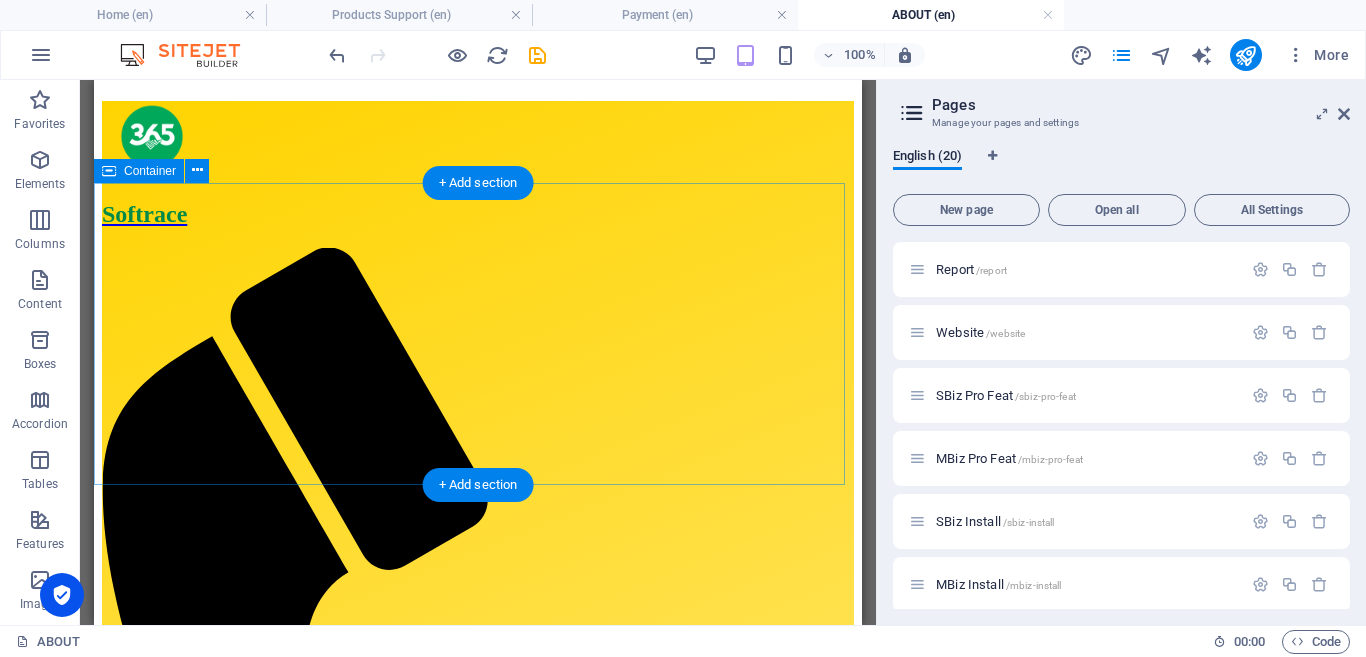 click on "Drop content here or  Add elements  Paste clipboard" at bounding box center (478, 1423) 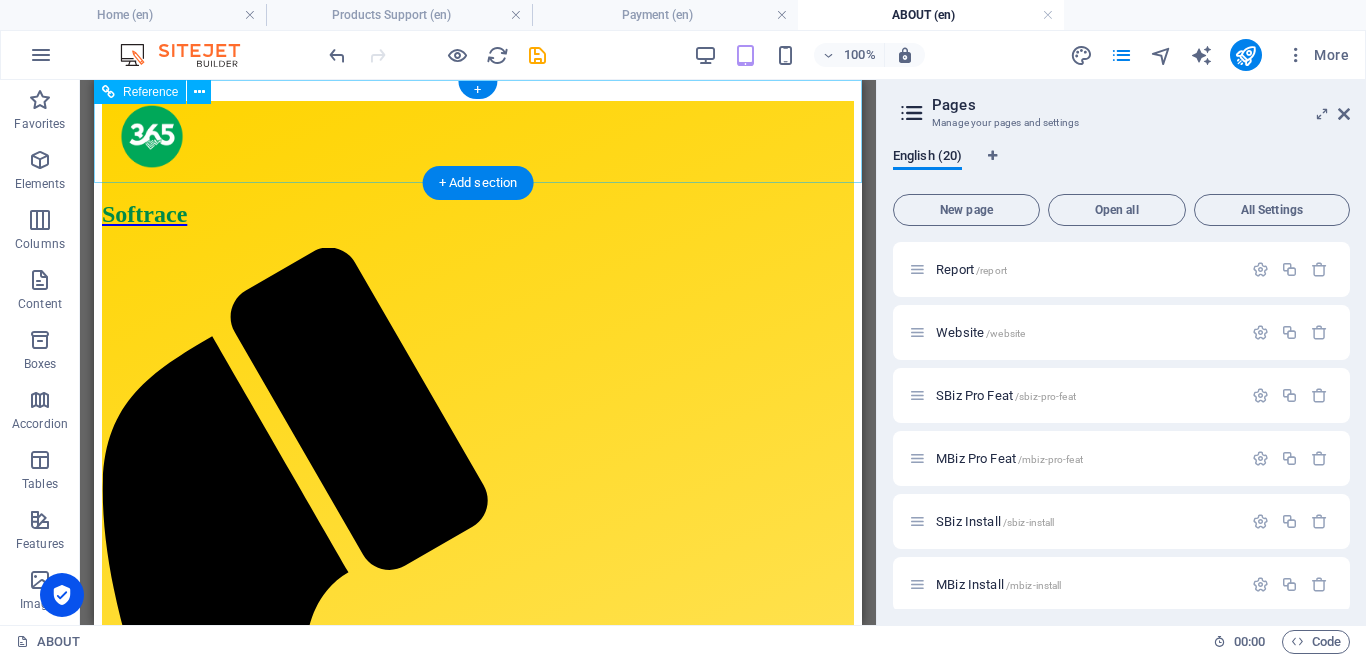 click on "Softrace Home About Our Services Our Products Product Support" at bounding box center [478, 718] 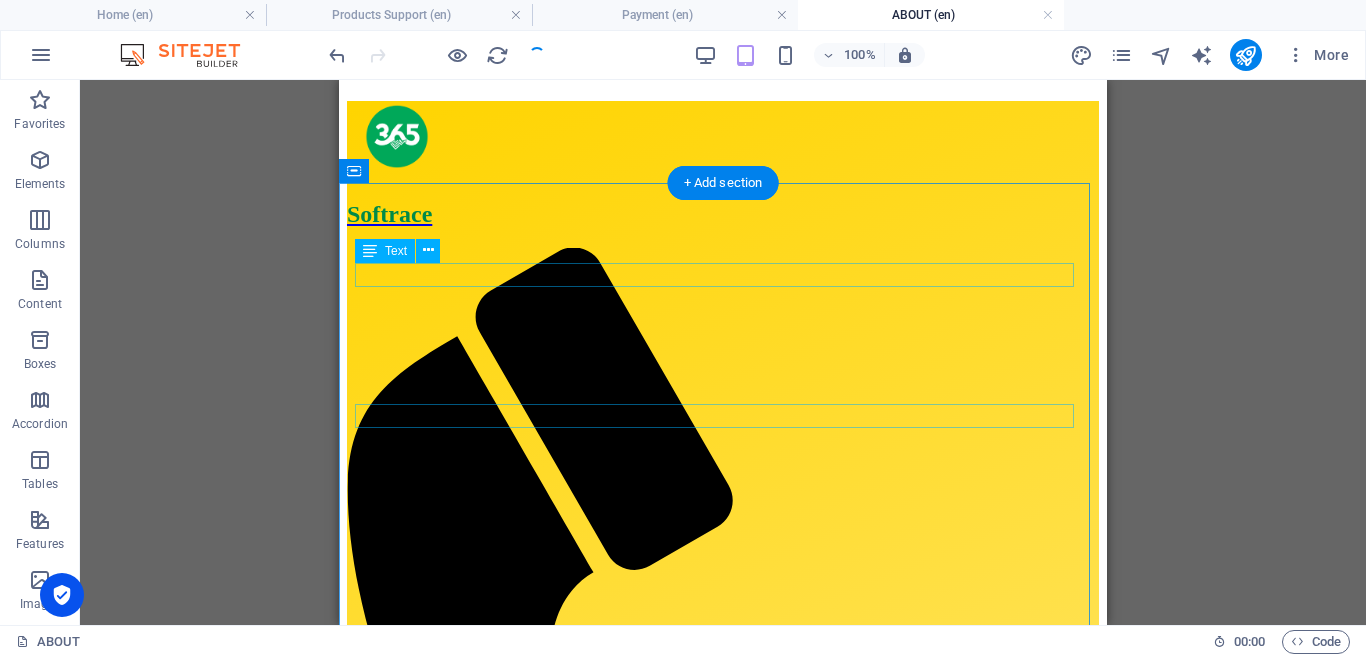 click on "PRODUCT INSTALLATION" at bounding box center (723, 1368) 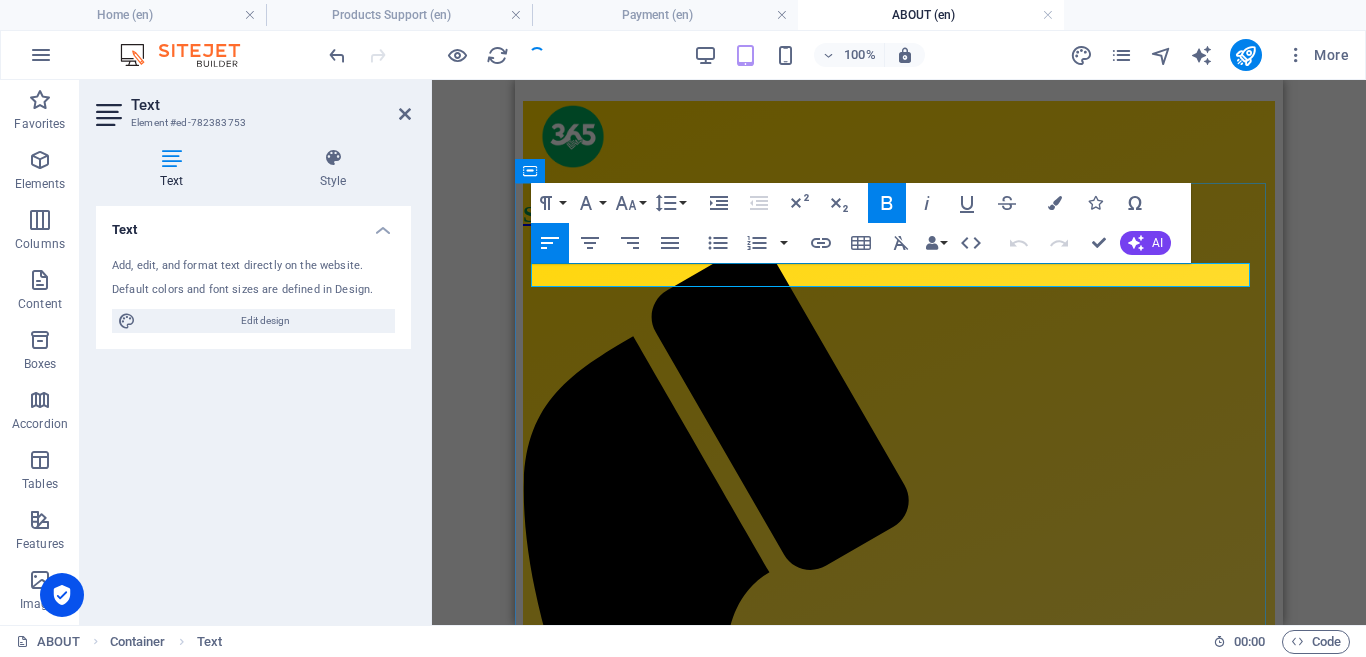 click on "PRODUCT INSTALLATION" at bounding box center [899, 1368] 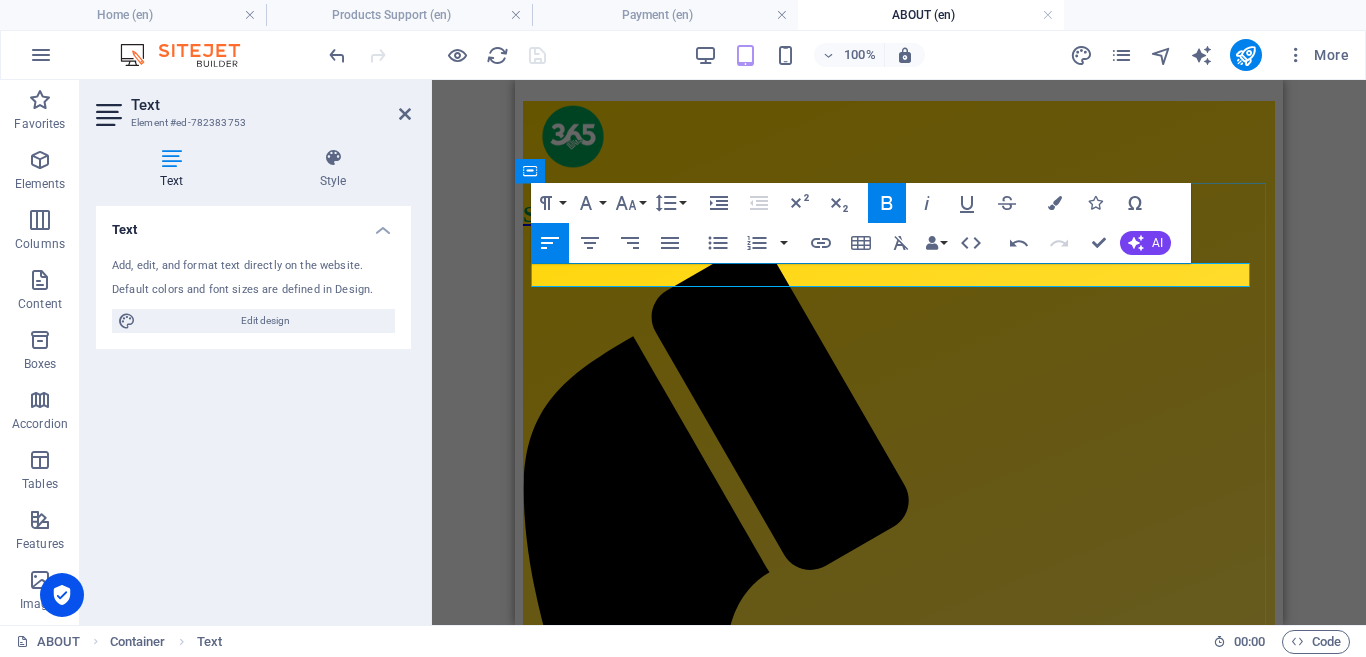 type 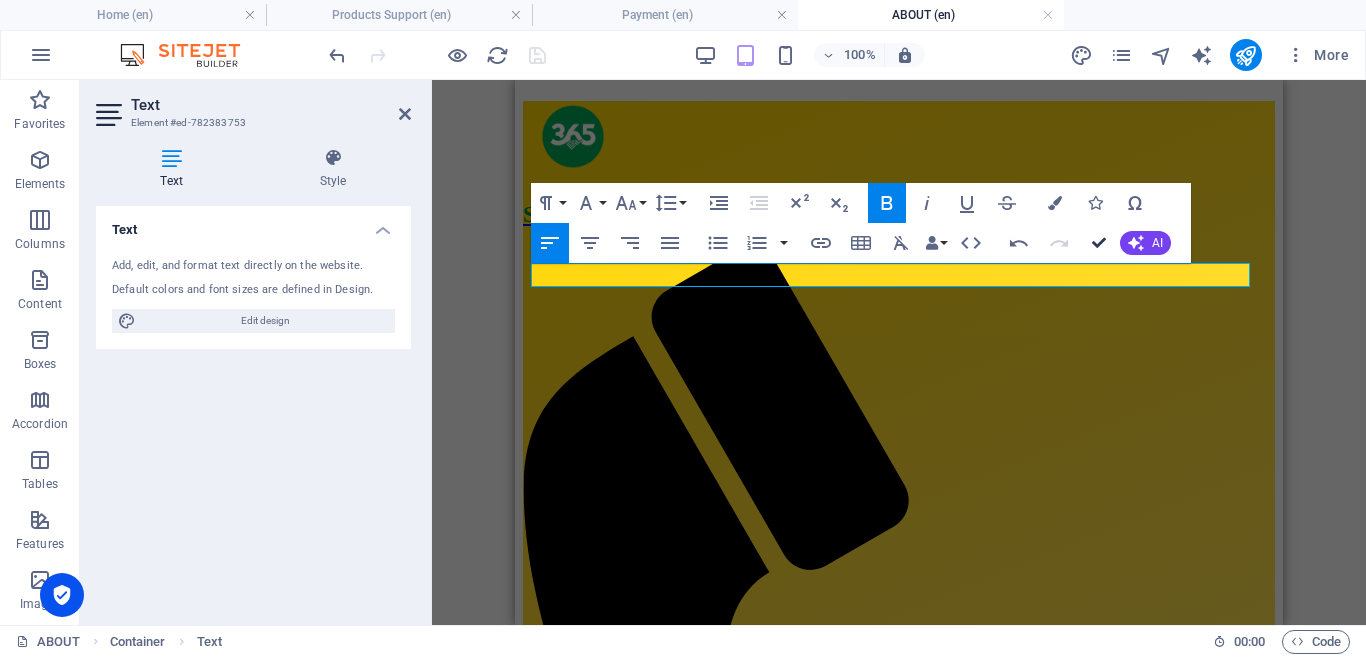 drag, startPoint x: 1095, startPoint y: 244, endPoint x: 758, endPoint y: 165, distance: 346.1358 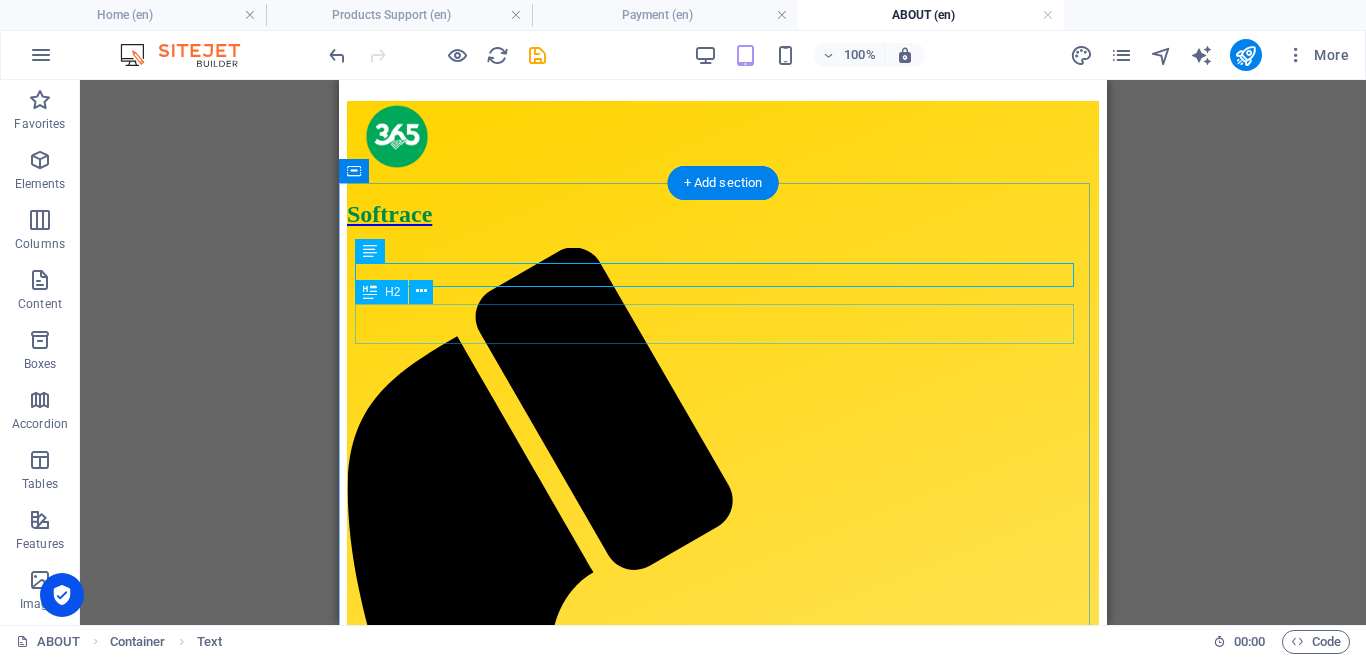 click on "Accounting Software Suitable For Single User" at bounding box center [723, 1437] 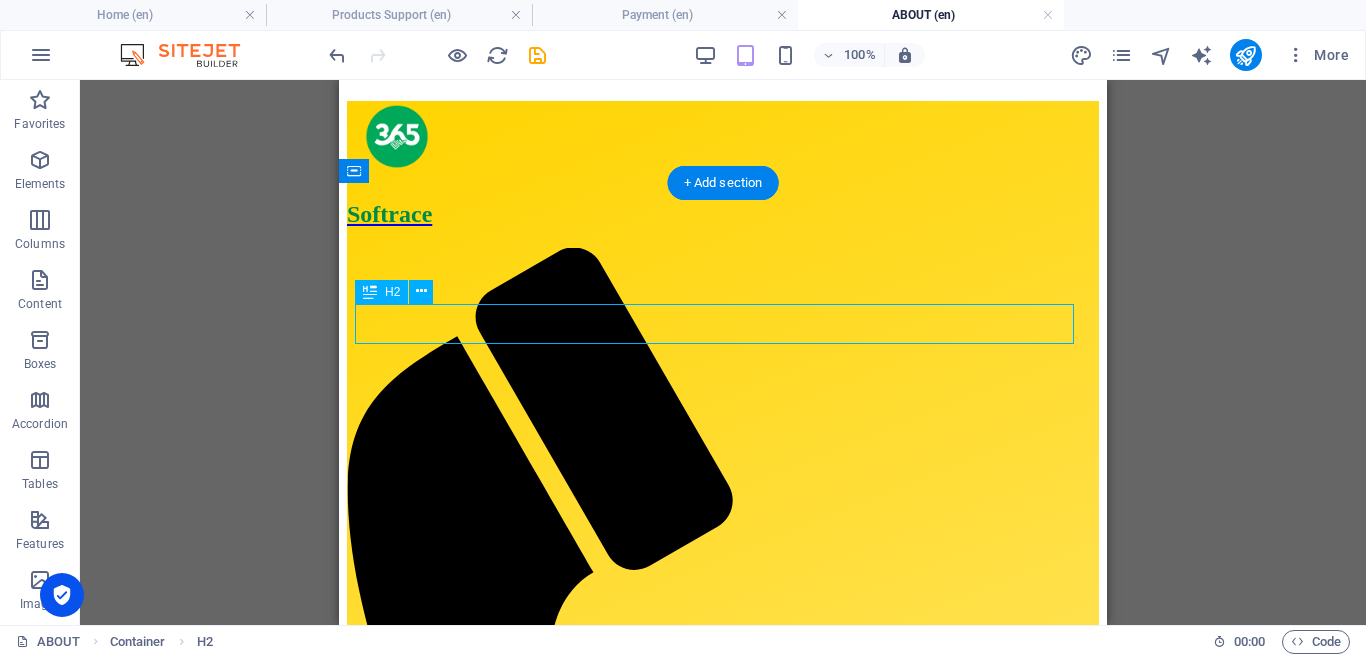 click on "Accounting Software Suitable For Single User" at bounding box center (723, 1437) 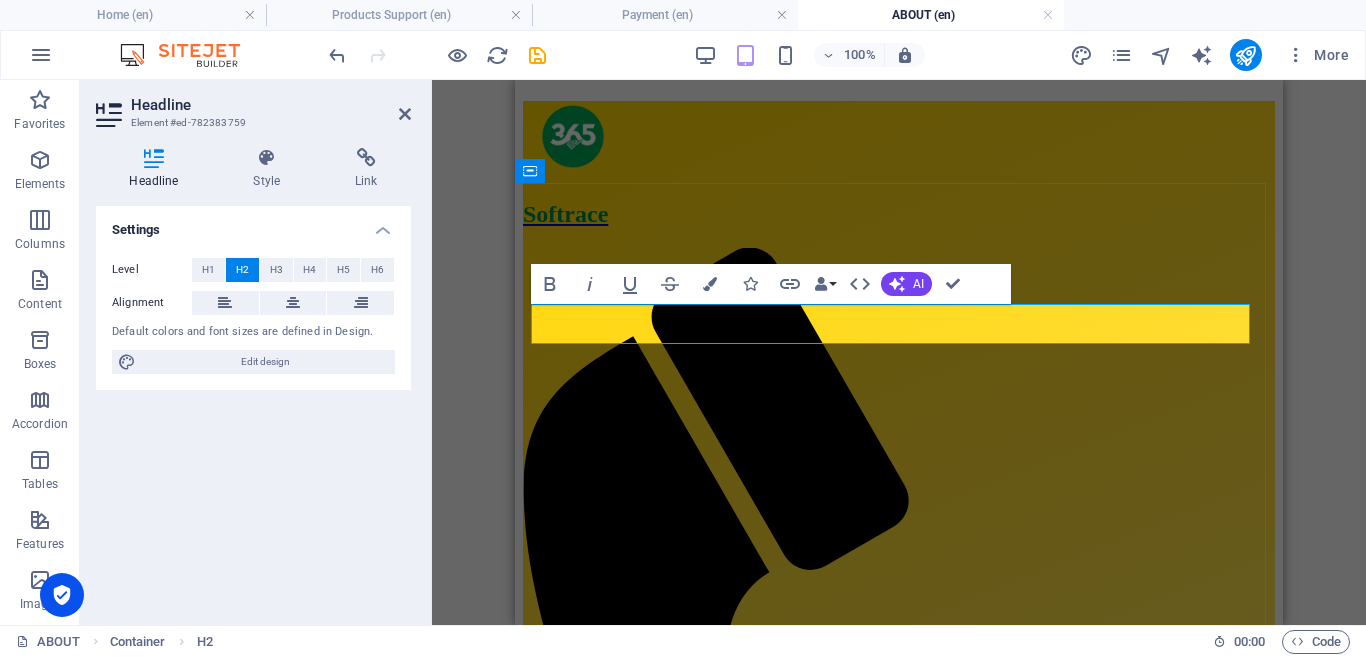 click on "Accounting Software Suitable For Single User" at bounding box center (899, 1437) 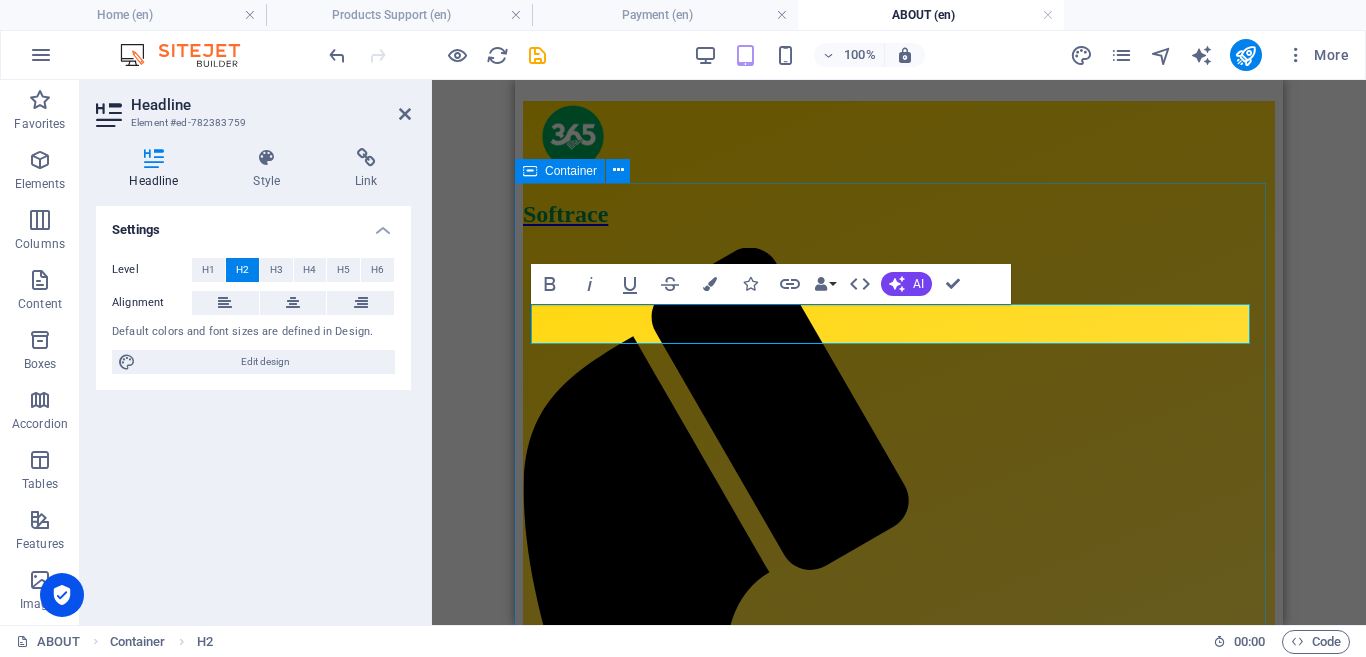 click on "ABOUT US Accounting Software Suitable For Single User Product Name 365-Softrace Accounting Pro 1 COMING SOON" at bounding box center (899, 1528) 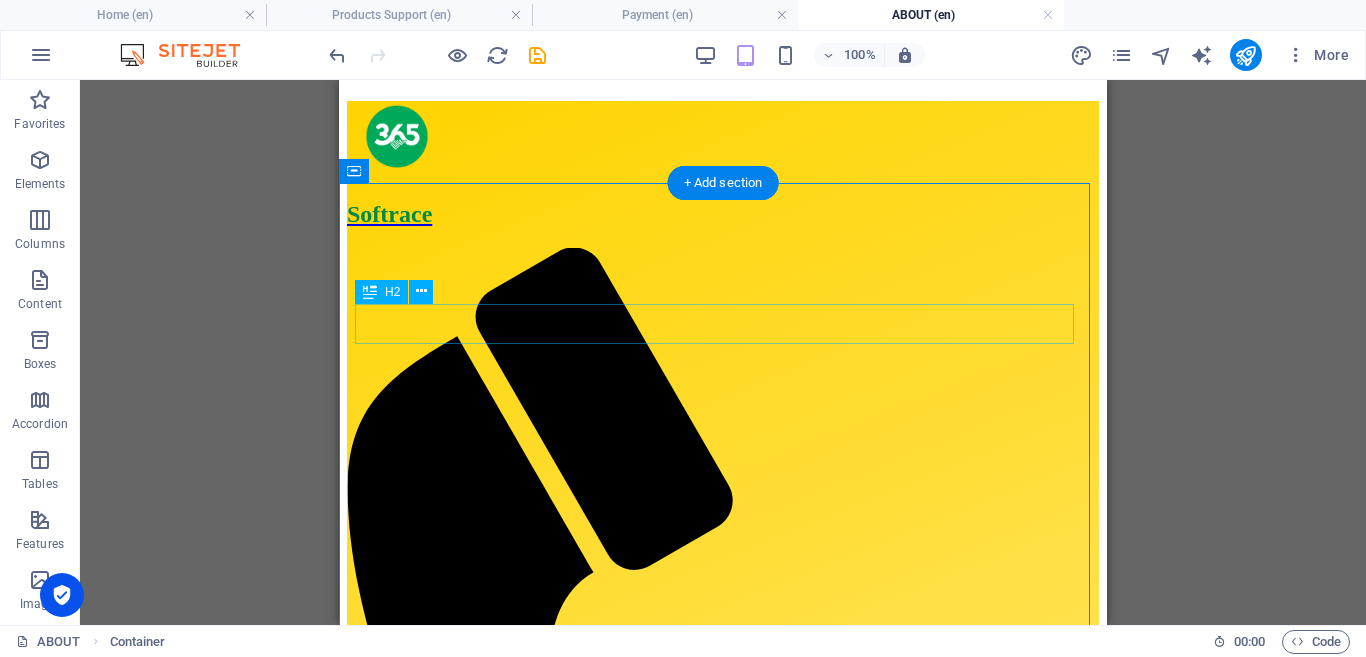 click on "Accounting Software Suitable For Single User" at bounding box center [723, 1437] 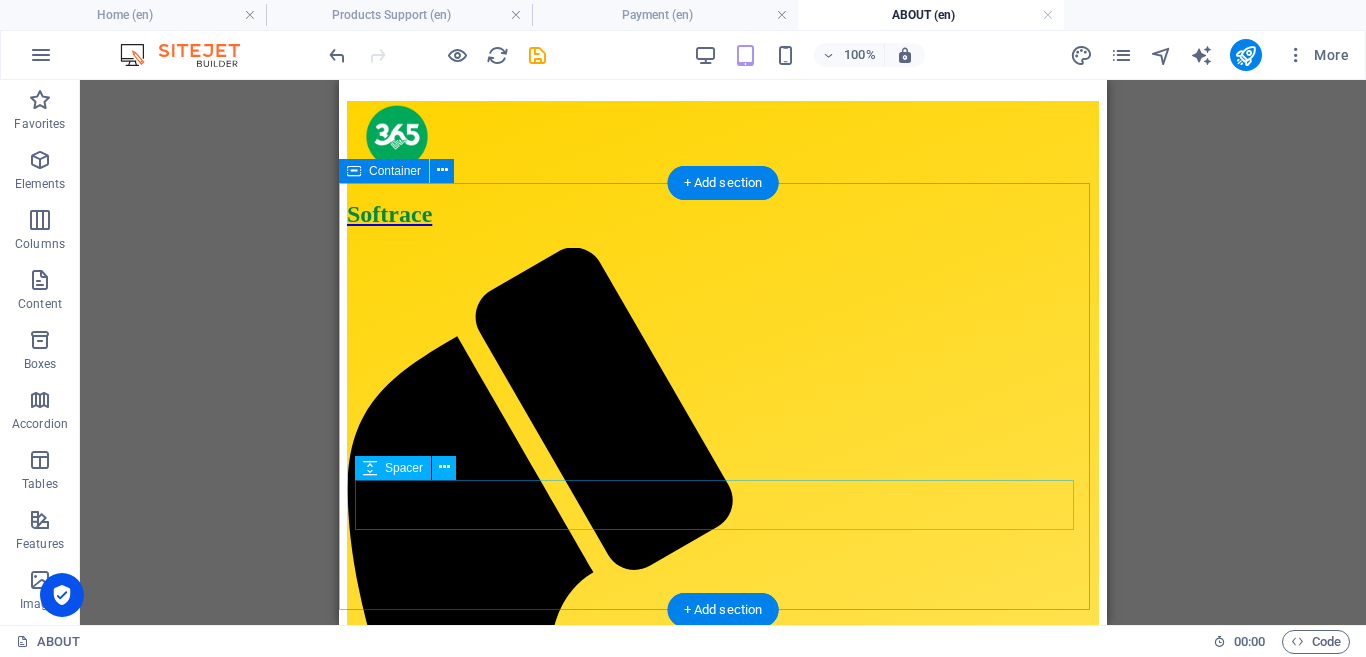 click at bounding box center [723, 1624] 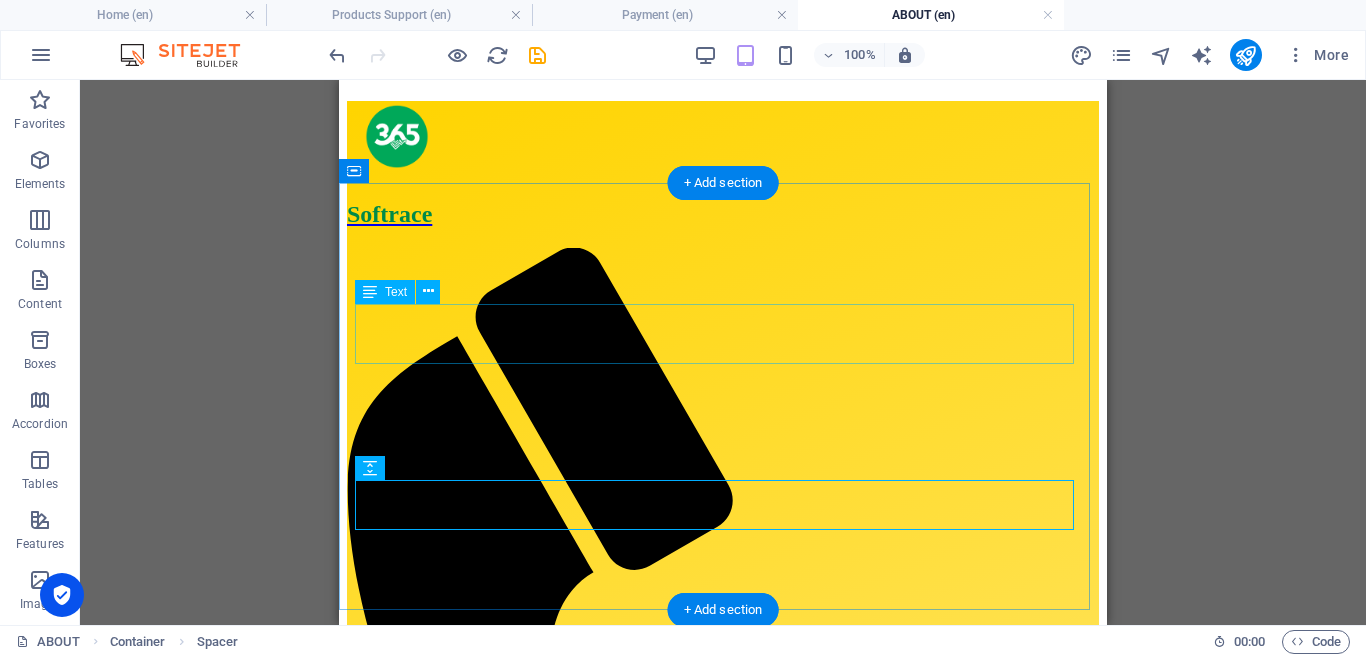 click on "Product Name" at bounding box center (723, 1450) 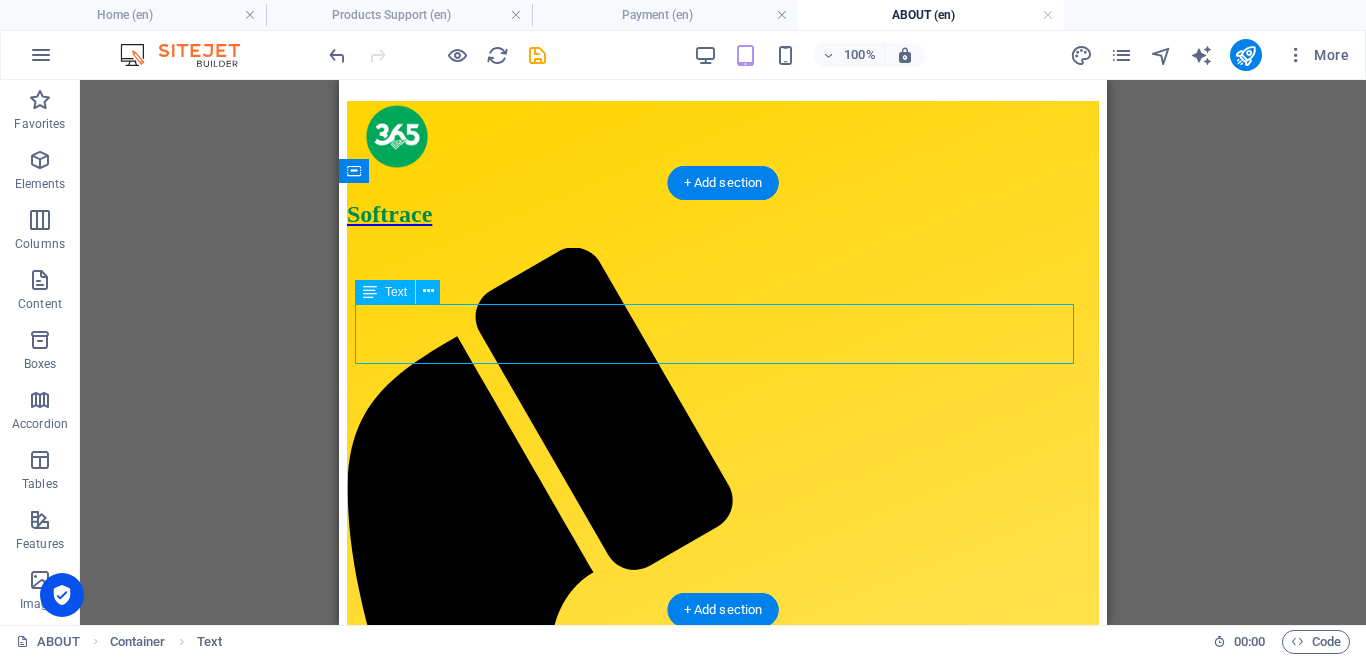 click on "Product Name" at bounding box center (723, 1450) 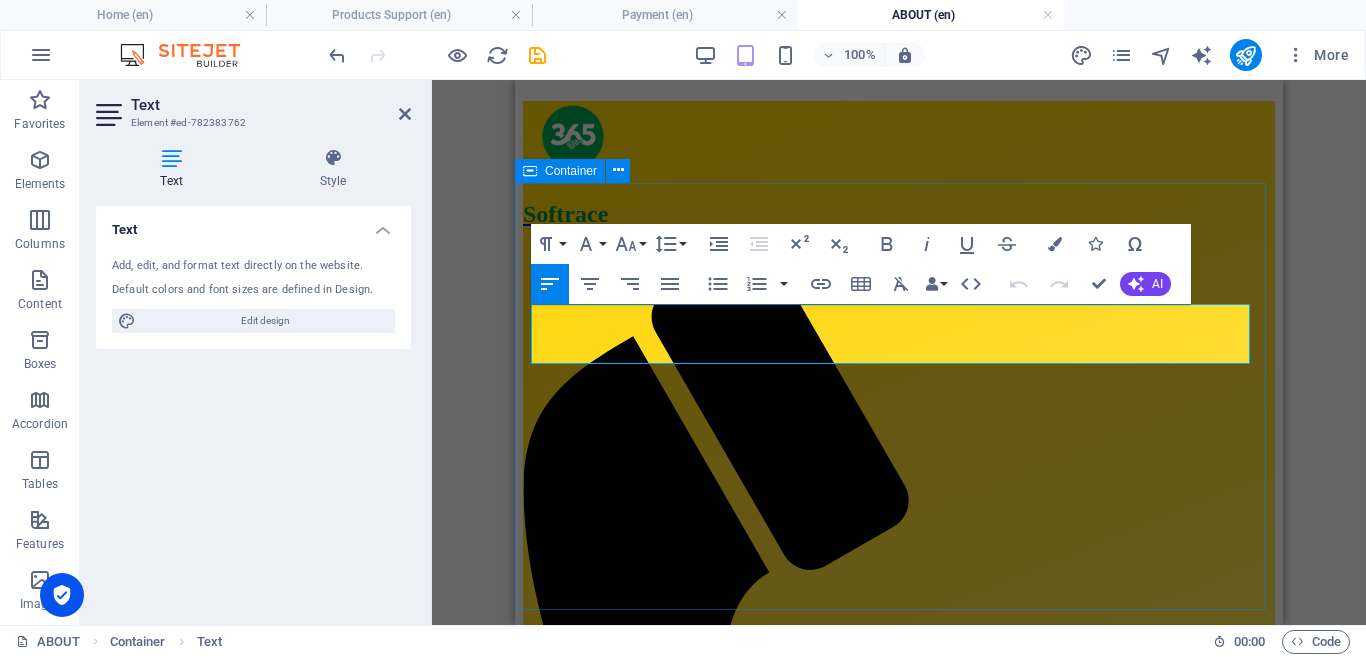 drag, startPoint x: 707, startPoint y: 346, endPoint x: 547, endPoint y: 343, distance: 160.02812 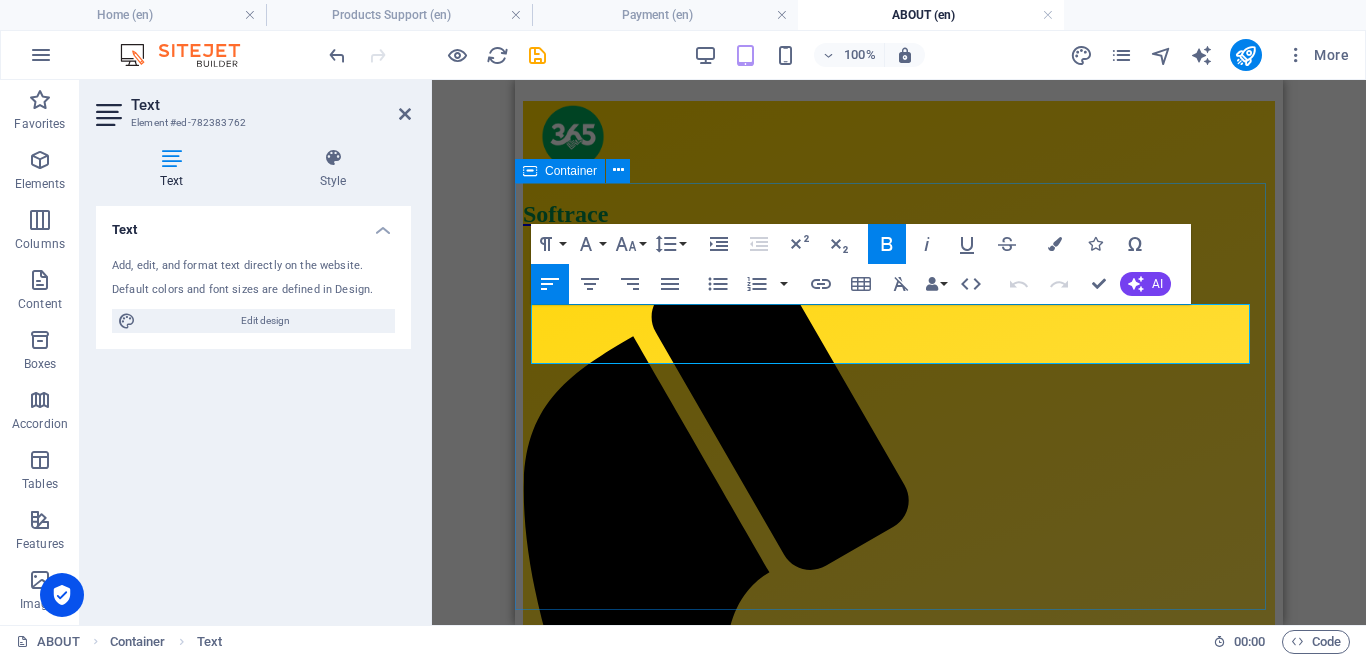 type 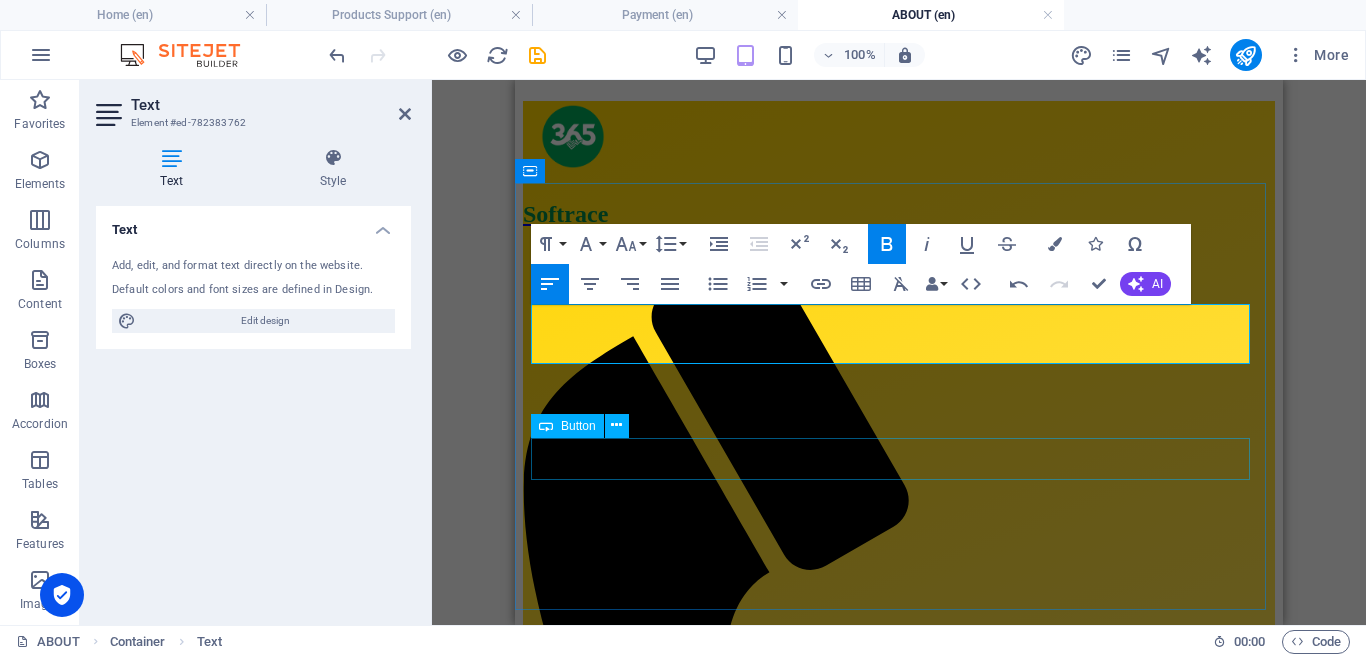 click on "COMING SOON" at bounding box center (899, 1590) 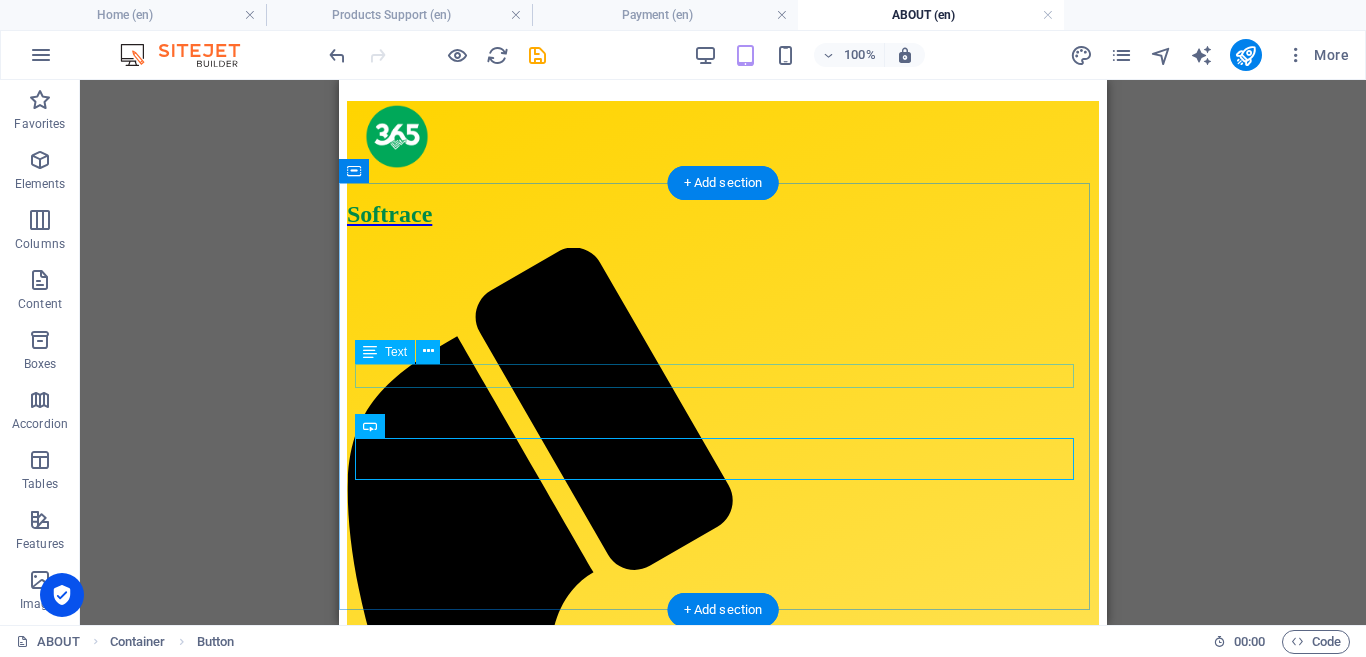 click on "365-Softrace Accounting Pro 1" at bounding box center (723, 1506) 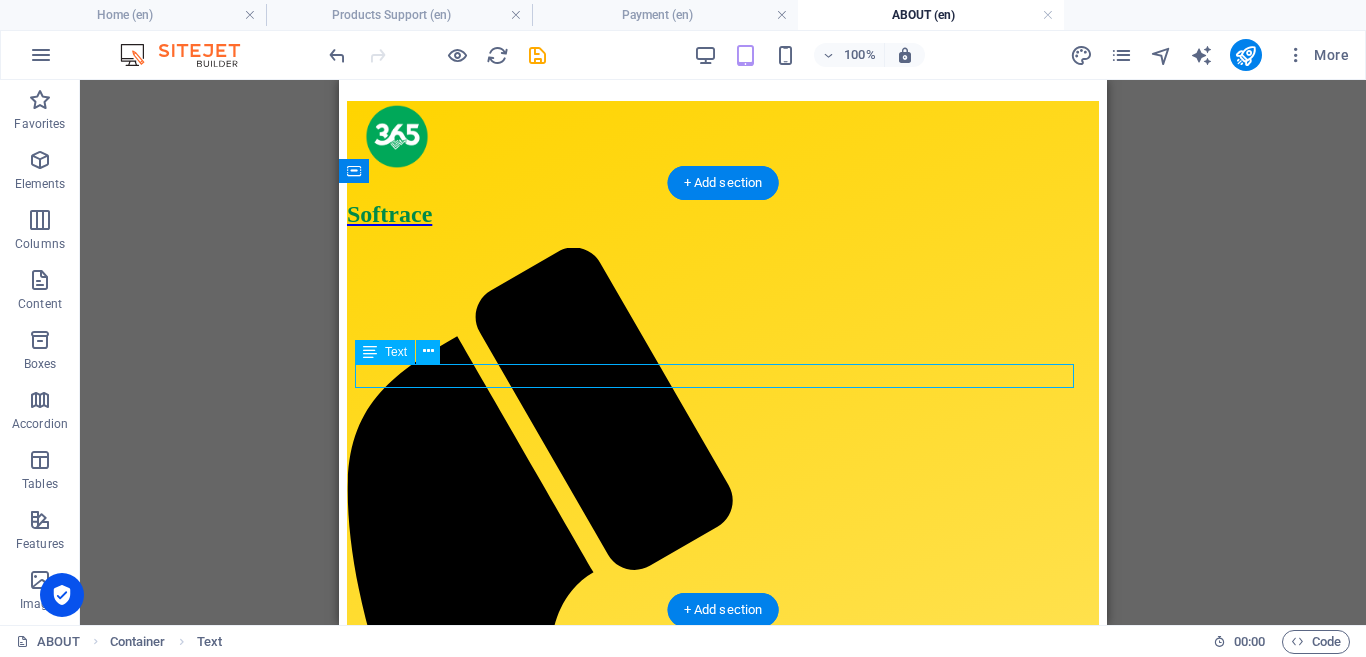 click on "365-Softrace Accounting Pro 1" at bounding box center [723, 1506] 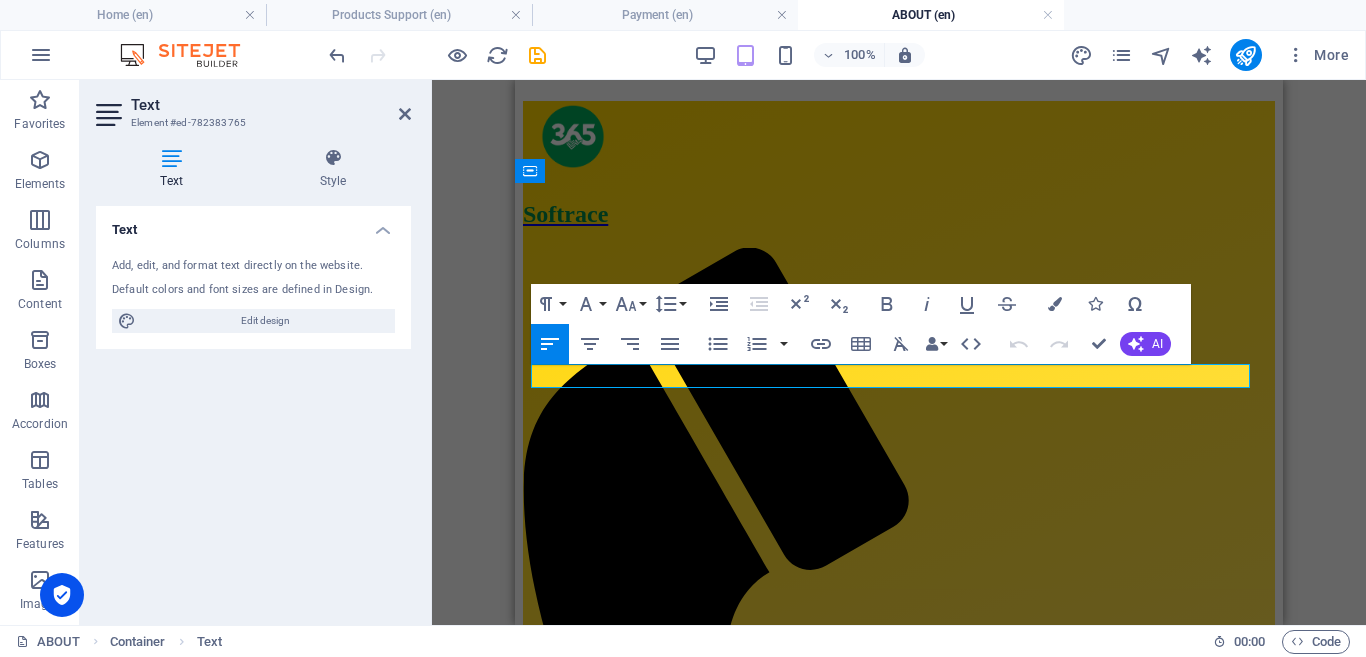 drag, startPoint x: 779, startPoint y: 375, endPoint x: 997, endPoint y: 465, distance: 235.84741 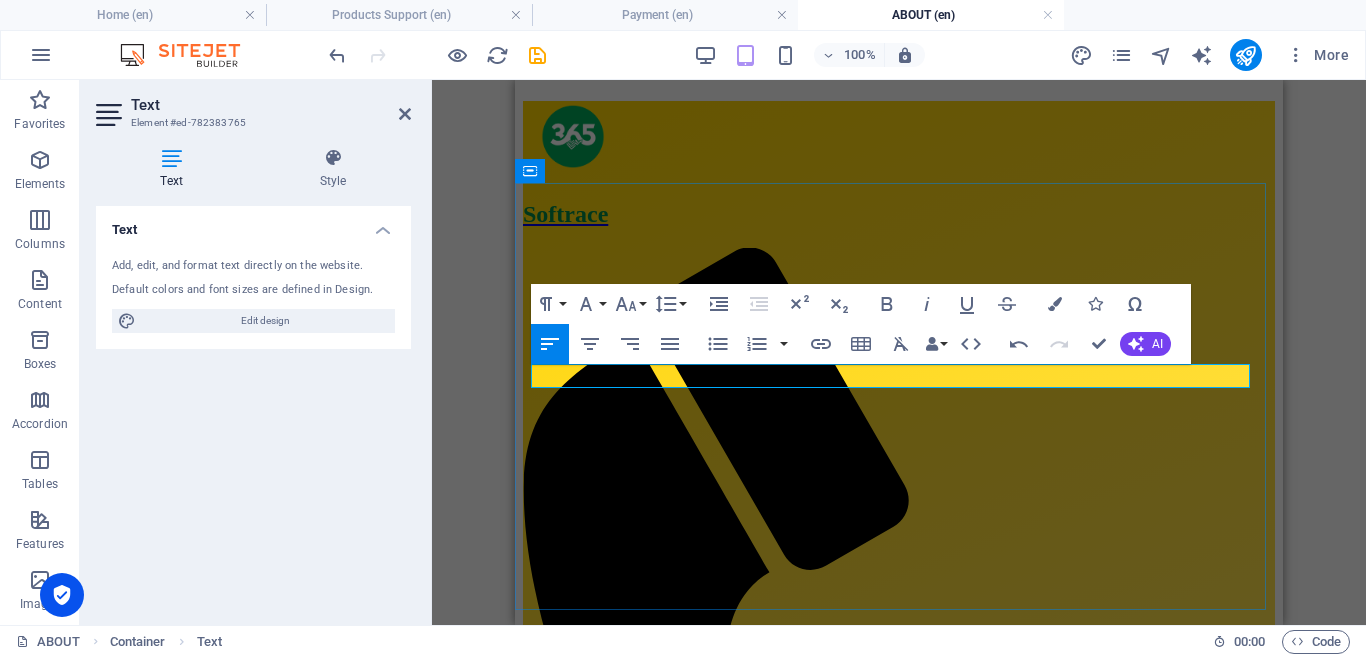 click on "A technological company established to provide soft and digital solution to" at bounding box center [899, 1506] 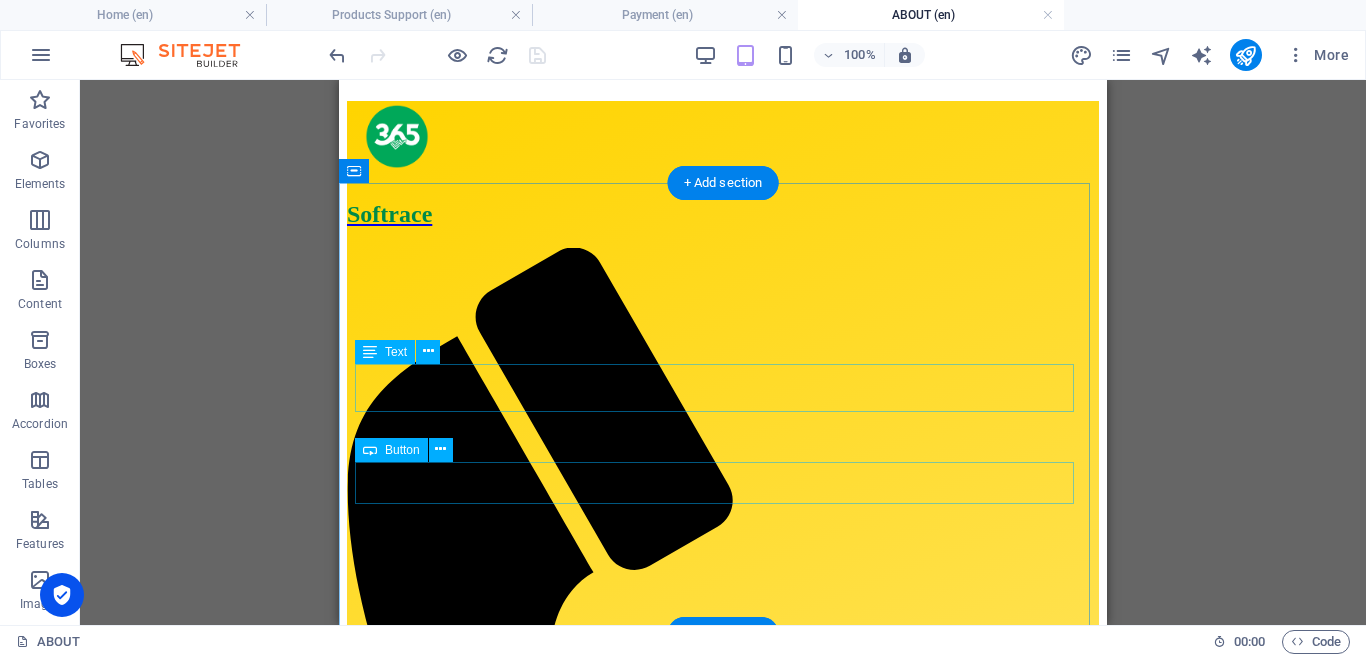 click on "COMING SOON" at bounding box center (723, 1590) 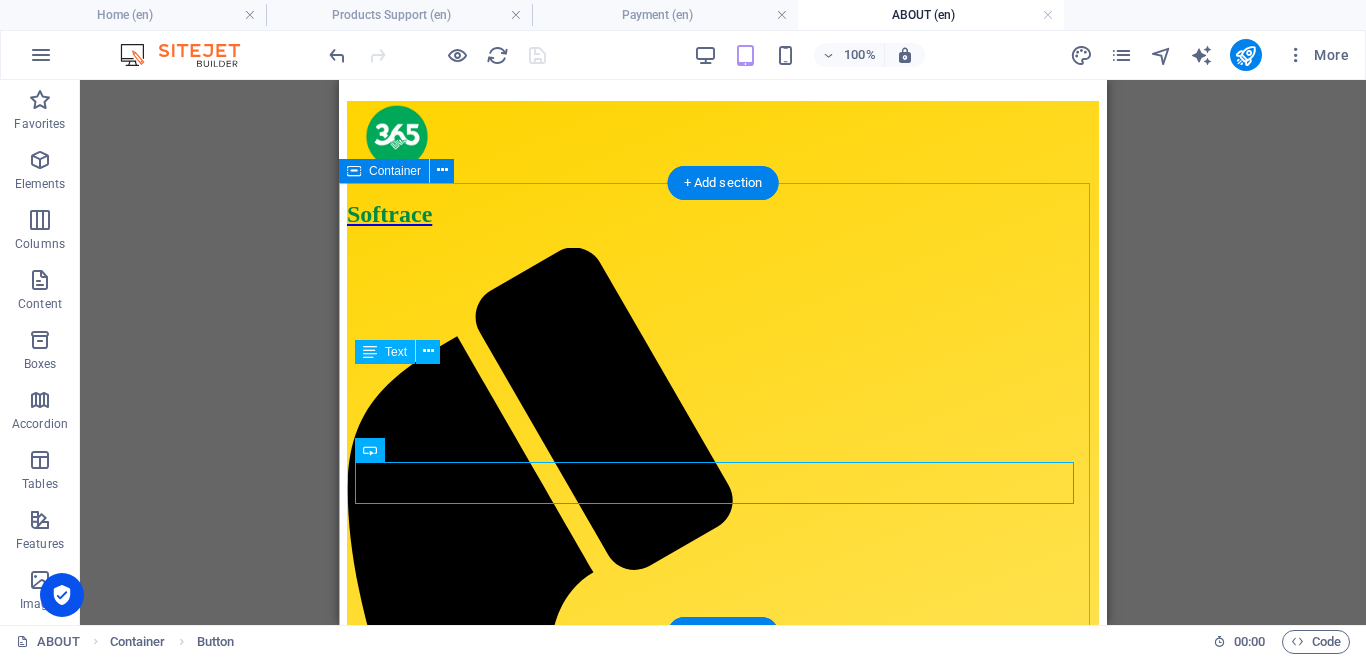 click on "ABOUT US We are 365-Softrace Limited A technological company established to provide soft and digital solutions for businesses and organisations  COMING SOON" at bounding box center (723, 1503) 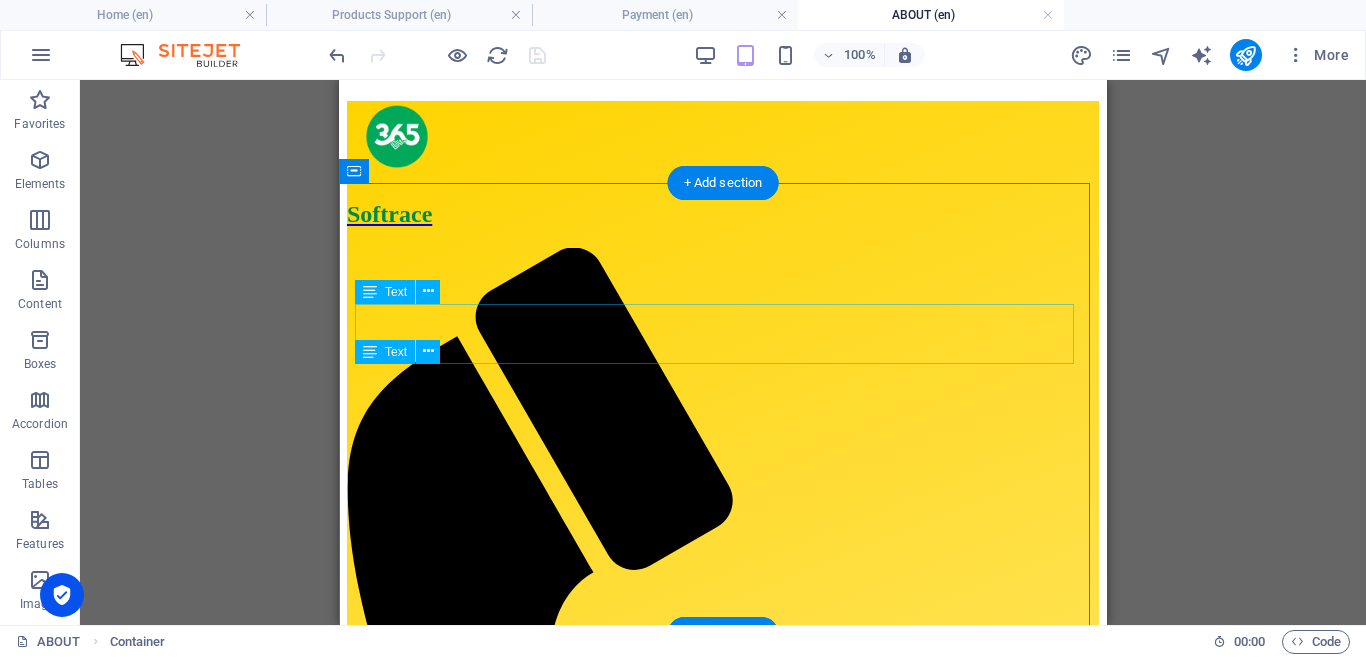 click on "We are 365-Softrace Limited" at bounding box center [723, 1450] 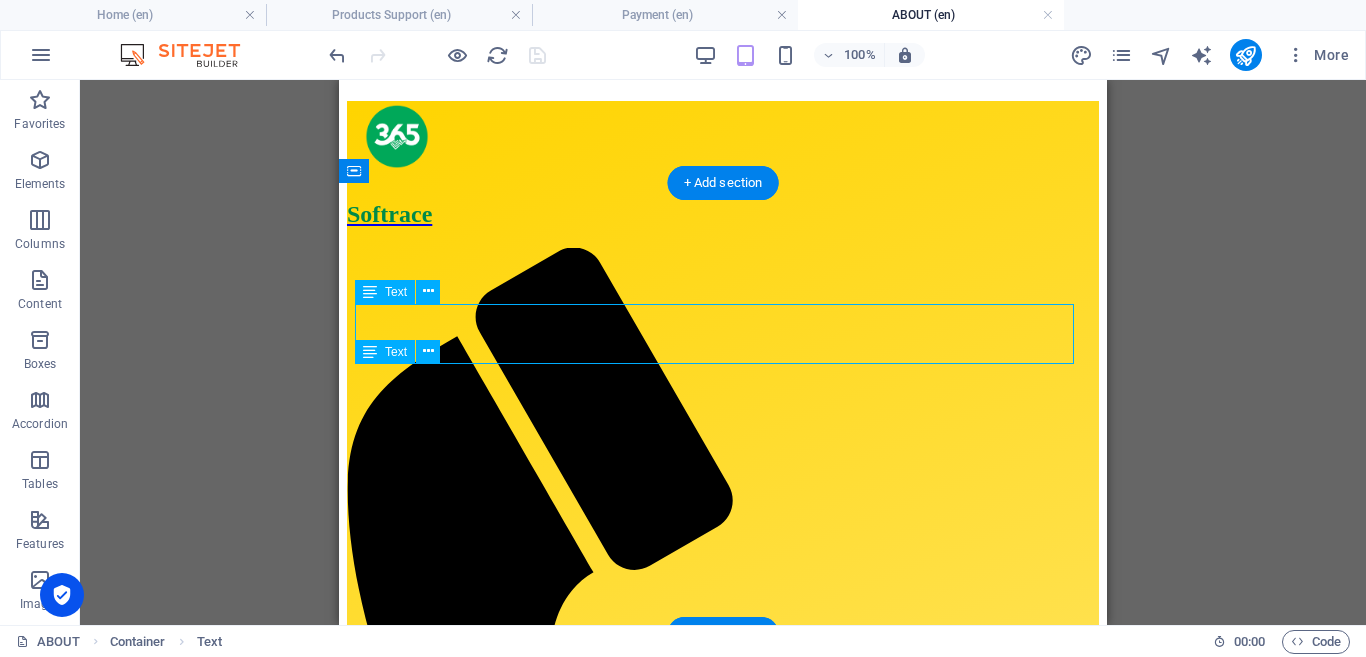 click on "We are 365-Softrace Limited" at bounding box center (723, 1450) 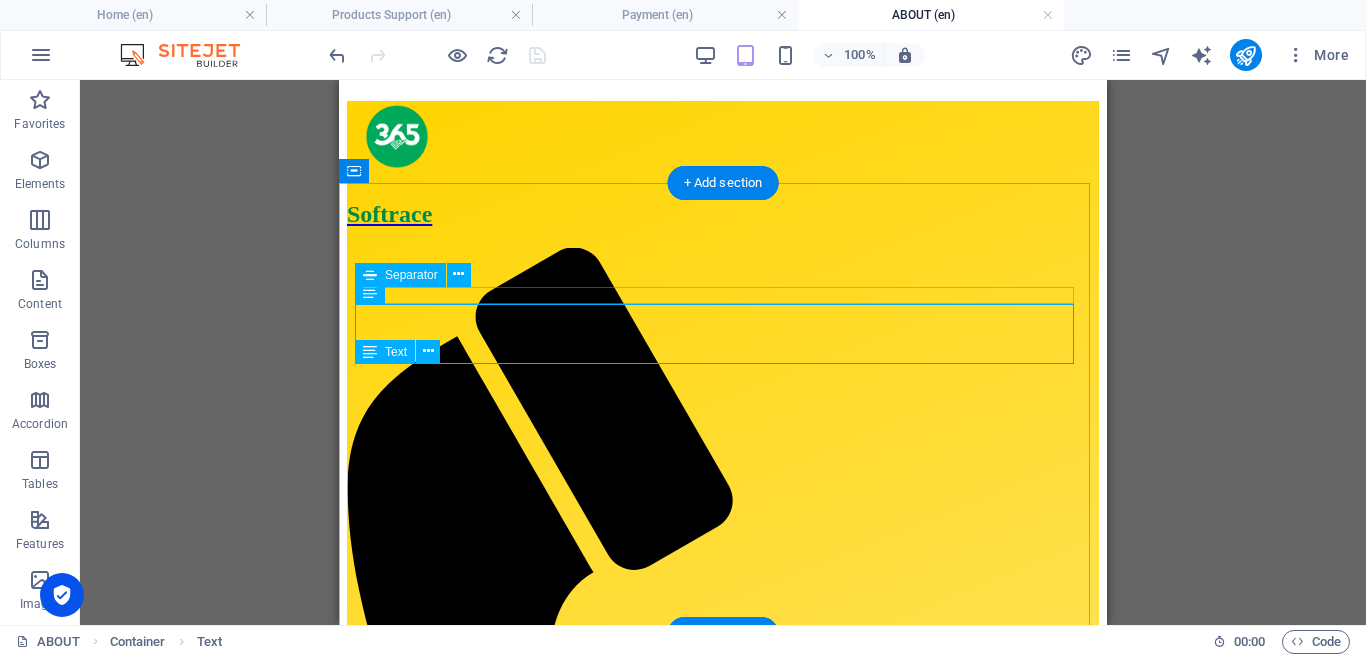 click at bounding box center [723, 1402] 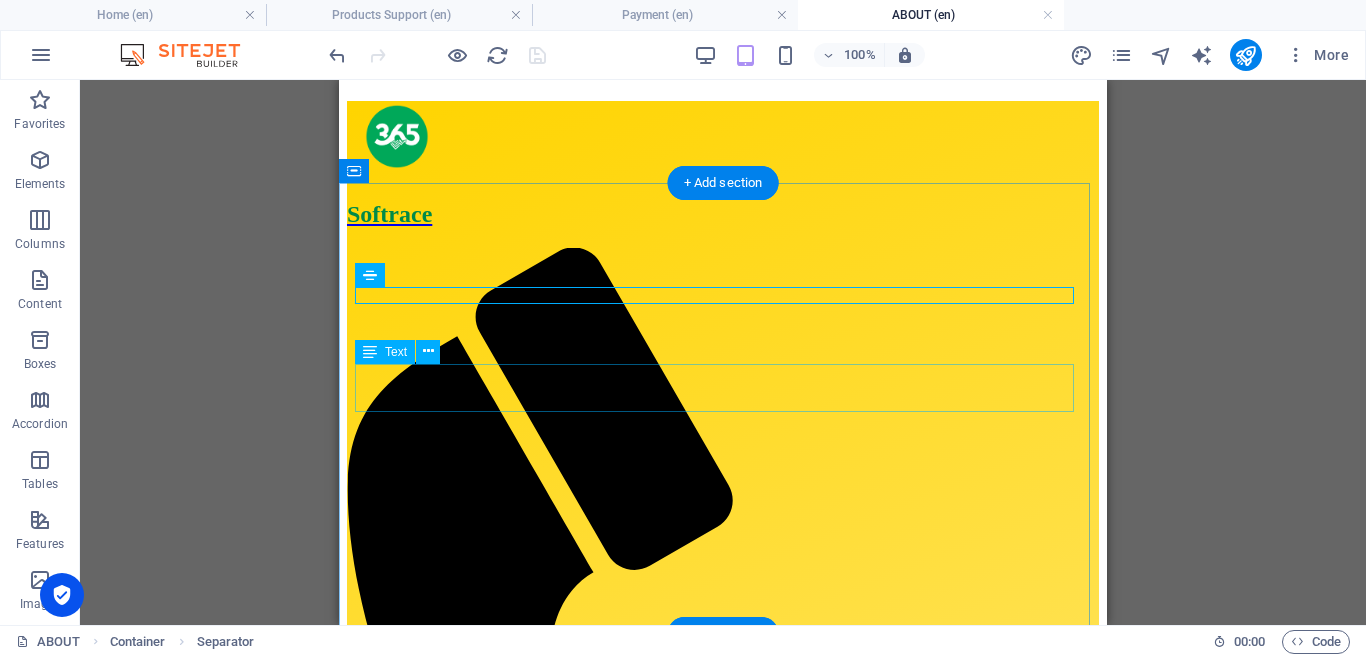 click on "A technological company established to provide soft and digital solutions for businesses and organisations" at bounding box center [723, 1506] 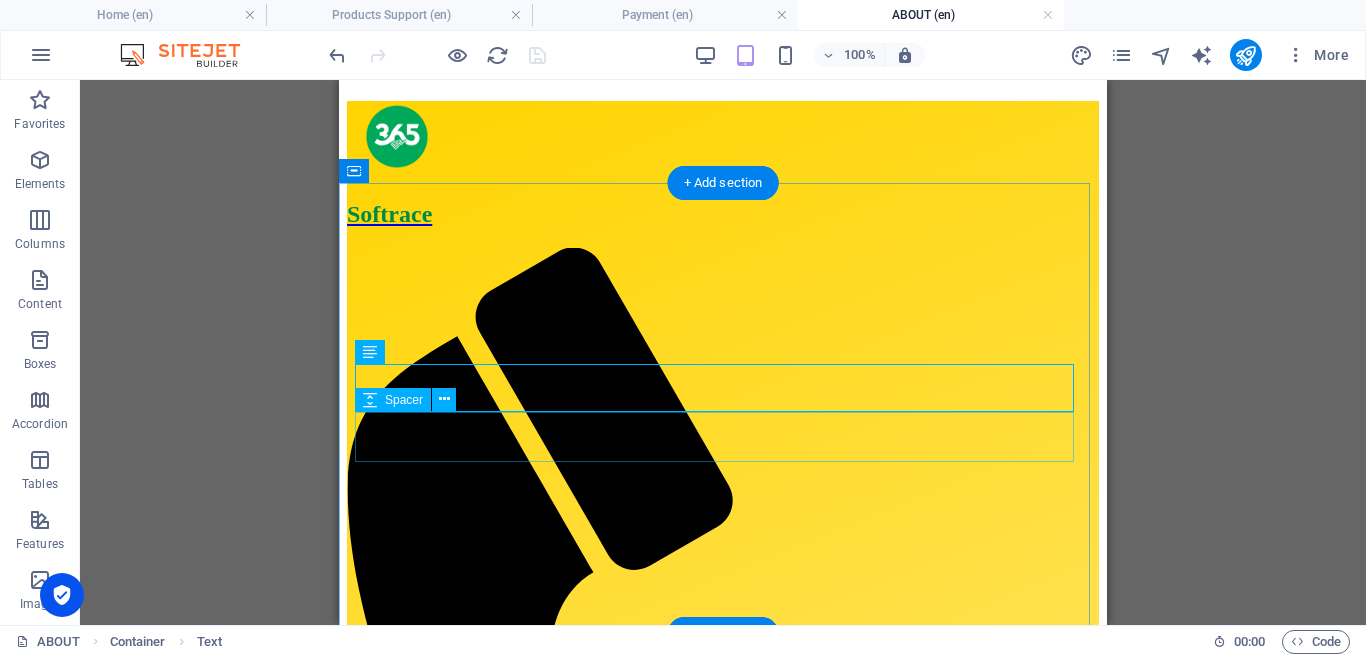 click at bounding box center [723, 1556] 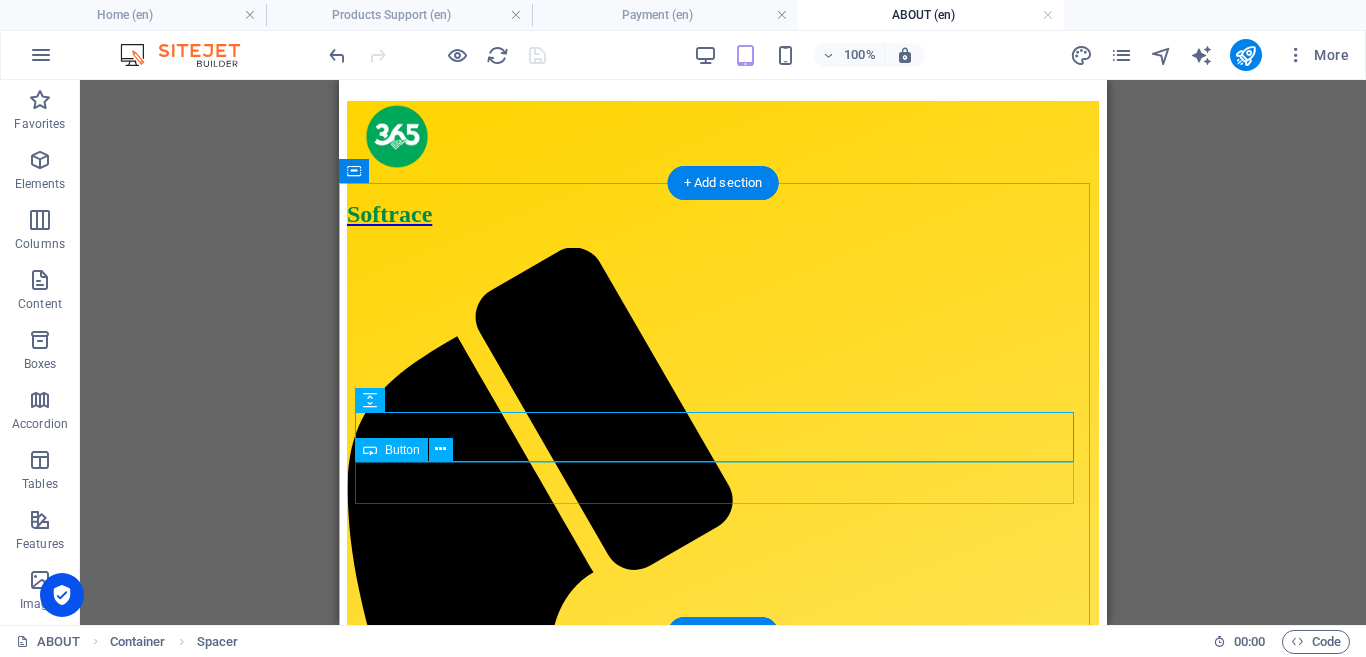 click on "COMING SOON" at bounding box center [723, 1590] 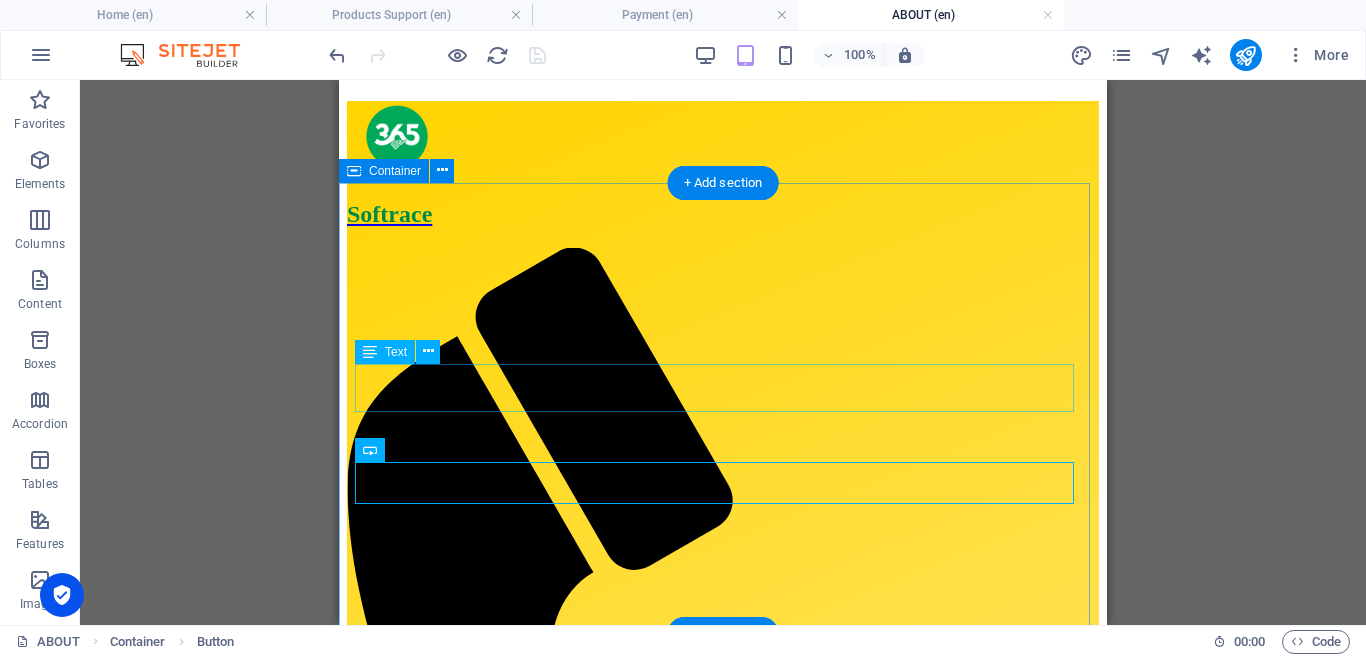 click on "A technological company established to provide soft and digital solutions for businesses and organisations" at bounding box center [723, 1506] 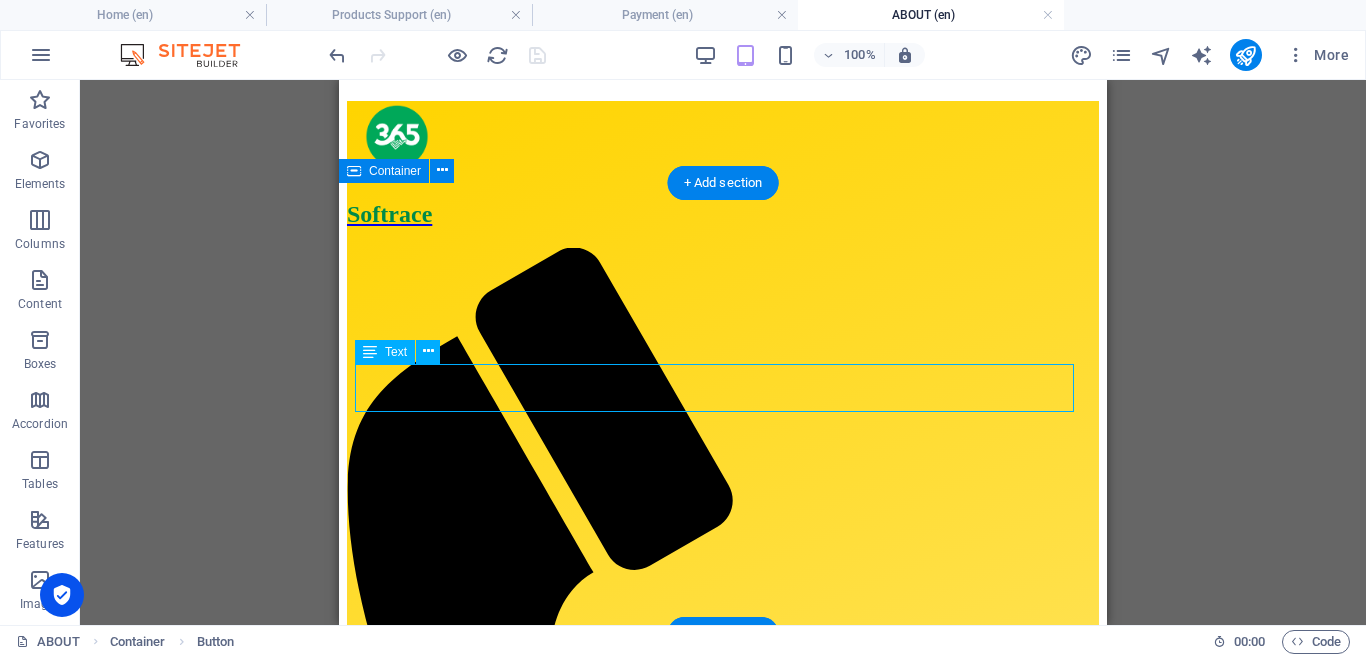 click on "A technological company established to provide soft and digital solutions for businesses and organisations" at bounding box center [723, 1506] 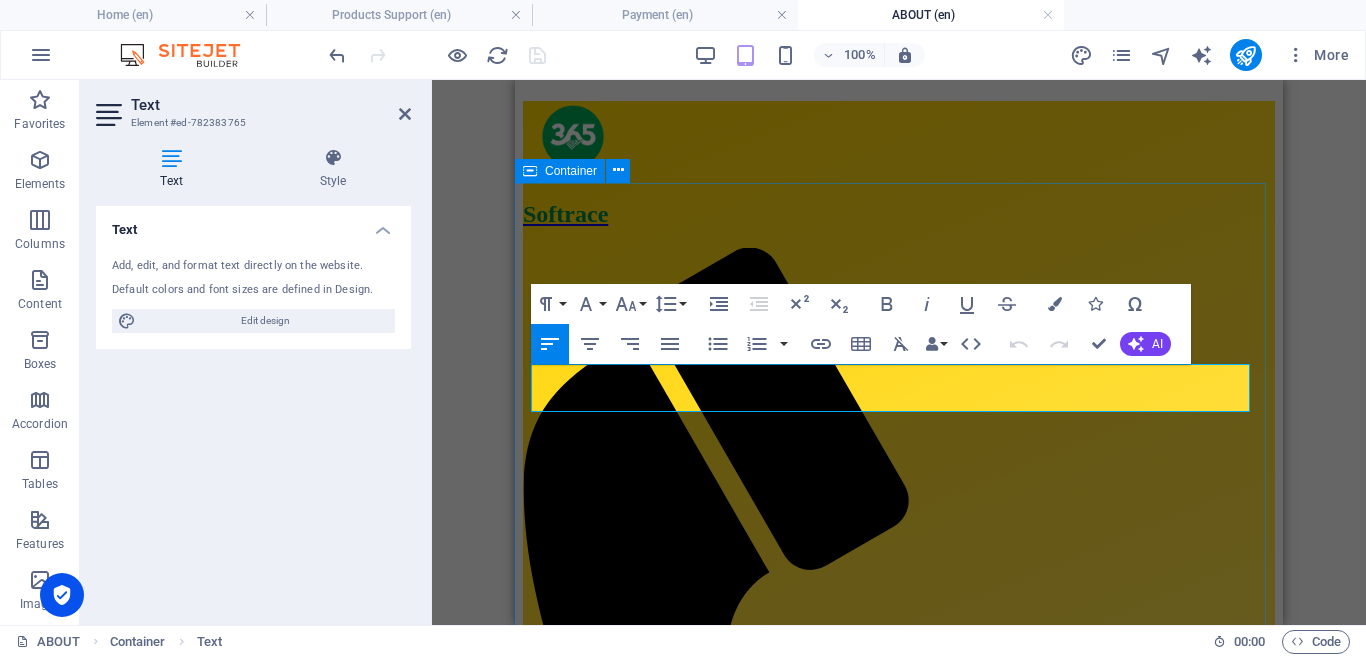 click on "A technological company established to provide soft and digital solutions for businesses and organisations" at bounding box center (899, 1506) 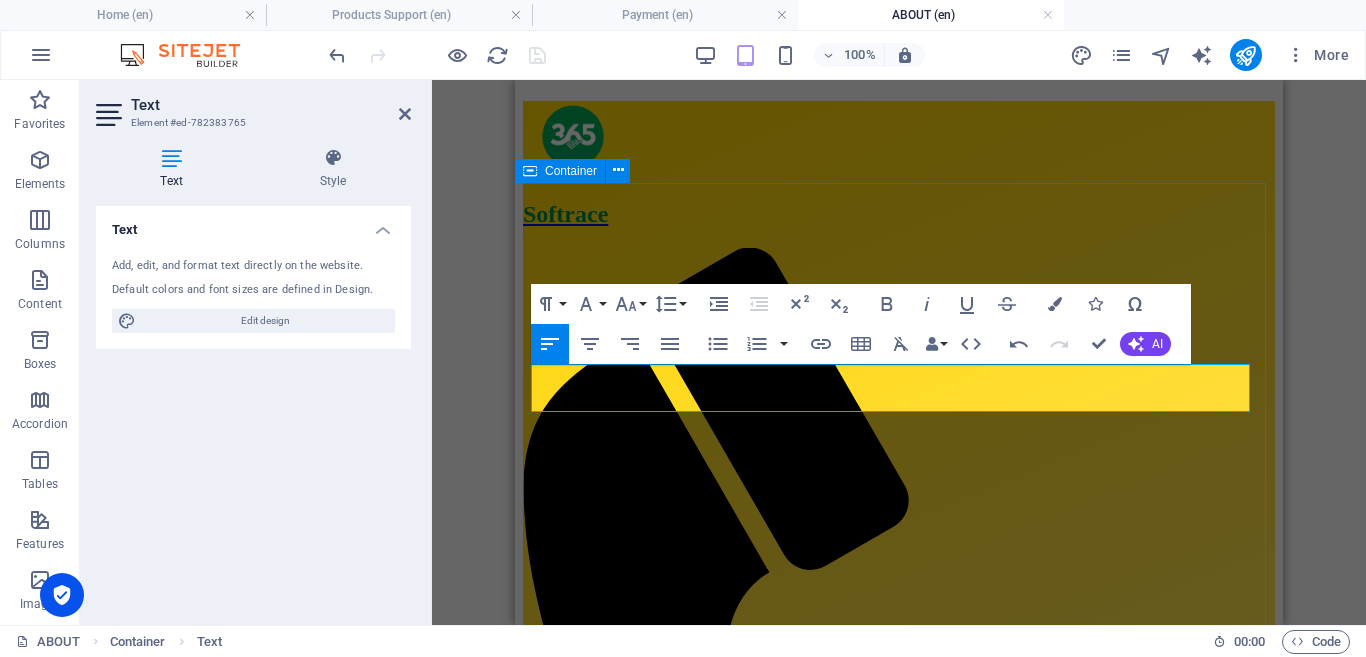 type 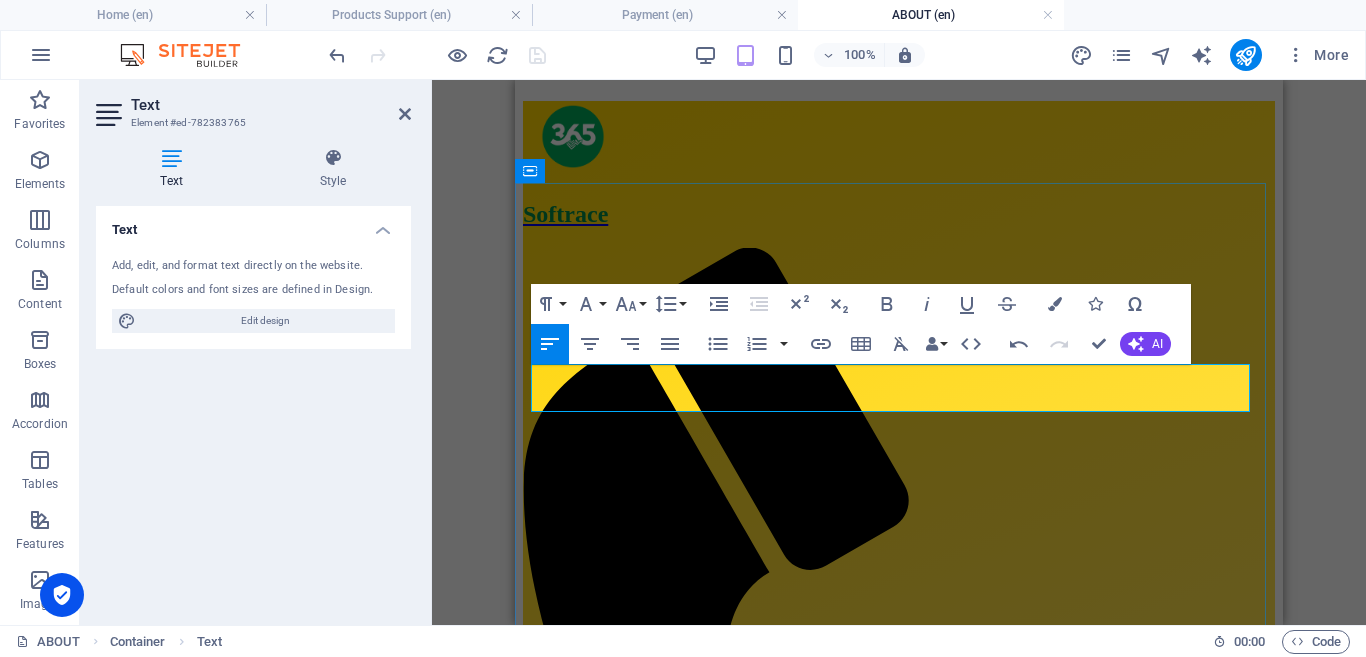 click on "A technology company established to provide soft and digital solutions for businesses and organisations" at bounding box center [899, 1506] 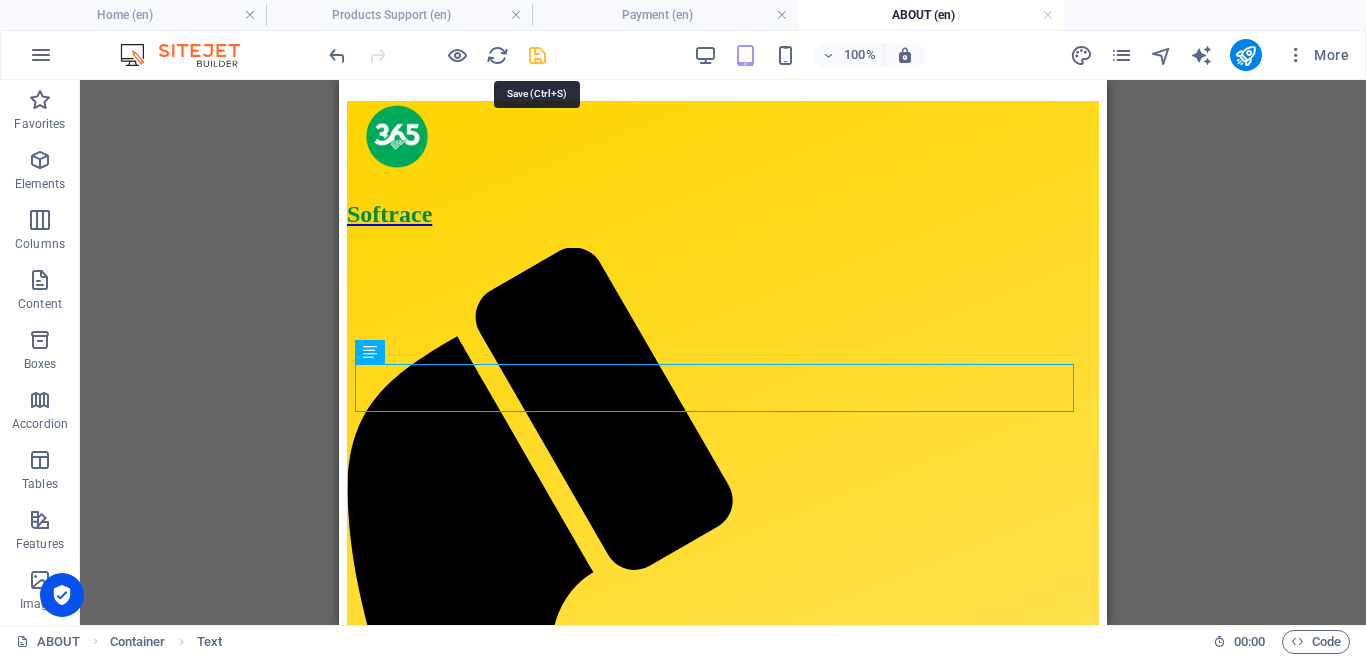 drag, startPoint x: 528, startPoint y: 54, endPoint x: 273, endPoint y: 433, distance: 456.79974 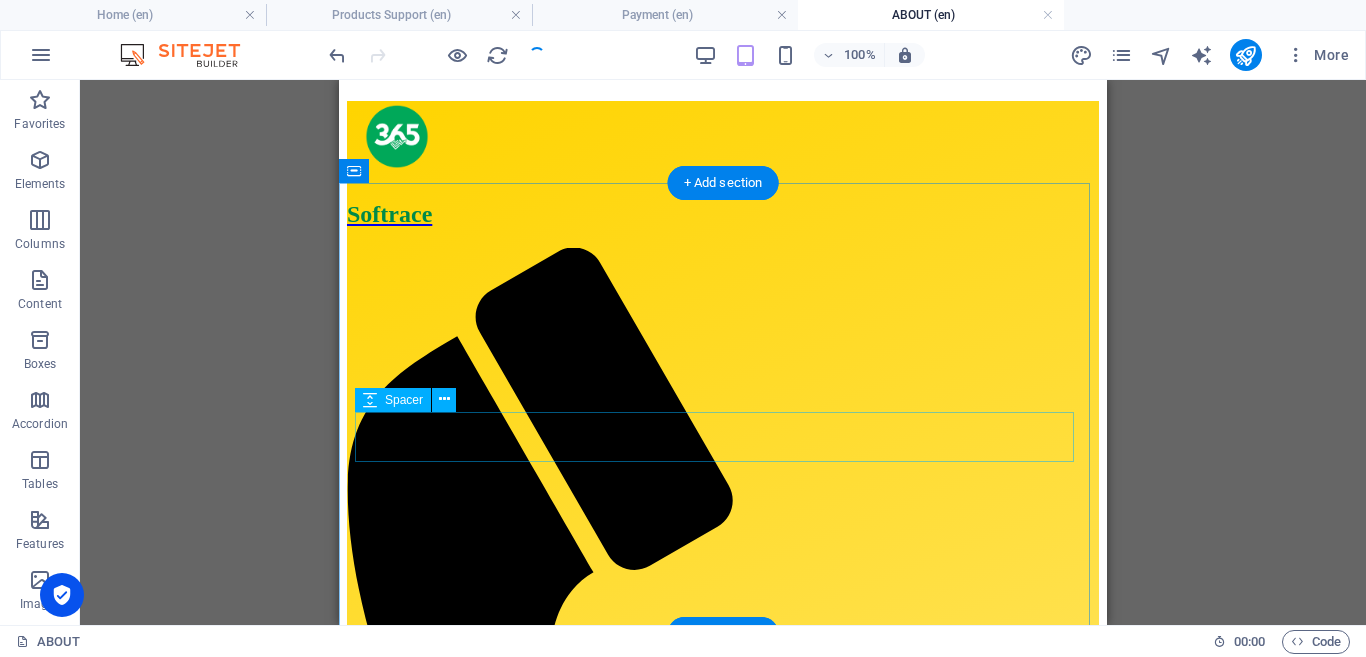 click at bounding box center (723, 1556) 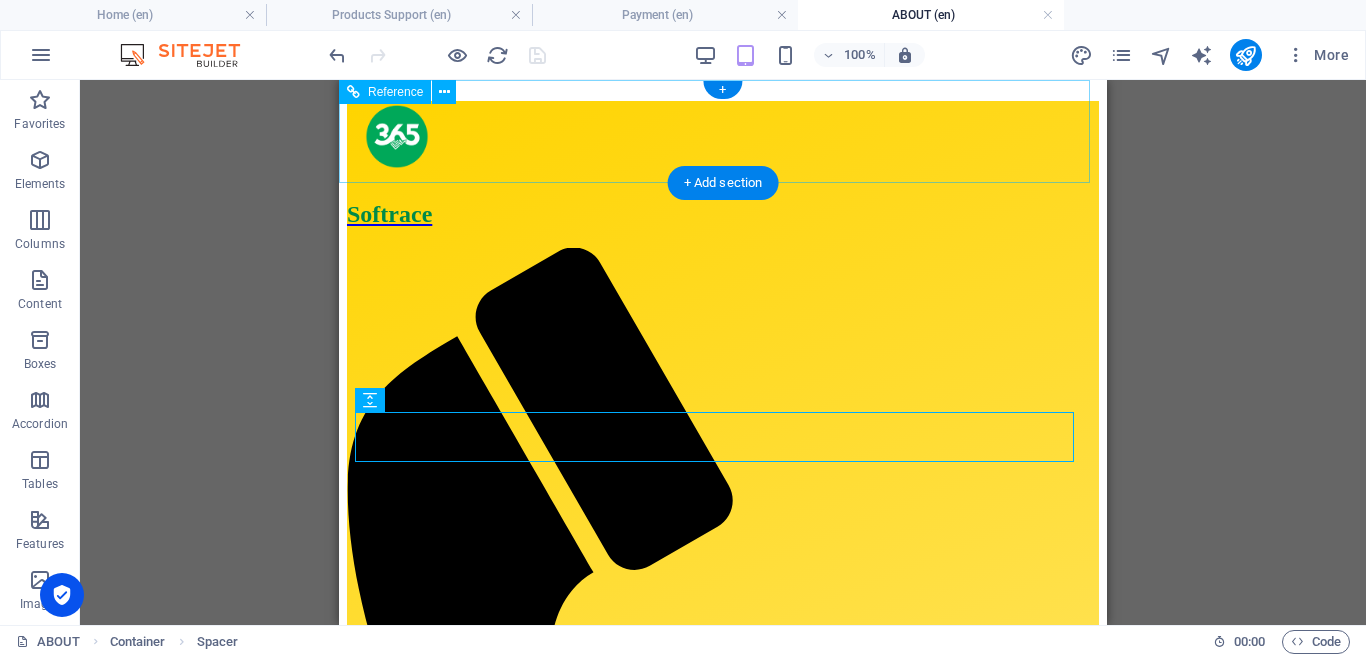 click at bounding box center (723, 1230) 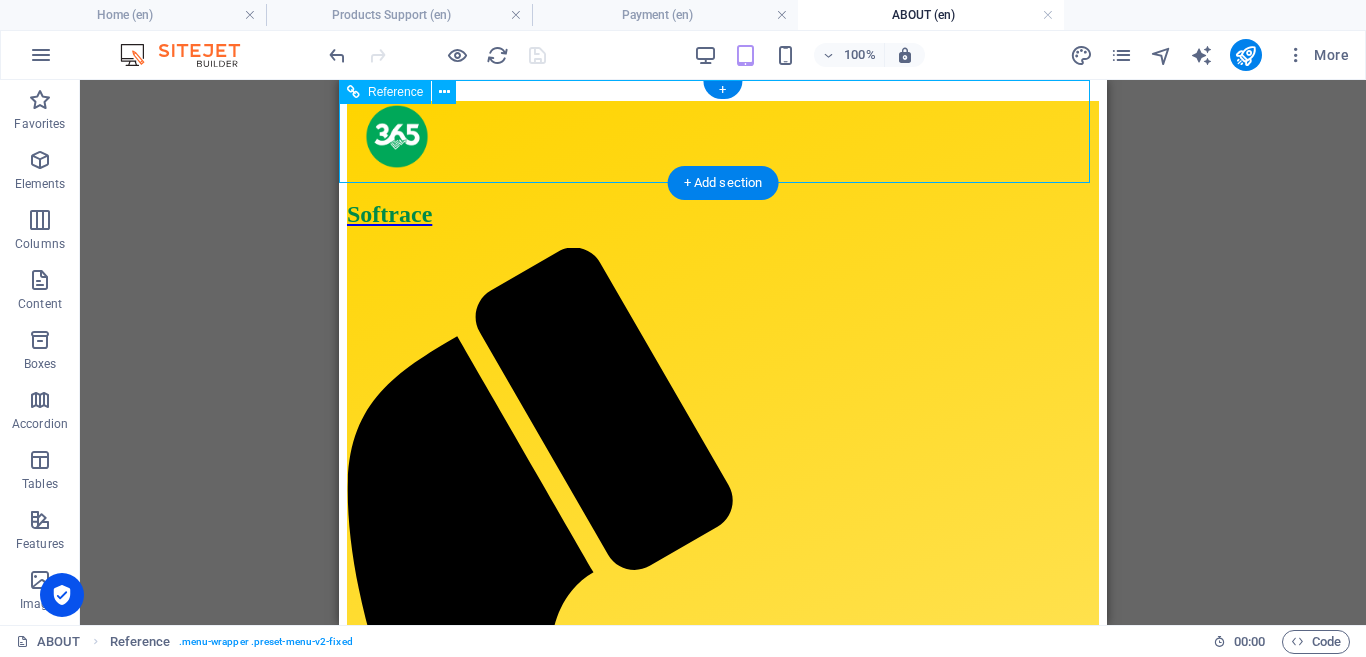 click on "Home About Our Services Our Products Product Support" at bounding box center [723, 1291] 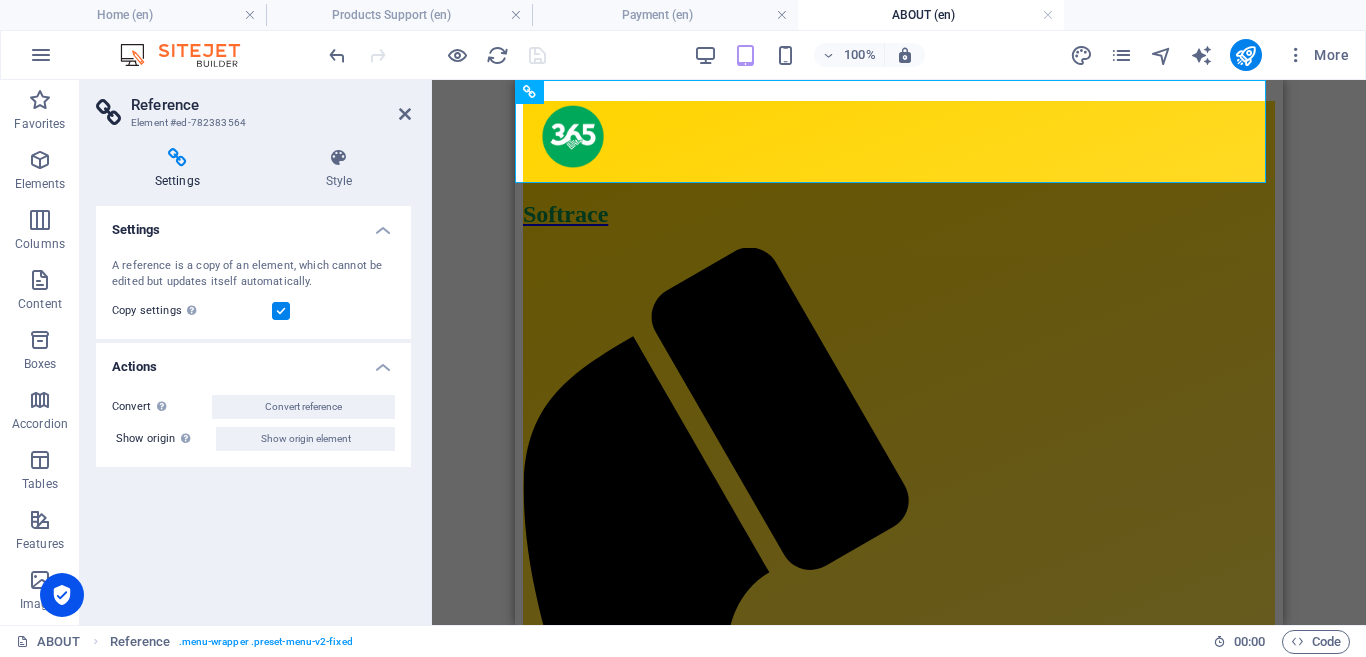 click on "Settings" at bounding box center [181, 169] 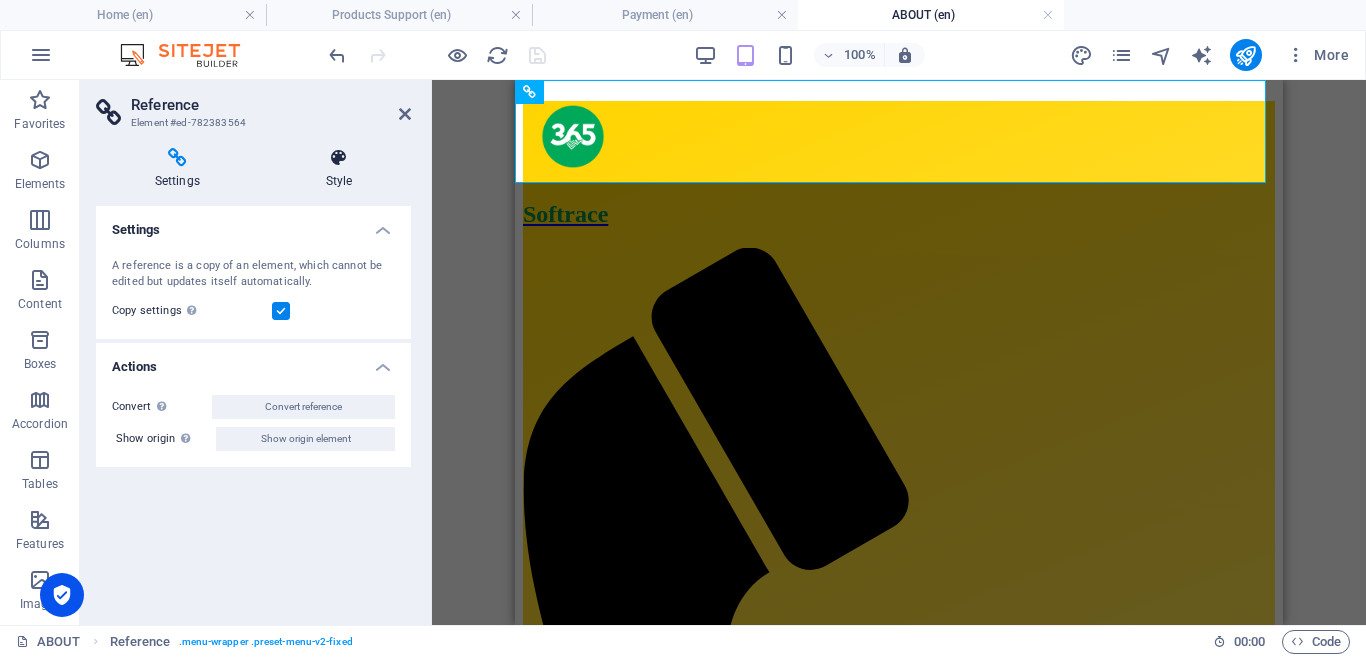 click at bounding box center (339, 158) 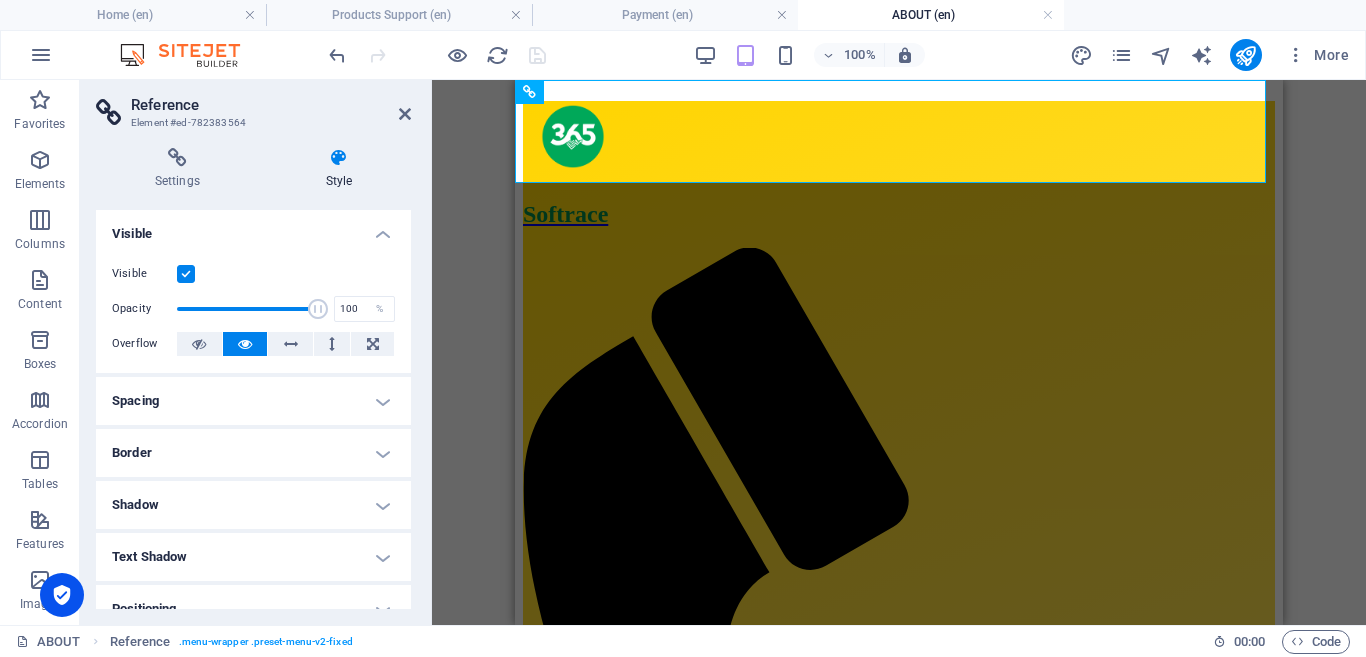 click on "Visible" at bounding box center [253, 228] 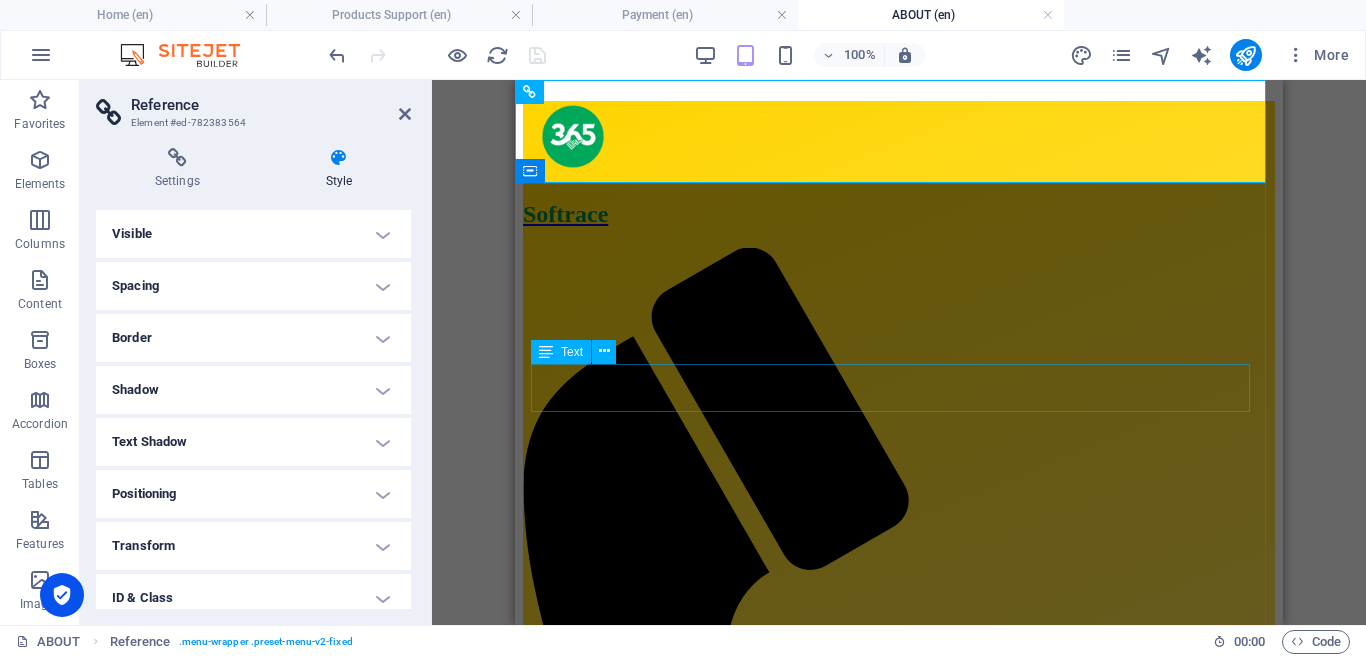 click on "A technology company established to provide soft and digital solutions for businesses and organisations." at bounding box center [899, 1506] 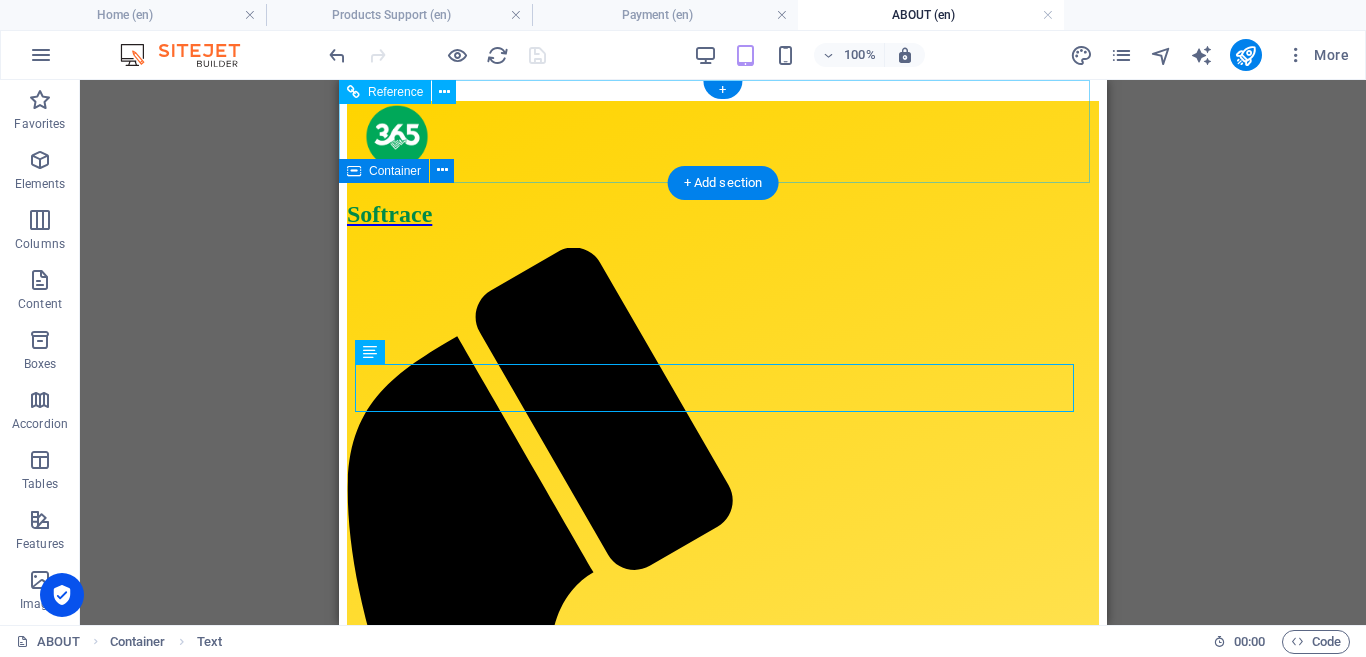 click on "Home About Our Services Our Products Product Support" at bounding box center (723, 1291) 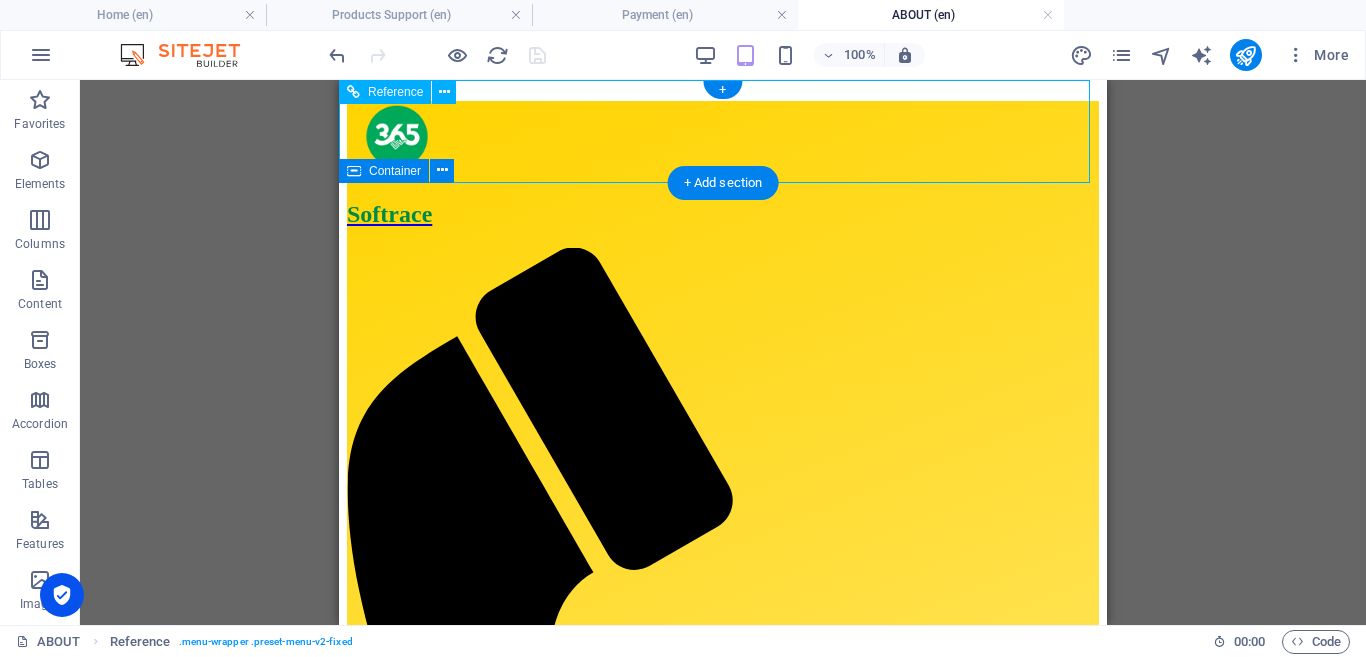 click on "Home About Our Services Our Products Product Support" at bounding box center (723, 1291) 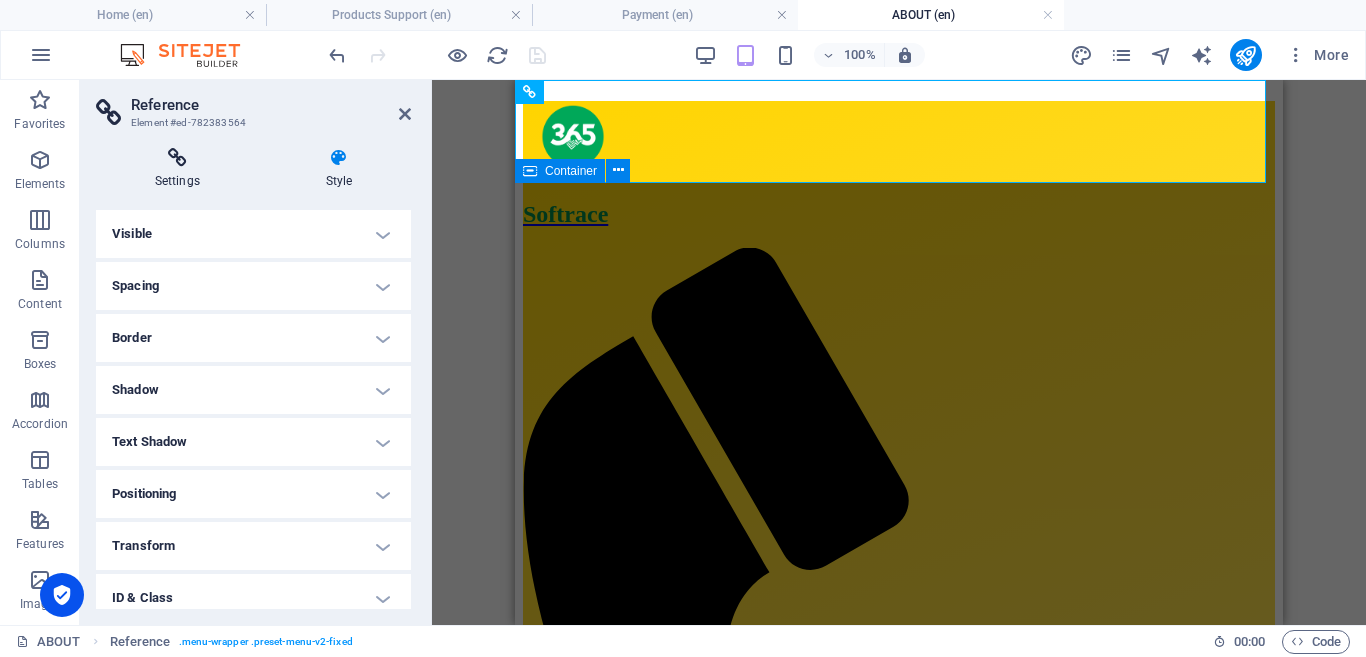 click at bounding box center (177, 158) 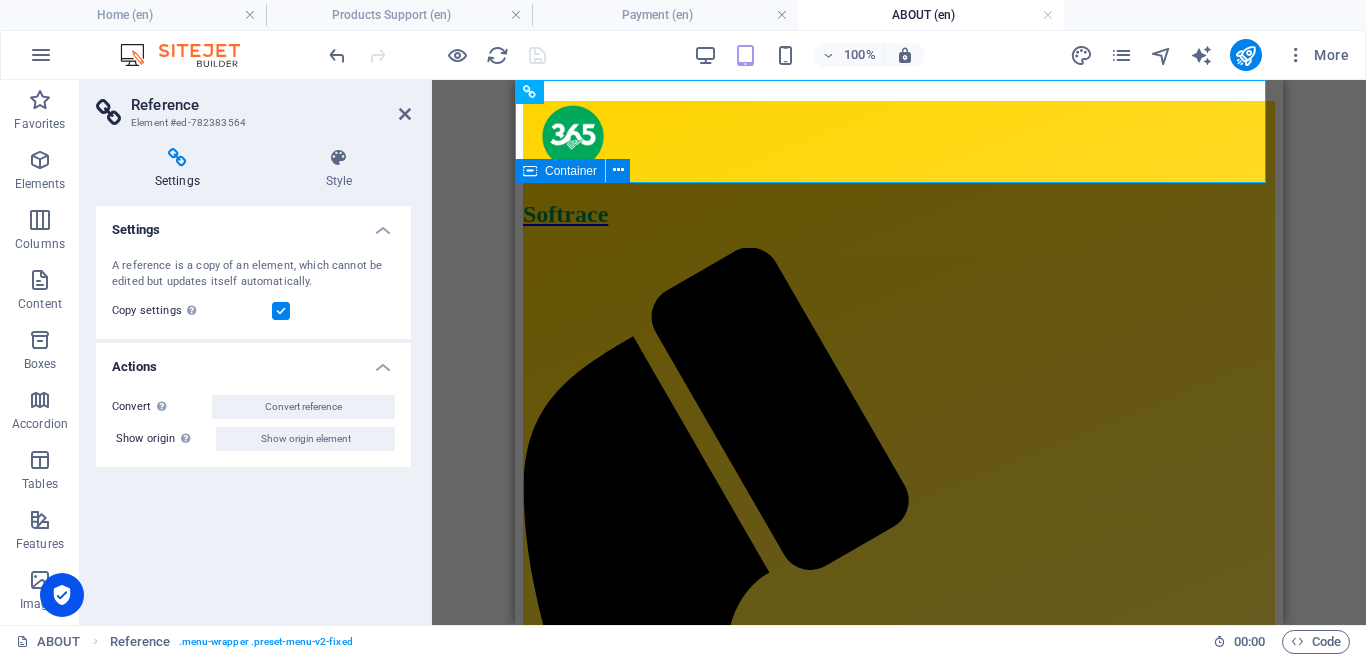 click on "Actions" at bounding box center (253, 361) 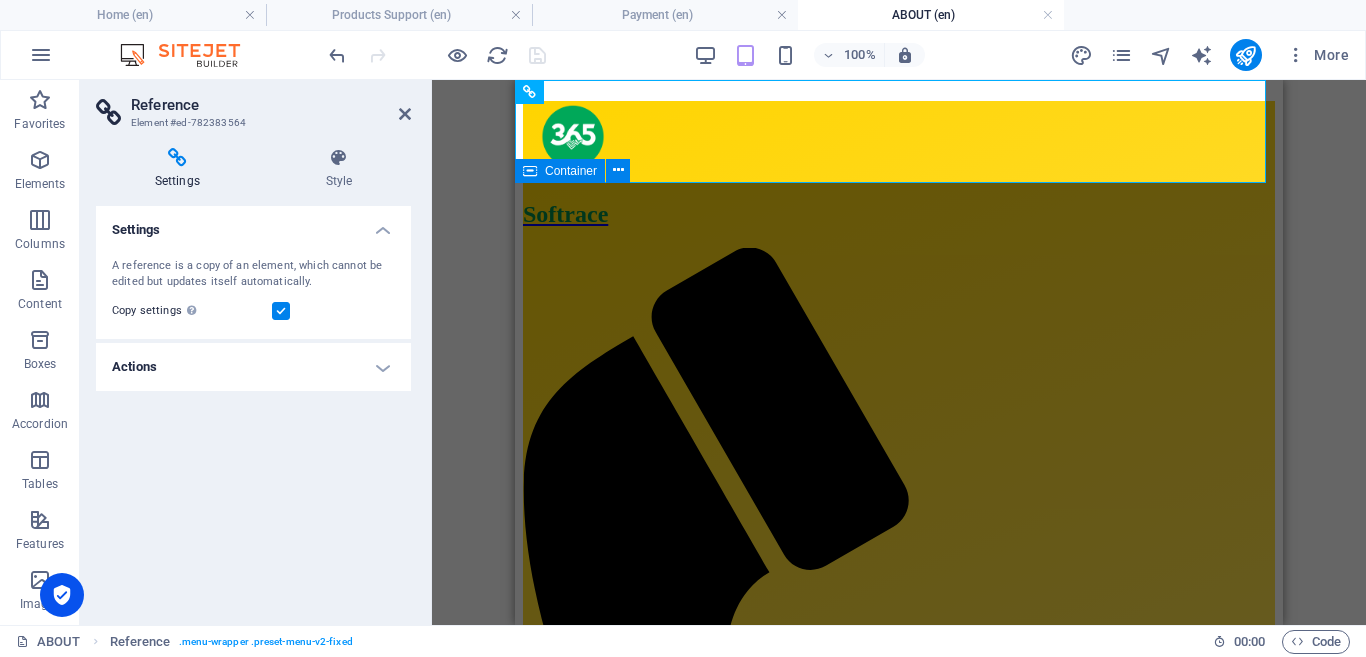 click on "Actions" at bounding box center [253, 367] 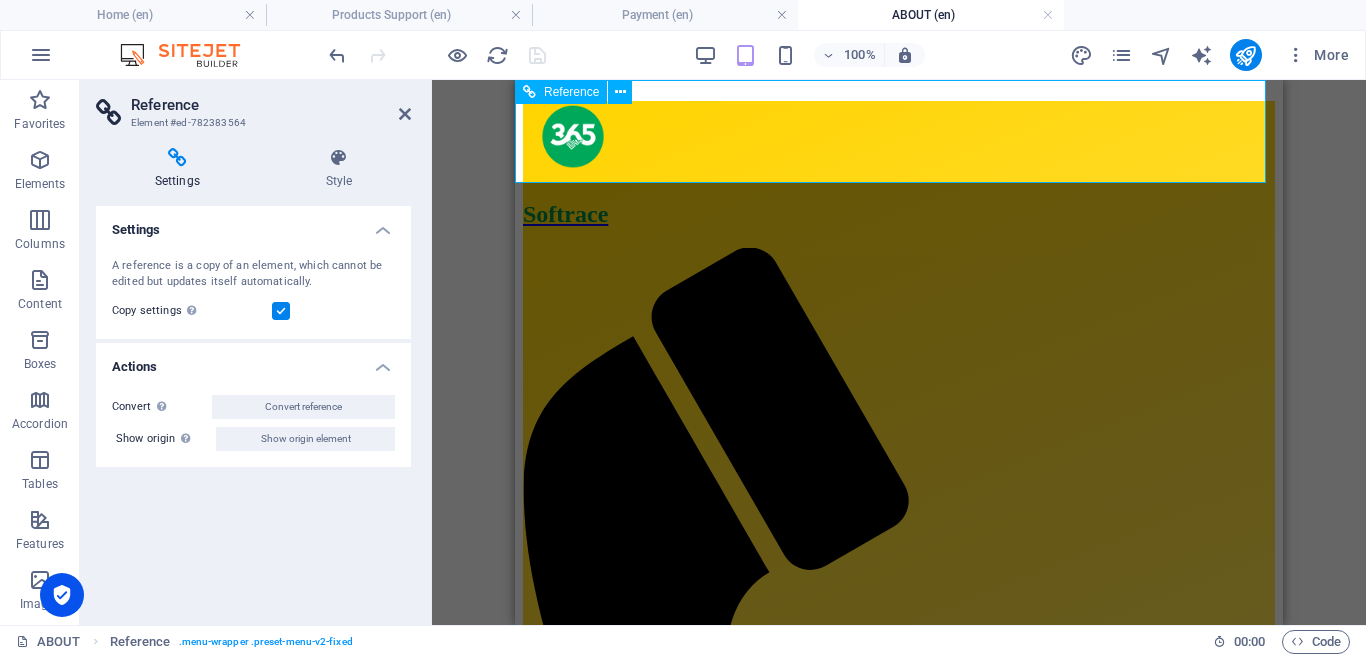 click at bounding box center [899, 1230] 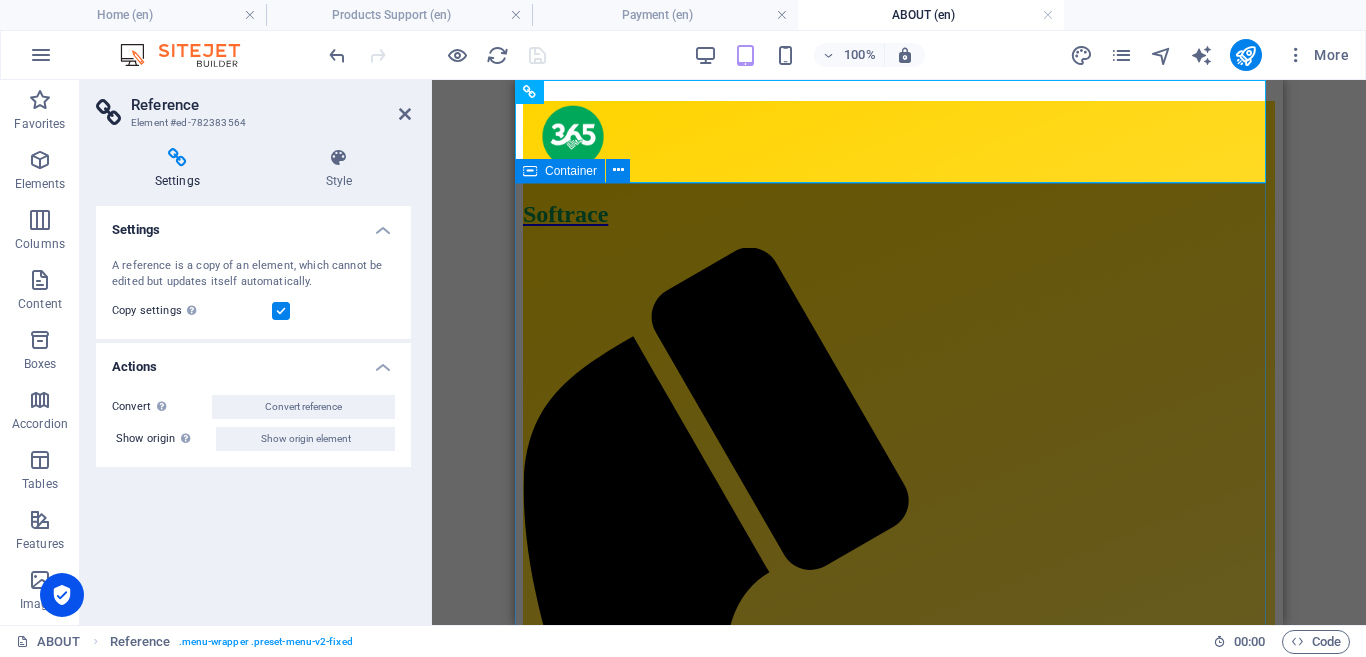 click on "ABOUT US We are 365-Softrace Limited A technology company established to provide soft and digital solutions for businesses and organisations. COMING SOON" at bounding box center [899, 1503] 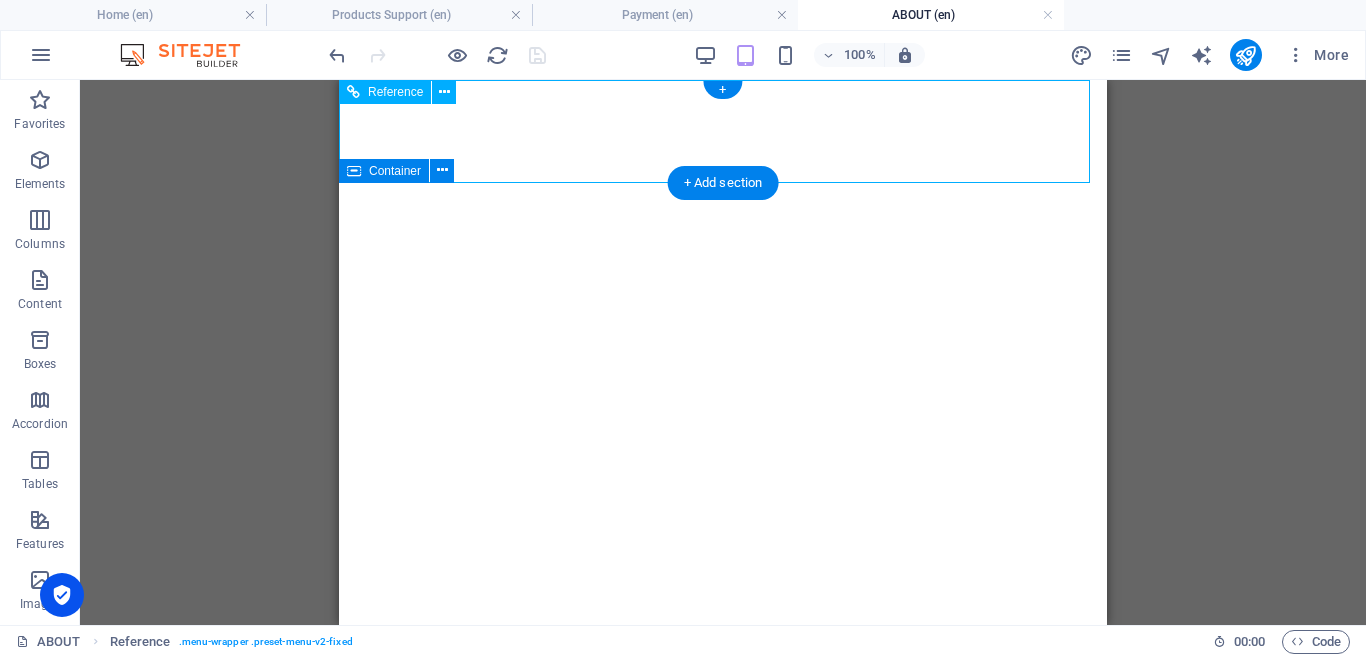 scroll, scrollTop: 0, scrollLeft: 0, axis: both 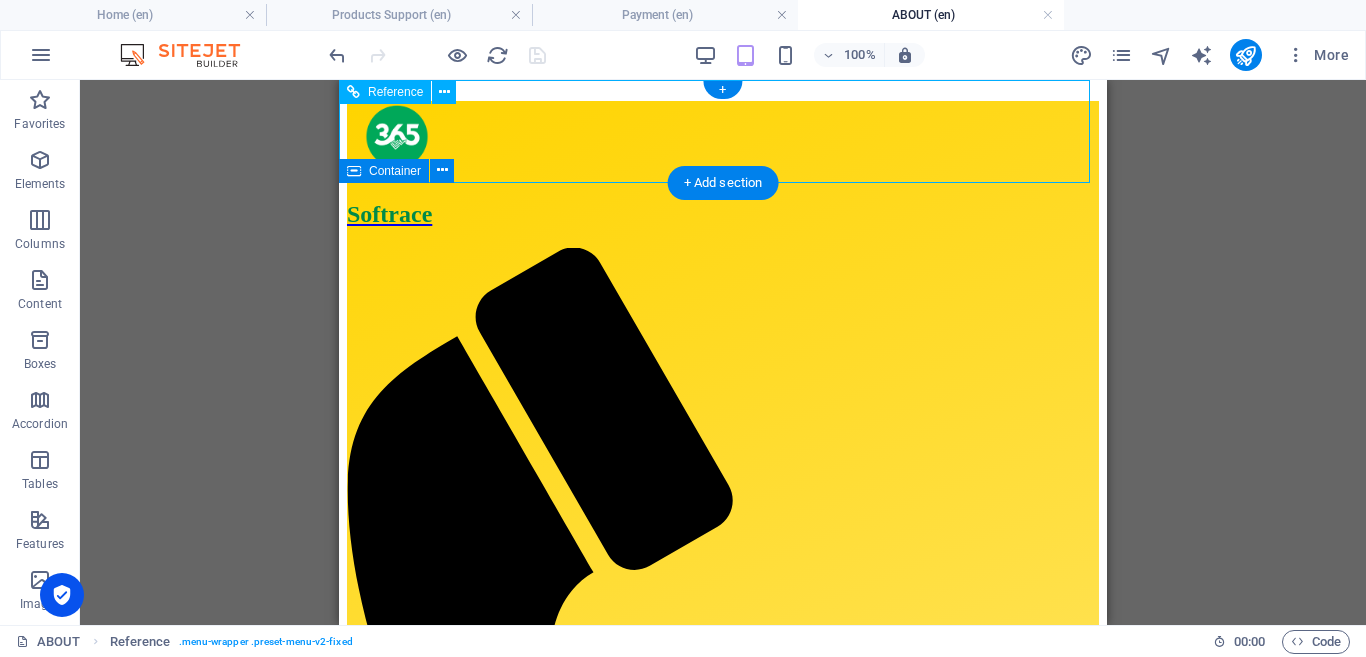 click on "Home About Our Services Our Products Product Support" at bounding box center (723, 1291) 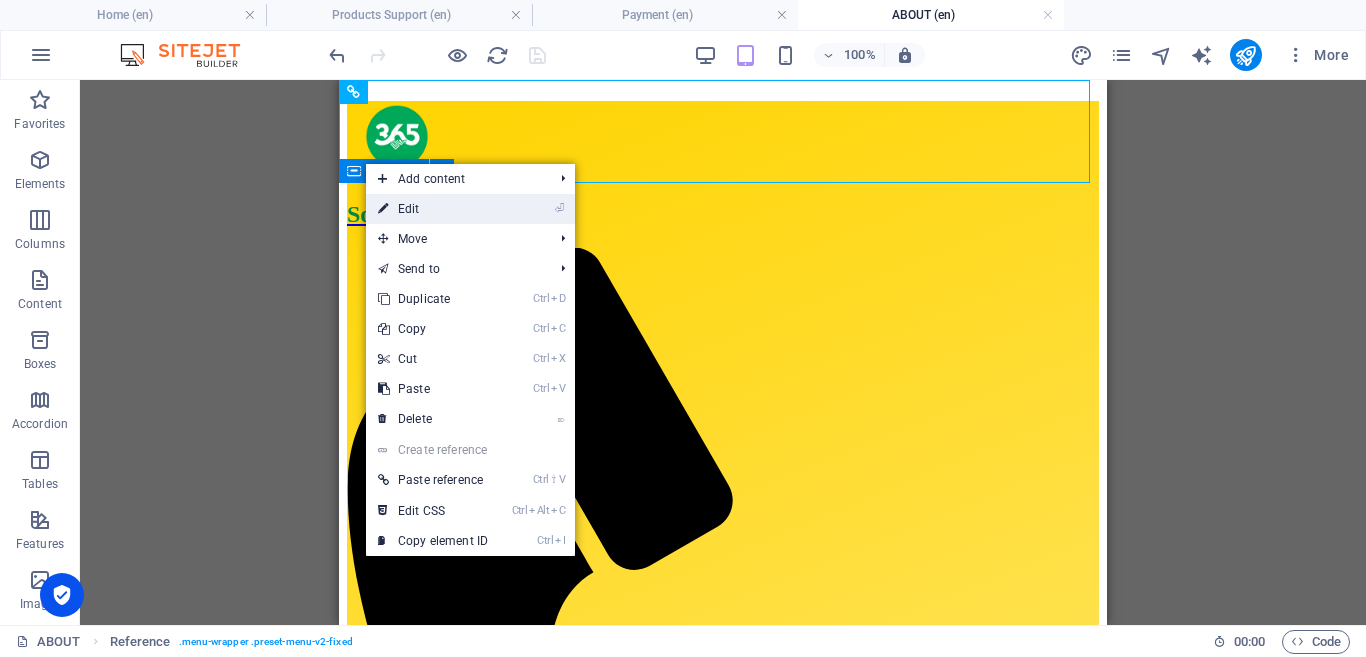 click on "⏎  Edit" at bounding box center (433, 209) 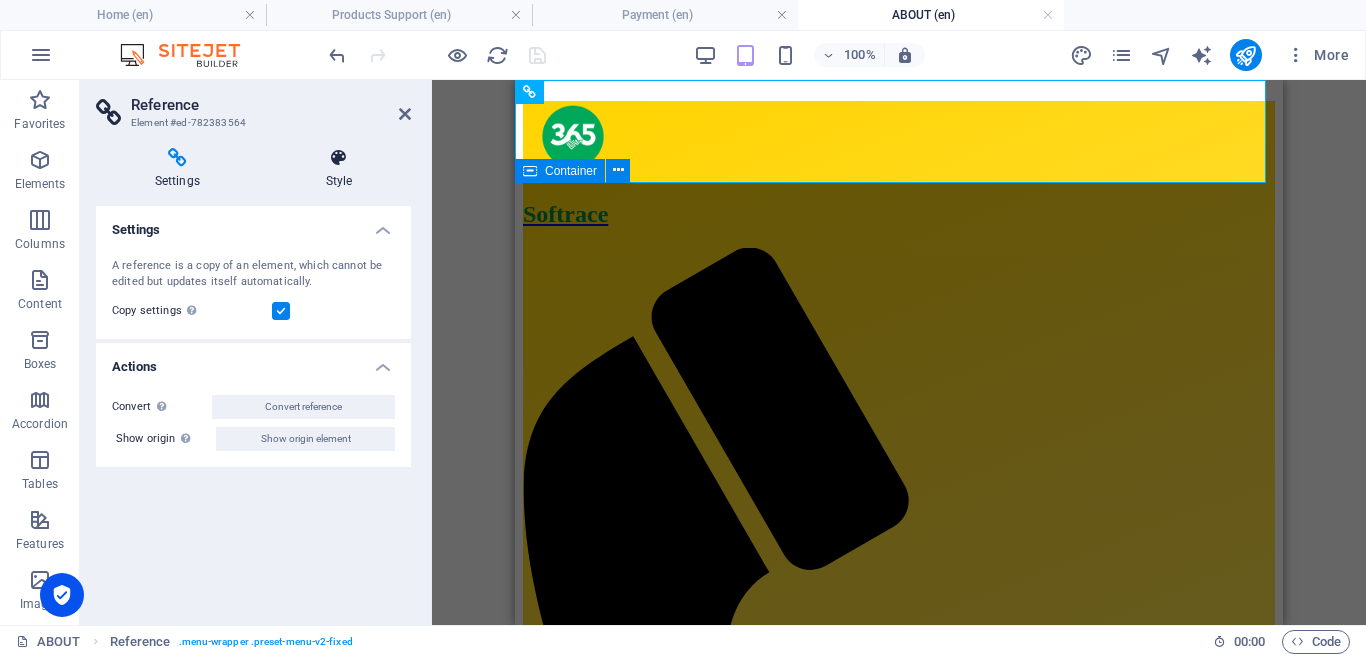 click on "Style" at bounding box center (339, 169) 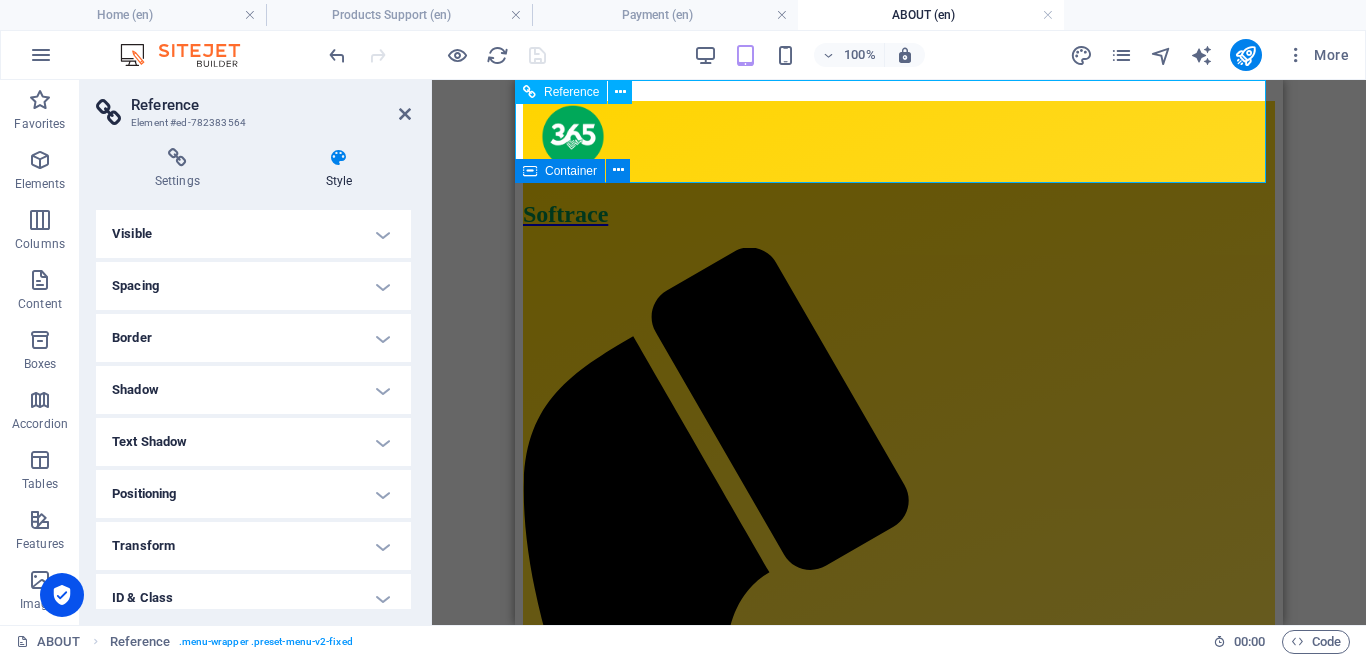 click on "Home About Our Services Our Products Product Support" at bounding box center (899, 1291) 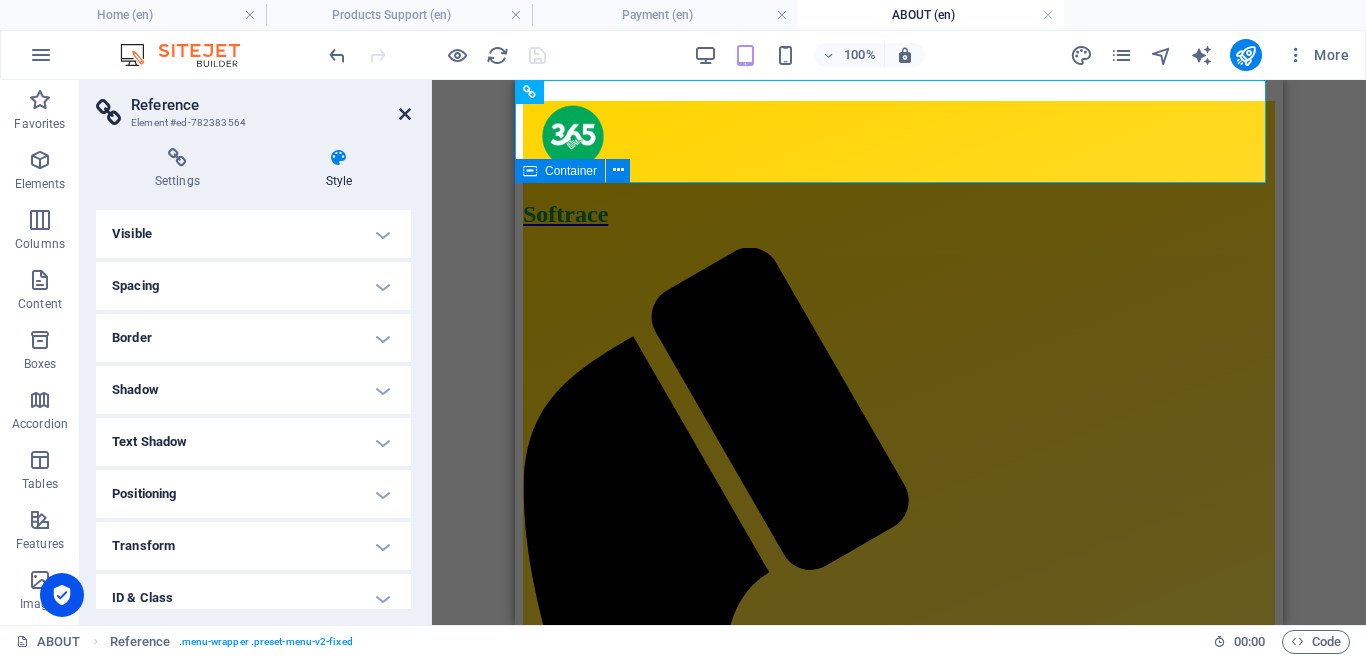 click at bounding box center [405, 114] 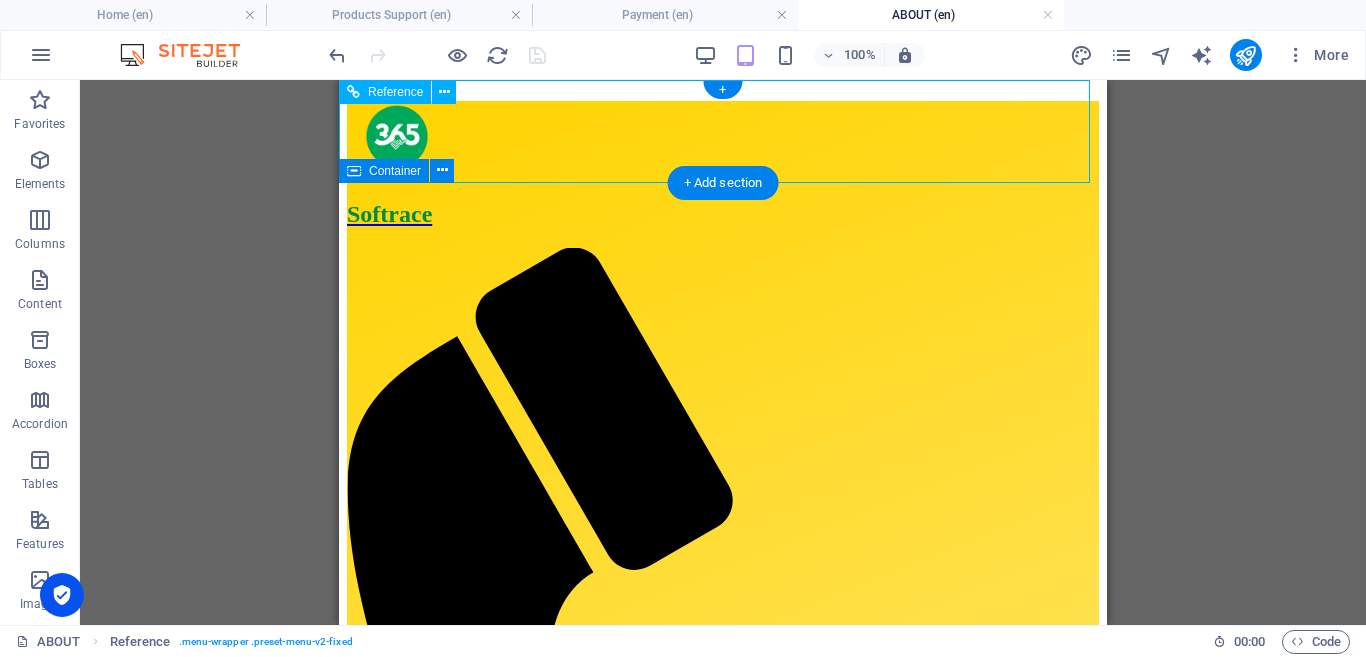 click on "Home About Our Services Our Products Product Support" at bounding box center [723, 1291] 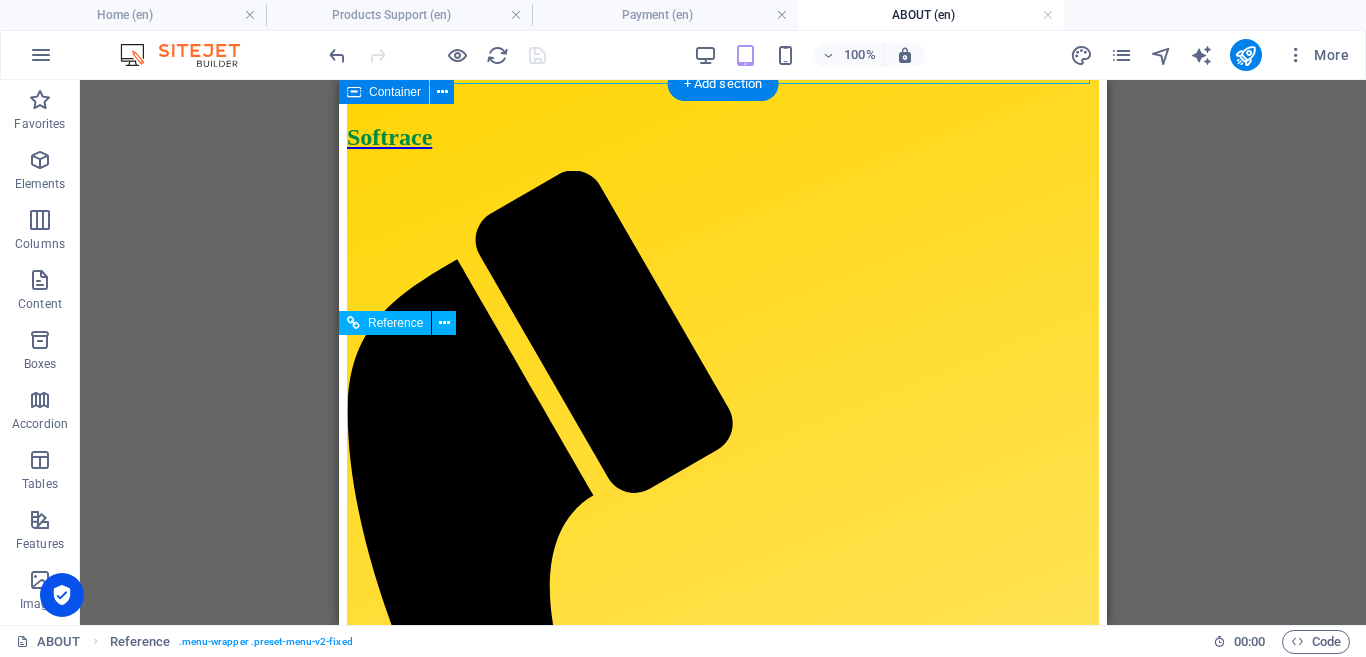 scroll, scrollTop: 54, scrollLeft: 0, axis: vertical 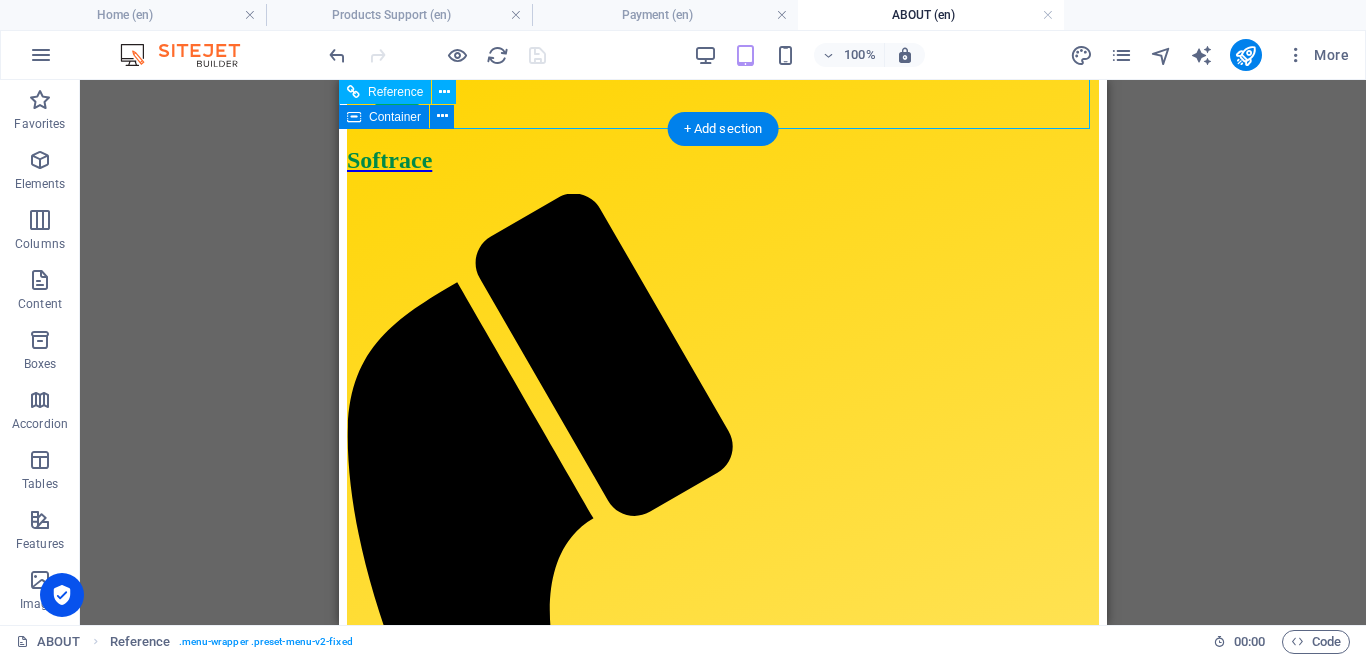 click on "Home About Our Services Our Products Product Support" at bounding box center (723, 1237) 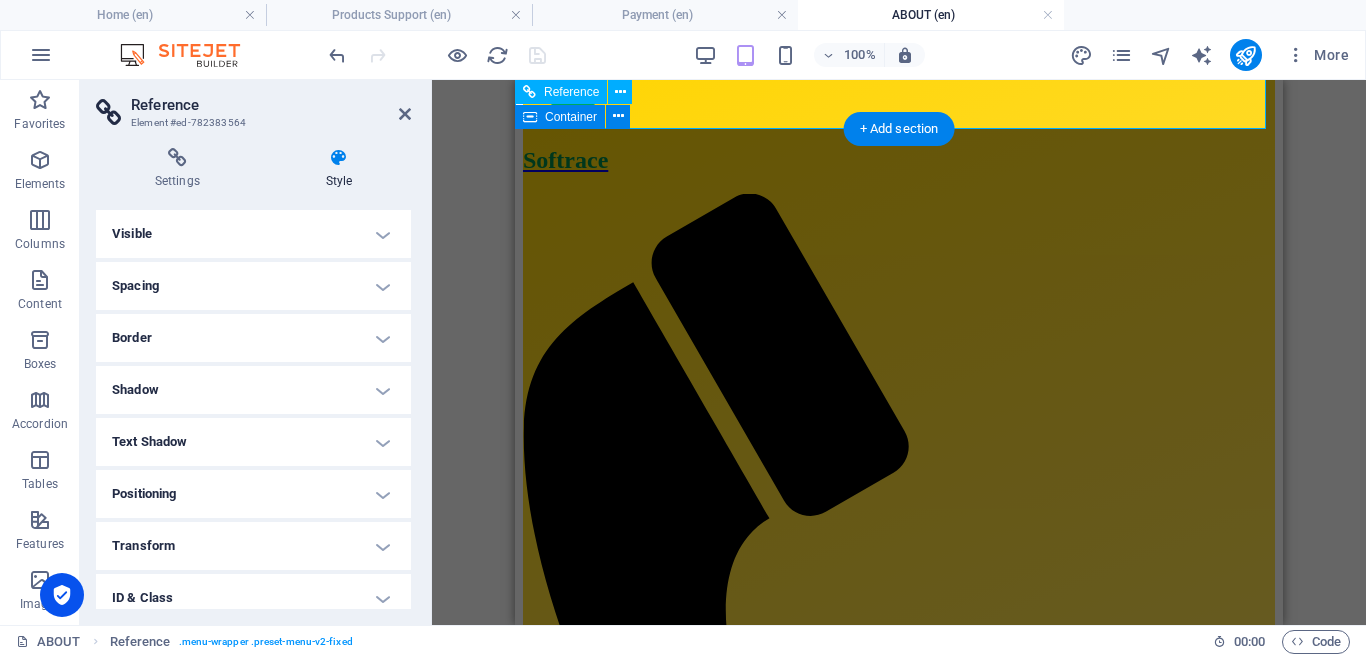 click on "Home About Our Services Our Products Product Support" at bounding box center [899, 1237] 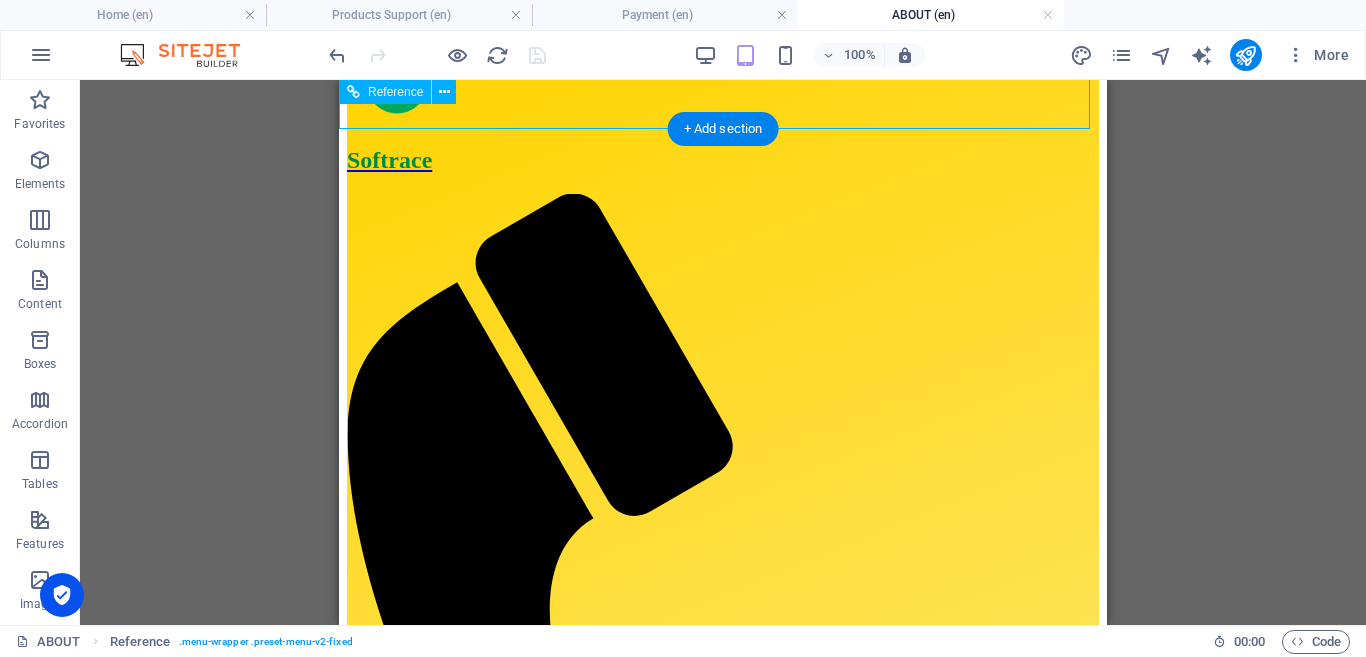 click at bounding box center [723, 1176] 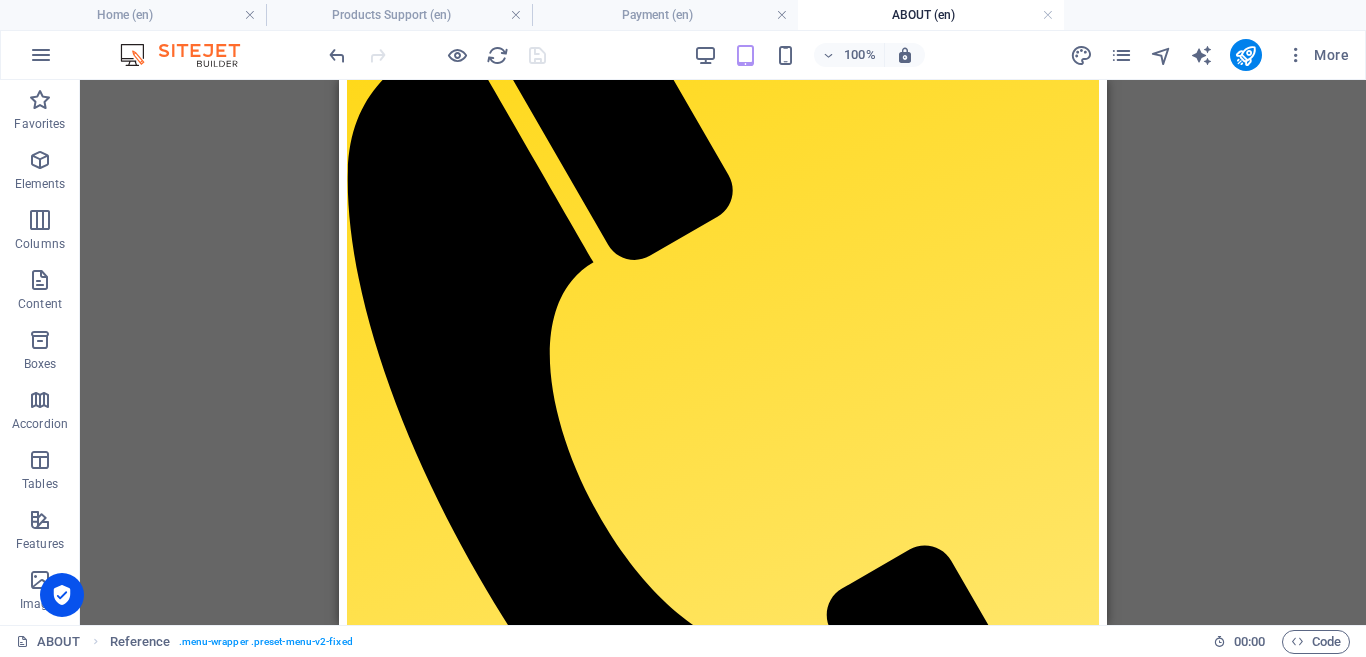 scroll, scrollTop: 354, scrollLeft: 0, axis: vertical 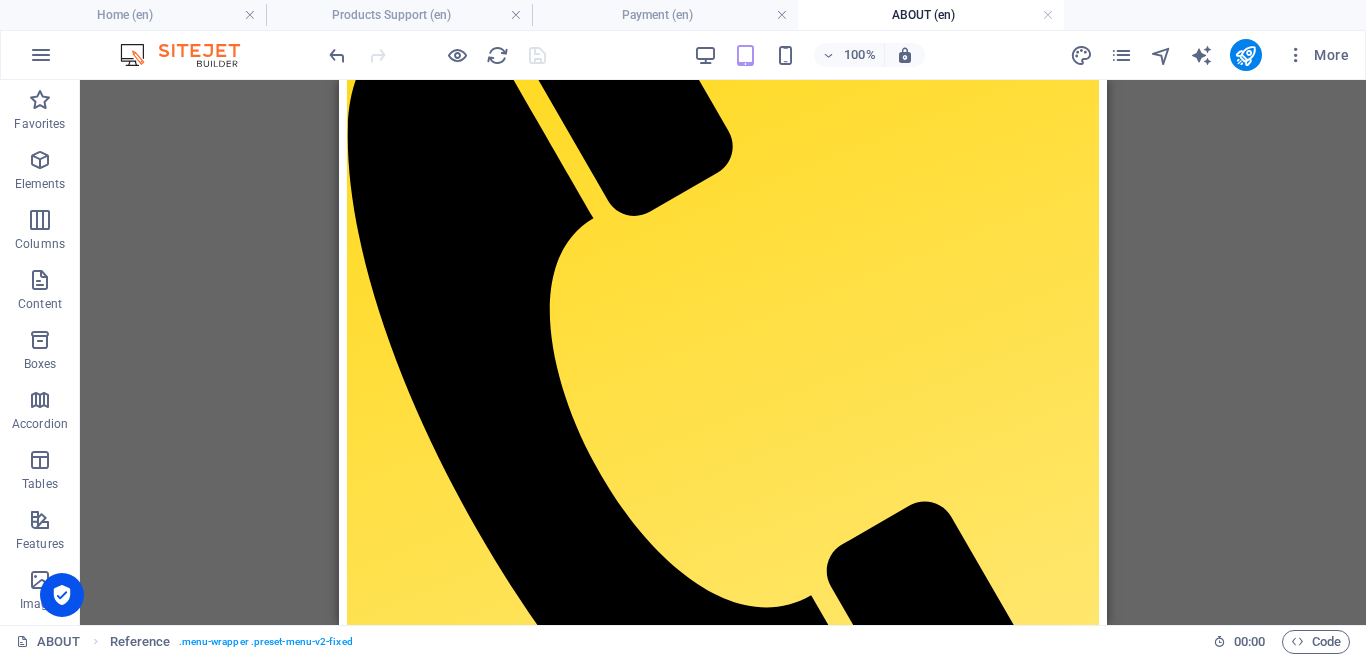 drag, startPoint x: 538, startPoint y: 105, endPoint x: 586, endPoint y: 155, distance: 69.31089 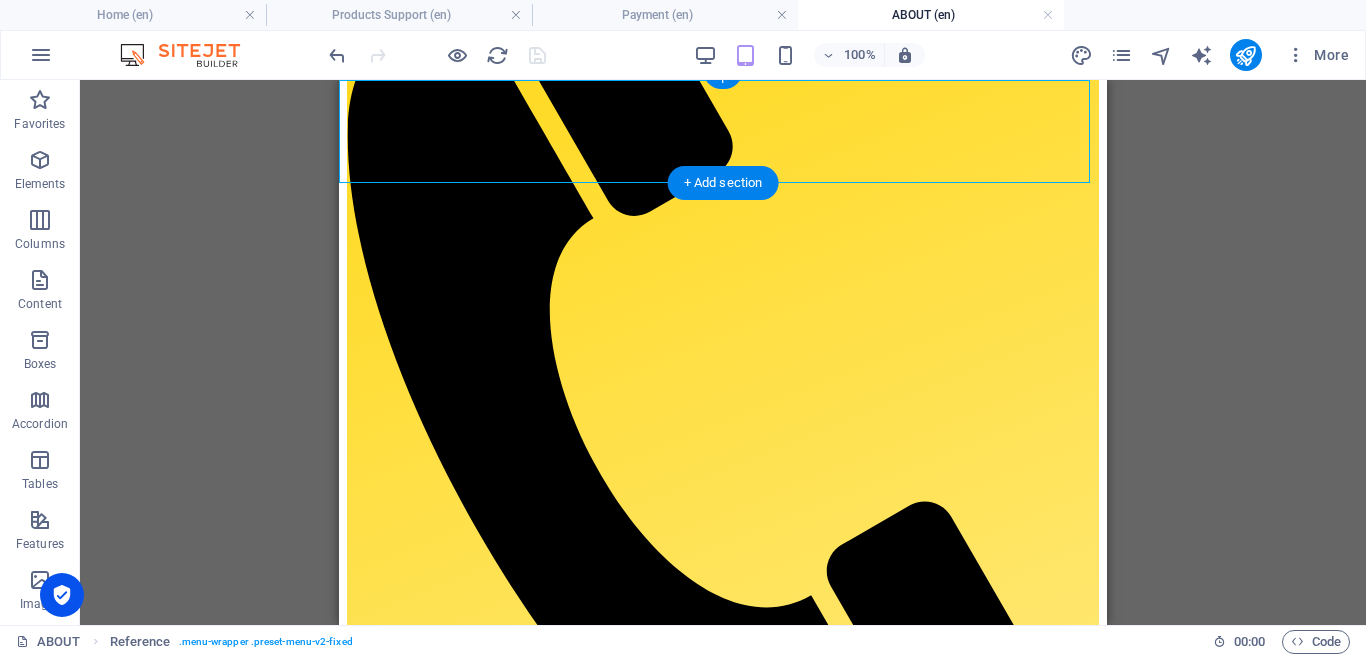 click on "Home About Our Services Our Products Product Support" at bounding box center (723, 937) 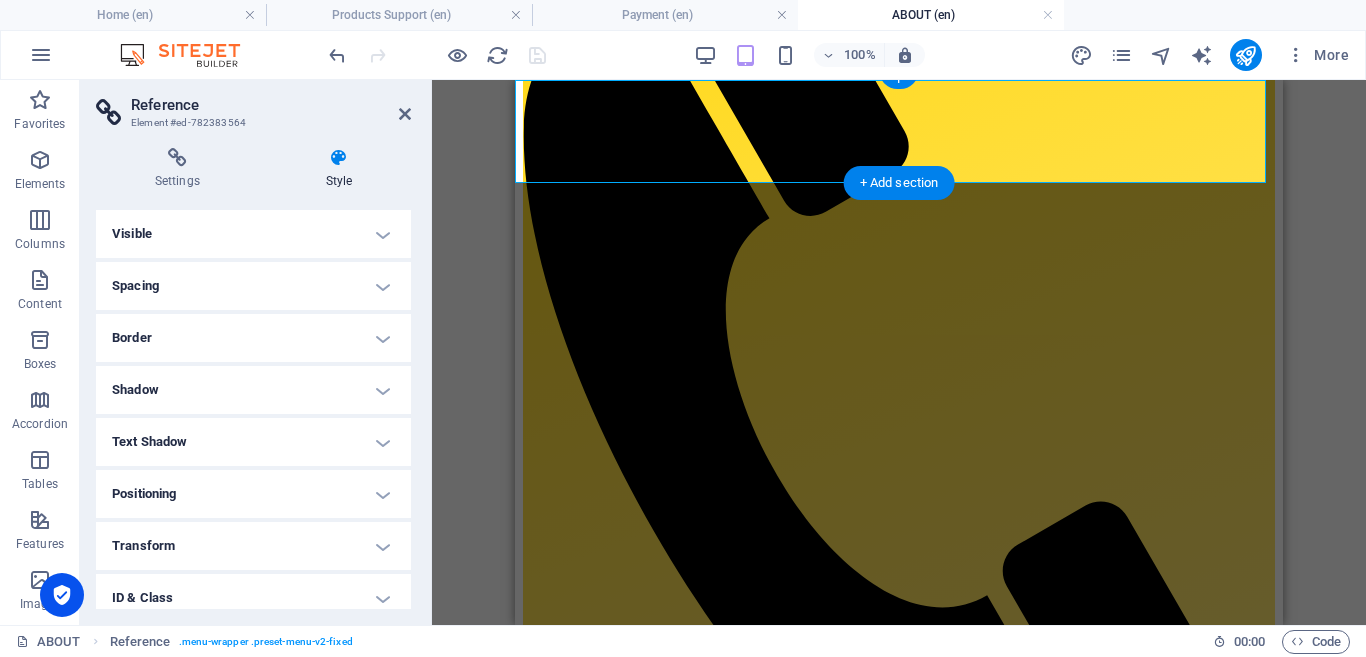 drag, startPoint x: 770, startPoint y: 248, endPoint x: 592, endPoint y: 249, distance: 178.0028 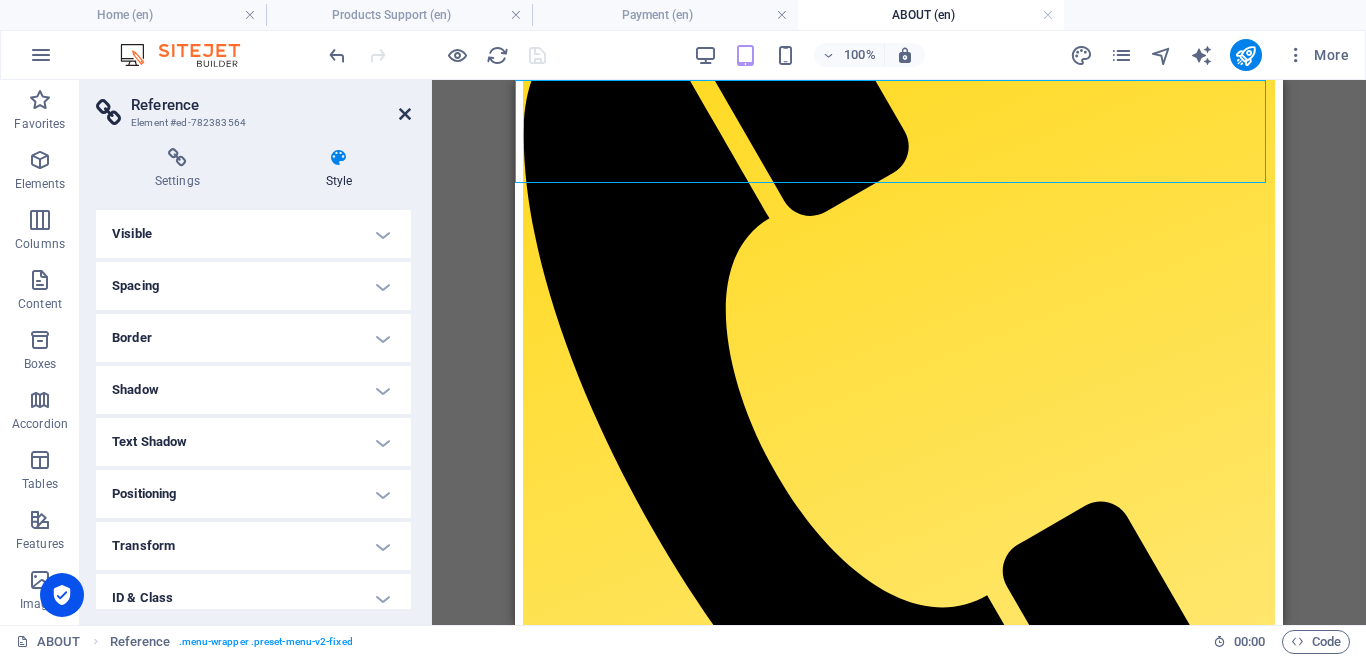 drag, startPoint x: 403, startPoint y: 114, endPoint x: 64, endPoint y: 33, distance: 348.5427 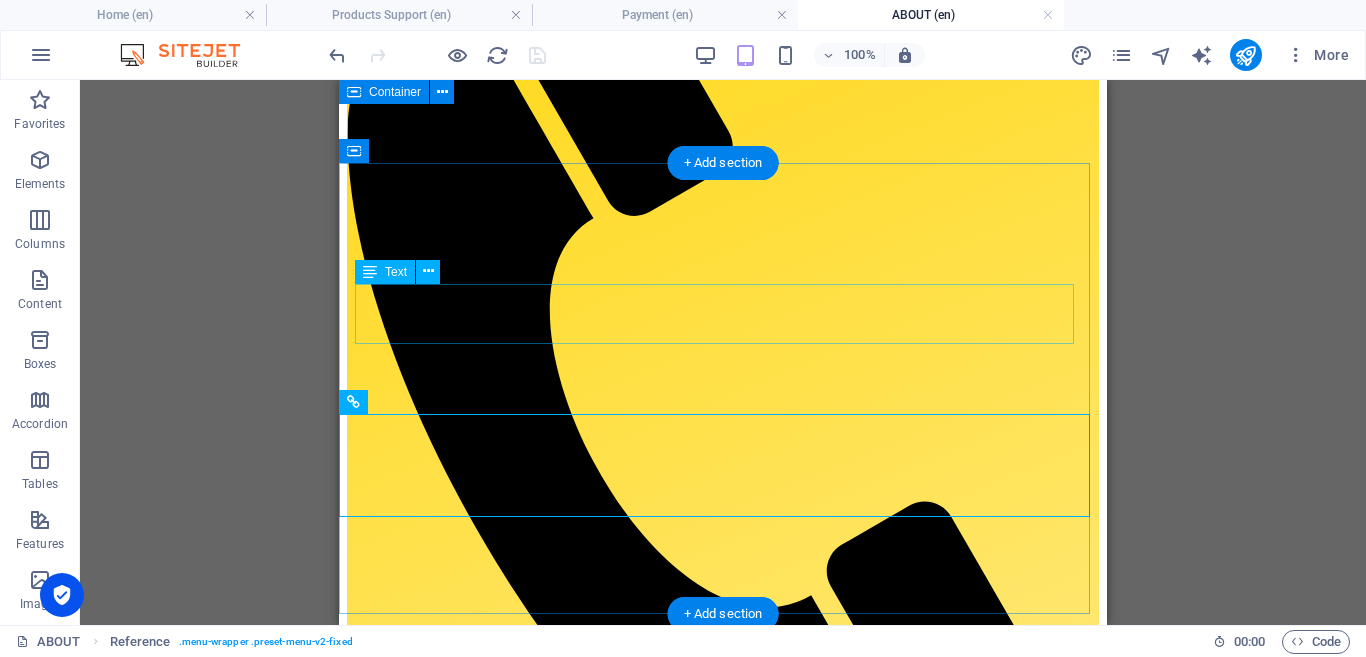 scroll, scrollTop: 0, scrollLeft: 0, axis: both 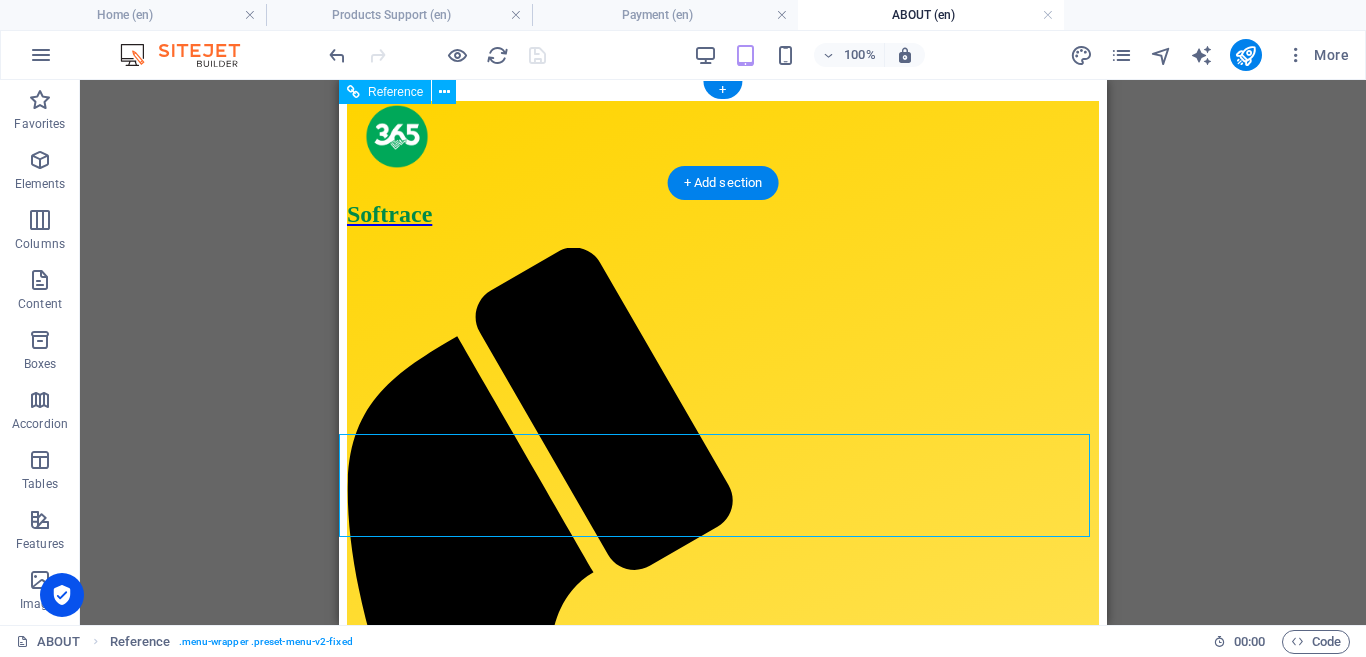 click at bounding box center (723, 1230) 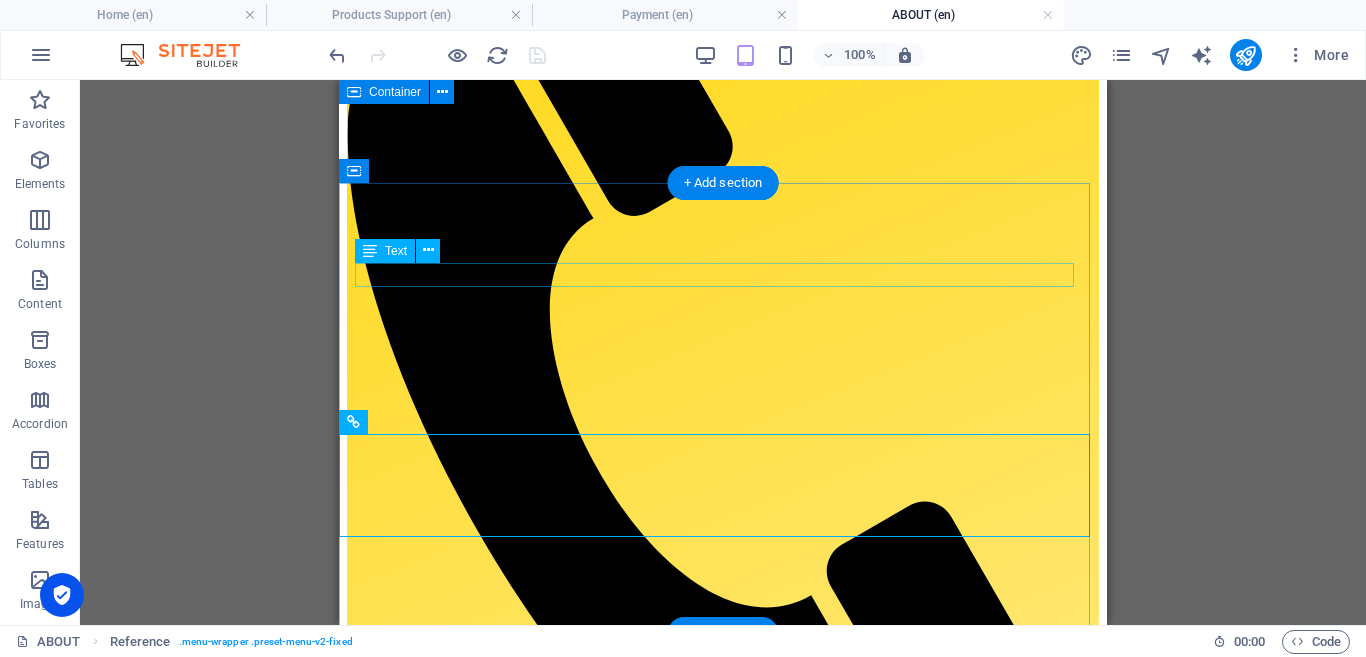 scroll, scrollTop: 0, scrollLeft: 0, axis: both 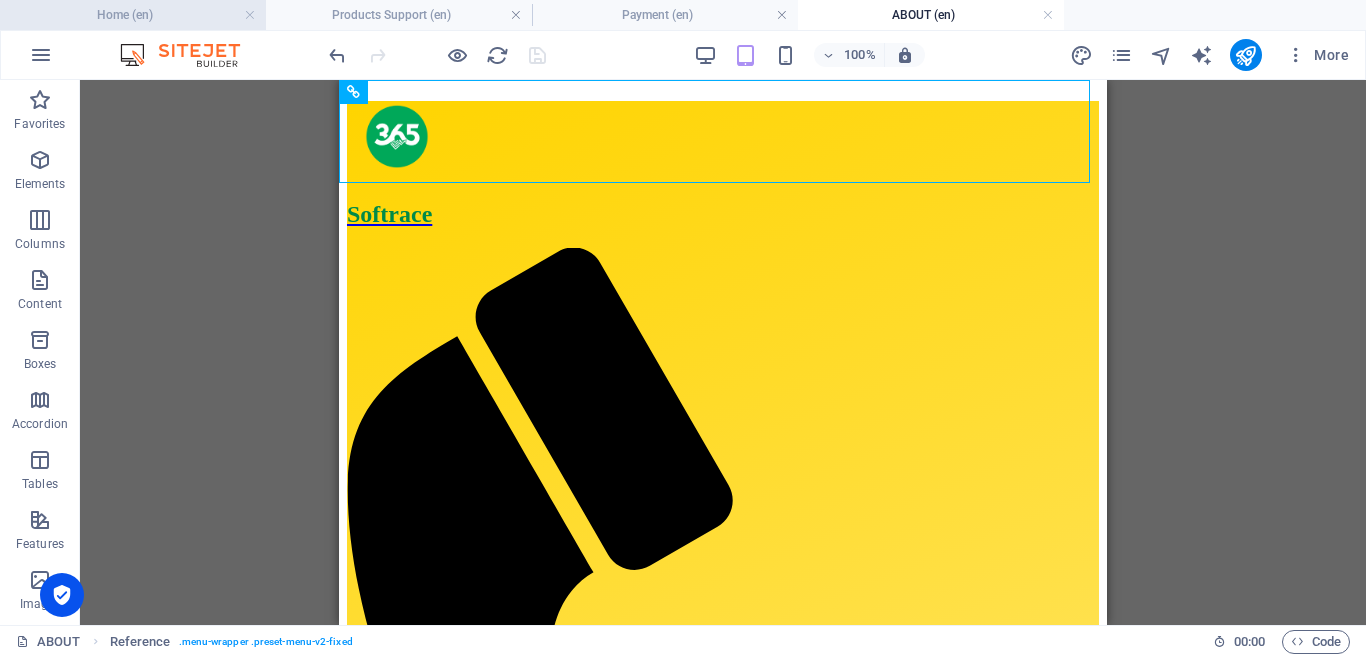 click on "Home (en)" at bounding box center (133, 15) 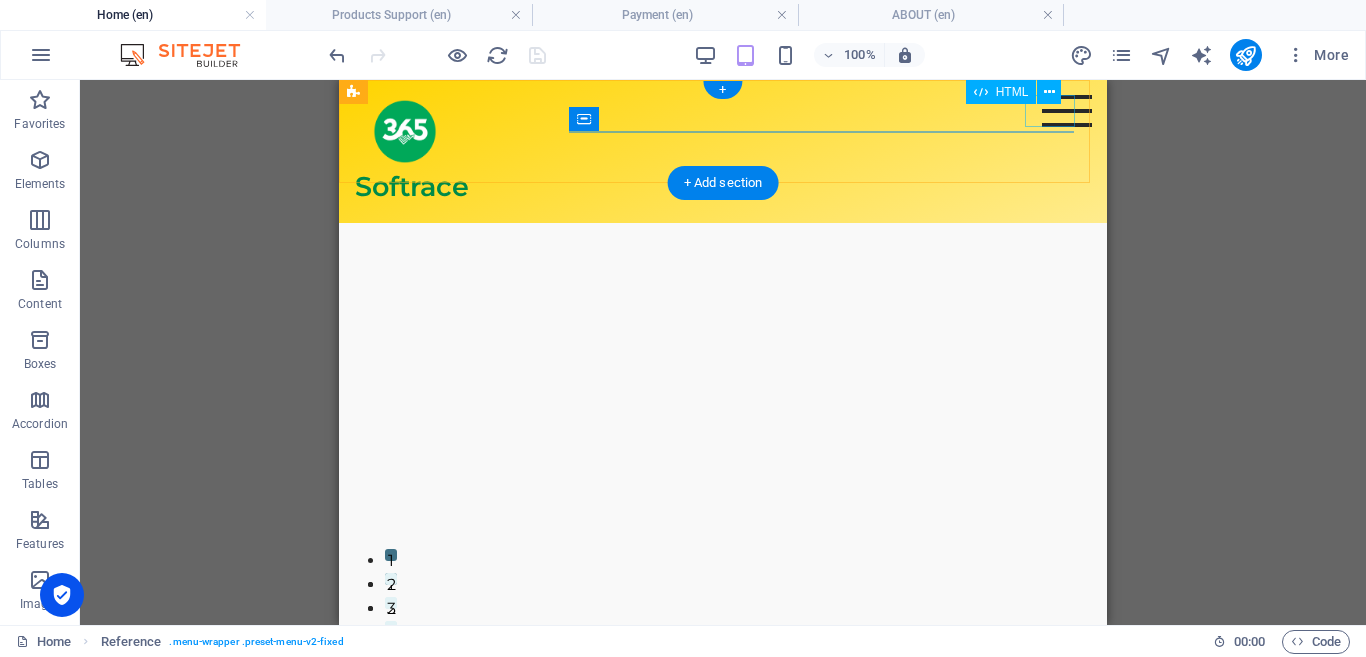 click at bounding box center [1067, 111] 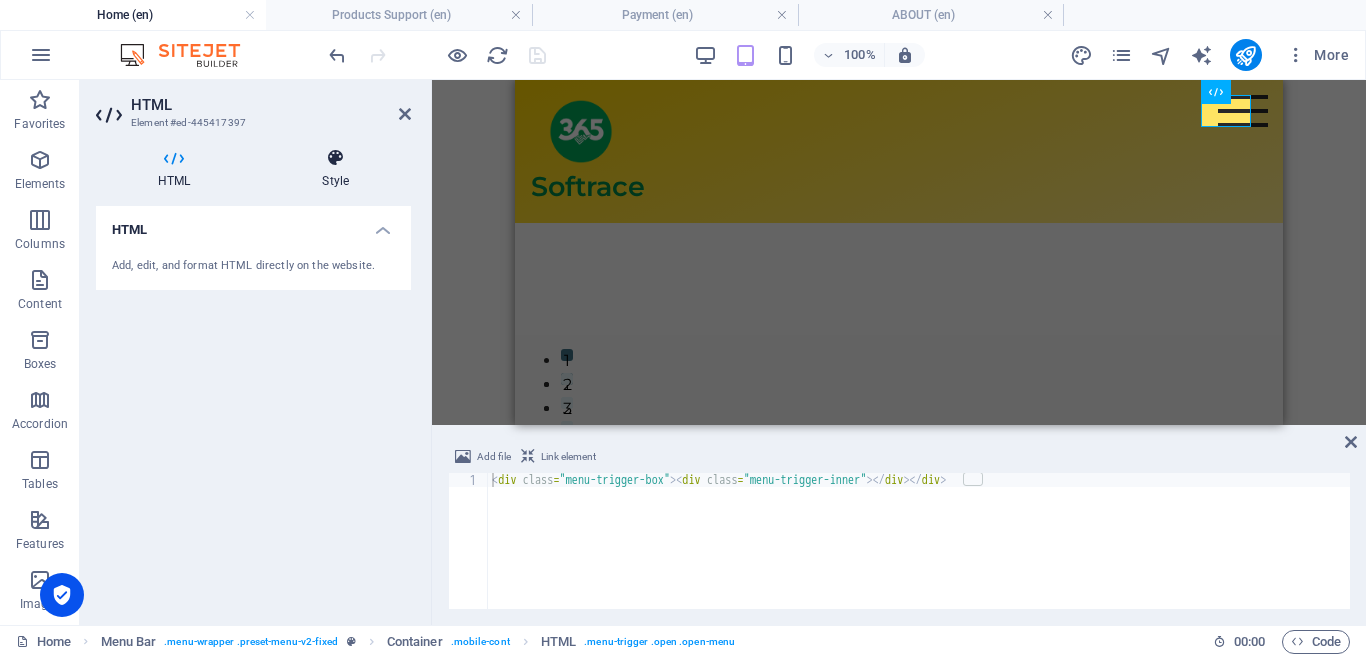 click at bounding box center [335, 158] 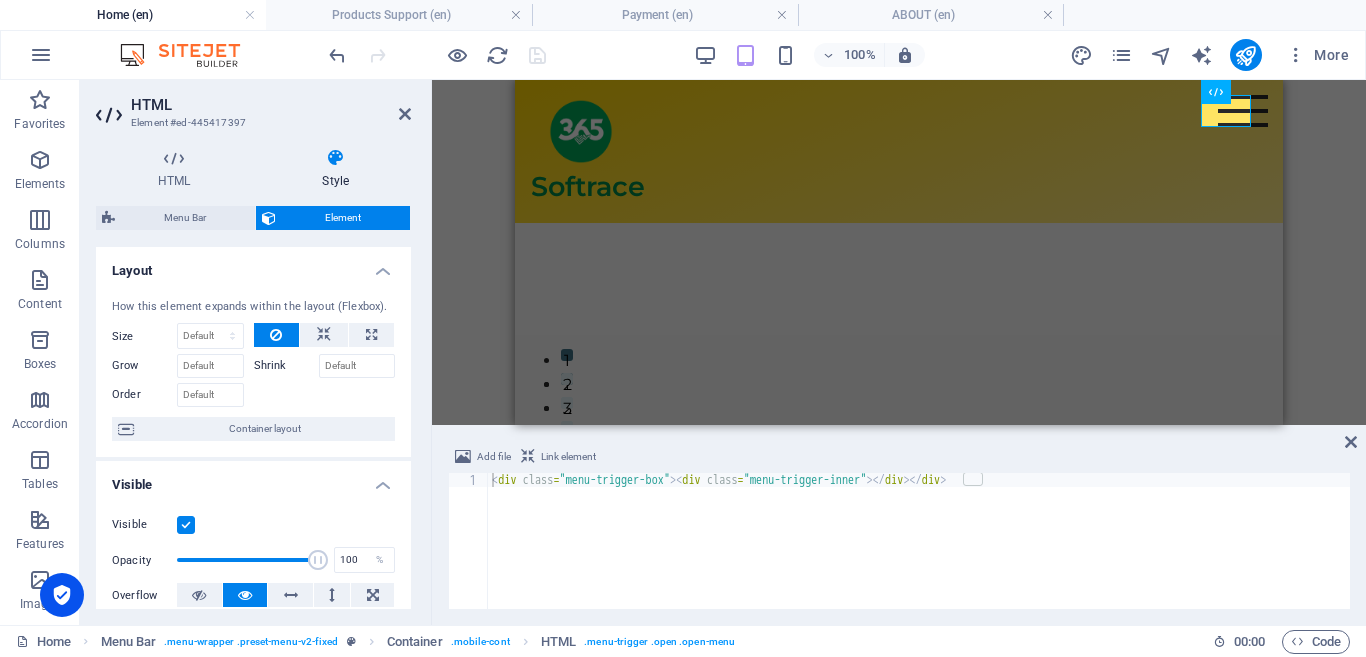 click on "Layout" at bounding box center [253, 265] 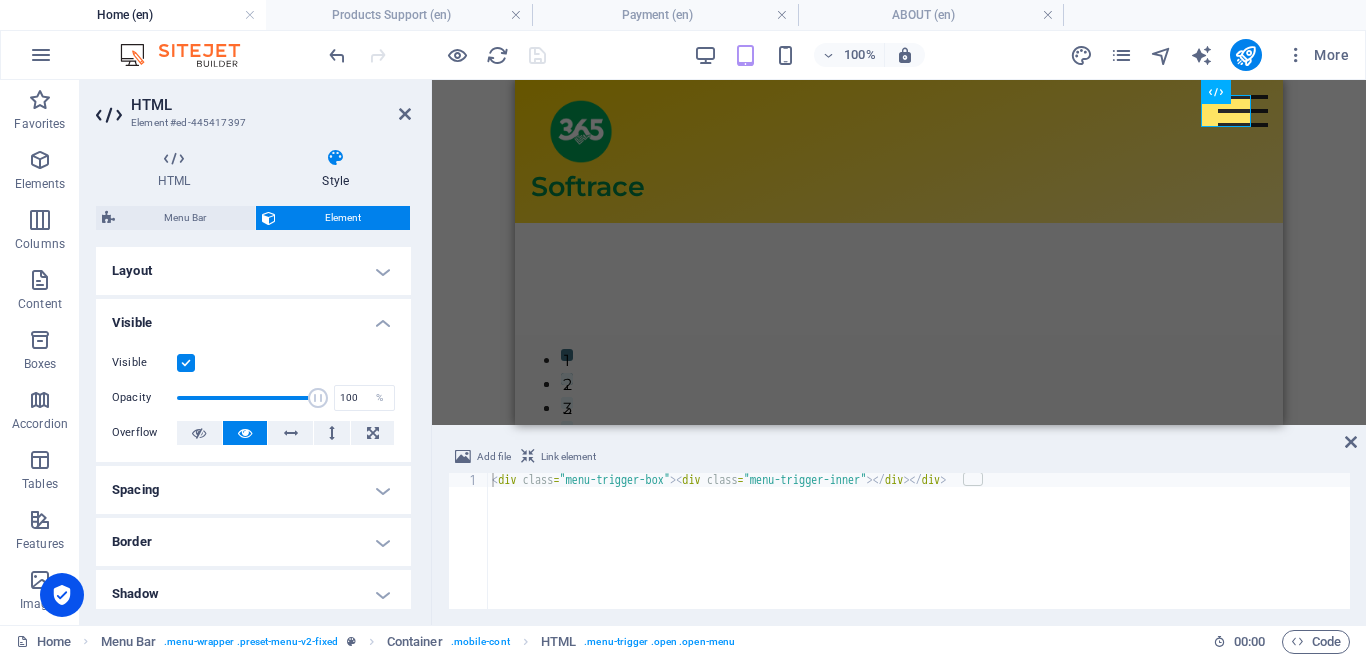 click on "Visible" at bounding box center [253, 317] 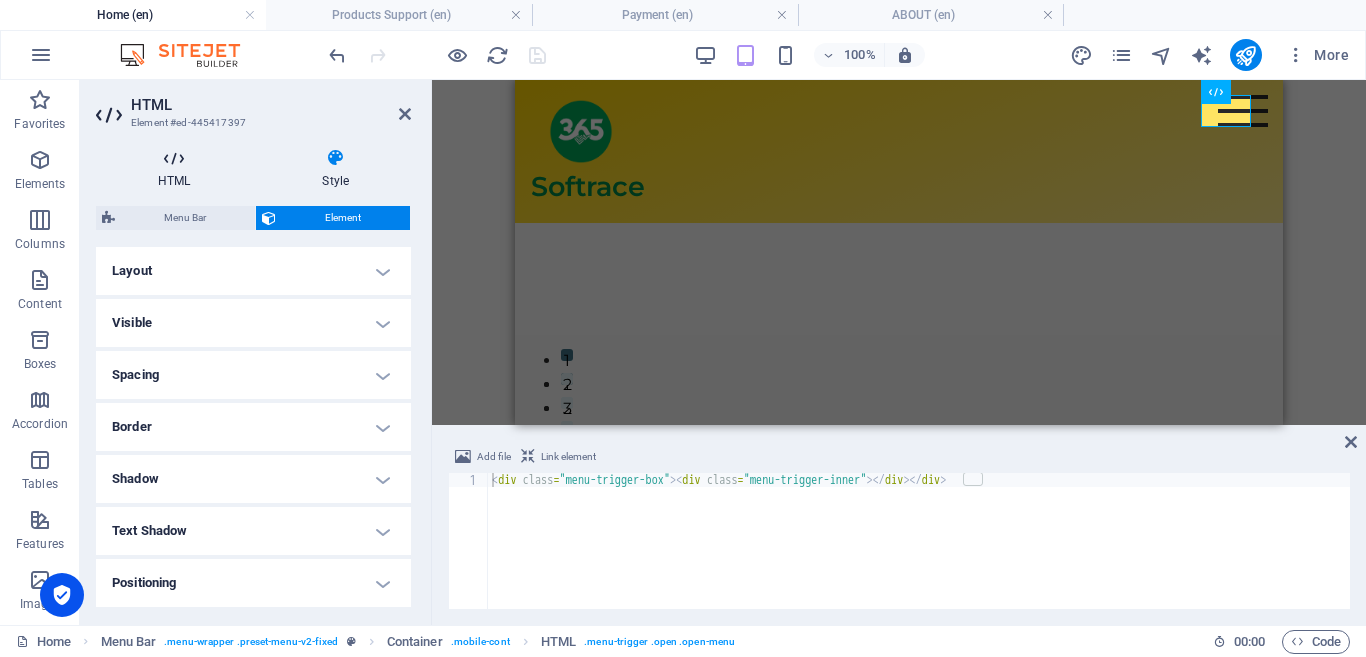 click at bounding box center [174, 158] 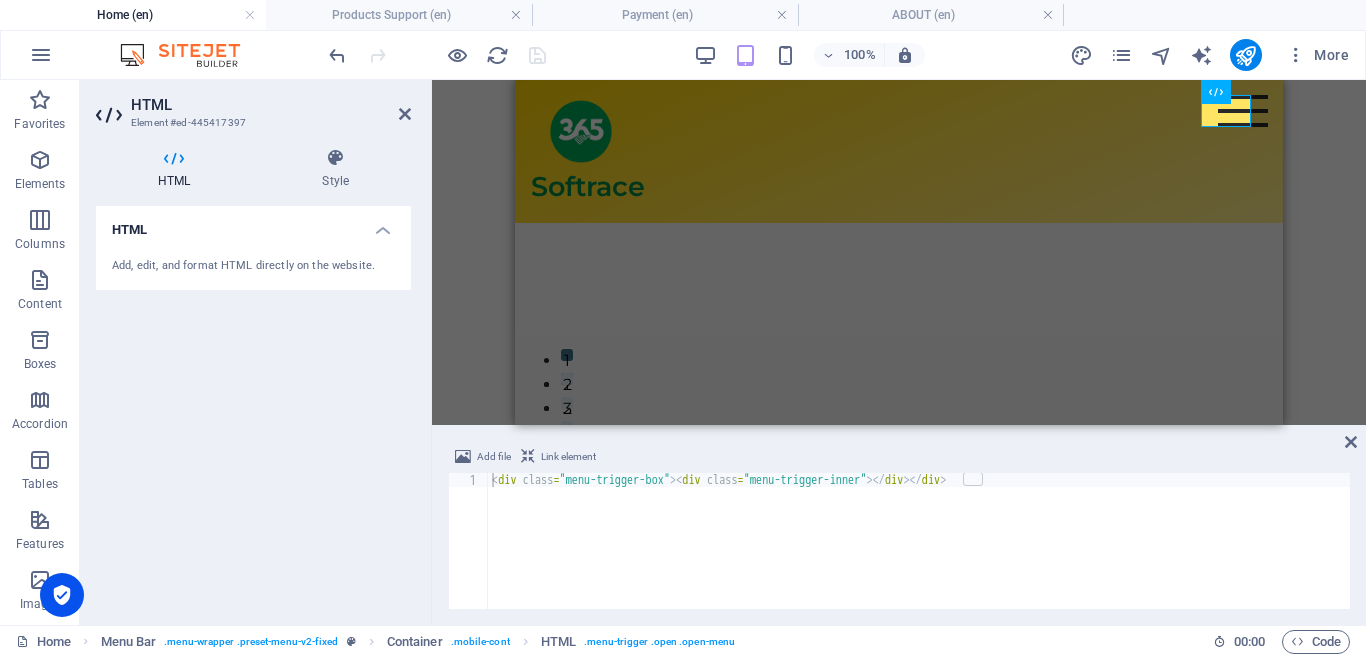 drag, startPoint x: 1179, startPoint y: 506, endPoint x: 1163, endPoint y: 486, distance: 25.612497 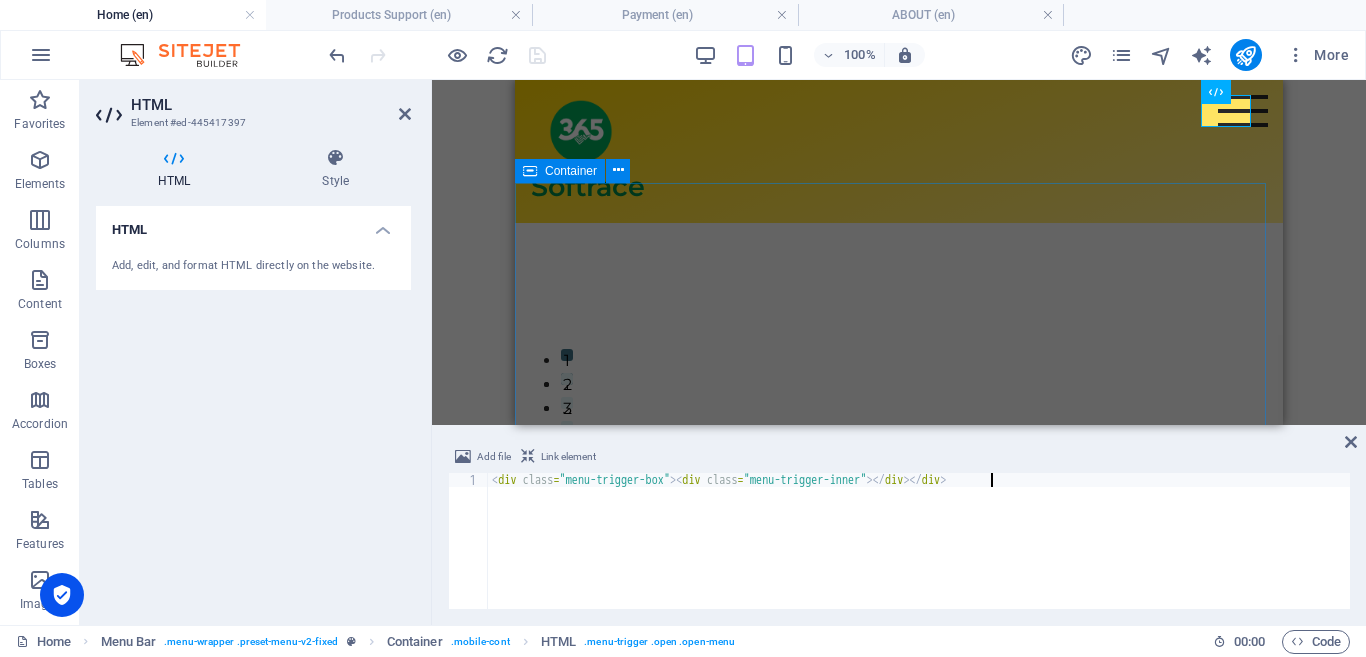 click on "Discover the Ease of Our Ready-made Accounting Software, Crafted to Enhance Your Business Operations. Manage your income, expenses, inventory, and concentrate on growing your business. OUR PRODUCTS With Our Expertise, We Can Help You Create a Custom Application That Meets Your Business Needs. Discover our cost-effective services designed to standardize and elevate your business. OUR SERVICES Discover the Ease of Our Ready-made Accounting Software, Crafted to Enhance Your Business Operations. Manage your income, expenses, inventory, and concentrate on growing your business. OUR PRODUCTS With Our Expertise, We Can Help You Create a Custom Application That Meets Your Business Needs. Discover our cost-effective services designed to standardize and elevate your business. OUR SERVICES 1 2" at bounding box center [899, 675] 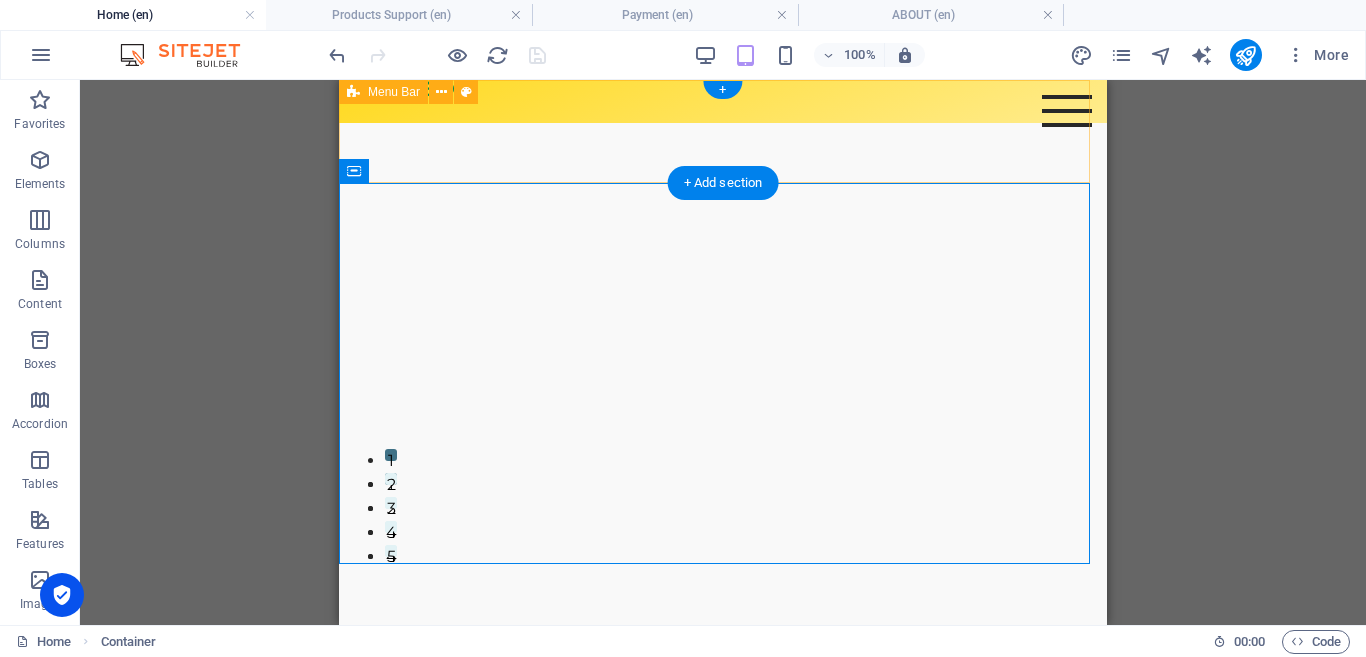 scroll, scrollTop: 0, scrollLeft: 0, axis: both 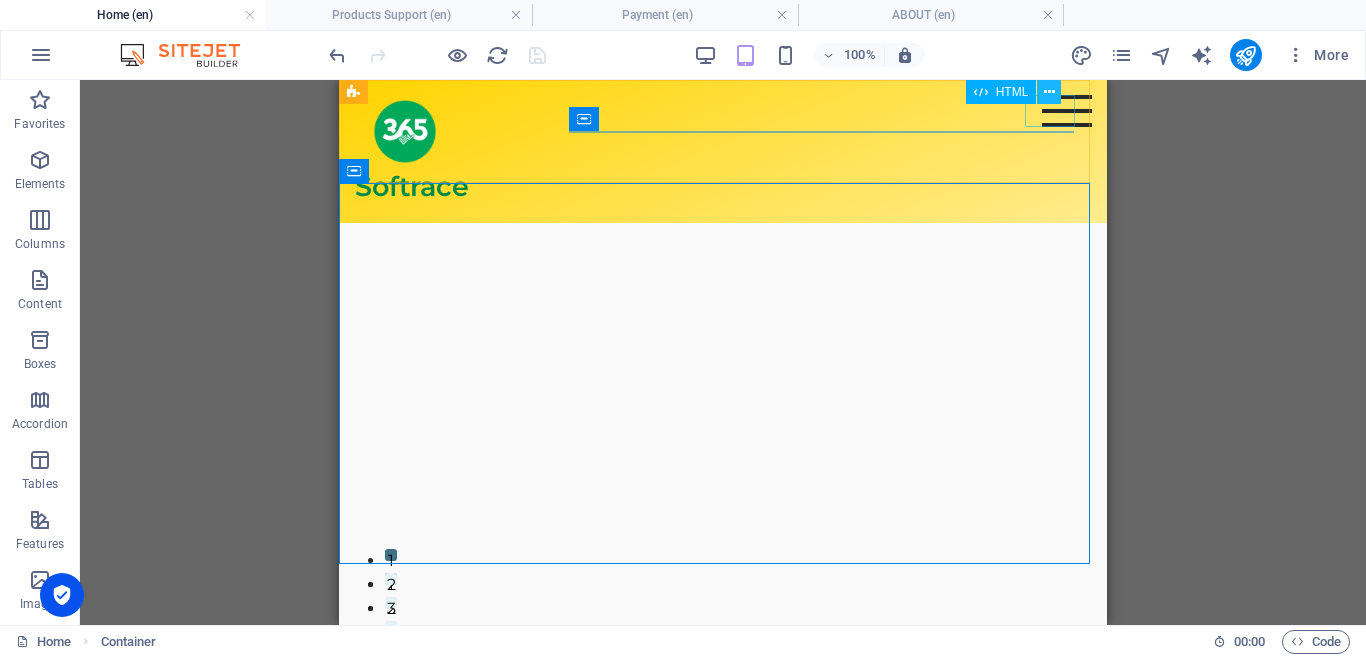 click at bounding box center [1049, 92] 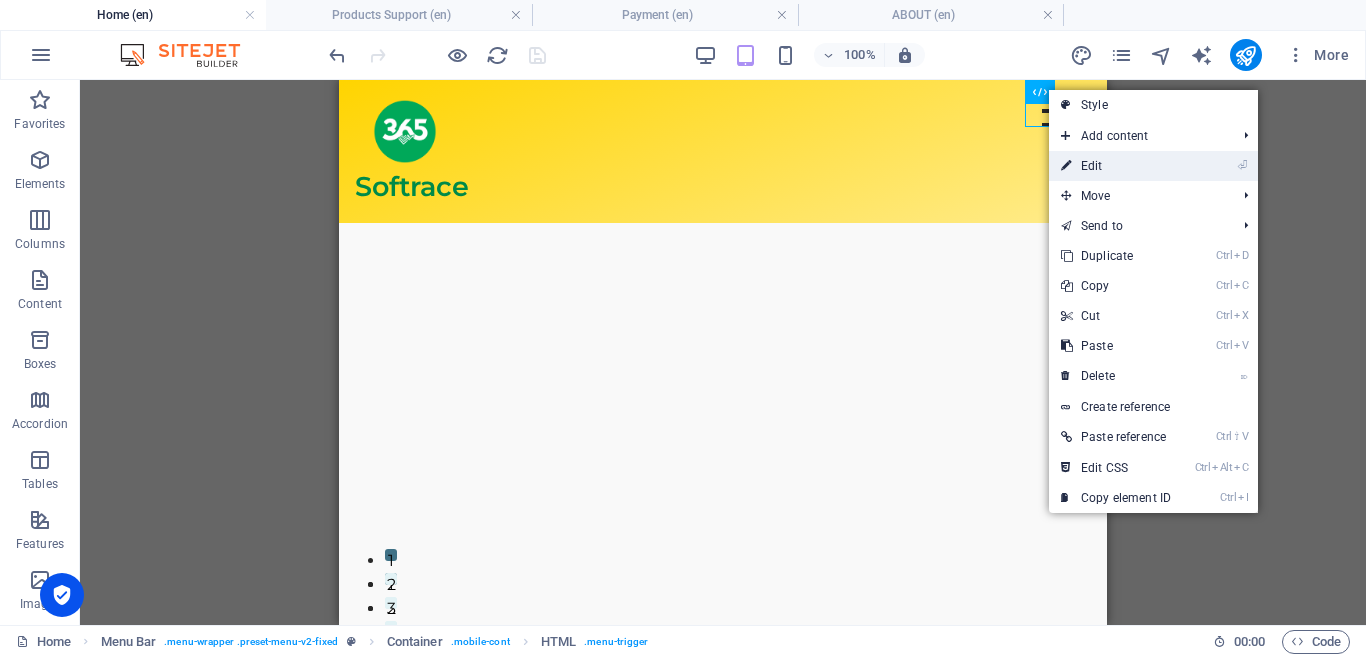 click on "⏎  Edit" at bounding box center [1116, 166] 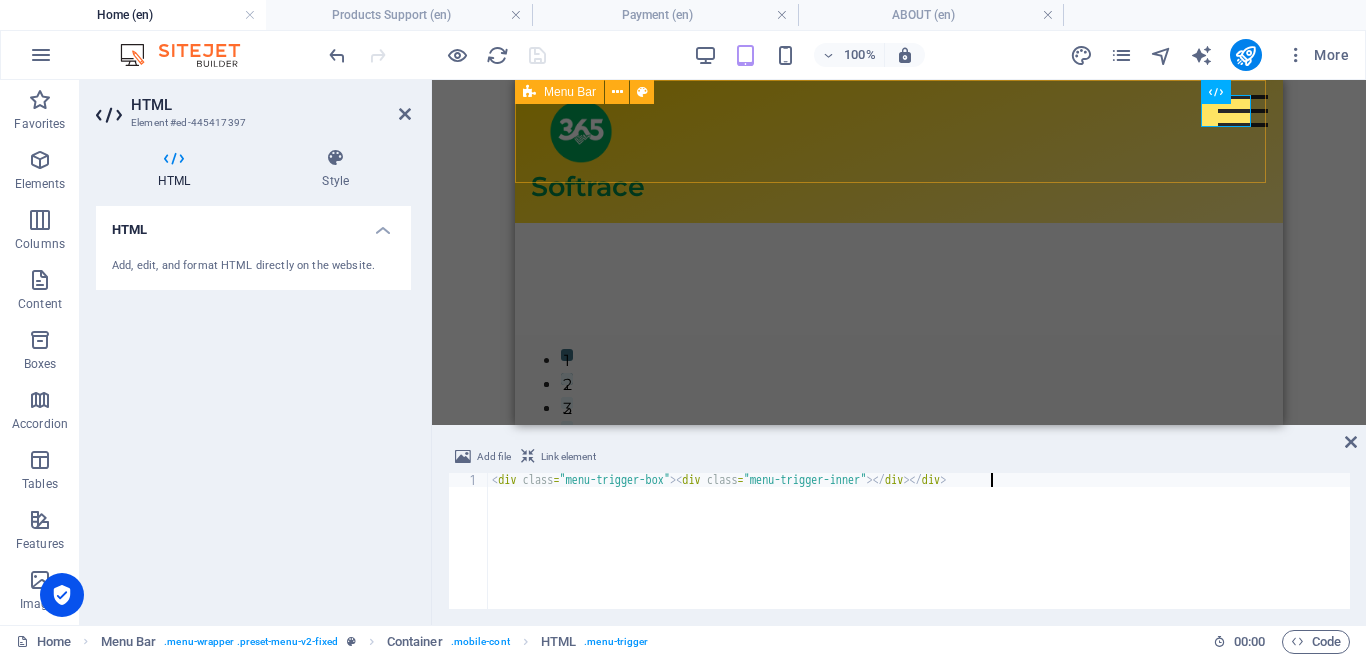 click on "Softrace Home About Our Services Our Products Product Support" at bounding box center (899, 151) 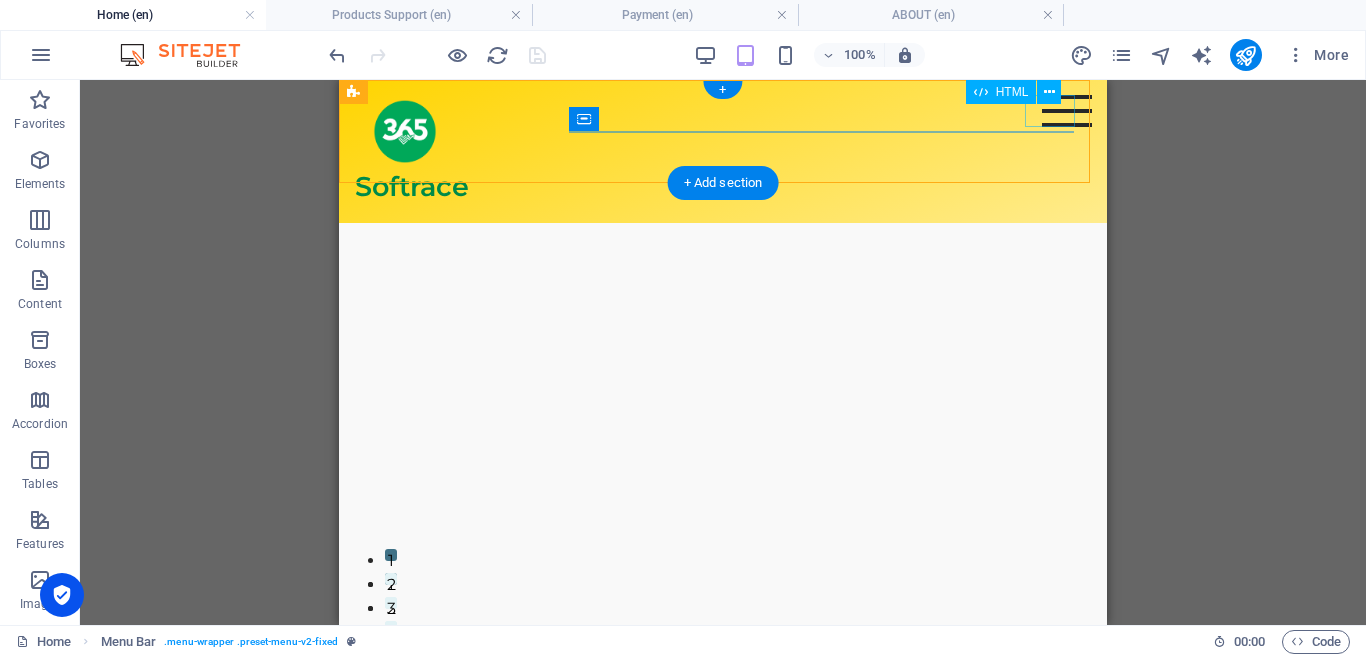 click at bounding box center [1067, 111] 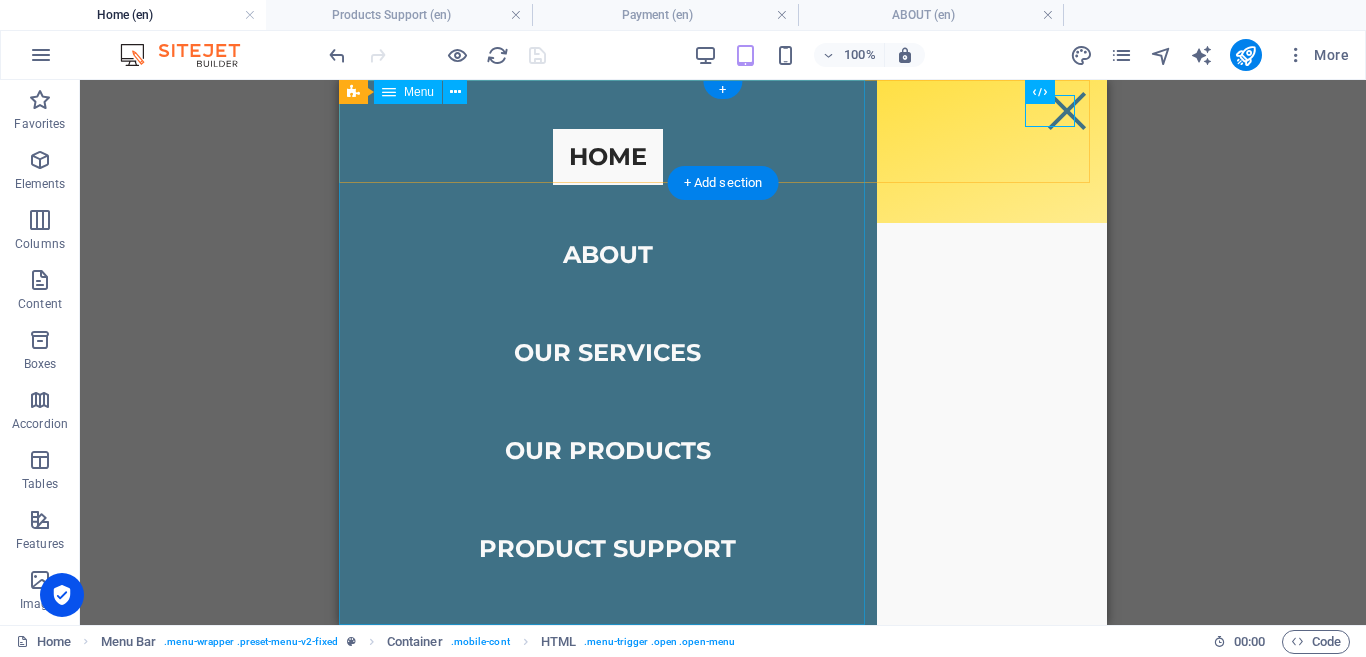 click on "Home About Our Services Our Products Product Support" at bounding box center (608, 352) 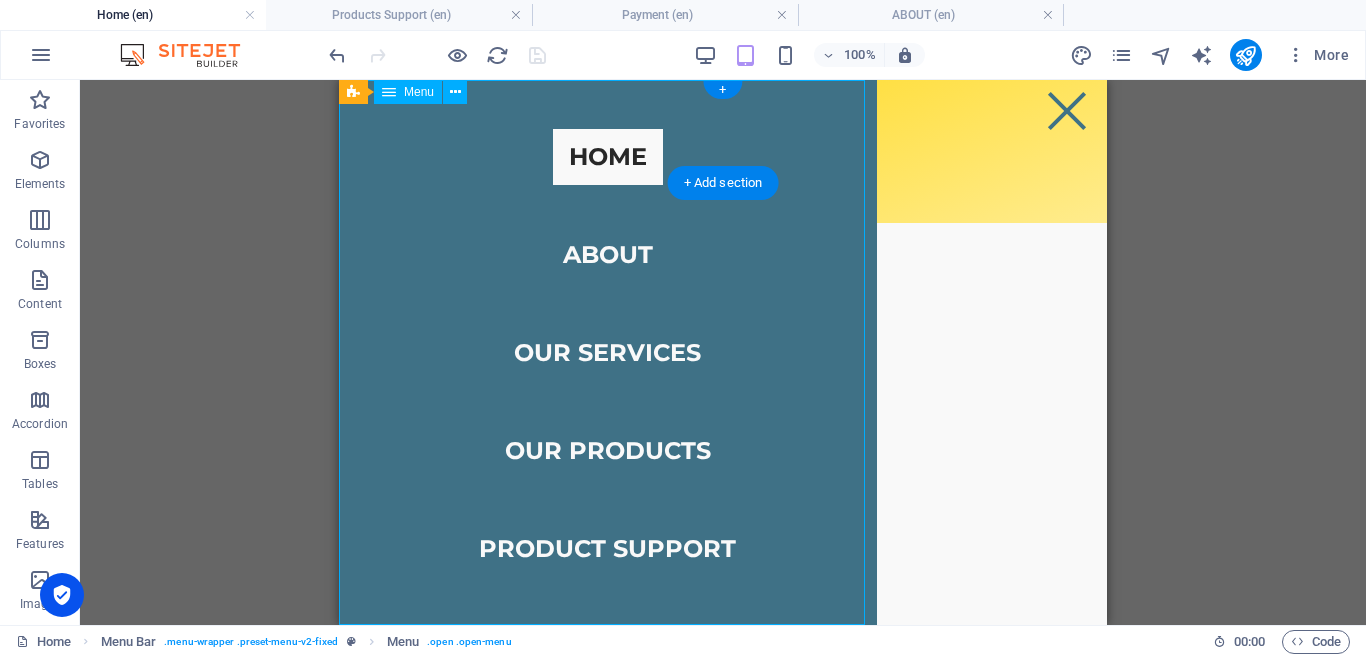 click on "Home About Our Services Our Products Product Support" at bounding box center (608, 352) 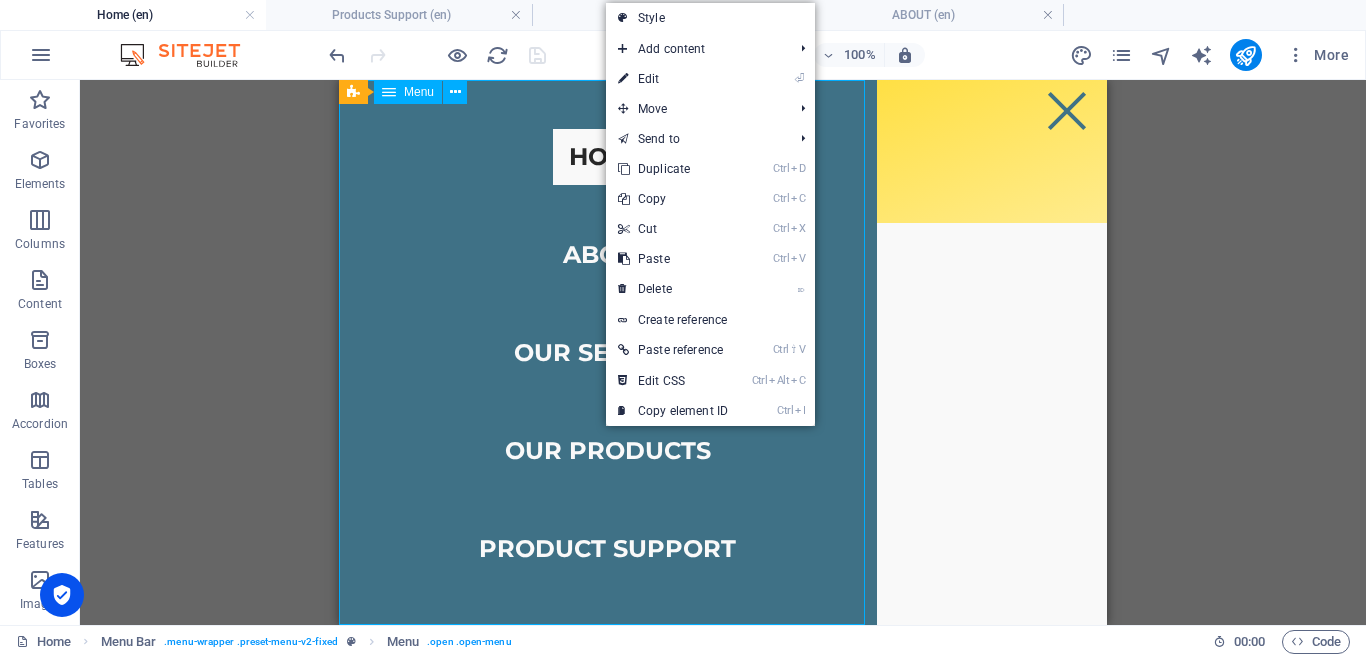 click on "Home About Our Services Our Products Product Support" at bounding box center (608, 352) 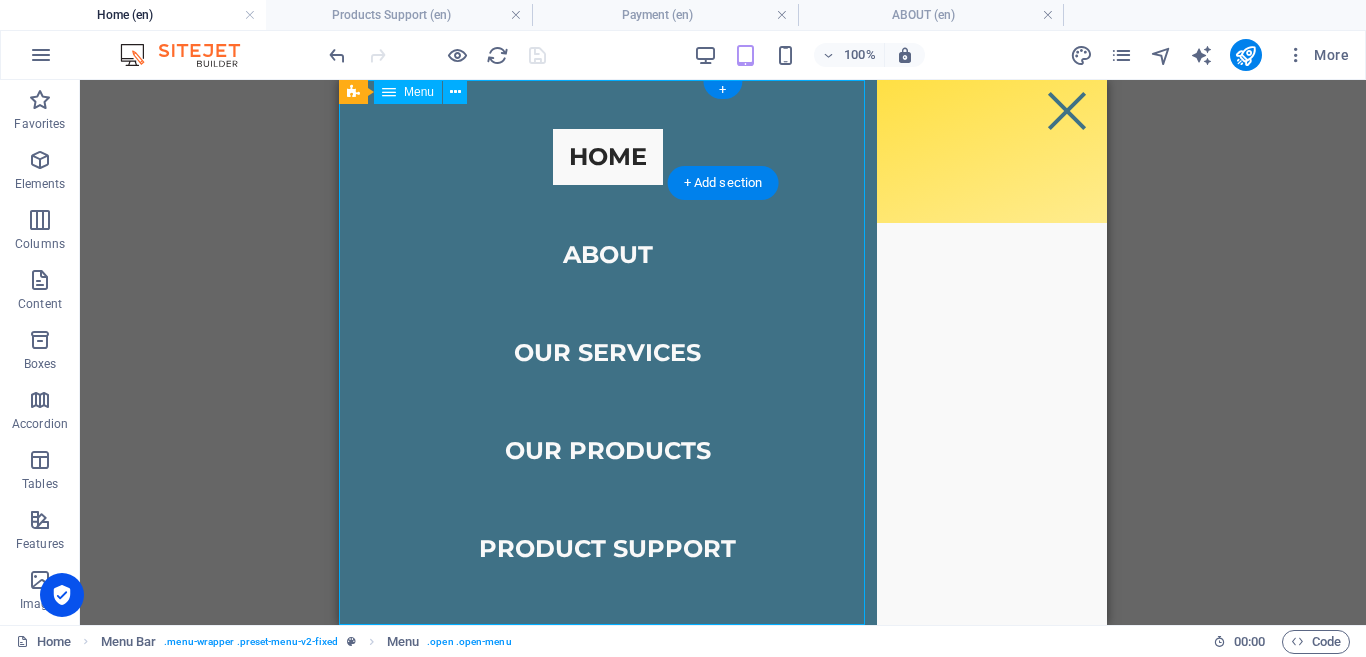 click on "Home About Our Services Our Products Product Support" at bounding box center [608, 352] 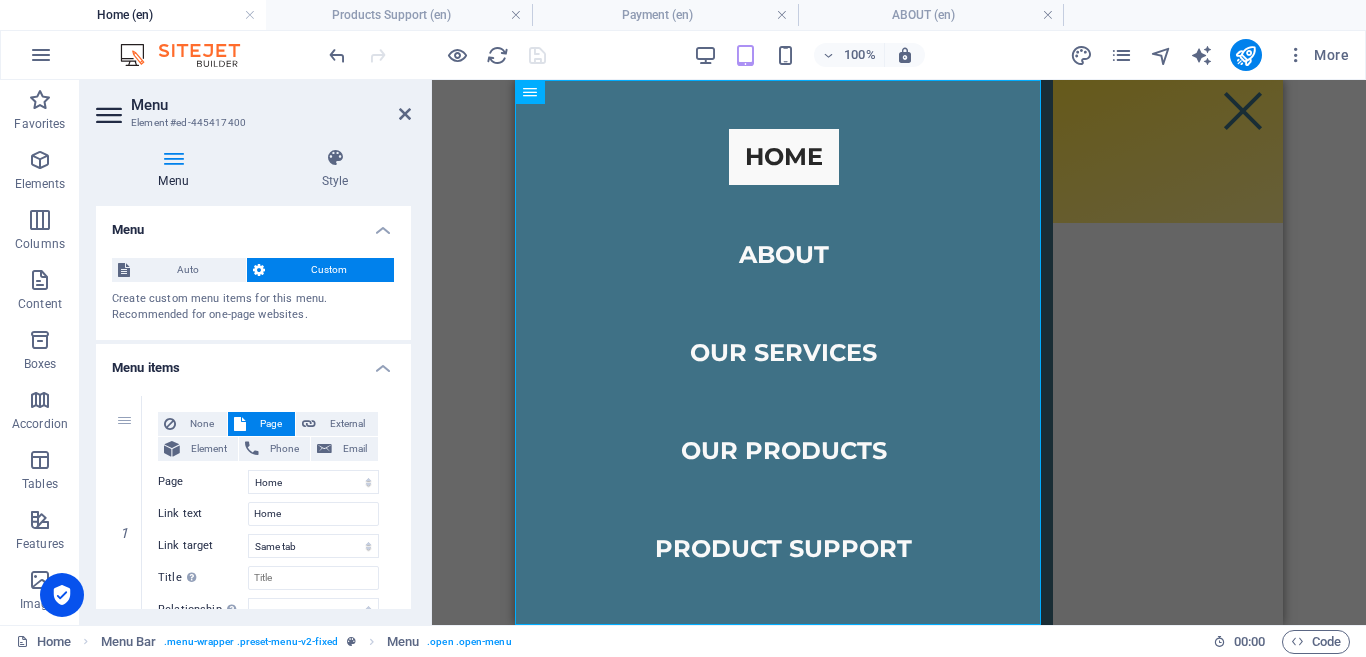 click on "Menu" at bounding box center (253, 224) 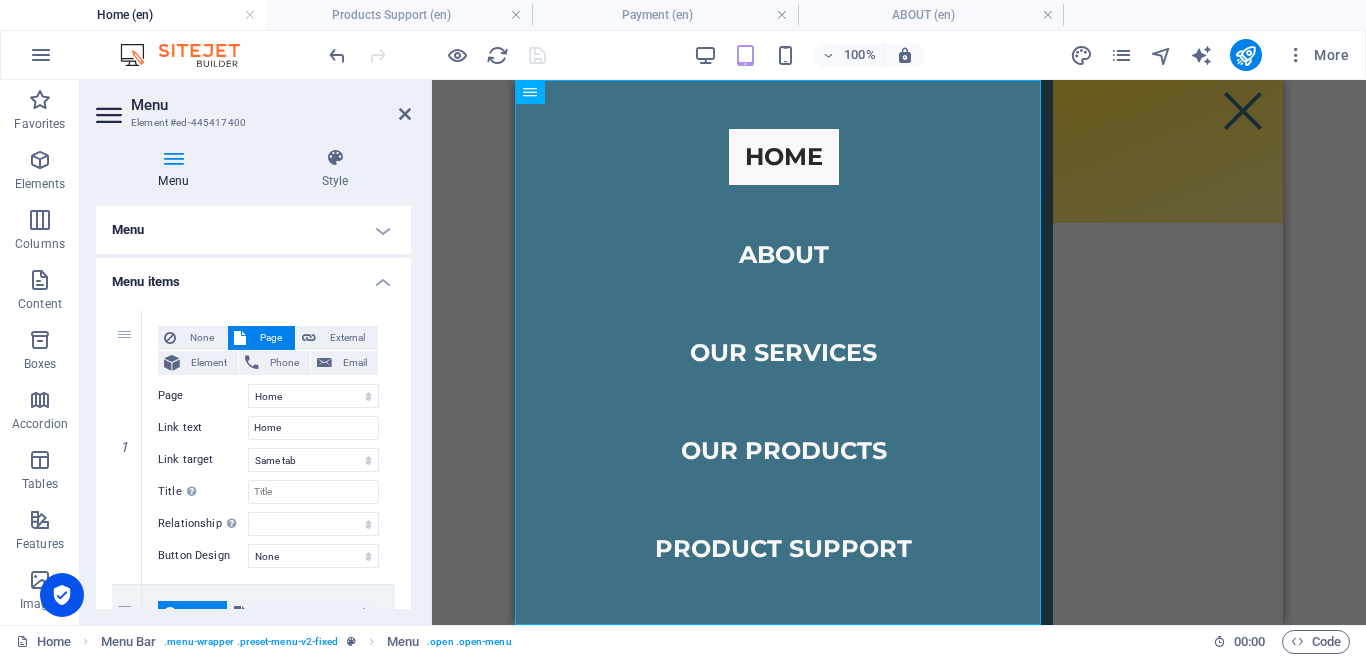 click on "Menu items" at bounding box center (253, 276) 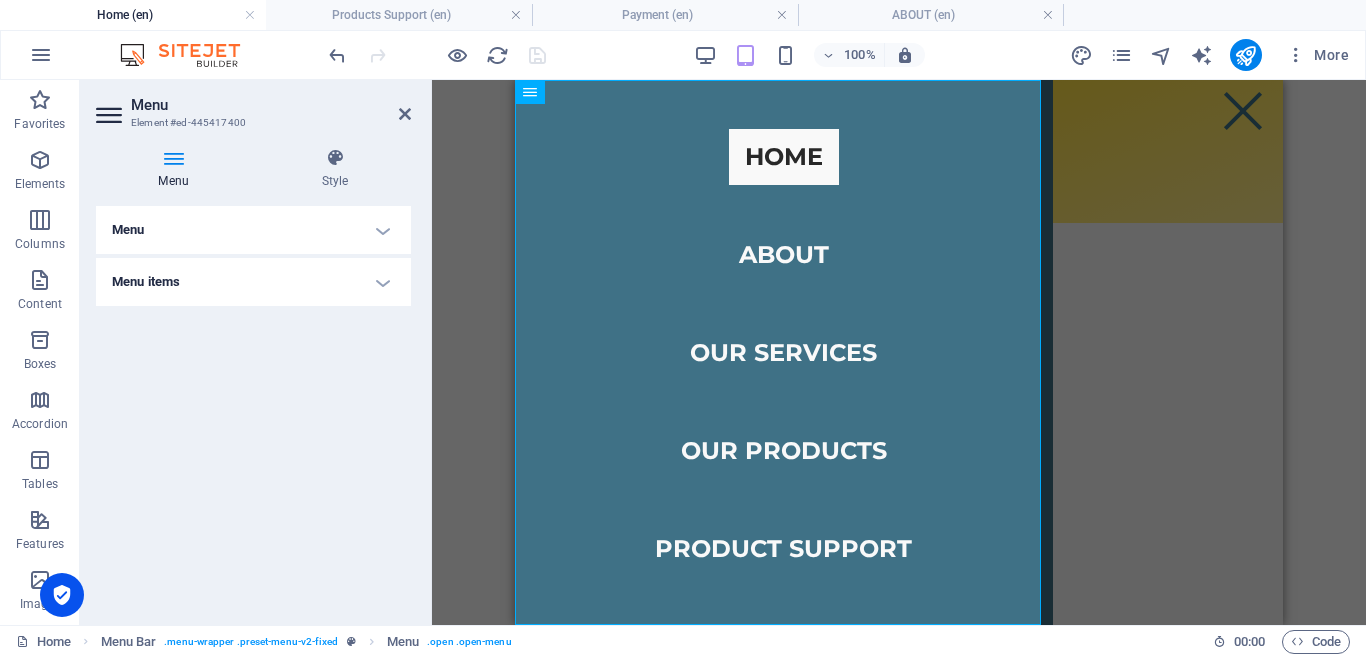 click on "Menu items" at bounding box center (253, 282) 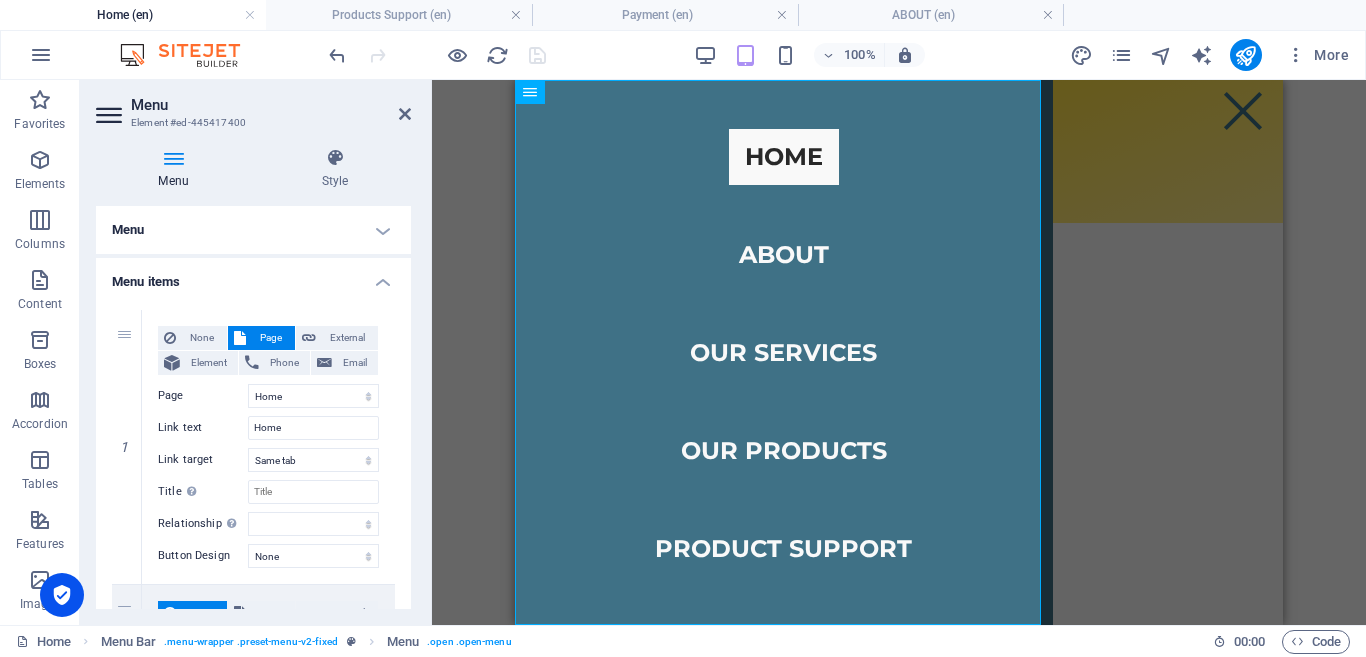 click on "Menu" at bounding box center [253, 230] 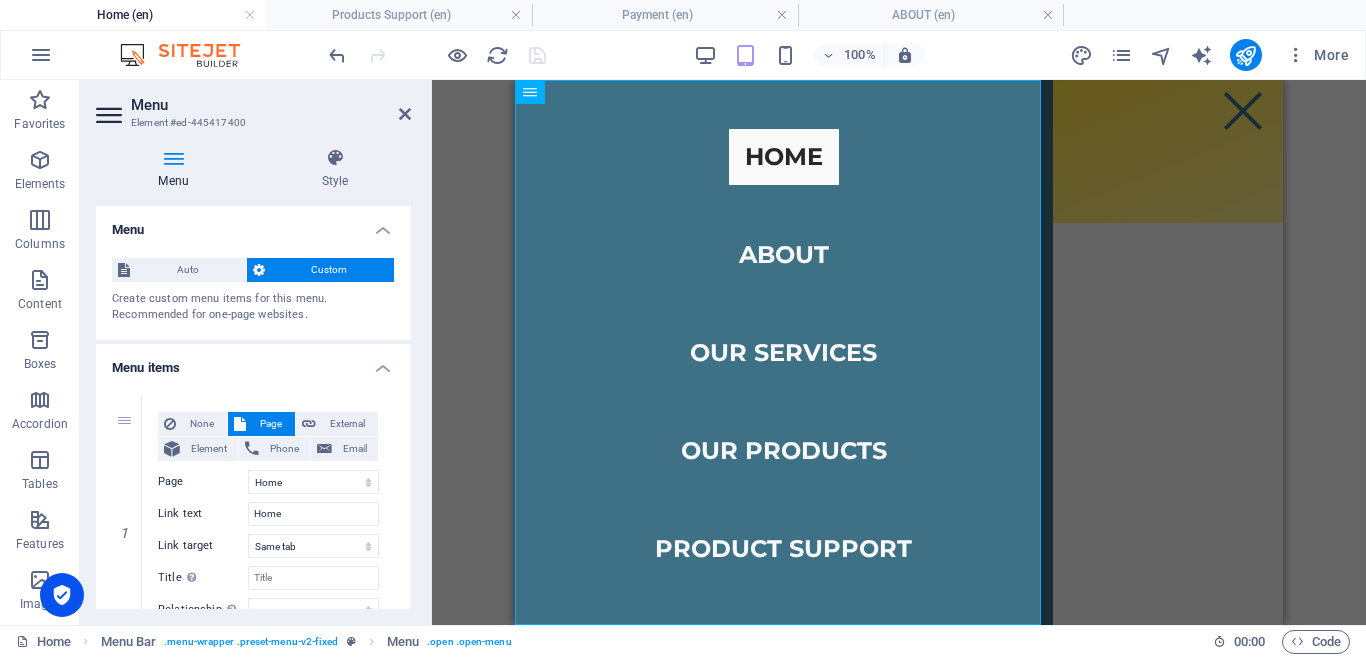 click on "Menu" at bounding box center [253, 224] 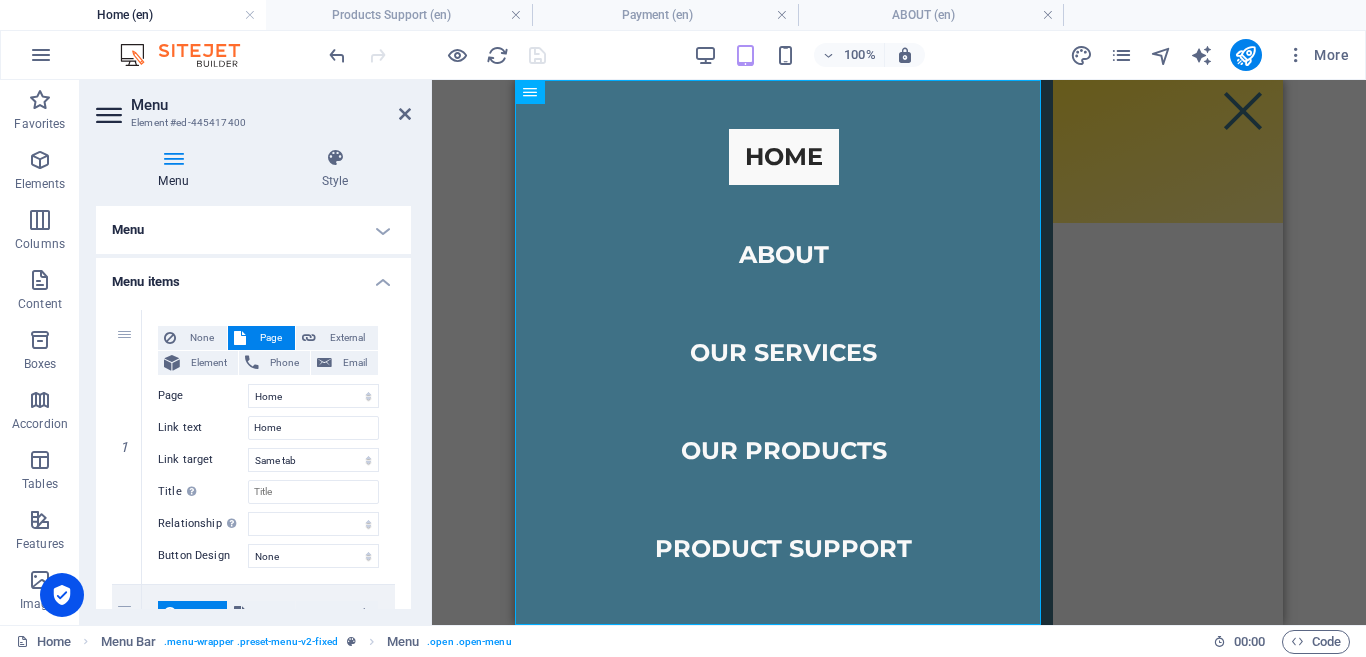 click on "Menu" at bounding box center [253, 230] 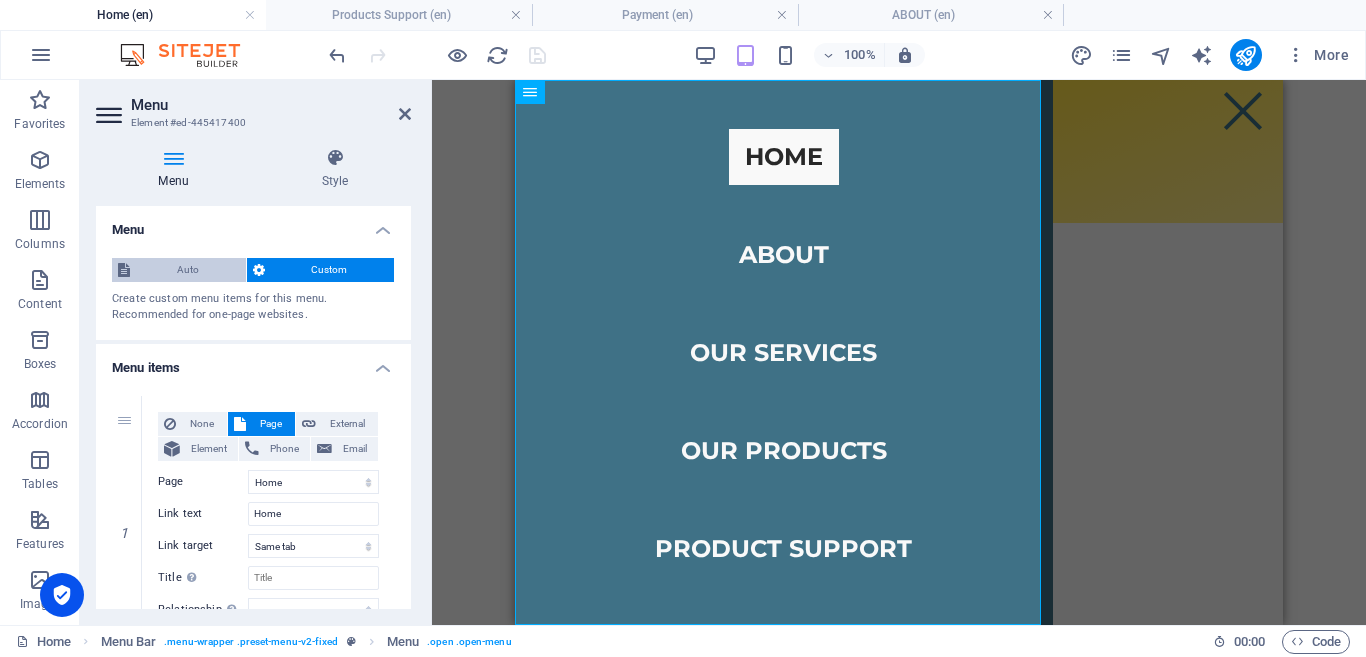 click on "Auto" at bounding box center [188, 270] 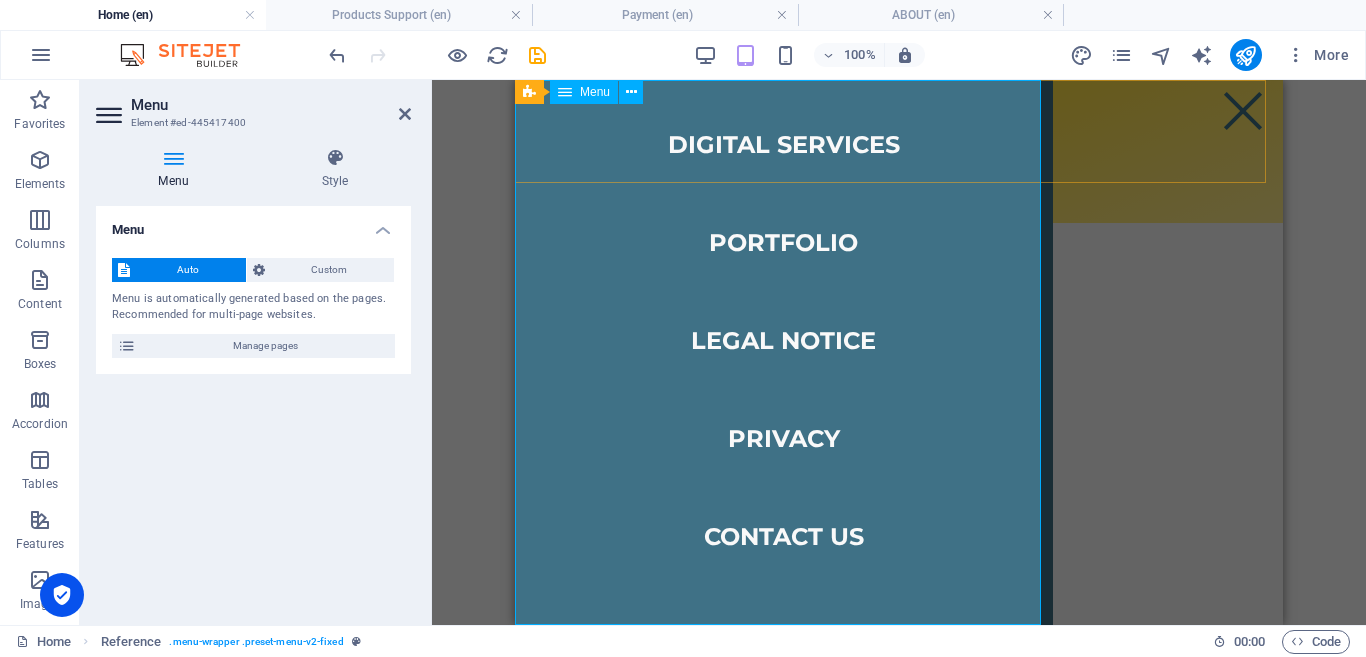 scroll, scrollTop: 0, scrollLeft: 0, axis: both 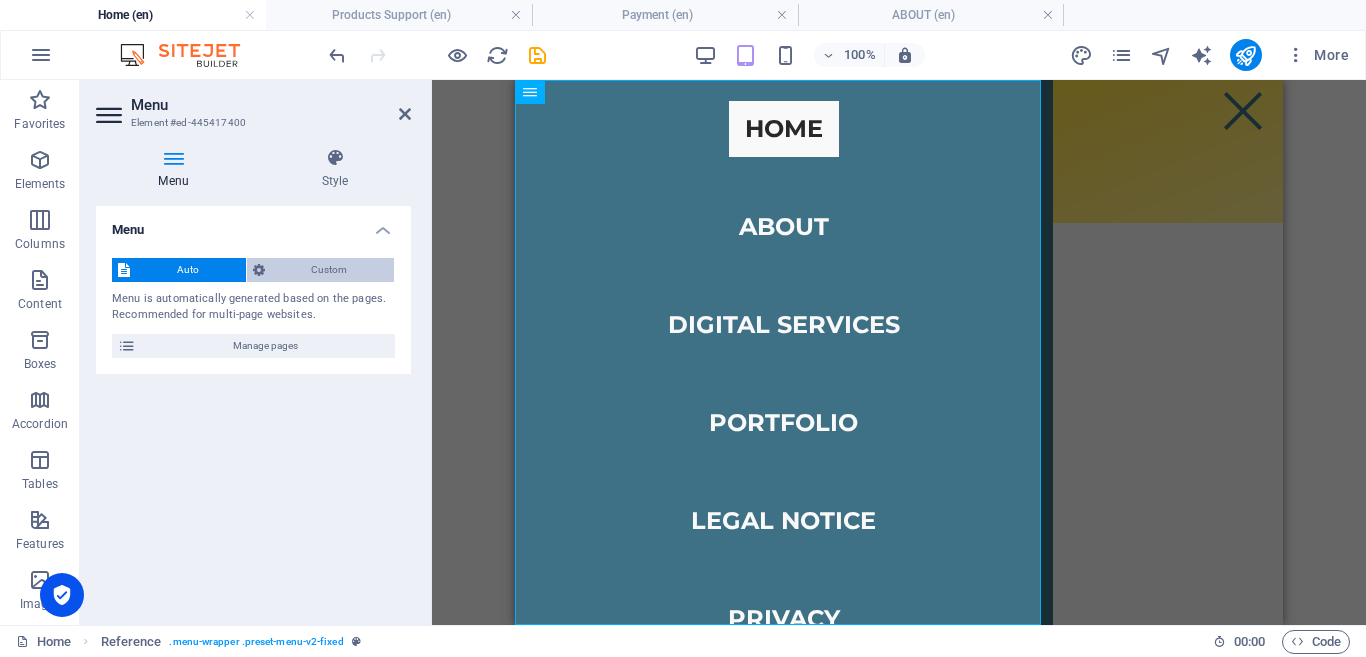 click on "Custom" at bounding box center [330, 270] 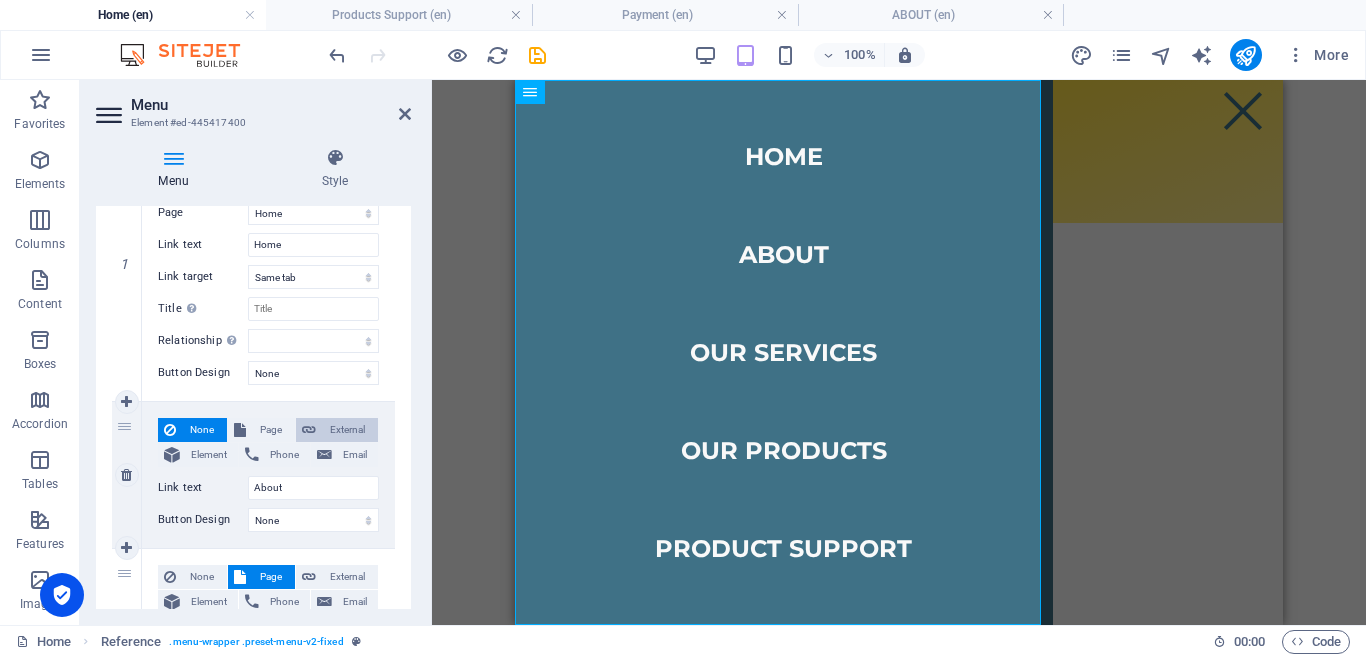 scroll, scrollTop: 300, scrollLeft: 0, axis: vertical 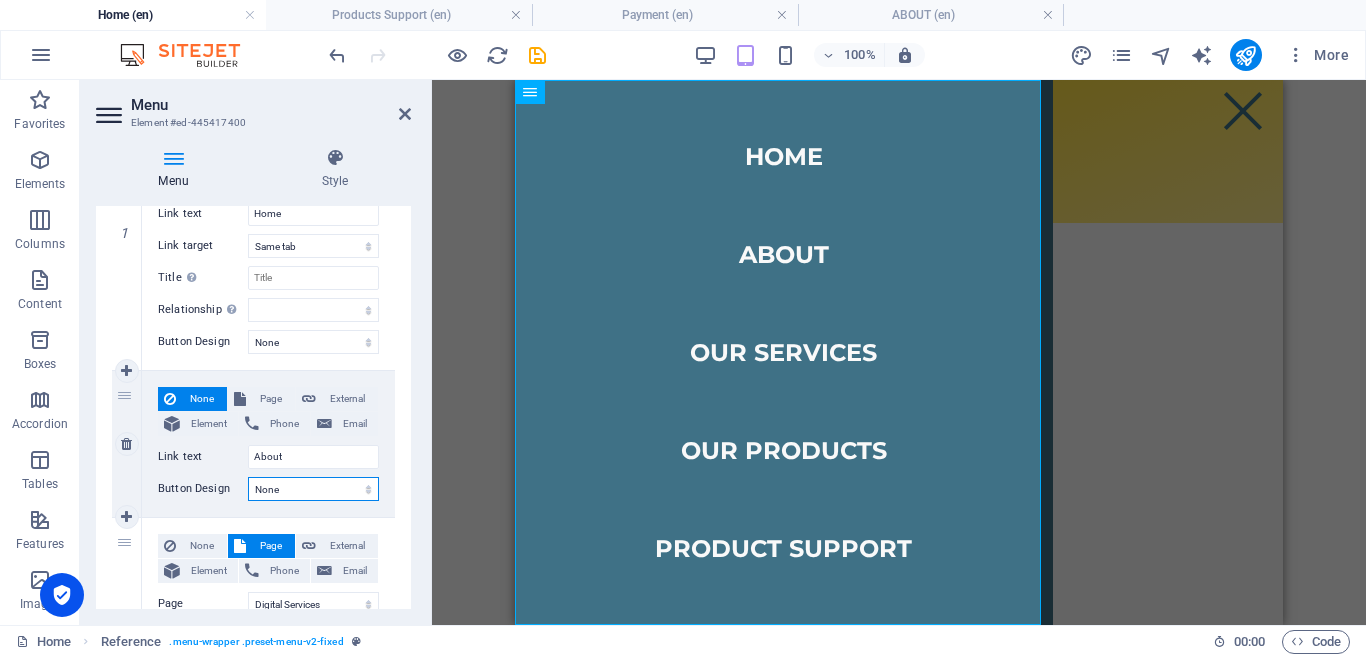 click on "None Default Primary Secondary" at bounding box center [313, 489] 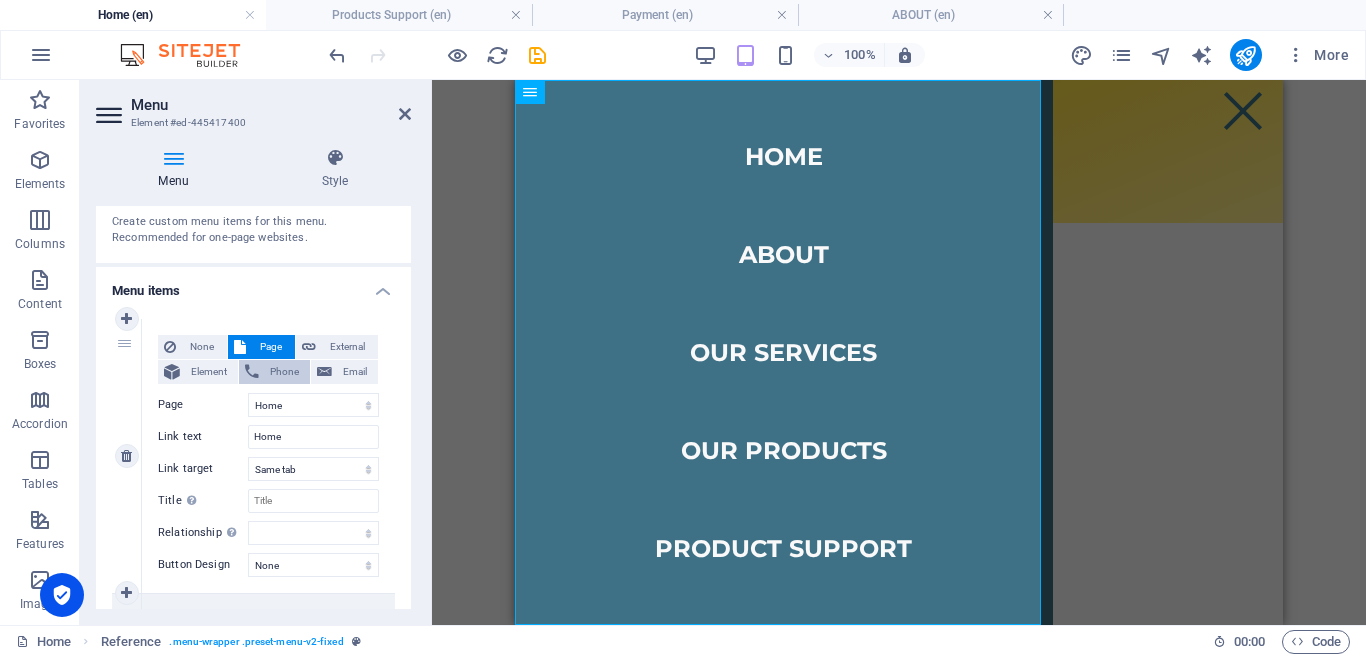 scroll, scrollTop: 200, scrollLeft: 0, axis: vertical 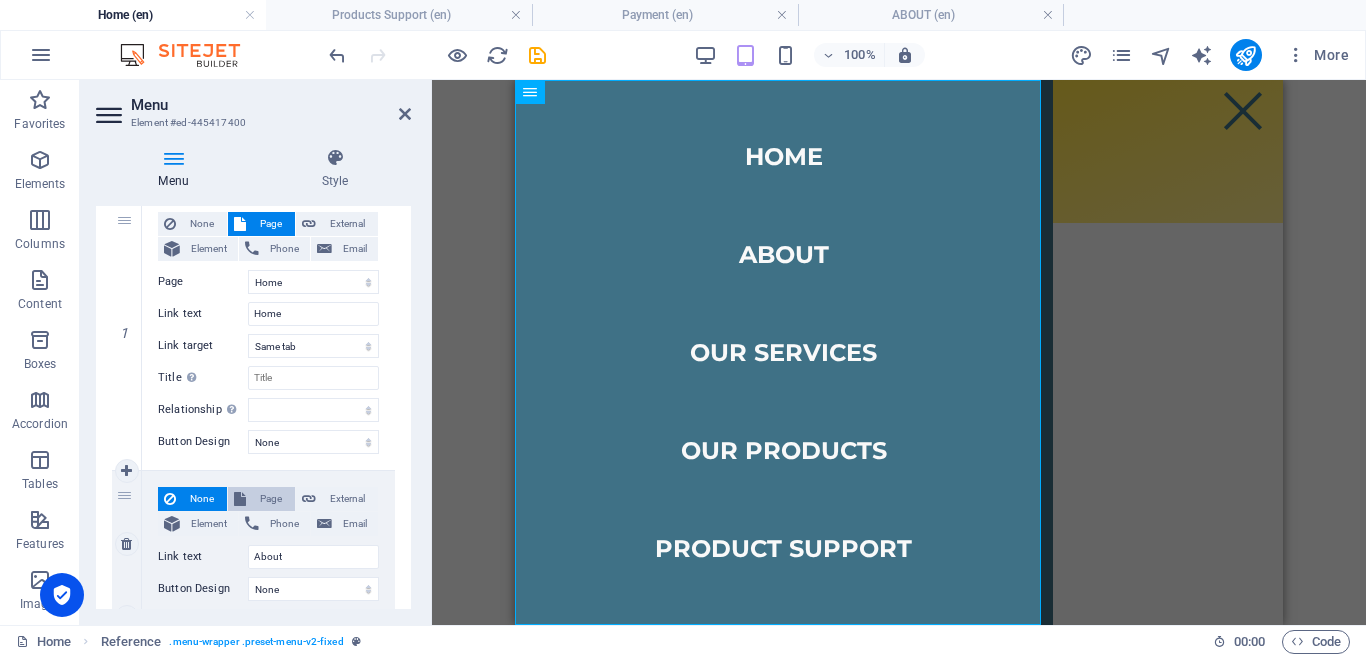 click on "Page" at bounding box center (270, 499) 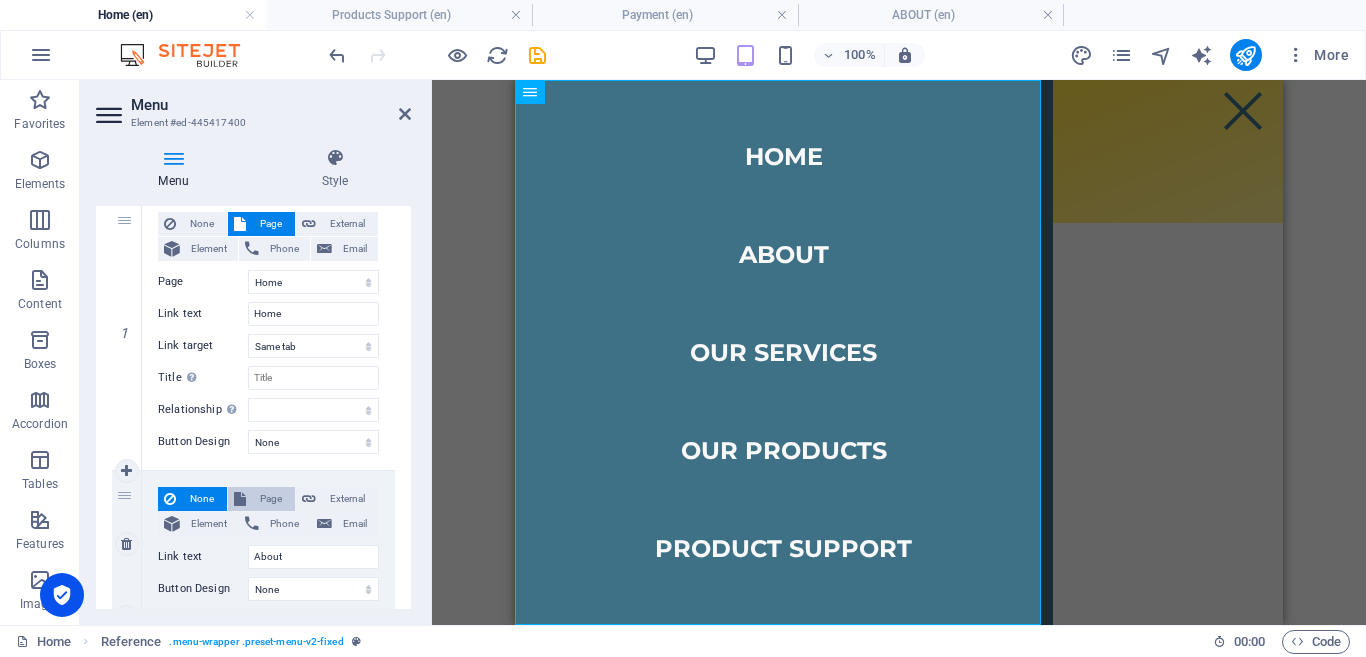 select 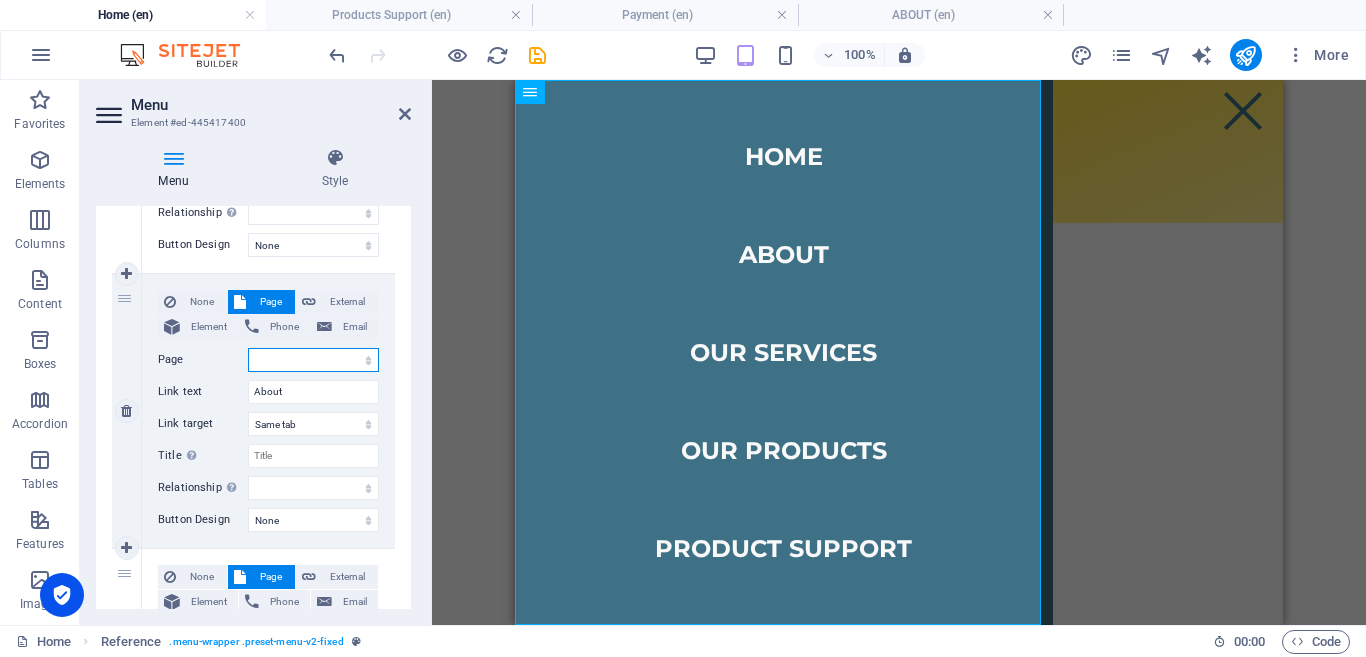 scroll, scrollTop: 400, scrollLeft: 0, axis: vertical 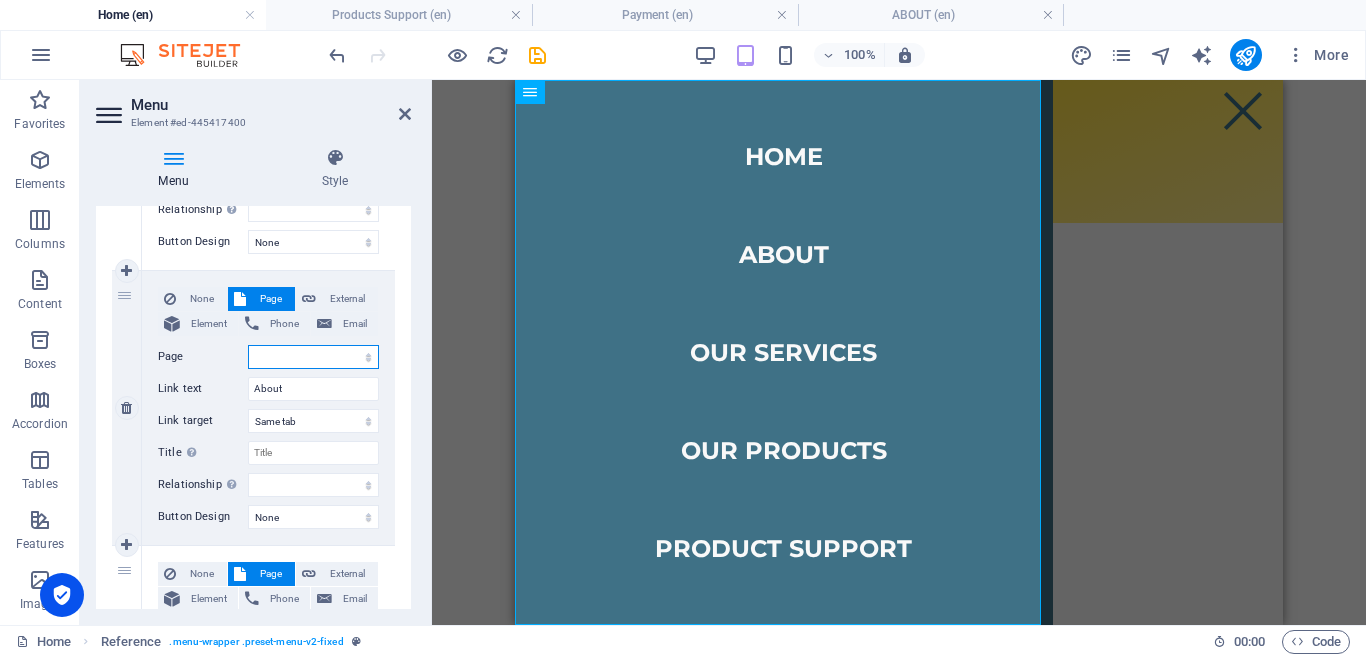 click on "Home ABOUT Digital Services Portfolio Legal Notice Privacy Contact Us Products Support Our Products Database User-form Report Website SBiz Pro Feat MBiz Pro Feat SBiz Install MBiz Install Digital Service2 Technical Service Payment" at bounding box center [313, 357] 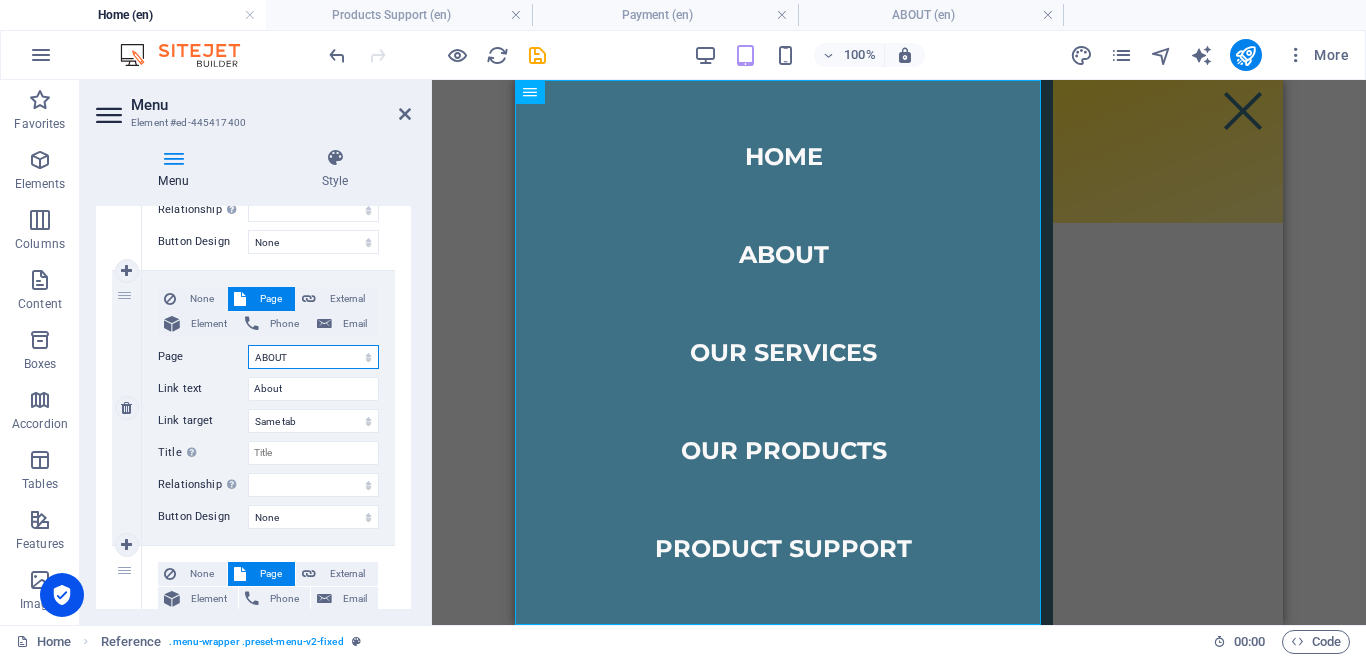 click on "Home ABOUT Digital Services Portfolio Legal Notice Privacy Contact Us Products Support Our Products Database User-form Report Website SBiz Pro Feat MBiz Pro Feat SBiz Install MBiz Install Digital Service2 Technical Service Payment" at bounding box center [313, 357] 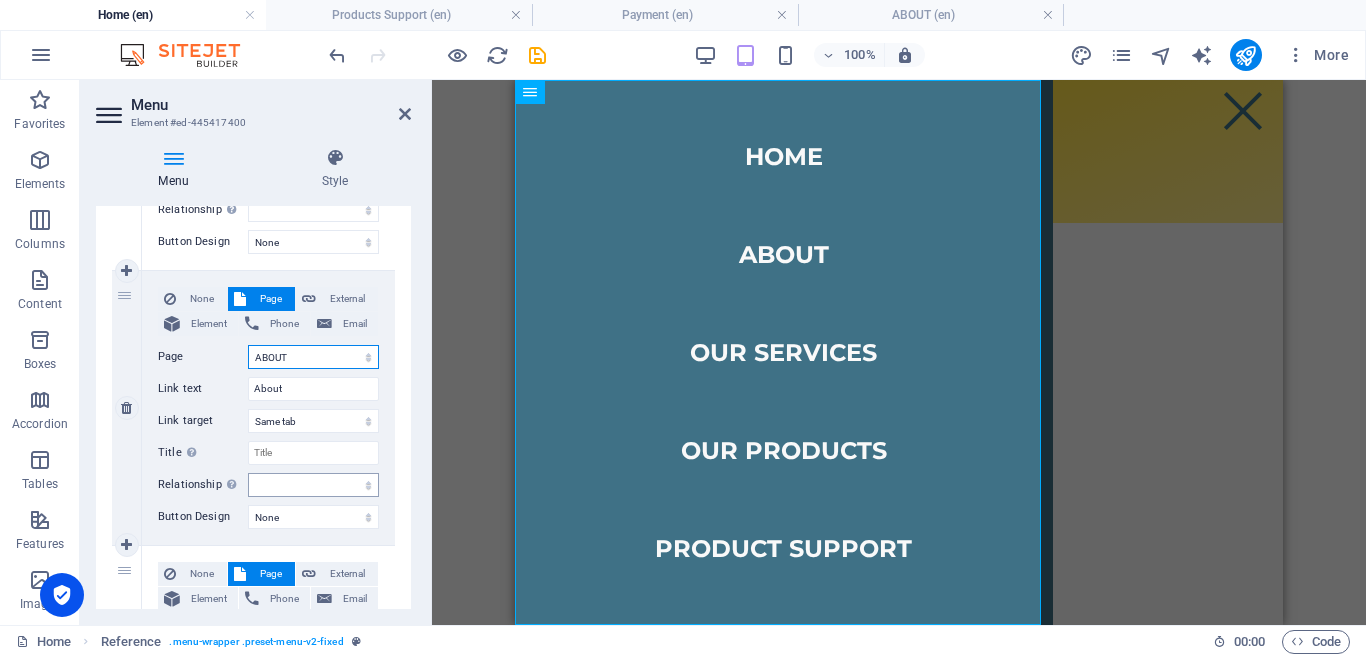 scroll, scrollTop: 600, scrollLeft: 0, axis: vertical 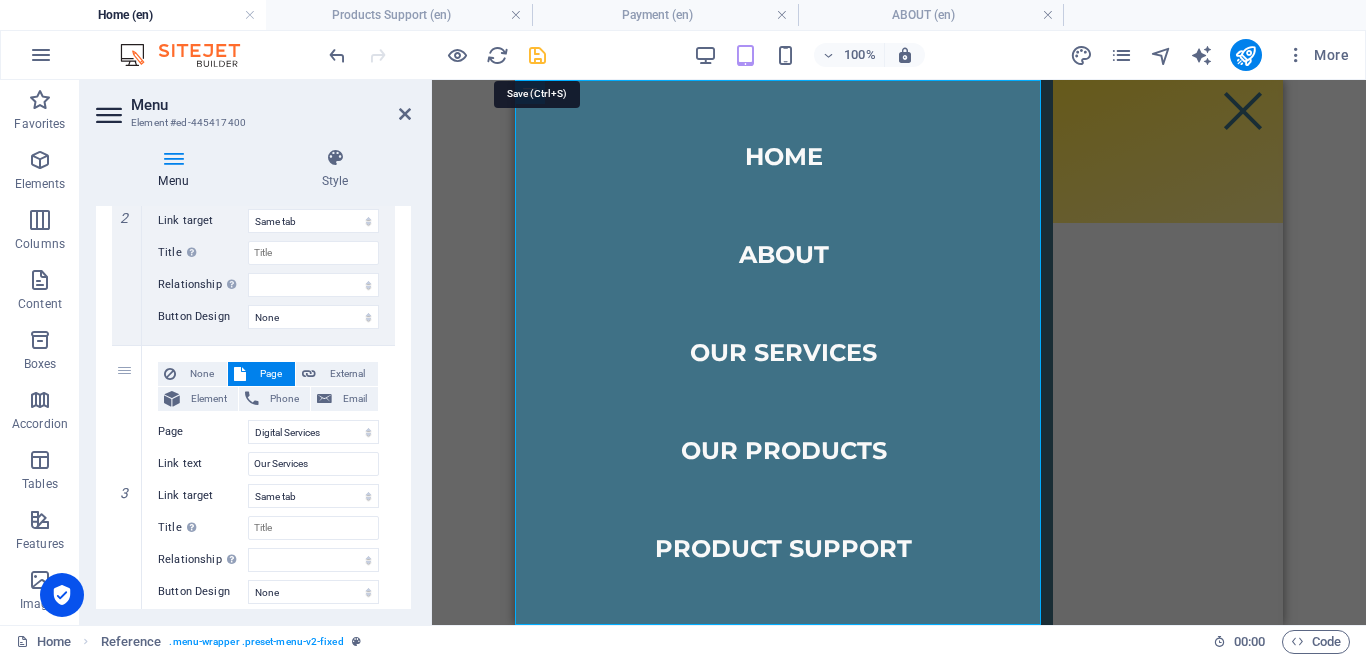 click at bounding box center (537, 55) 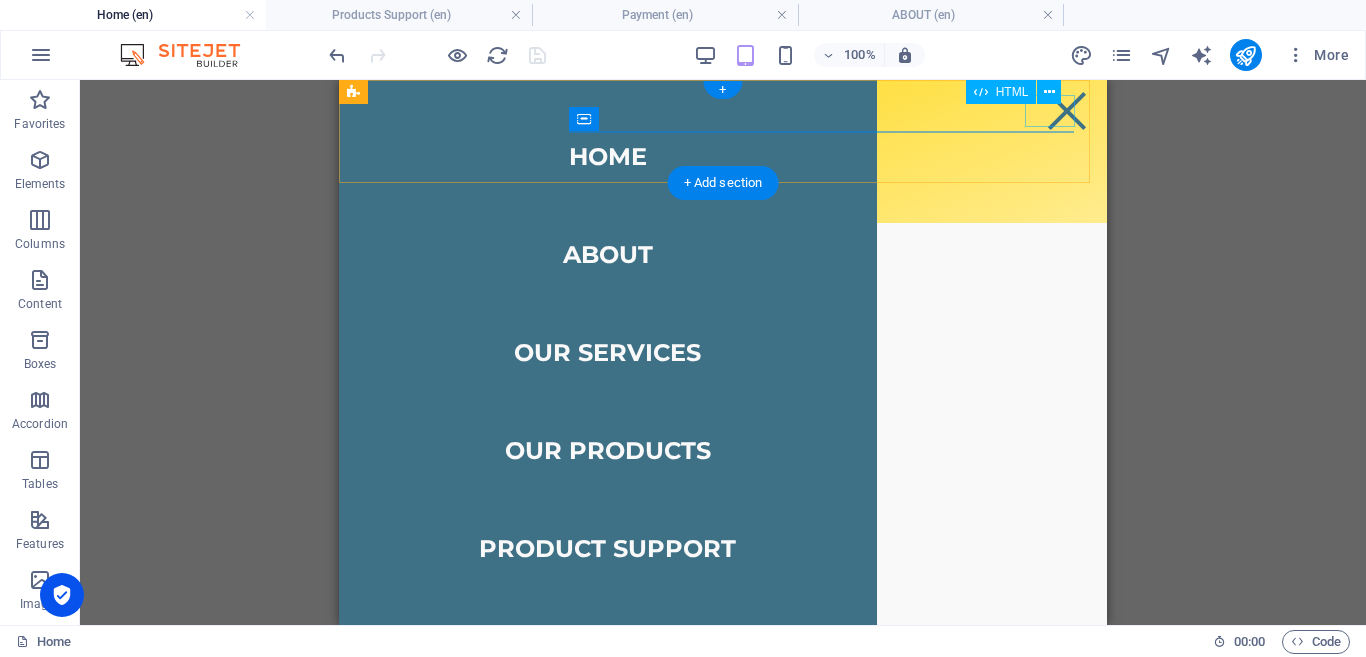 click at bounding box center (1067, 111) 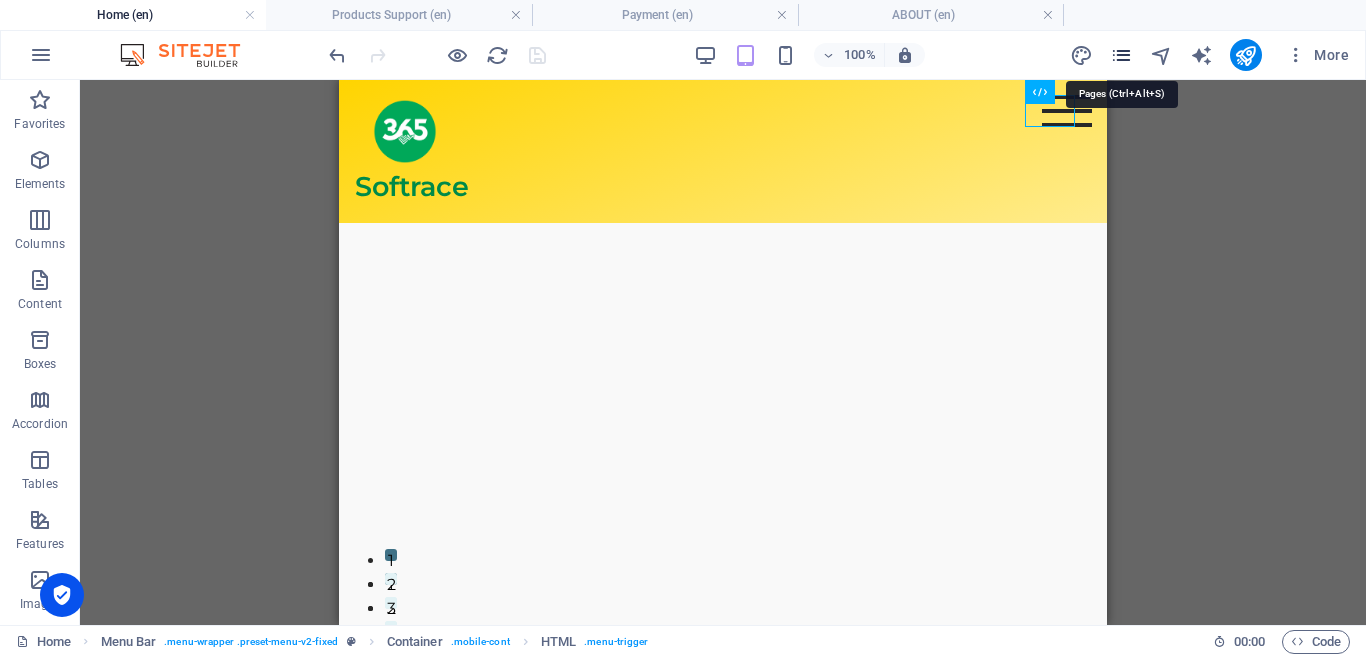 click at bounding box center (1121, 55) 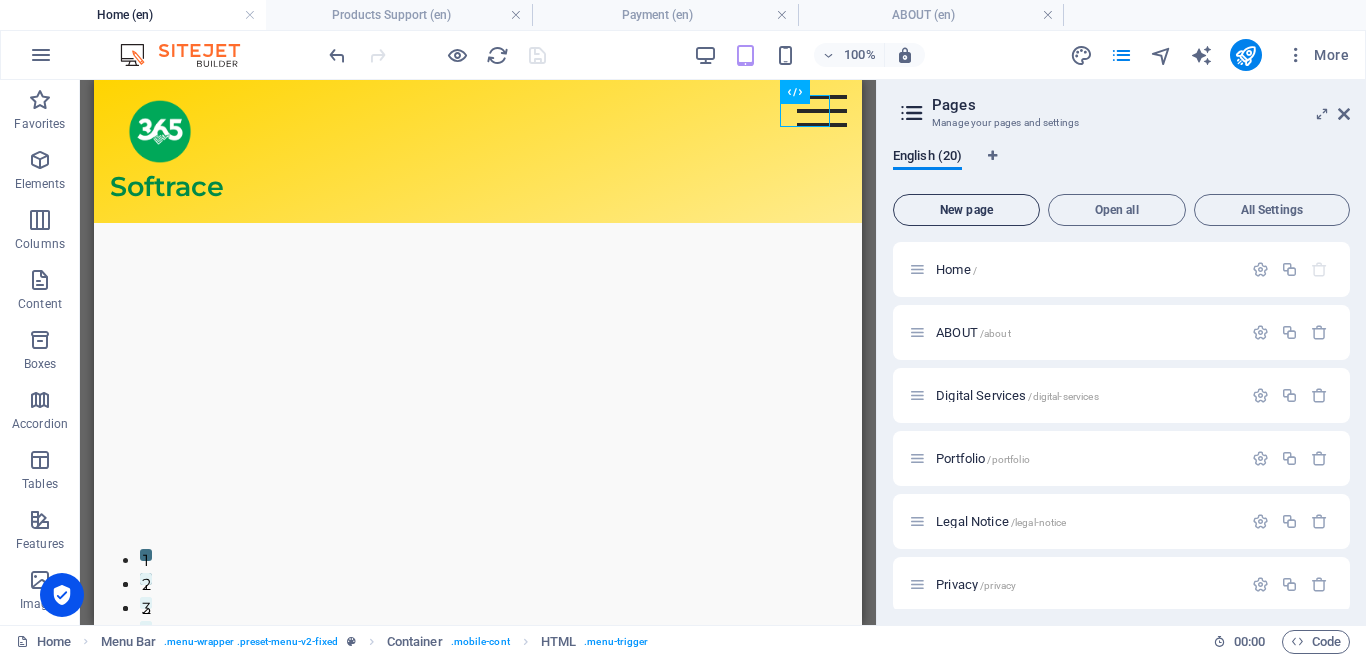 click on "New page" at bounding box center [966, 210] 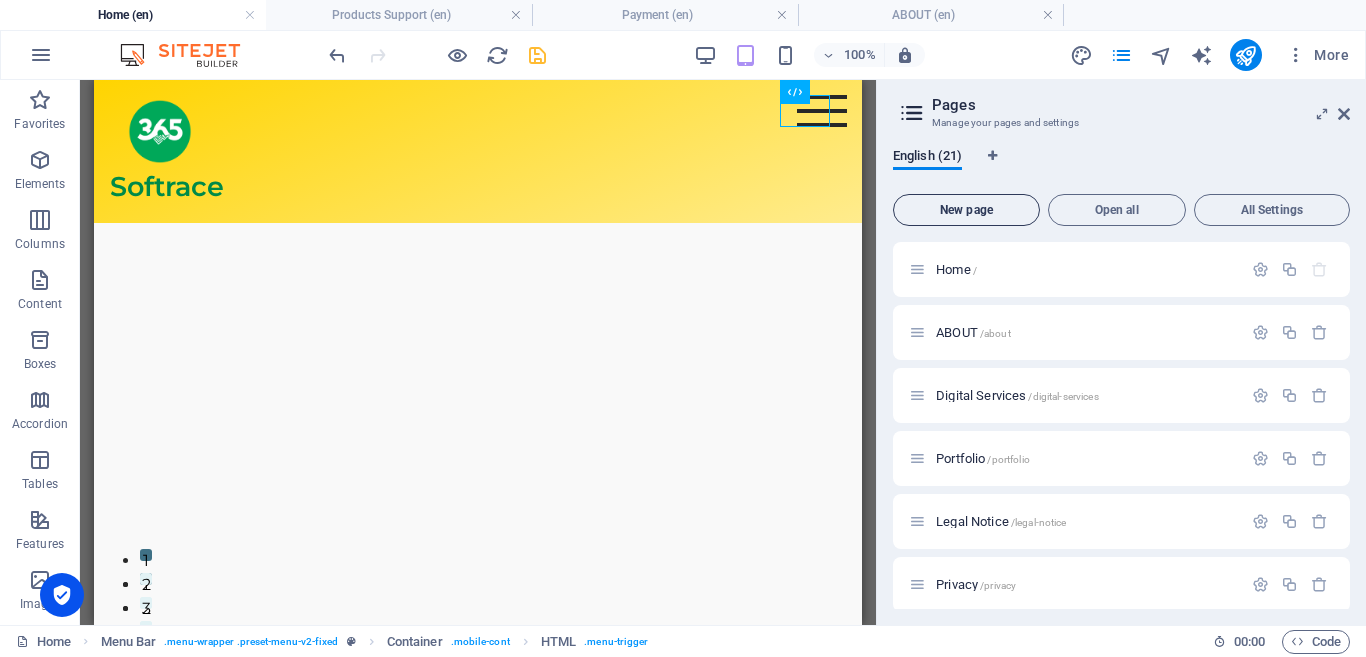 scroll, scrollTop: 1180, scrollLeft: 0, axis: vertical 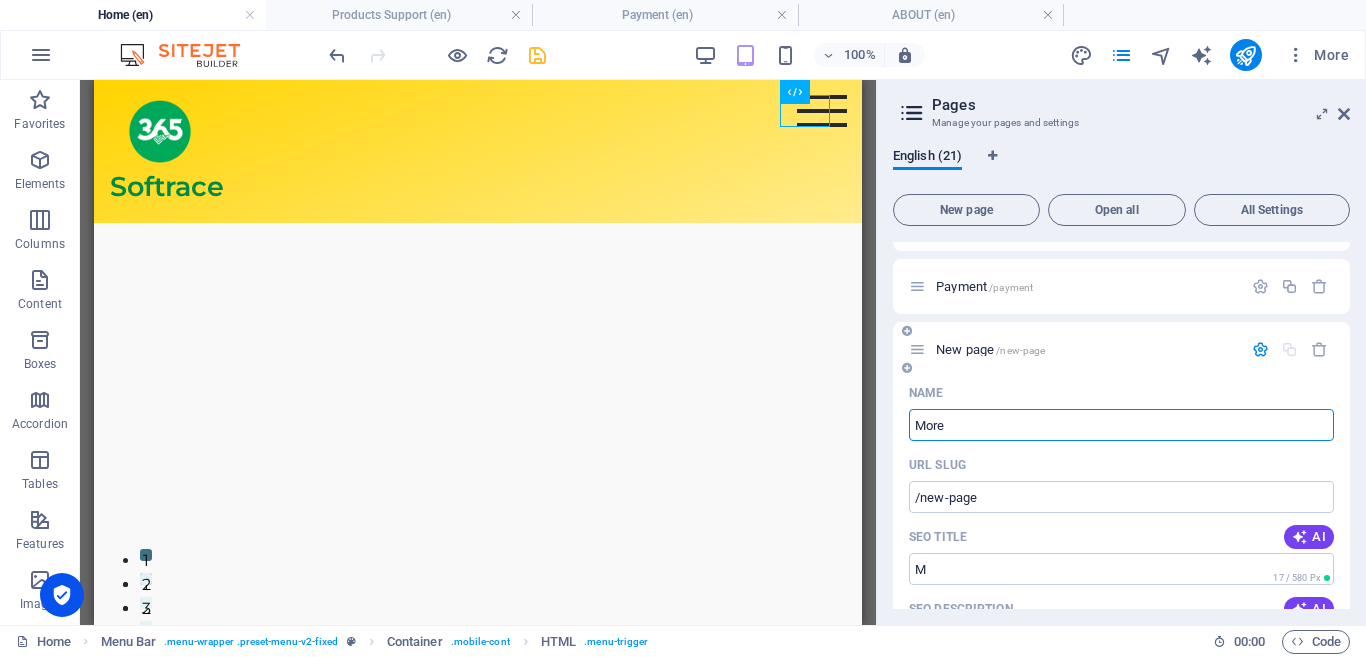 type on "More A" 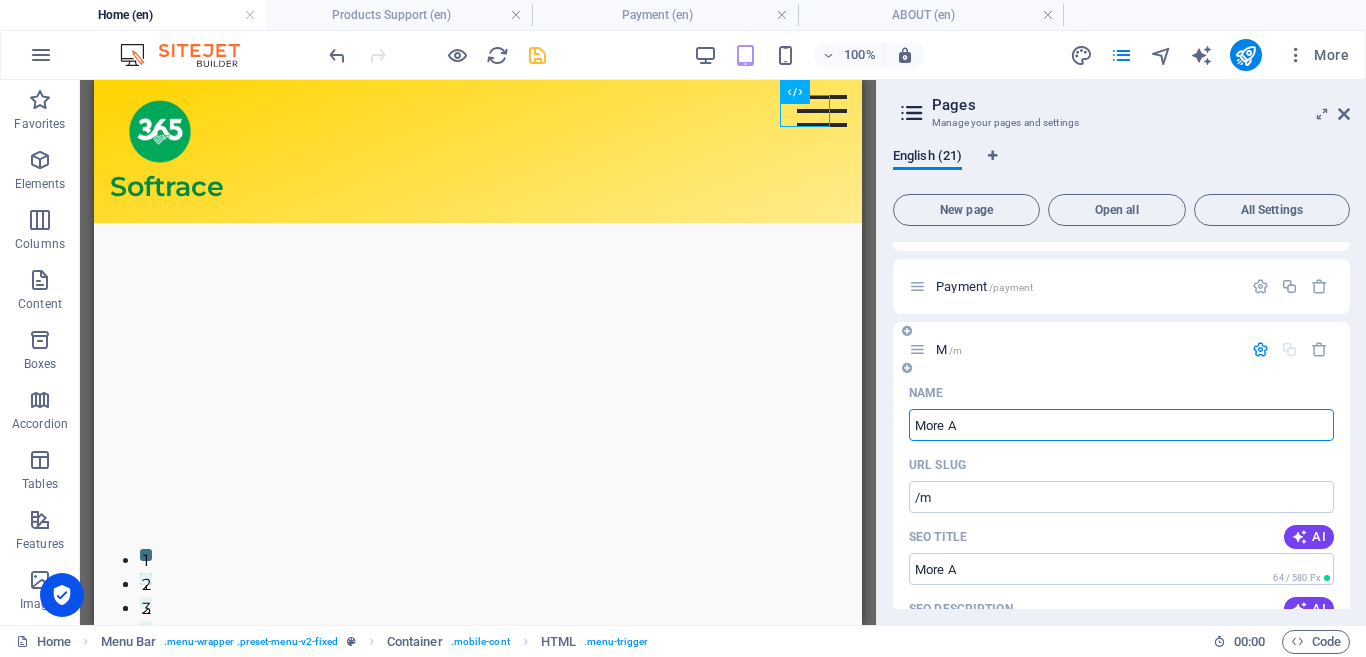 type on "/m" 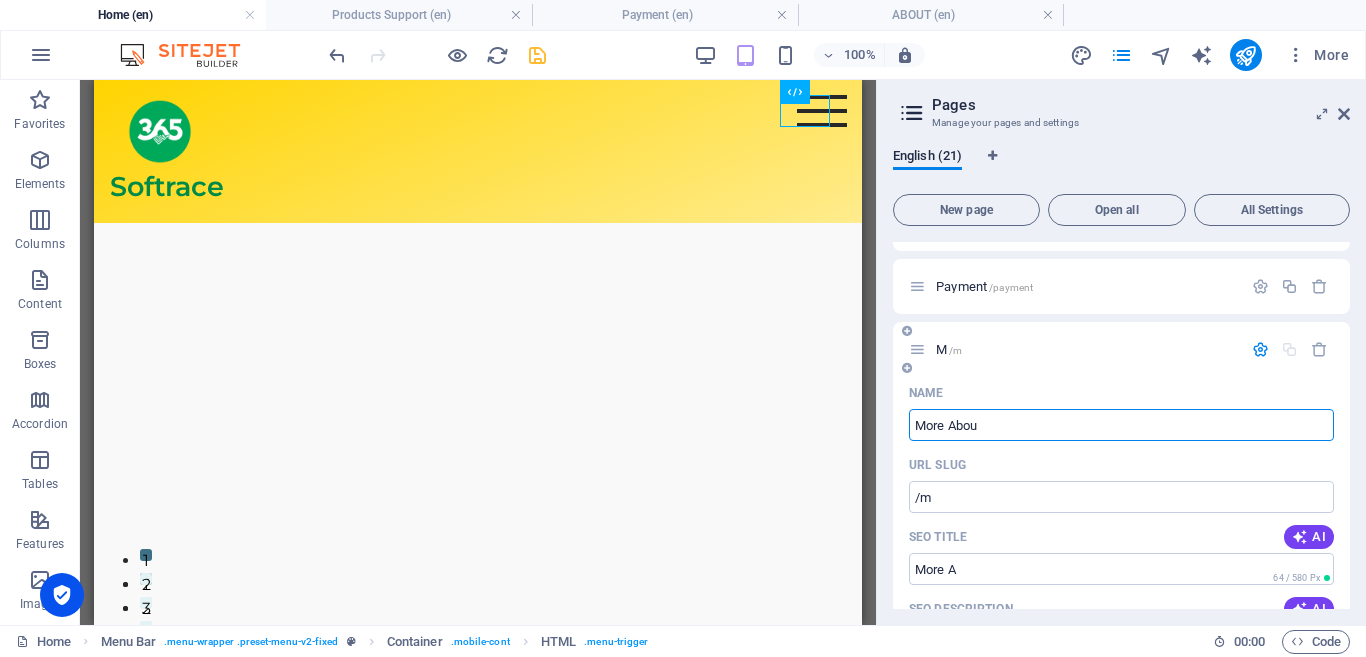 type on "More About" 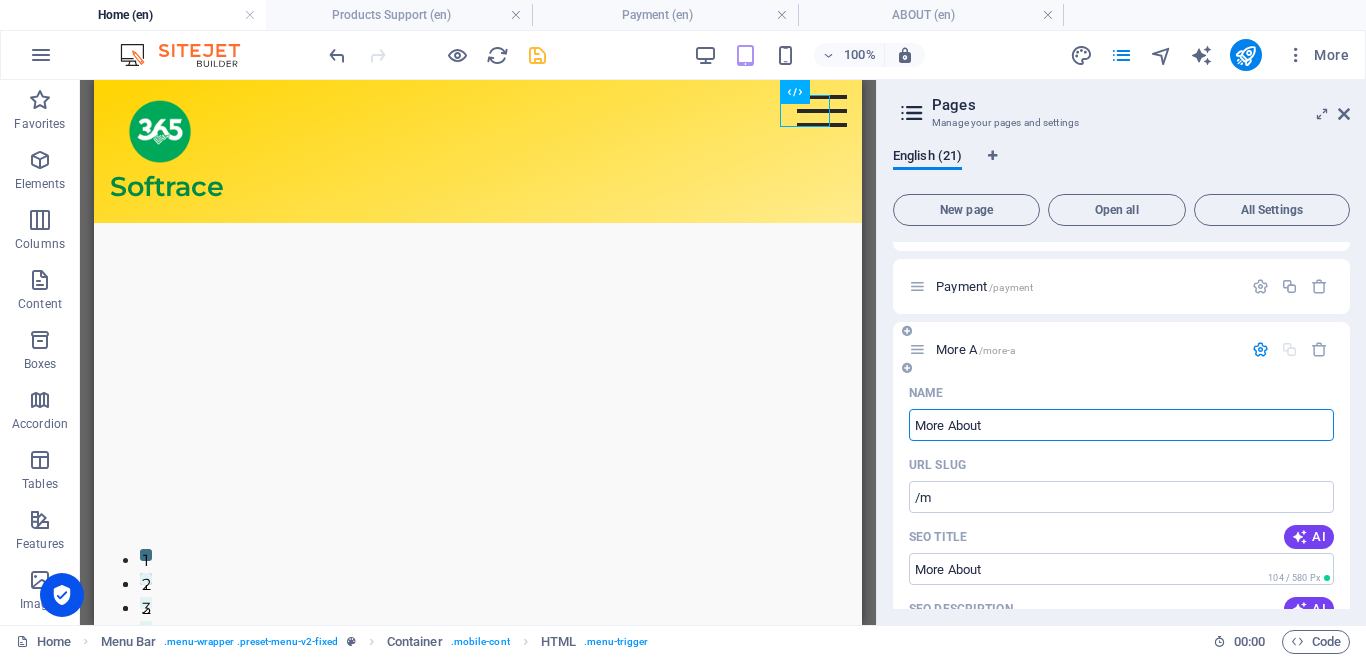 type on "/more-a" 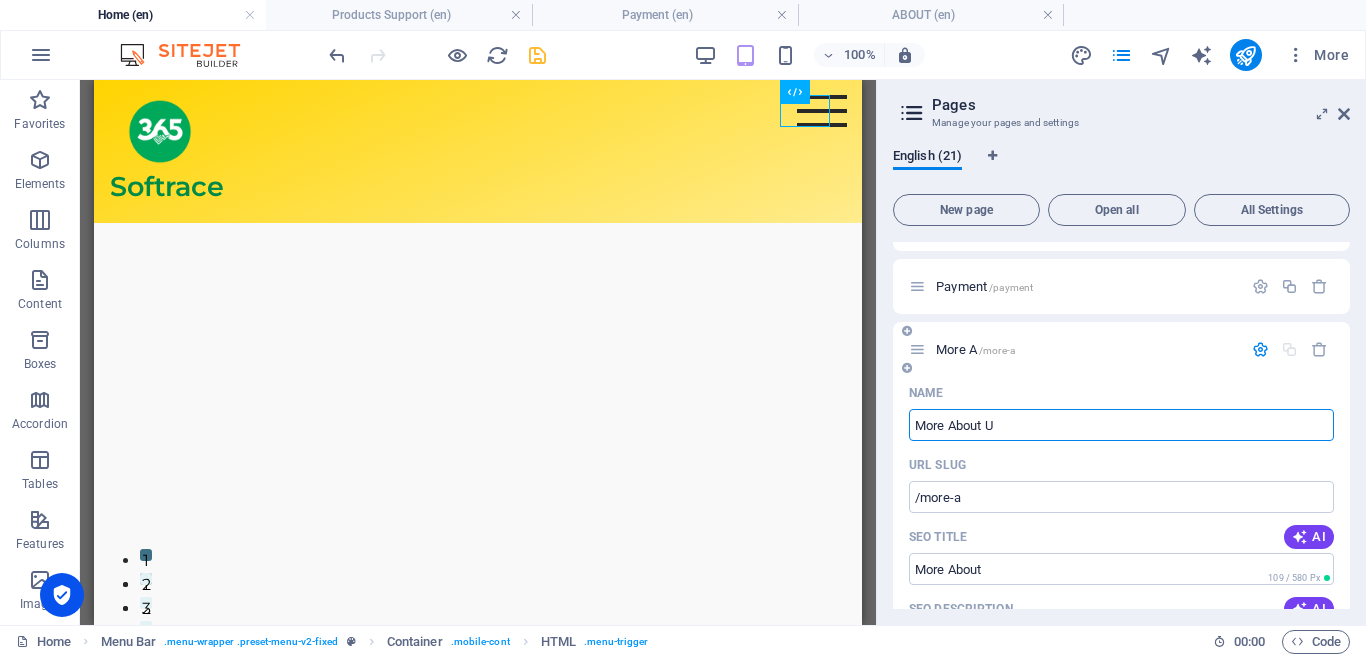 type on "More About Us" 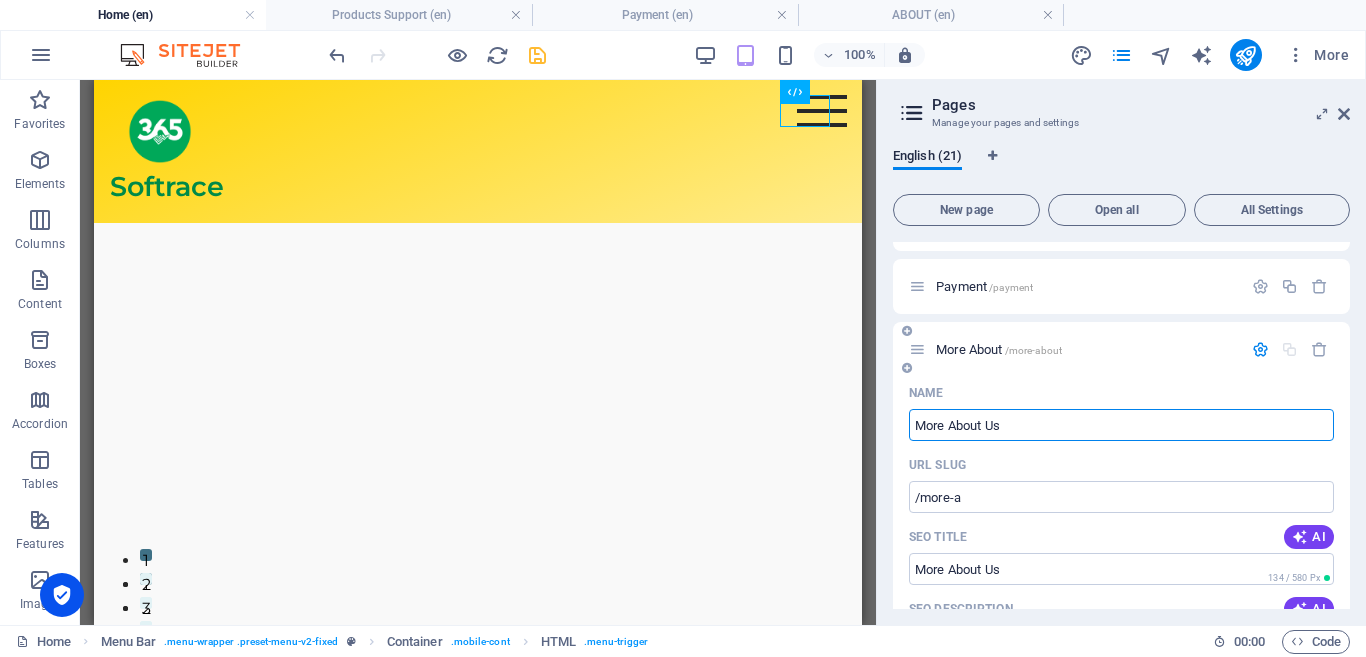 type on "/more-about" 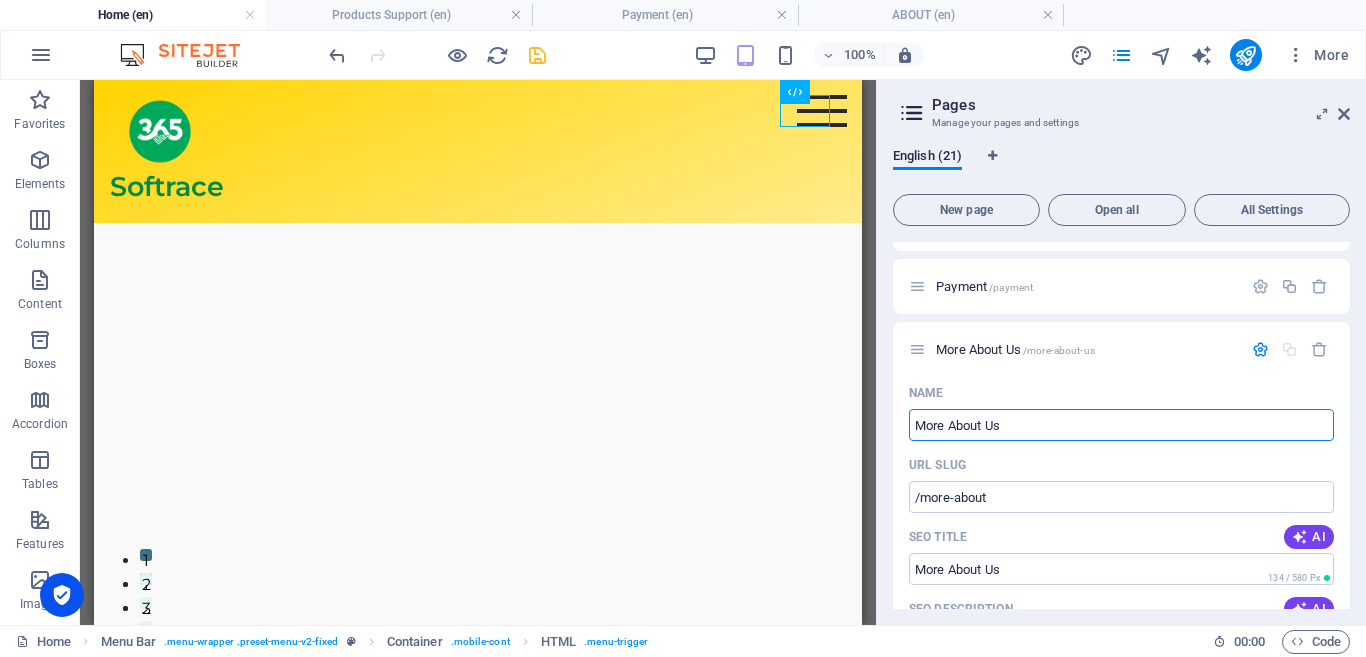 type on "More About Us" 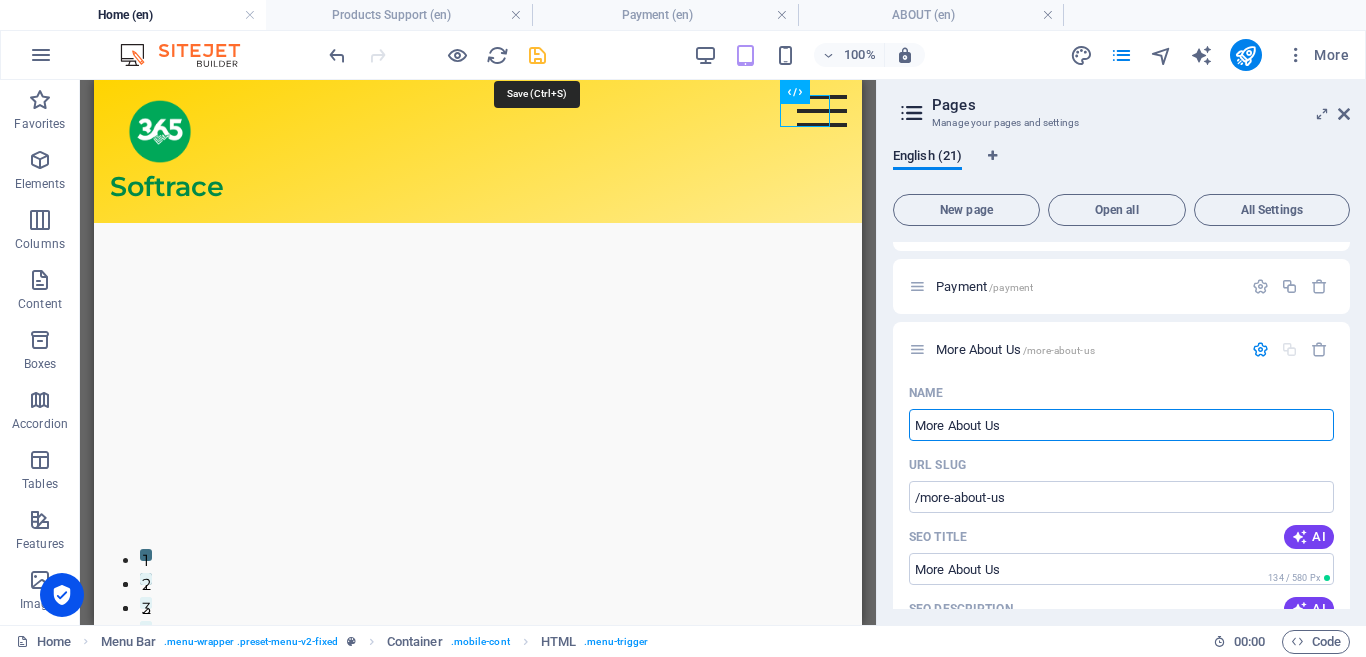click at bounding box center (537, 55) 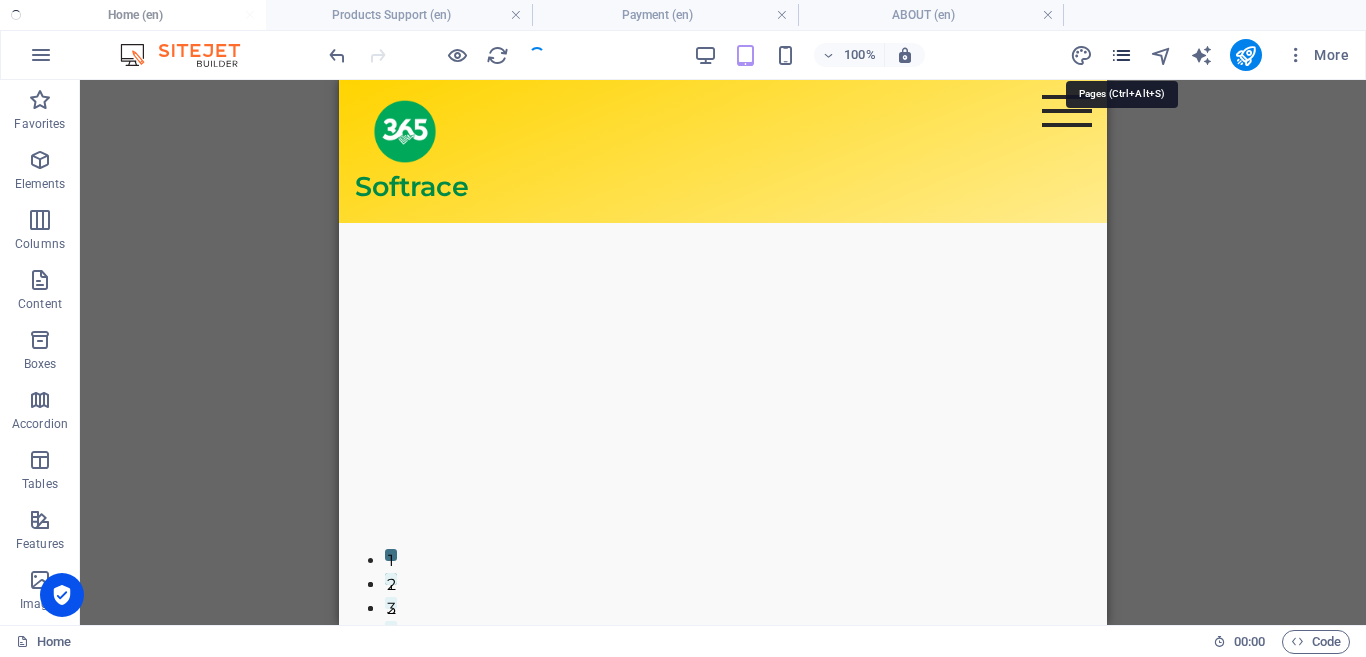 click at bounding box center (1121, 55) 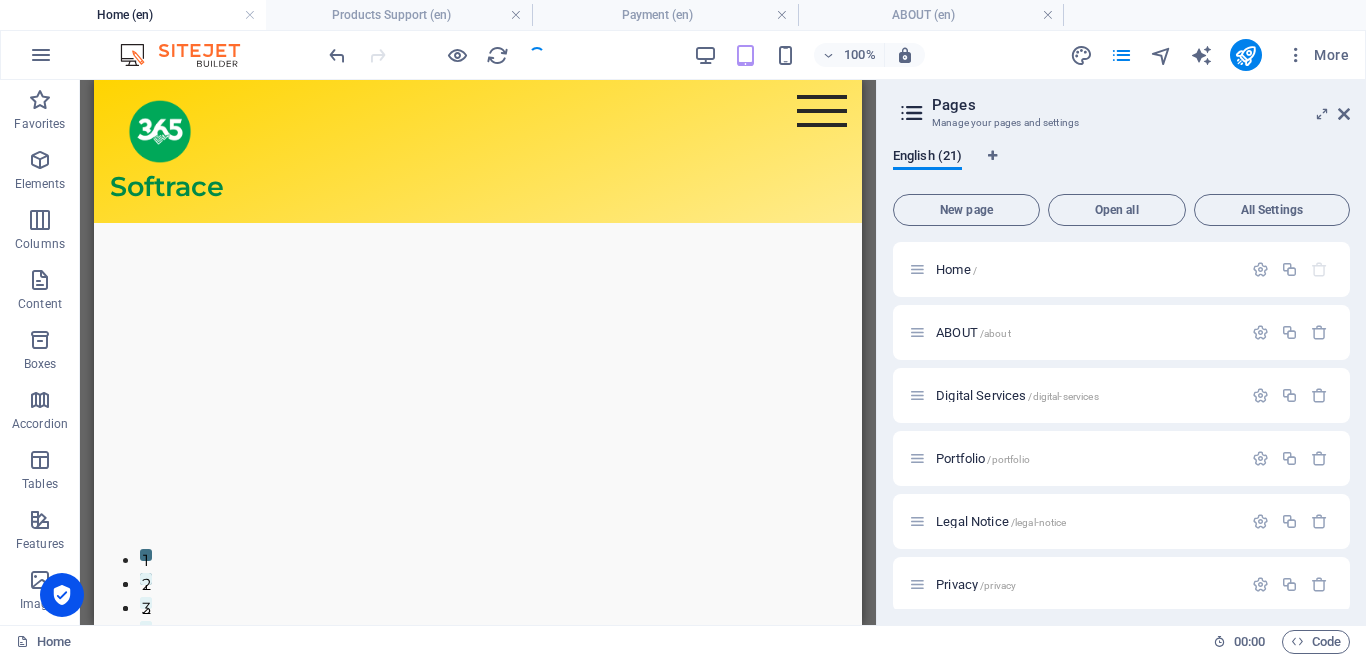 scroll, scrollTop: 1180, scrollLeft: 0, axis: vertical 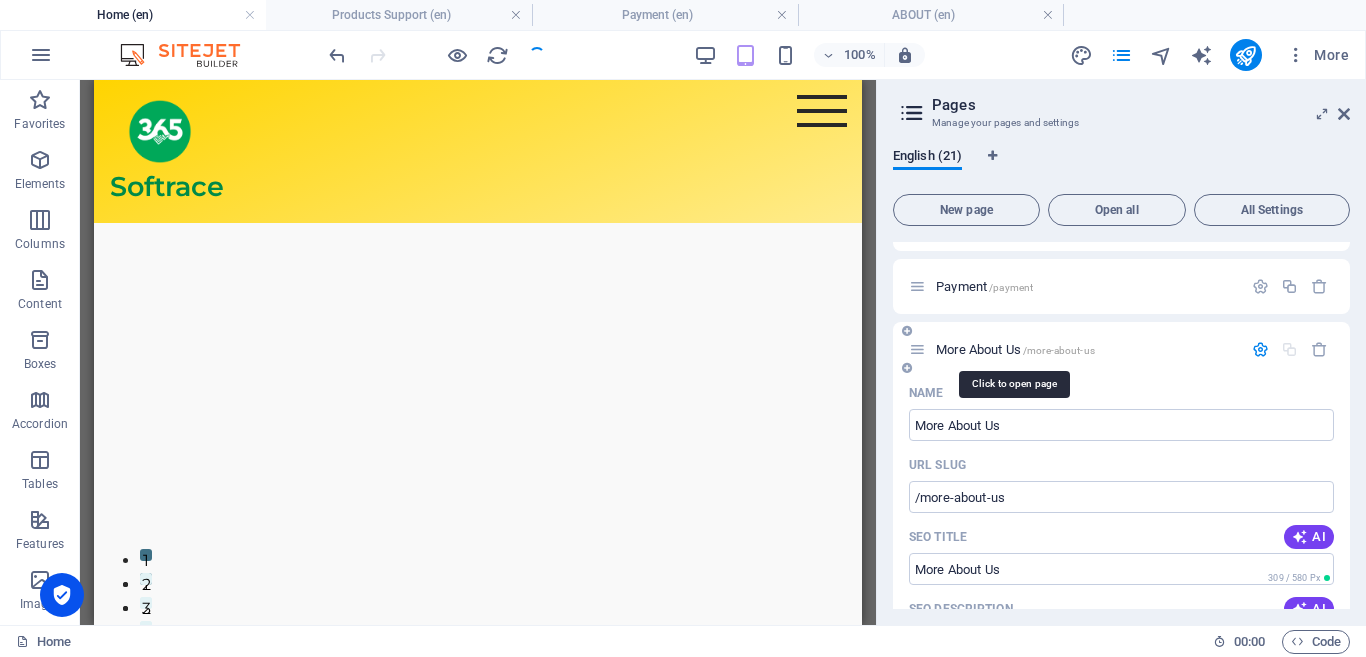 click on "More About Us /more-about-us" at bounding box center (1015, 349) 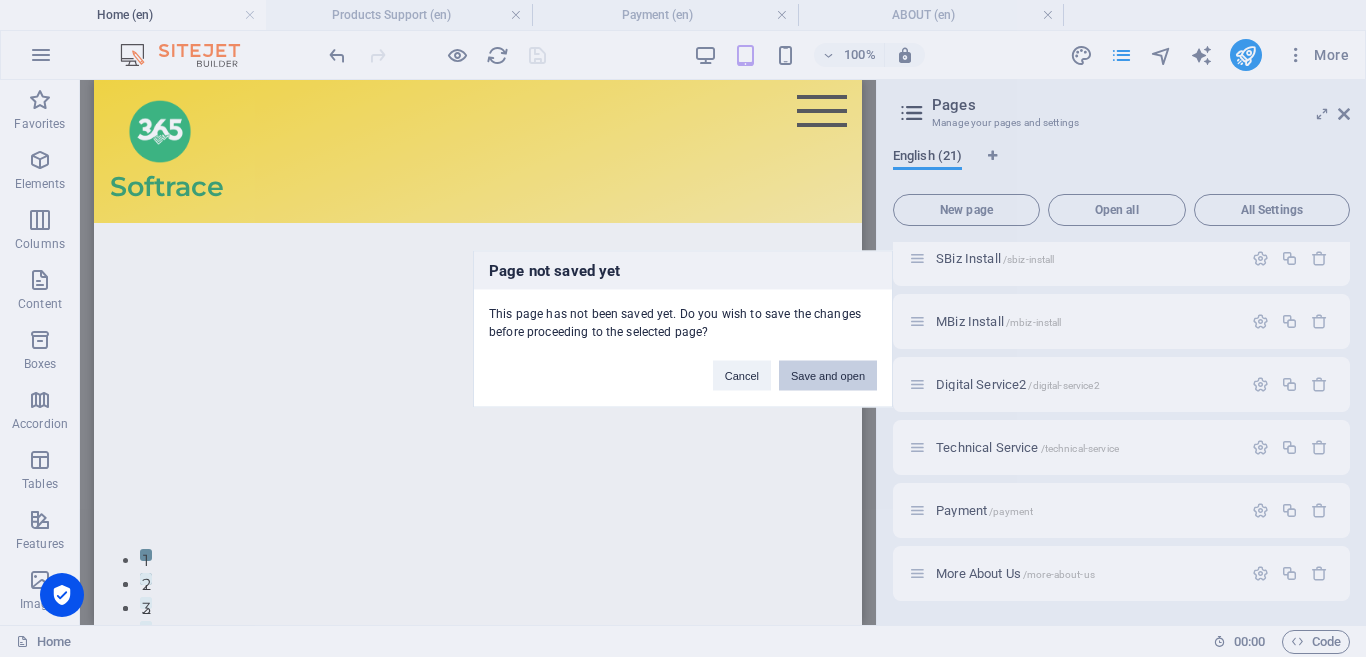 scroll, scrollTop: 956, scrollLeft: 0, axis: vertical 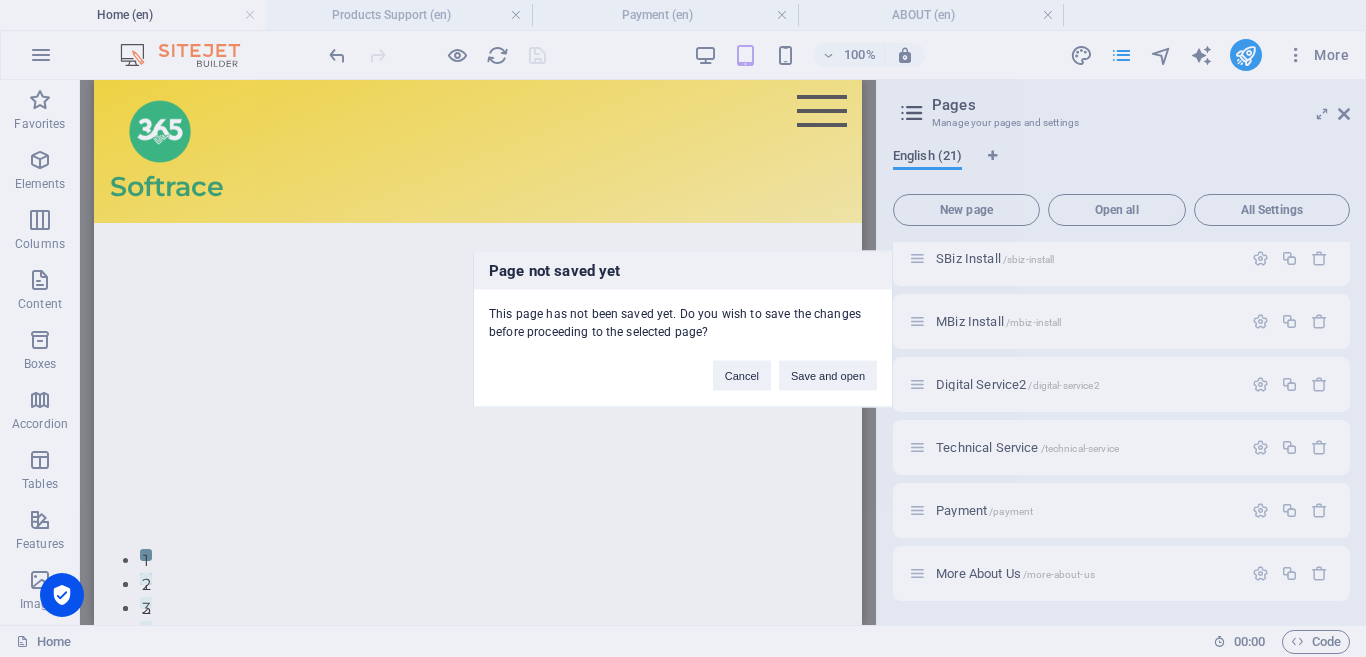 click on "Page not saved yet This page has not been saved yet. Do you wish to save the changes before proceeding to the selected page? Cancel Save and open" at bounding box center (683, 328) 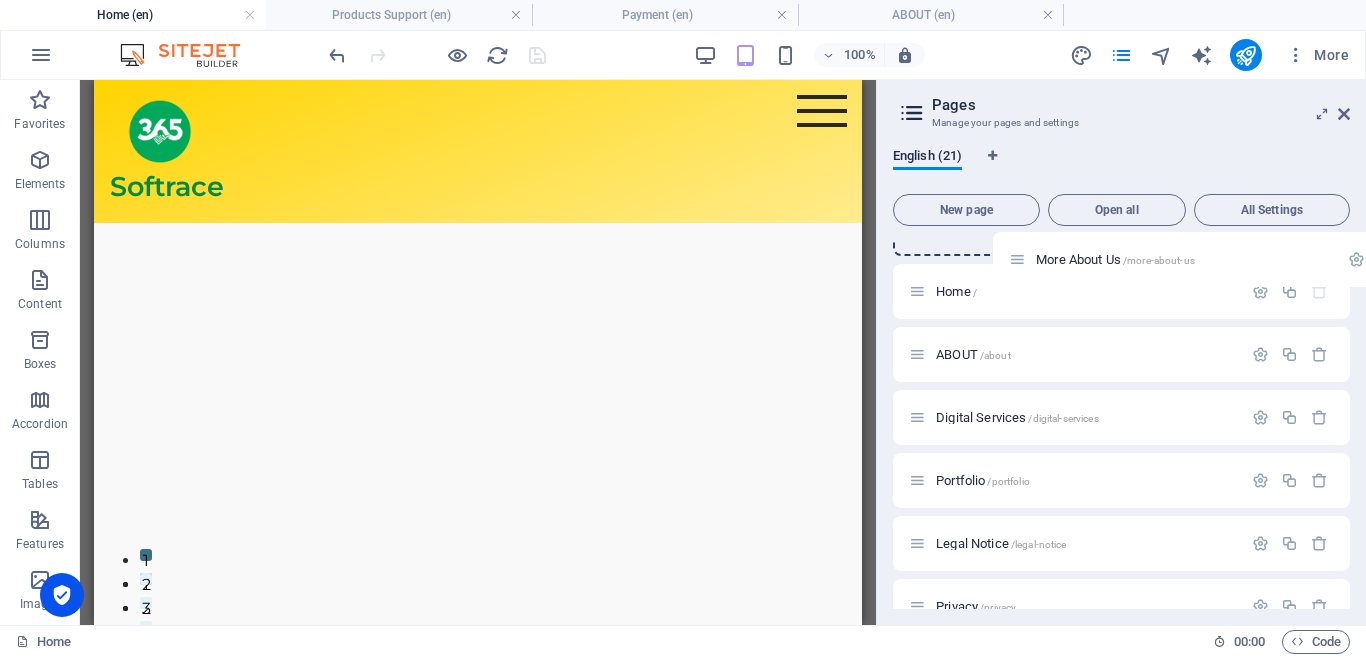 scroll, scrollTop: 0, scrollLeft: 0, axis: both 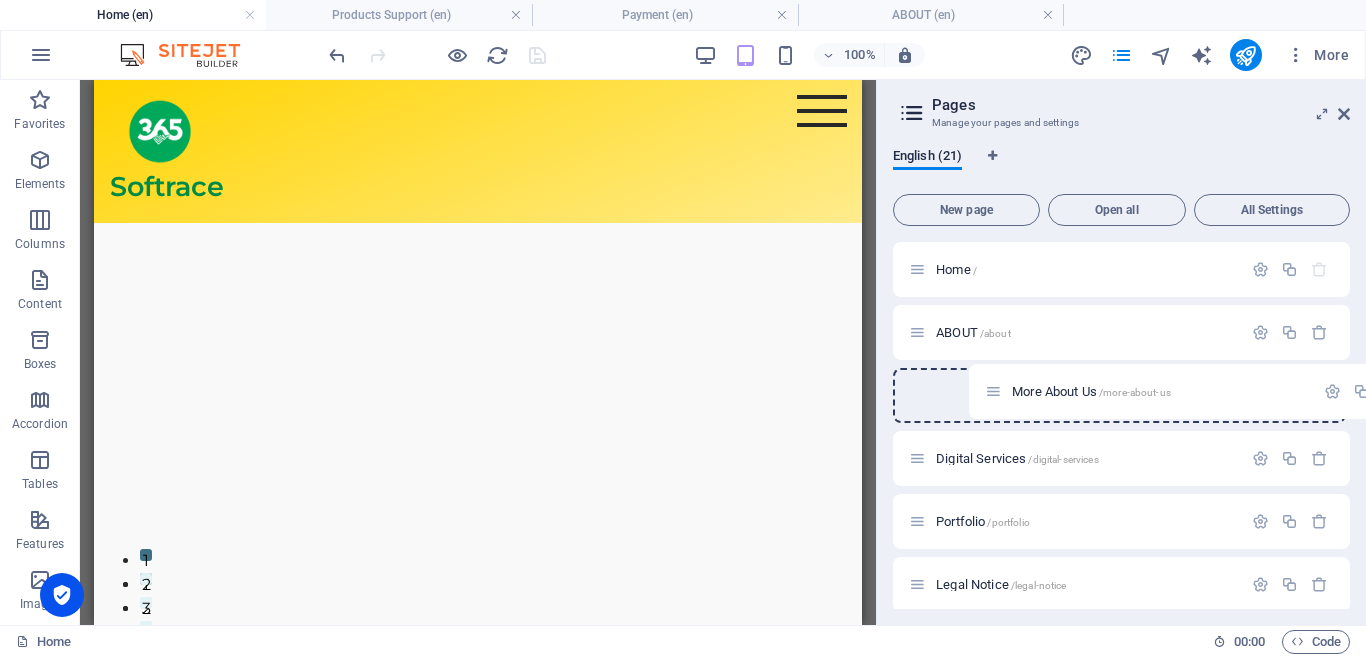 drag, startPoint x: 915, startPoint y: 574, endPoint x: 991, endPoint y: 387, distance: 201.85391 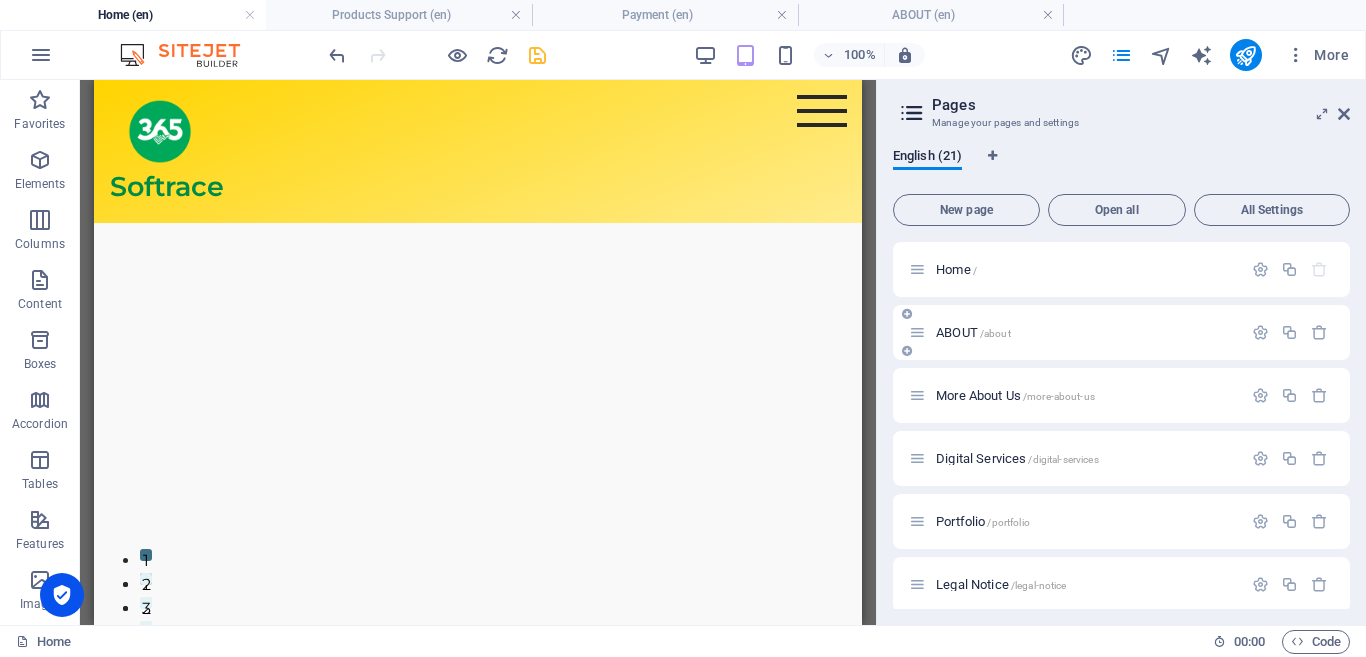 click at bounding box center (917, 332) 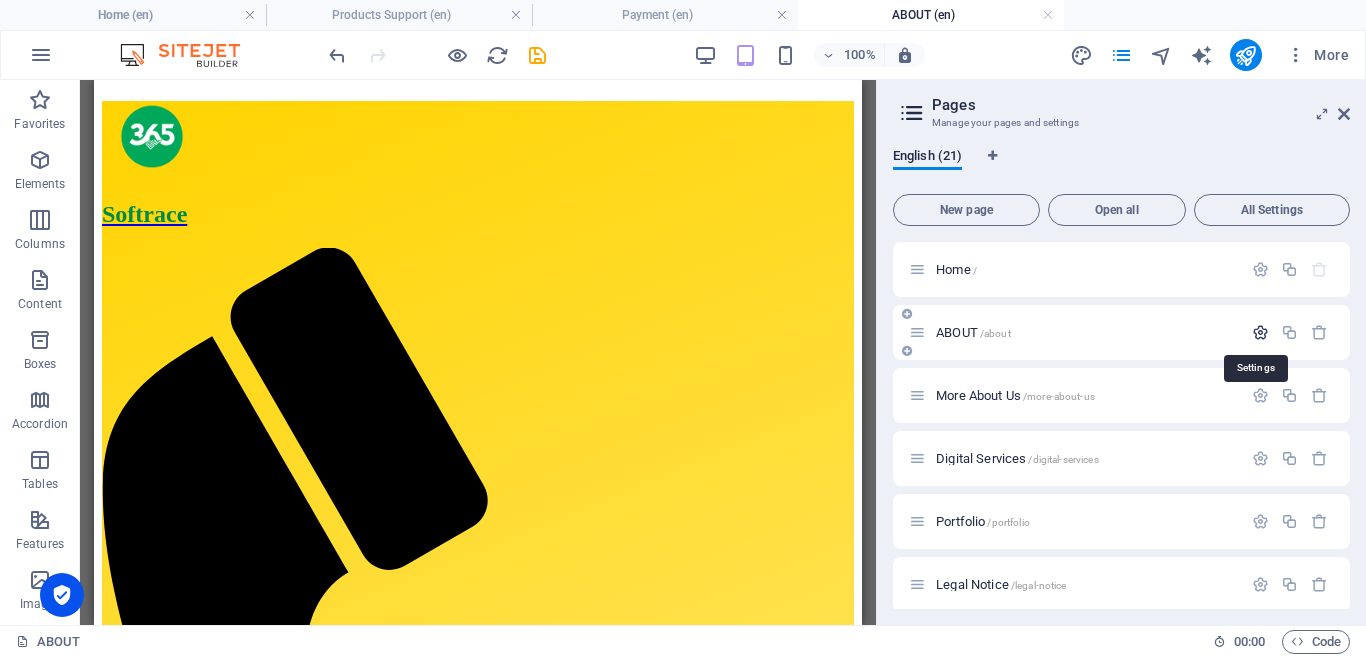 click at bounding box center (1260, 332) 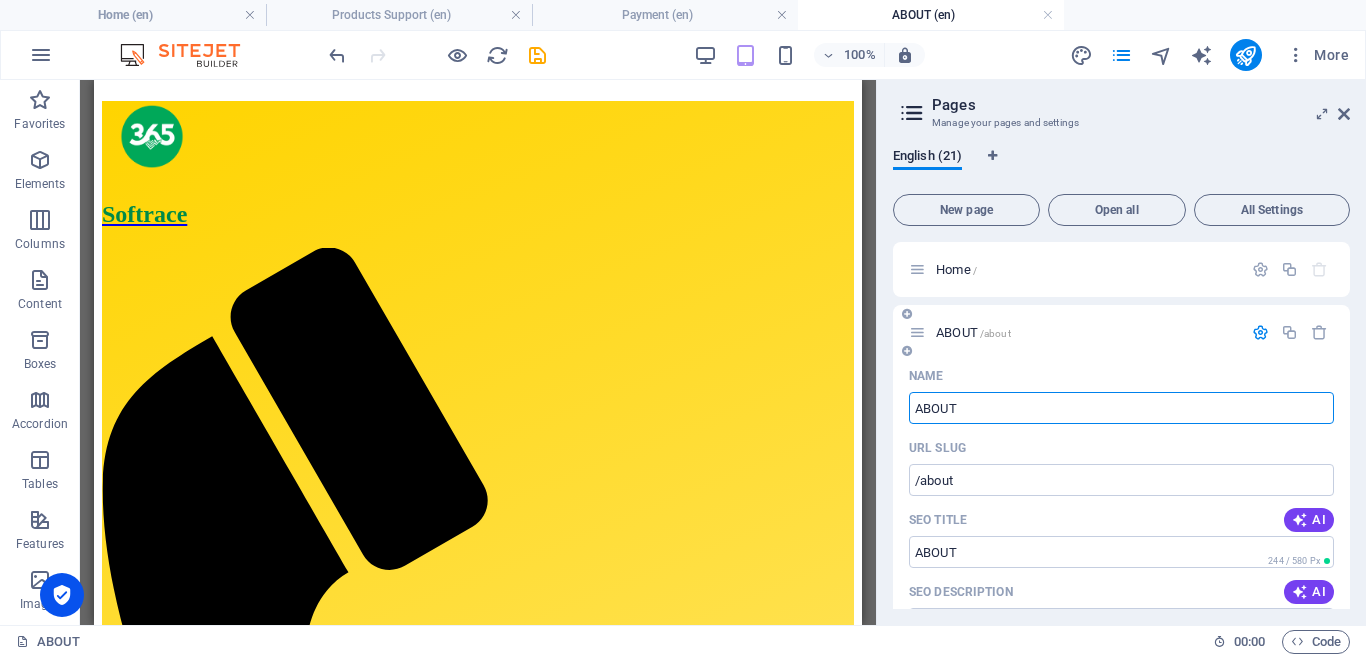 drag, startPoint x: 960, startPoint y: 406, endPoint x: 922, endPoint y: 406, distance: 38 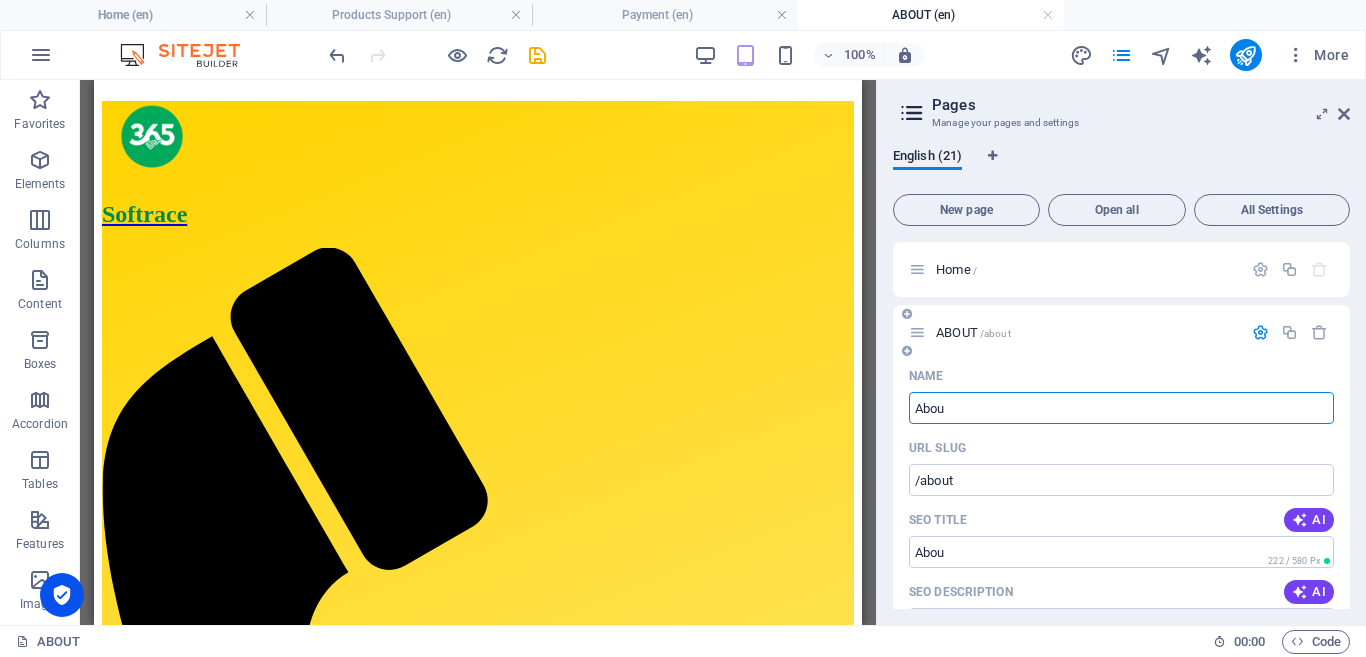 type on "About" 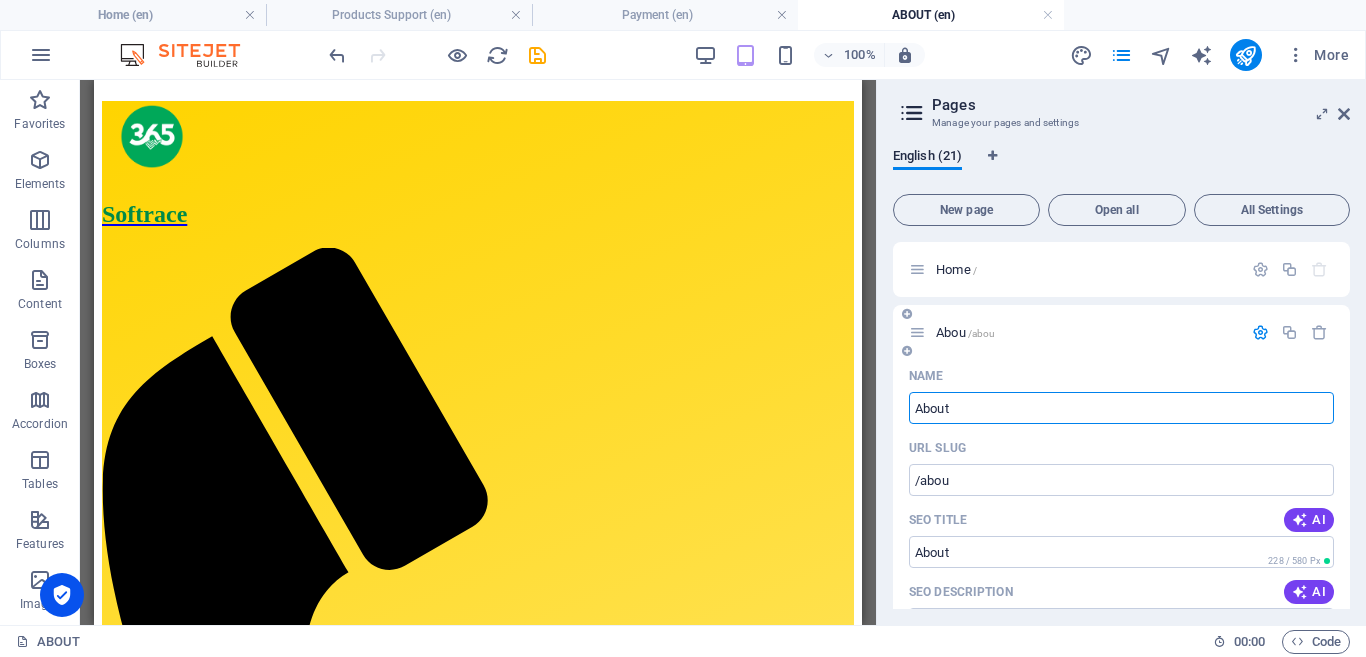 type on "/abou" 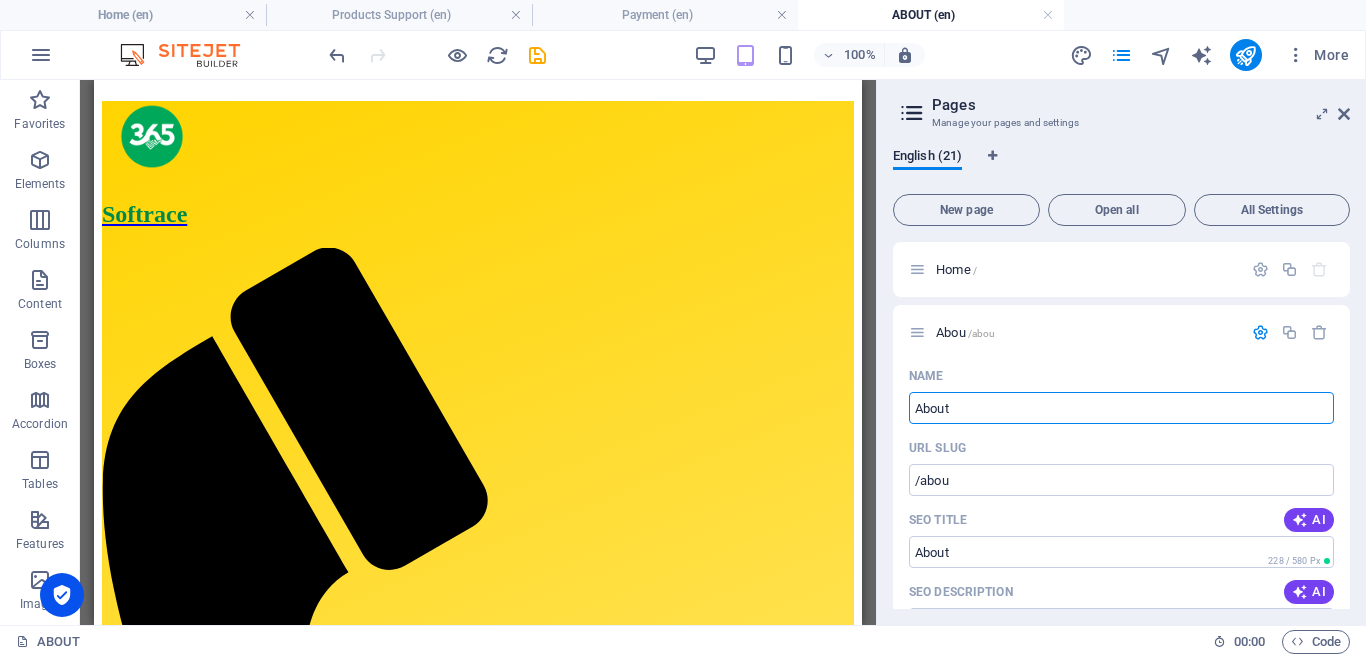click at bounding box center (537, 55) 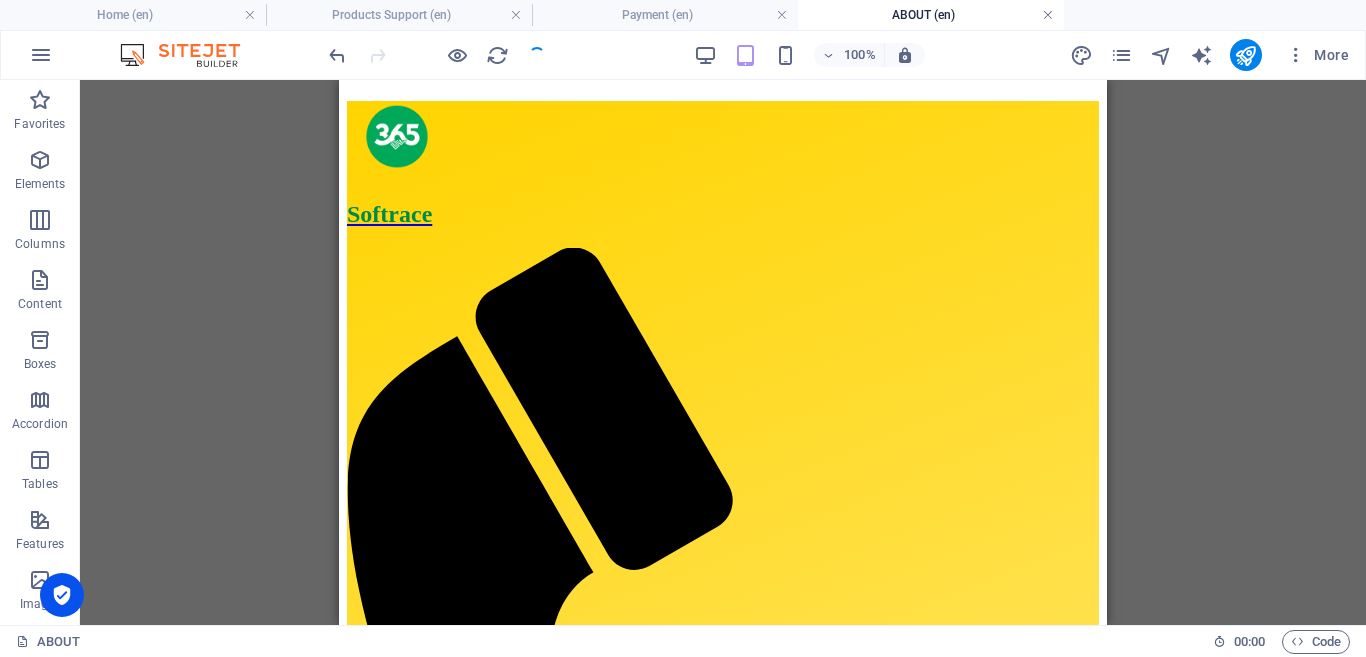 drag, startPoint x: 1042, startPoint y: 13, endPoint x: 584, endPoint y: 141, distance: 475.5502 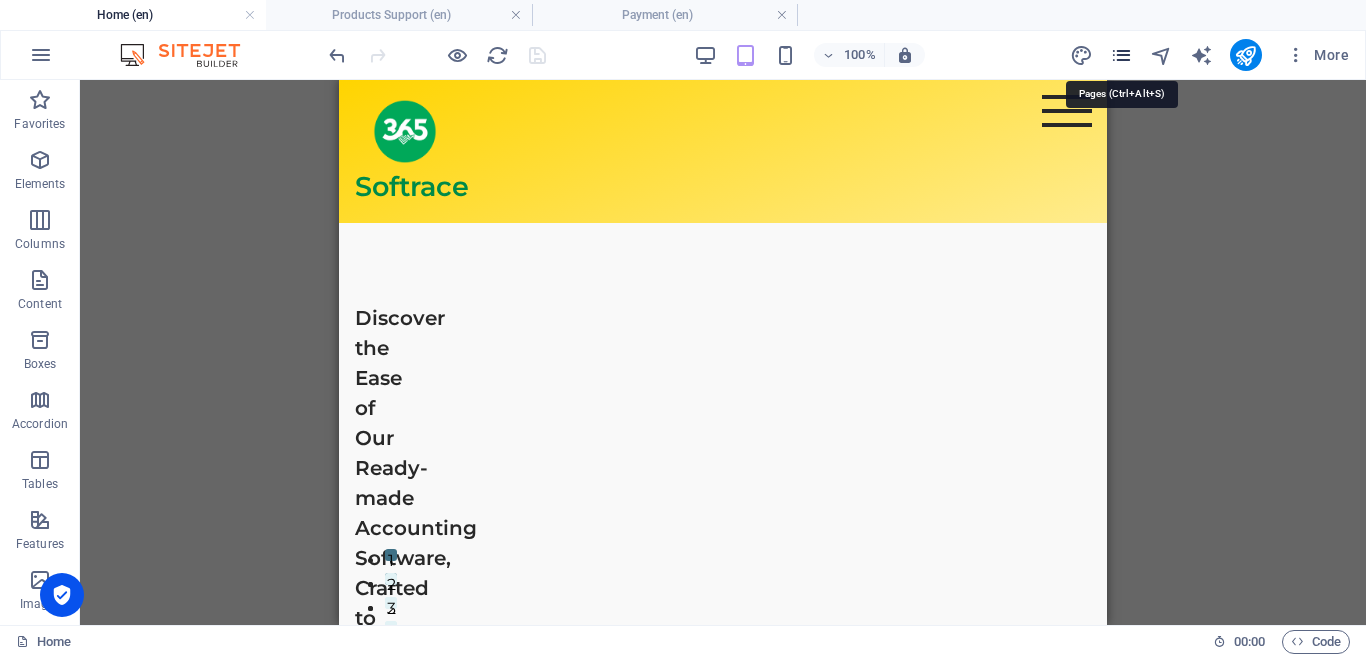 click at bounding box center (1121, 55) 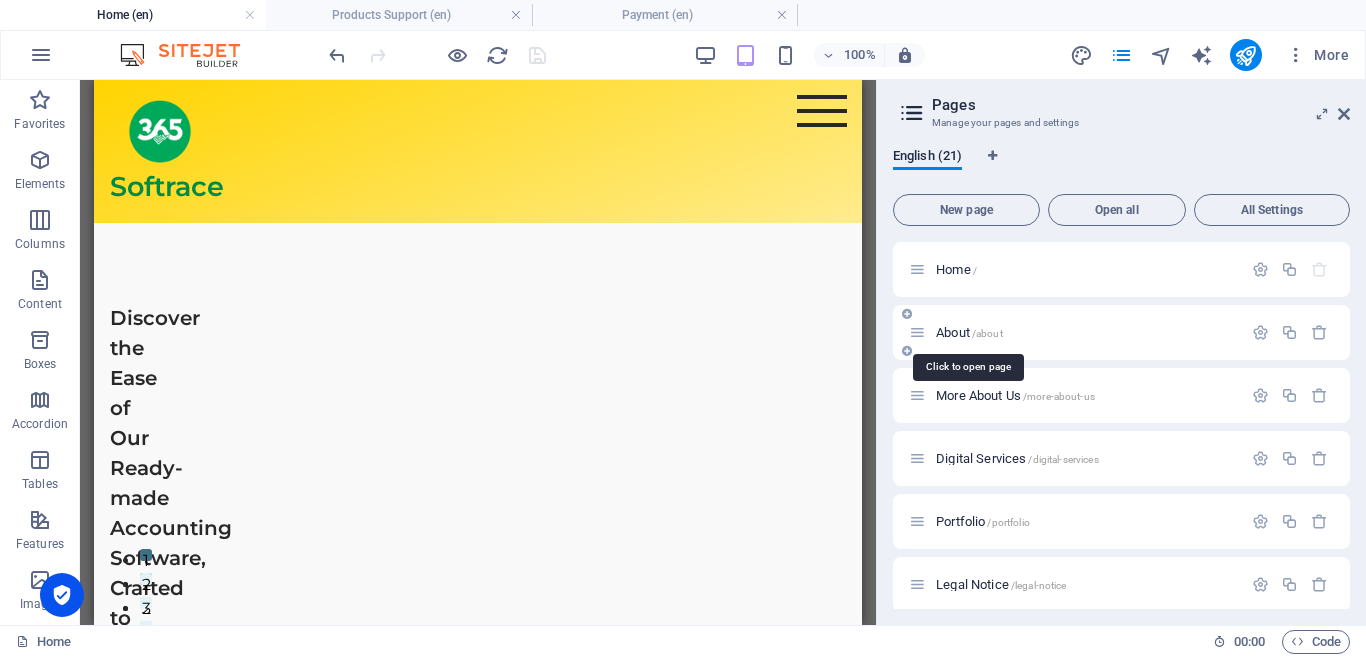 click on "About /about" at bounding box center [969, 332] 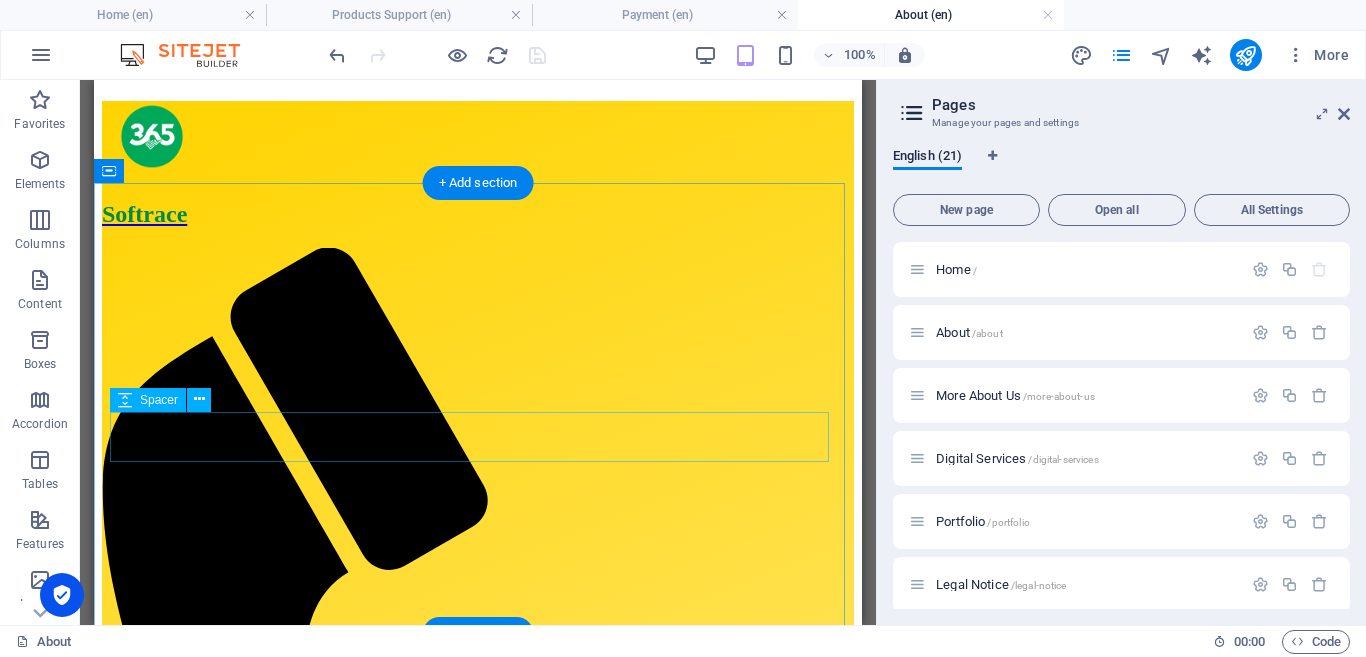 scroll, scrollTop: 0, scrollLeft: 0, axis: both 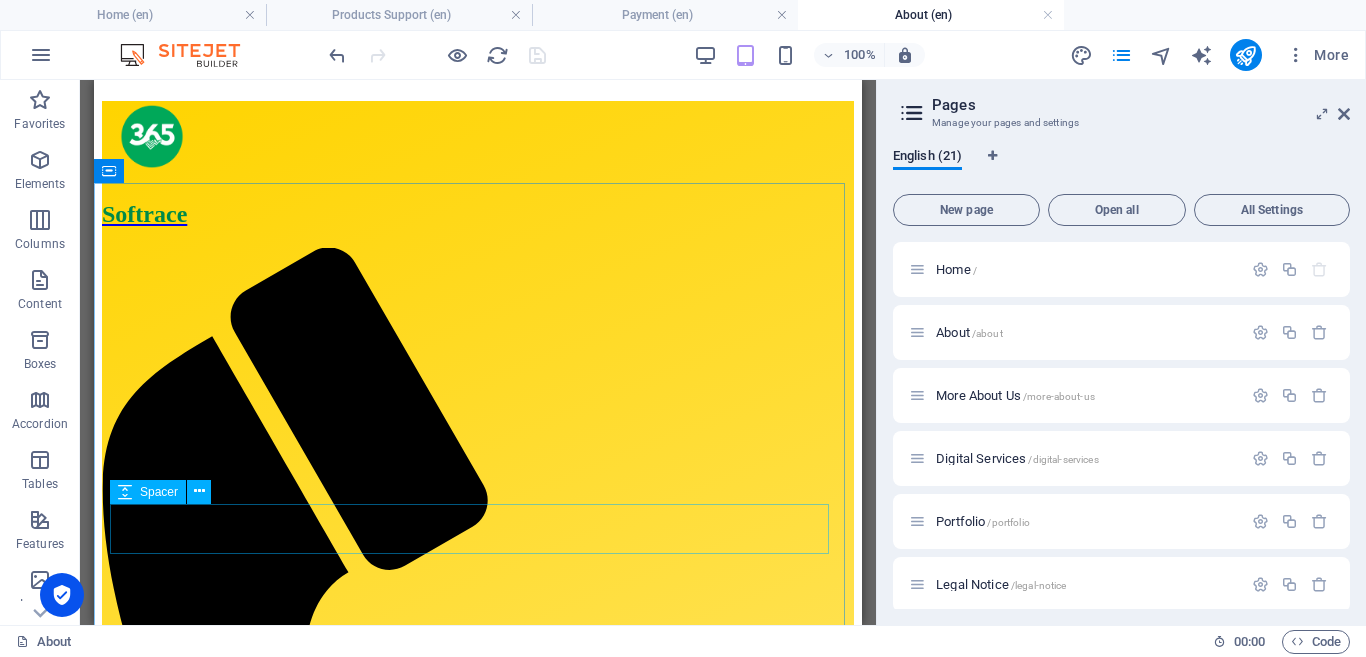 click on "Spacer" at bounding box center [167, 492] 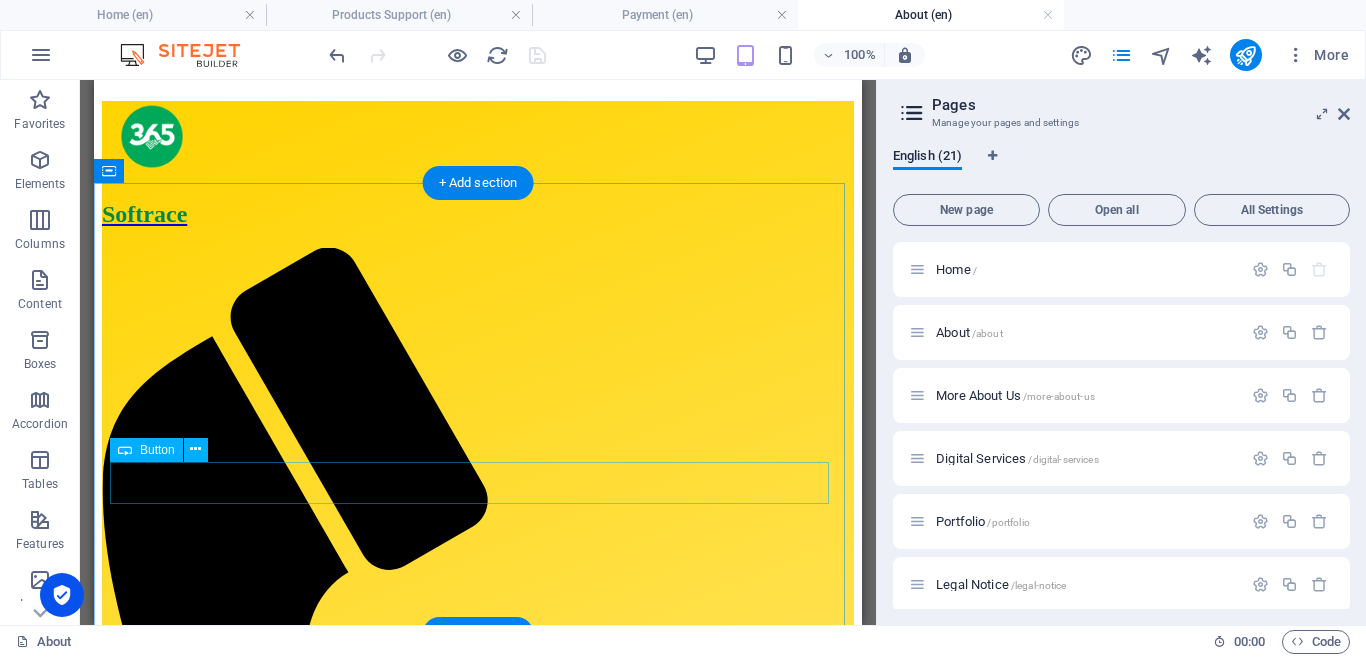 click on "COMING SOON" at bounding box center [478, 1590] 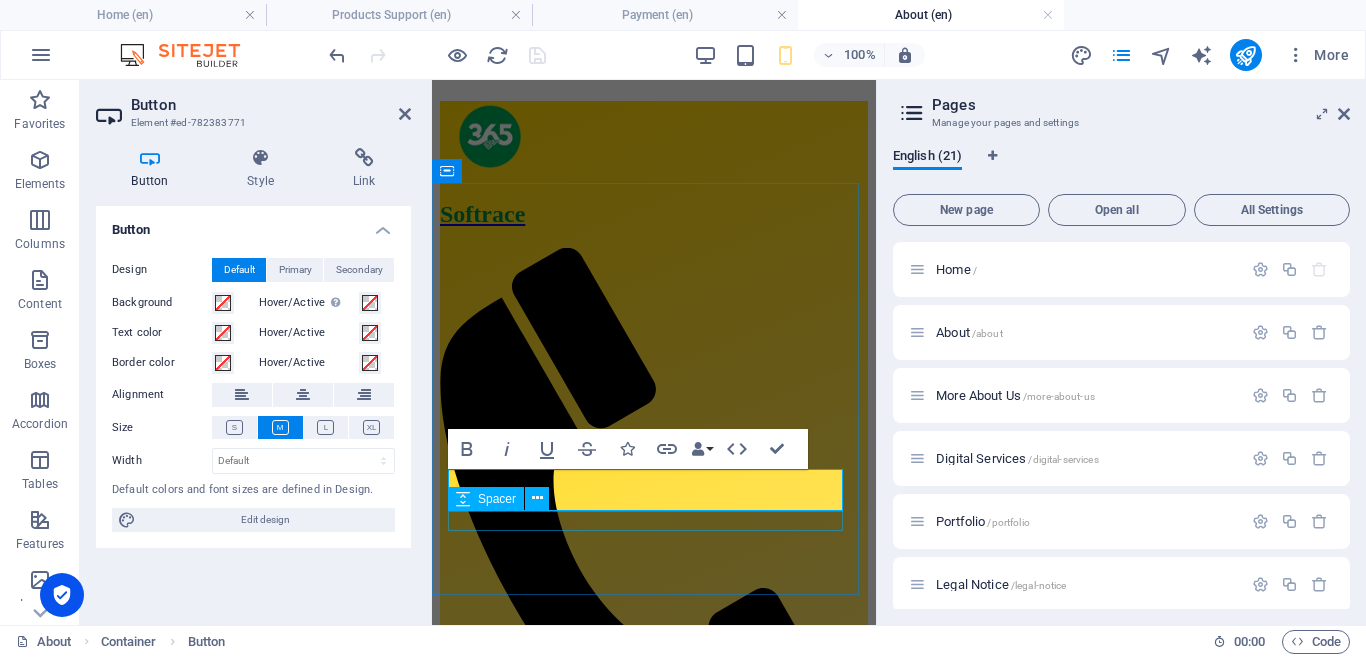 type 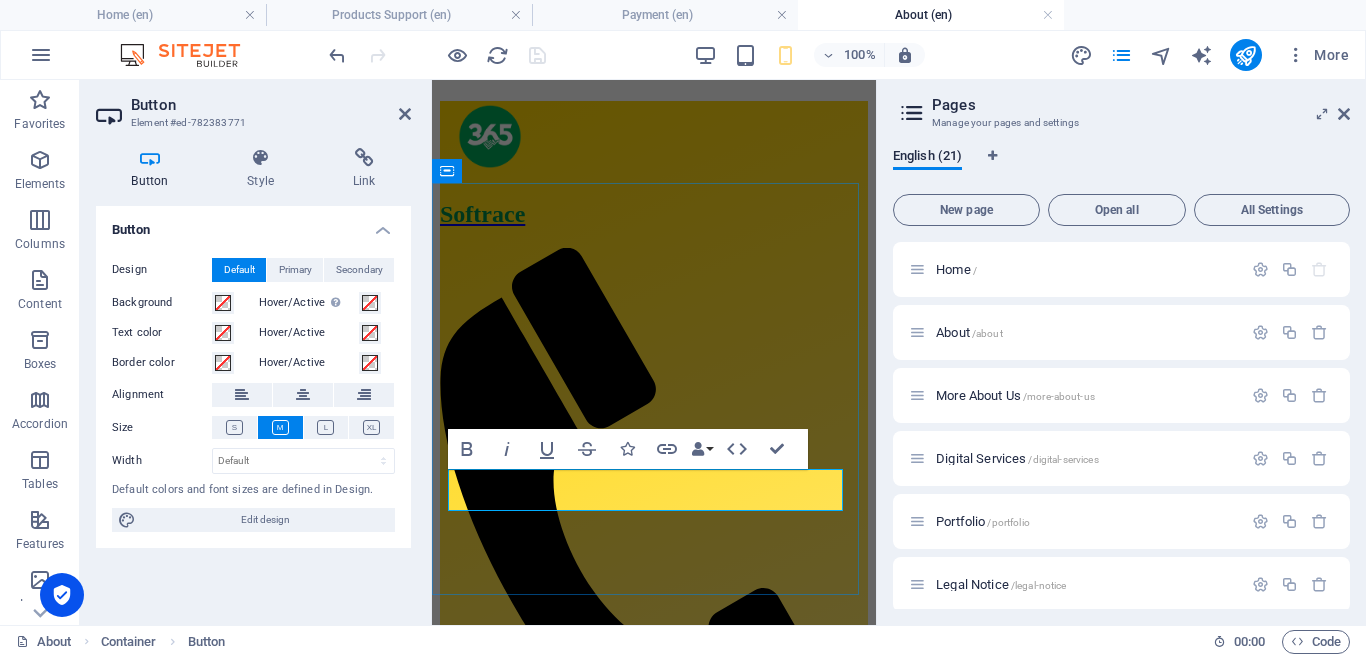 click on "Learn More" at bounding box center (654, 1178) 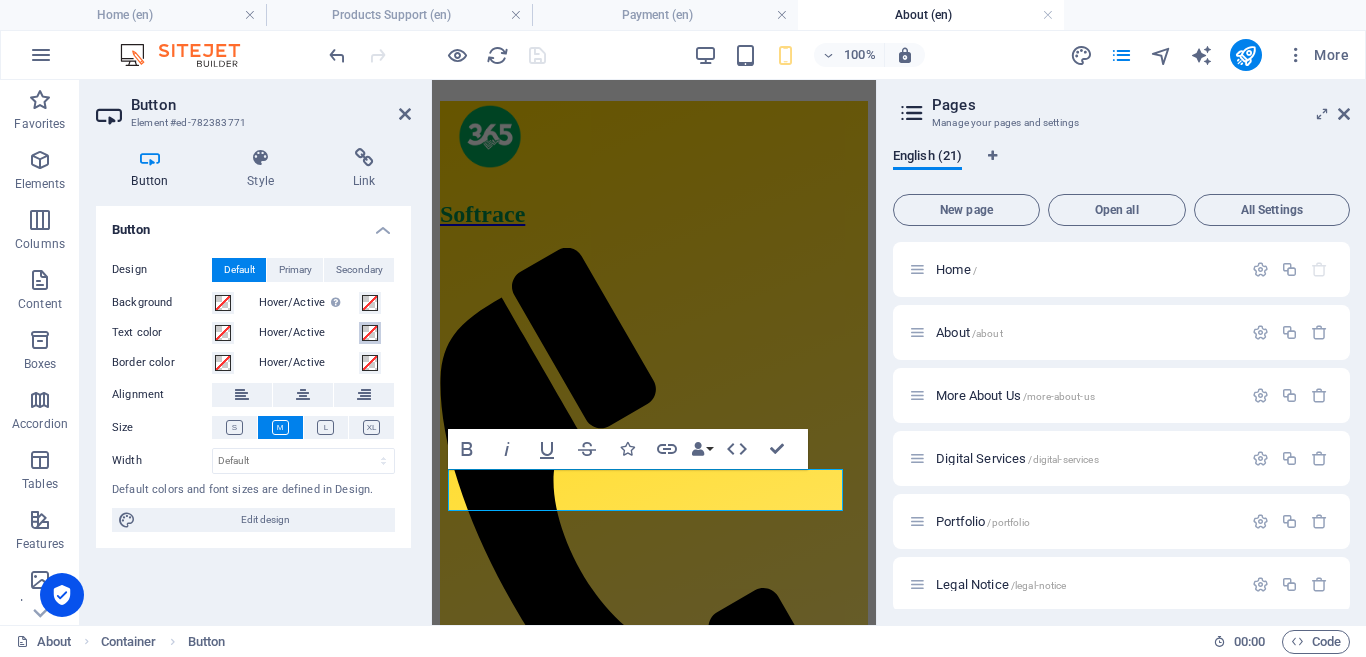 click at bounding box center [370, 333] 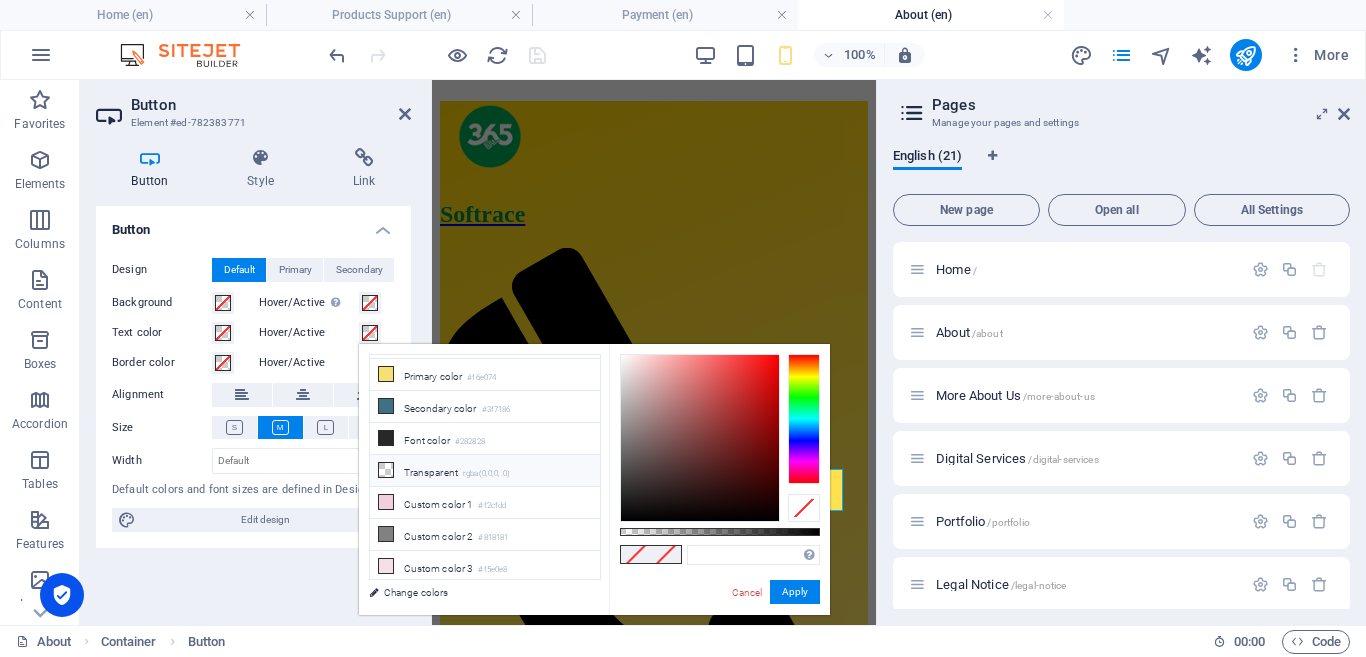 scroll, scrollTop: 0, scrollLeft: 0, axis: both 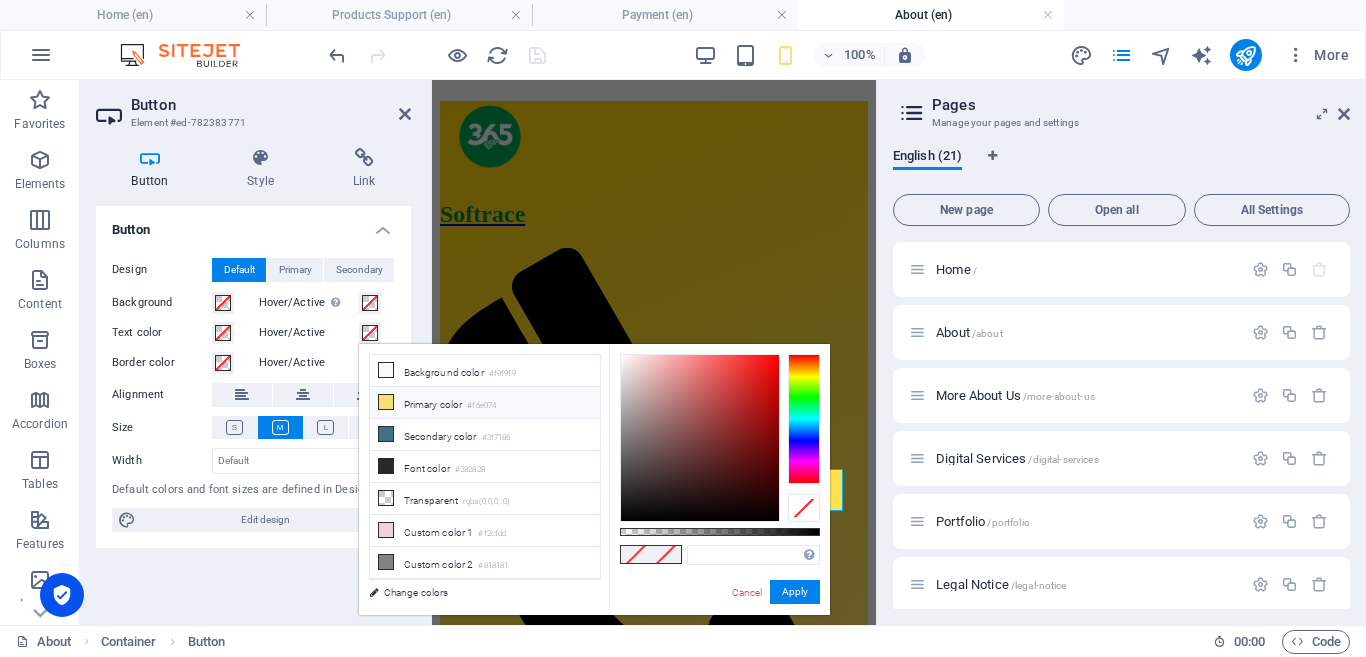 click at bounding box center (386, 402) 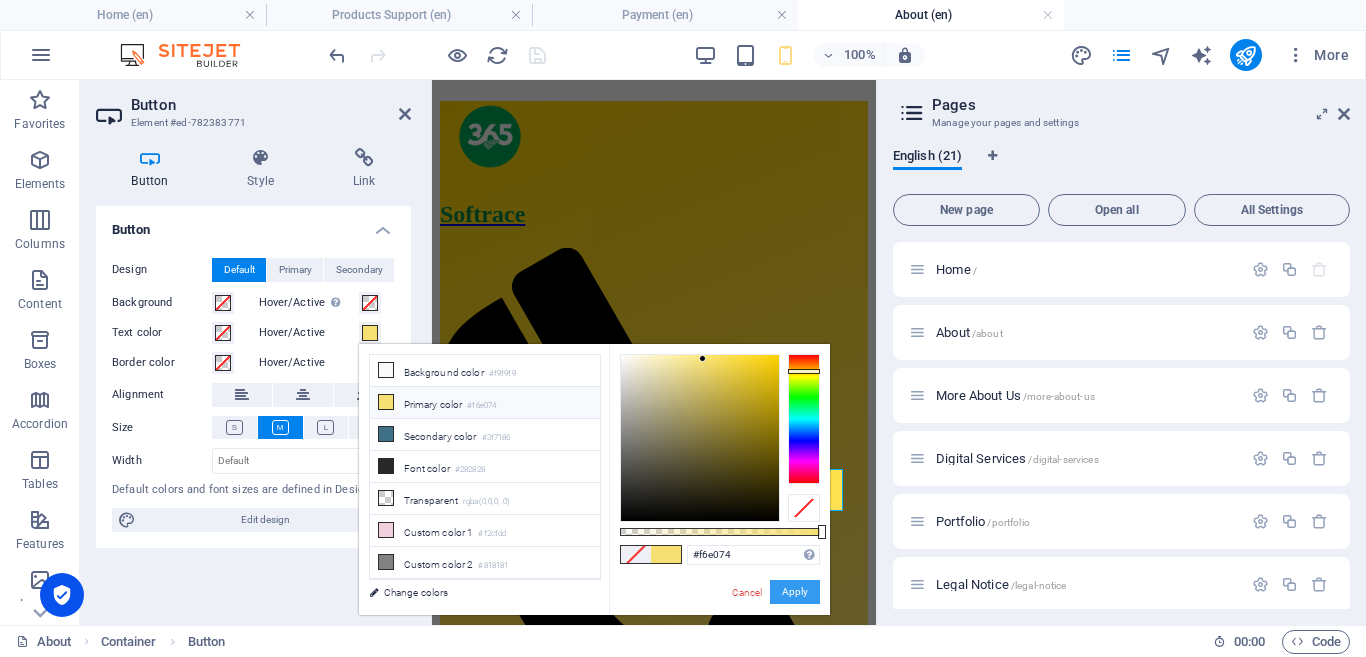 click on "Apply" at bounding box center (795, 592) 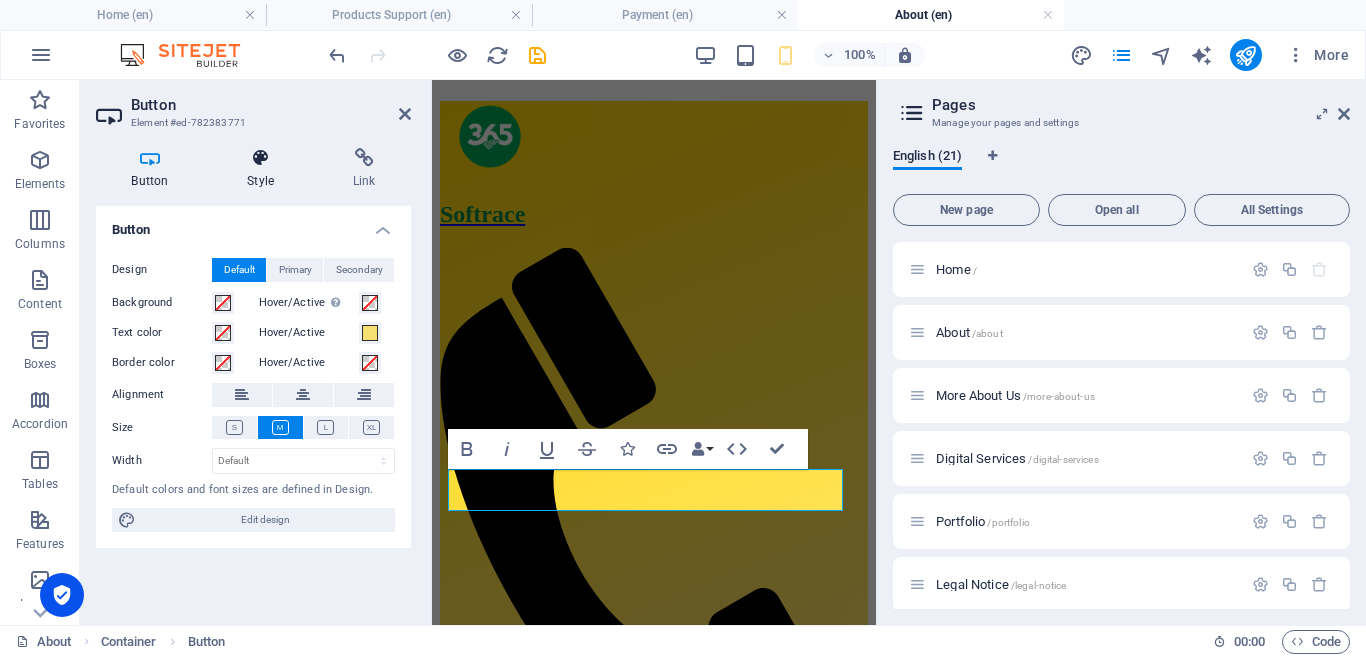 click at bounding box center (261, 158) 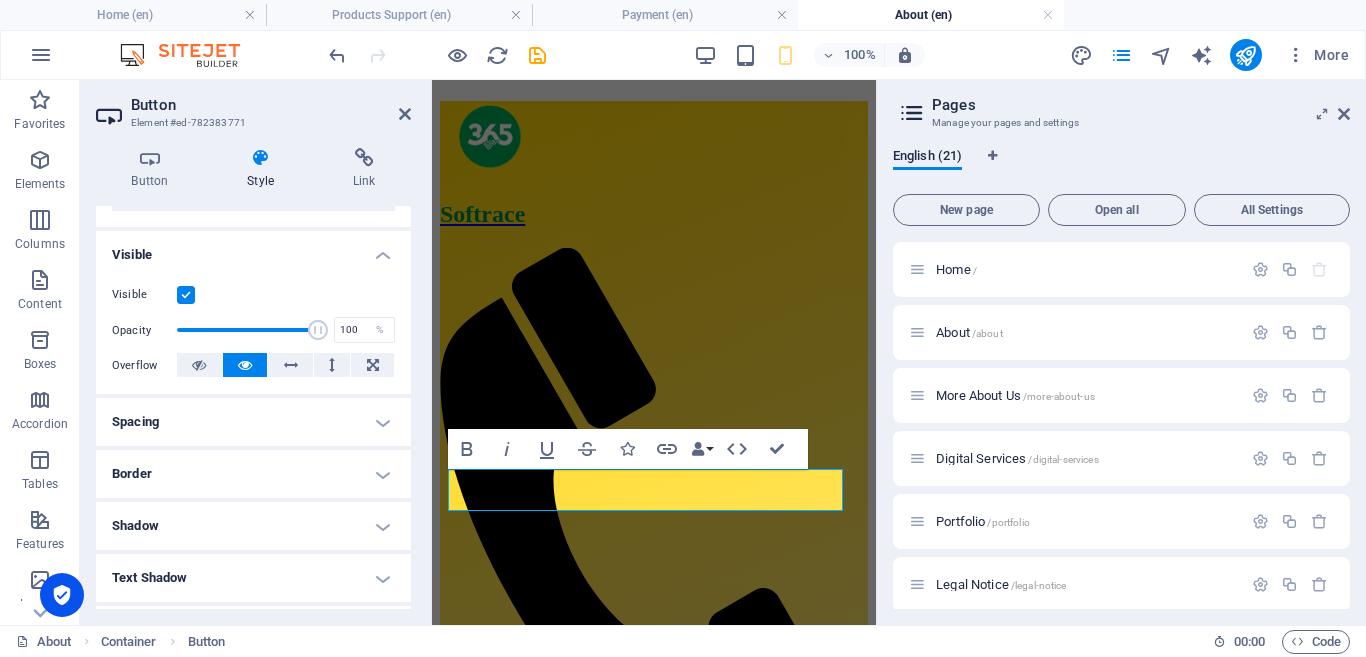 scroll, scrollTop: 200, scrollLeft: 0, axis: vertical 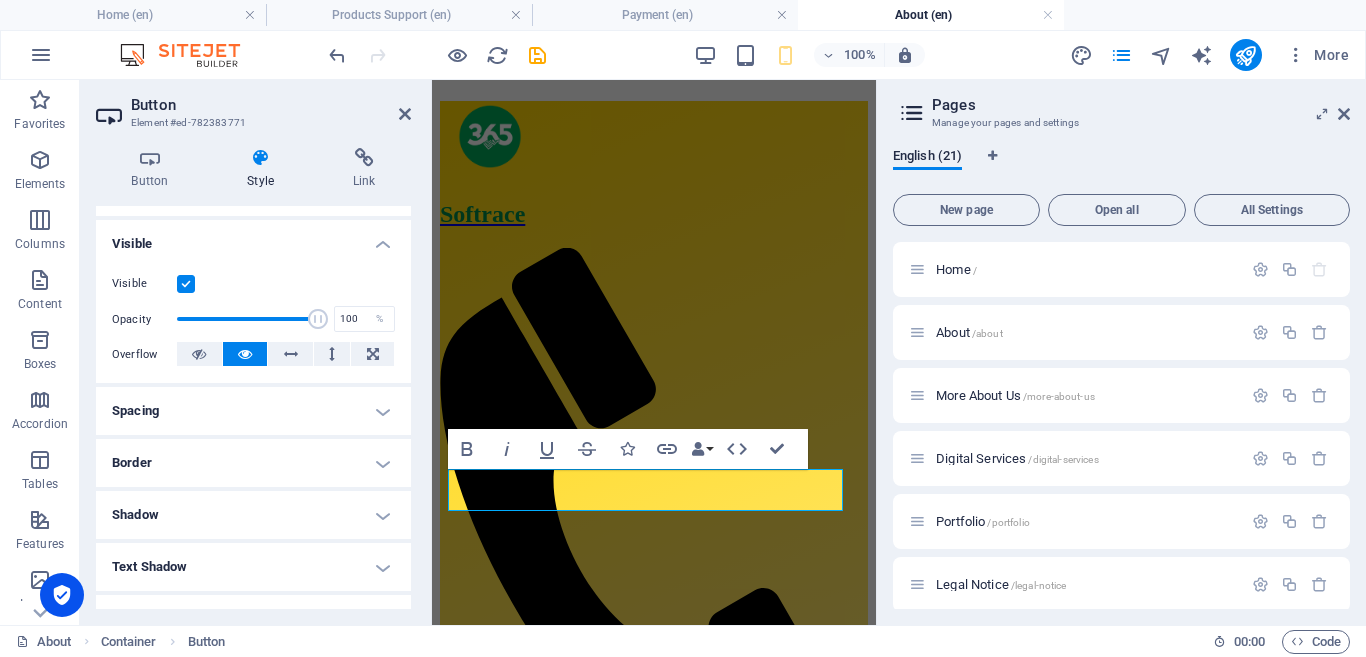 click on "Visible" at bounding box center [253, 238] 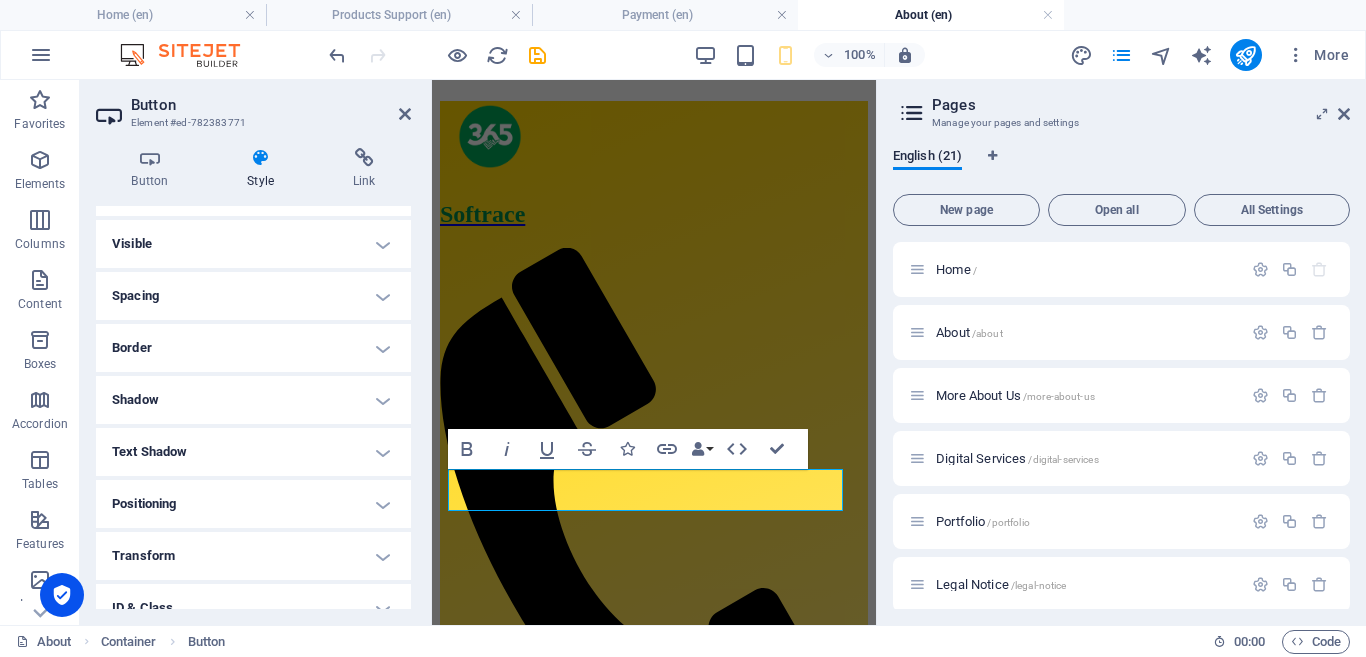 scroll, scrollTop: 327, scrollLeft: 0, axis: vertical 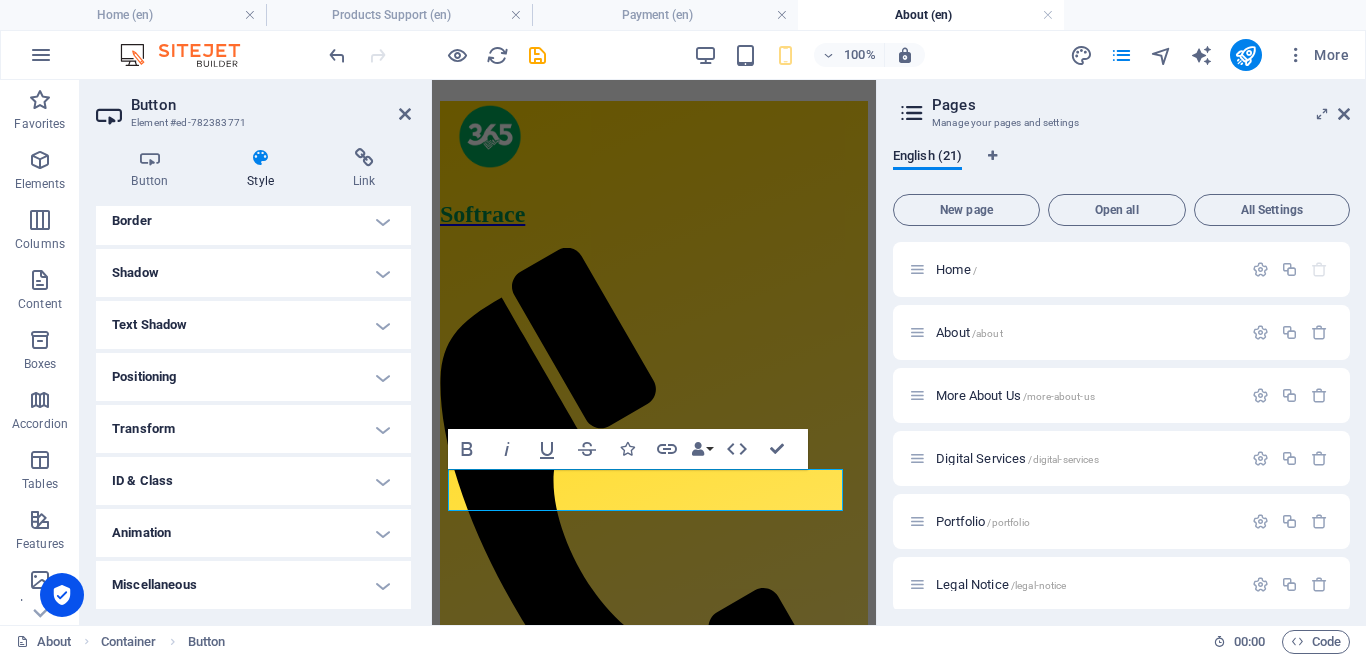 click on "Animation" at bounding box center (253, 533) 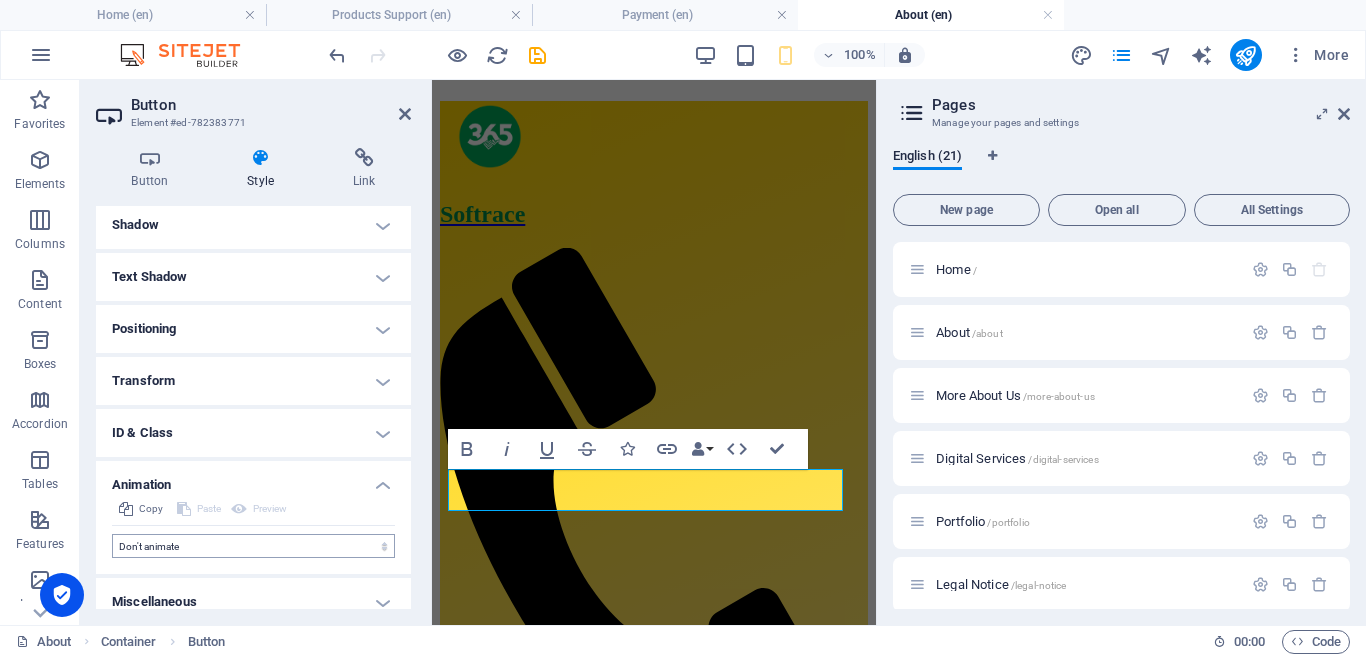 scroll, scrollTop: 392, scrollLeft: 0, axis: vertical 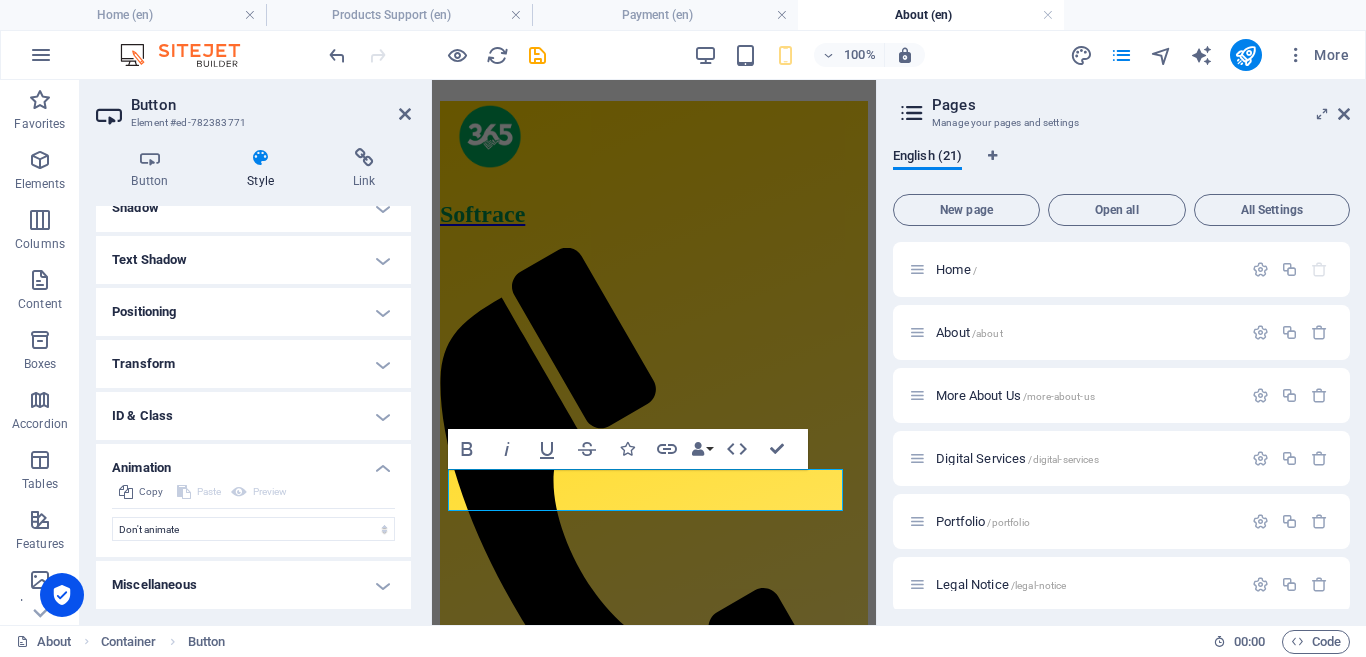 click on "Animation" at bounding box center [253, 462] 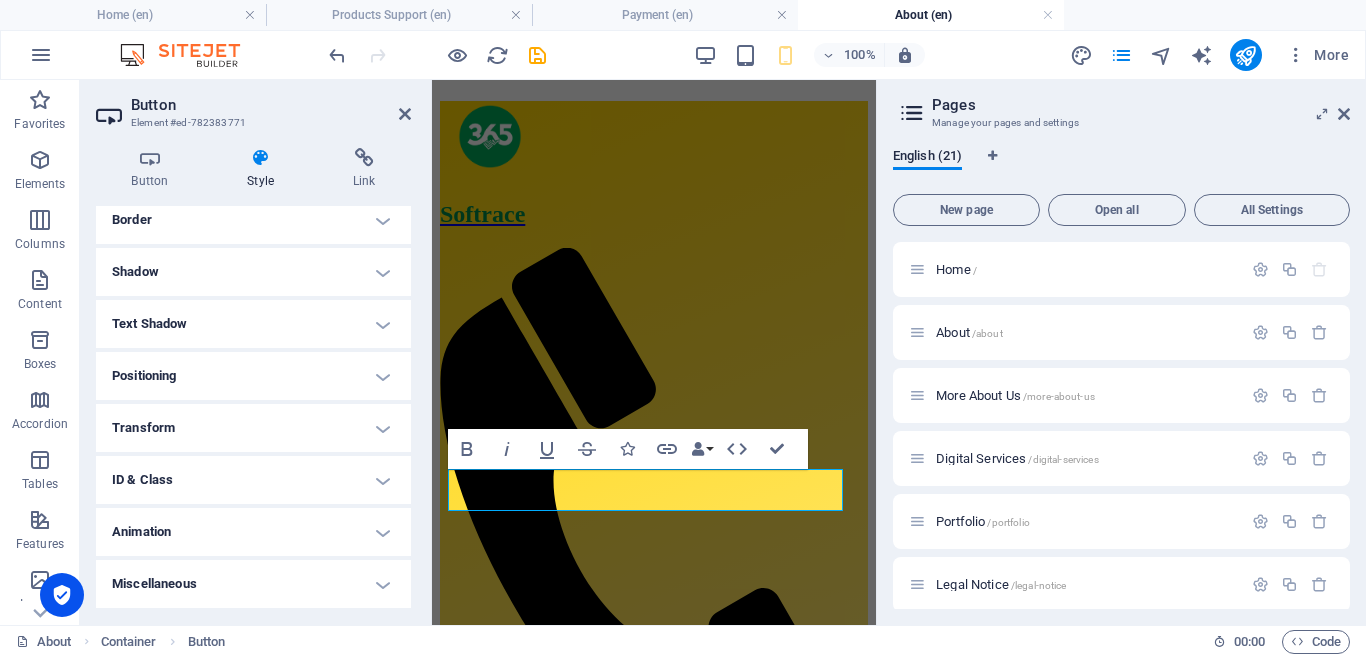 click on "Miscellaneous" at bounding box center (253, 584) 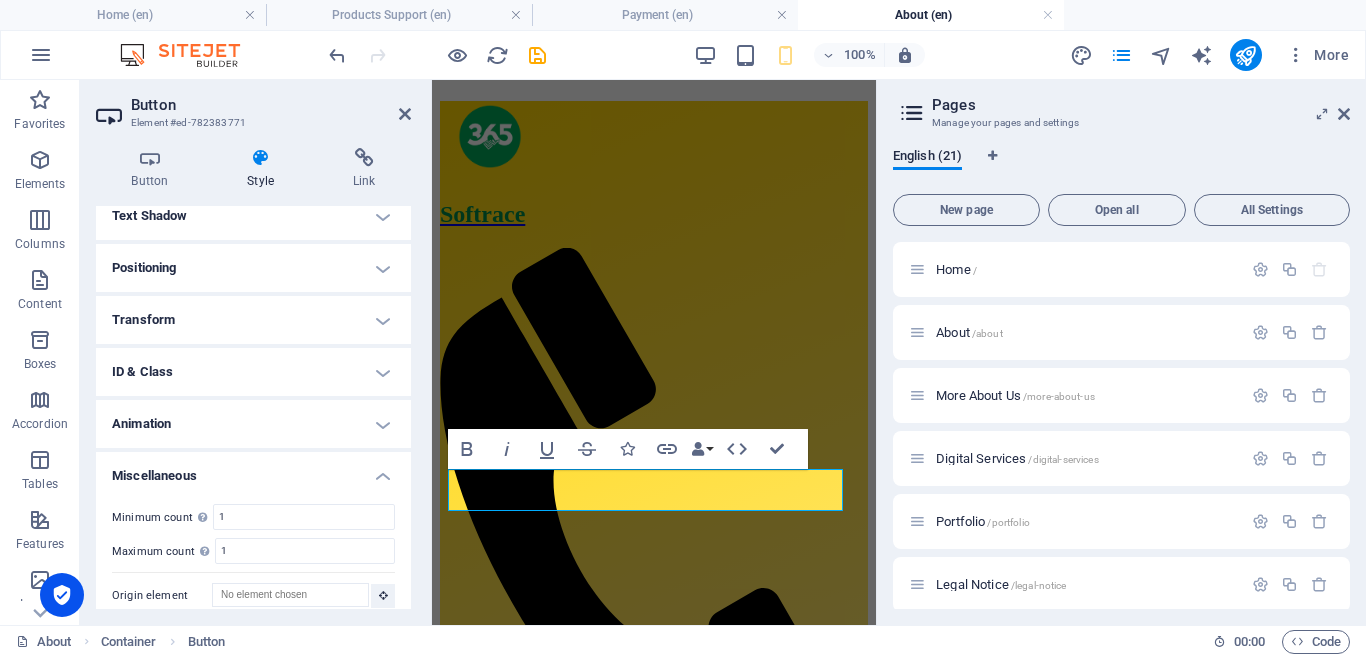 scroll, scrollTop: 451, scrollLeft: 0, axis: vertical 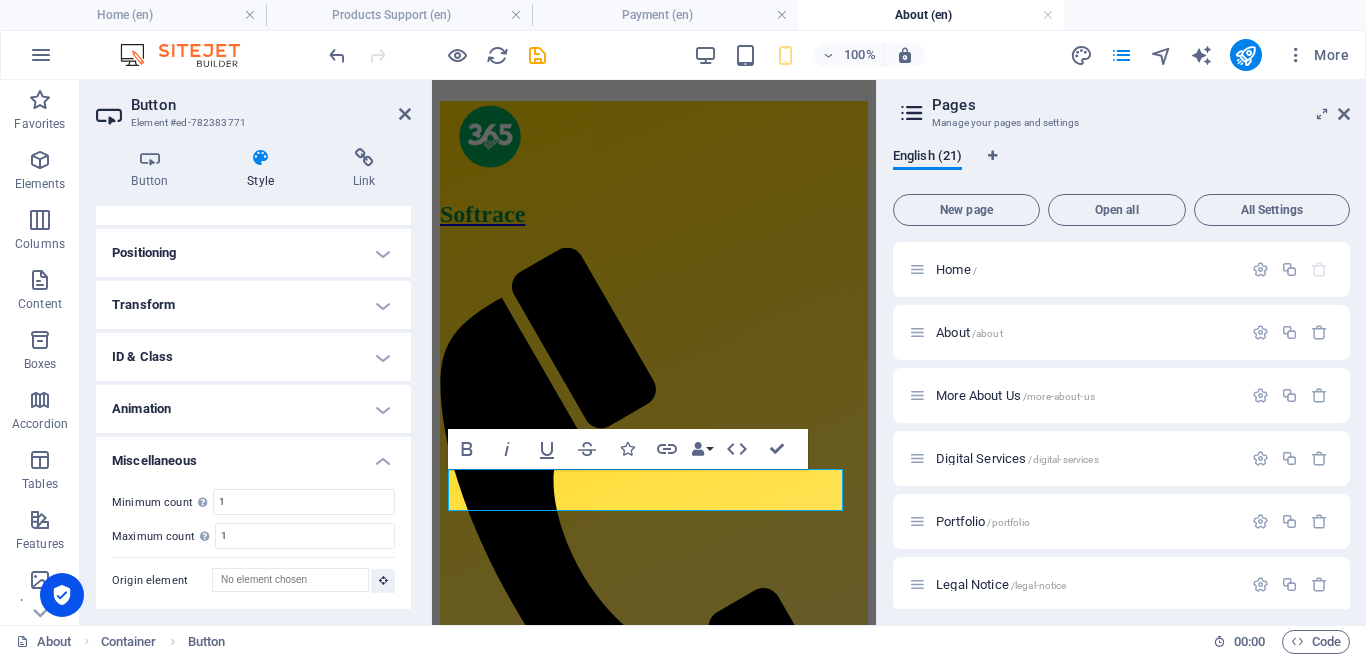 click on "Miscellaneous" at bounding box center [253, 455] 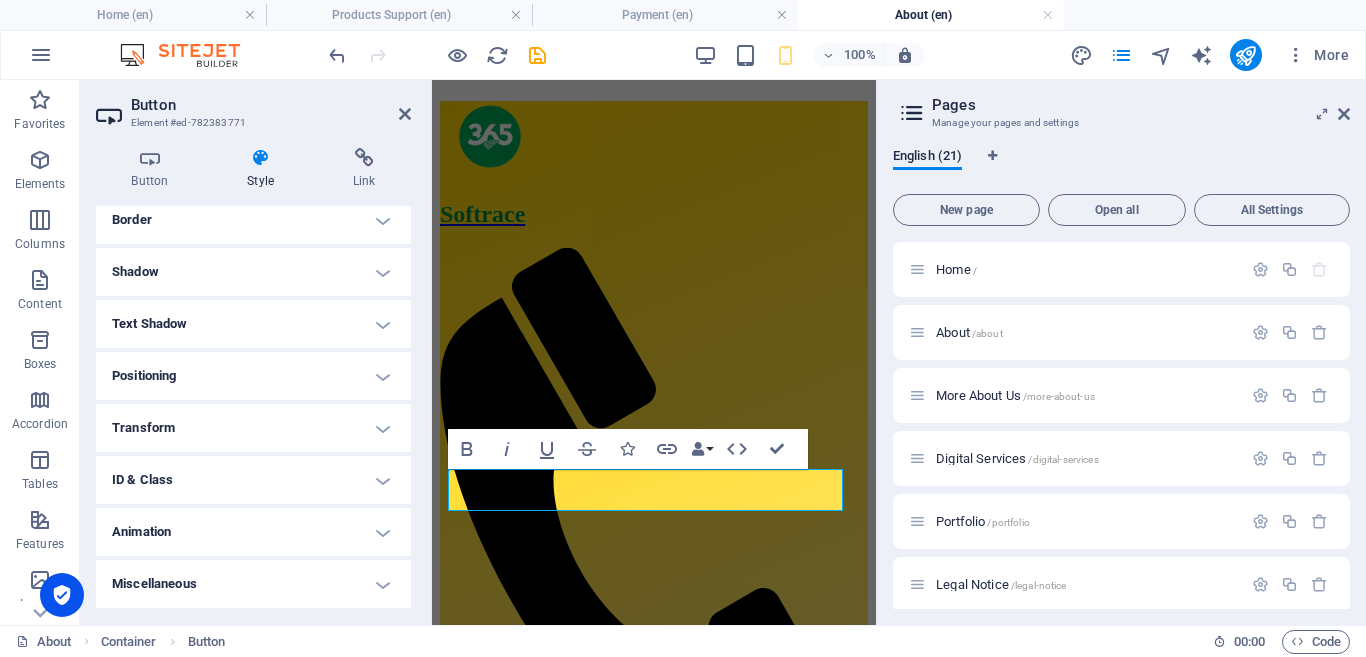 scroll, scrollTop: 328, scrollLeft: 0, axis: vertical 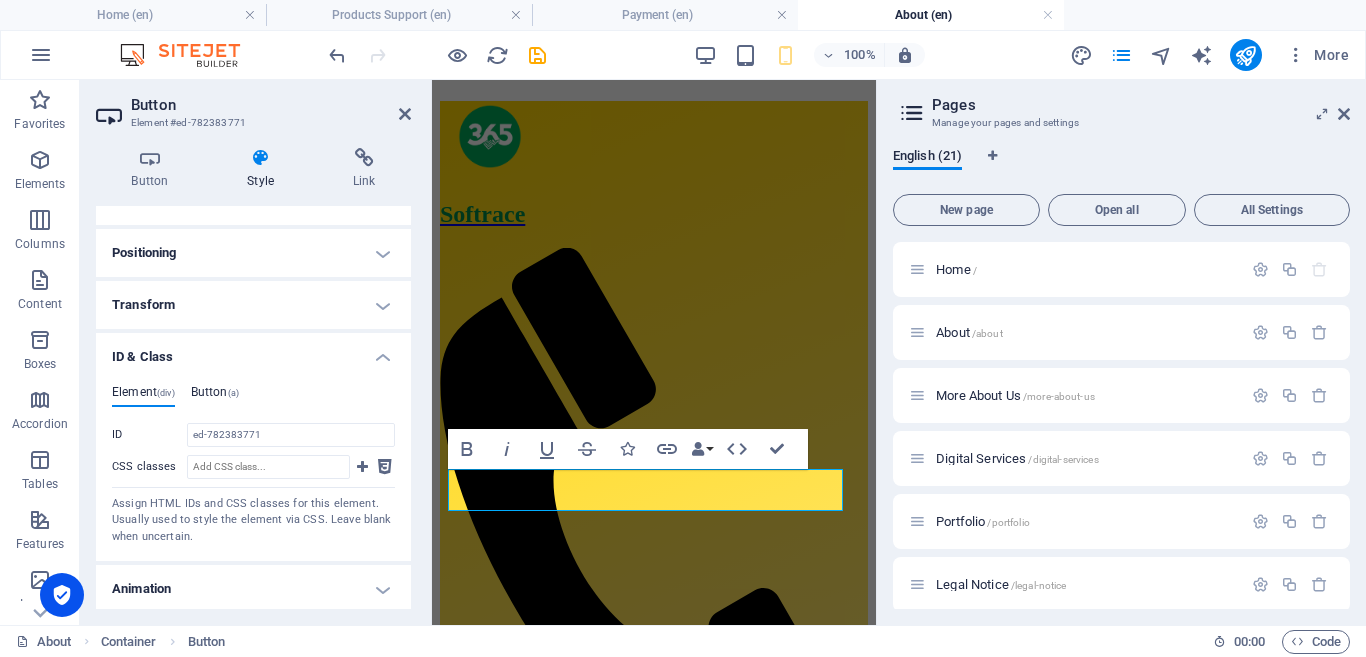 click on "Button  (a)" at bounding box center [215, 396] 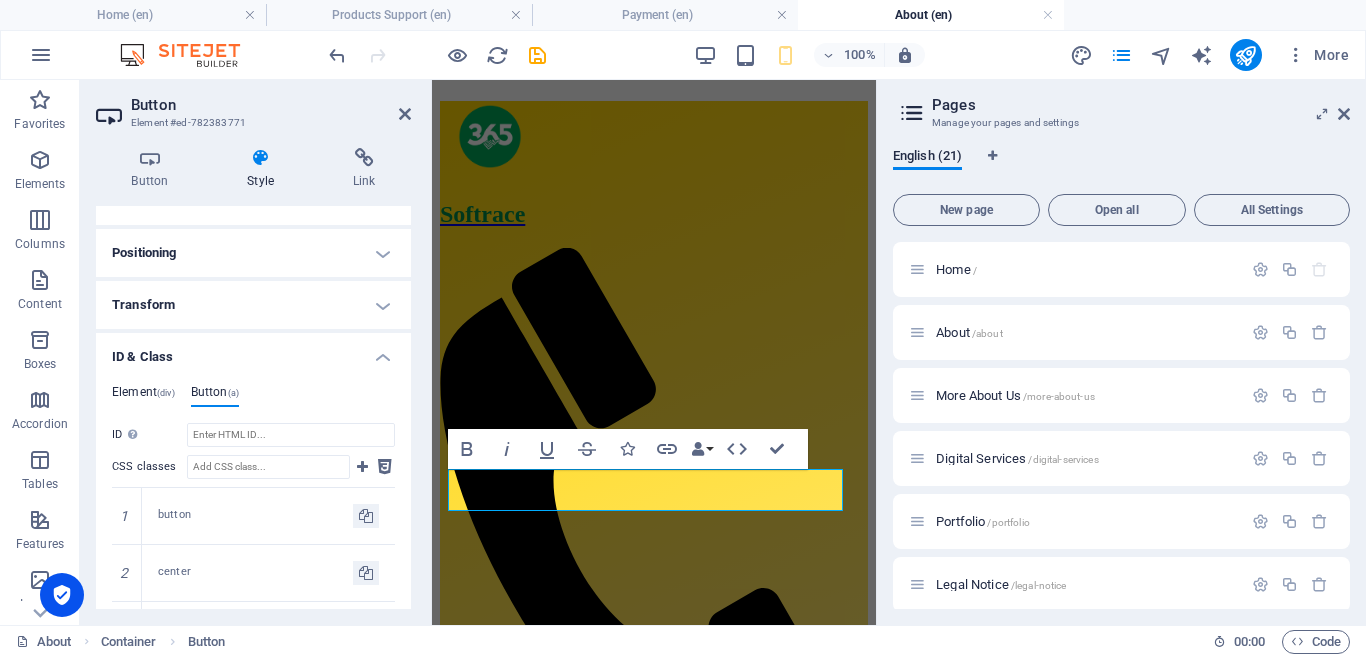 click on "Element  (div)" at bounding box center [143, 396] 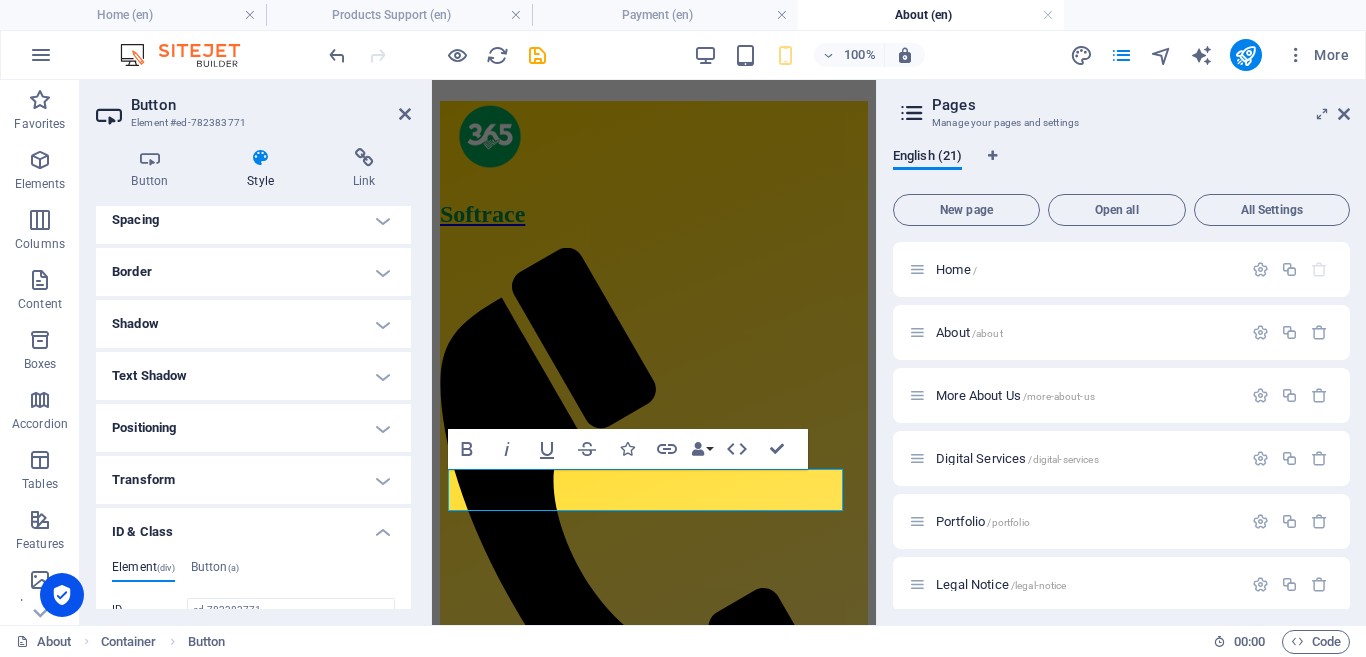 scroll, scrollTop: 307, scrollLeft: 0, axis: vertical 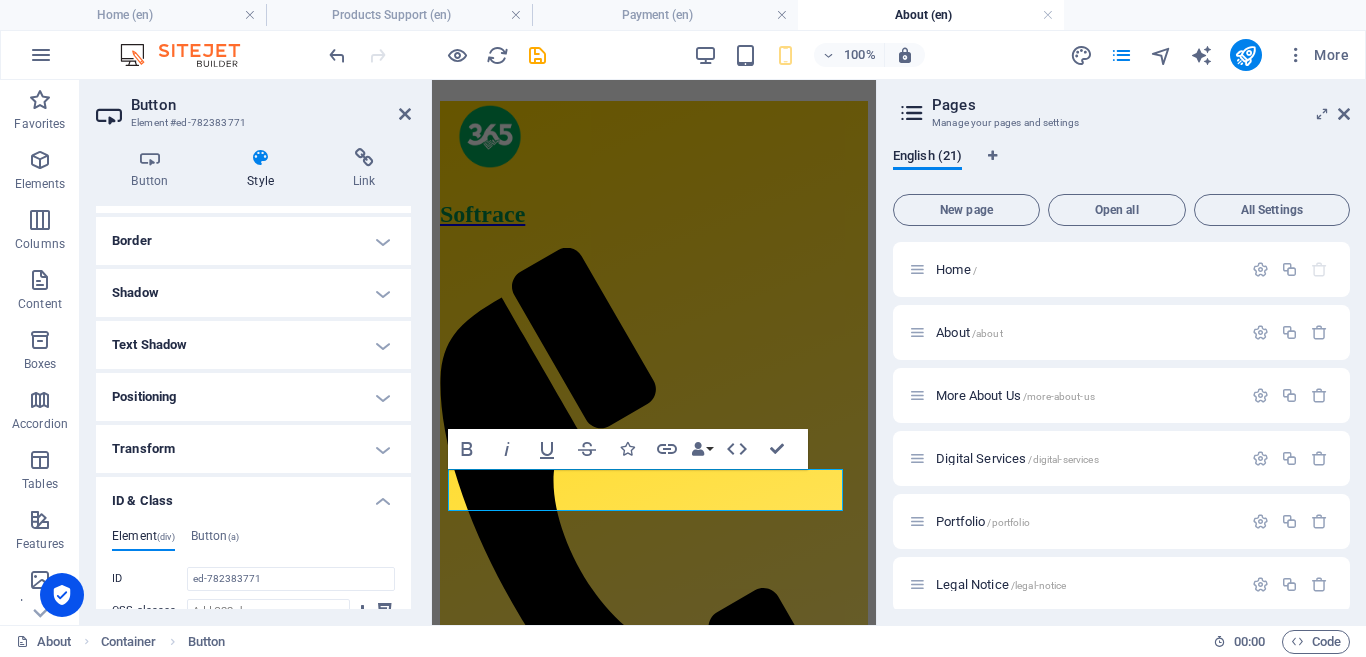 click on "ID & Class" at bounding box center (253, 495) 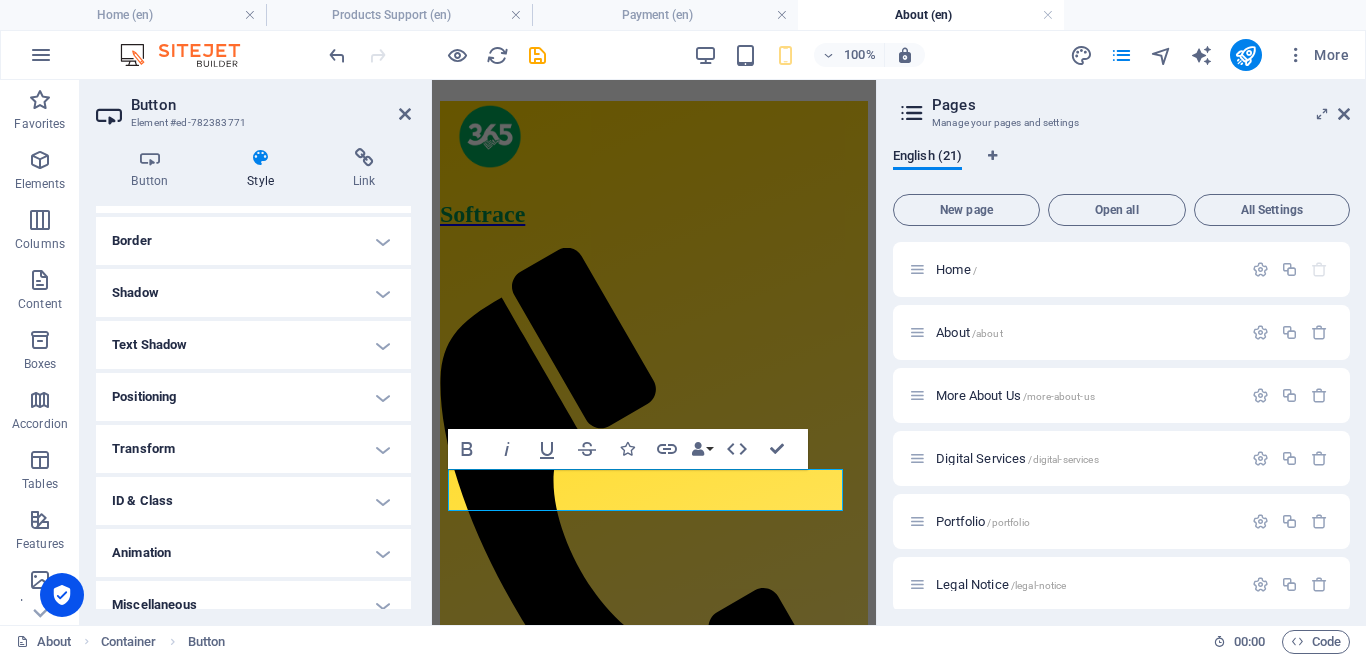 click on "Transform" at bounding box center (253, 449) 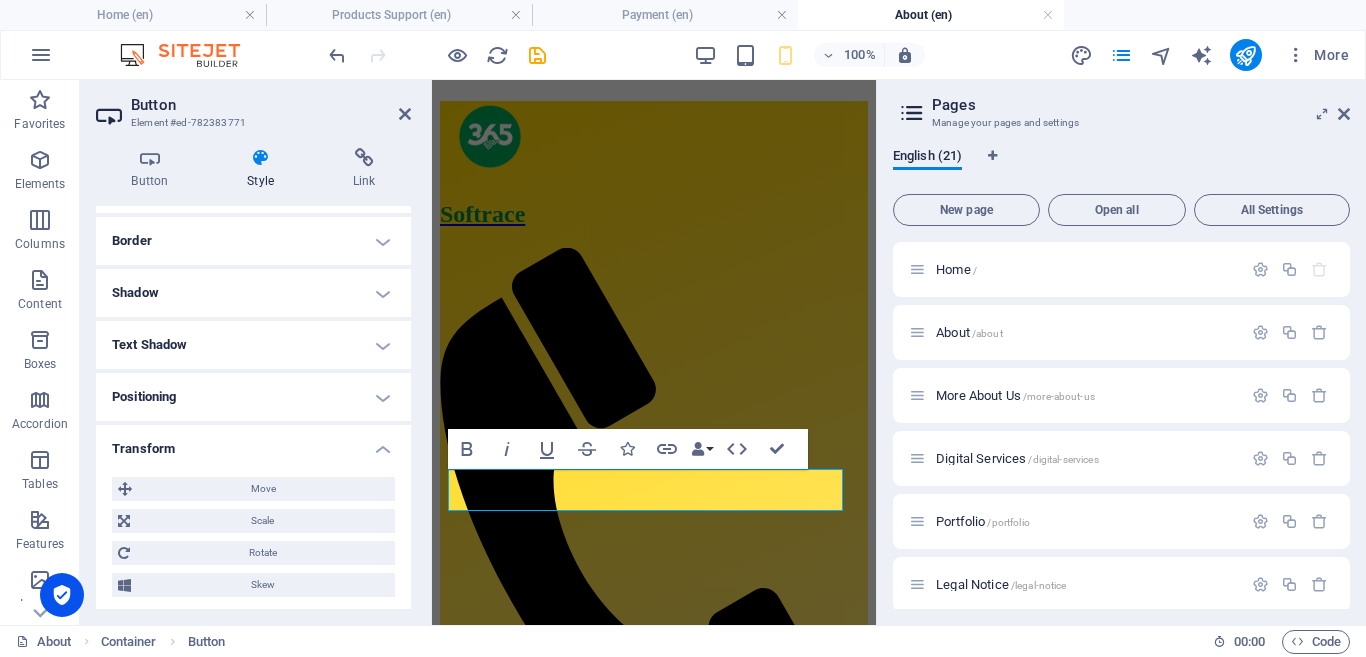click on "Transform" at bounding box center [253, 443] 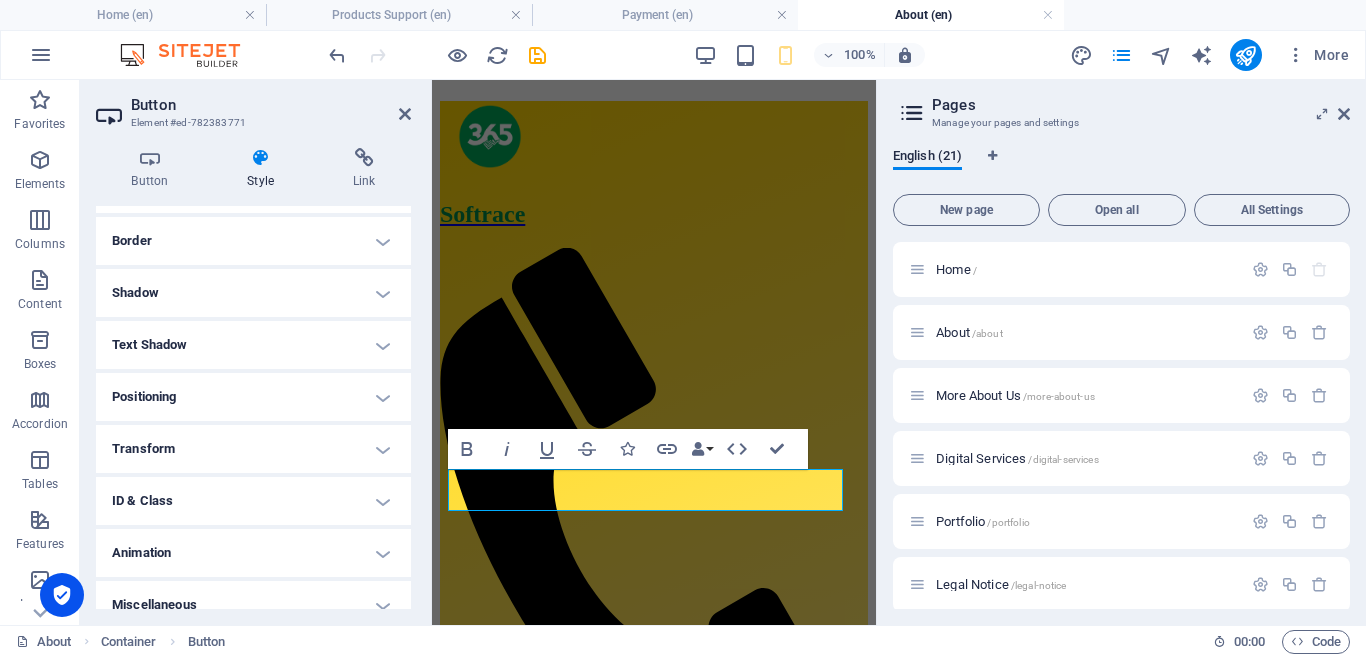 click on "Positioning" at bounding box center [253, 397] 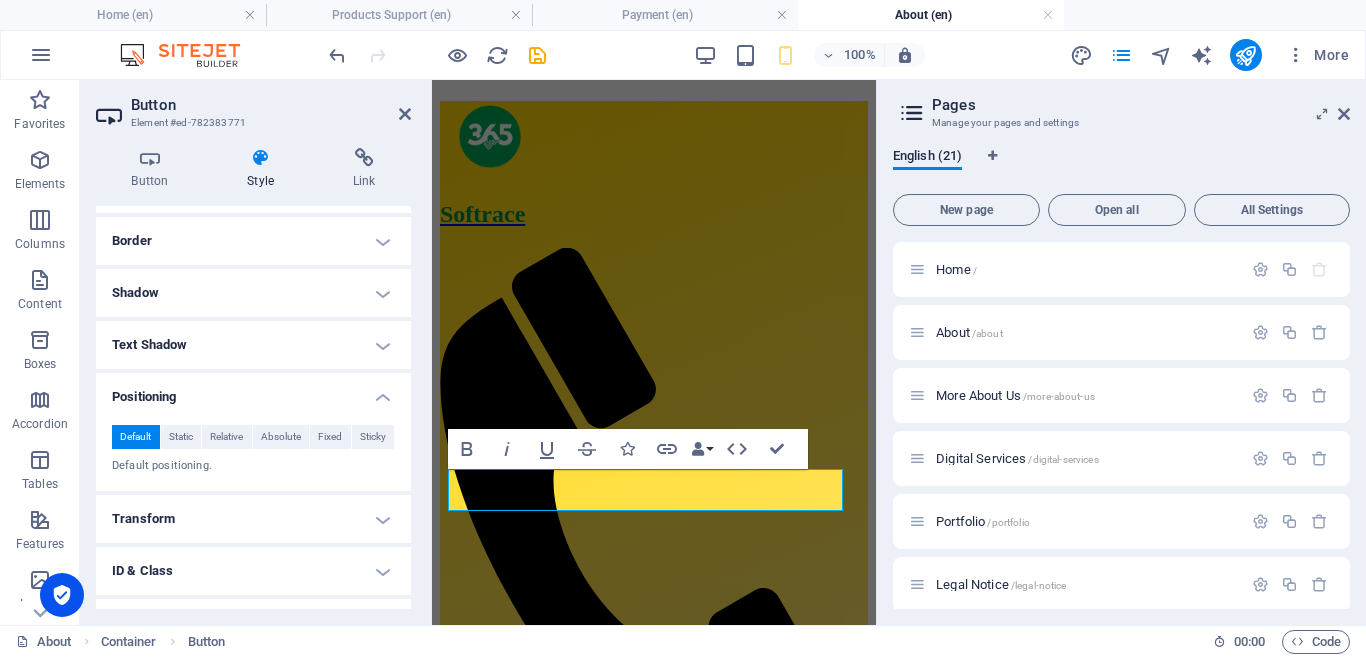 click on "Positioning" at bounding box center (253, 391) 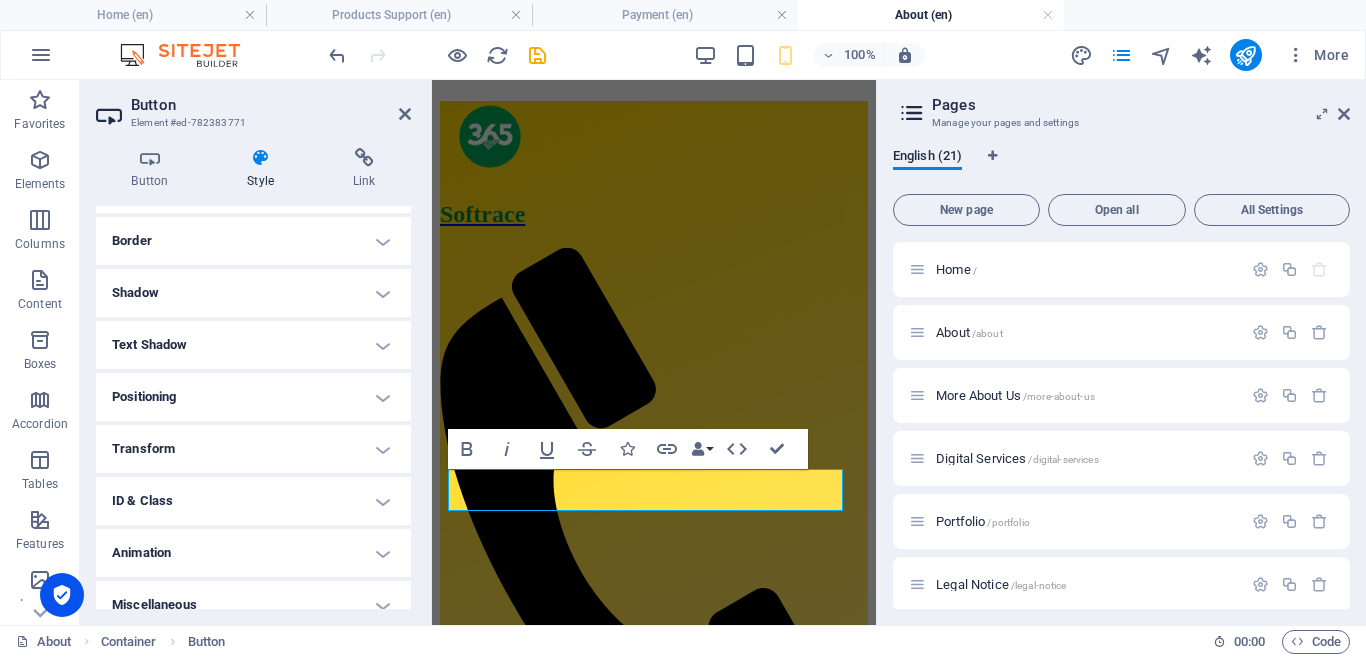 click on "Text Shadow" at bounding box center [253, 345] 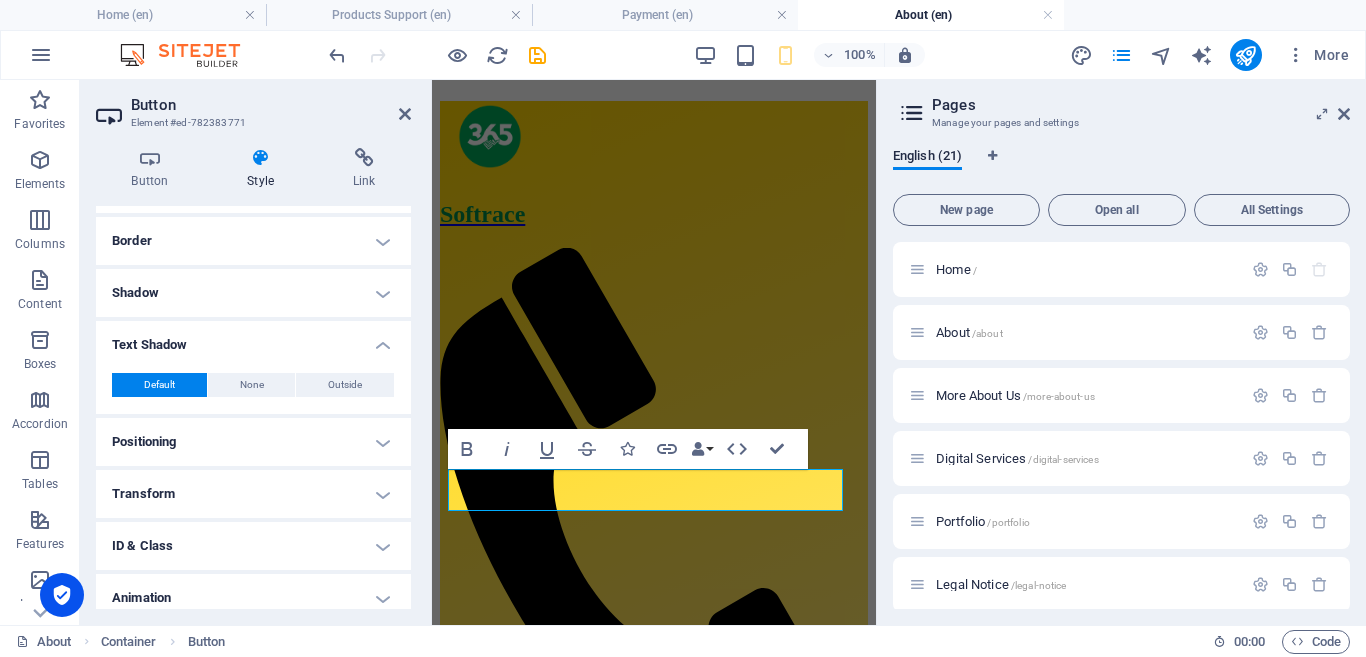 click on "Text Shadow" at bounding box center (253, 339) 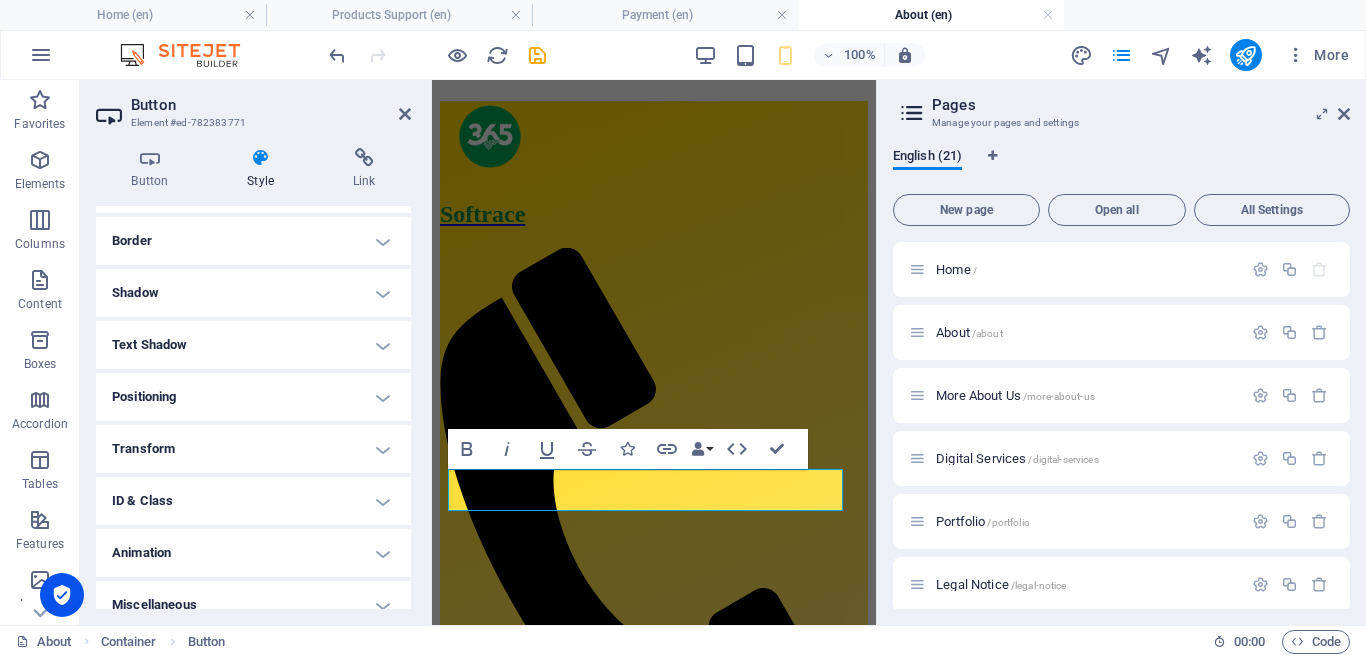 click on "Shadow" at bounding box center [253, 293] 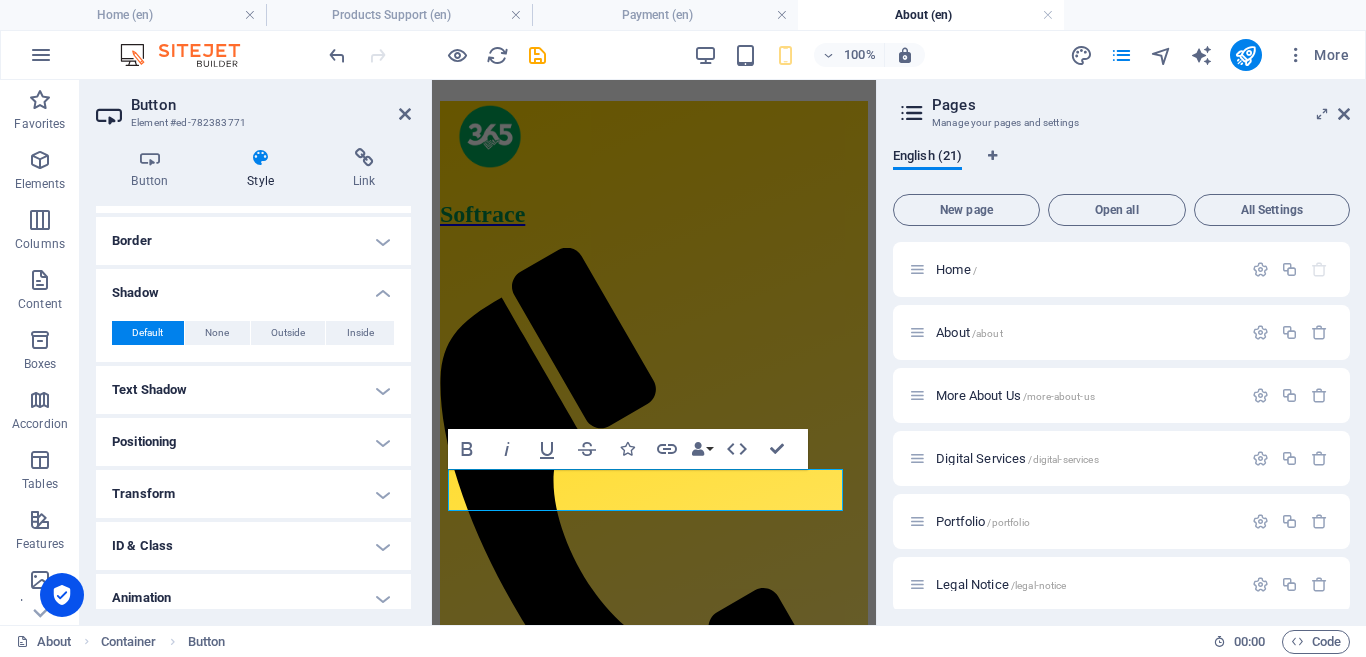 click on "Shadow" at bounding box center (253, 287) 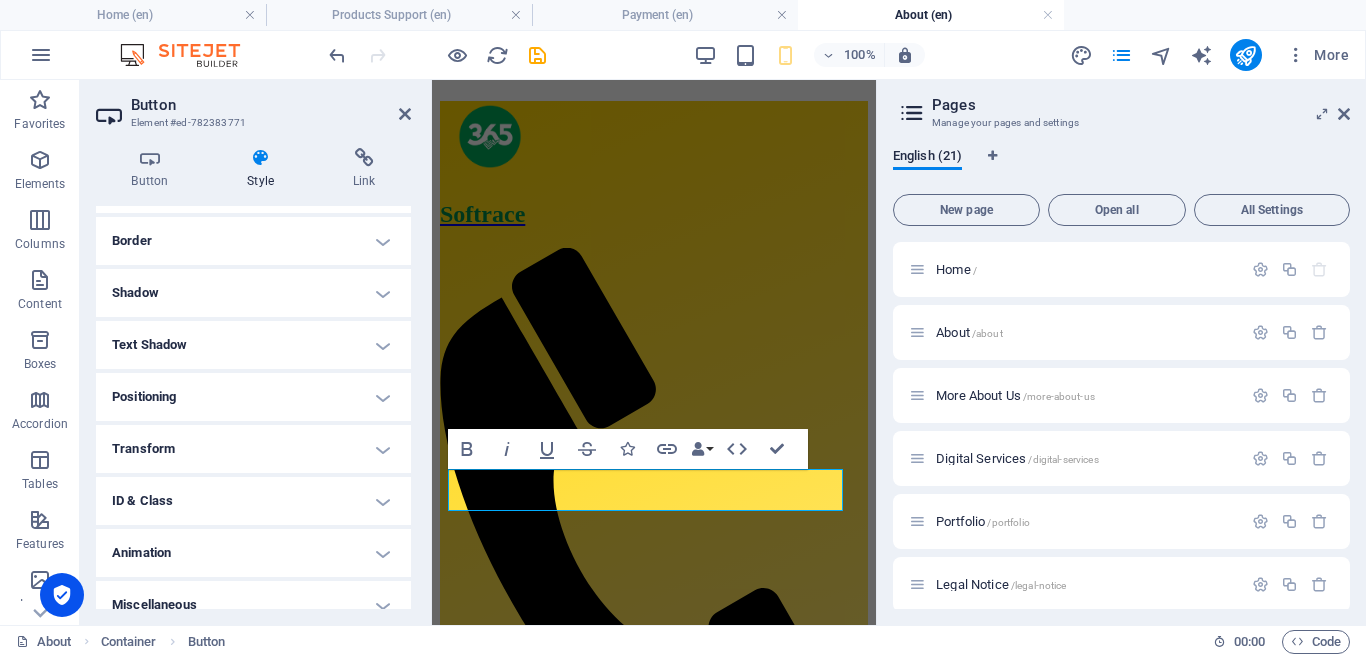 click on "Border" at bounding box center [253, 241] 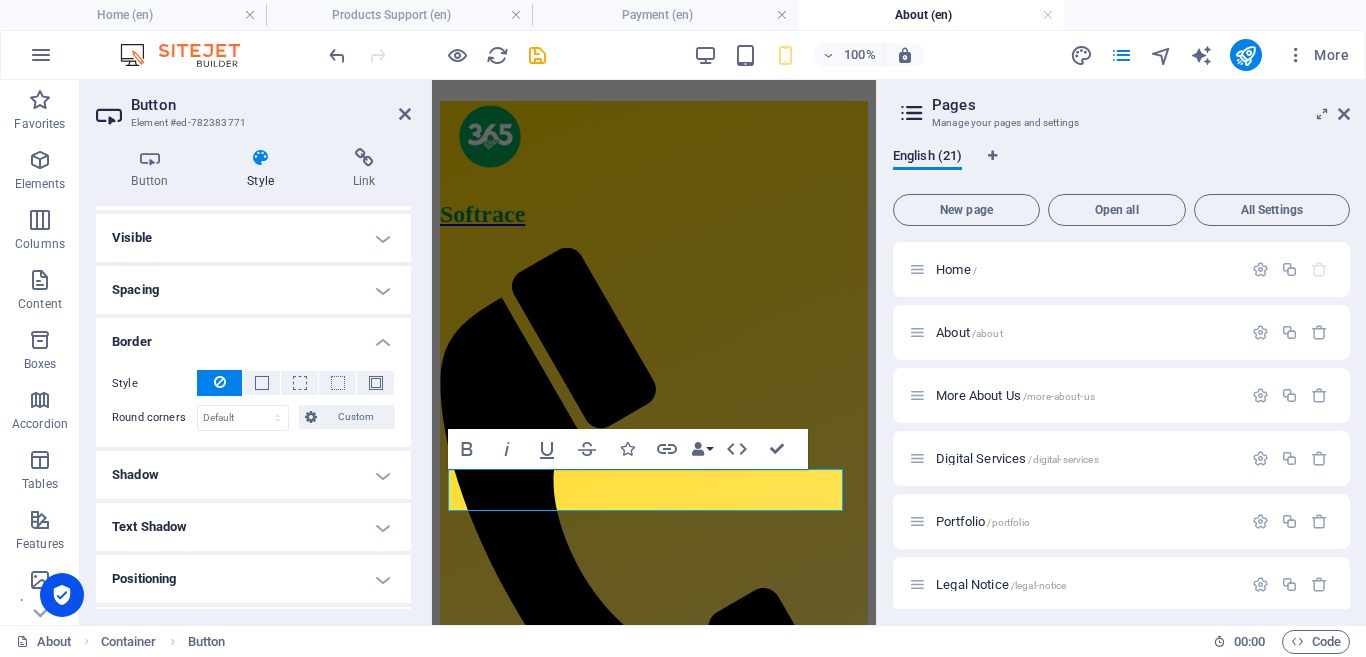 scroll, scrollTop: 107, scrollLeft: 0, axis: vertical 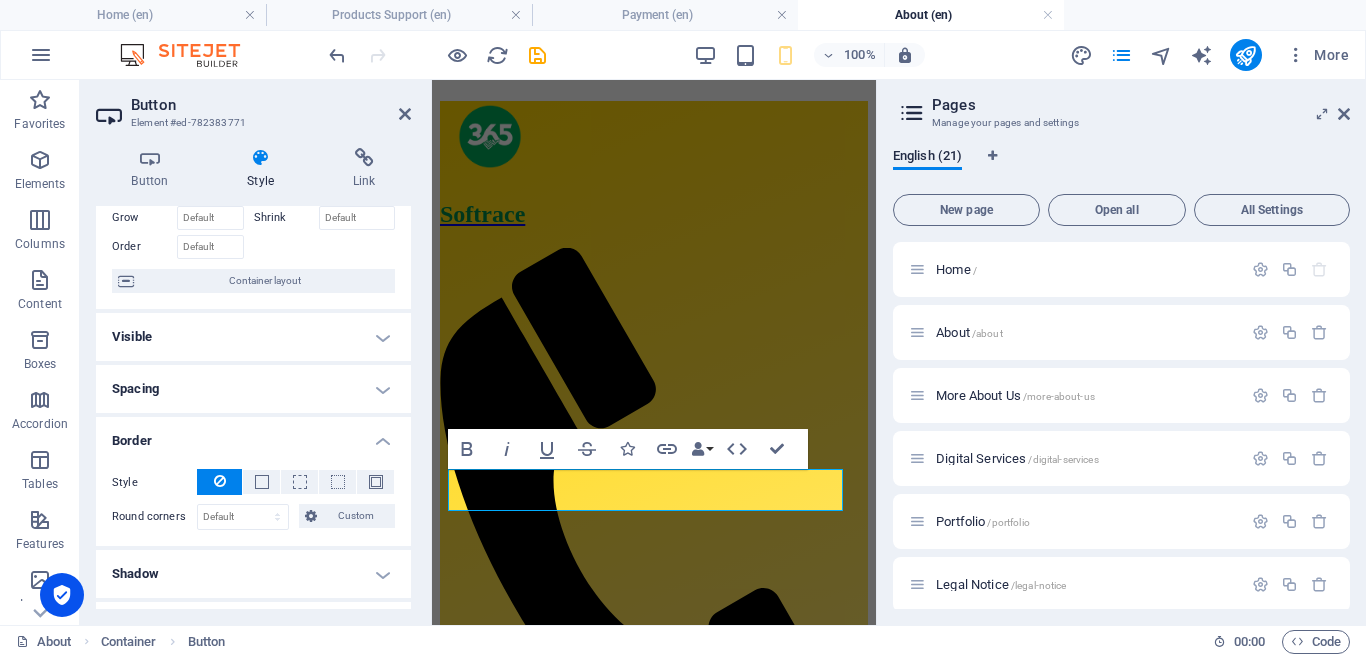 click on "Border" at bounding box center [253, 435] 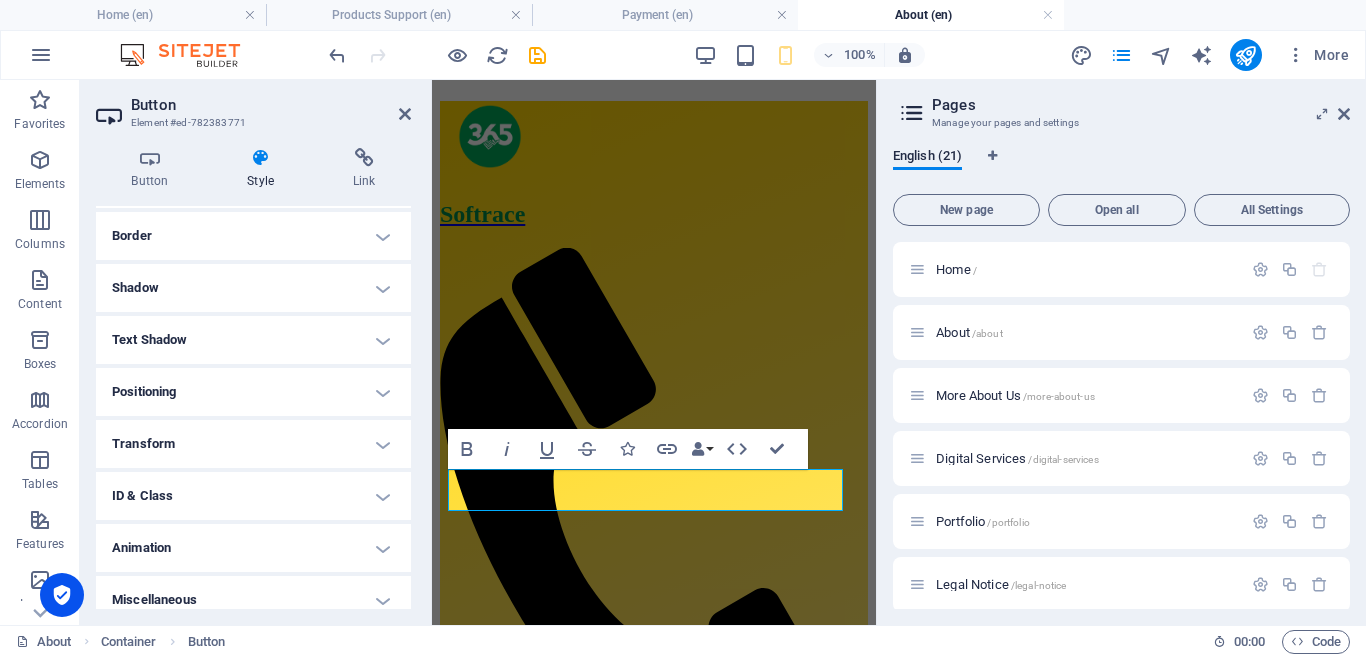 scroll, scrollTop: 327, scrollLeft: 0, axis: vertical 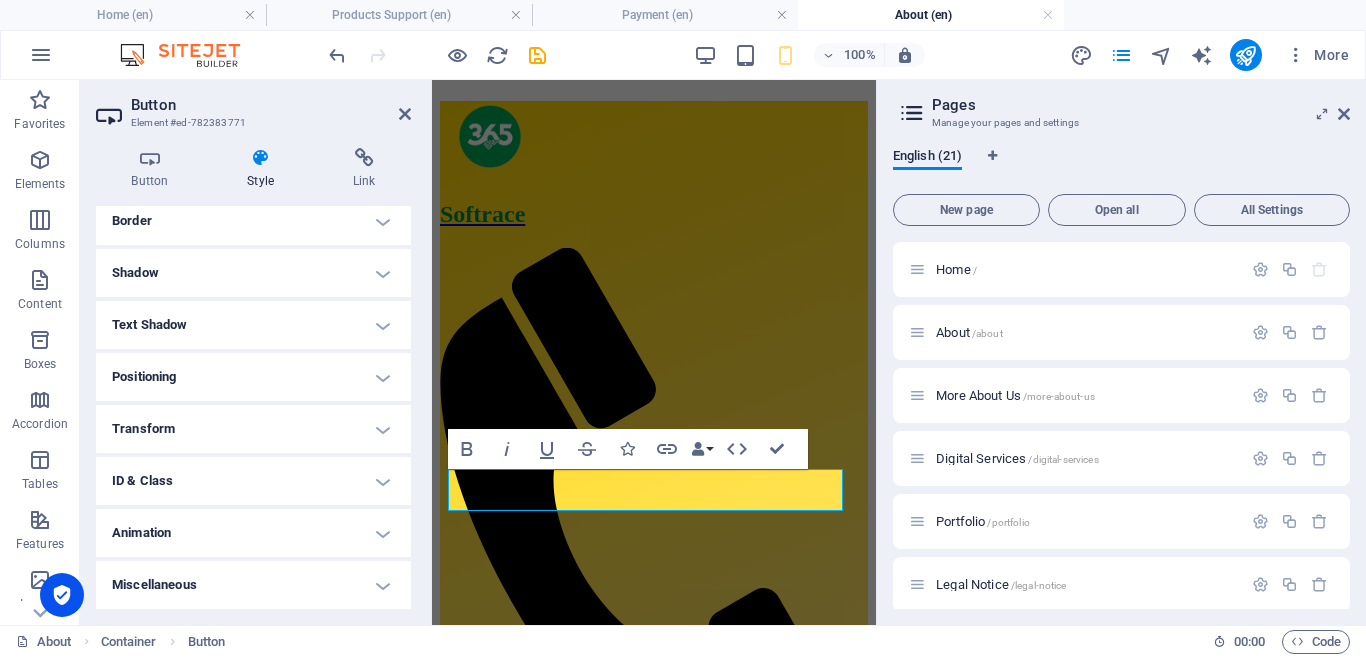 click on "Miscellaneous" at bounding box center [253, 585] 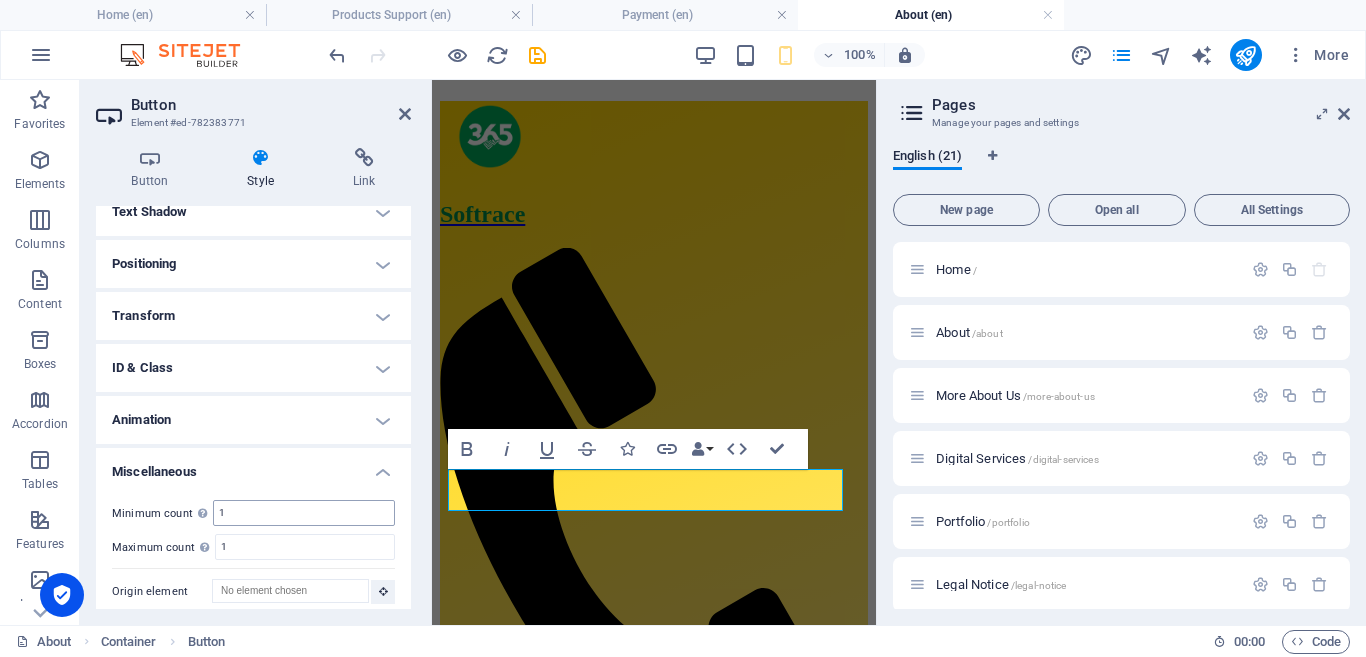 scroll, scrollTop: 451, scrollLeft: 0, axis: vertical 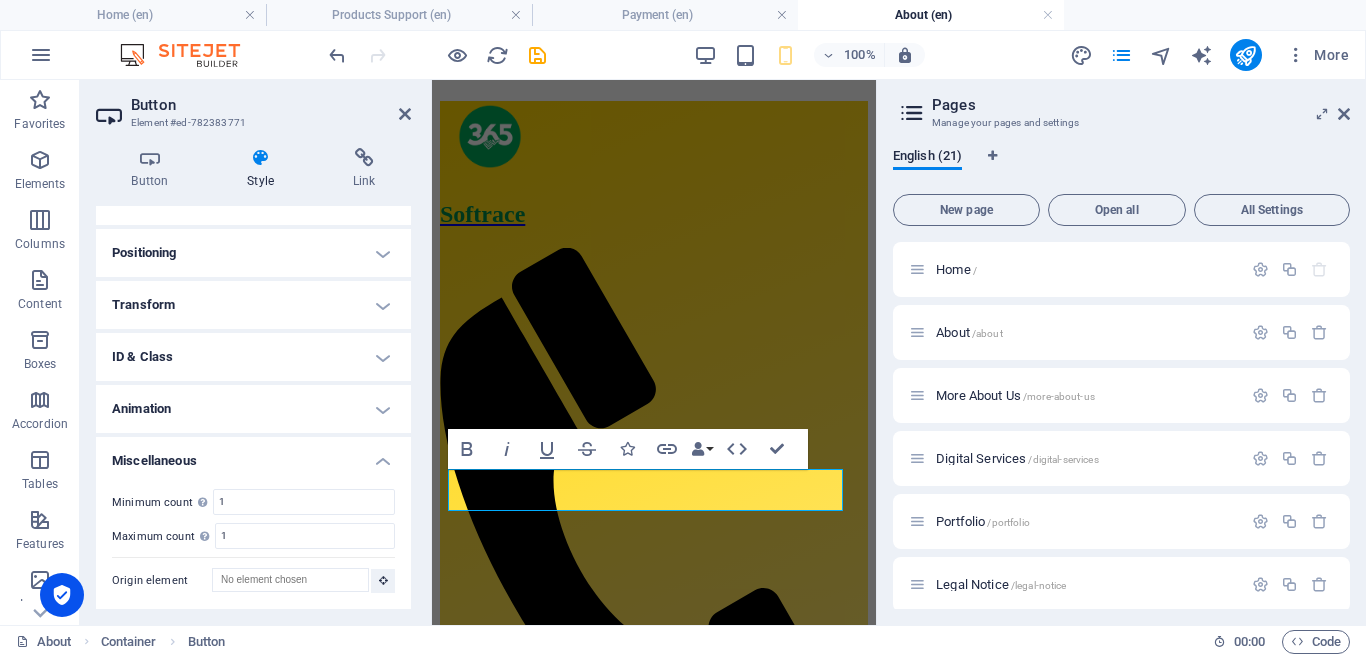 click on "Miscellaneous" at bounding box center (253, 455) 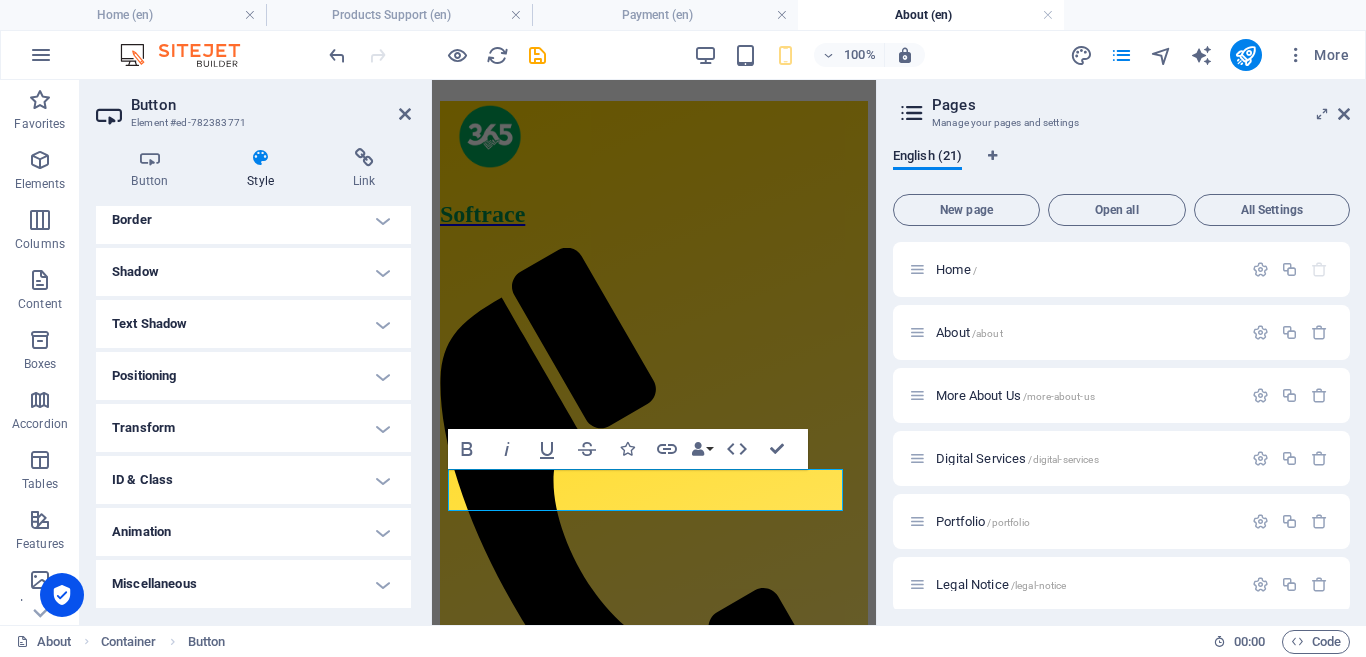 scroll, scrollTop: 328, scrollLeft: 0, axis: vertical 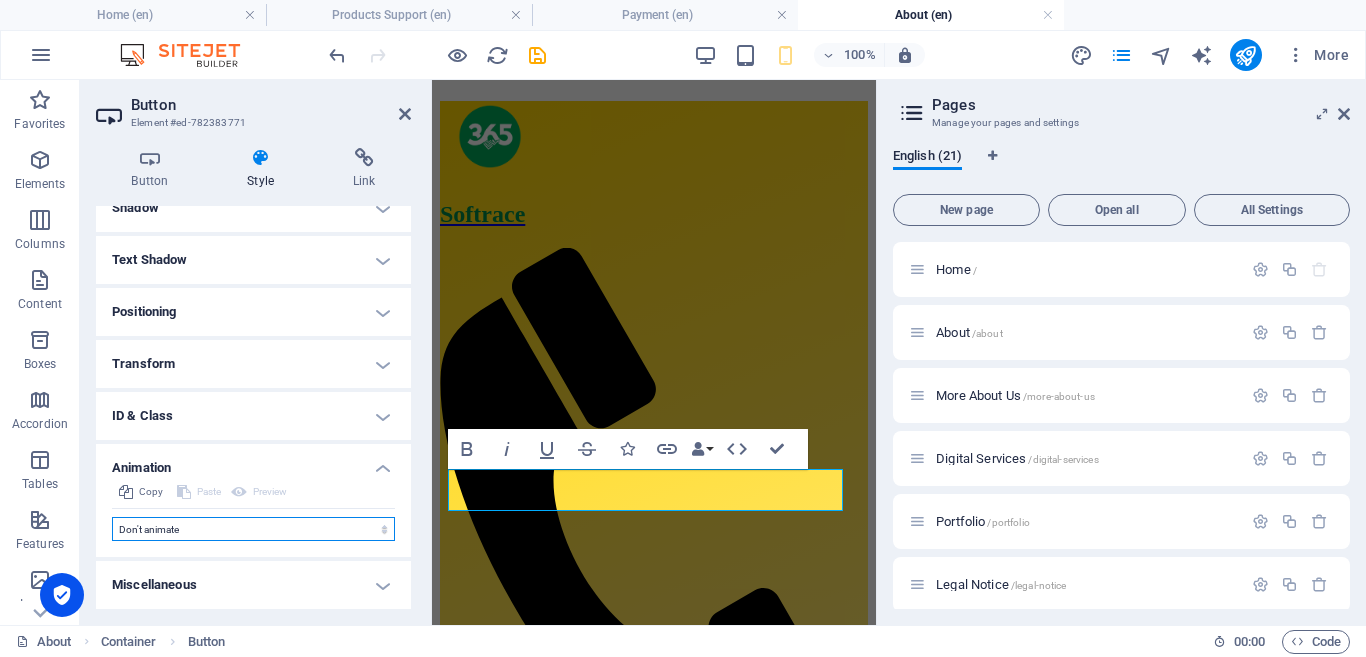 click on "Don't animate Show / Hide Slide up/down Zoom in/out Slide left to right Slide right to left Slide top to bottom Slide bottom to top Pulse Blink Open as overlay" at bounding box center (253, 529) 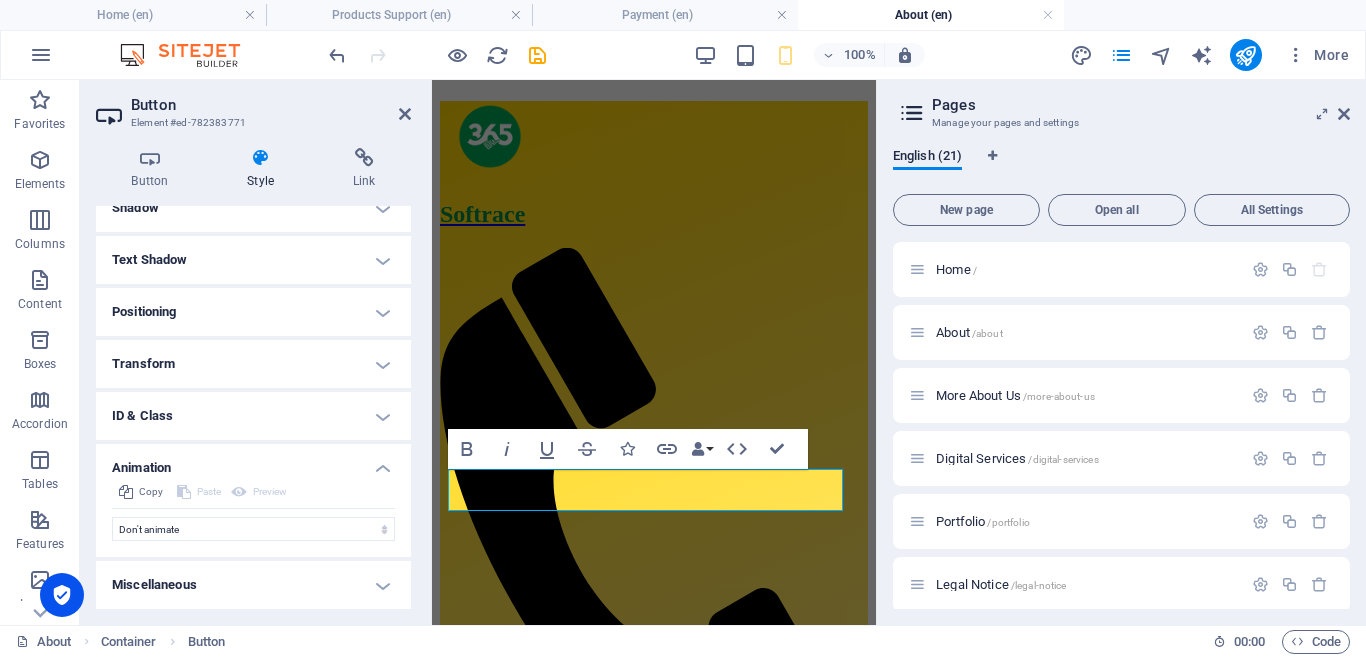 click on "Miscellaneous" at bounding box center [253, 585] 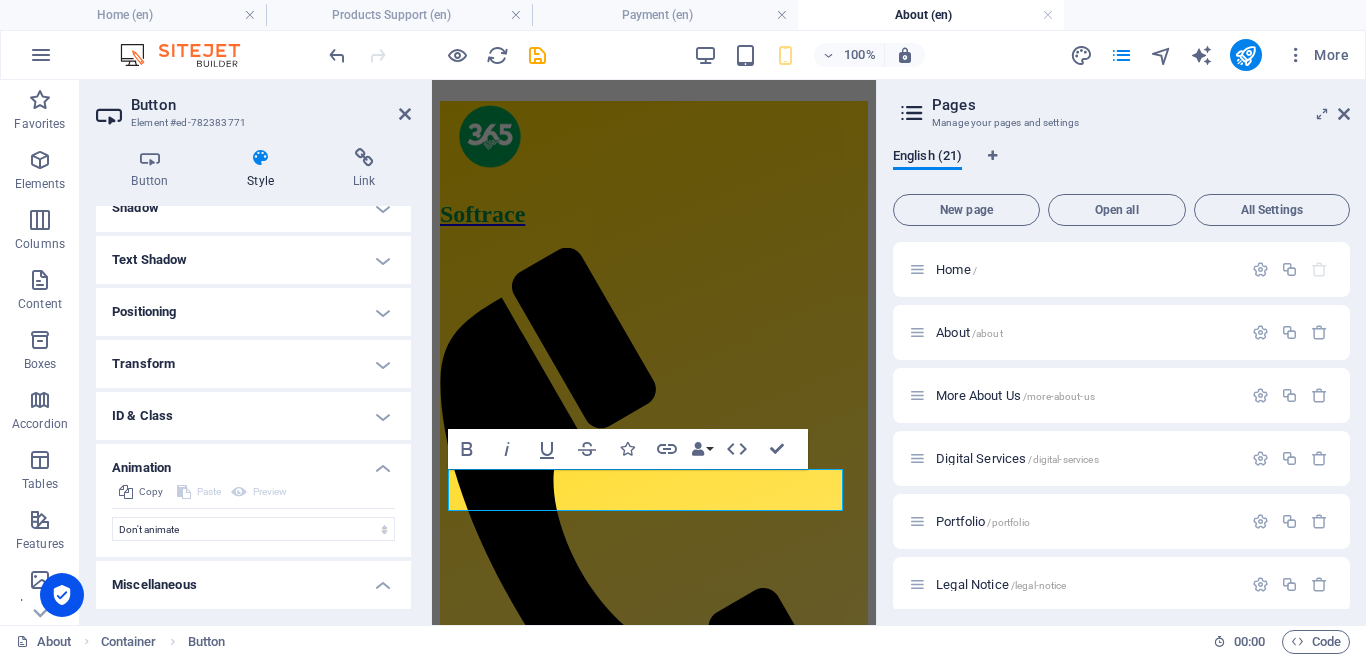click on "Animation" at bounding box center [253, 462] 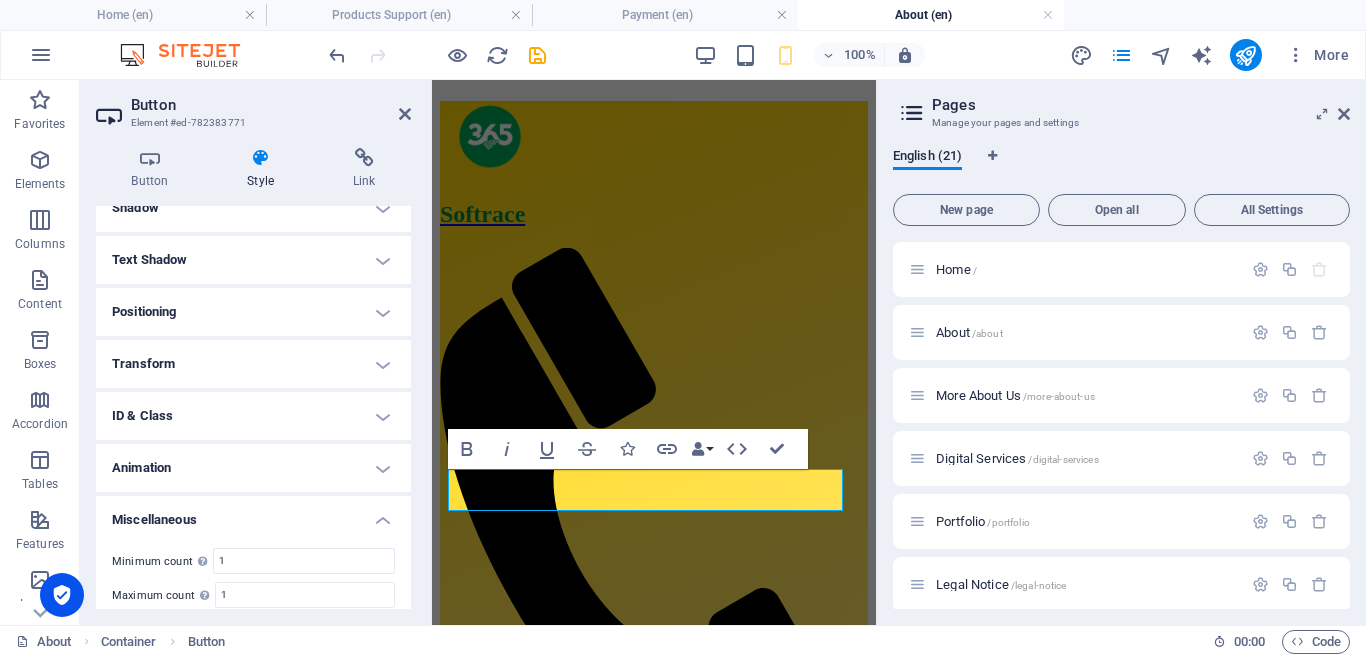 click on "ID & Class" at bounding box center (253, 416) 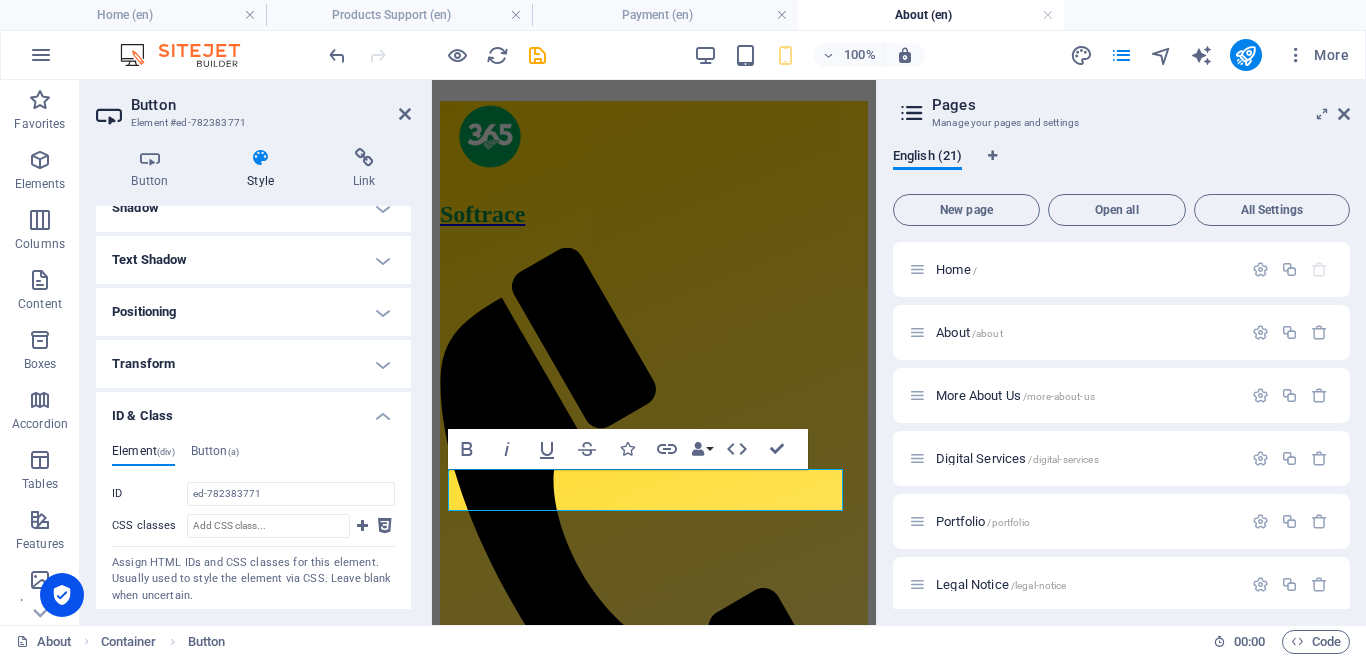 click on "ID & Class" at bounding box center [253, 410] 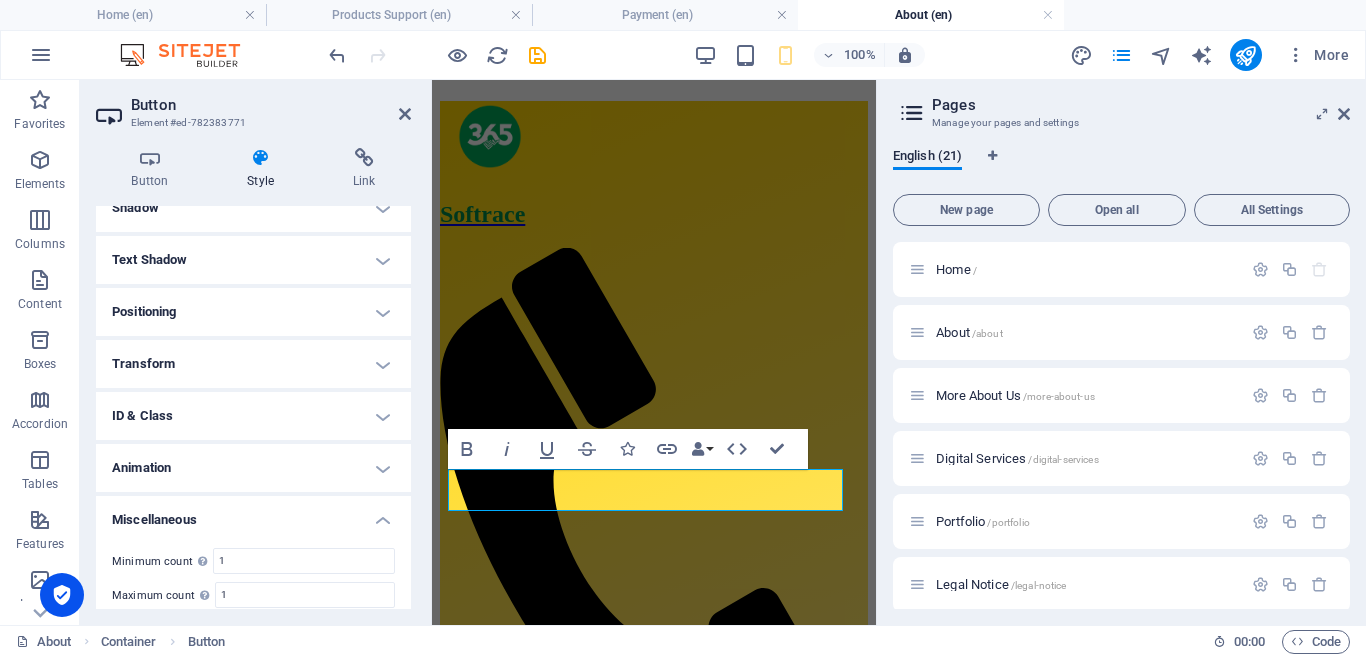 click on "Transform" at bounding box center [253, 364] 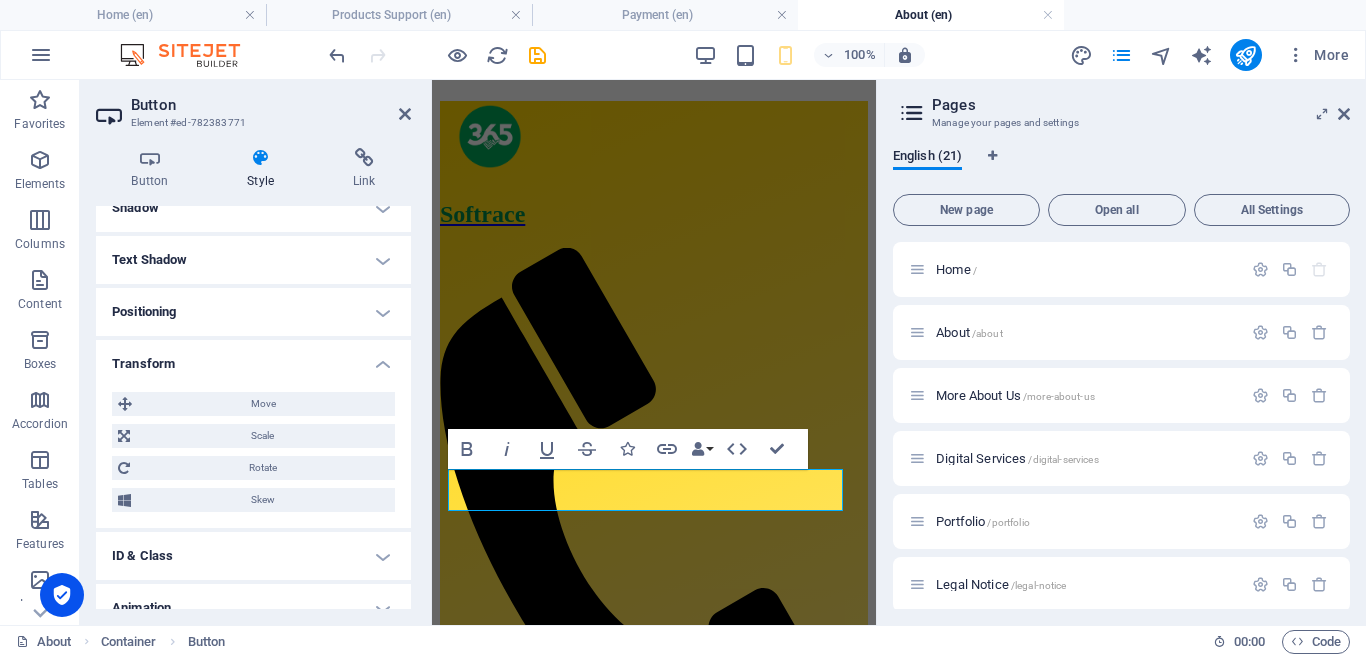 click on "Transform" at bounding box center [253, 358] 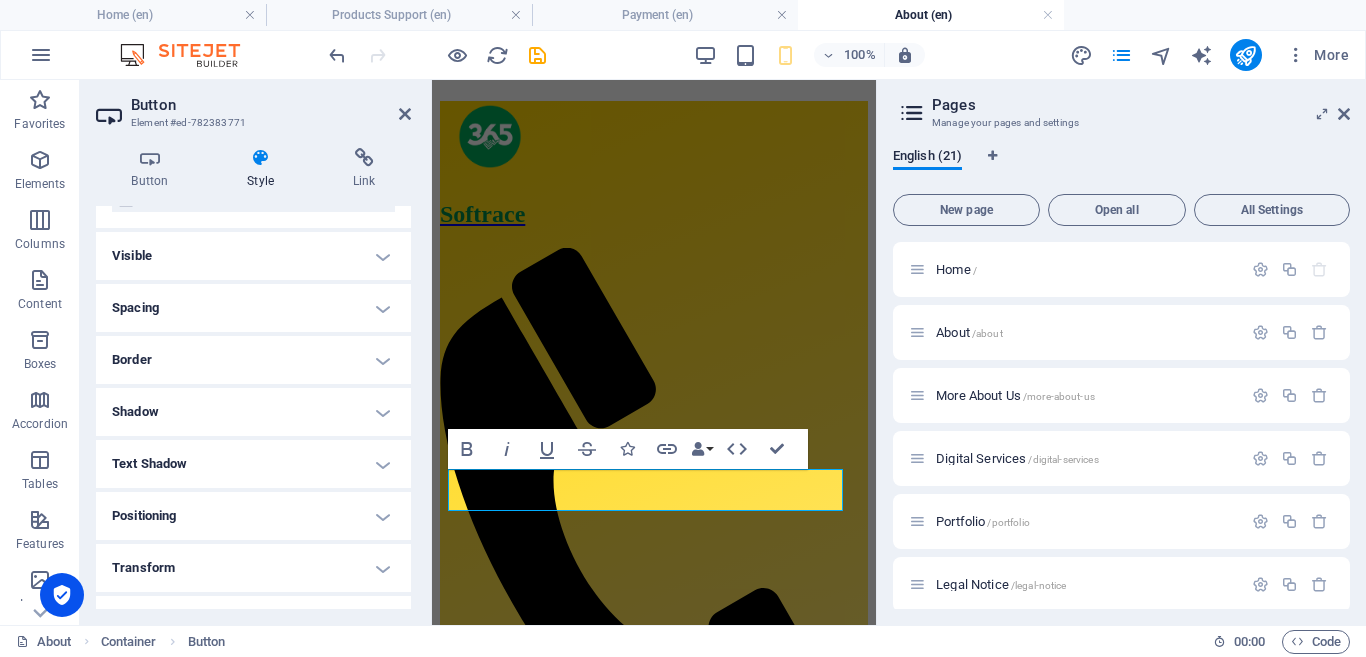 scroll, scrollTop: 0, scrollLeft: 0, axis: both 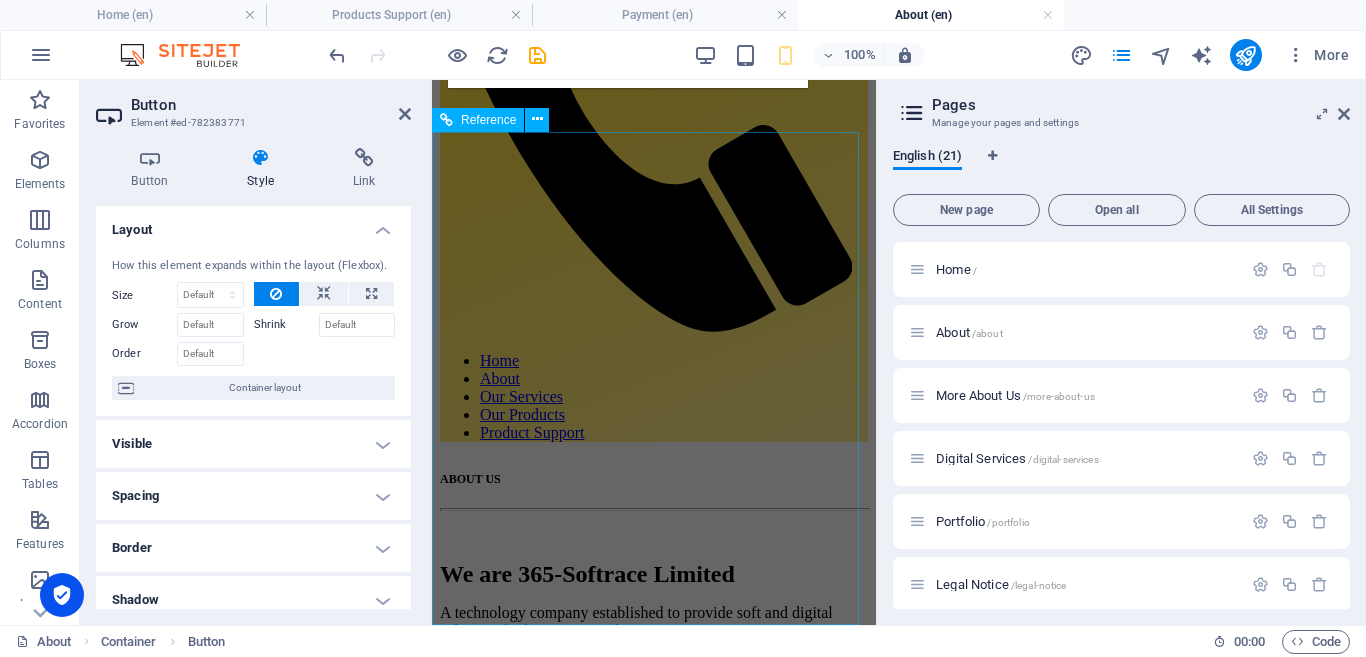 click on "* Legal Notice" at bounding box center [654, 1035] 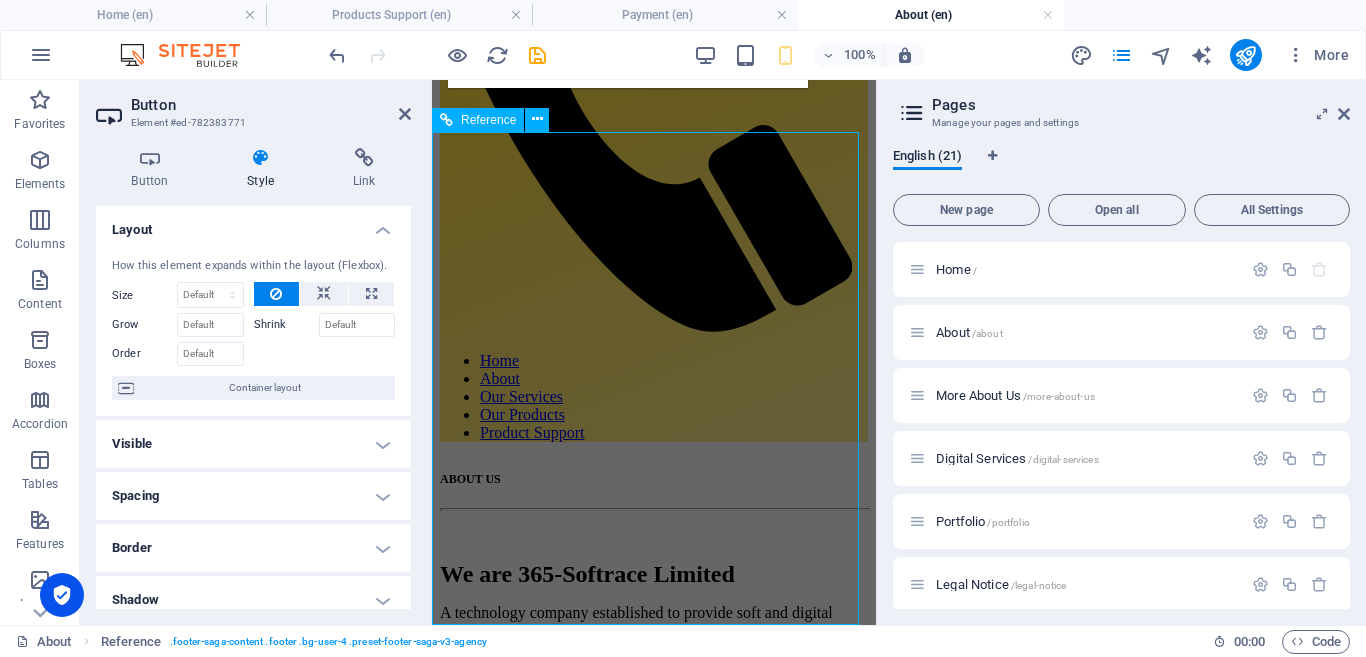 click on "* Legal Notice" at bounding box center [654, 1035] 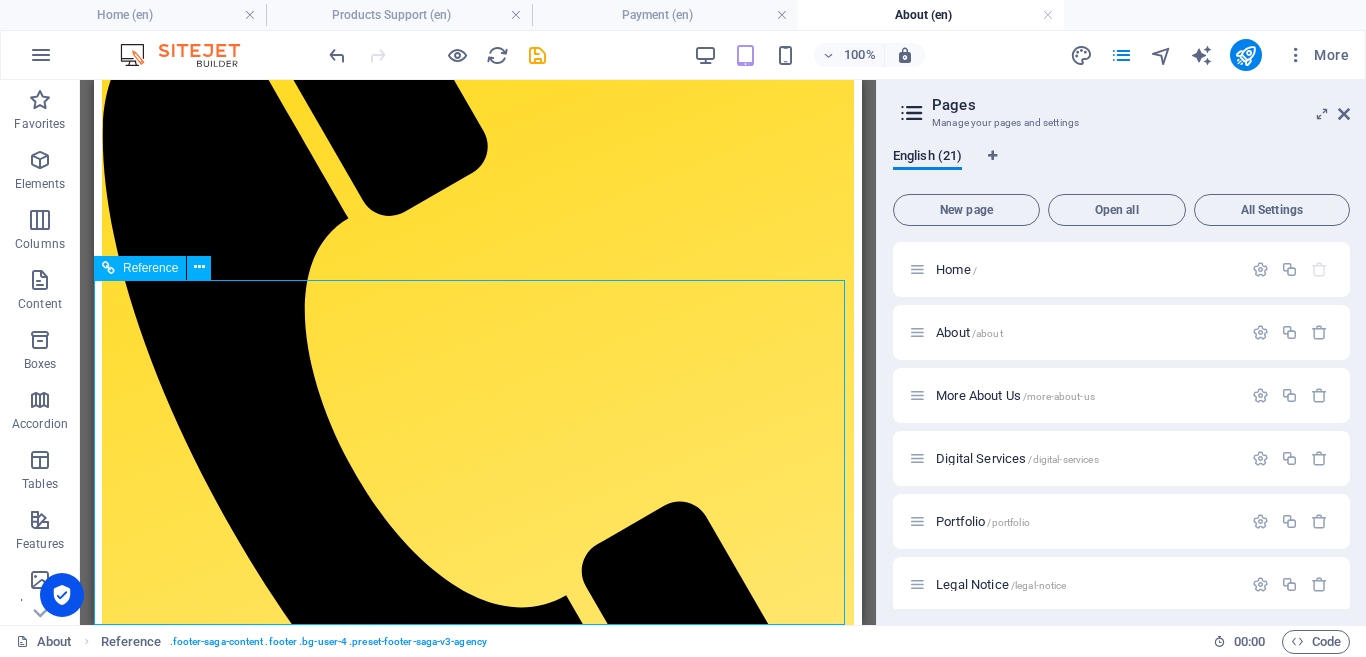 click on "* Legal Notice" at bounding box center [478, 1586] 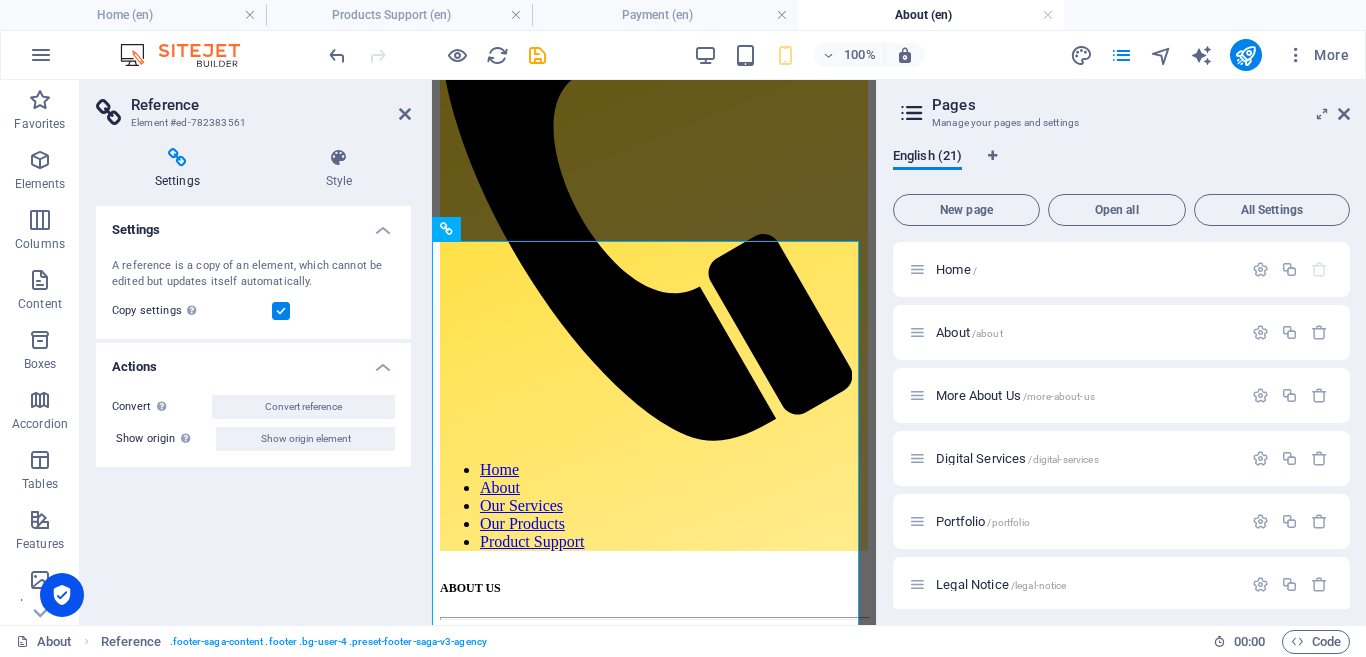 click on "Actions" at bounding box center [253, 361] 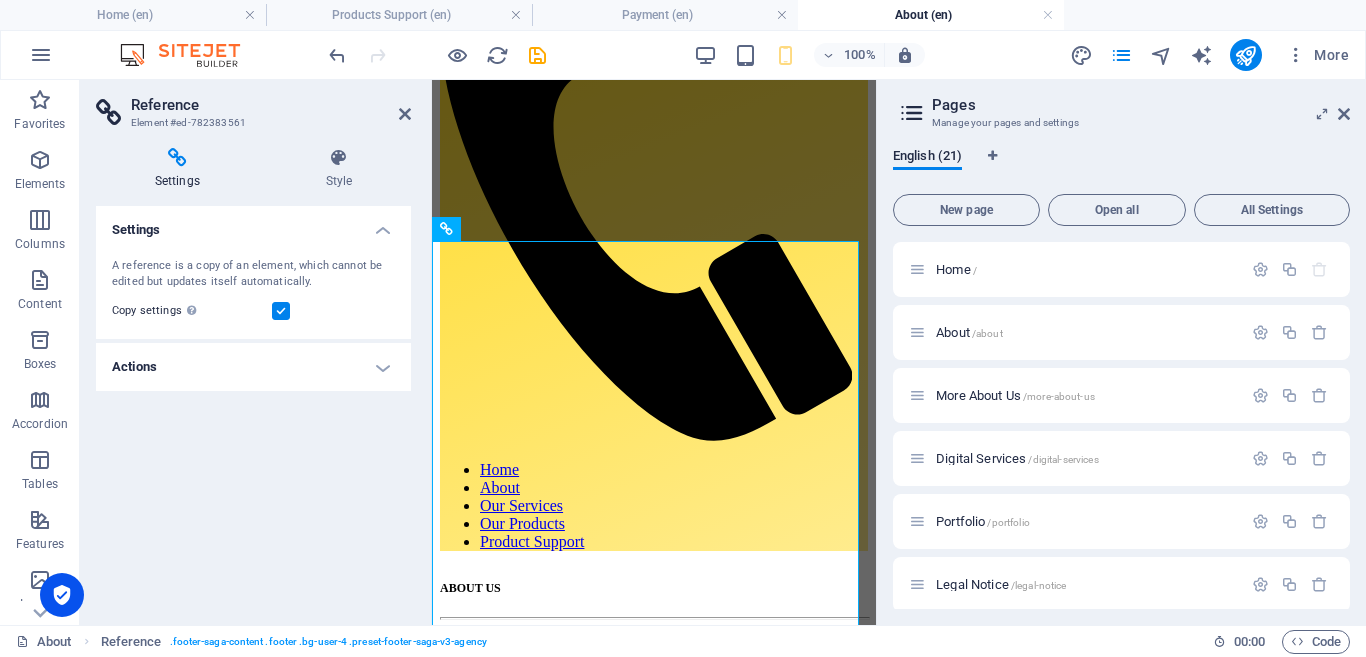 click on "Actions" at bounding box center (253, 367) 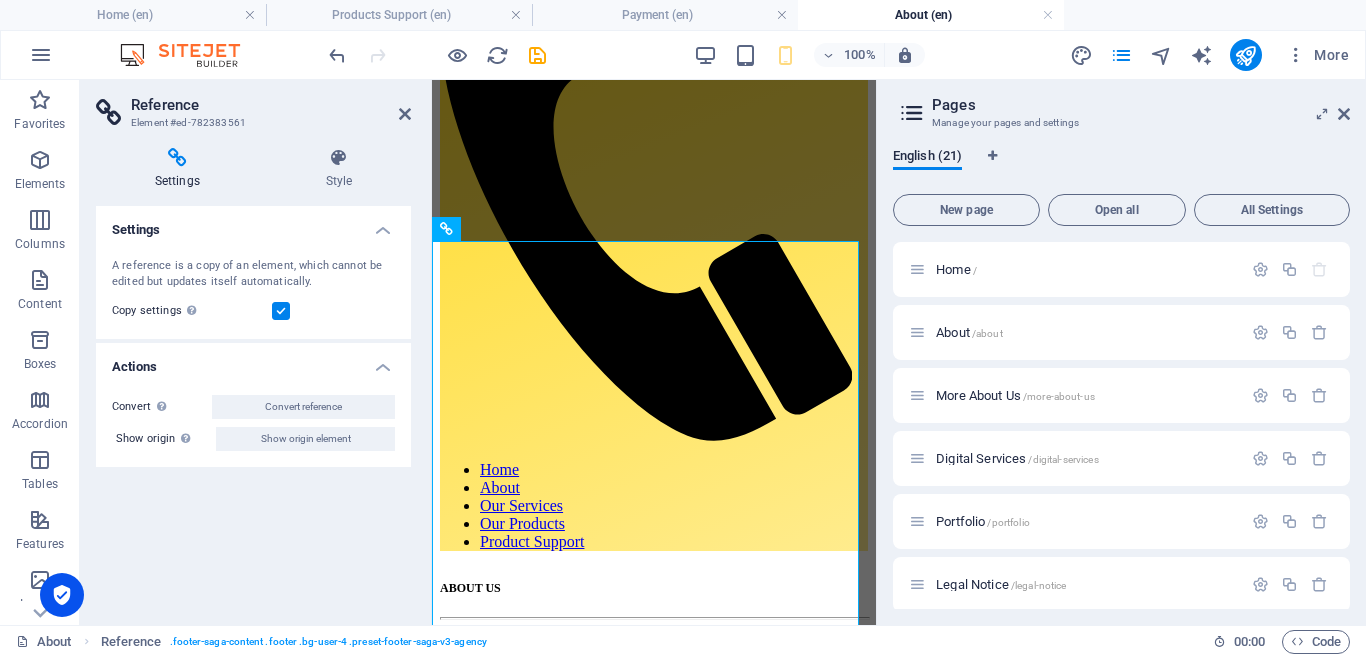 click on "Settings" at bounding box center (253, 224) 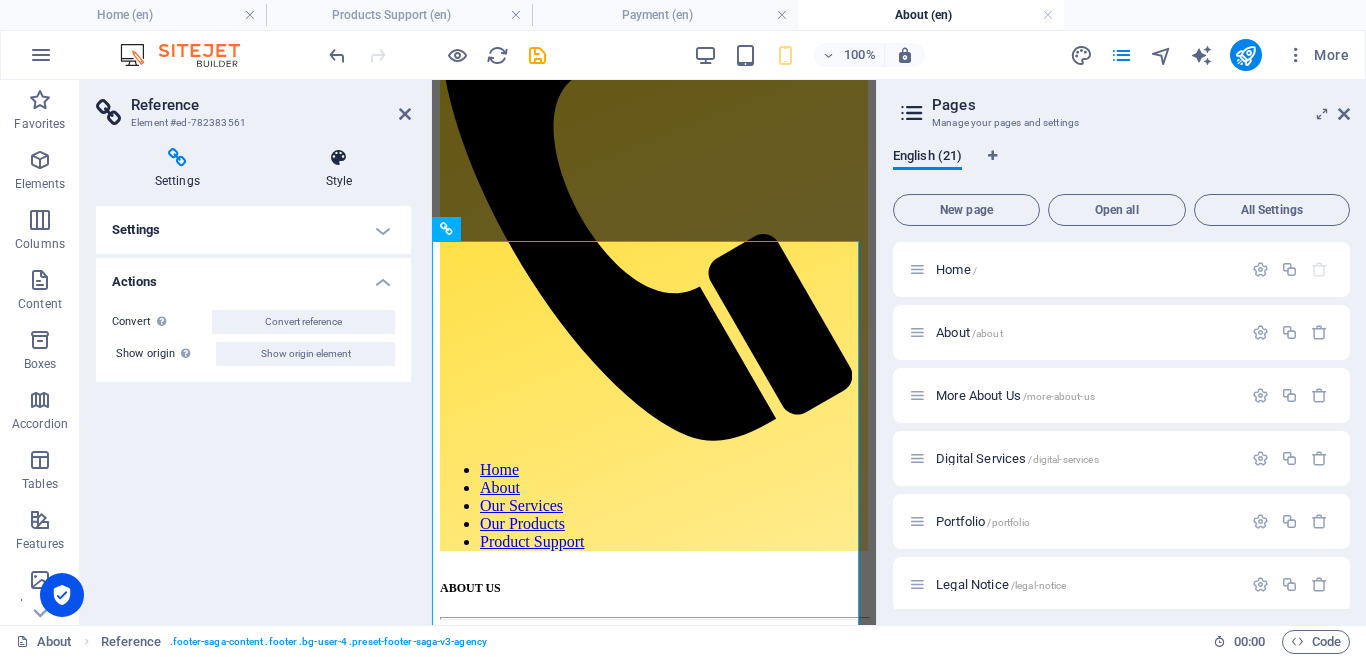 click at bounding box center (339, 158) 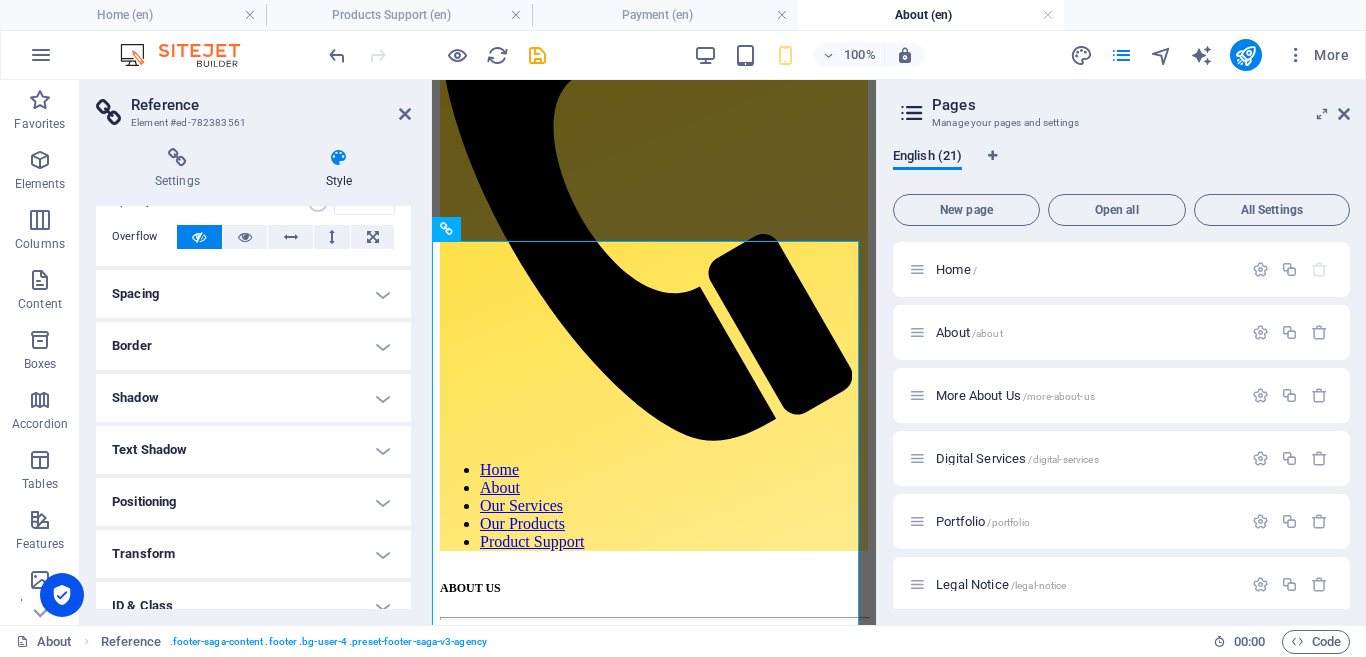 scroll, scrollTop: 232, scrollLeft: 0, axis: vertical 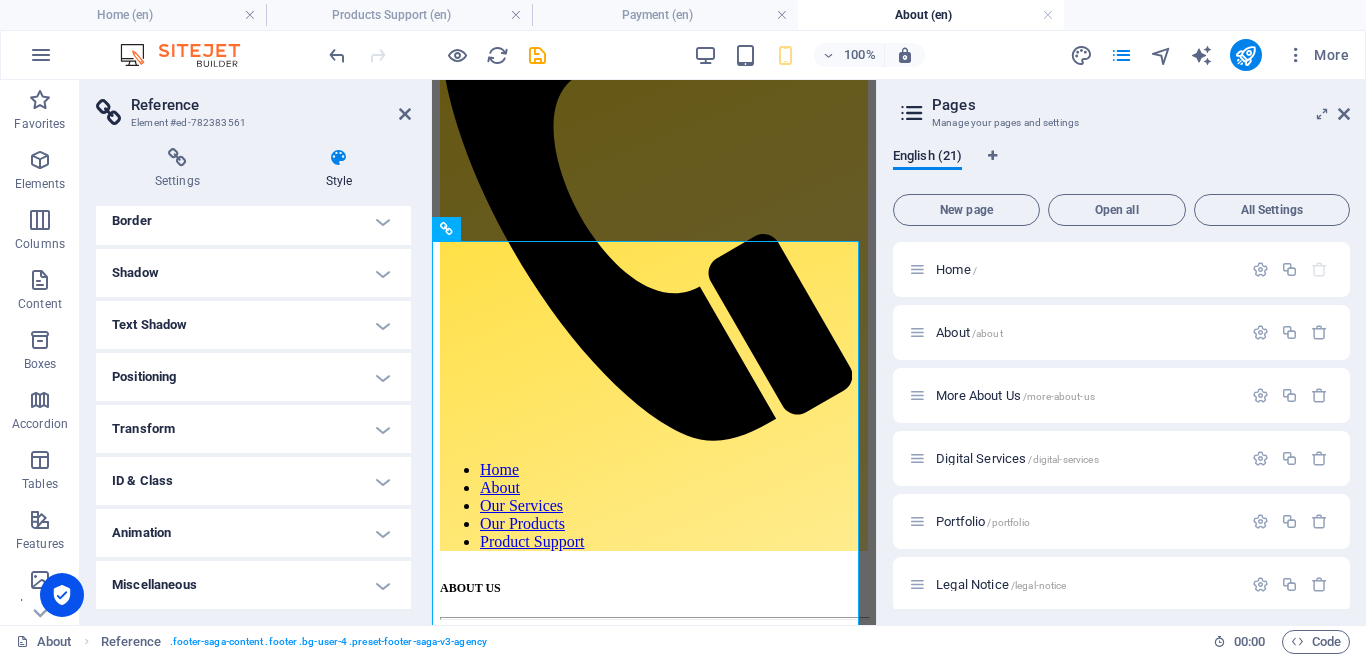 click on "Miscellaneous" at bounding box center [253, 585] 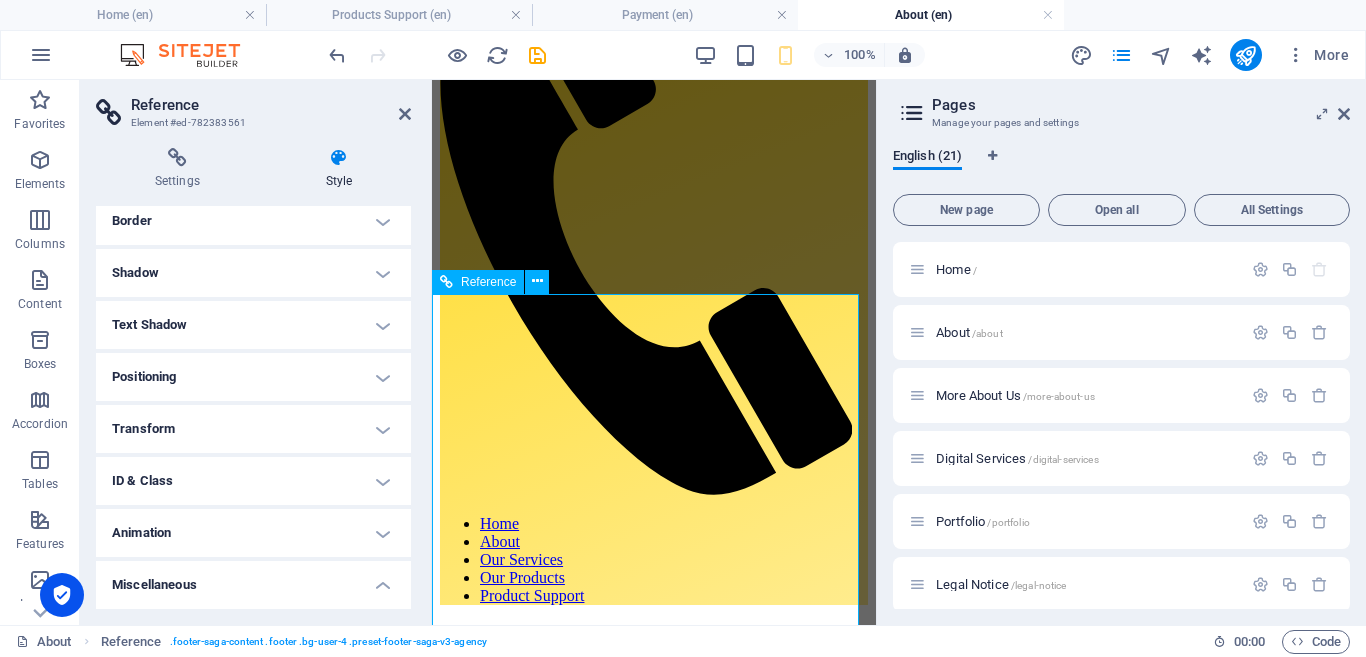 scroll, scrollTop: 463, scrollLeft: 0, axis: vertical 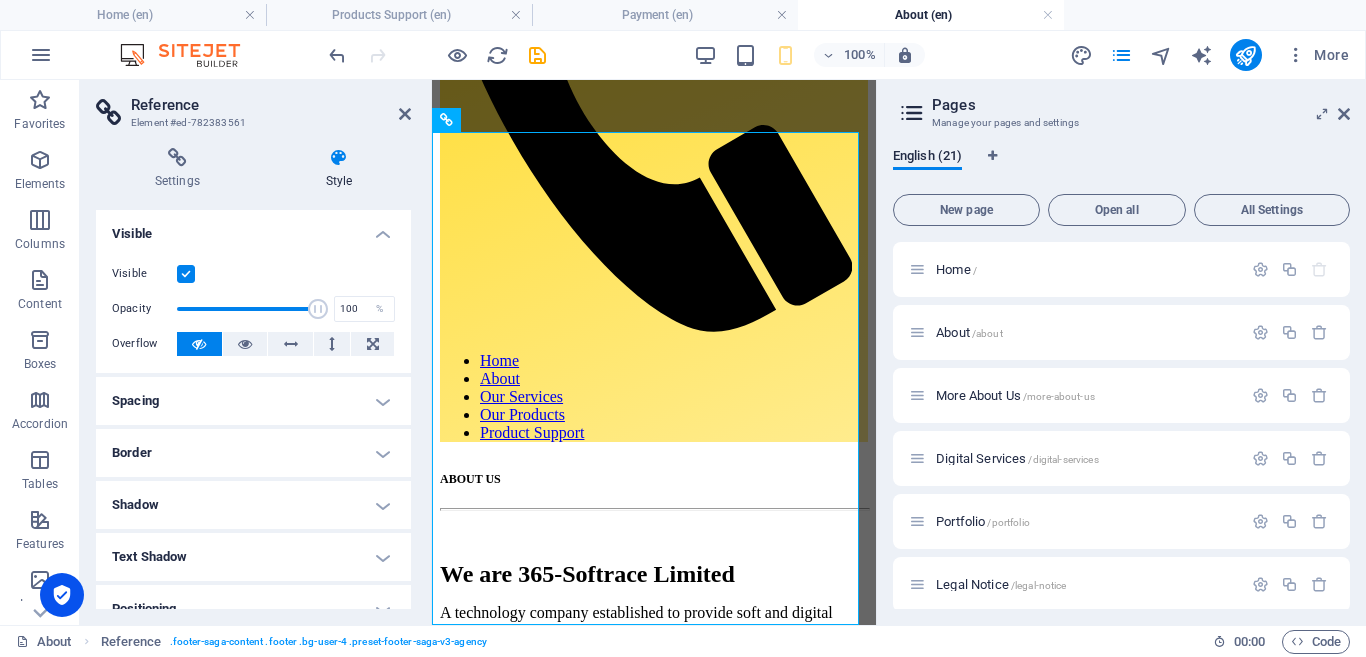 click on "Visible" at bounding box center [253, 228] 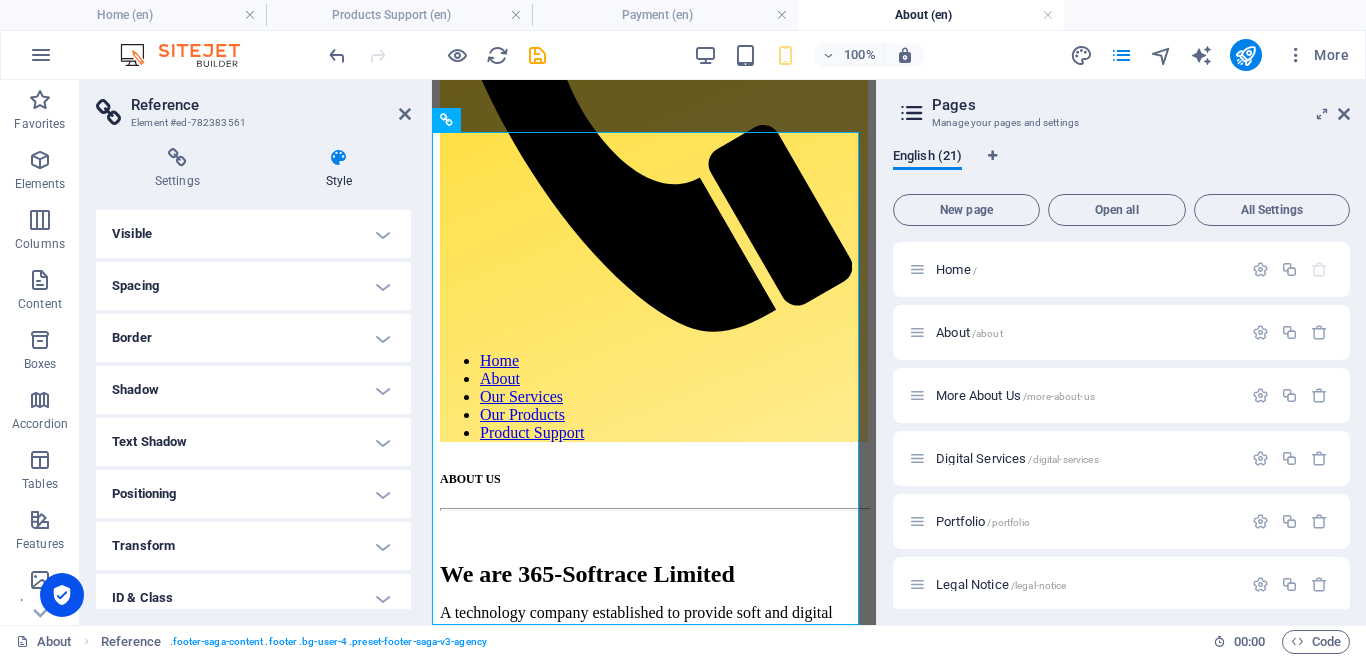 click on "Spacing" at bounding box center [253, 286] 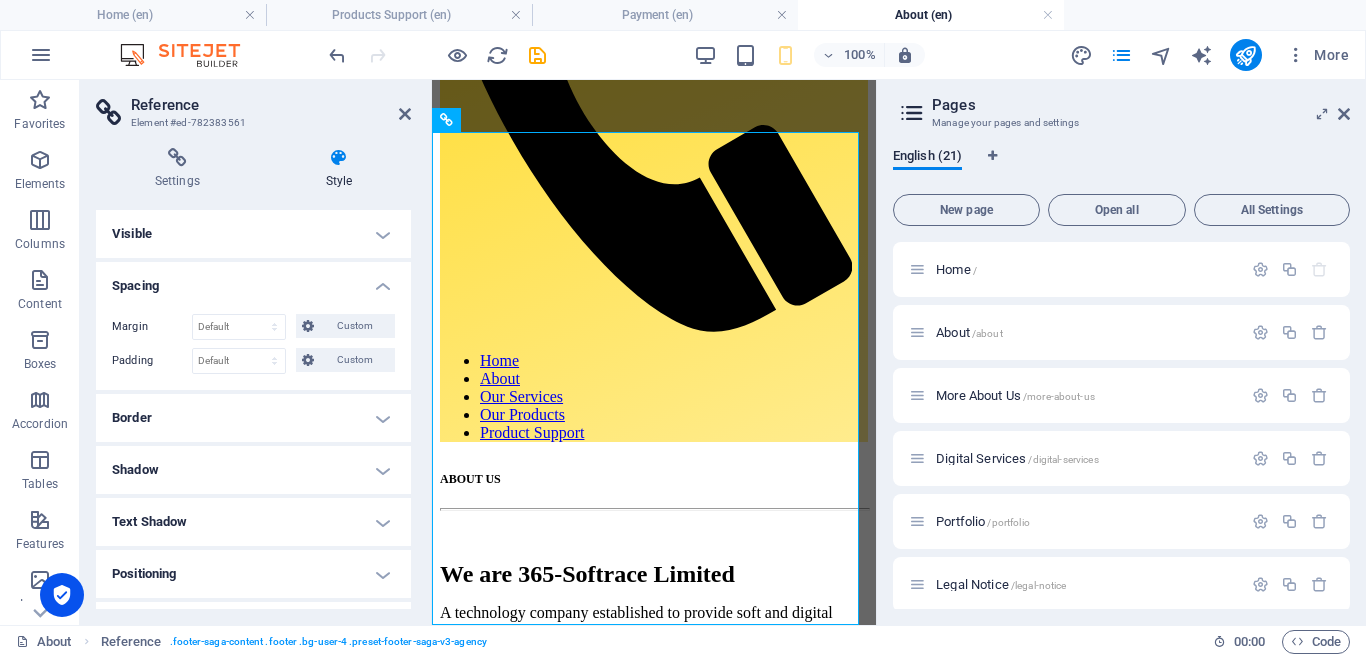 click on "Spacing" at bounding box center [253, 280] 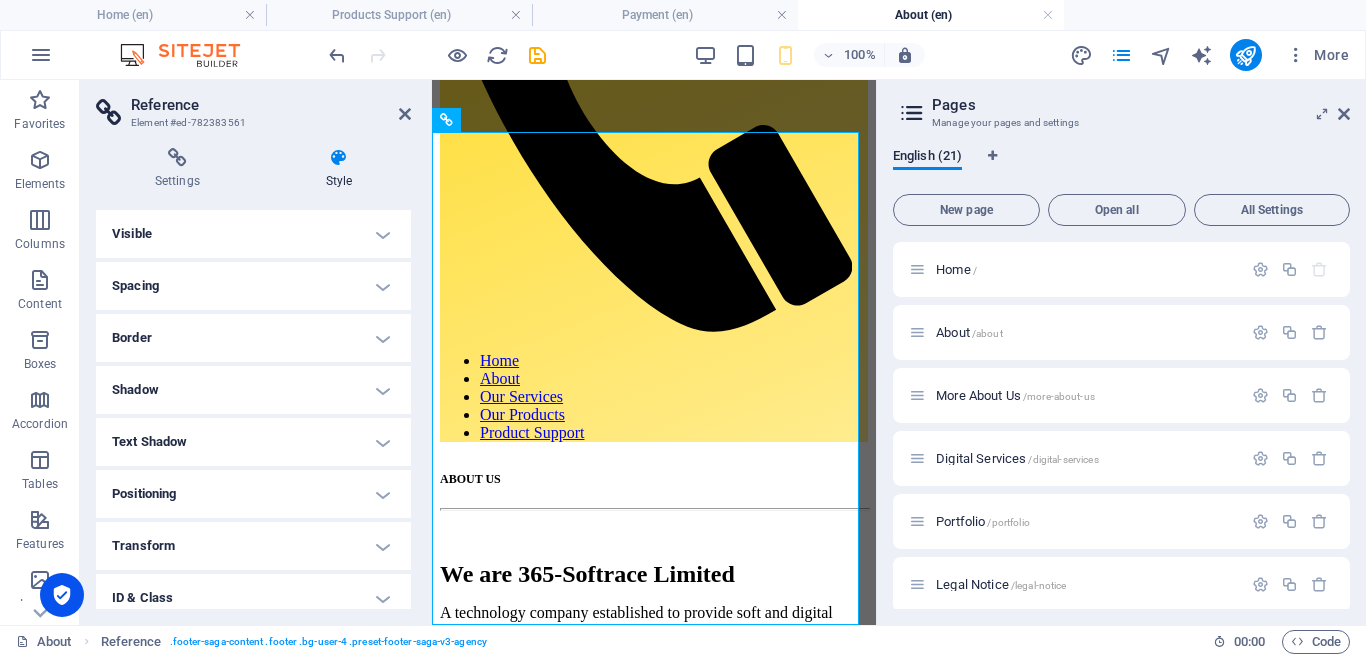 click on "Border" at bounding box center [253, 338] 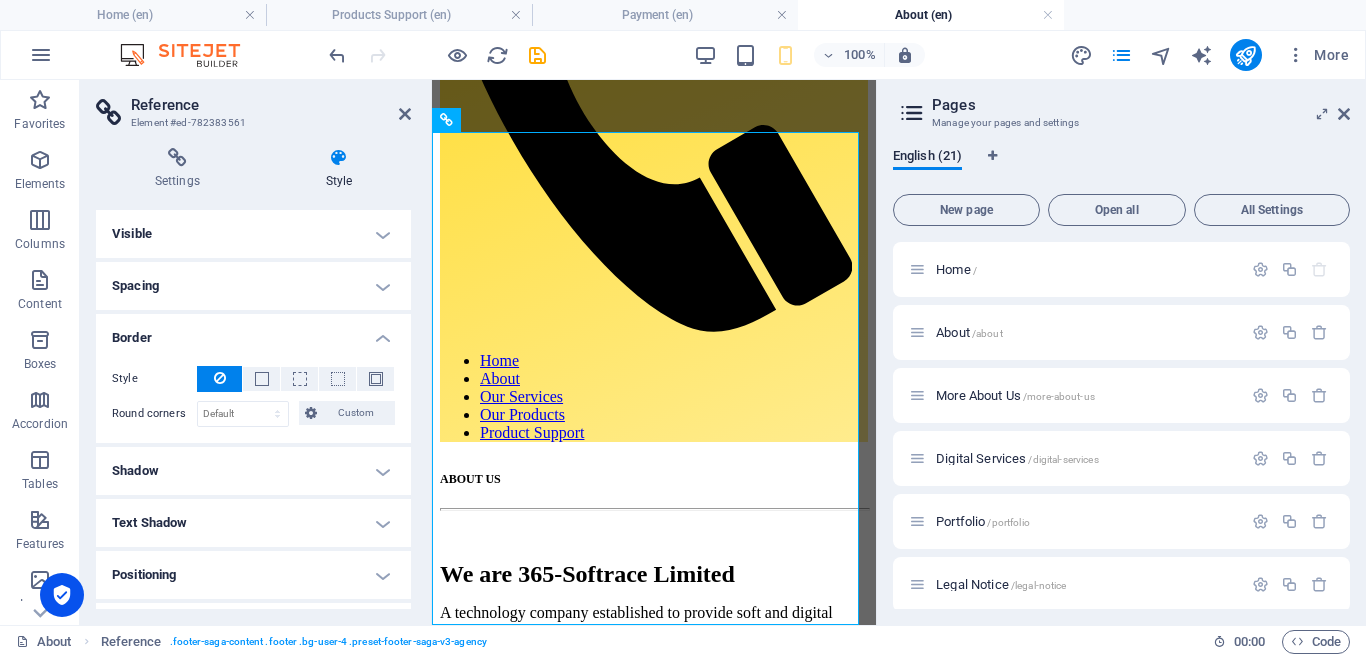 click on "Border" at bounding box center [253, 332] 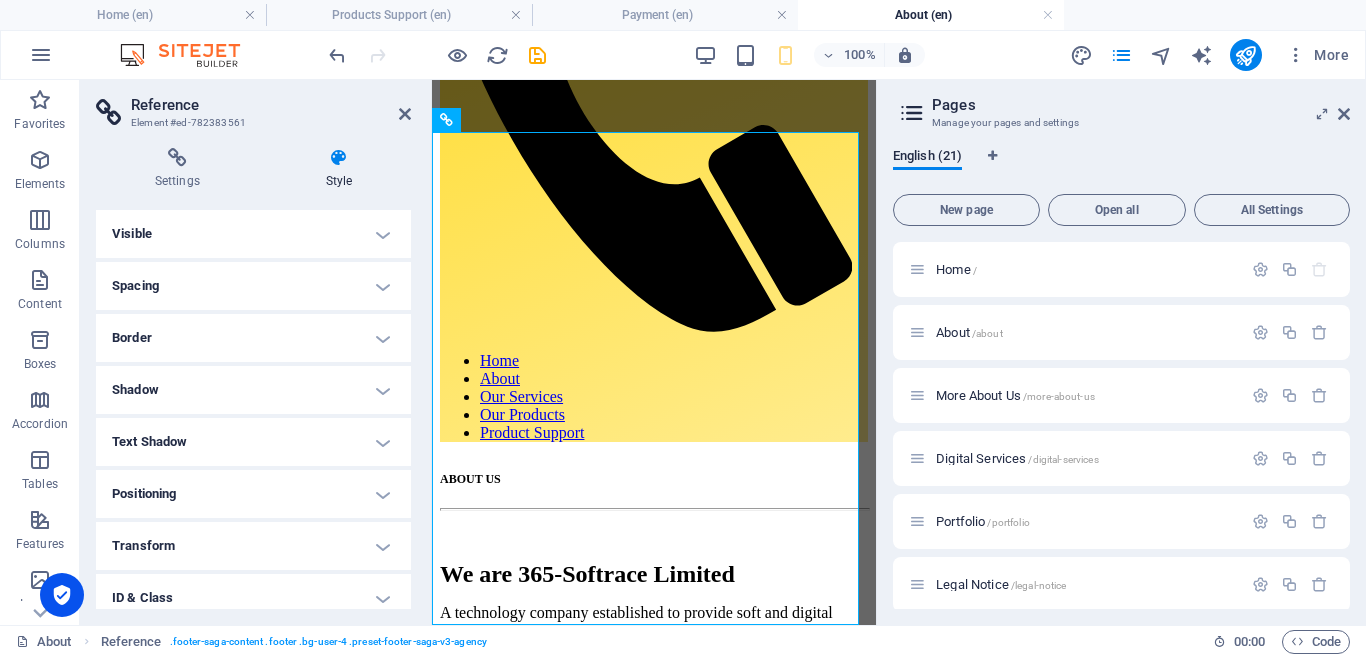 click on "Shadow" at bounding box center (253, 390) 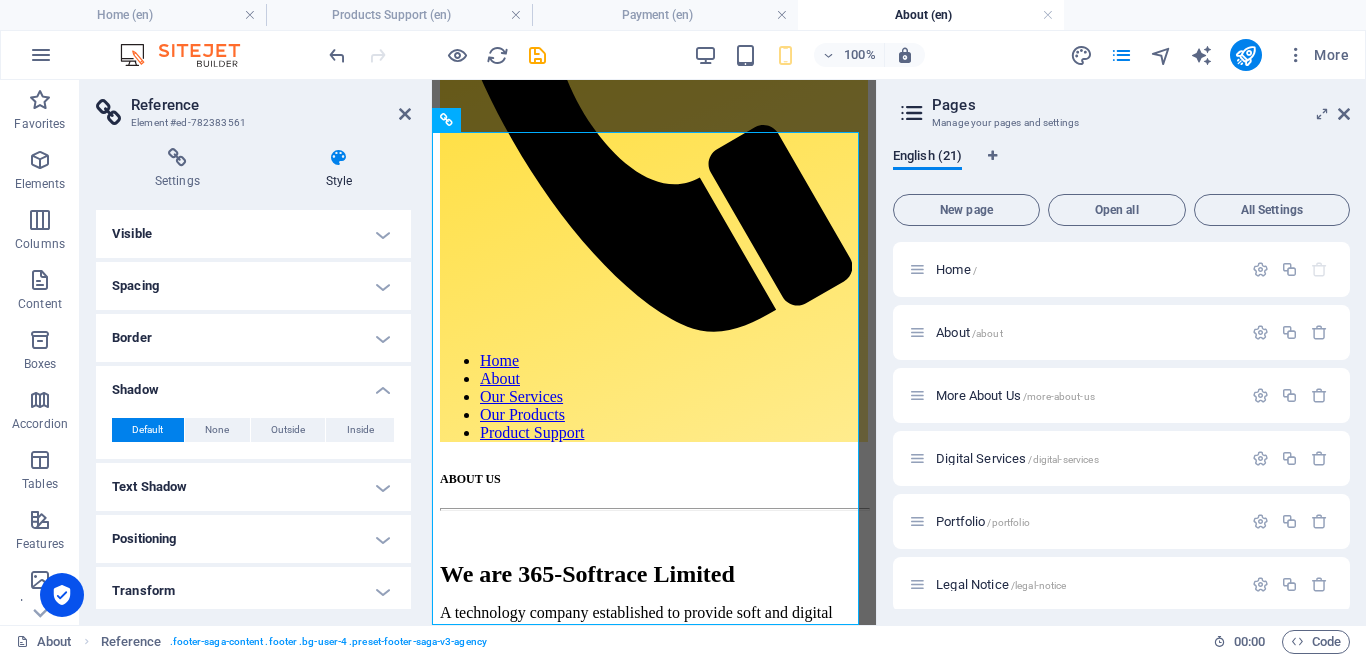 click on "Shadow" at bounding box center [253, 384] 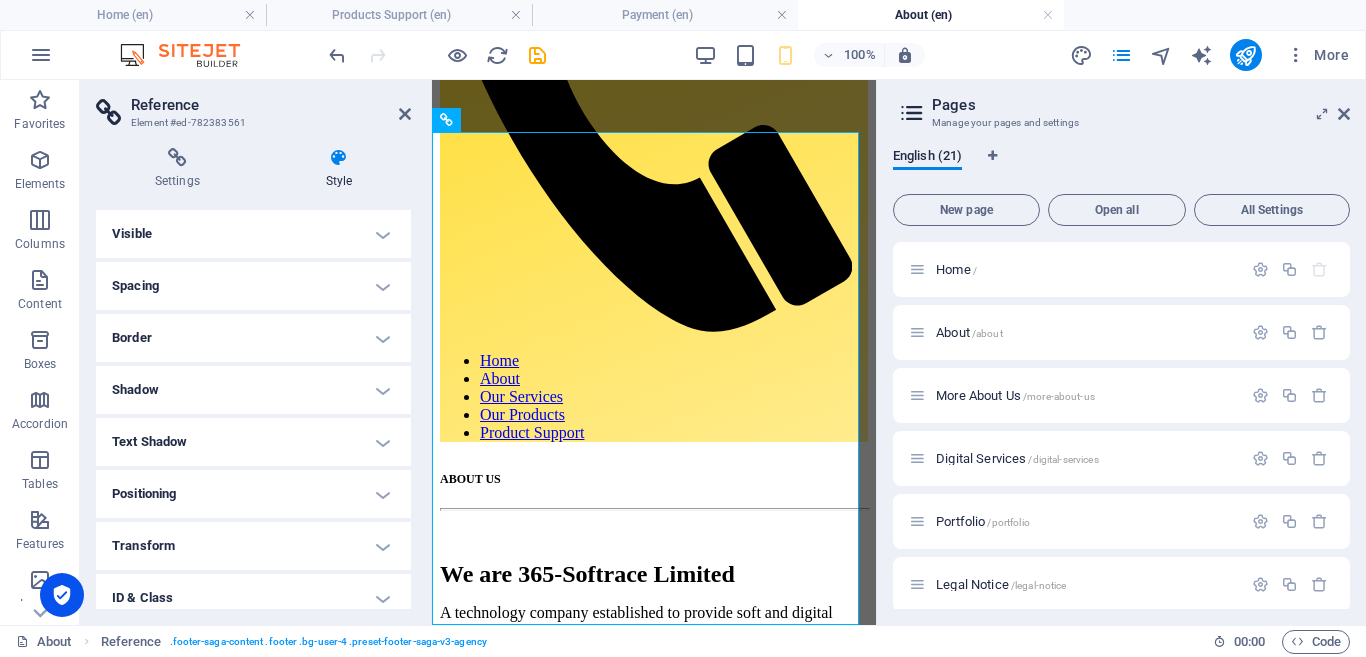 click on "Text Shadow" at bounding box center (253, 442) 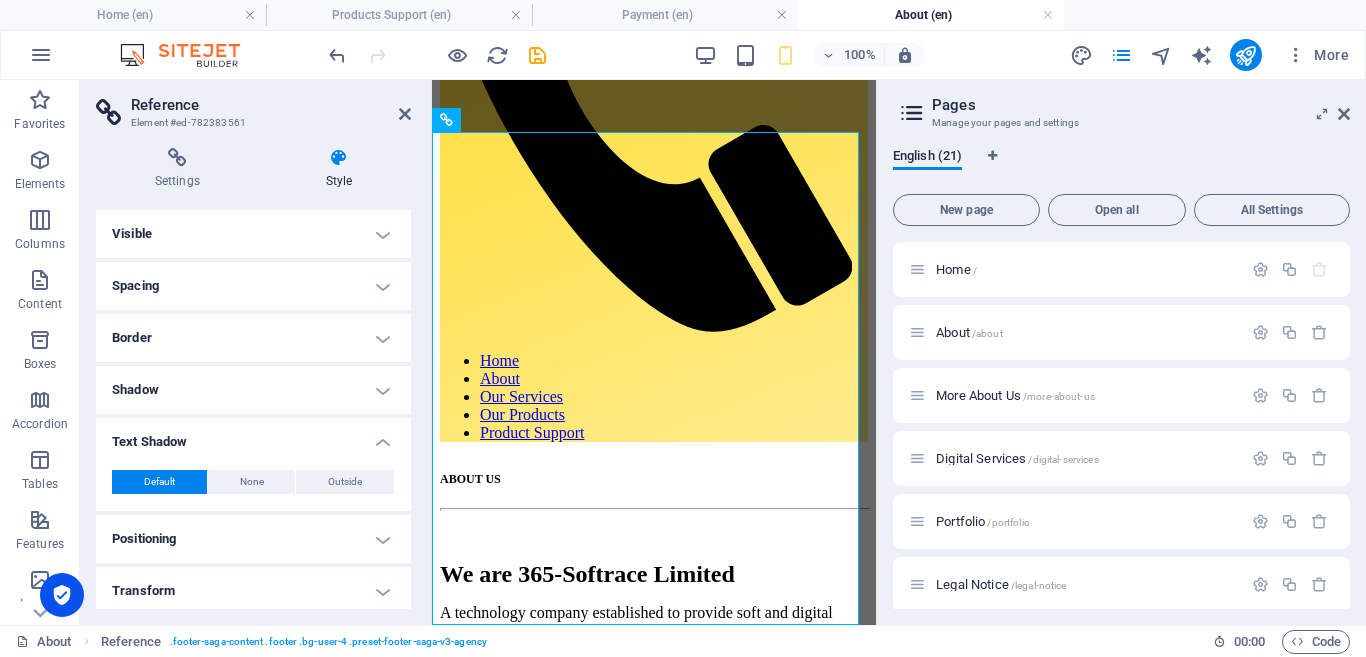 click on "Text Shadow" at bounding box center [253, 436] 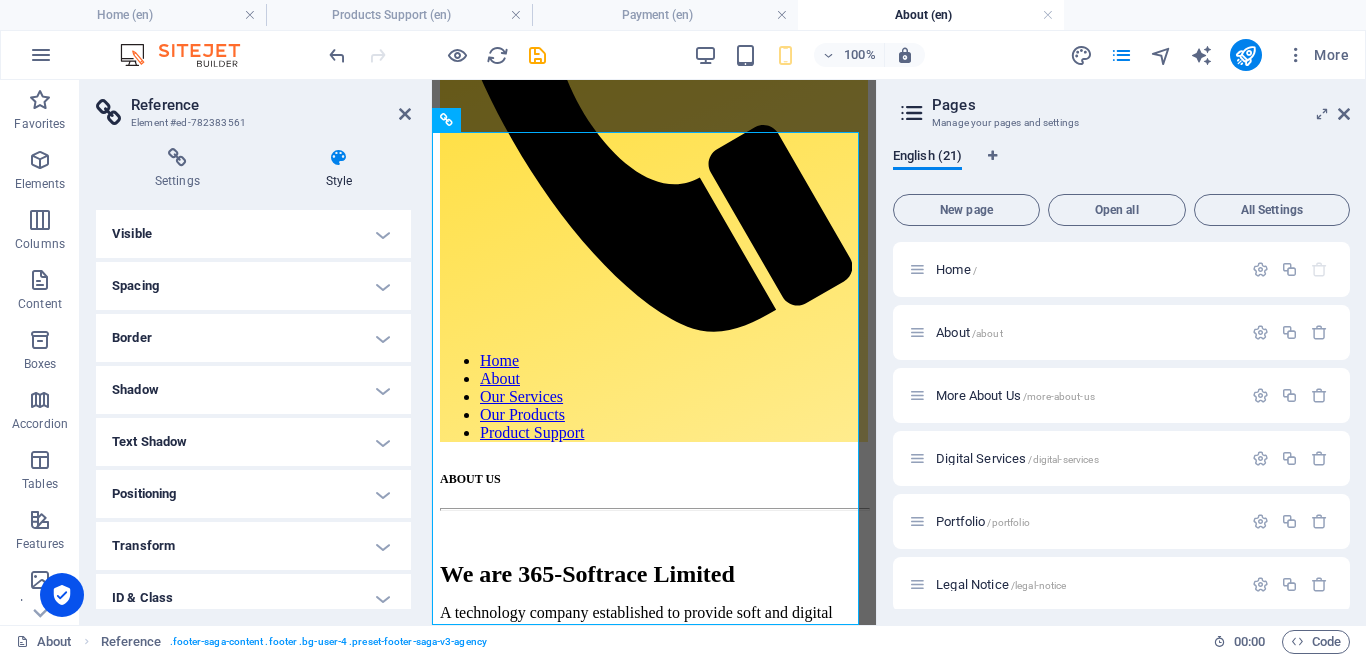 click on "Positioning" at bounding box center [253, 494] 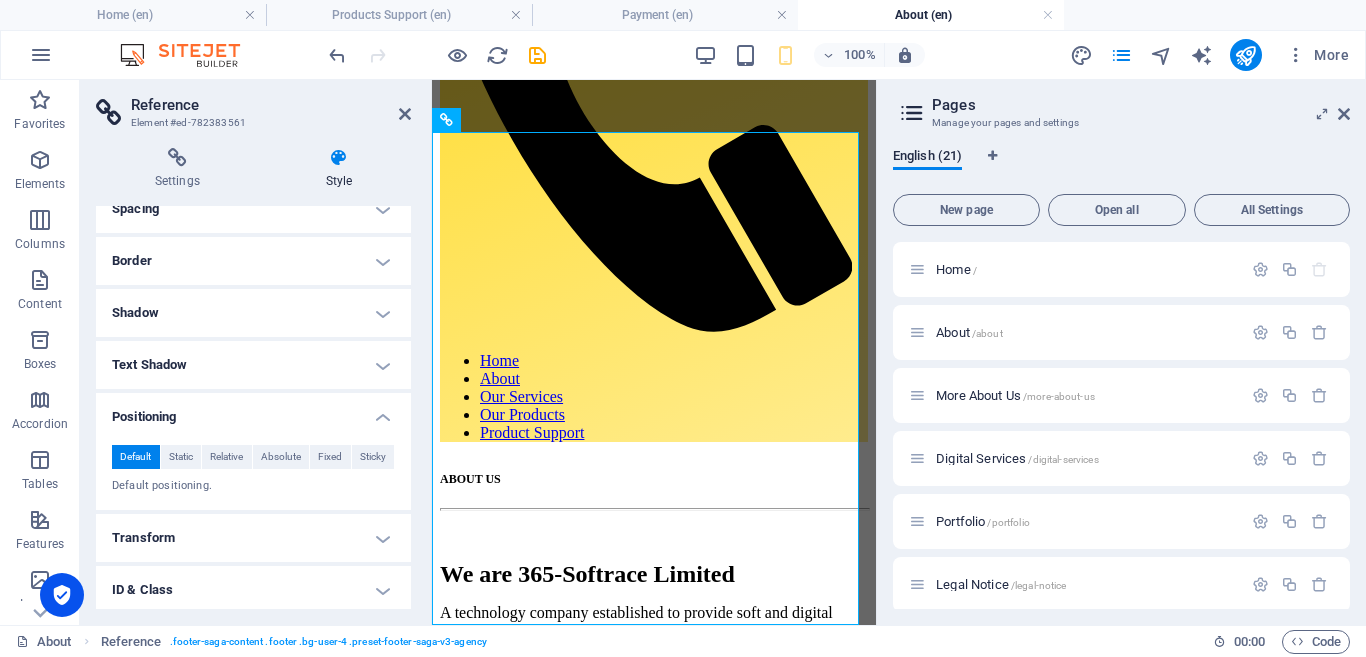 scroll, scrollTop: 200, scrollLeft: 0, axis: vertical 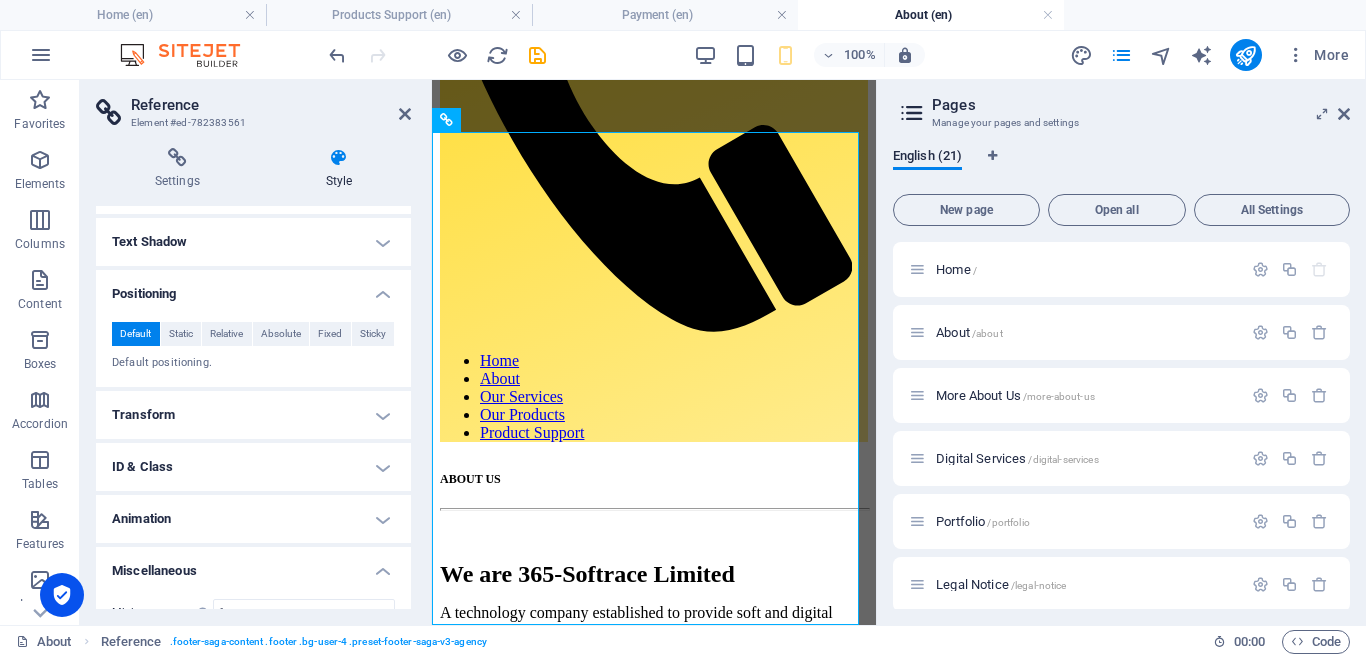 click on "Positioning" at bounding box center [253, 288] 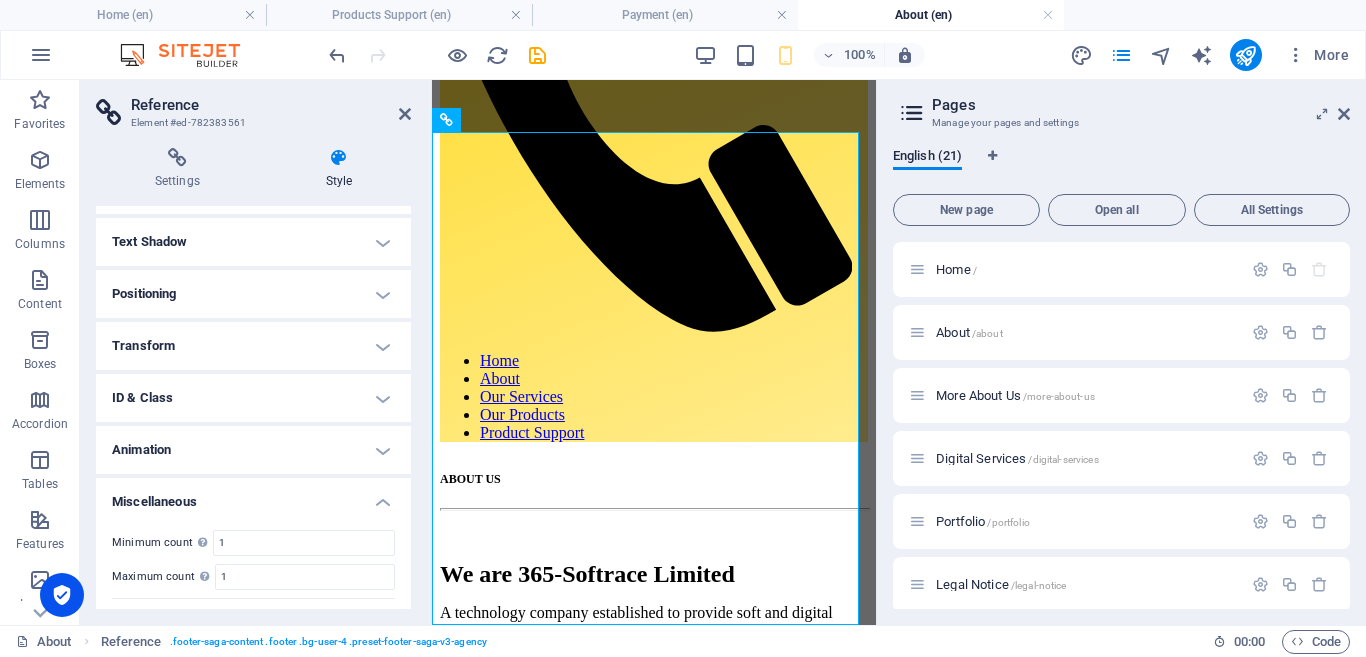click on "Transform" at bounding box center [253, 346] 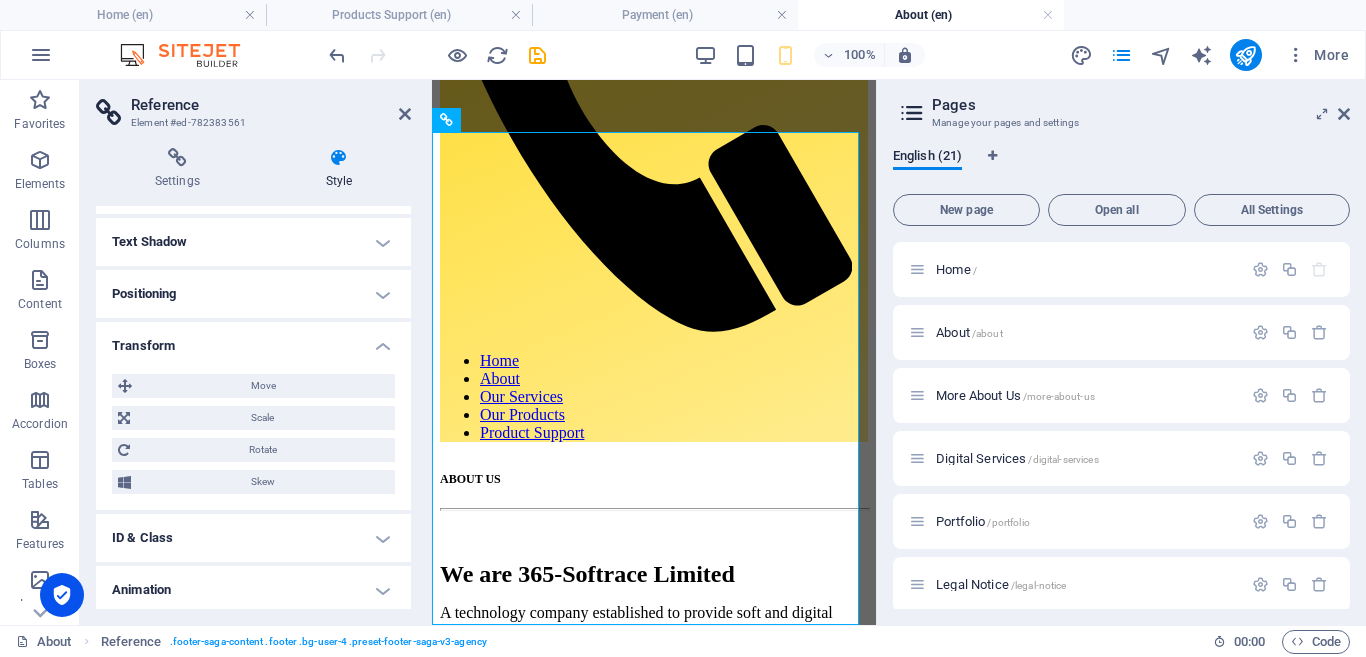 click on "Move X offset 0 px rem % em vh vw Y offset 0 px rem % em vh vw Scale Zoom 100 % Rotate Rotate 0 ° Skew X offset 0 ° Y offset 0 °" at bounding box center [253, 434] 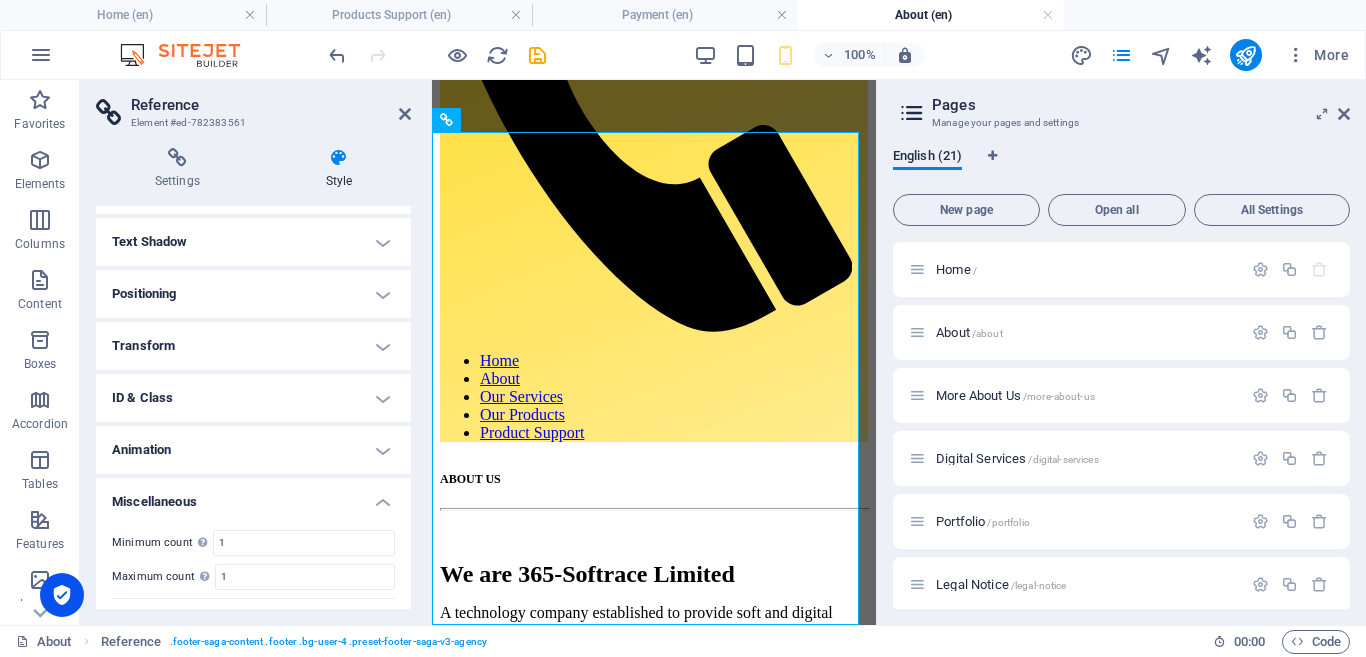 click on "ID & Class" at bounding box center (253, 398) 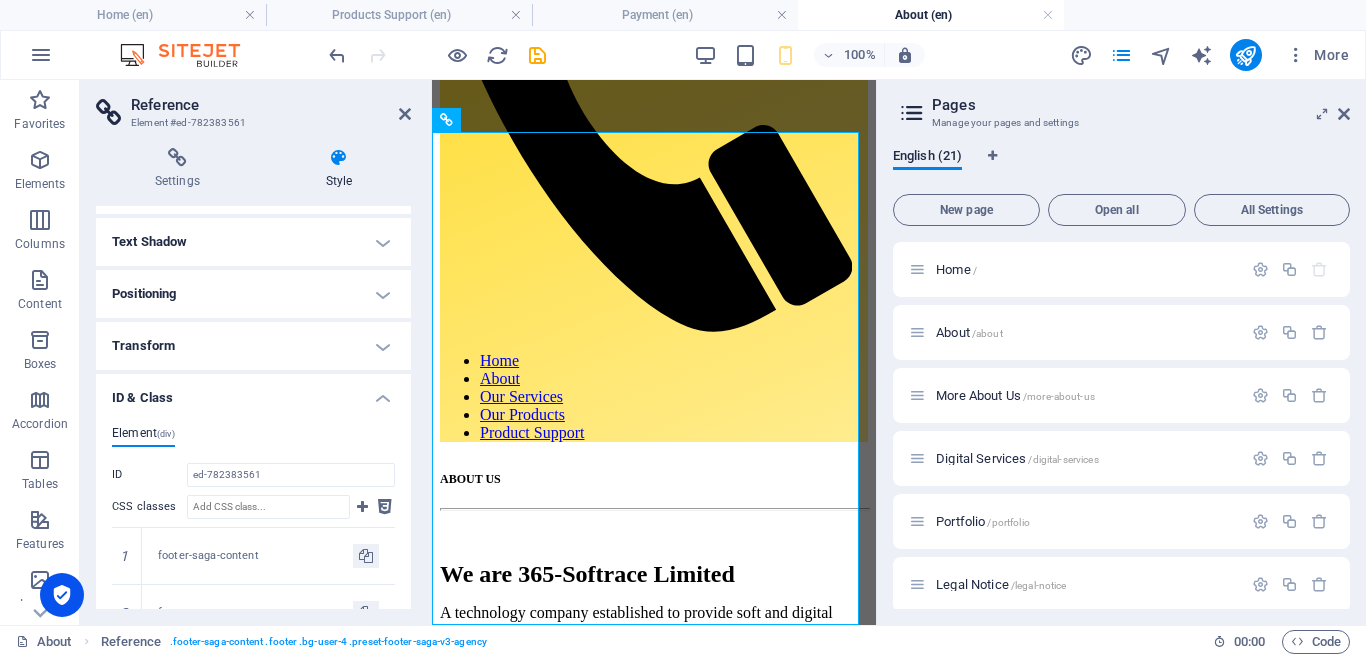 click on "ID & Class" at bounding box center [253, 392] 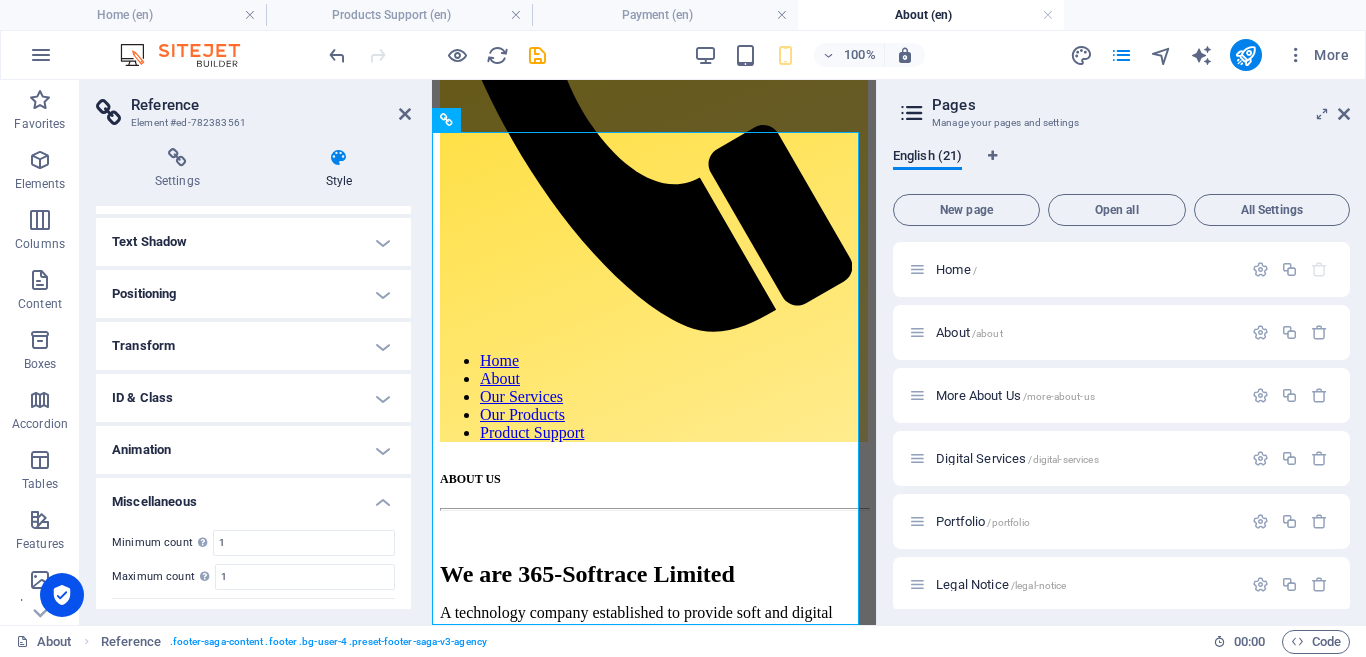 click on "Animation" at bounding box center (253, 450) 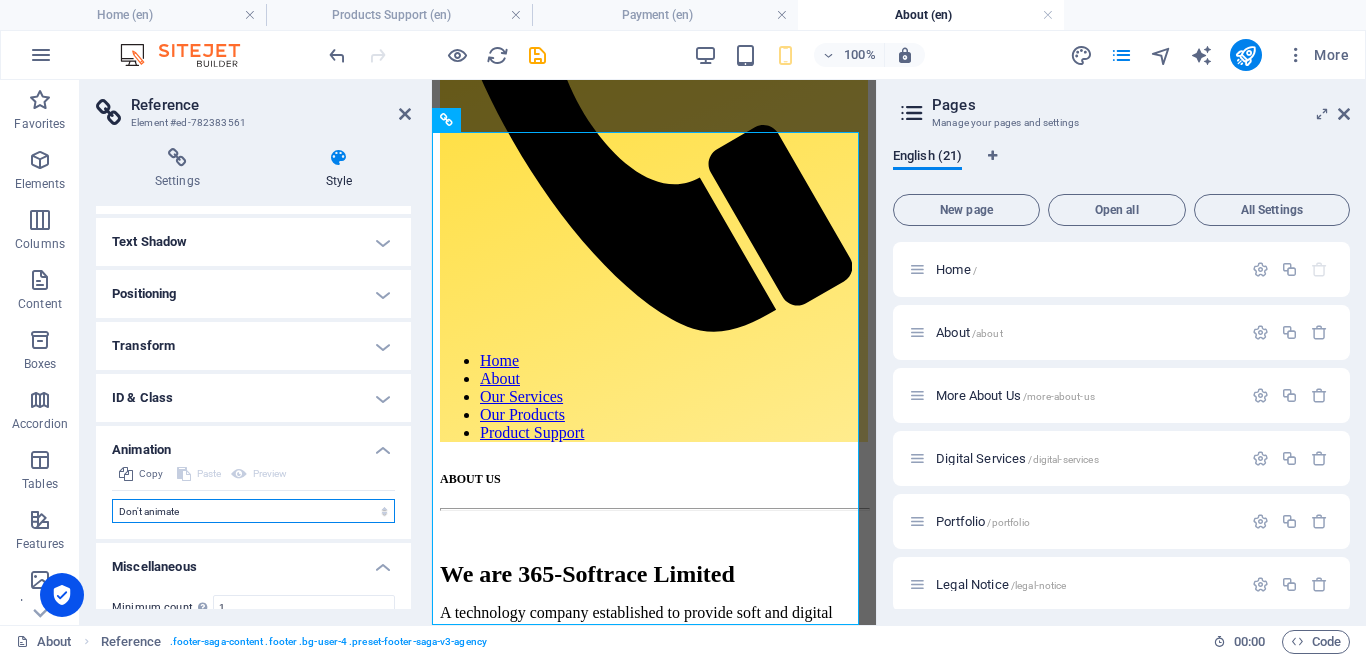 click on "Don't animate Show / Hide Slide up/down Zoom in/out Slide left to right Slide right to left Slide top to bottom Slide bottom to top Pulse Blink Open as overlay" at bounding box center [253, 511] 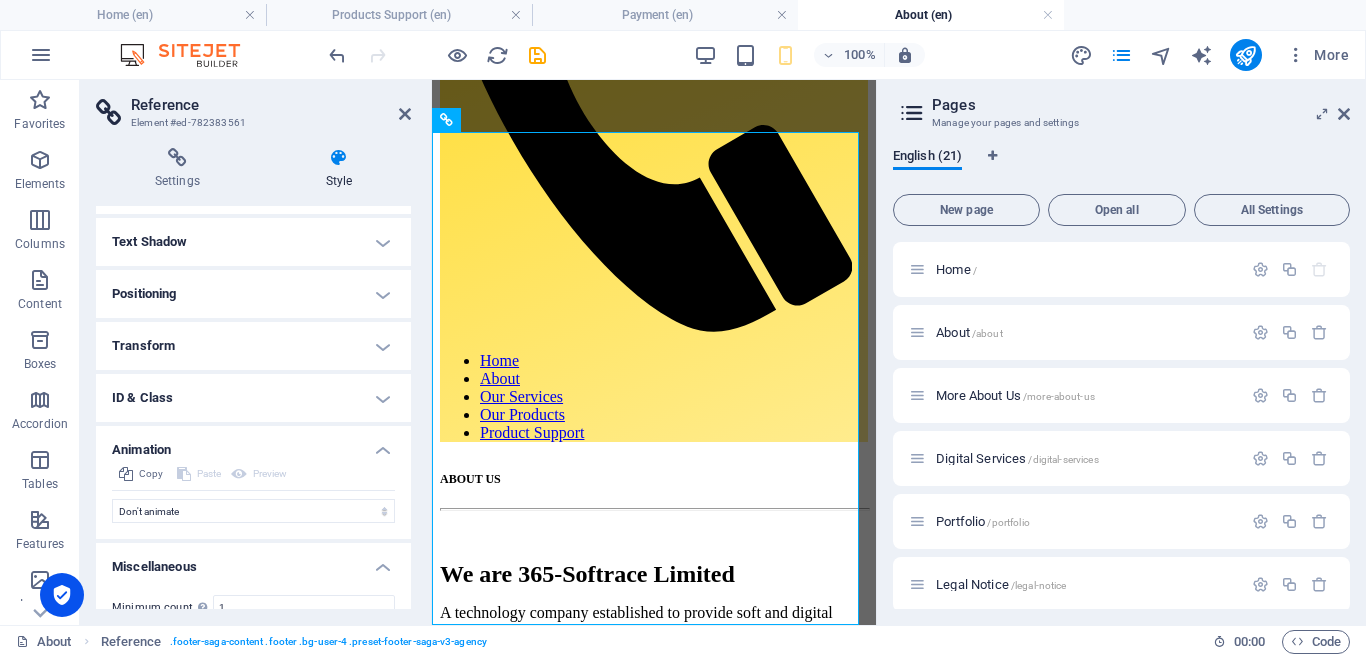 click on "Animation" at bounding box center [253, 444] 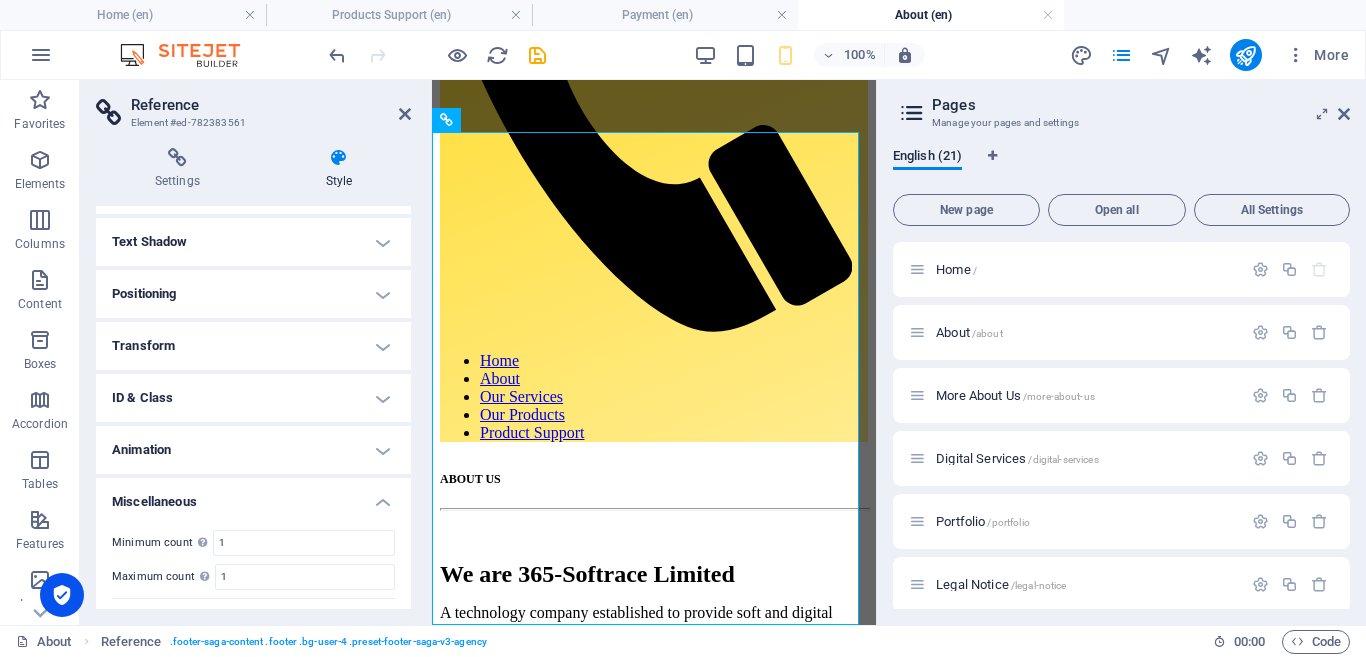 click on "Miscellaneous" at bounding box center [253, 496] 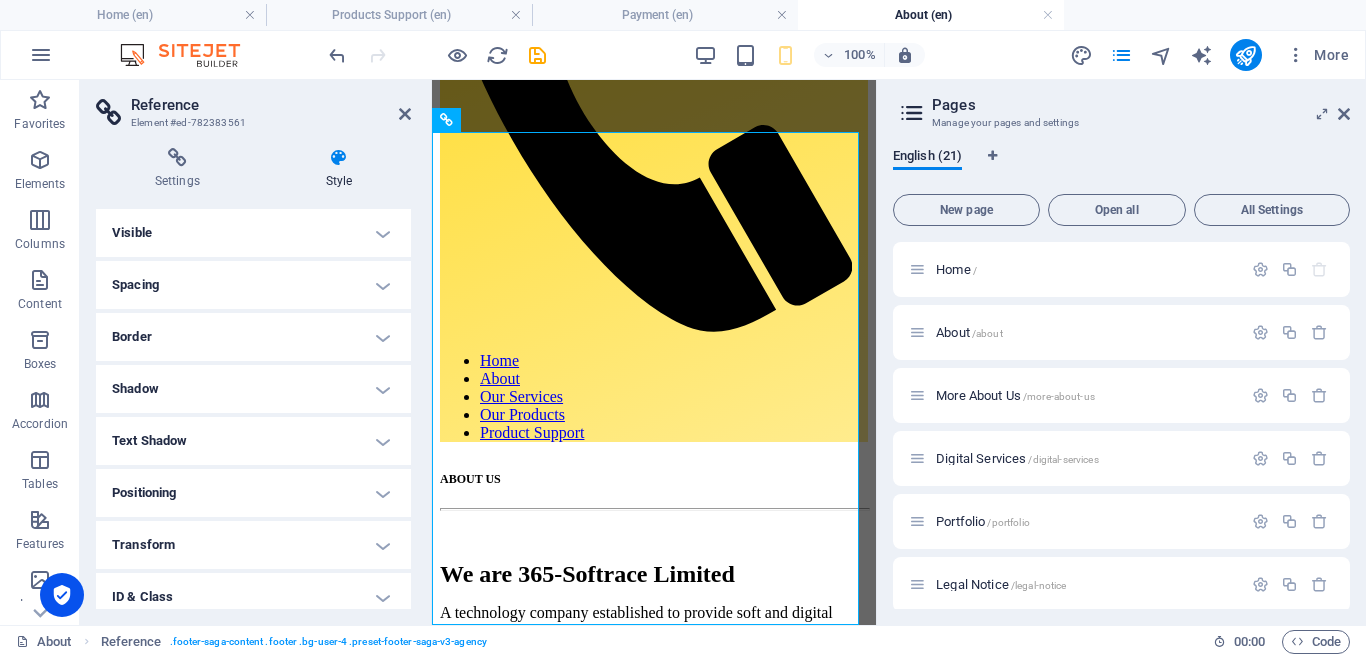 scroll, scrollTop: 0, scrollLeft: 0, axis: both 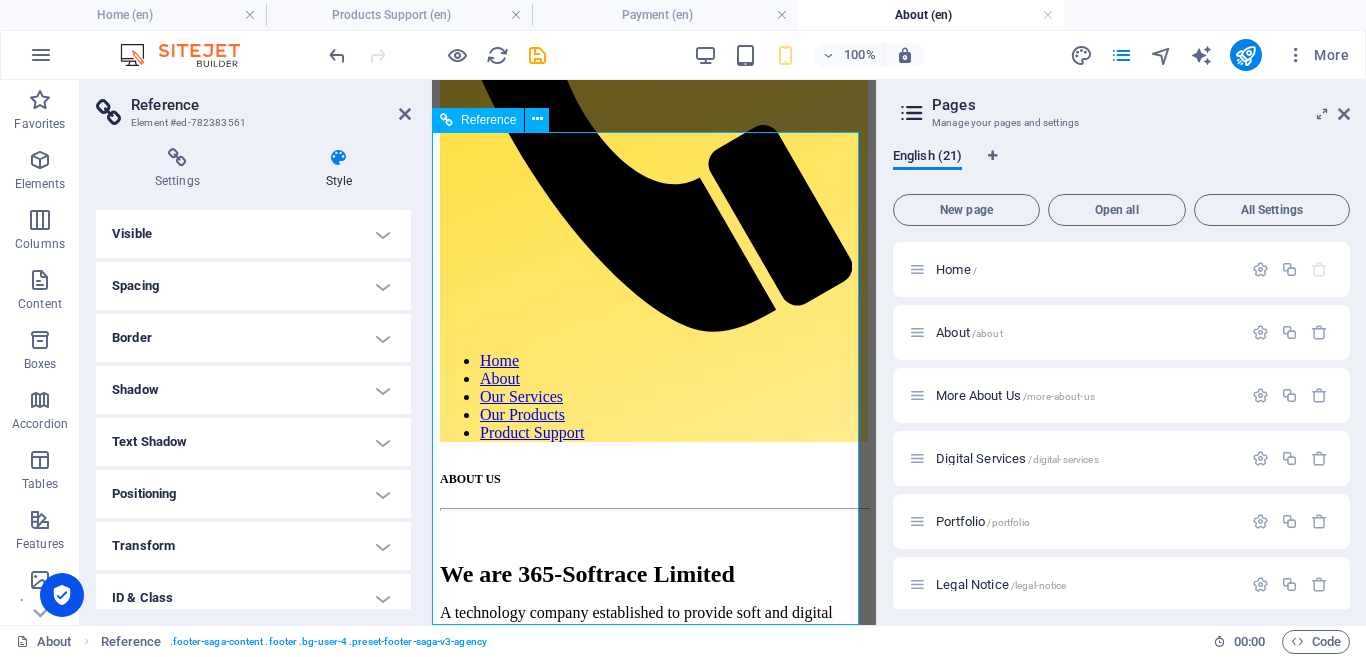 click on "* Legal Notice" at bounding box center [654, 1035] 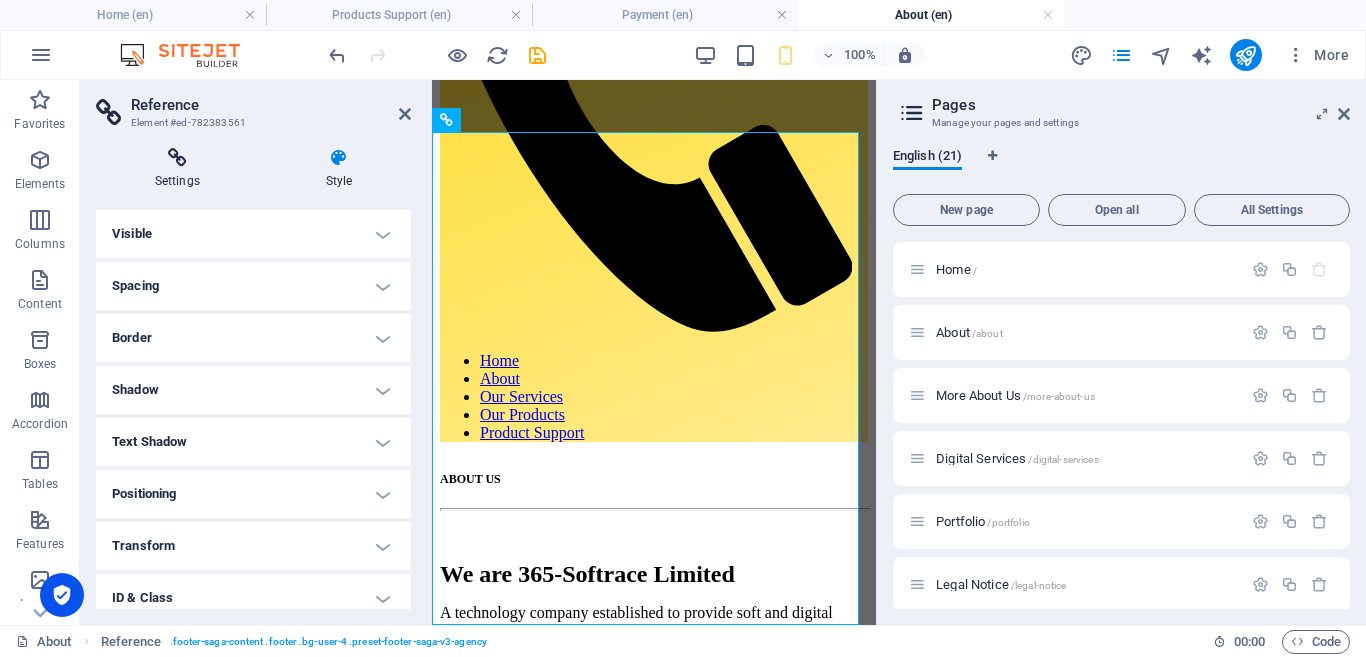 click on "Settings" at bounding box center [181, 169] 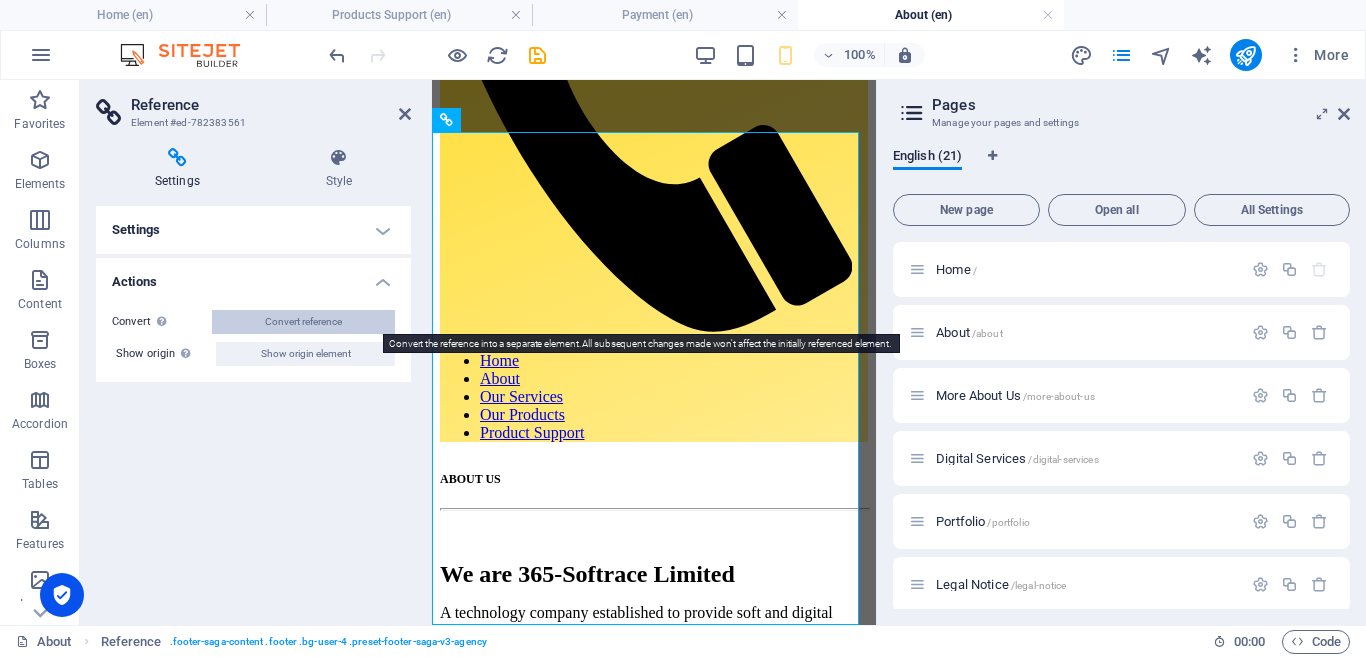click on "Convert reference" at bounding box center (303, 322) 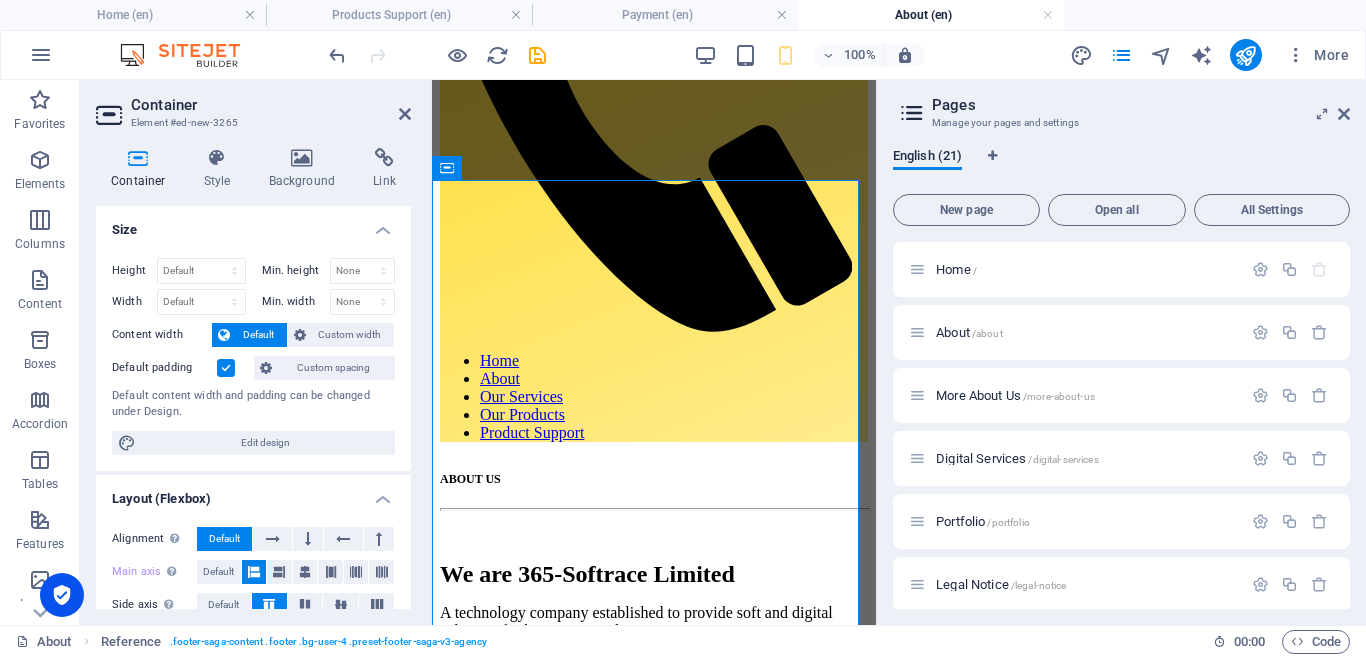 scroll, scrollTop: 415, scrollLeft: 0, axis: vertical 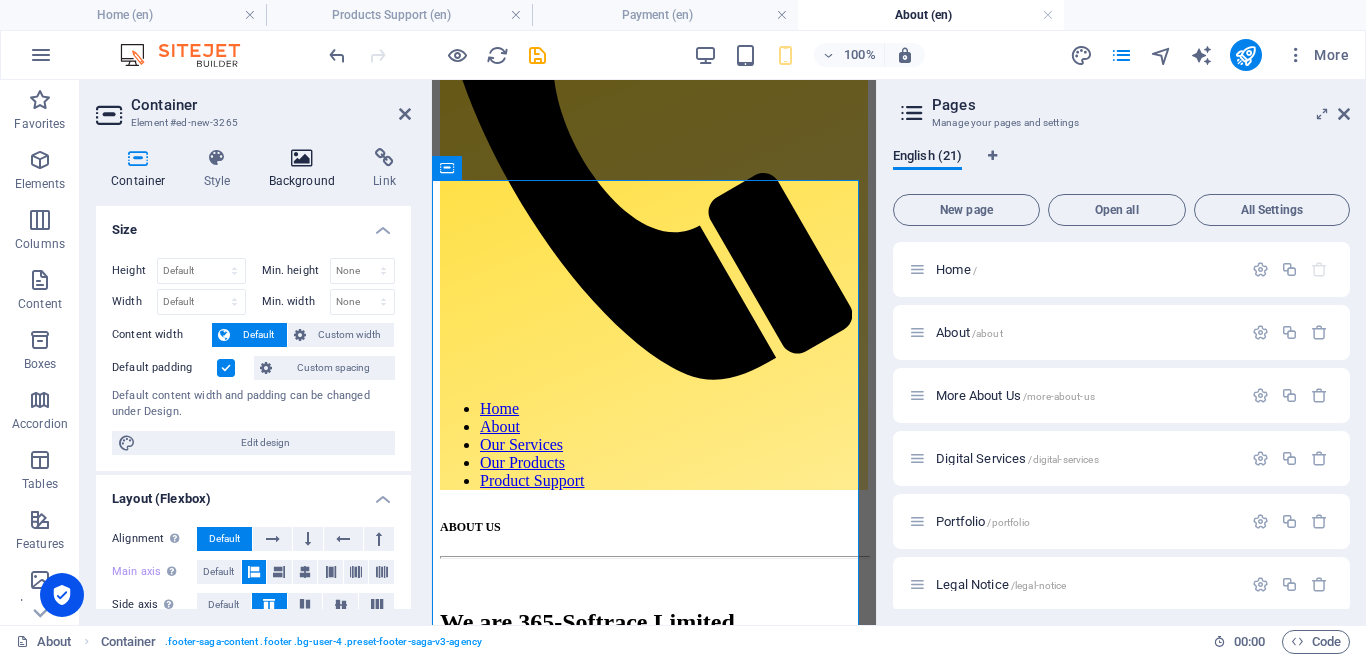 click on "Background" at bounding box center [306, 169] 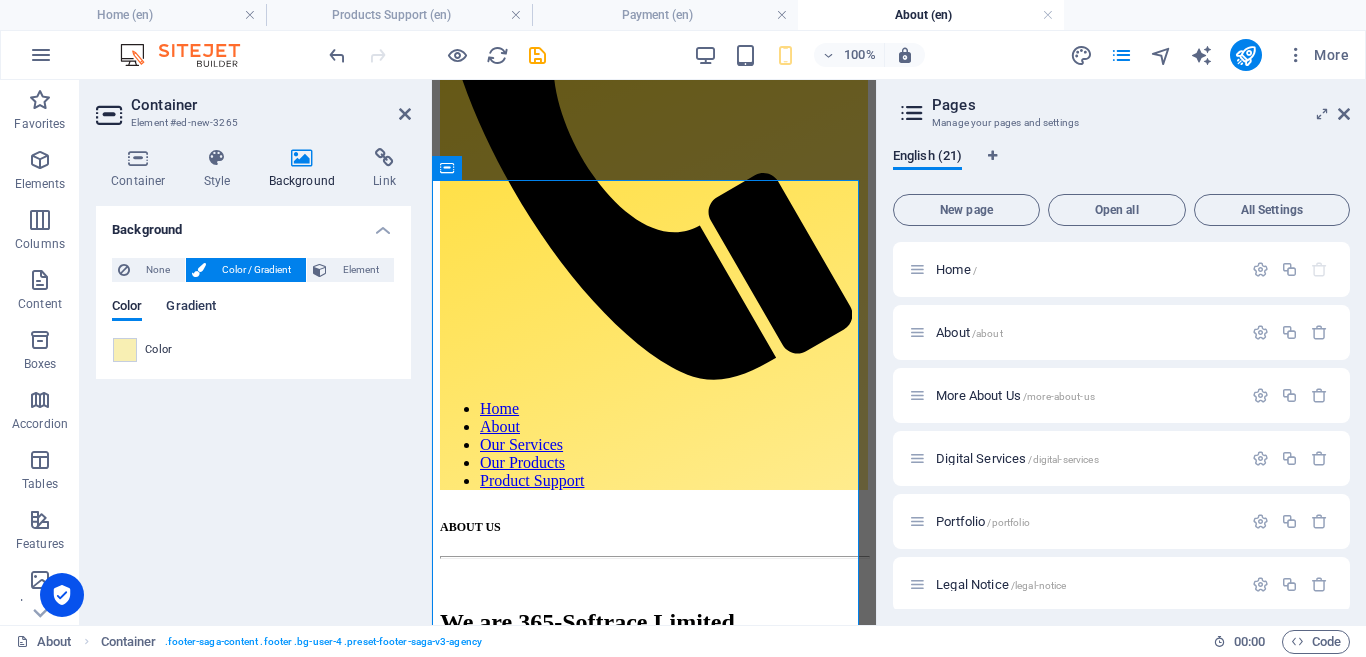 click on "Gradient" at bounding box center (191, 308) 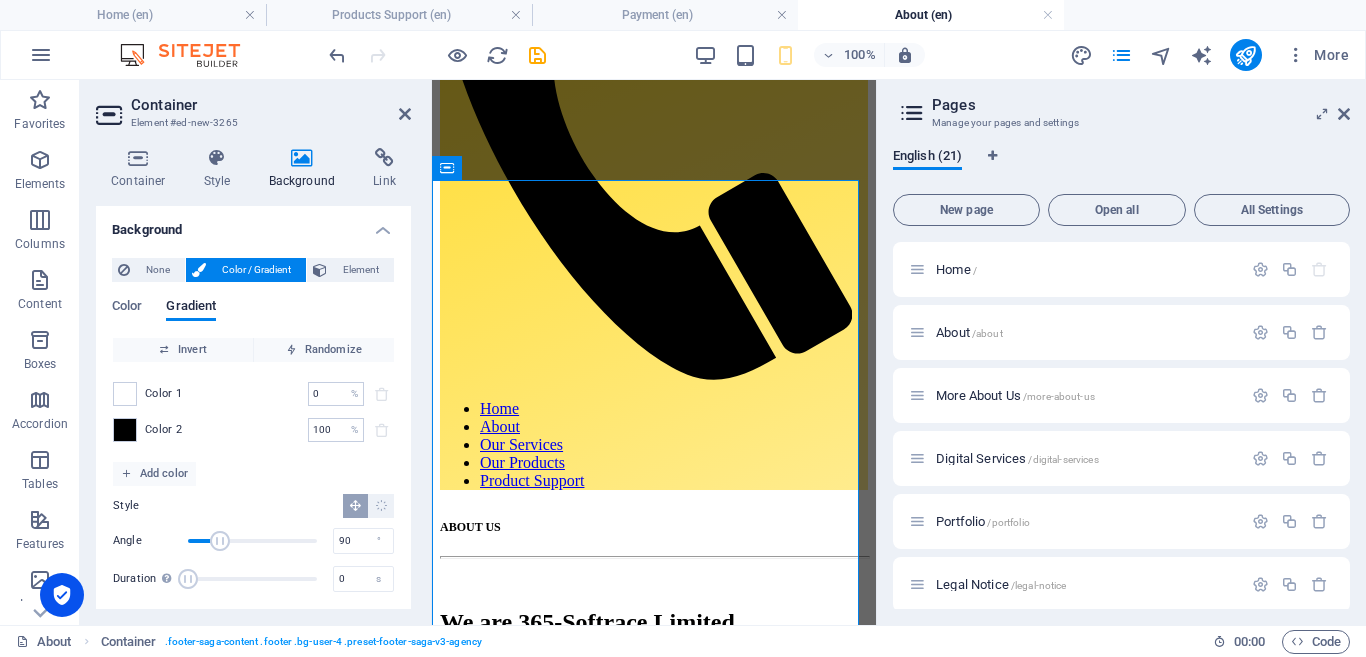 click on "Background" at bounding box center [253, 224] 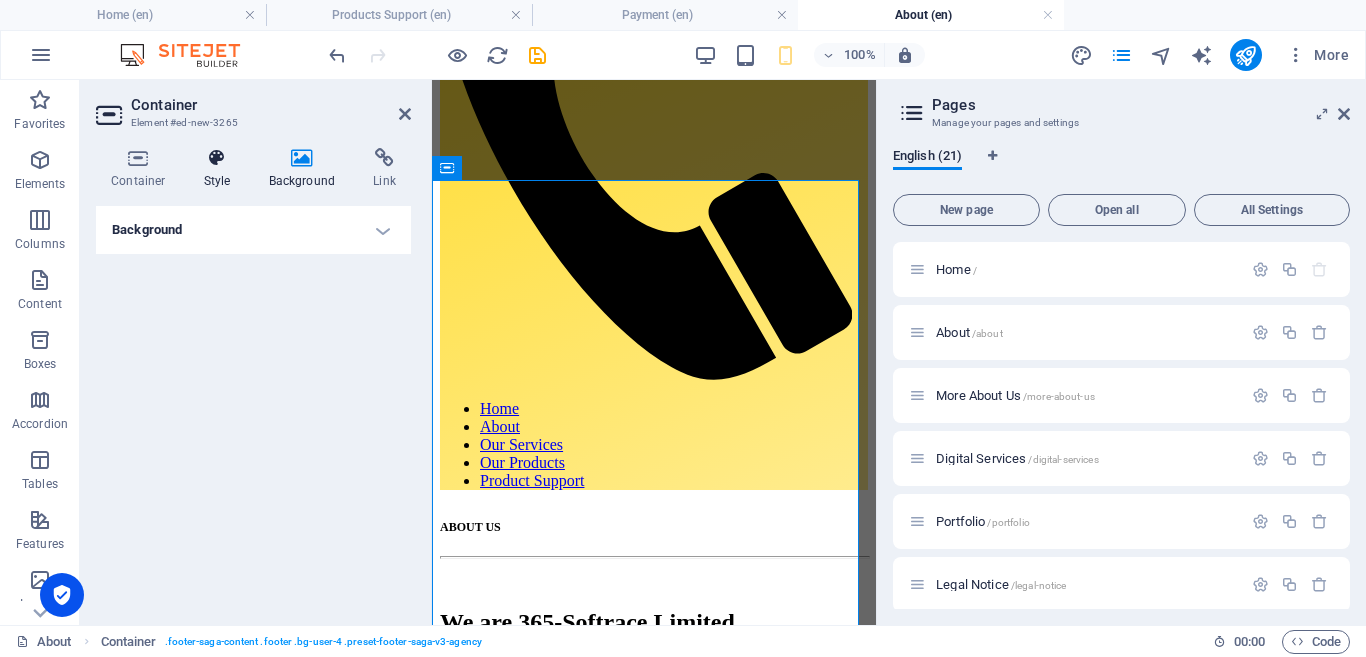 click at bounding box center [217, 158] 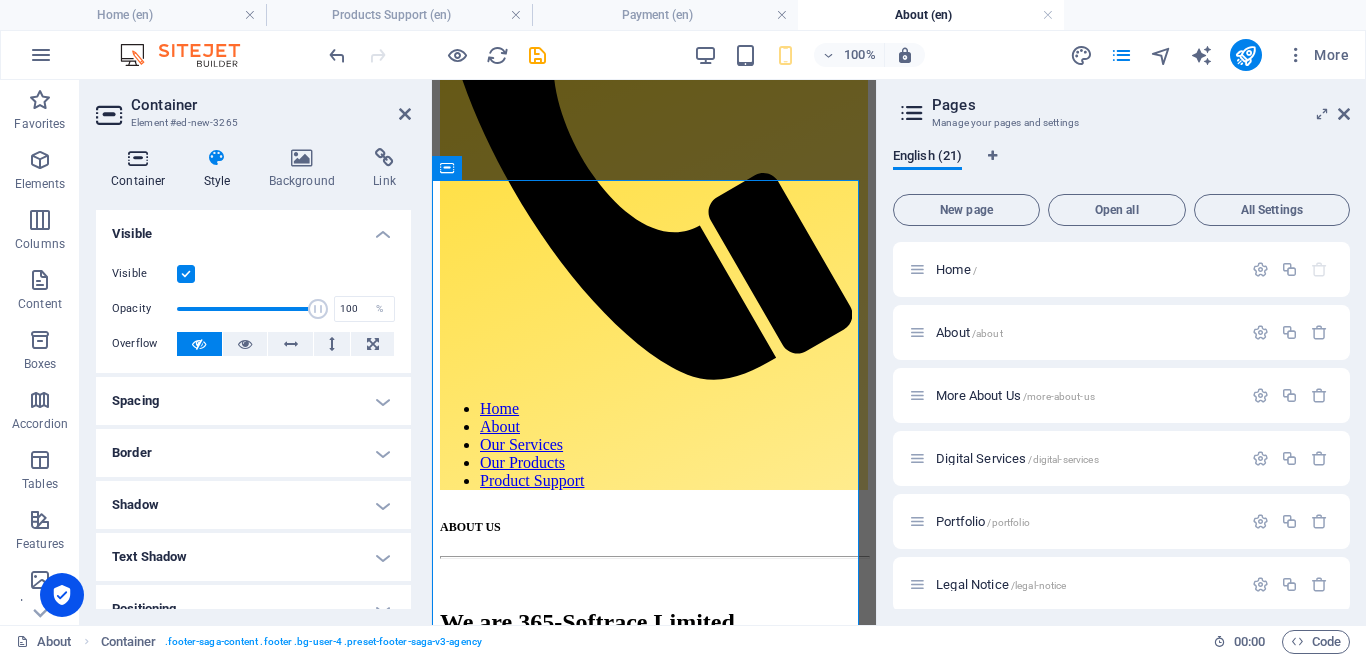 click on "Container" at bounding box center [142, 169] 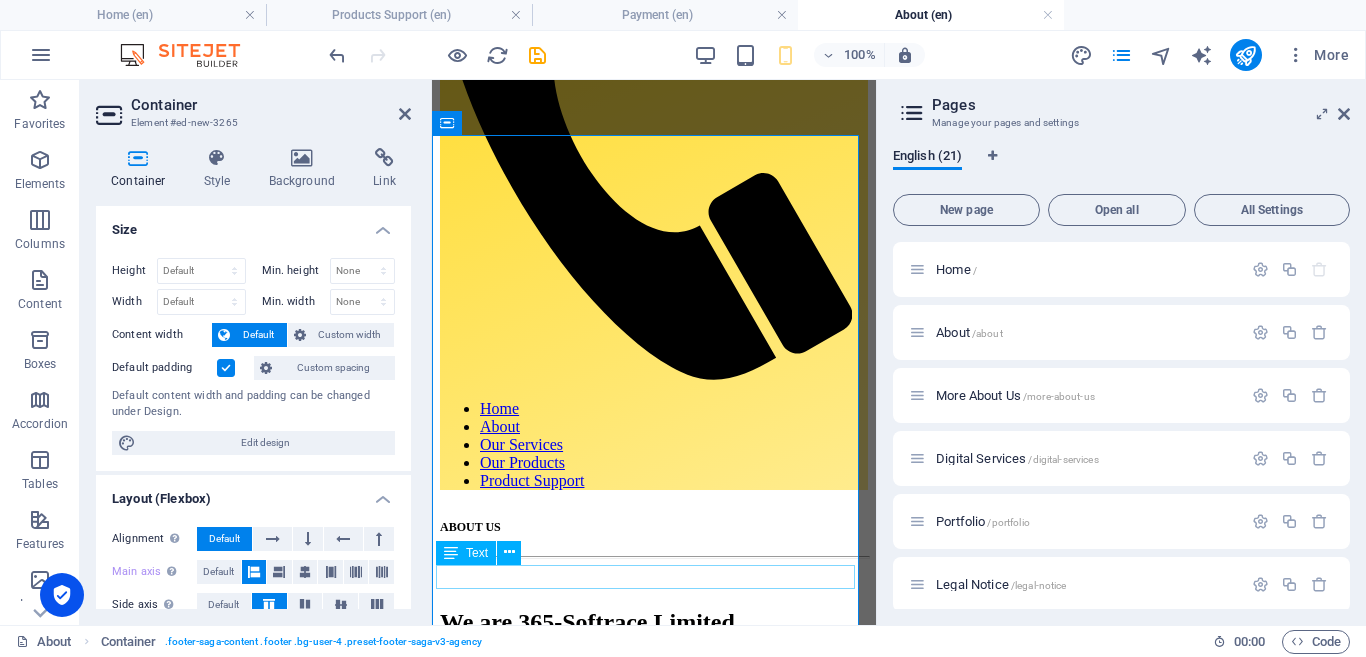 scroll, scrollTop: 463, scrollLeft: 0, axis: vertical 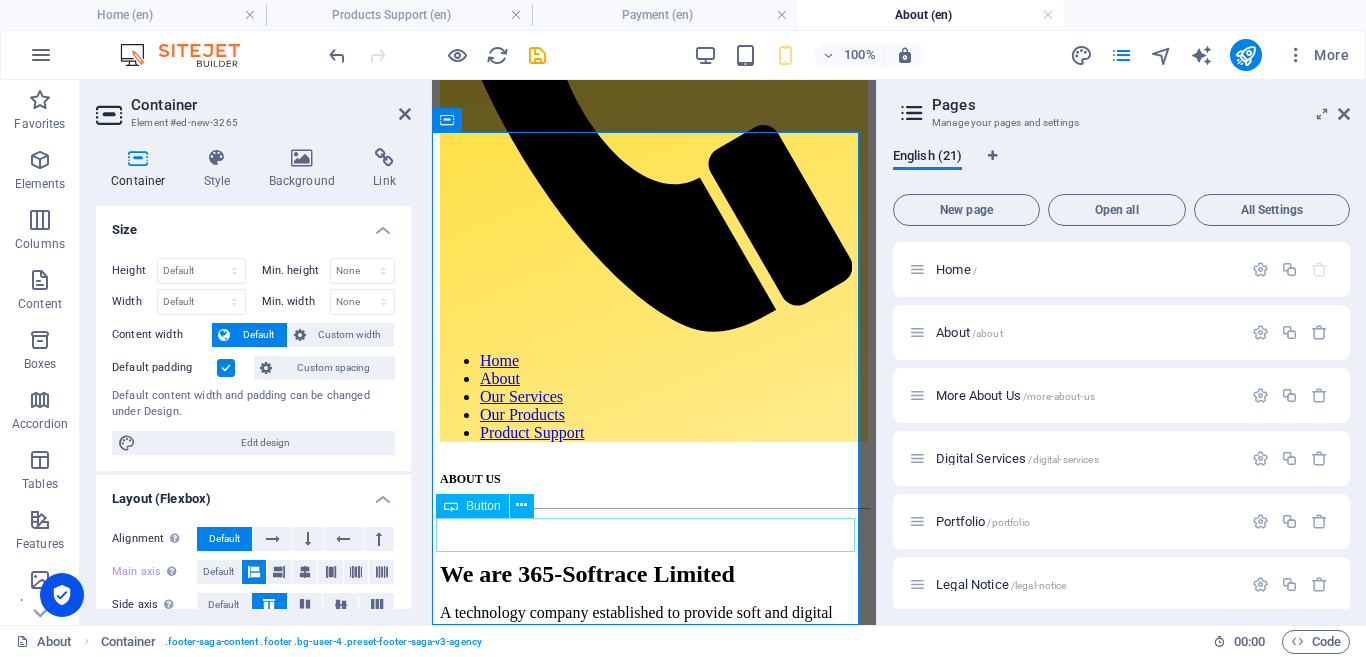 click on "* Legal Notice" at bounding box center [654, 1035] 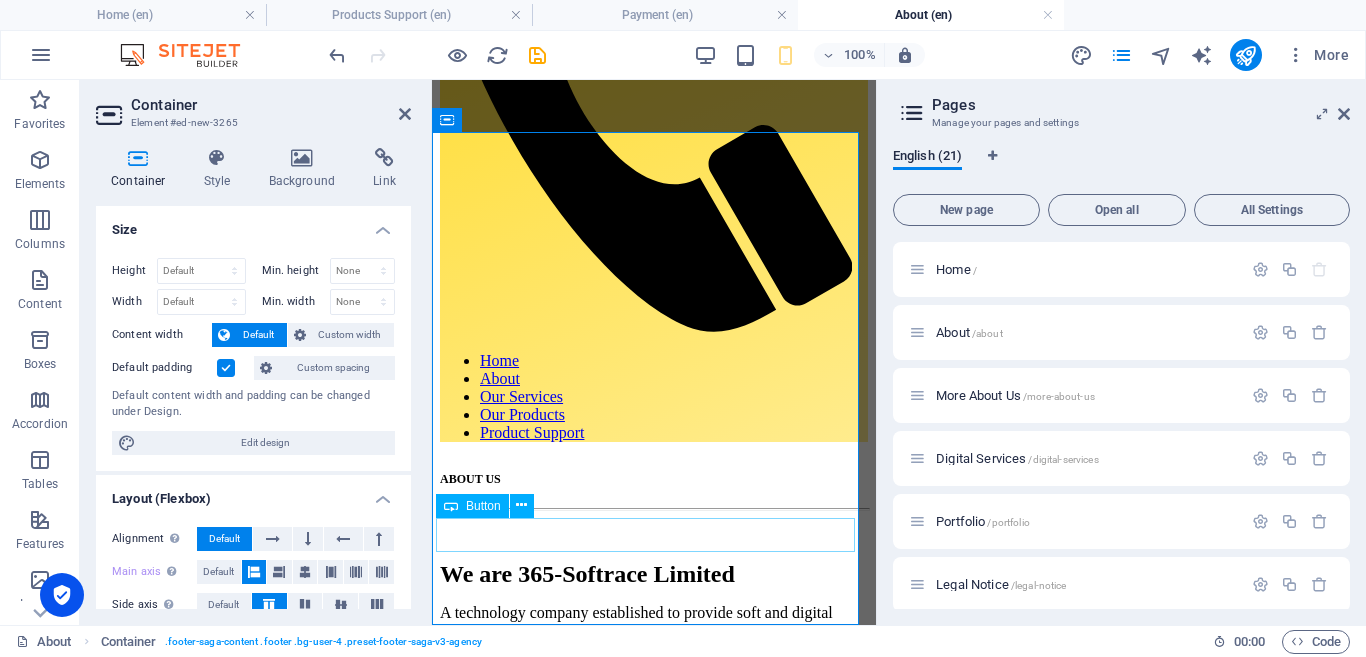 click on "* Legal Notice" at bounding box center (654, 1035) 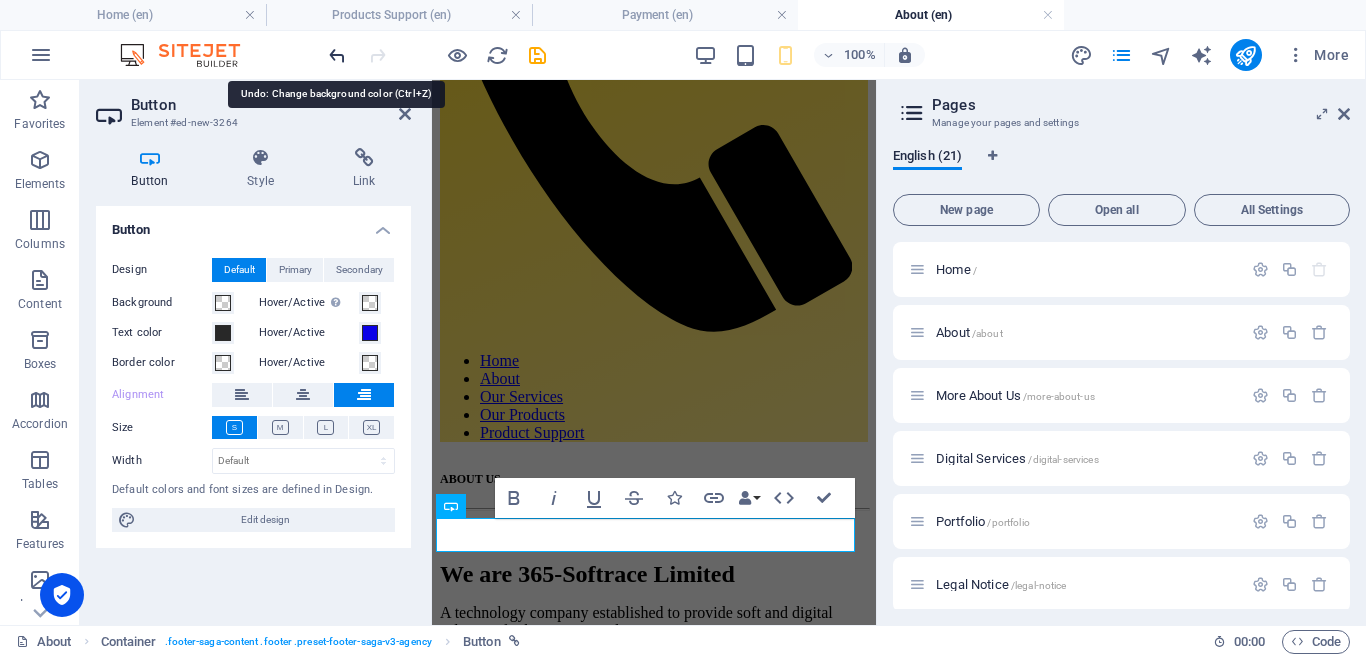 click at bounding box center [337, 55] 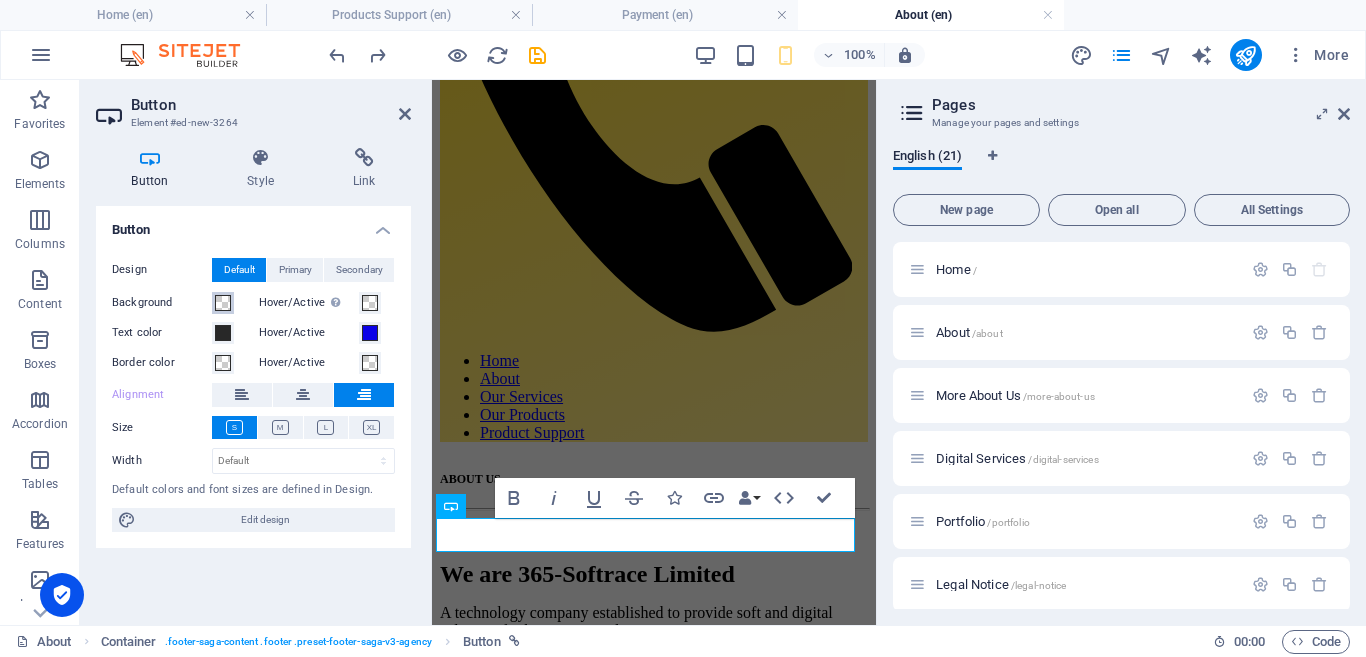 click at bounding box center [223, 303] 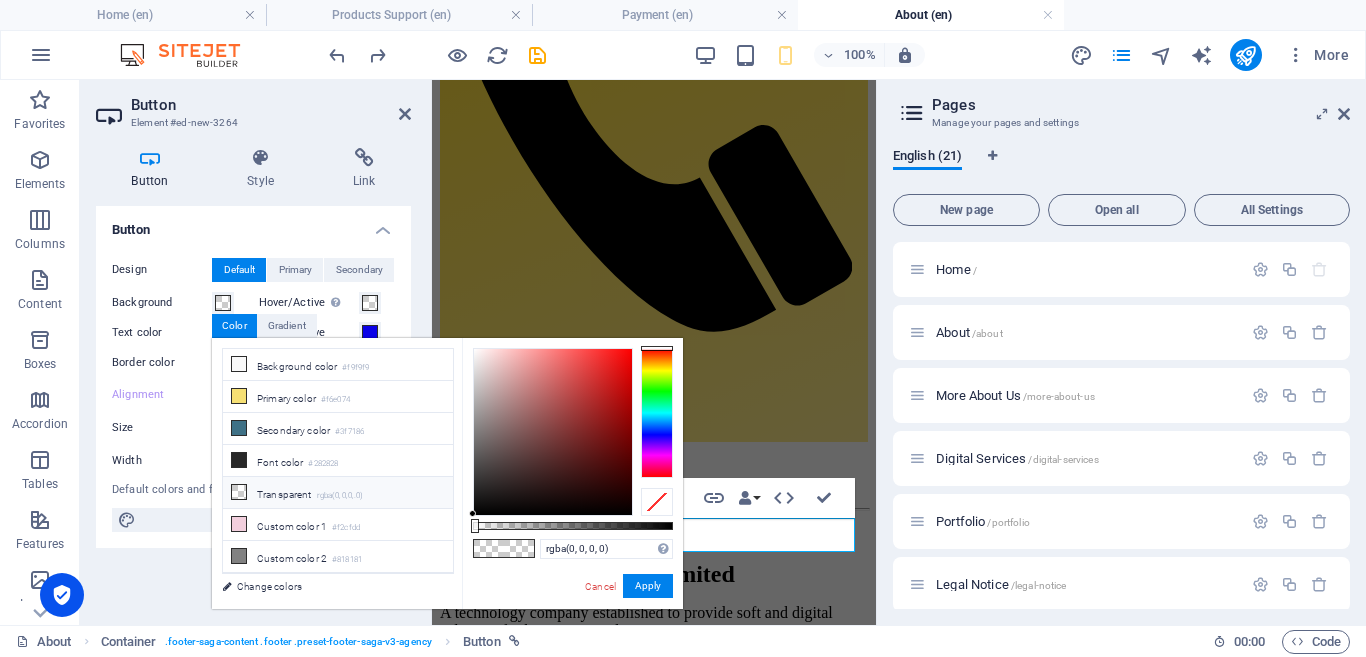 click at bounding box center (239, 492) 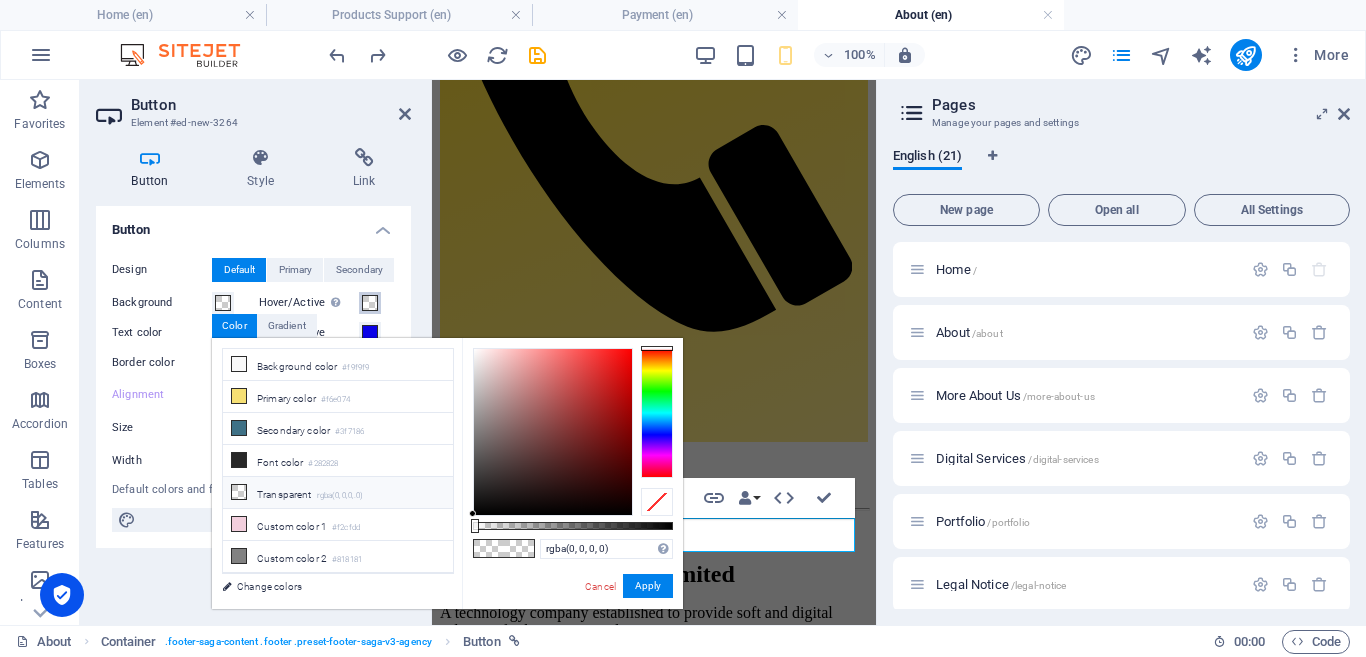 click at bounding box center (370, 303) 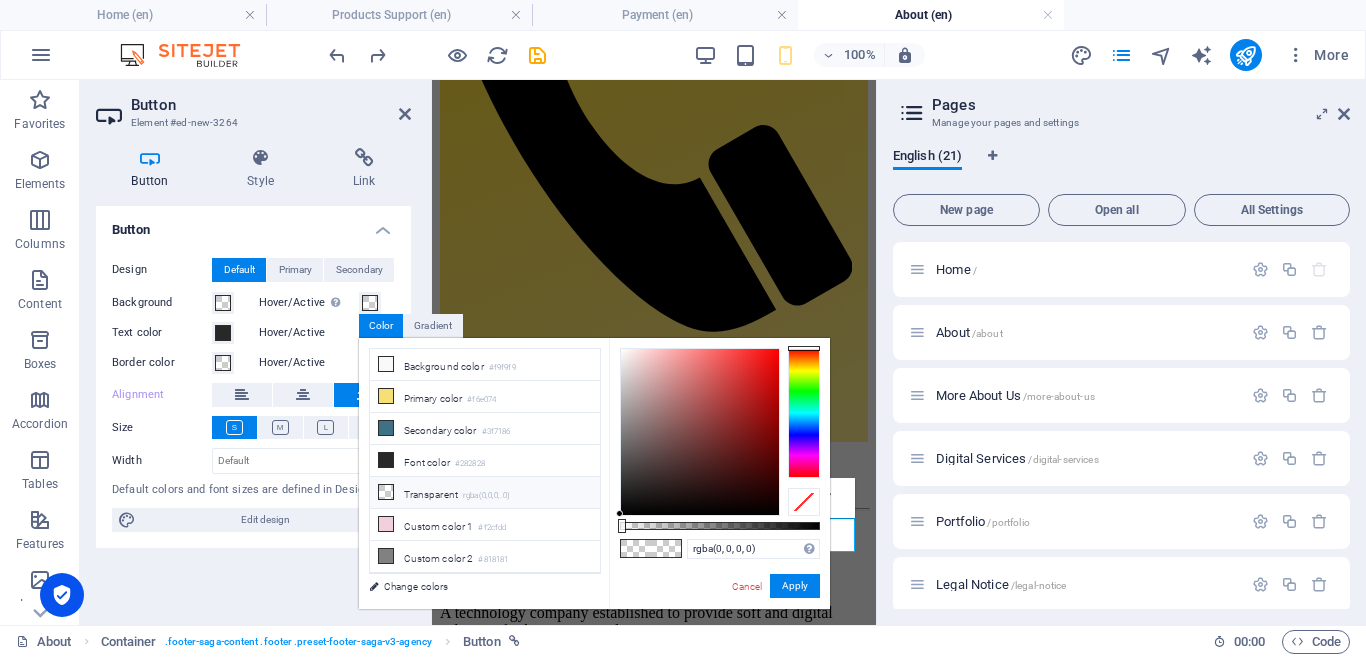 click at bounding box center [386, 492] 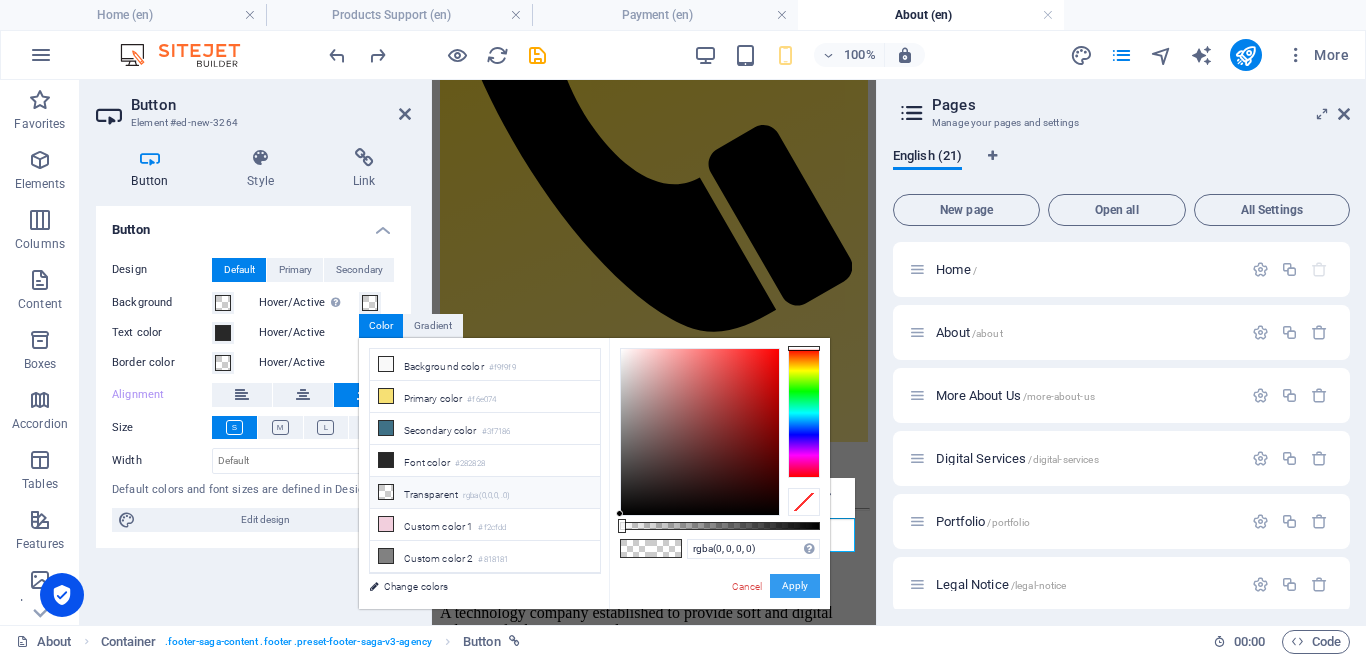 click on "Apply" at bounding box center (795, 586) 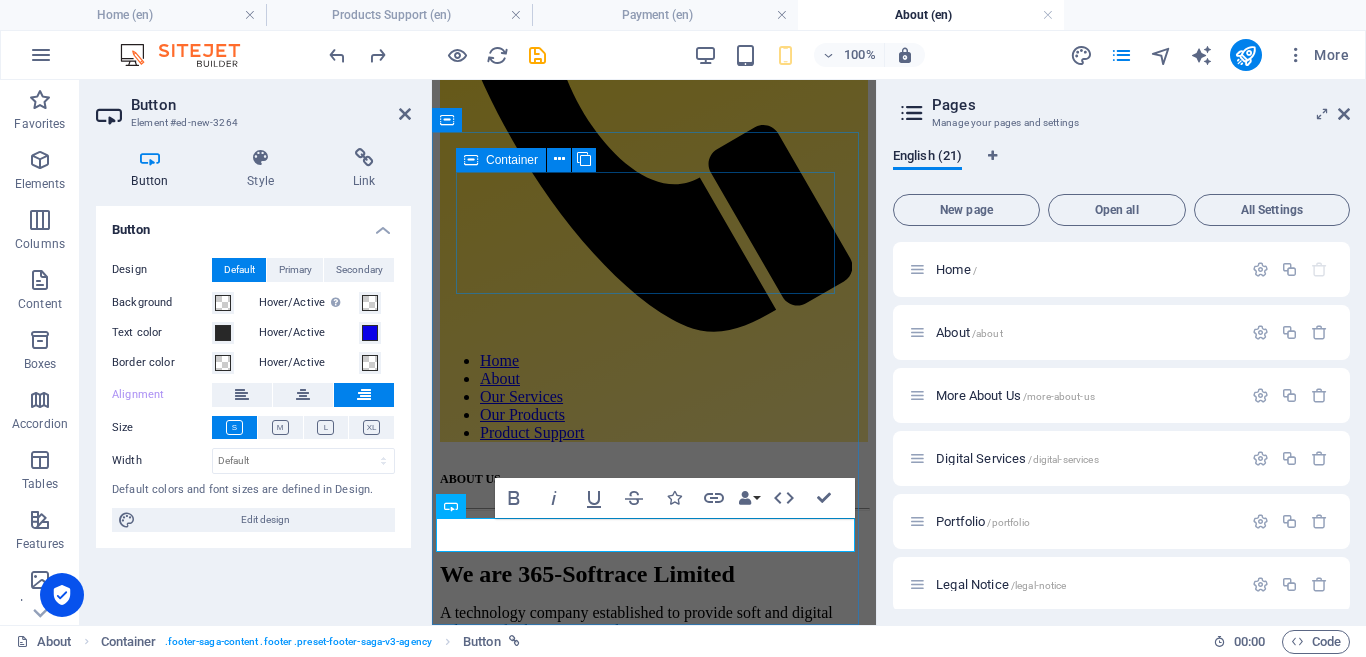 click on "HOME SERVICES PORTFOLIO" at bounding box center (654, 827) 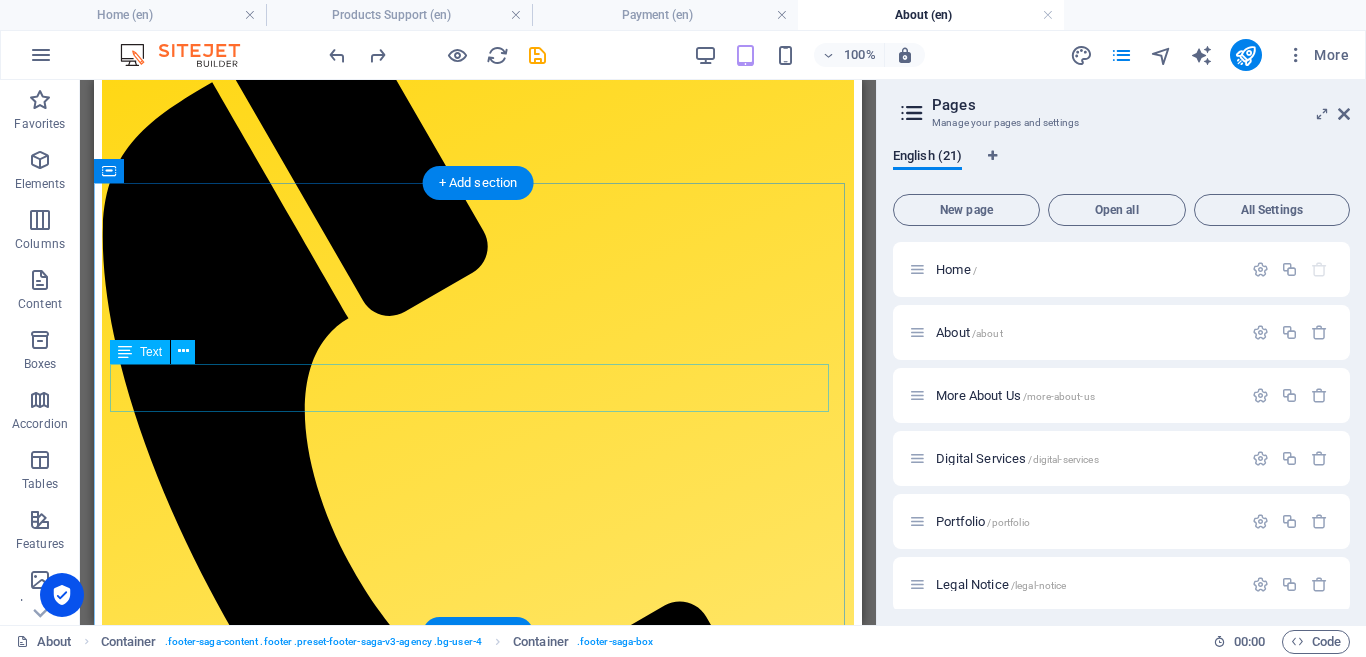 scroll, scrollTop: 0, scrollLeft: 0, axis: both 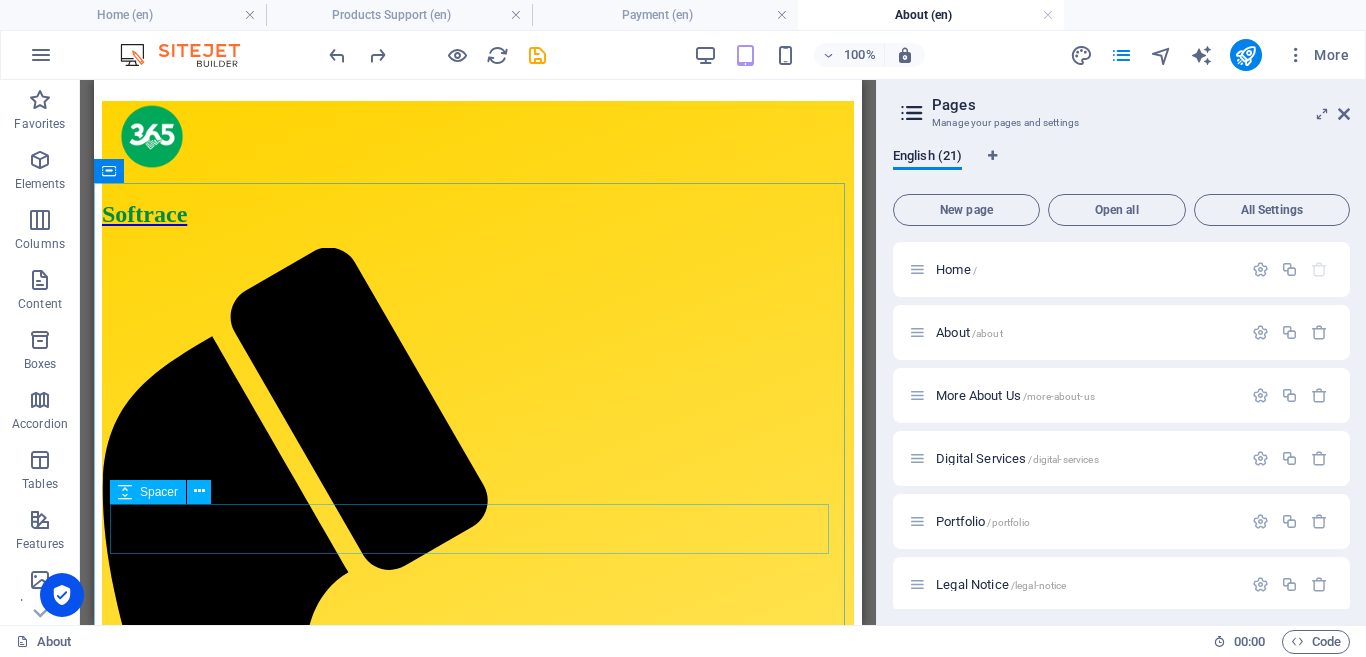 click on "Spacer" at bounding box center [148, 492] 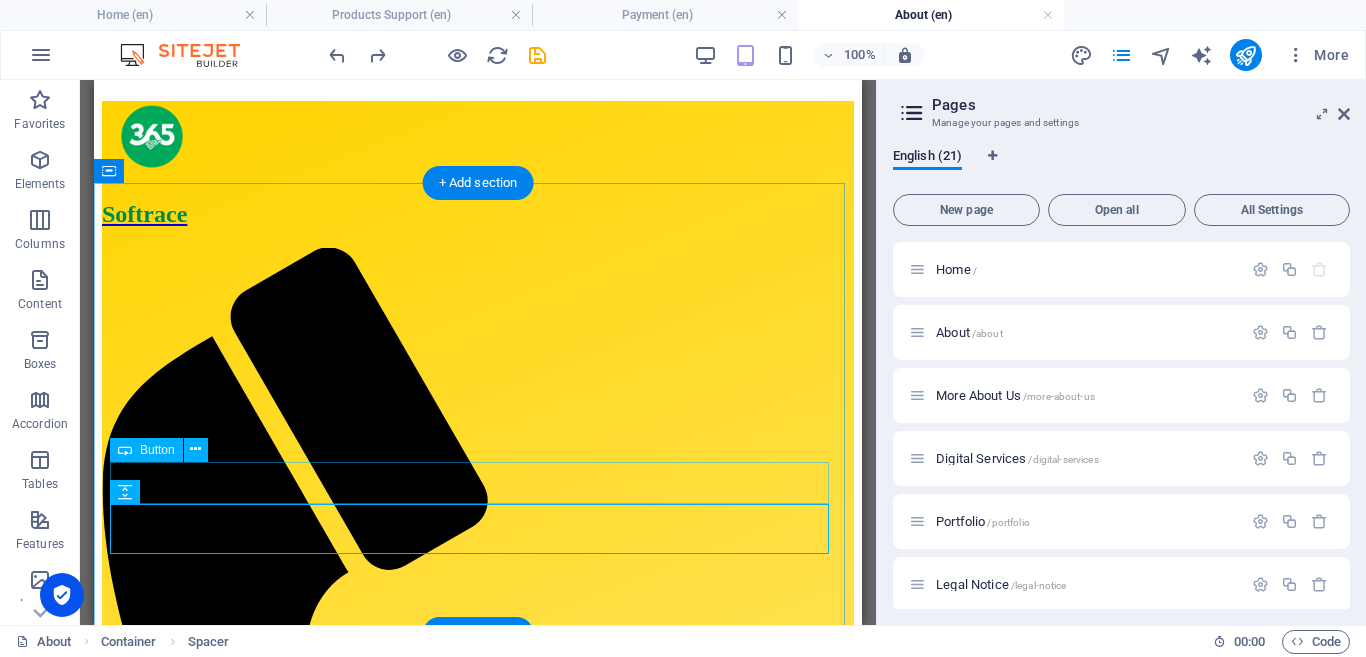 click on "Learn More" at bounding box center (478, 1590) 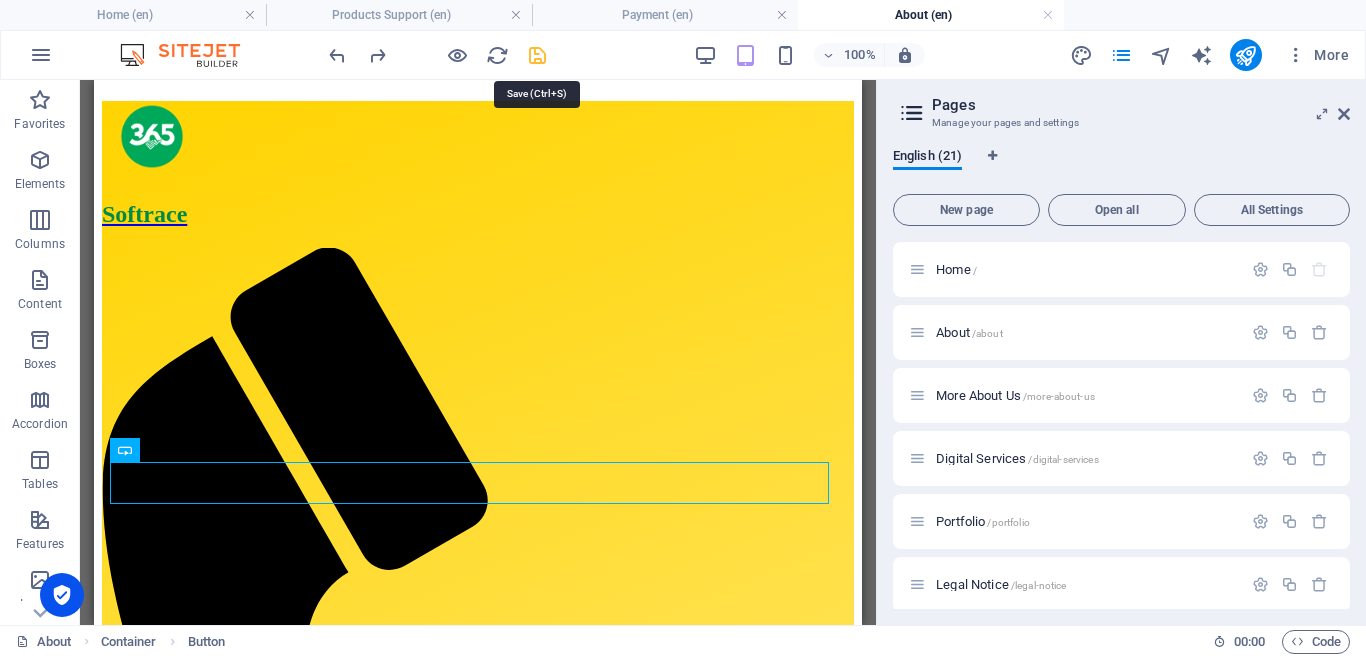 click at bounding box center (537, 55) 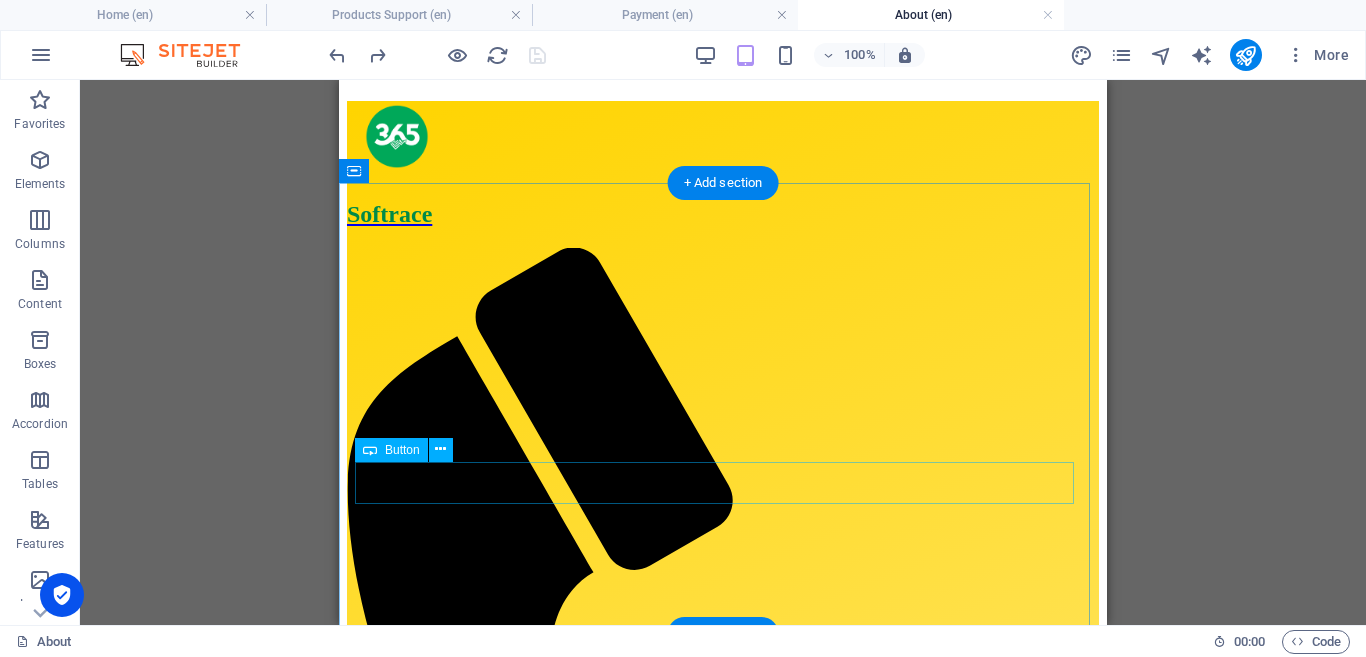 click on "Learn More" at bounding box center [723, 1590] 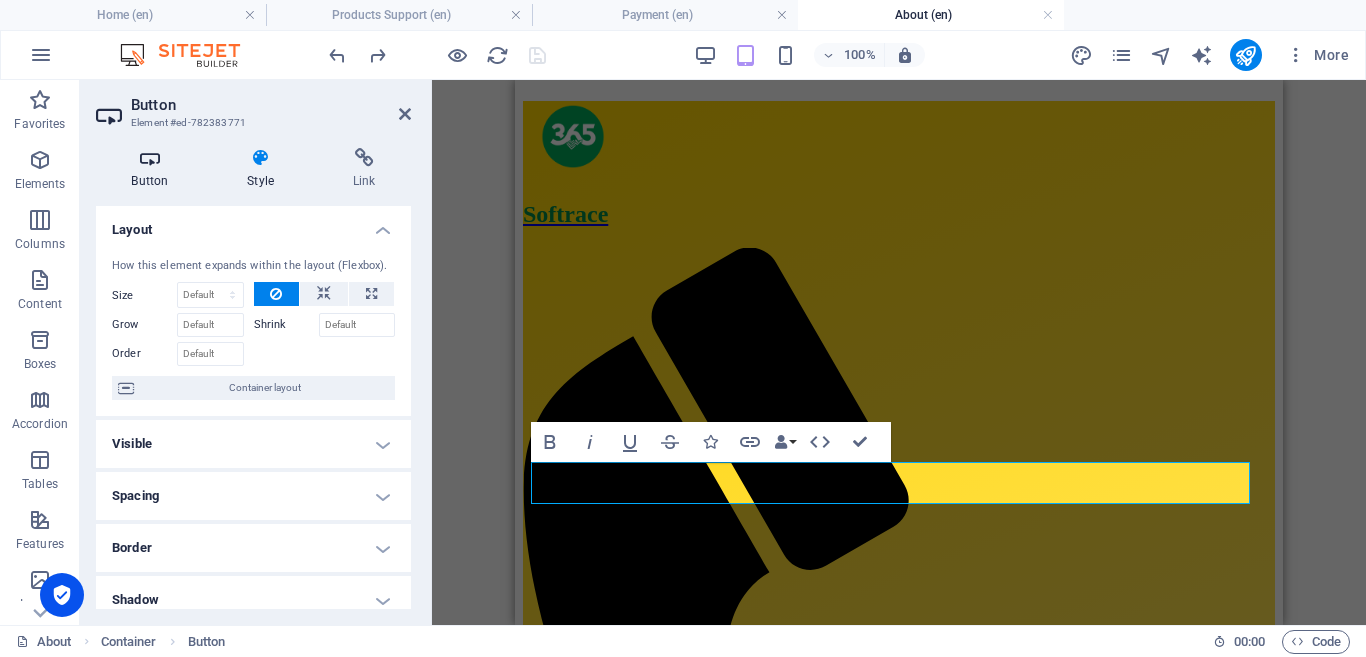 click at bounding box center [150, 158] 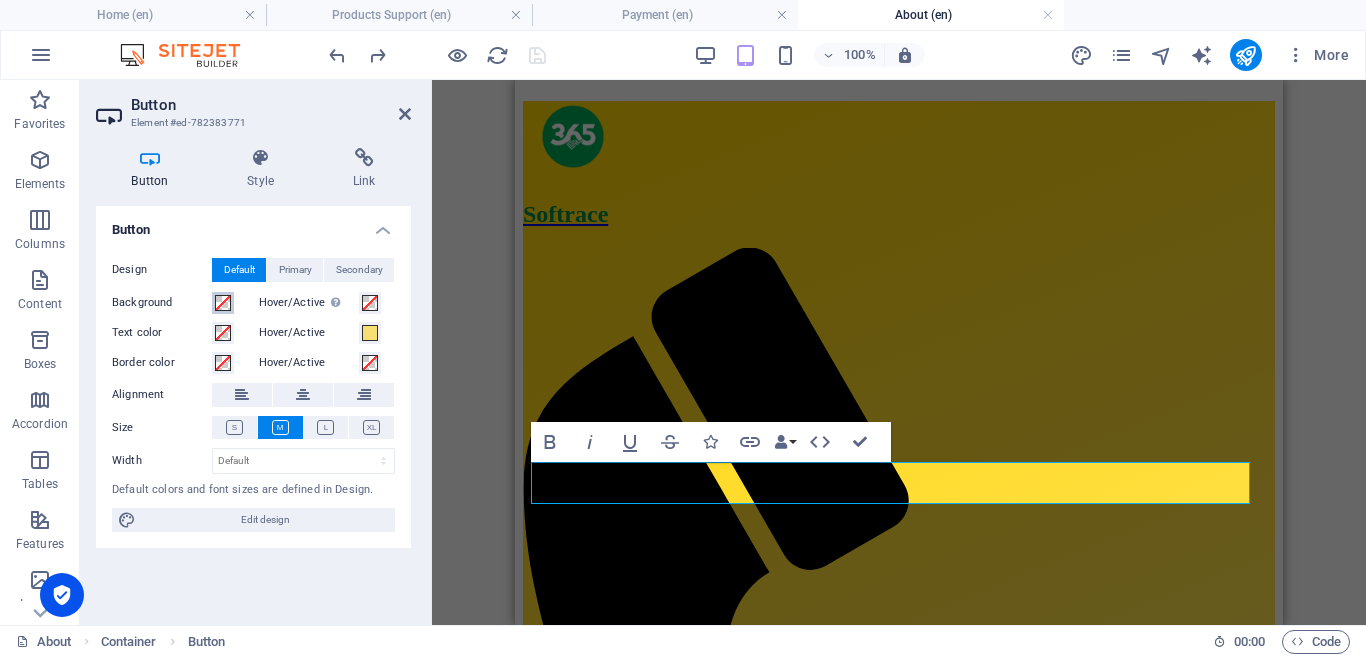 click at bounding box center [223, 303] 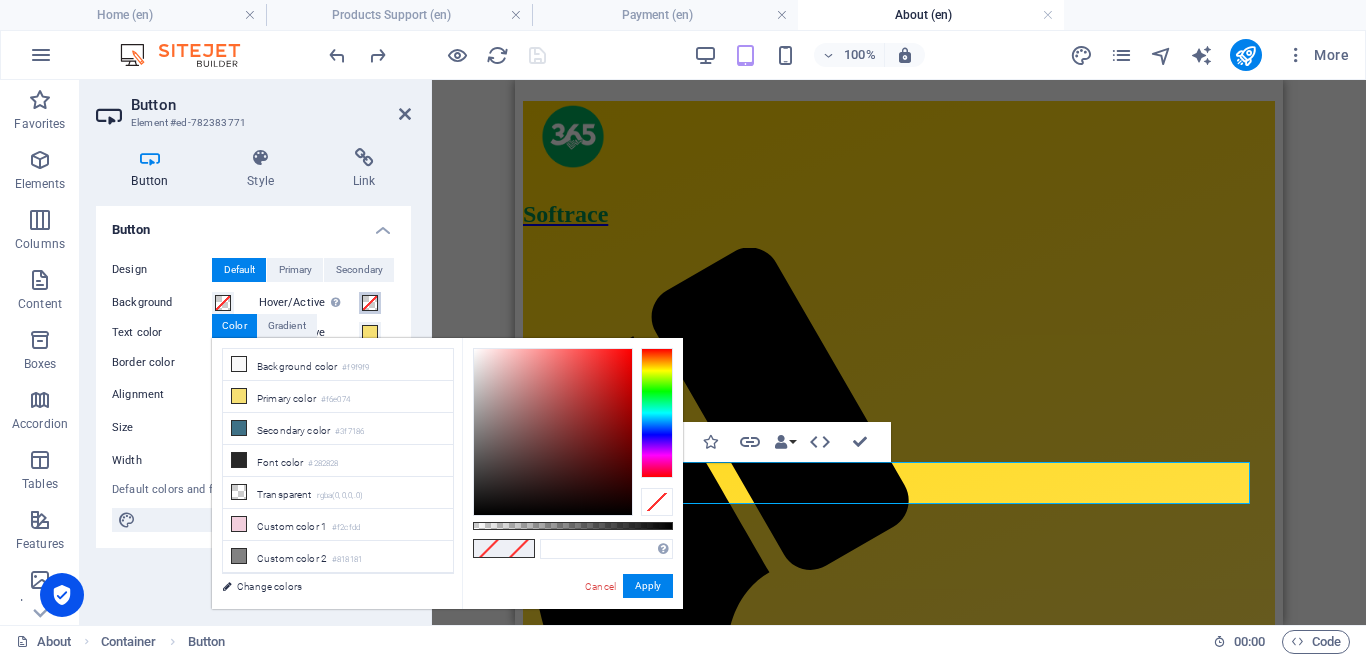 click at bounding box center [370, 303] 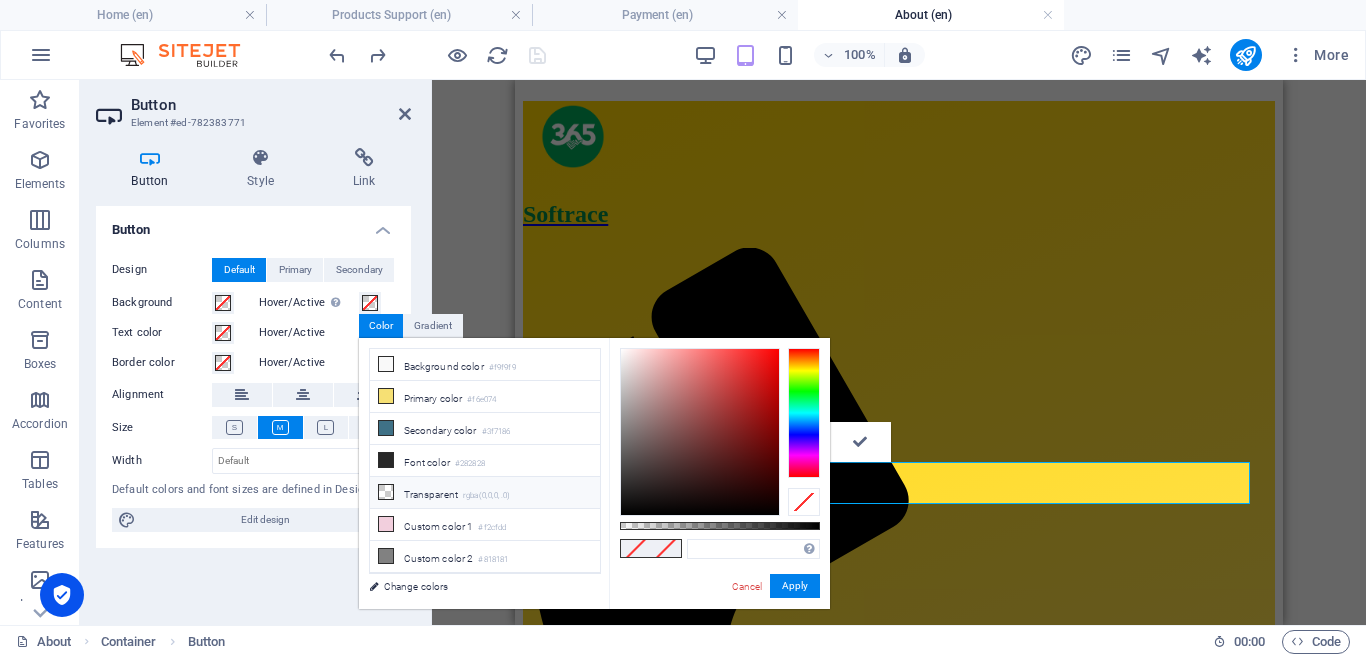 click at bounding box center (386, 492) 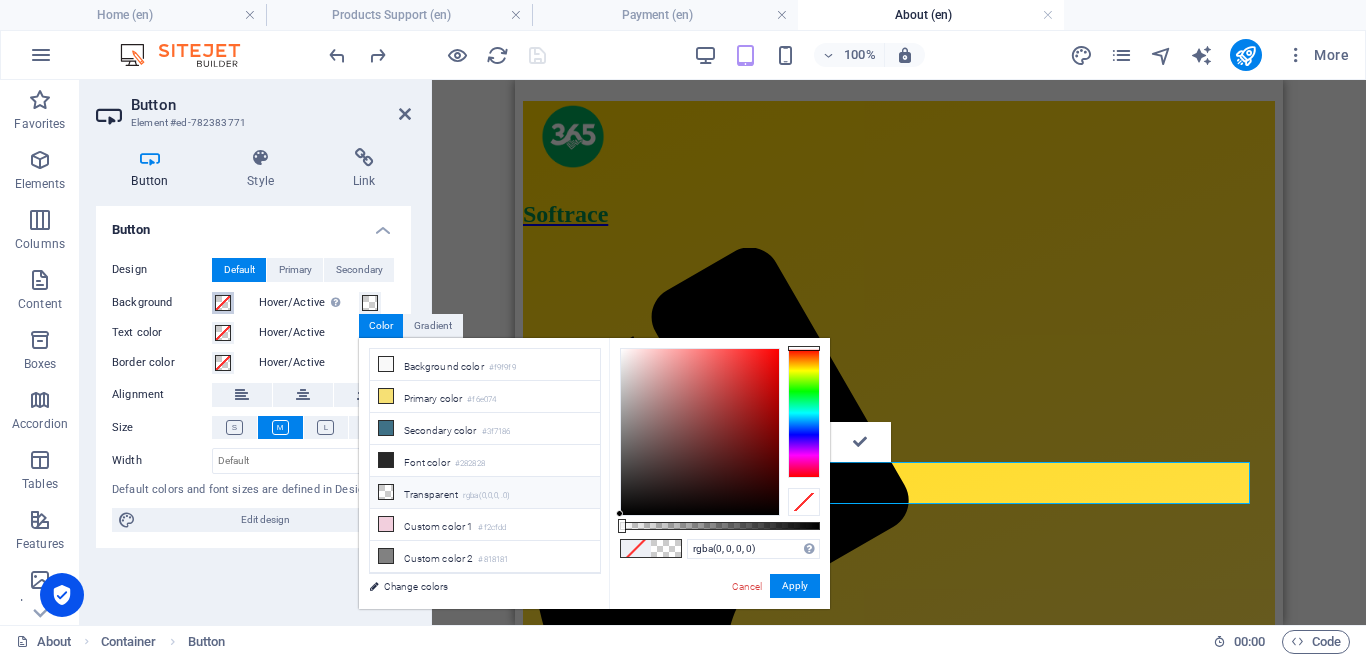click at bounding box center [223, 303] 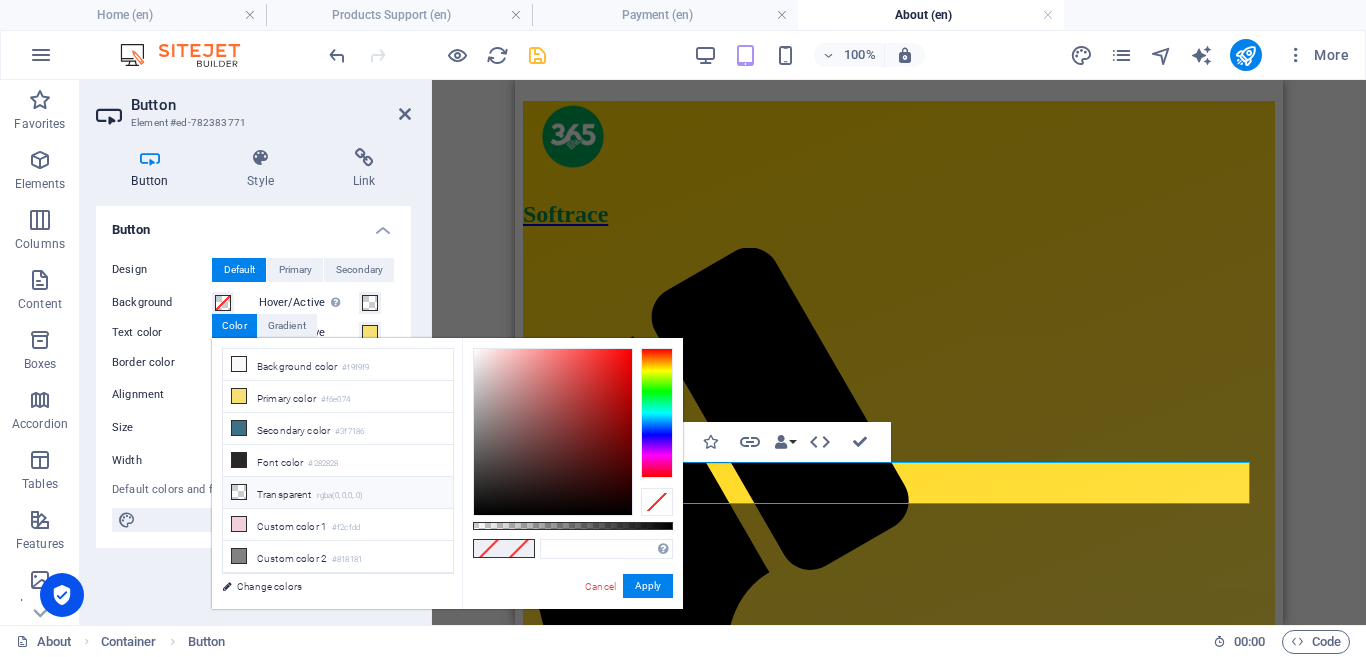 click at bounding box center [239, 492] 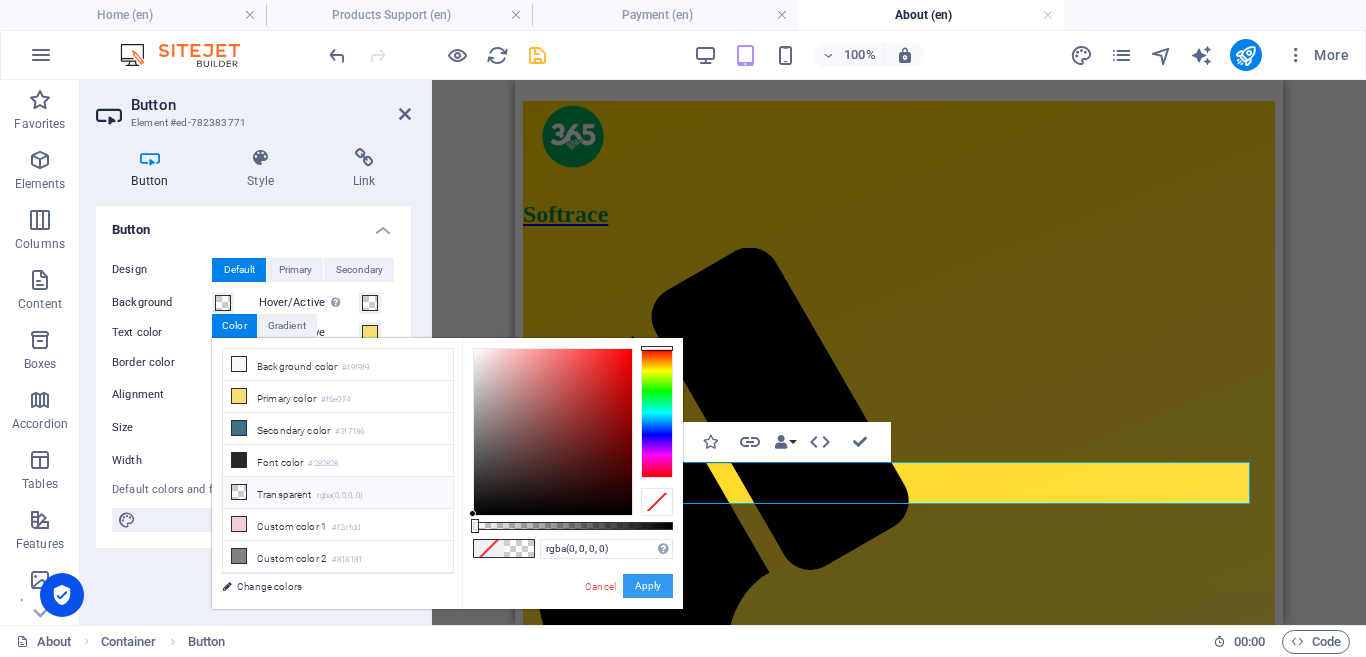click on "Apply" at bounding box center [648, 586] 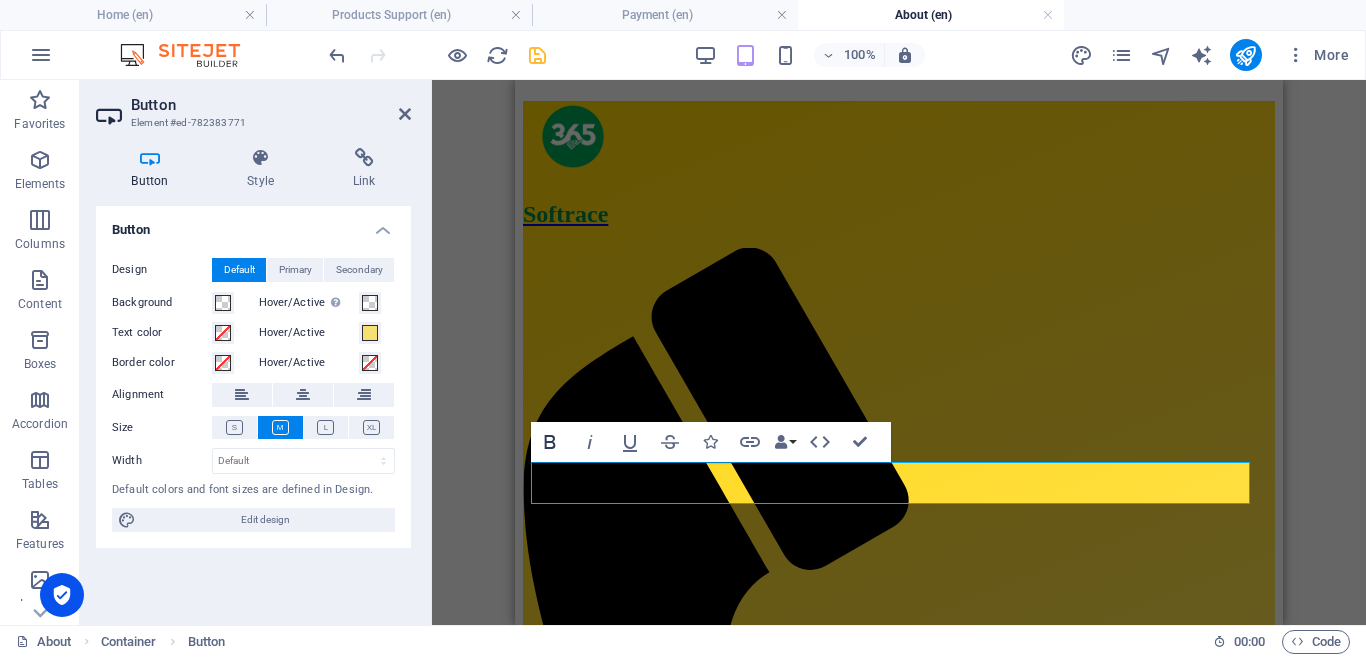 click 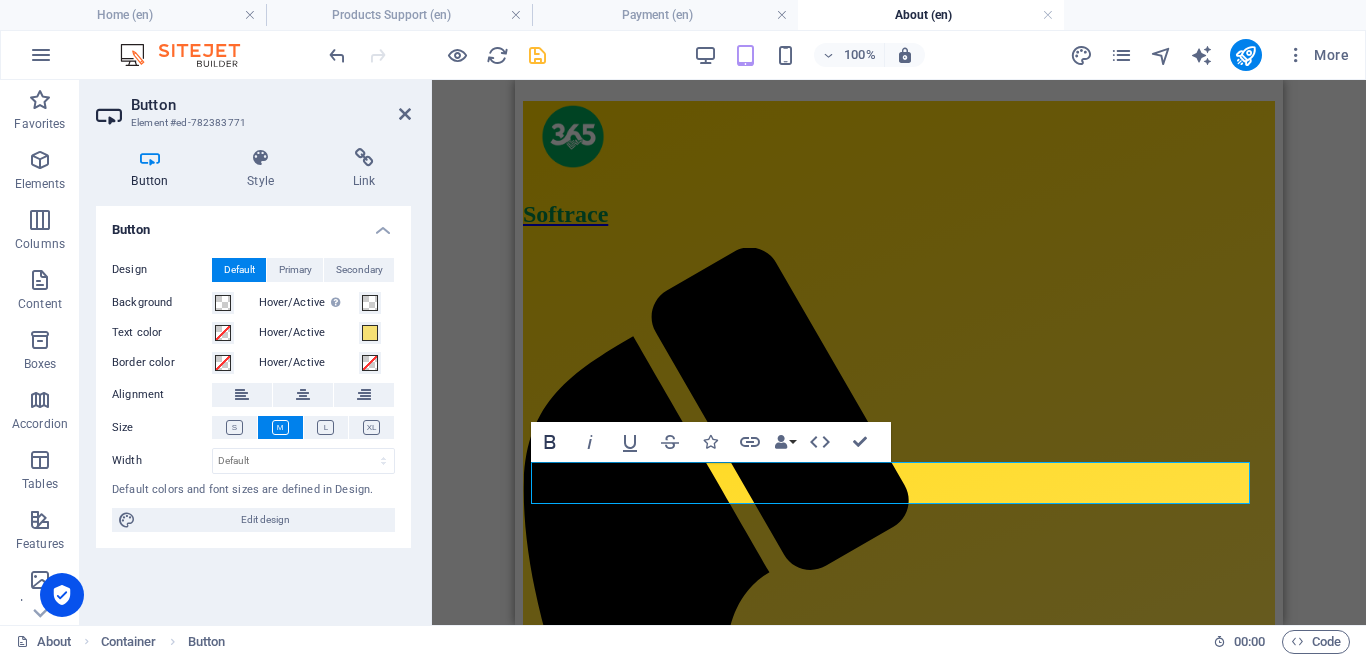 click 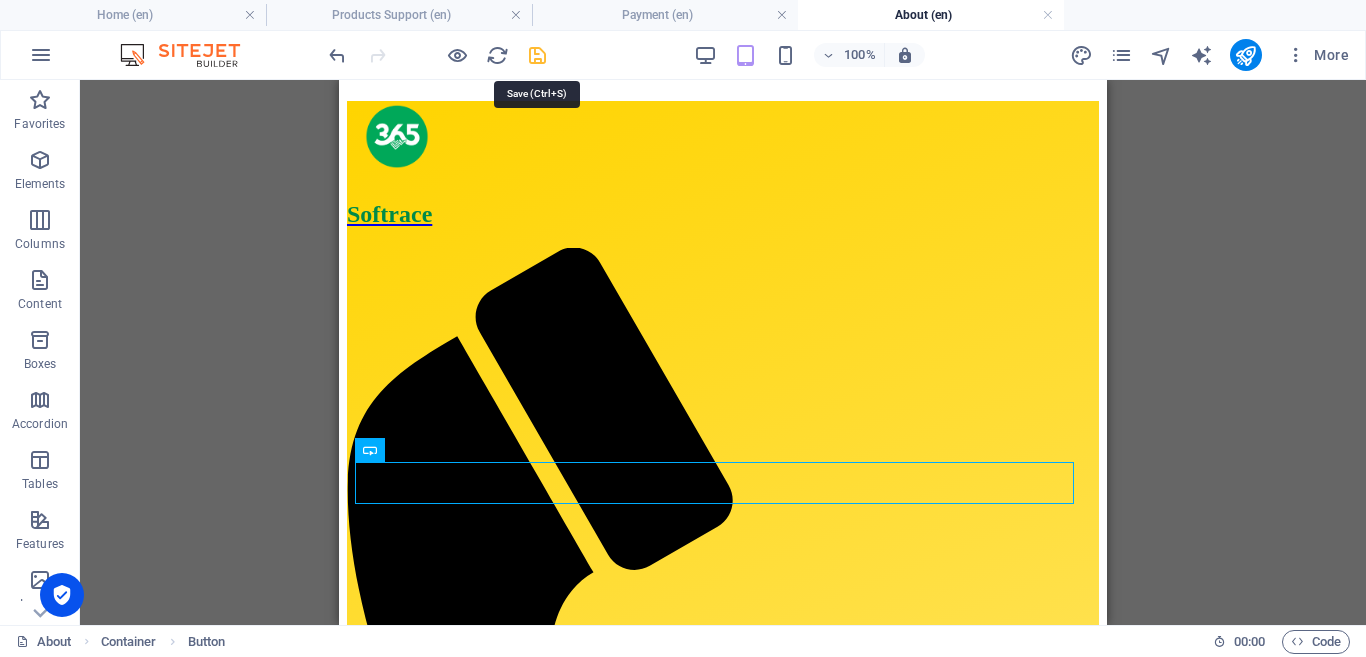 click at bounding box center [537, 55] 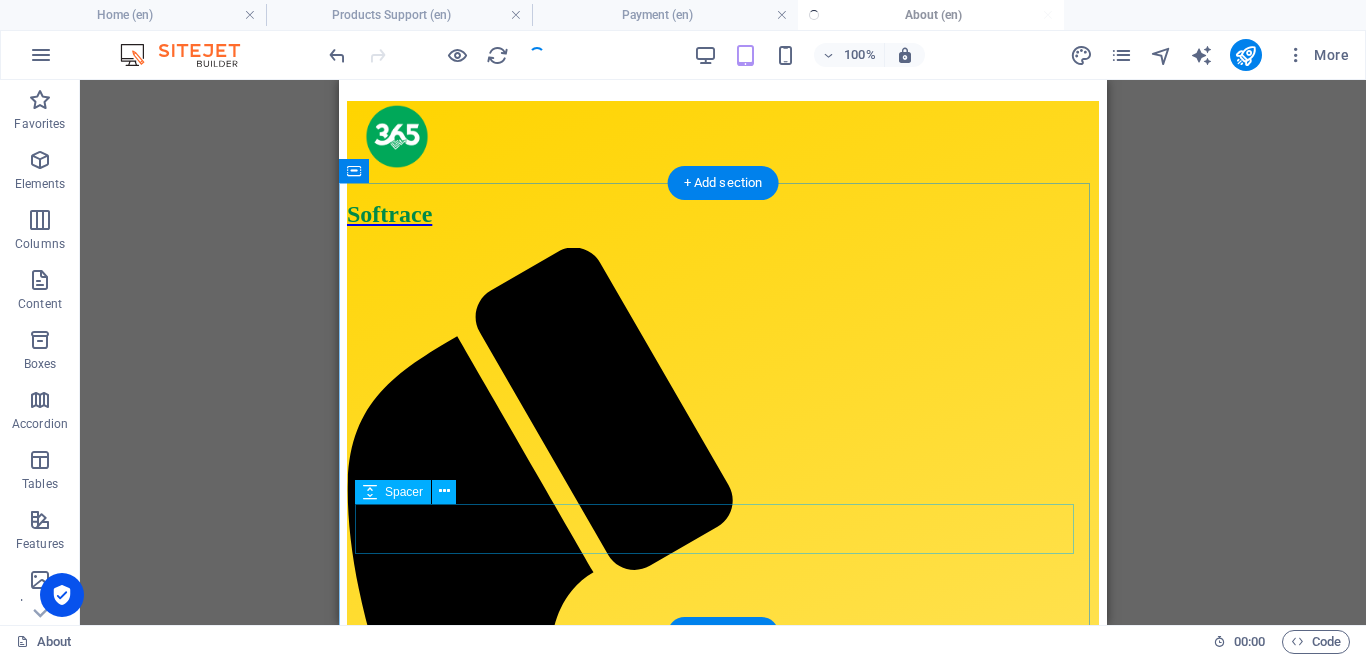 click at bounding box center (723, 1624) 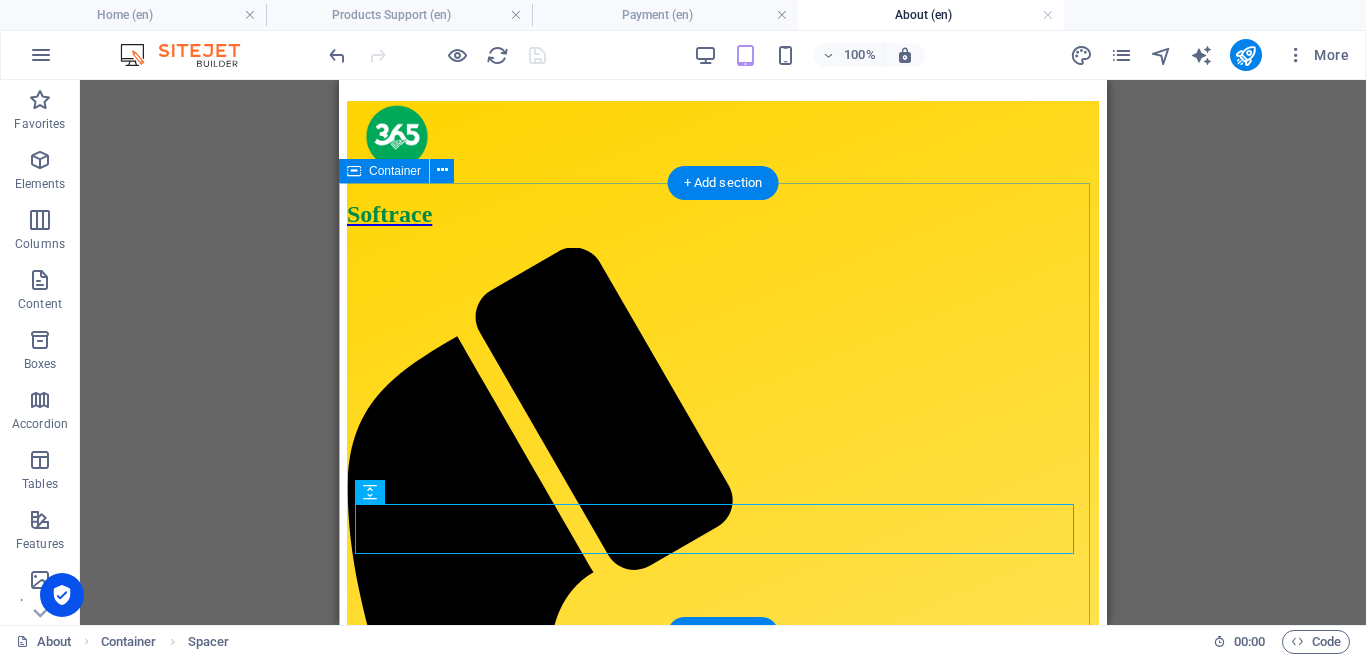 click on "ABOUT US We are 365-Softrace Limited A technology company established to provide soft and digital solutions for businesses and organisations. Learn More" at bounding box center [723, 1503] 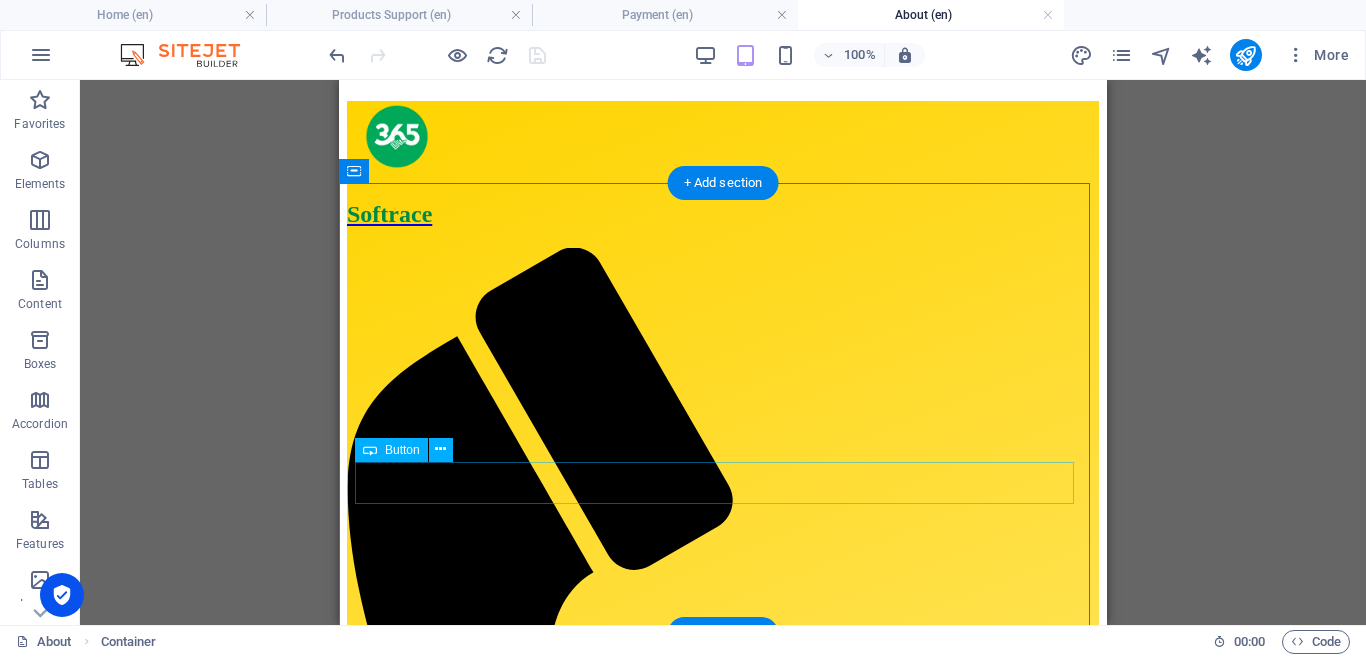 click on "Learn More" at bounding box center [723, 1590] 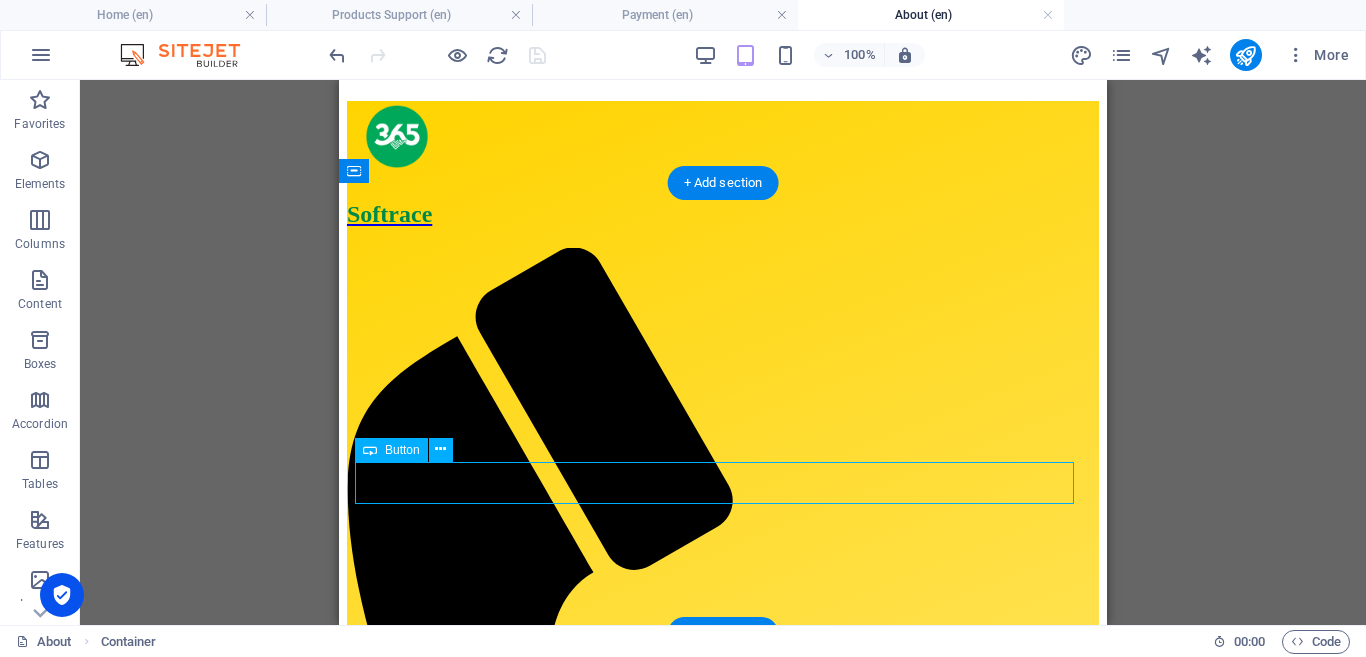 click on "Learn More" at bounding box center (723, 1590) 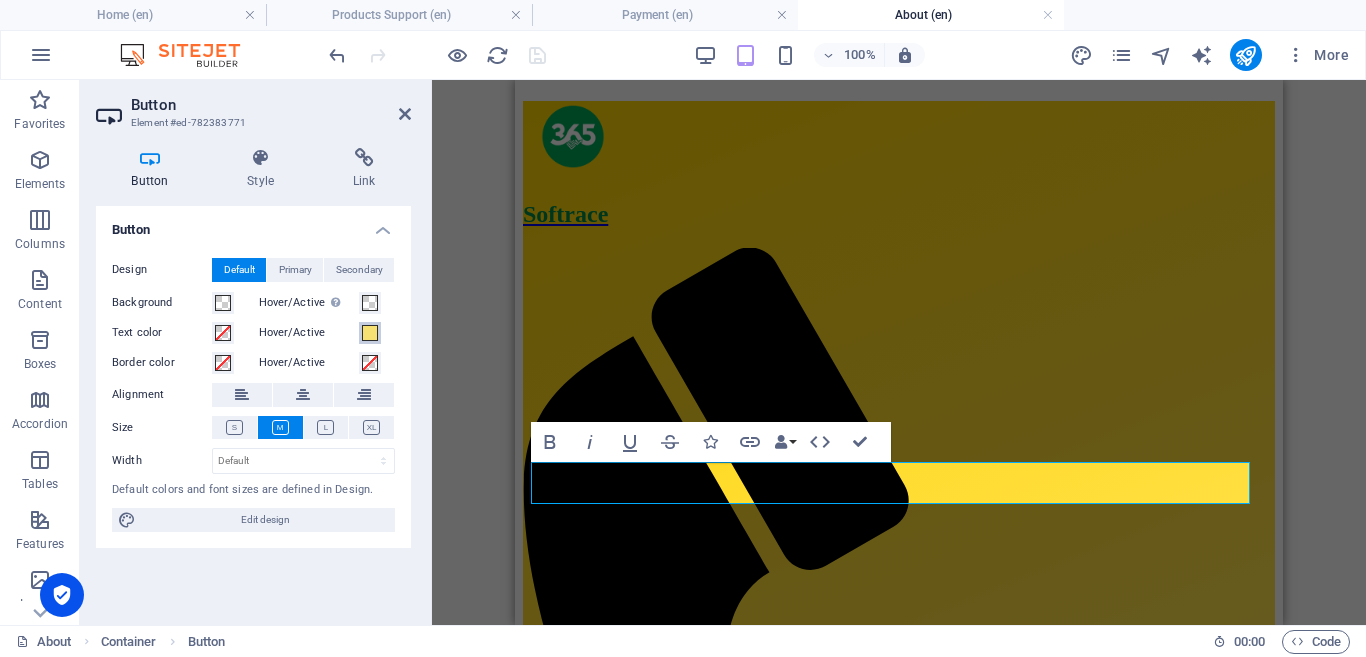click at bounding box center [370, 333] 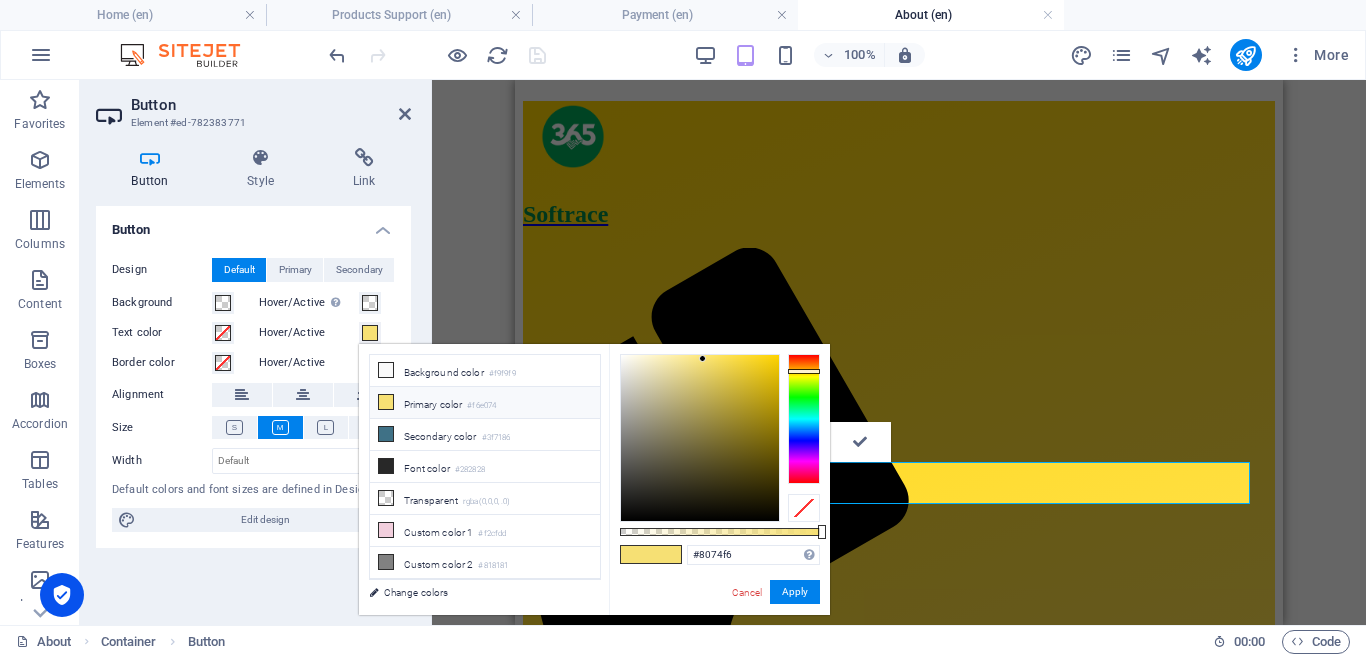 click at bounding box center (804, 419) 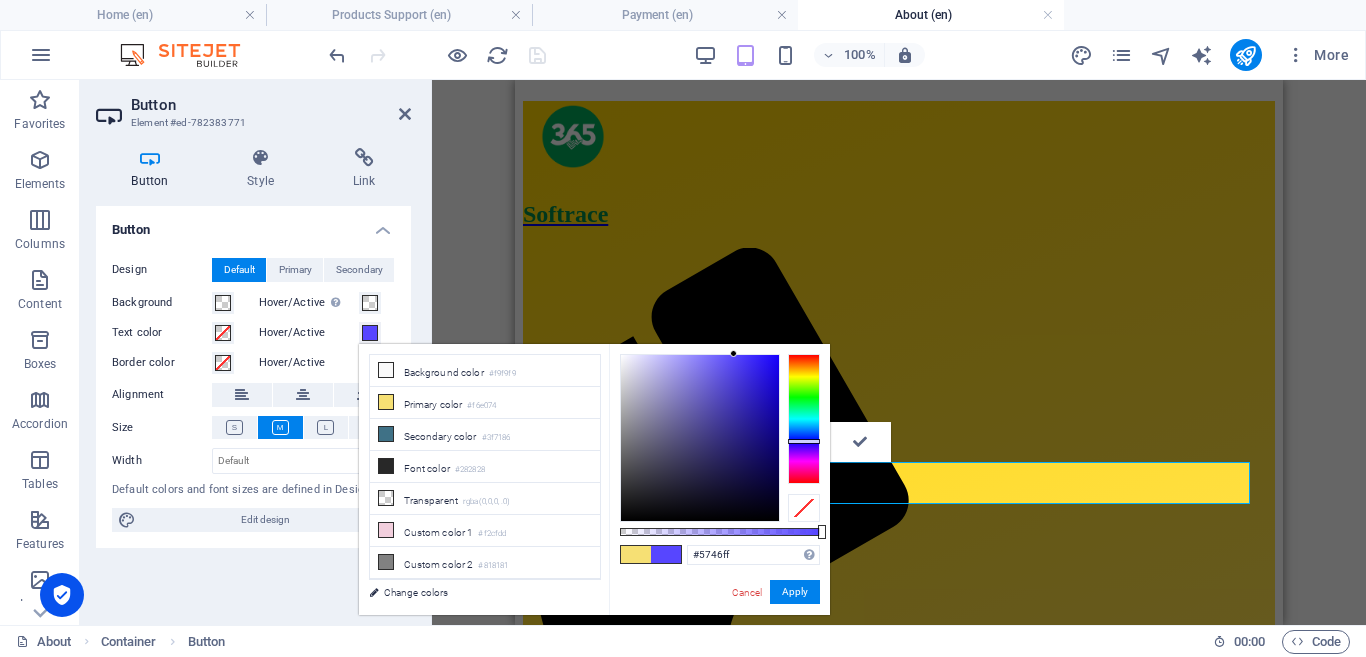 click at bounding box center (700, 438) 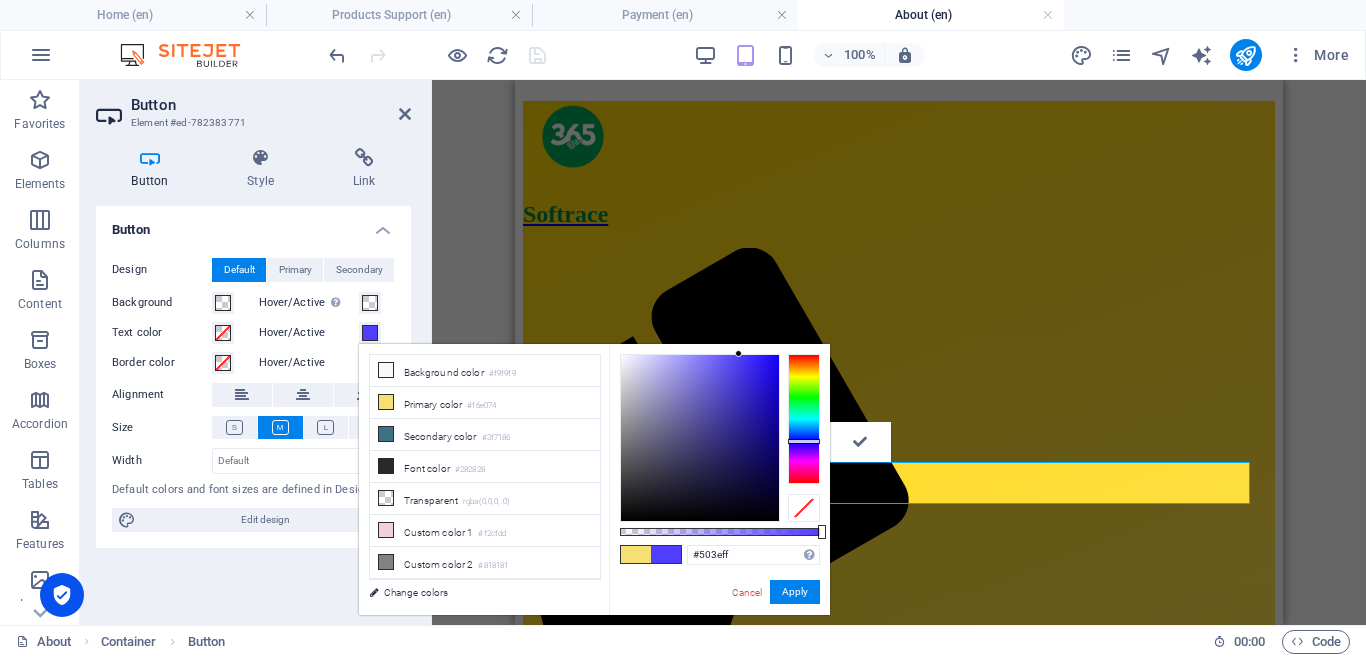 click at bounding box center (700, 438) 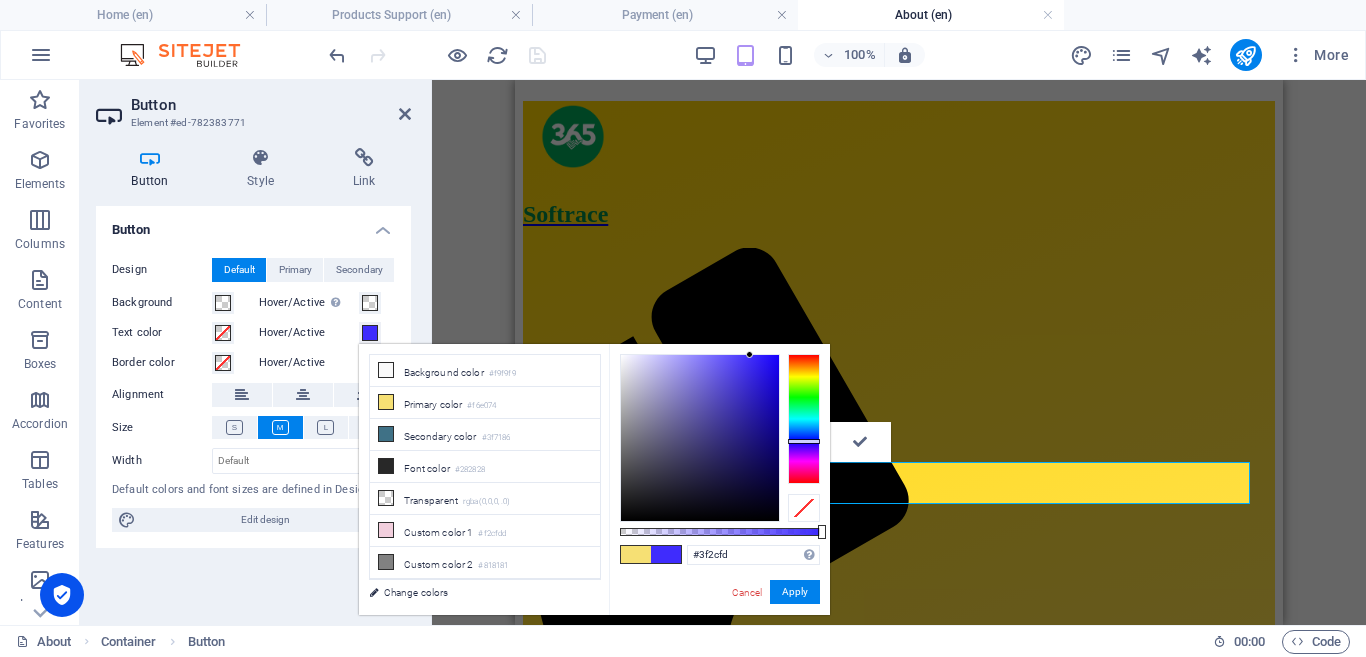 click at bounding box center [700, 438] 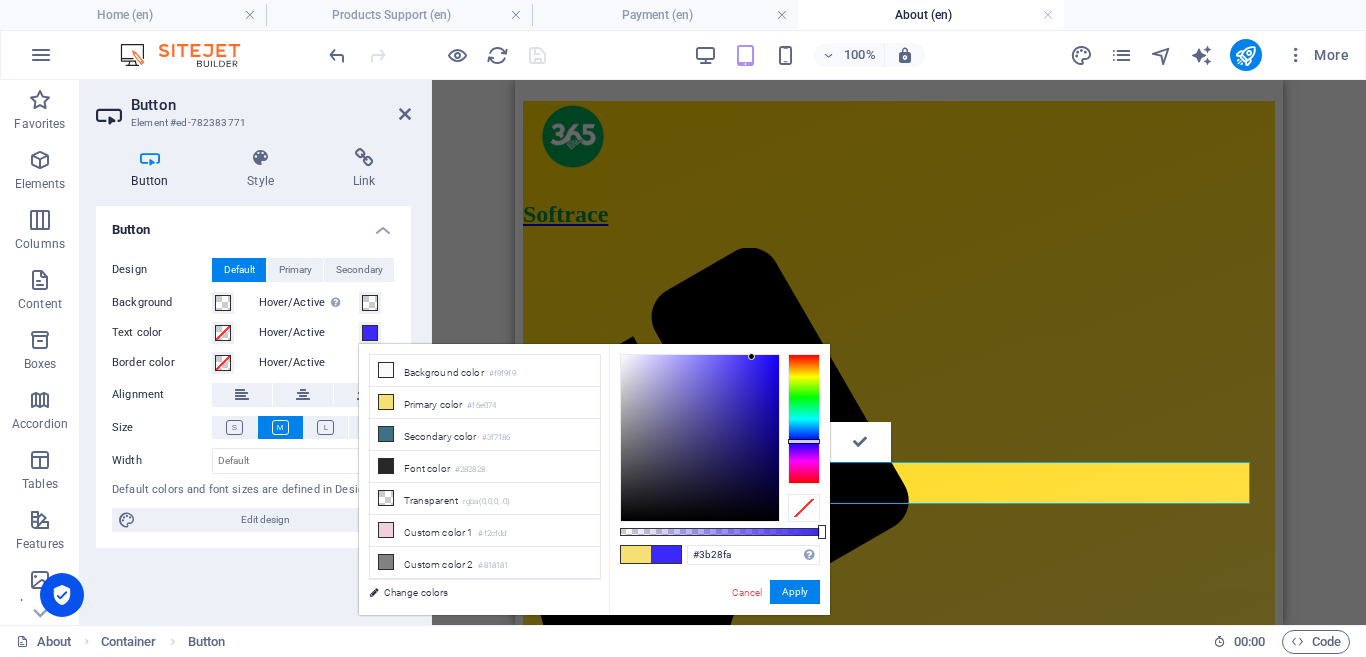 type on "#3a27fb" 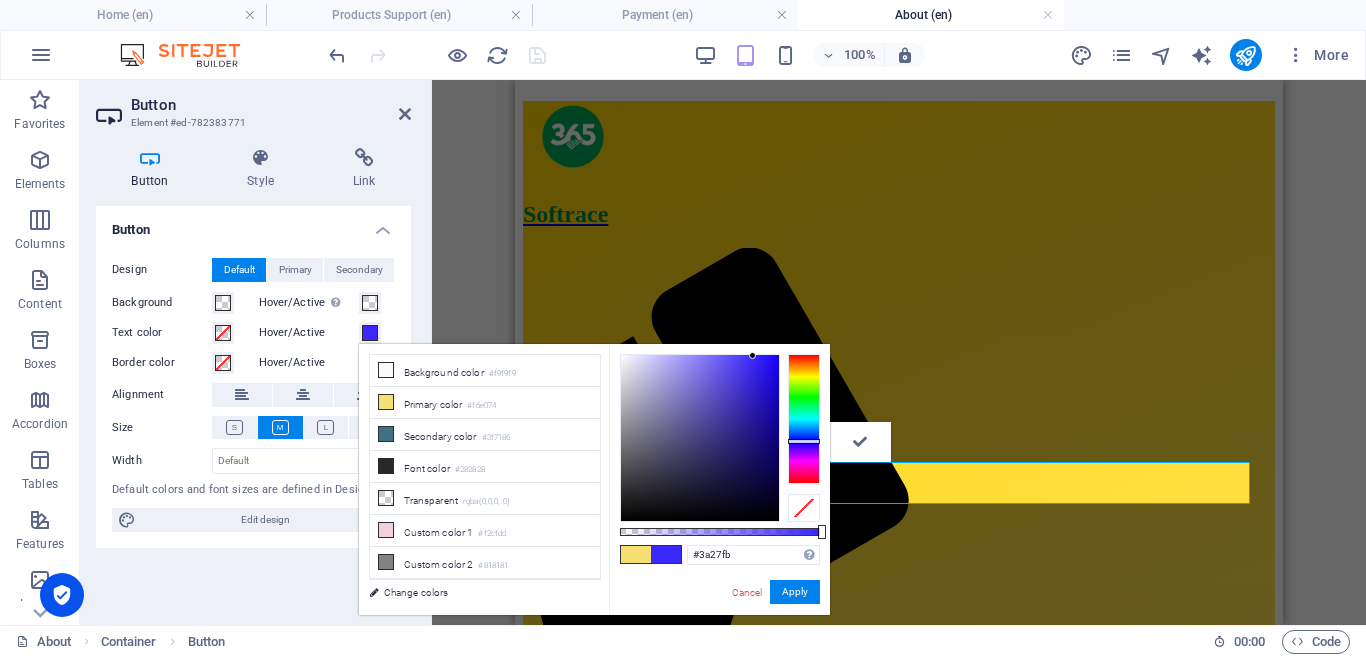 click at bounding box center [752, 355] 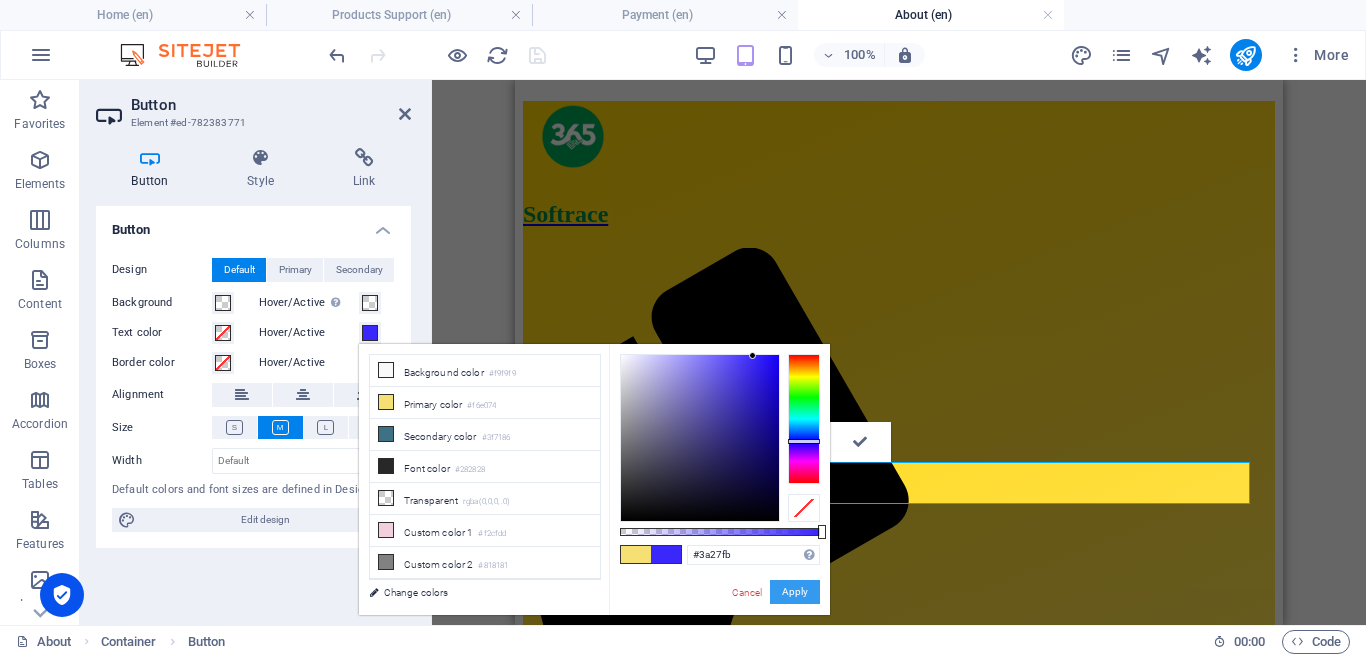 click on "Apply" at bounding box center [795, 592] 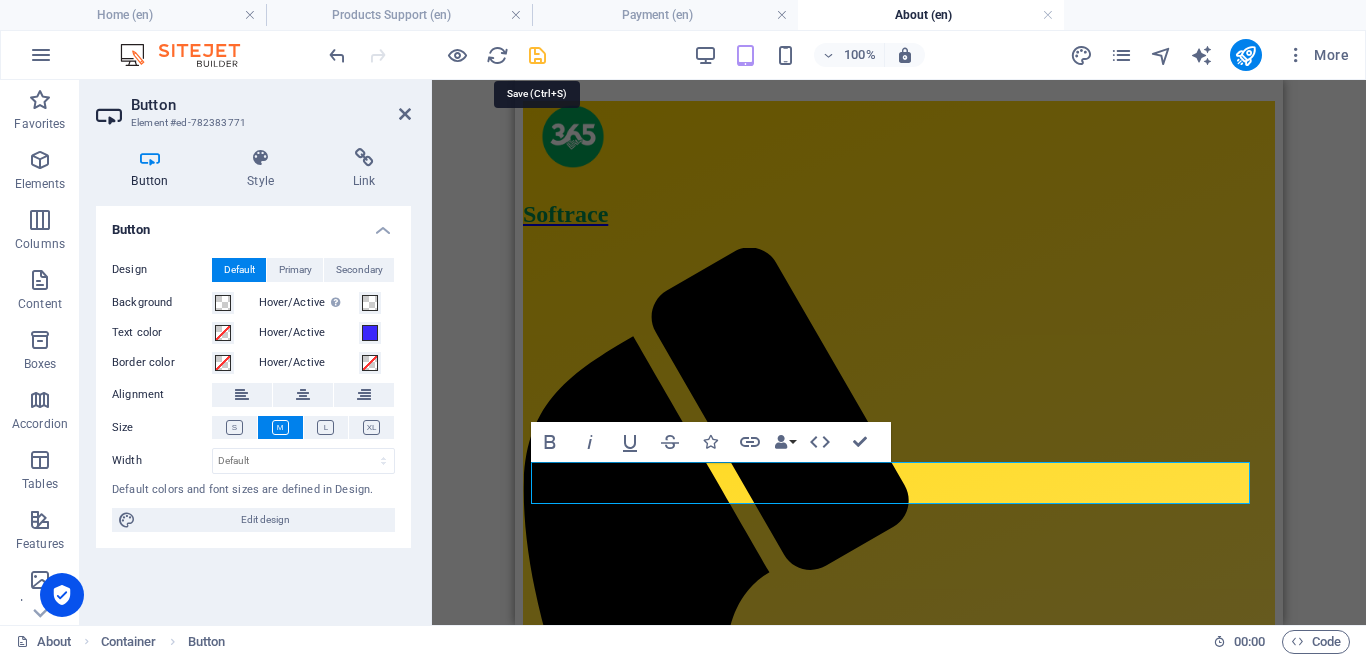 click at bounding box center [537, 55] 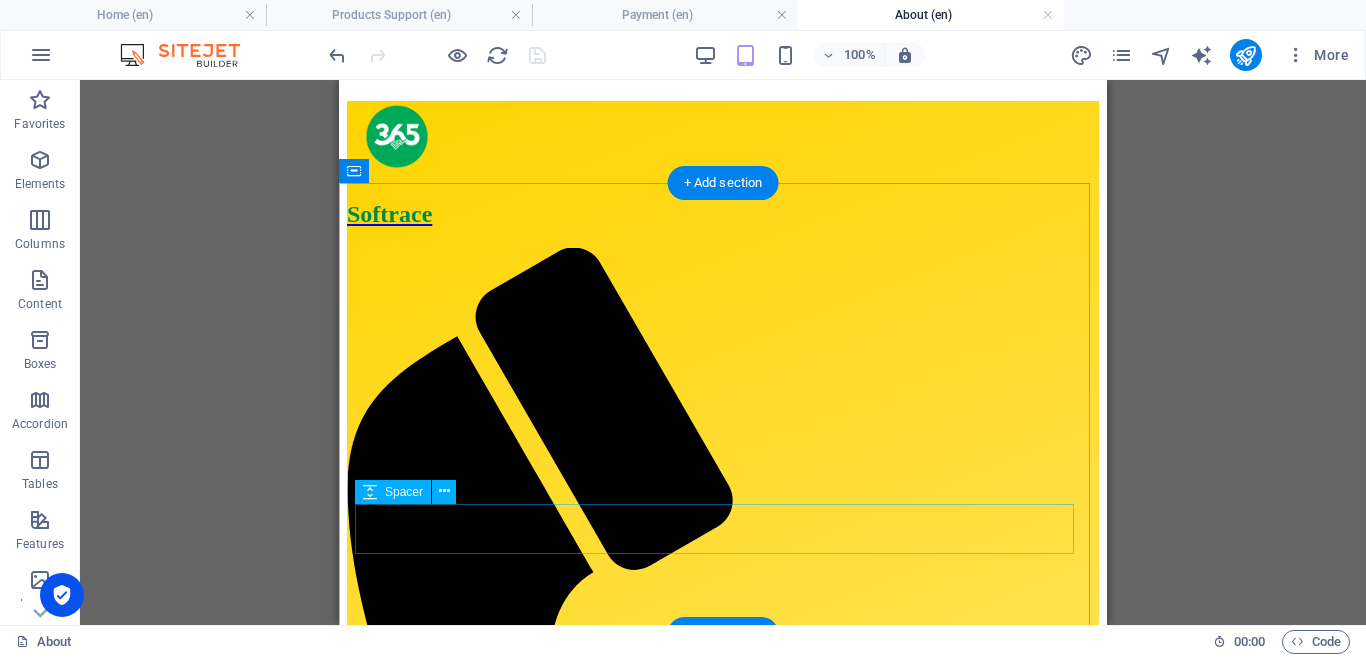 click at bounding box center (723, 1624) 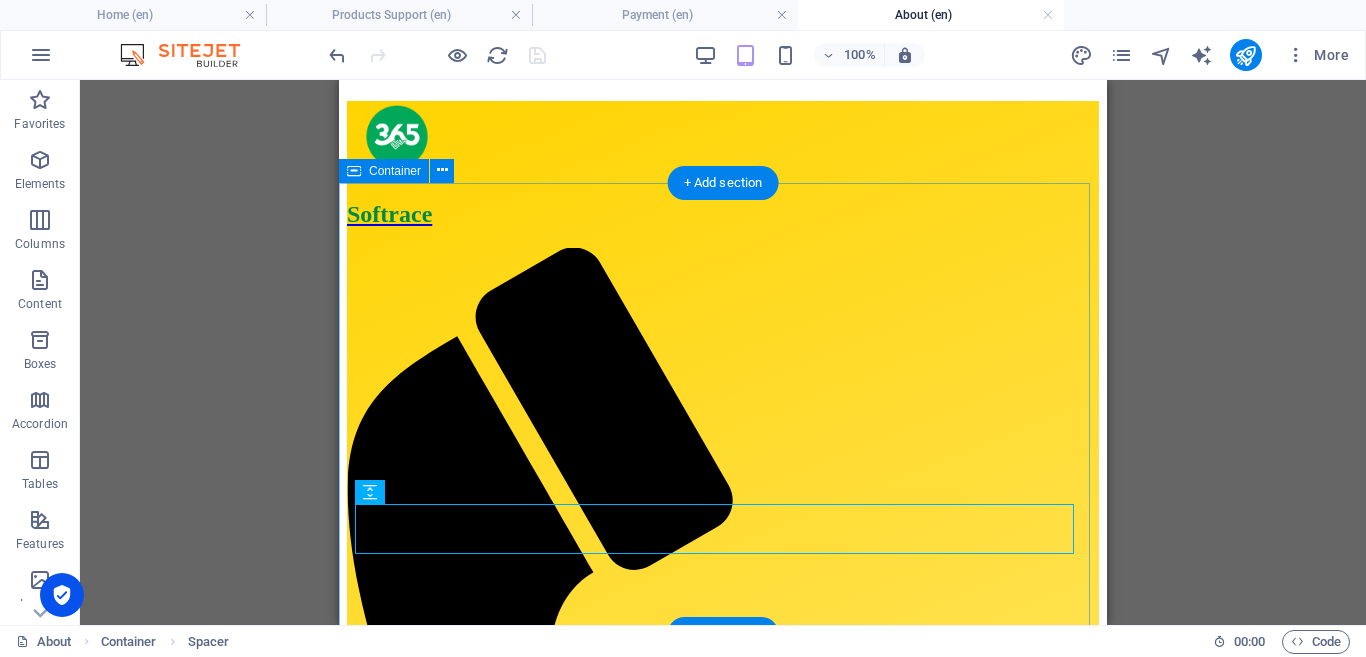 click on "ABOUT US We are 365-Softrace Limited A technology company established to provide soft and digital solutions for businesses and organisations. Learn More" at bounding box center [723, 1503] 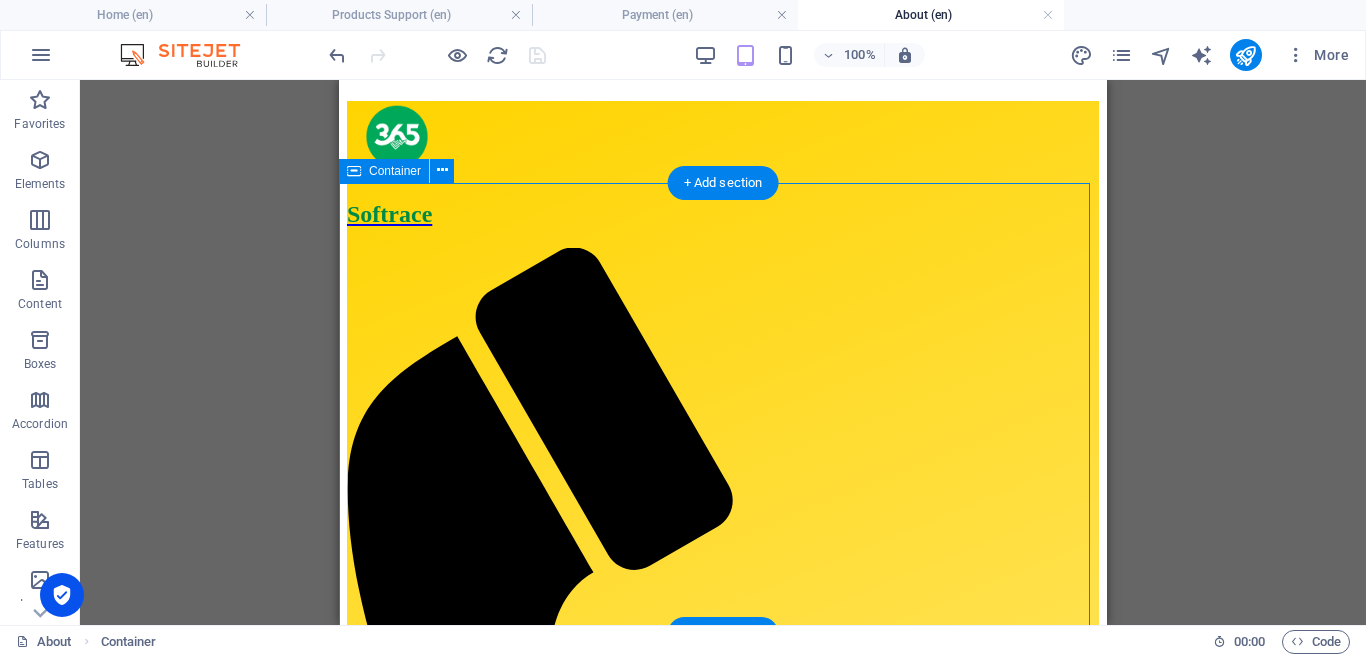 click on "ABOUT US We are 365-Softrace Limited A technology company established to provide soft and digital solutions for businesses and organisations. Learn More" at bounding box center [723, 1503] 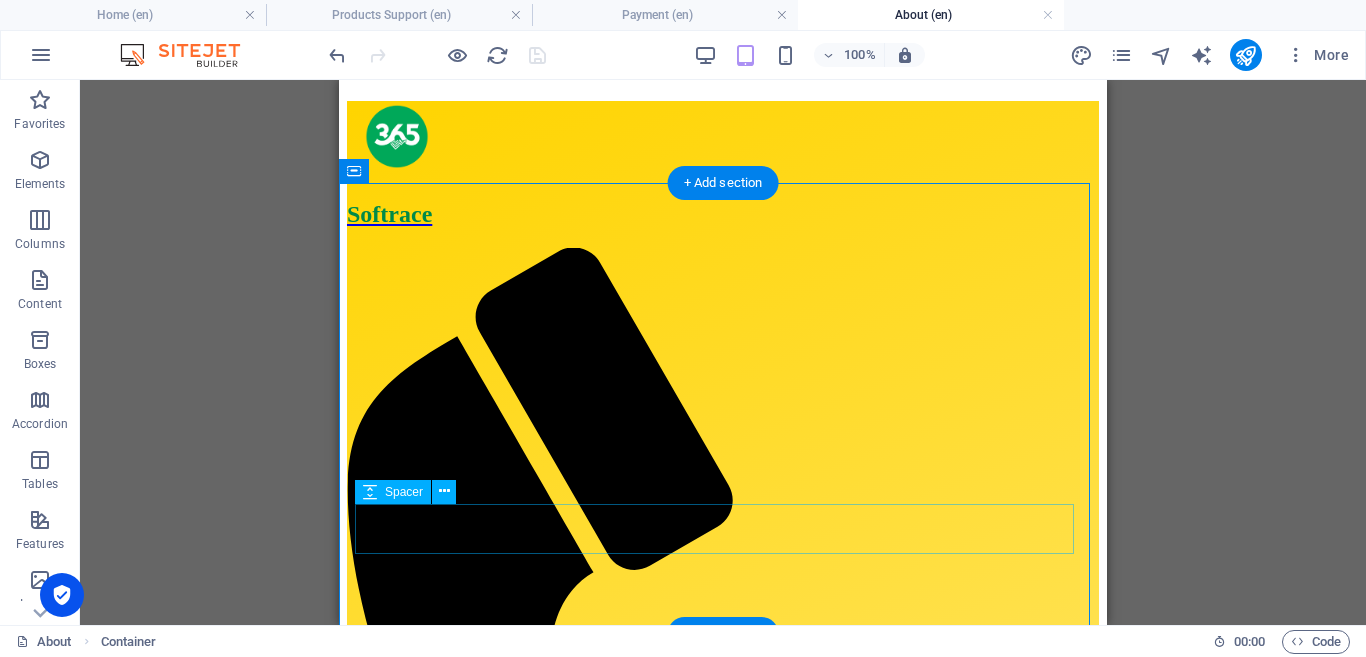 click at bounding box center [723, 1624] 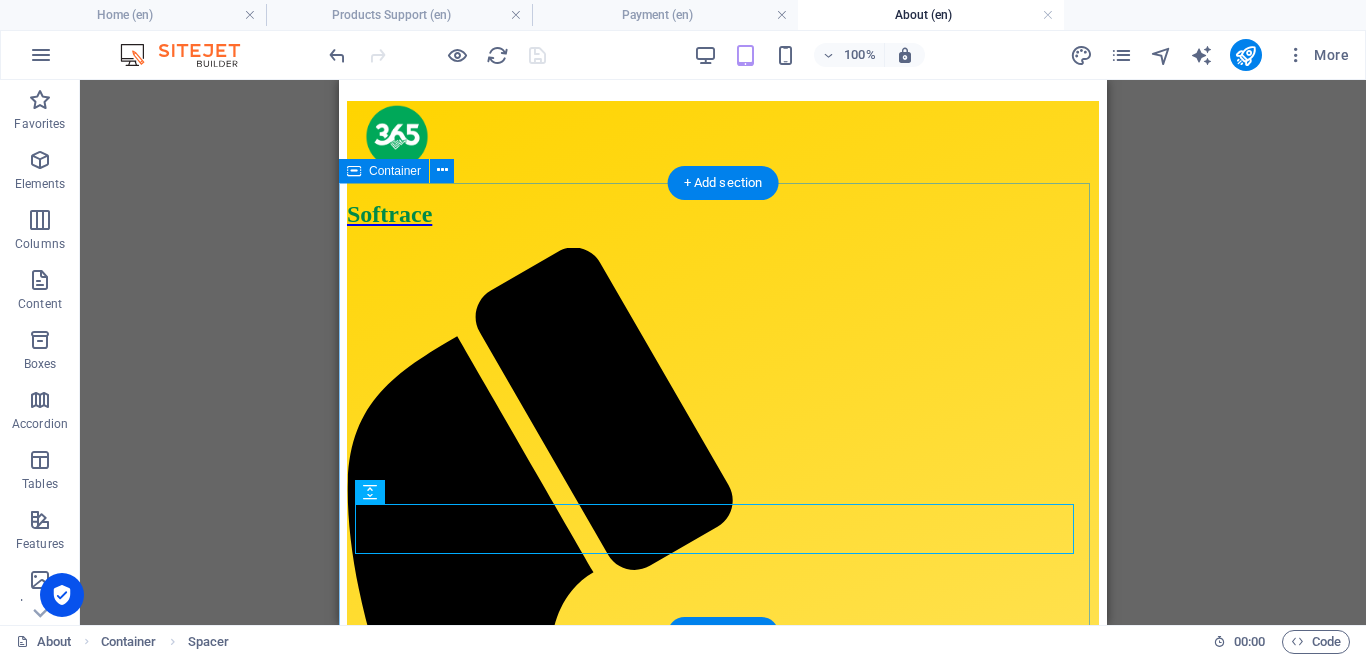 click on "ABOUT US We are 365-Softrace Limited A technology company established to provide soft and digital solutions for businesses and organisations. Learn More" at bounding box center [723, 1503] 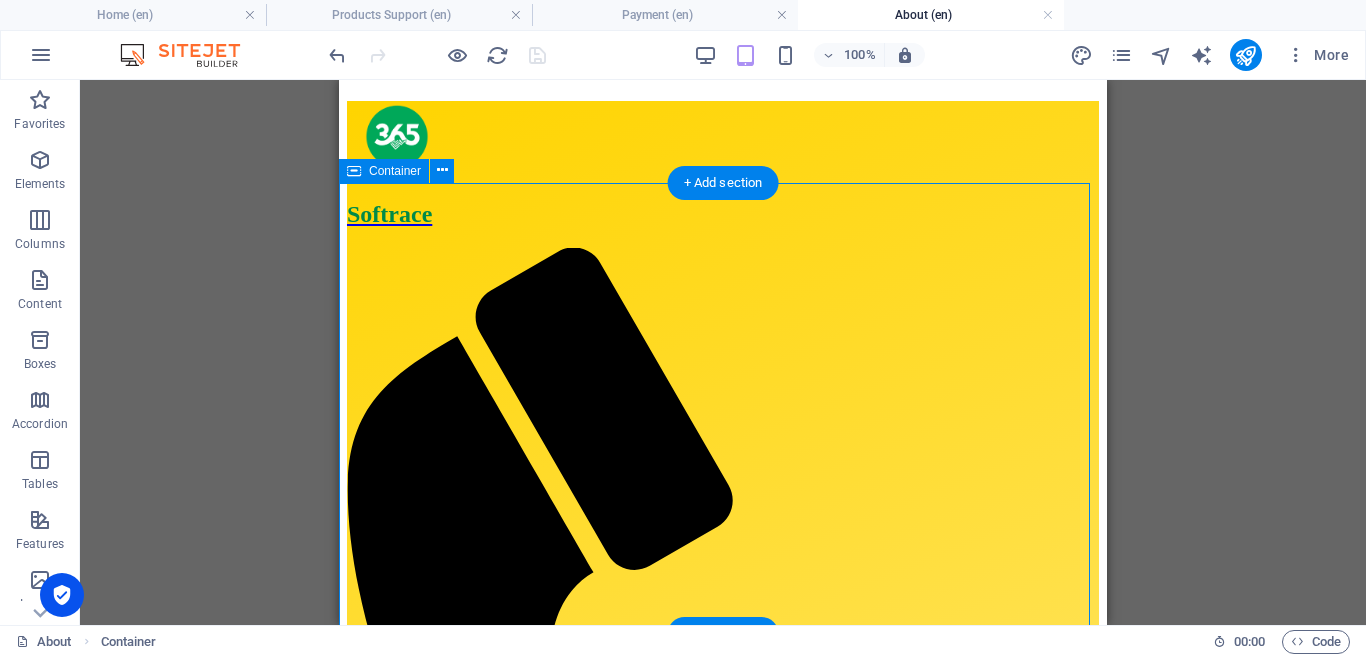 click on "ABOUT US We are 365-Softrace Limited A technology company established to provide soft and digital solutions for businesses and organisations. Learn More" at bounding box center (723, 1503) 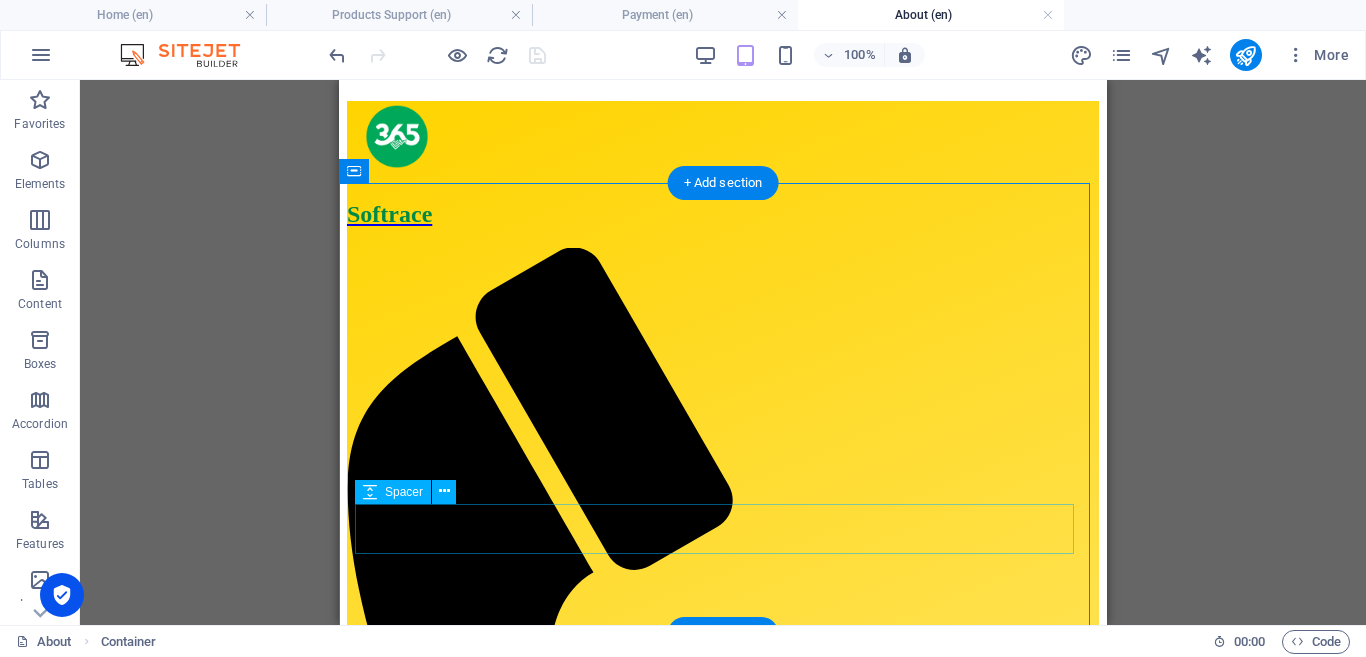 click at bounding box center (723, 1624) 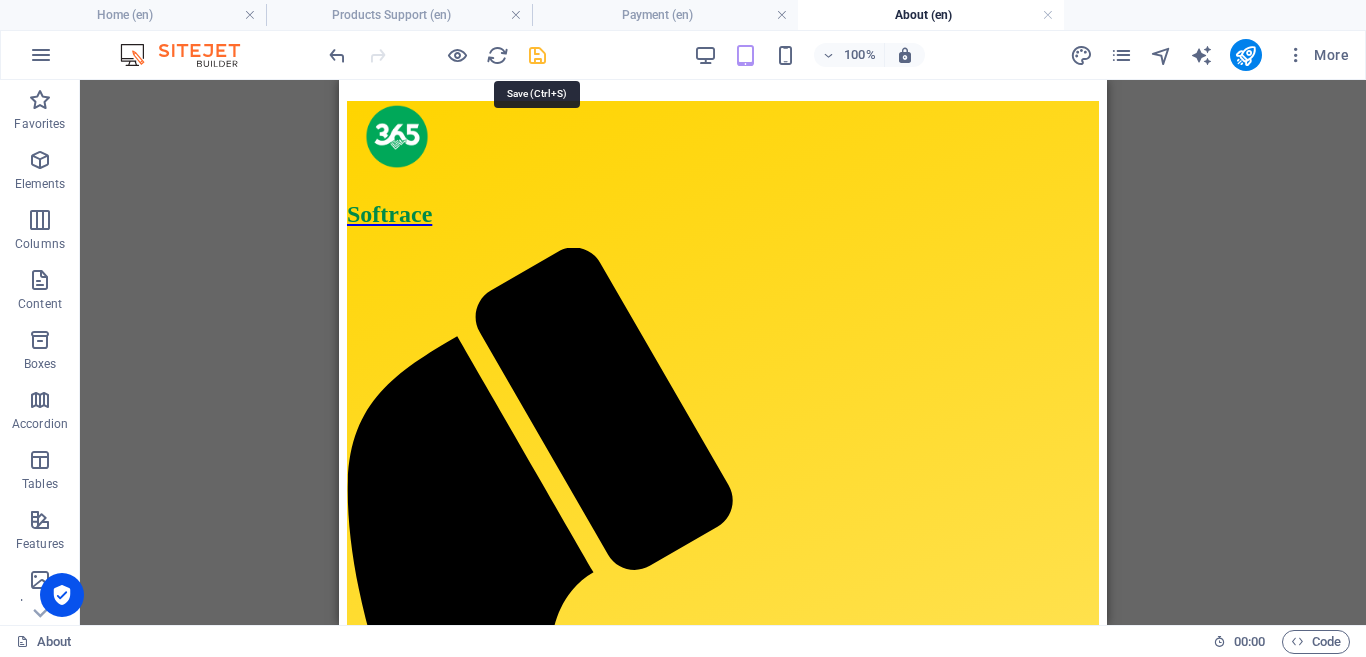 drag, startPoint x: 538, startPoint y: 56, endPoint x: 150, endPoint y: 298, distance: 457.2833 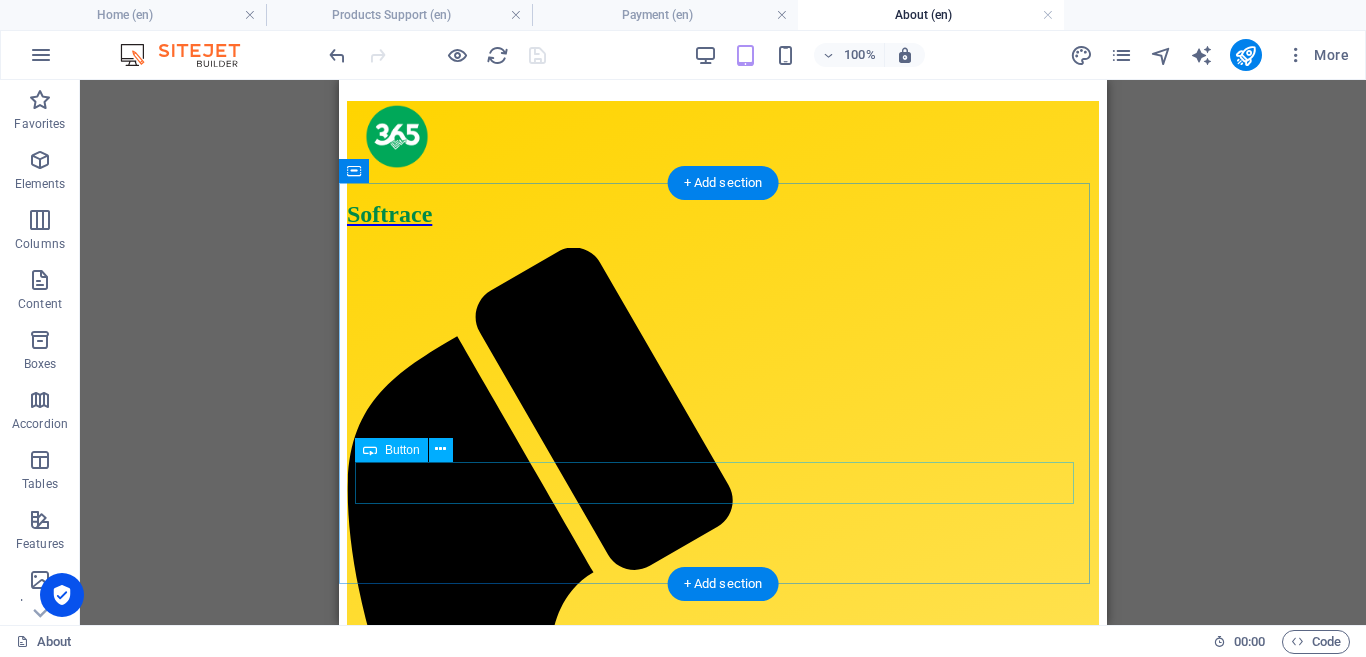 click on "Learn More" at bounding box center (723, 1590) 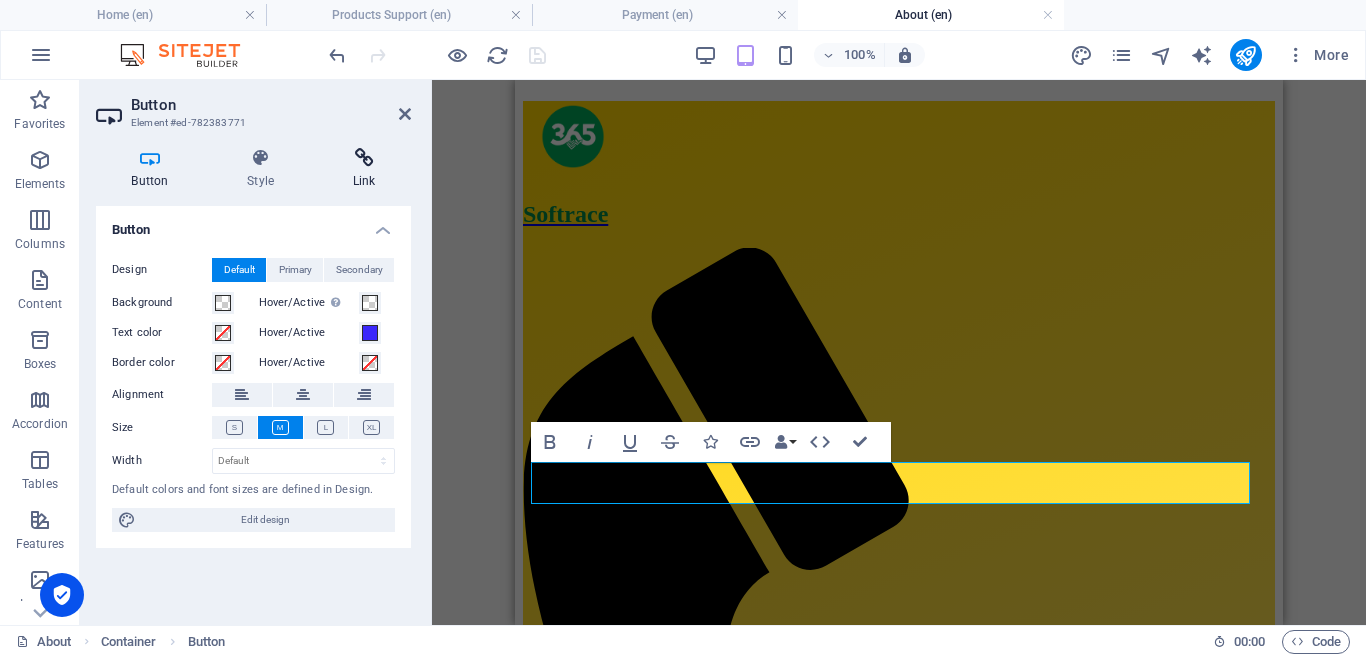 click at bounding box center (364, 158) 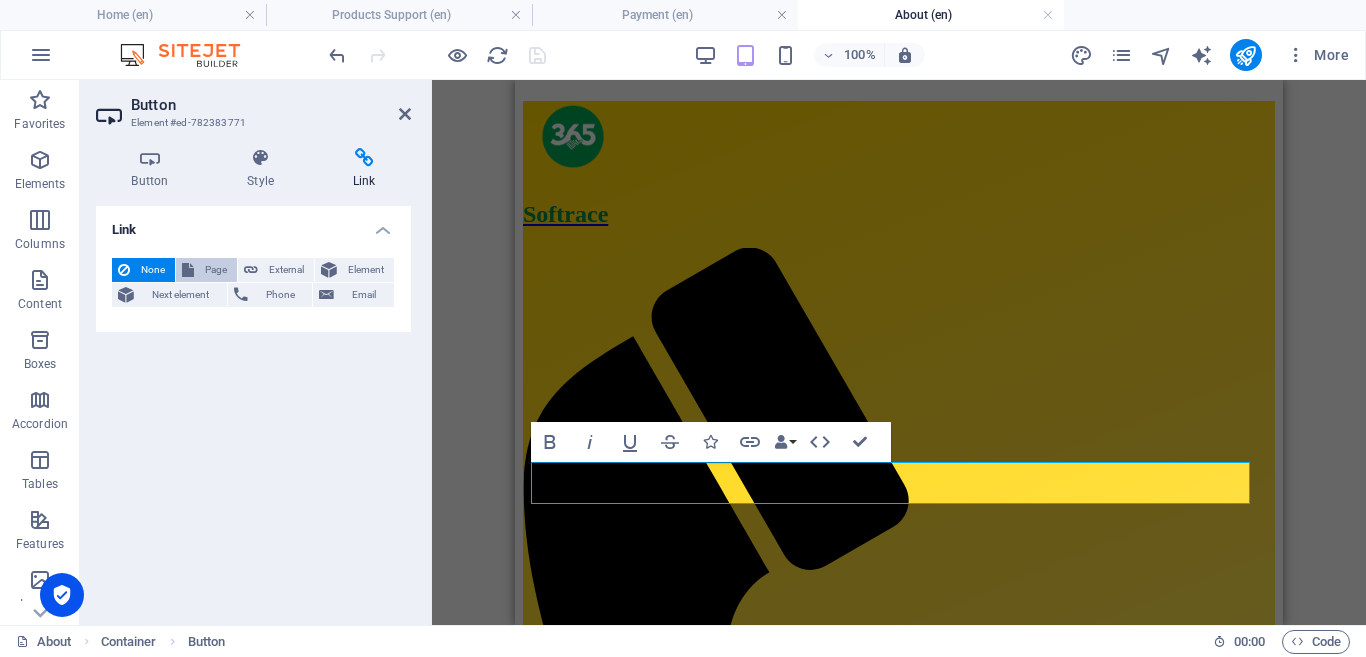 click on "Page" at bounding box center [215, 270] 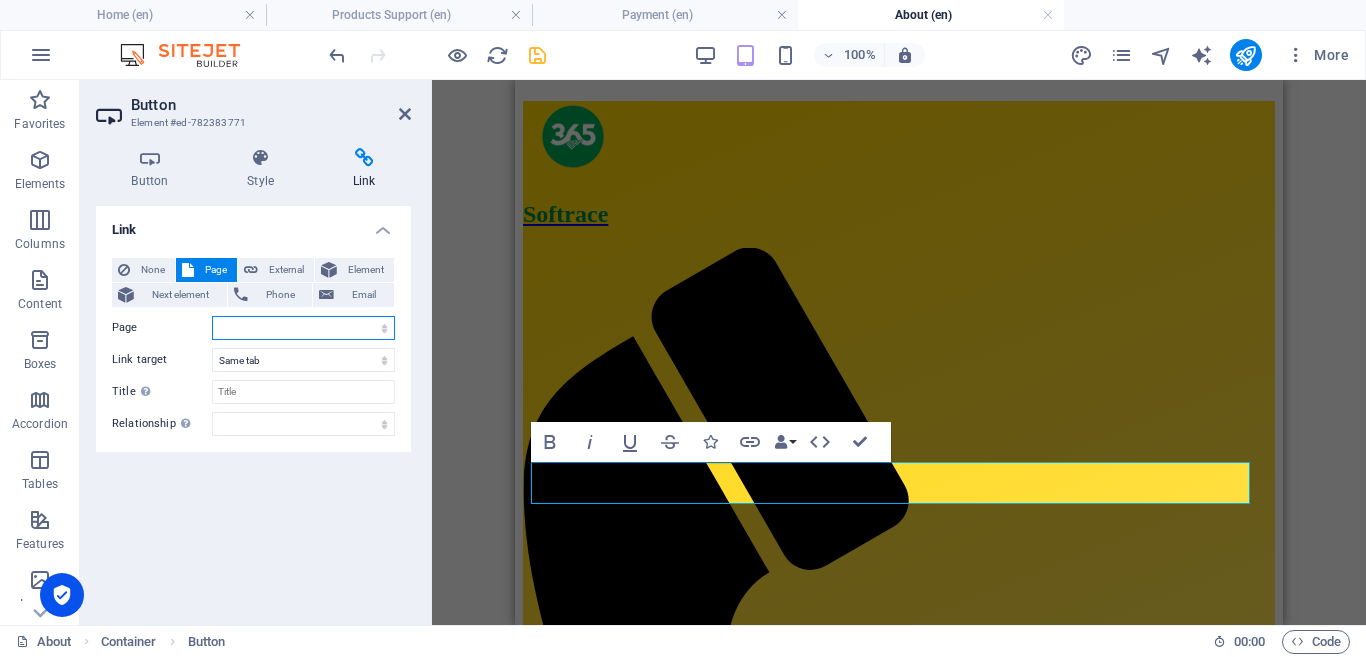 click on "Home About More About Us Digital Services Portfolio Legal Notice Privacy Contact Us Products Support Our Products Database User-form Report Website SBiz Pro Feat MBiz Pro Feat SBiz Install MBiz Install Digital Service2 Technical Service Payment" at bounding box center (303, 328) 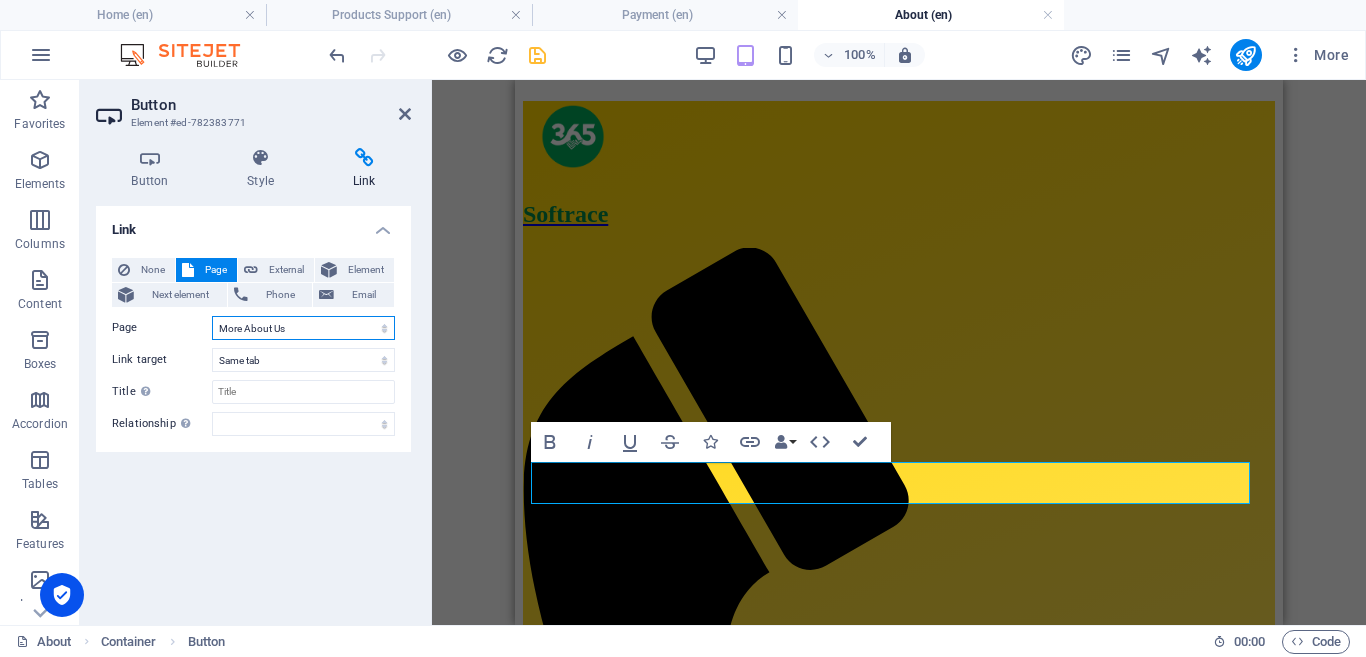 click on "Home About More About Us Digital Services Portfolio Legal Notice Privacy Contact Us Products Support Our Products Database User-form Report Website SBiz Pro Feat MBiz Pro Feat SBiz Install MBiz Install Digital Service2 Technical Service Payment" at bounding box center [303, 328] 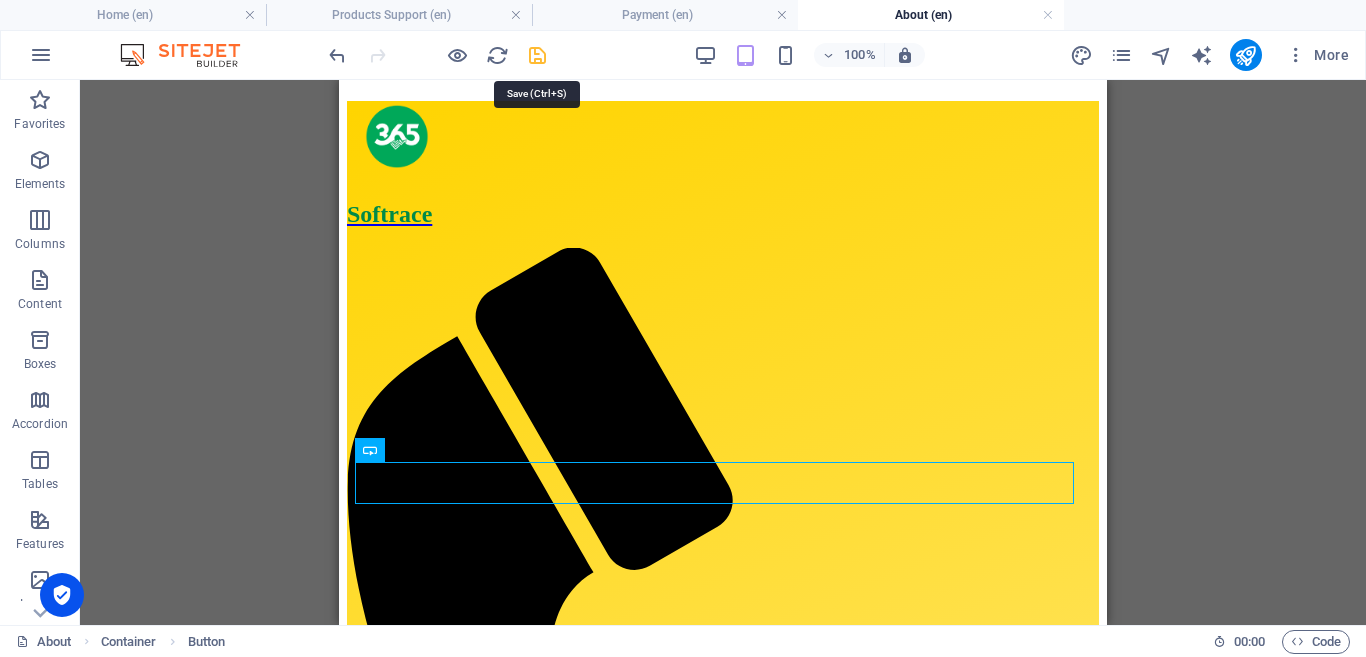 click at bounding box center (537, 55) 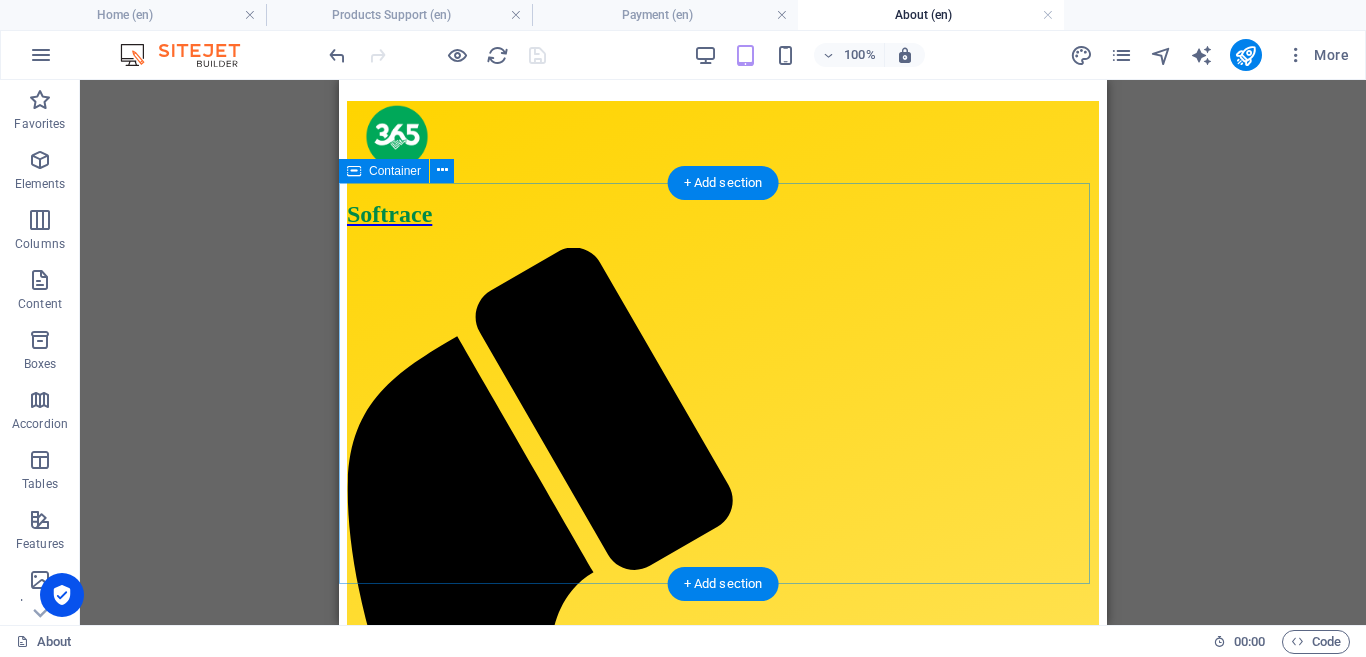 click on "ABOUT US We are 365-Softrace Limited A technology company established to provide soft and digital solutions for businesses and organisations. Learn More" at bounding box center (723, 1478) 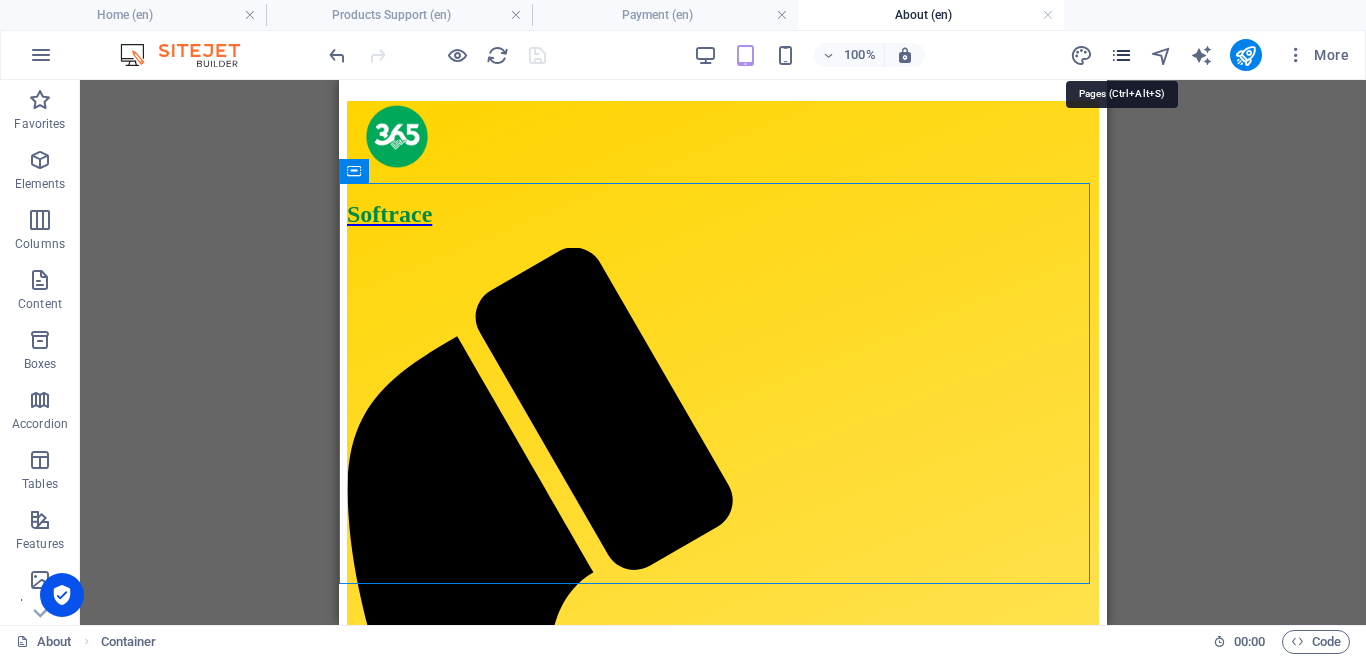 click at bounding box center [1121, 55] 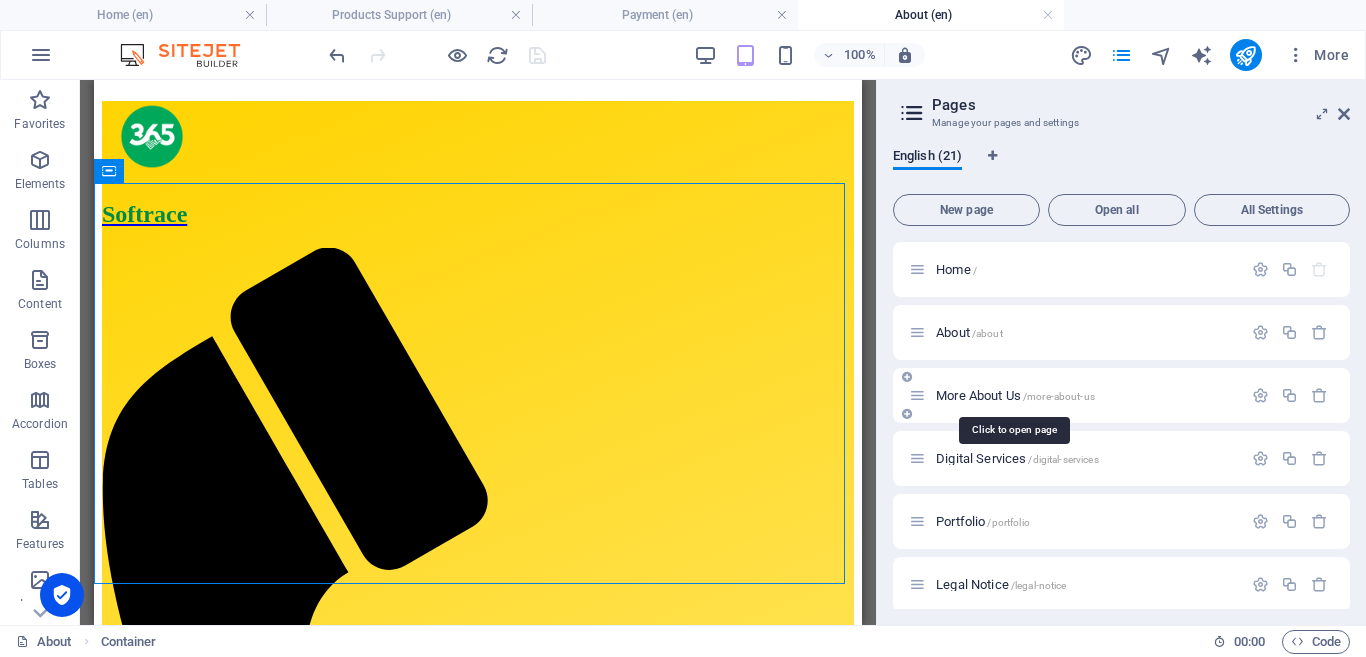 click on "More About Us /more-about-us" at bounding box center [1015, 395] 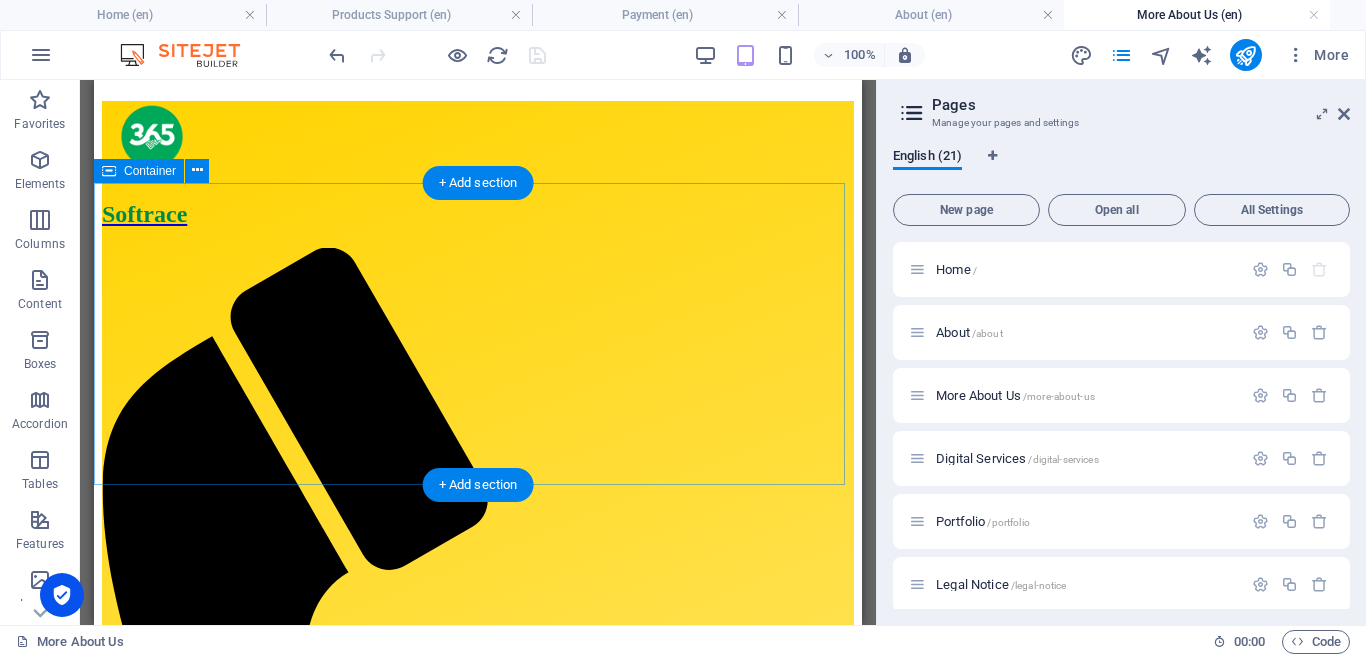 scroll, scrollTop: 0, scrollLeft: 0, axis: both 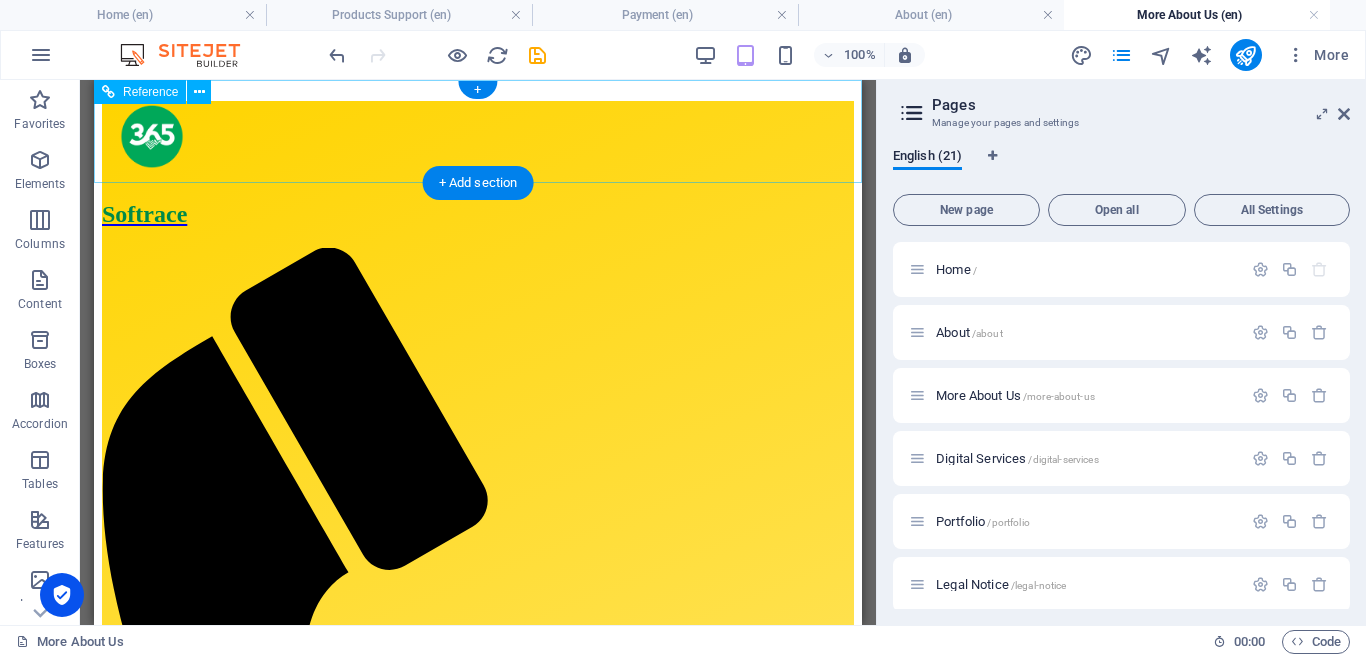 click on "Softrace Home About Our Services Our Products Product Support" at bounding box center [478, 718] 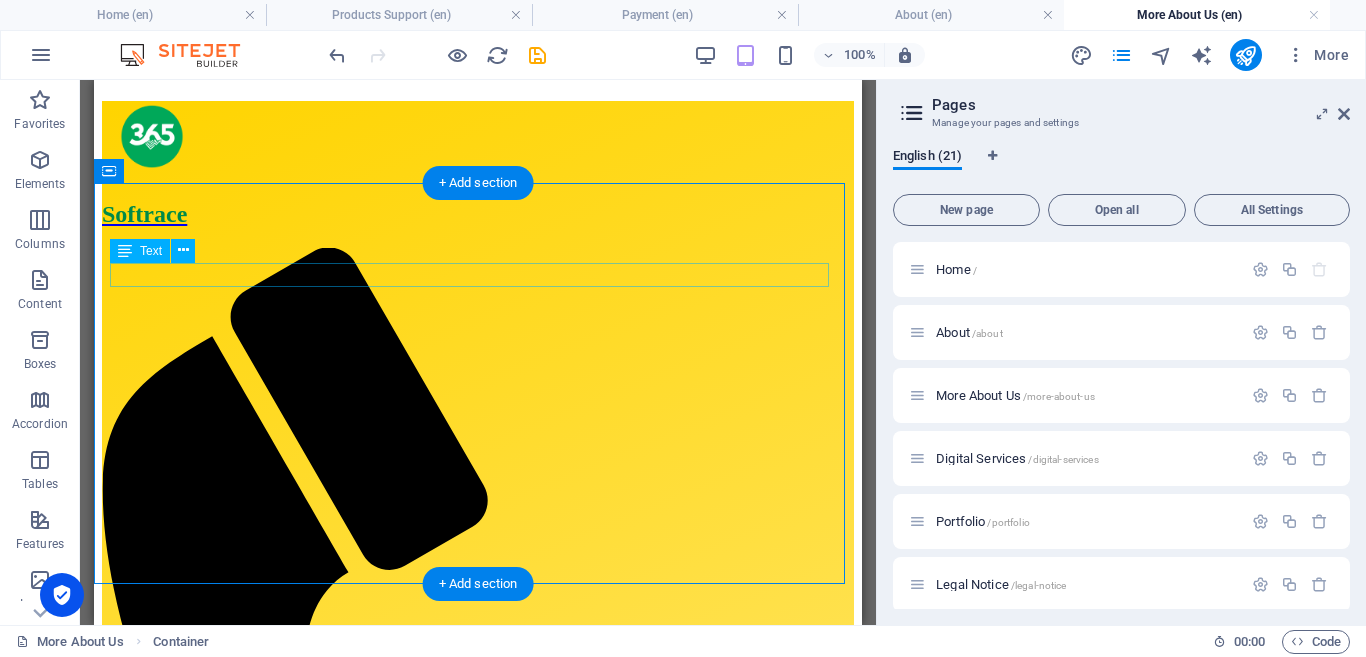 click on "ABOUT US" at bounding box center (478, 1368) 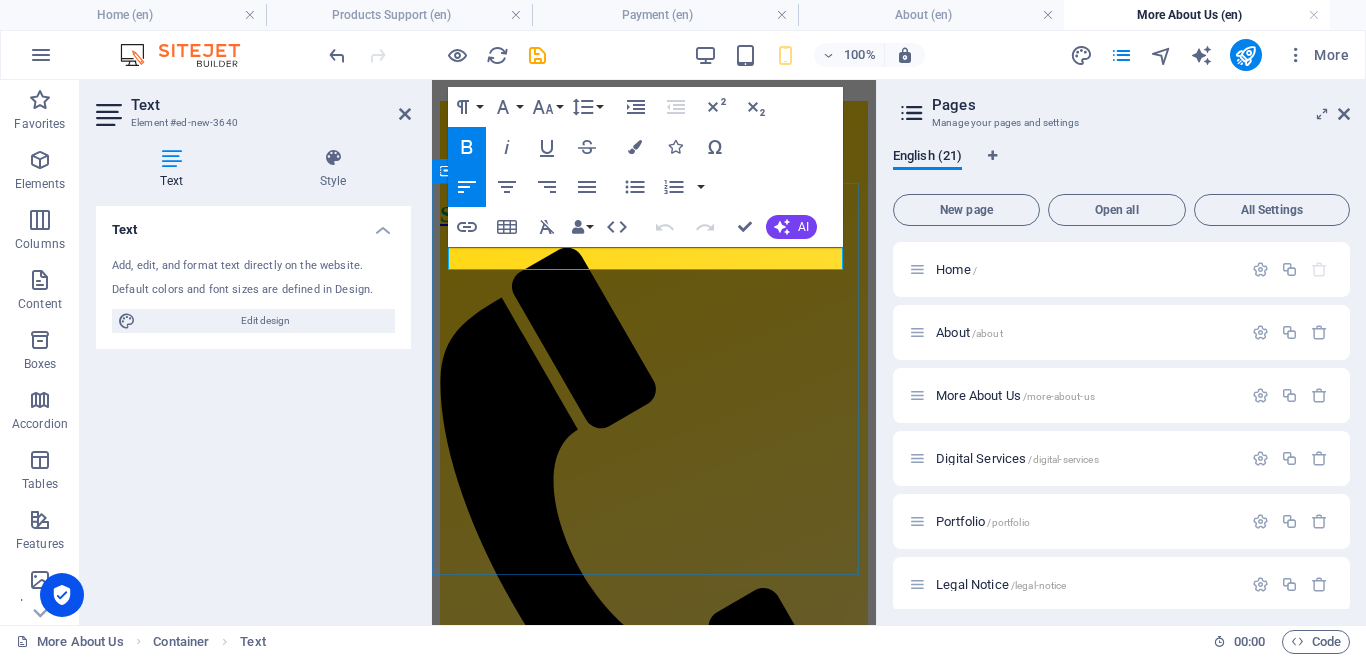 click on "ABOUT US" at bounding box center (470, 942) 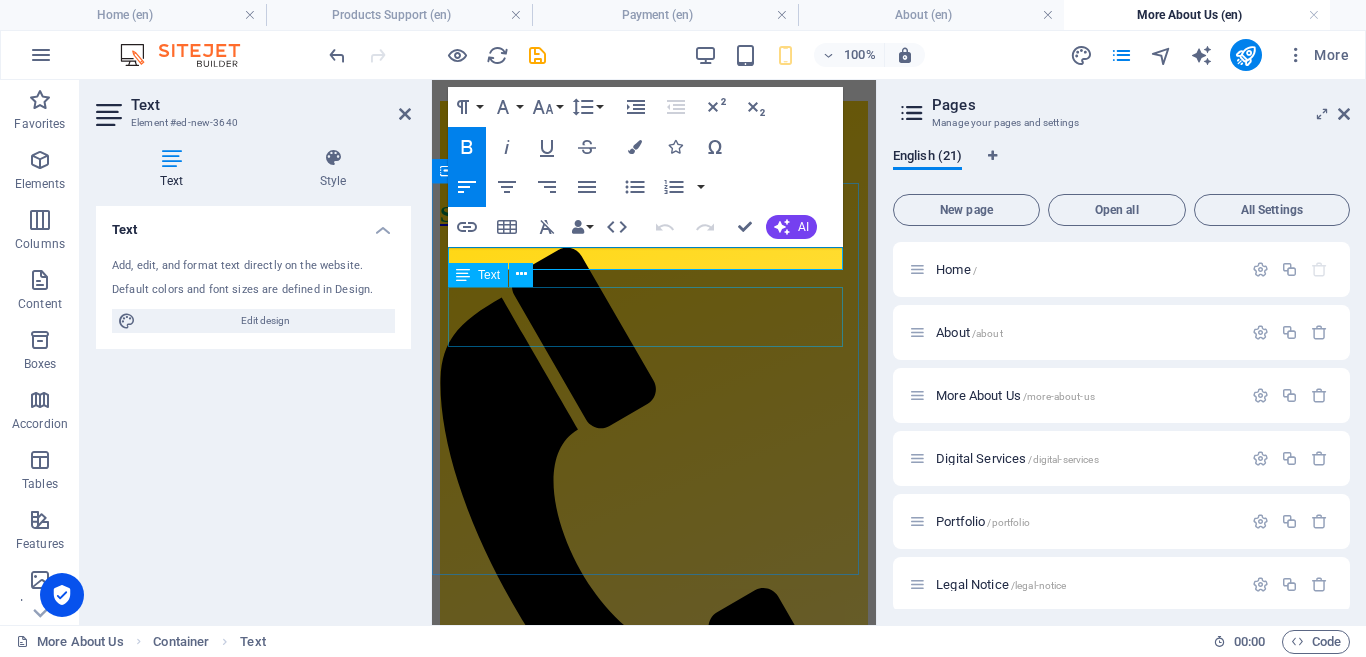 type 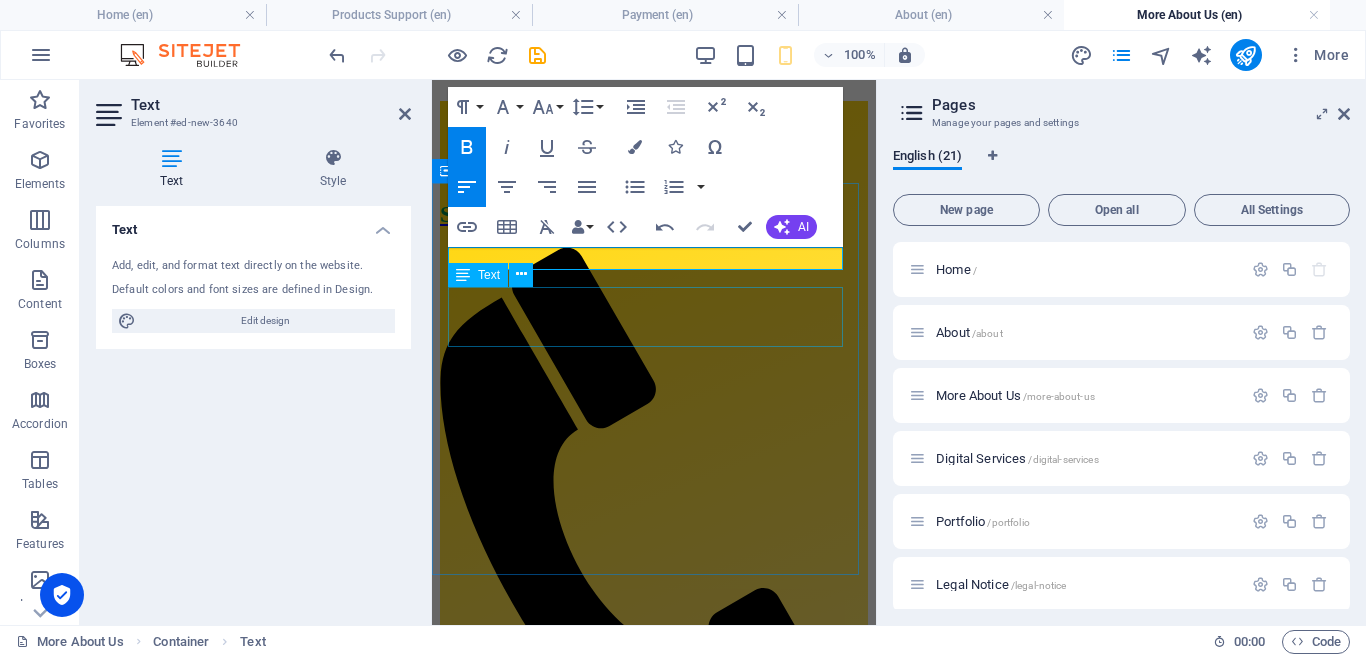 click on "We are 365-Softrace Limited" at bounding box center (654, 1020) 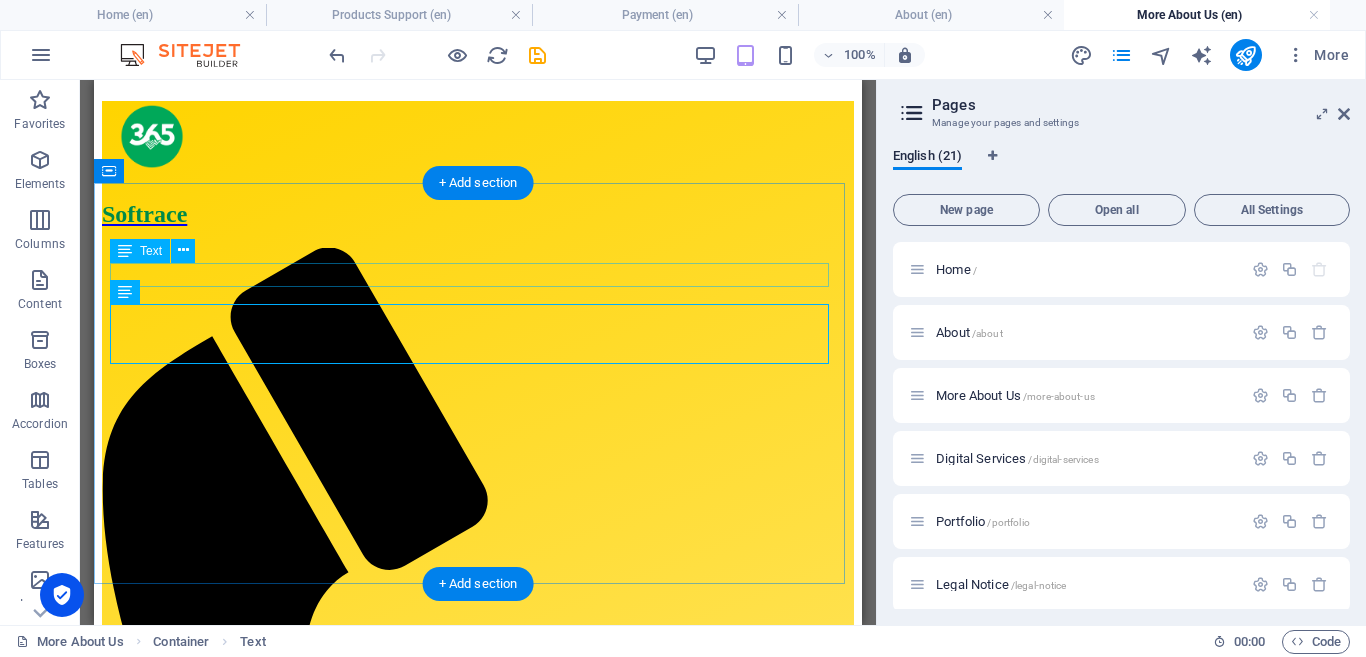 click on "m ABOUT US" at bounding box center (478, 1368) 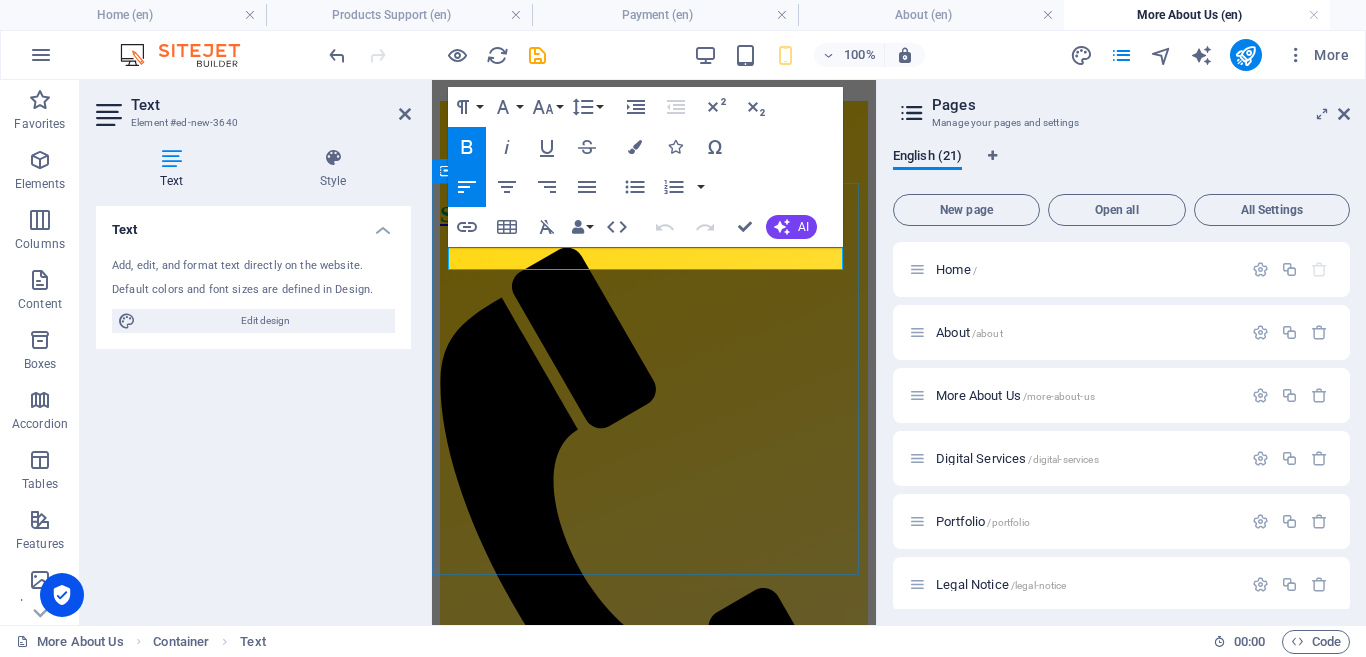 click on "m ABOUT US" at bounding box center [476, 942] 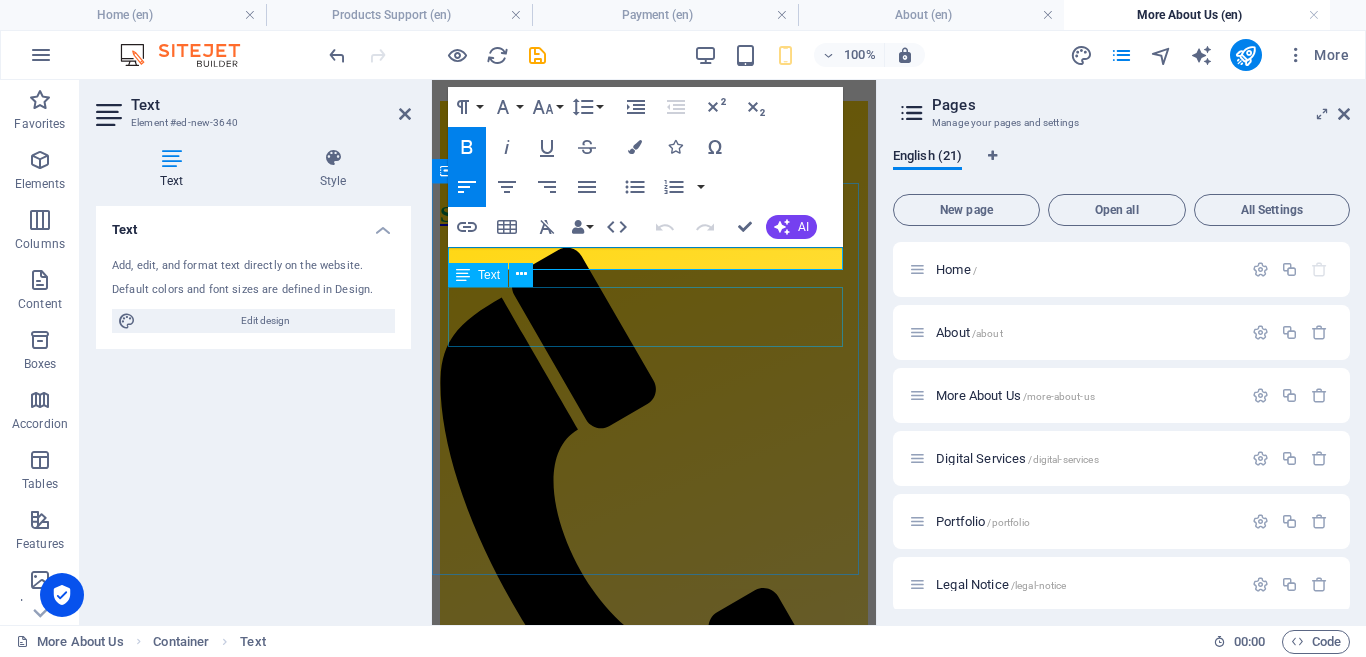 type 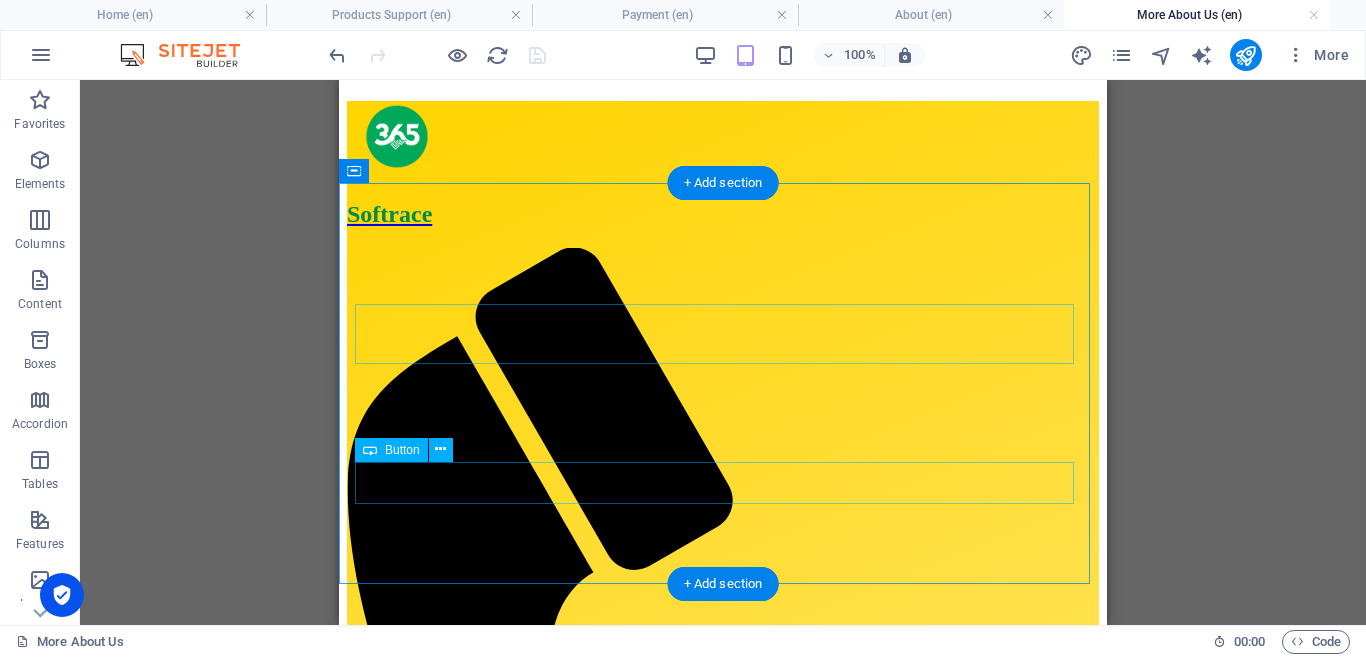 click on "Learn More" at bounding box center (723, 1590) 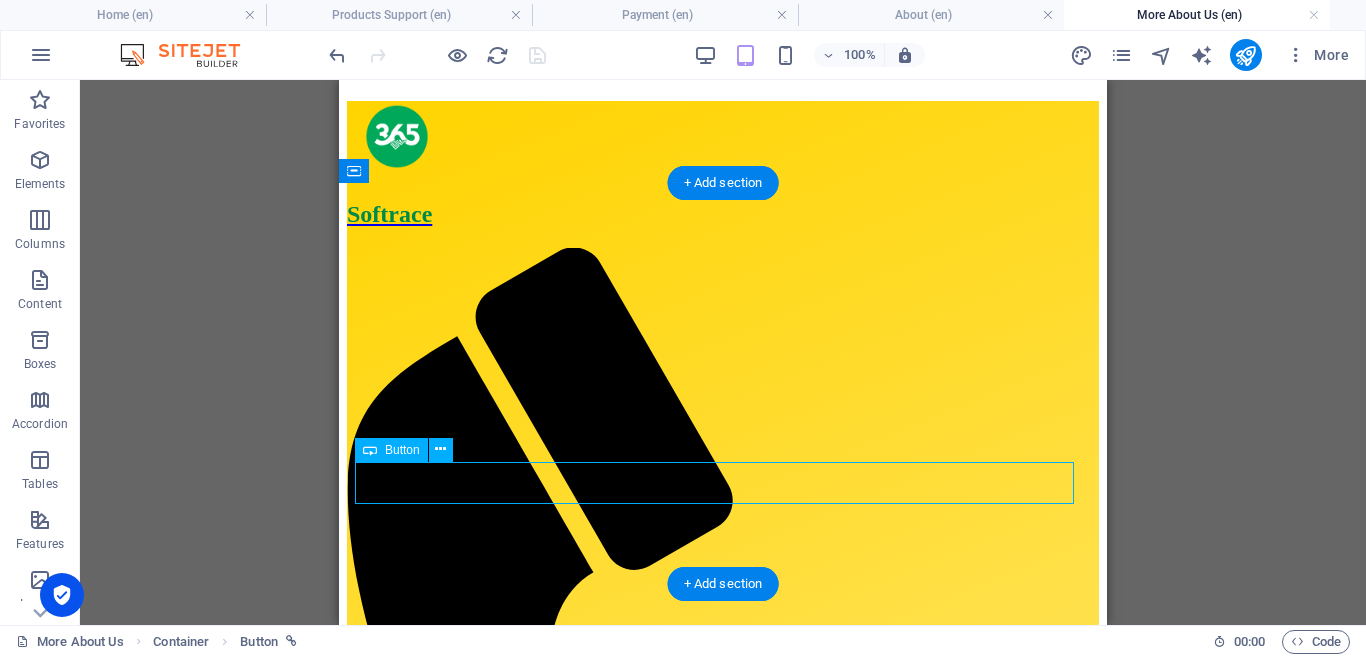 click on "Learn More" at bounding box center (723, 1590) 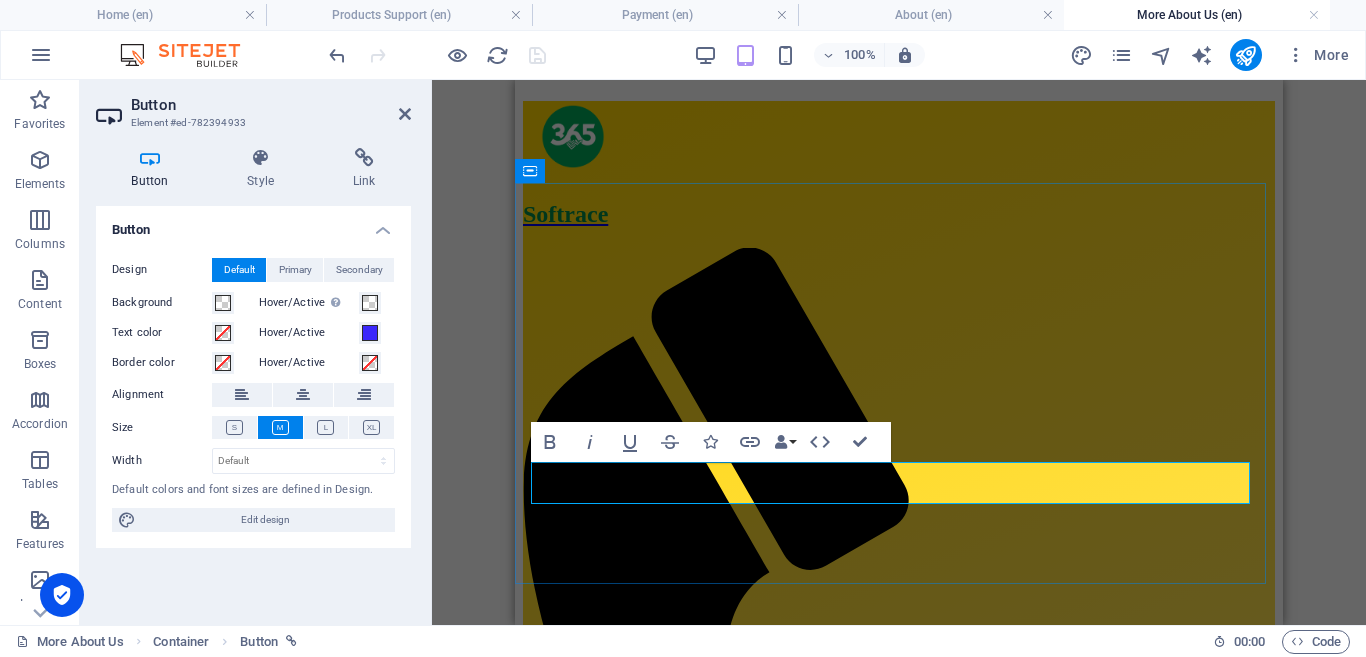 type 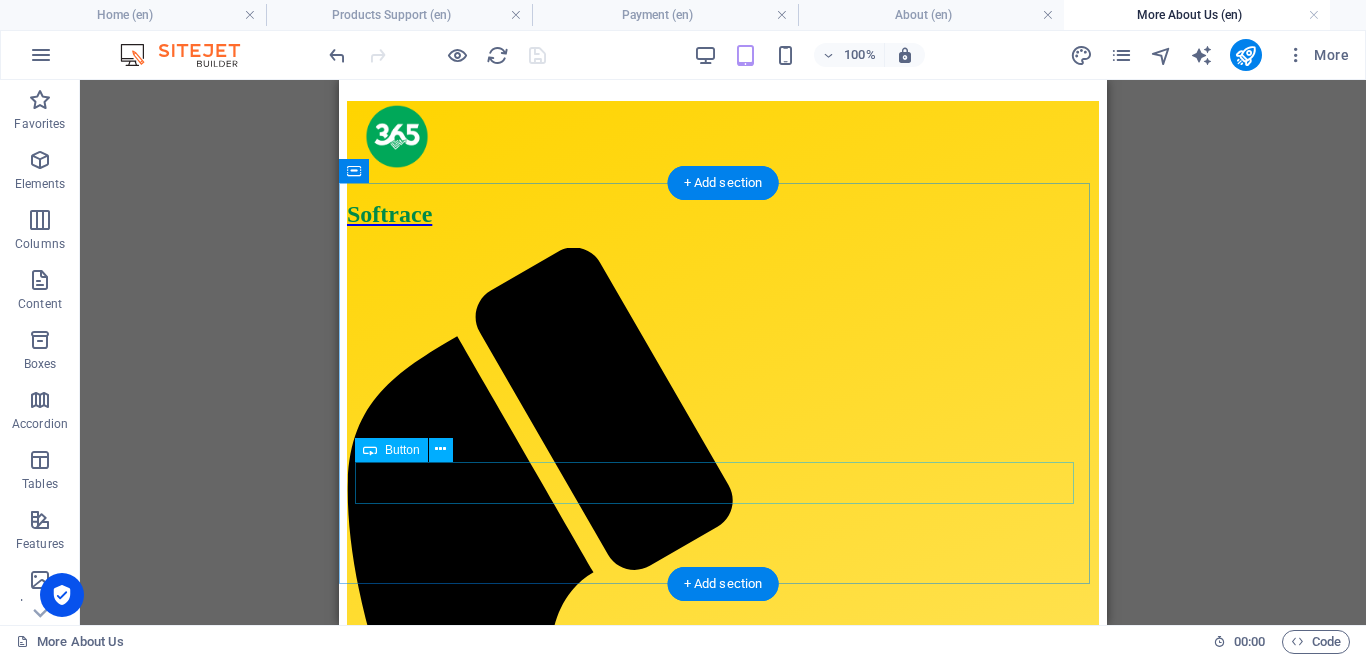 click on "See Our Services" at bounding box center [723, 1590] 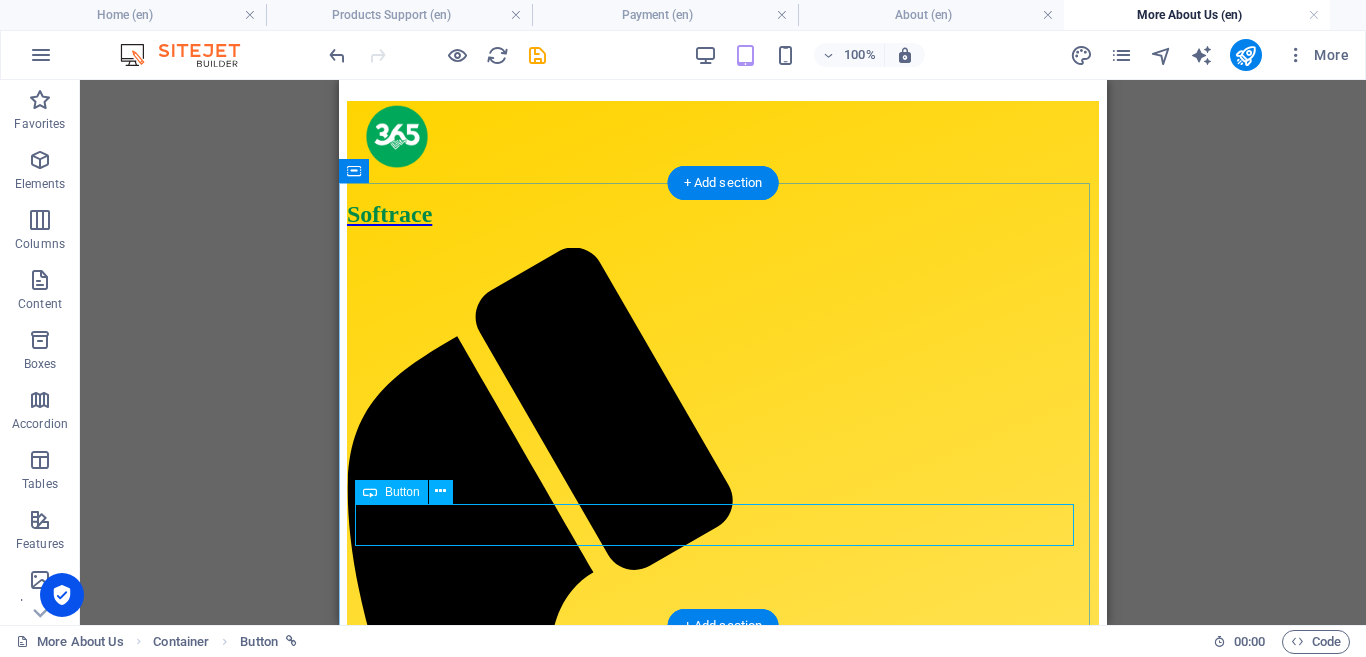click on "See Our Services" at bounding box center [723, 1608] 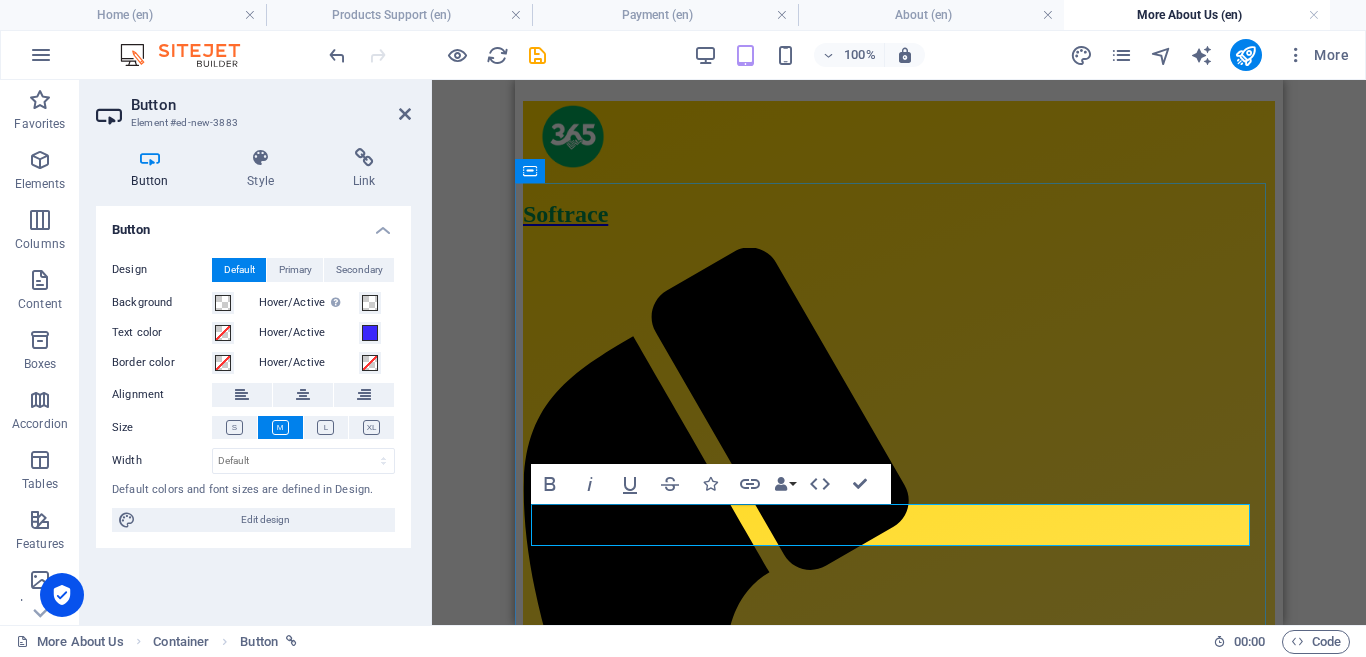 click on "See Our Services" at bounding box center (578, 1607) 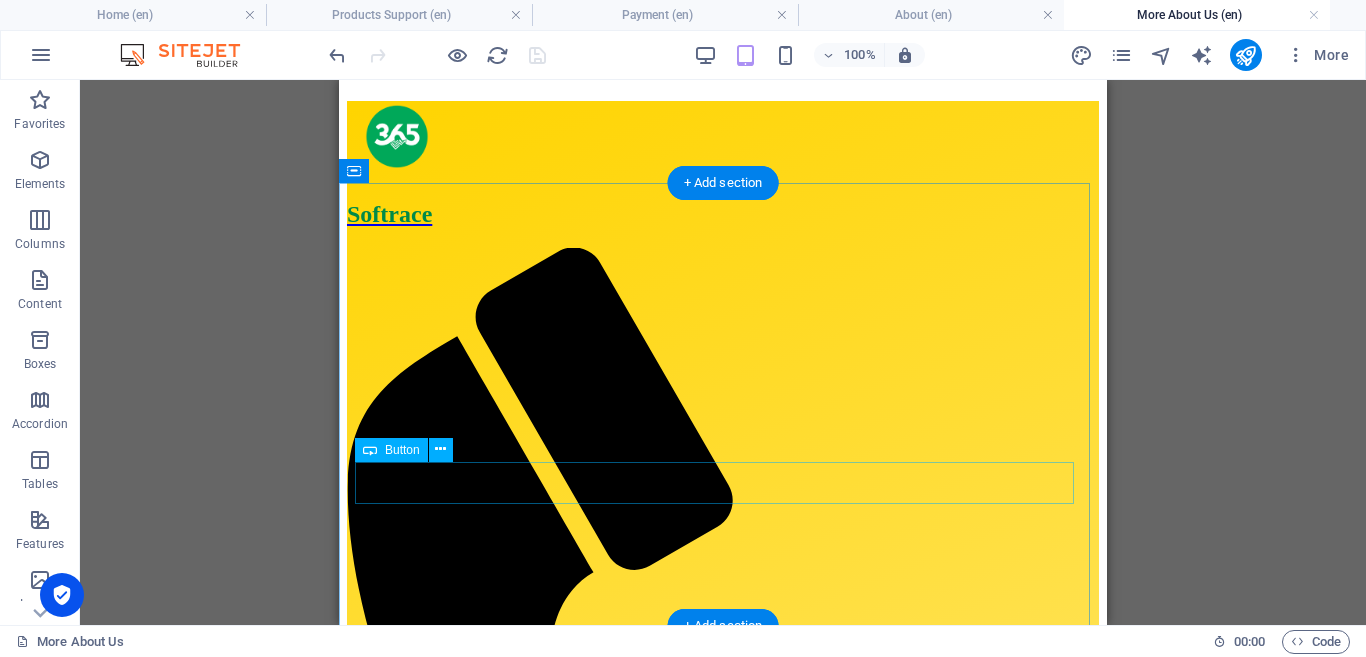 click on "See Our Services" at bounding box center (723, 1590) 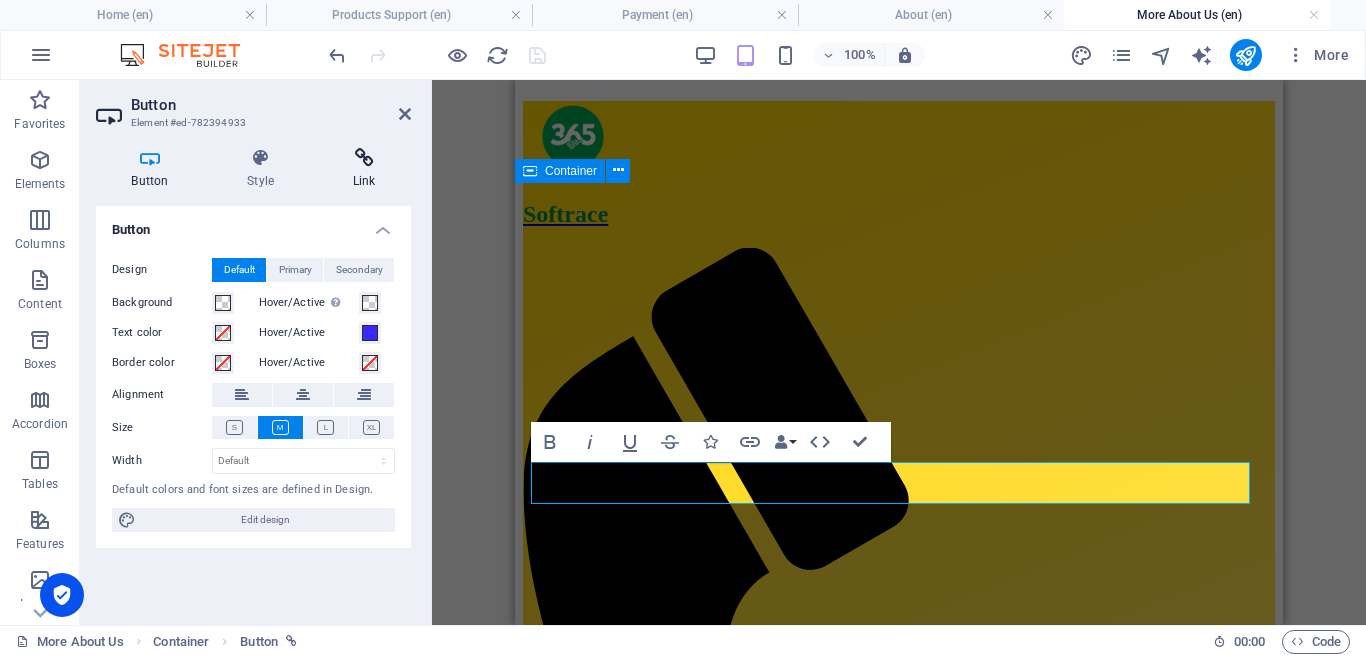 click on "Link" at bounding box center [364, 169] 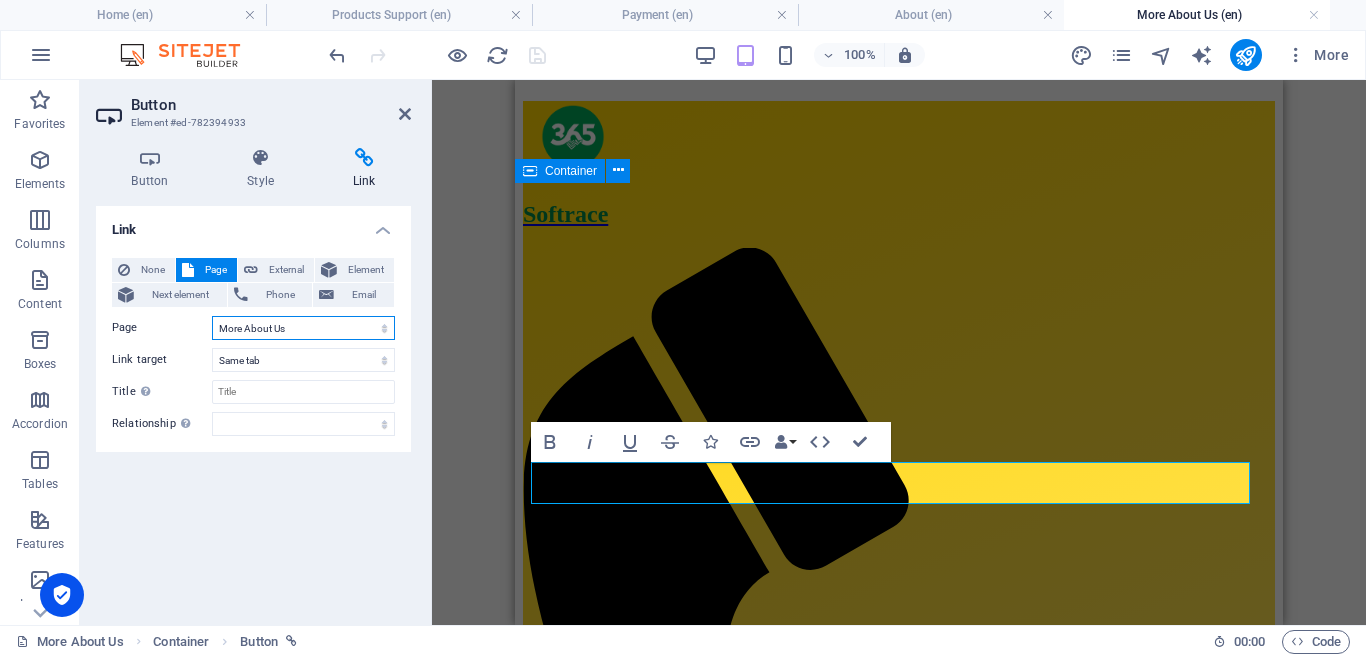 click on "Home About More About Us Digital Services Portfolio Legal Notice Privacy Contact Us Products Support Our Products Database User-form Report Website SBiz Pro Feat MBiz Pro Feat SBiz Install MBiz Install Digital Service2 Technical Service Payment" at bounding box center (303, 328) 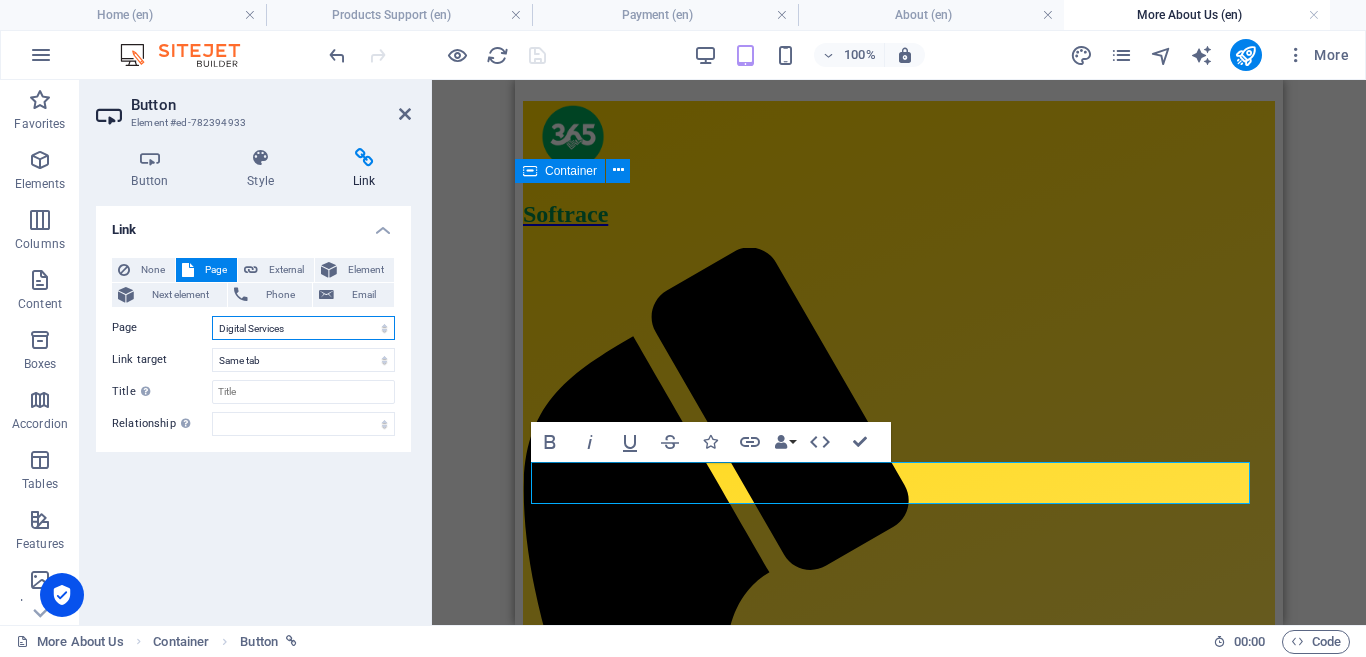 click on "Home About More About Us Digital Services Portfolio Legal Notice Privacy Contact Us Products Support Our Products Database User-form Report Website SBiz Pro Feat MBiz Pro Feat SBiz Install MBiz Install Digital Service2 Technical Service Payment" at bounding box center [303, 328] 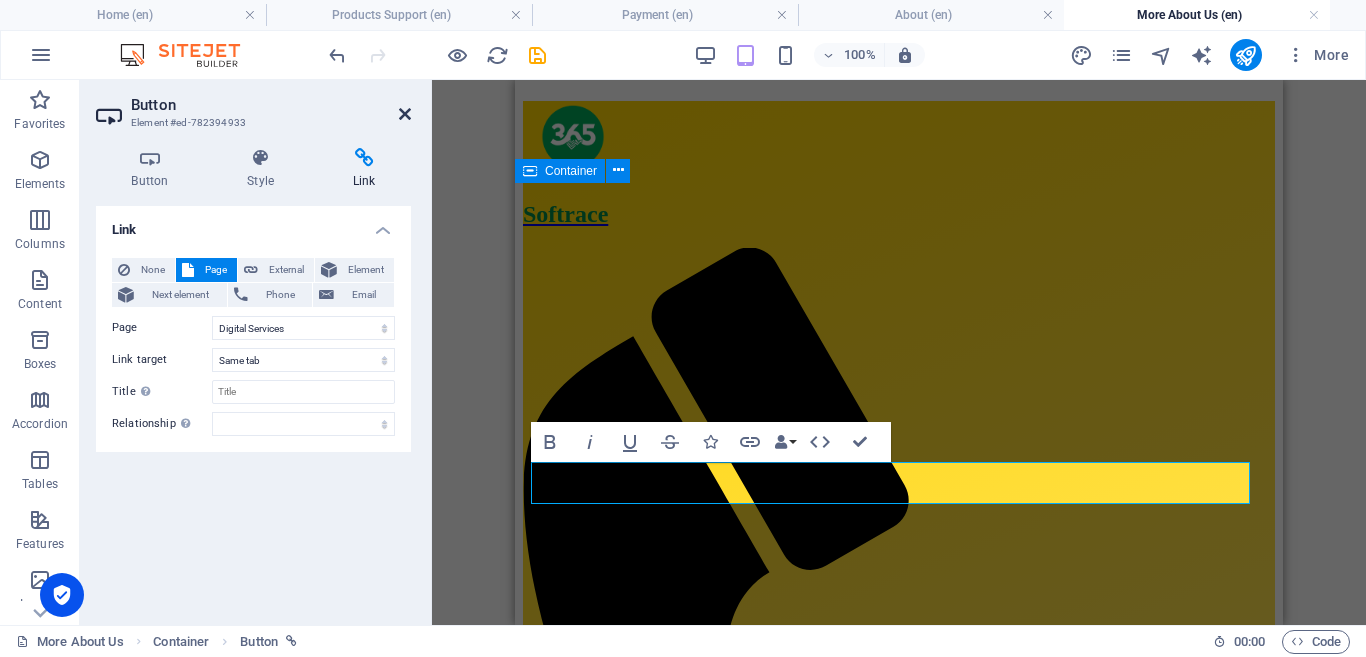 click at bounding box center [405, 114] 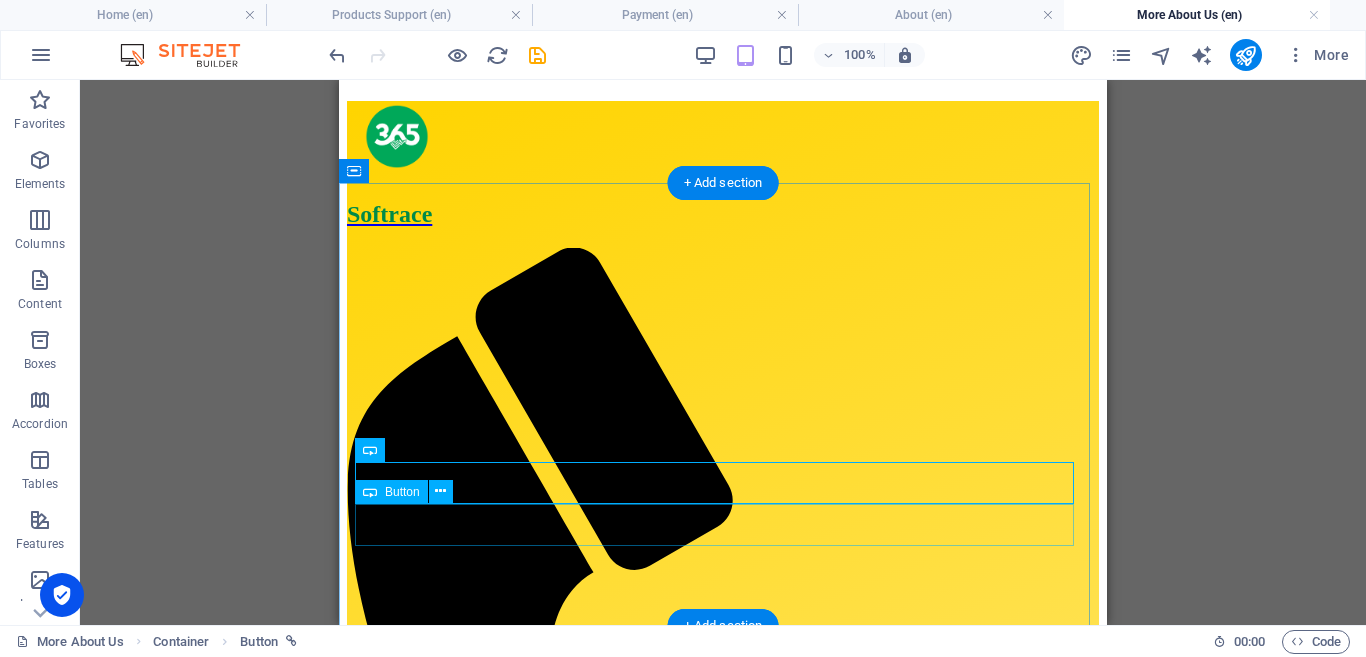 click on "See Our Products" at bounding box center [723, 1608] 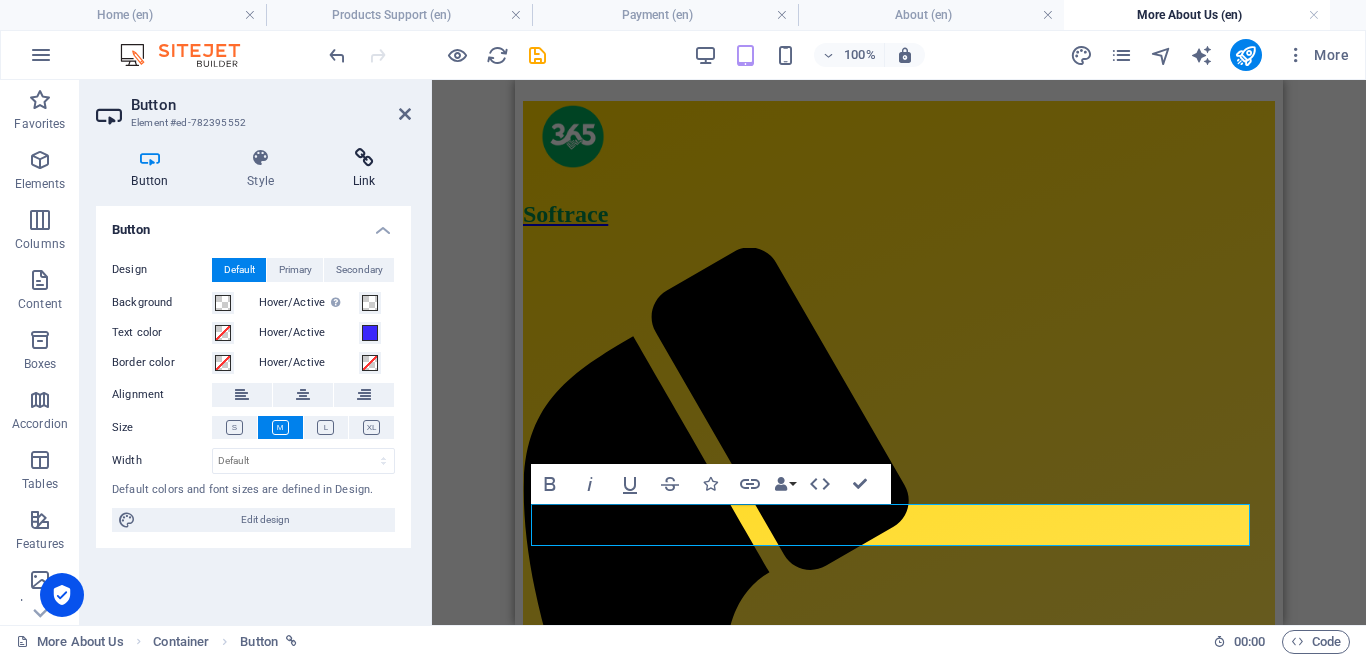 click at bounding box center (364, 158) 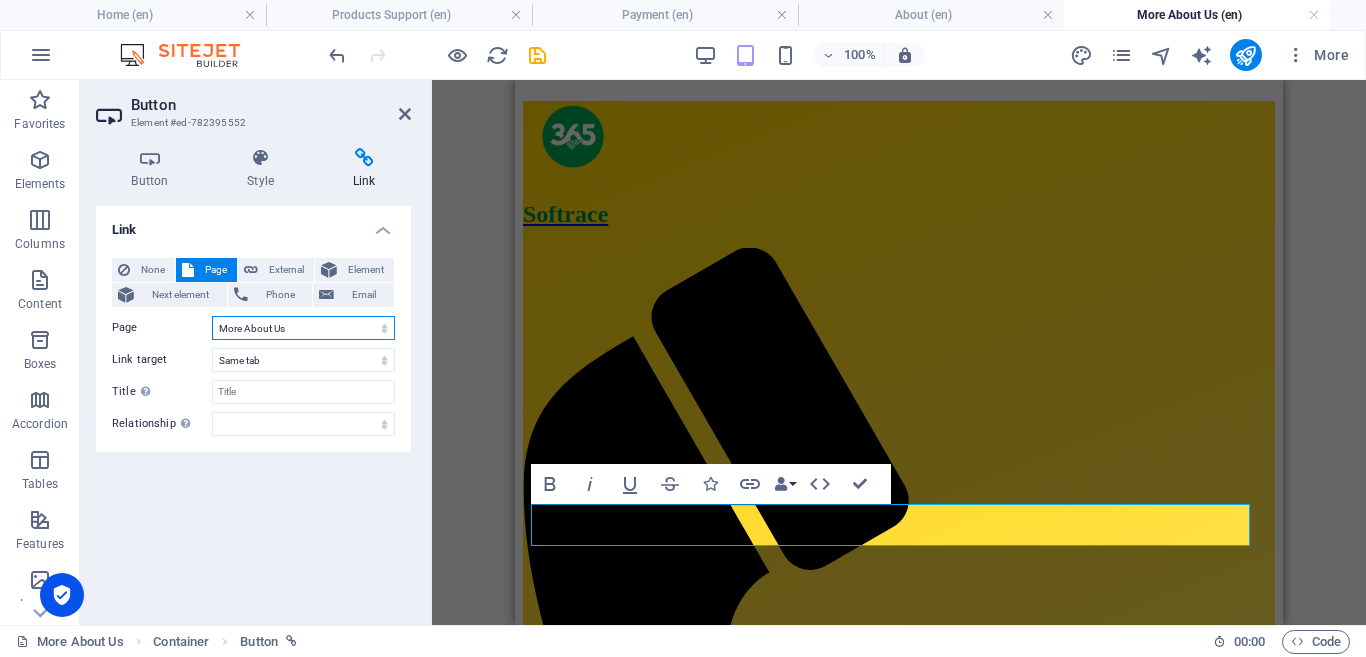 click on "Home About More About Us Digital Services Portfolio Legal Notice Privacy Contact Us Products Support Our Products Database User-form Report Website SBiz Pro Feat MBiz Pro Feat SBiz Install MBiz Install Digital Service2 Technical Service Payment" at bounding box center [303, 328] 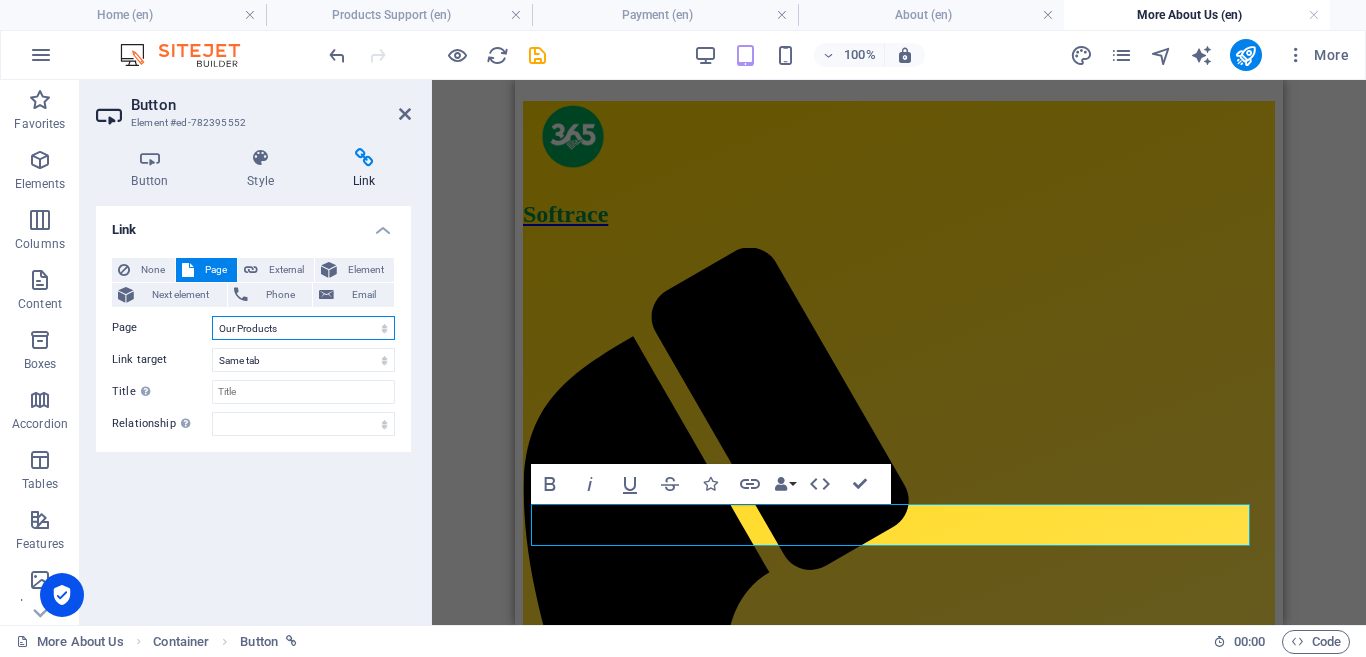 click on "Home About More About Us Digital Services Portfolio Legal Notice Privacy Contact Us Products Support Our Products Database User-form Report Website SBiz Pro Feat MBiz Pro Feat SBiz Install MBiz Install Digital Service2 Technical Service Payment" at bounding box center [303, 328] 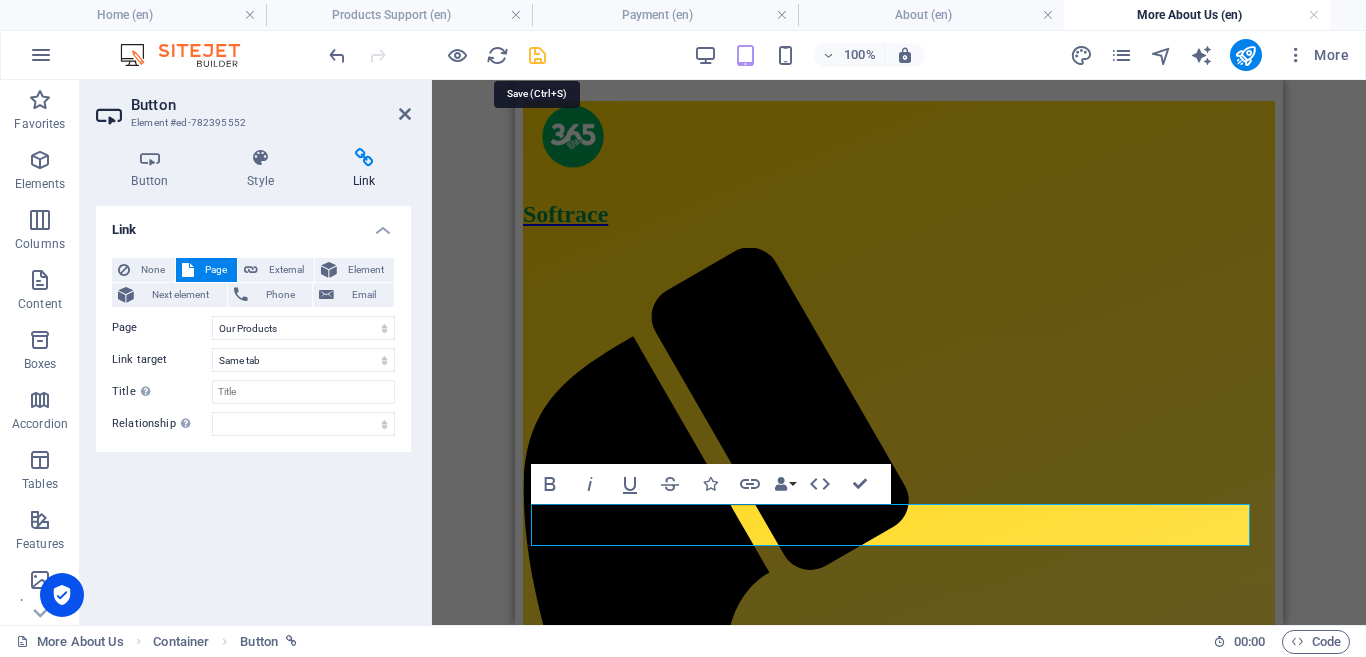 click at bounding box center [537, 55] 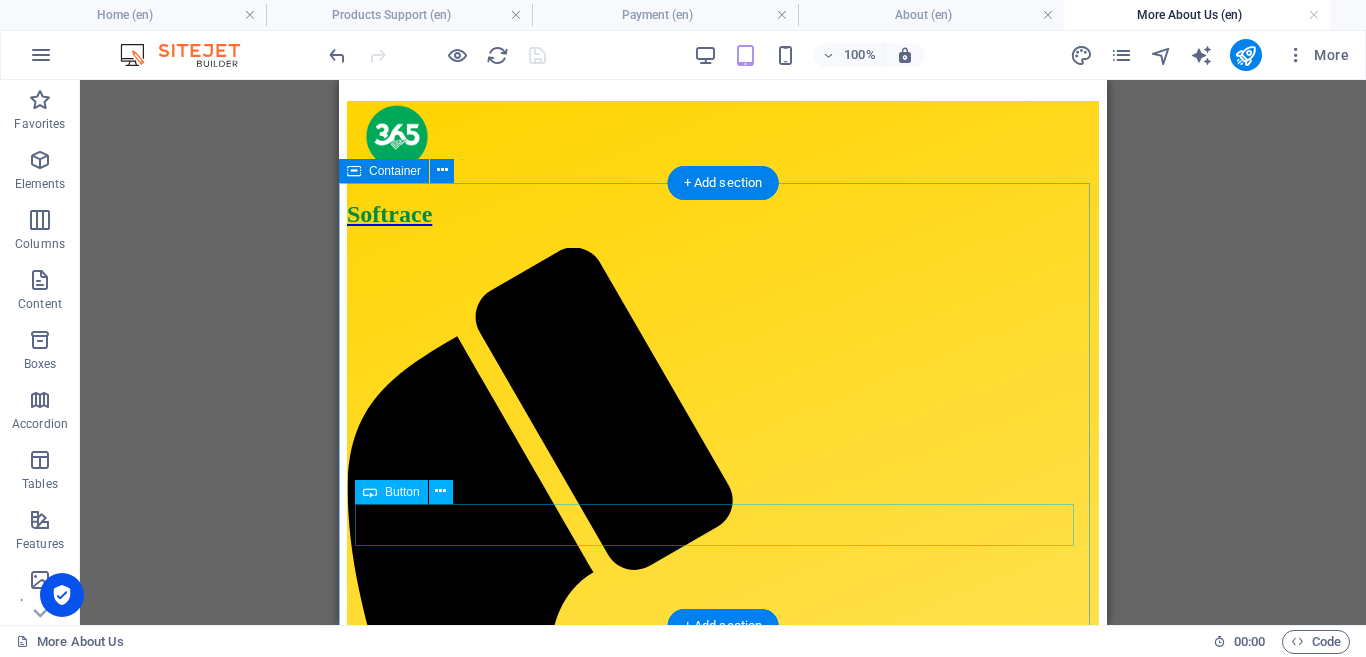 click on "See Our Products" at bounding box center [723, 1608] 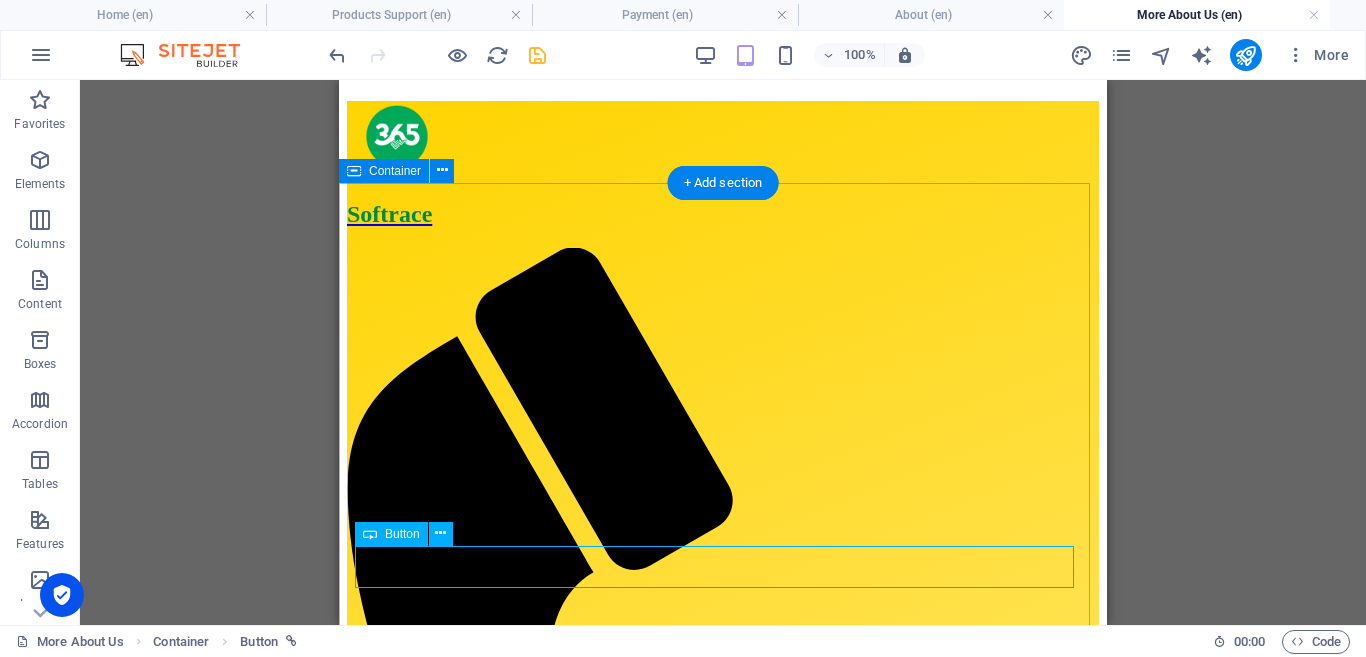 click on "See Our Products" at bounding box center (723, 1626) 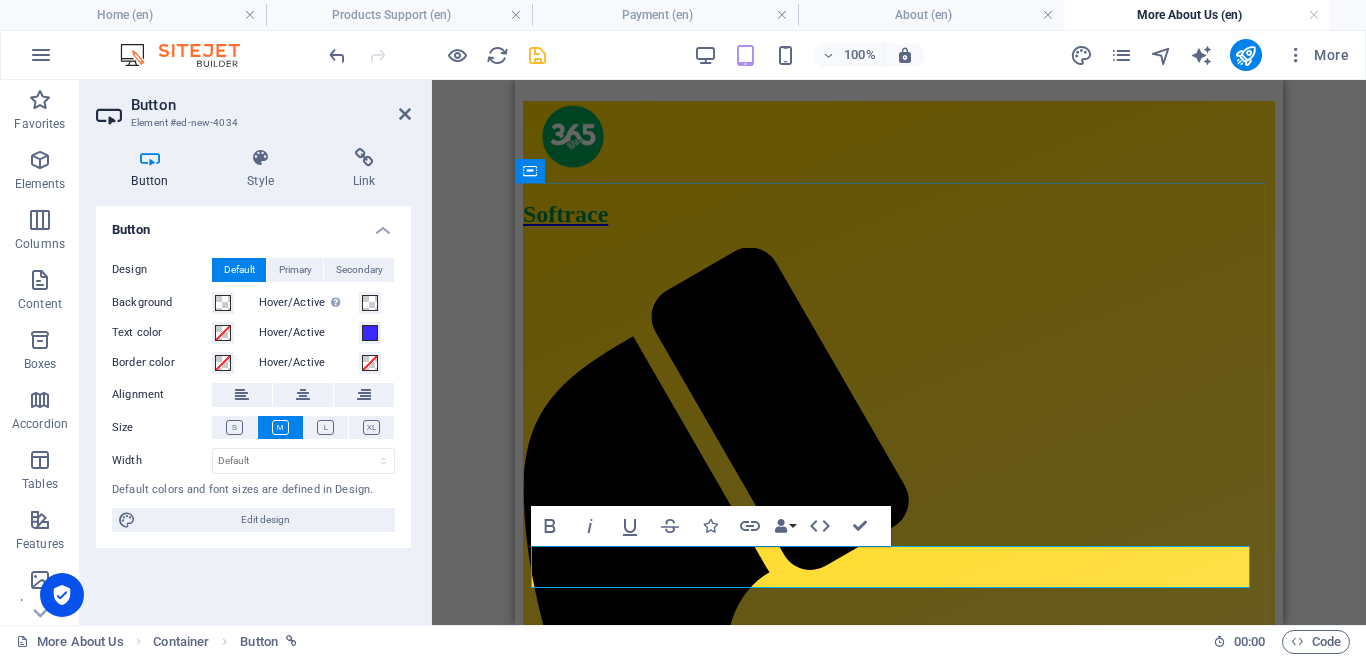type 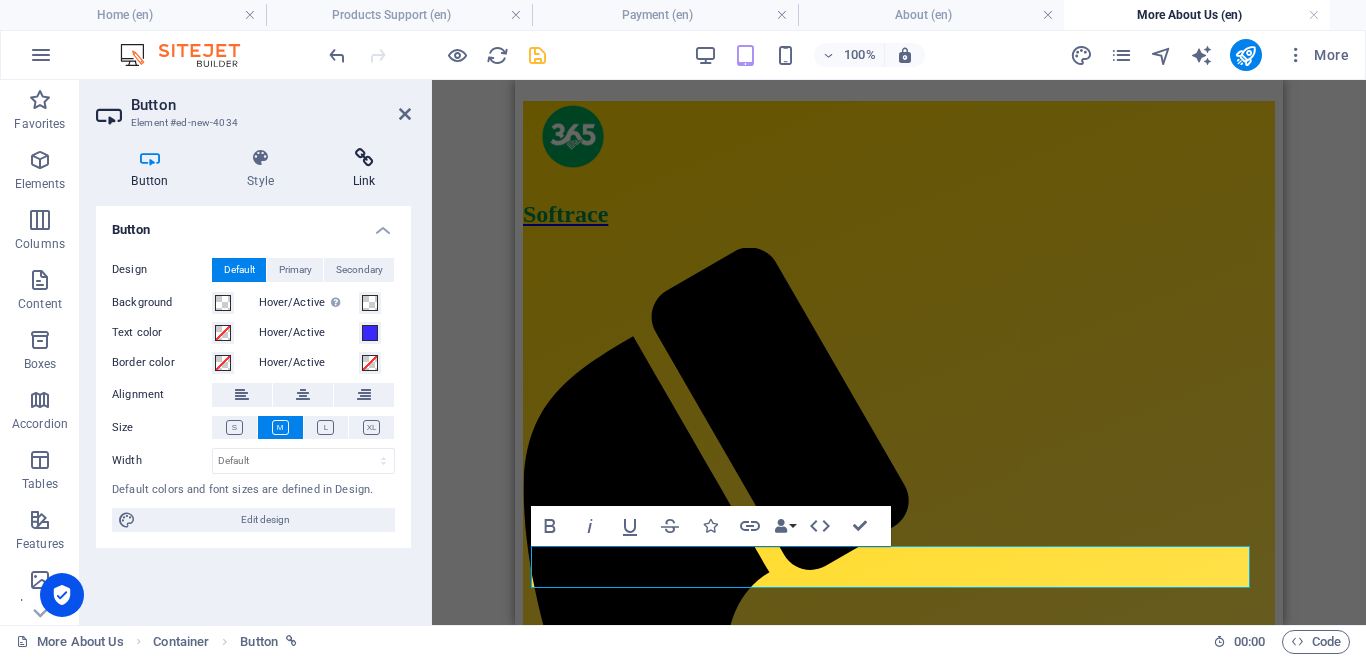 click at bounding box center [364, 158] 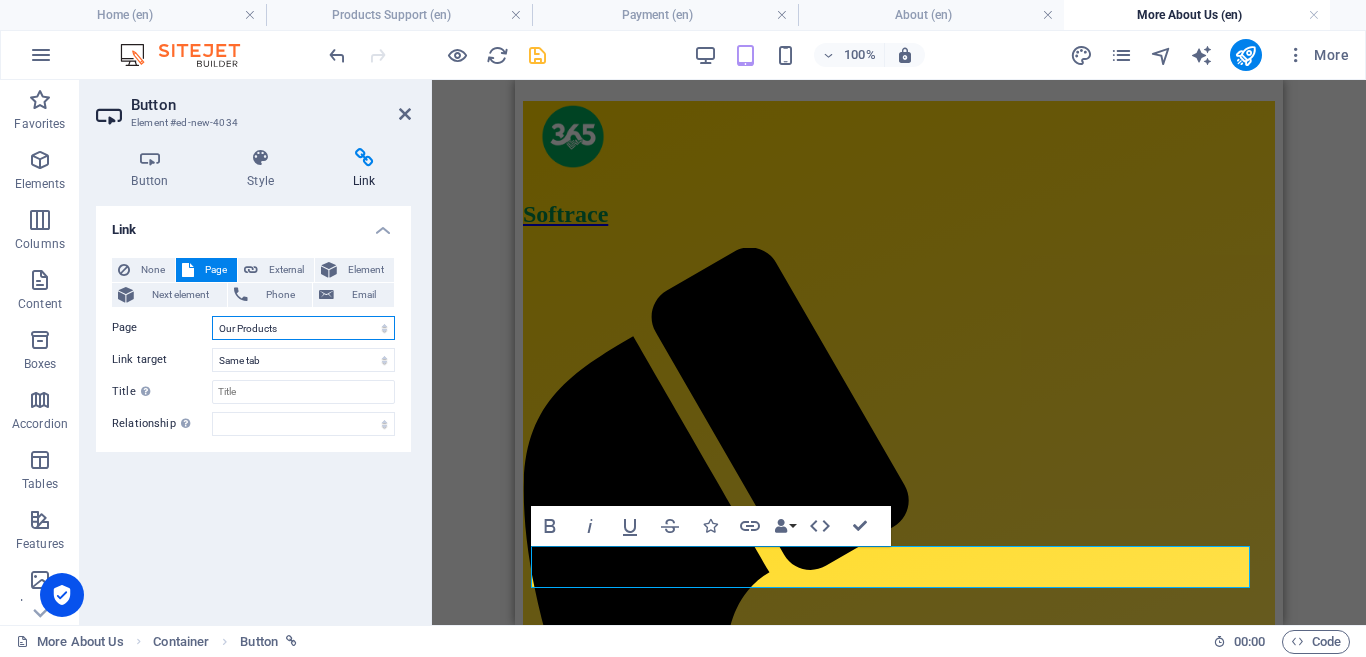 click on "Home About More About Us Digital Services Portfolio Legal Notice Privacy Contact Us Products Support Our Products Database User-form Report Website SBiz Pro Feat MBiz Pro Feat SBiz Install MBiz Install Digital Service2 Technical Service Payment" at bounding box center [303, 328] 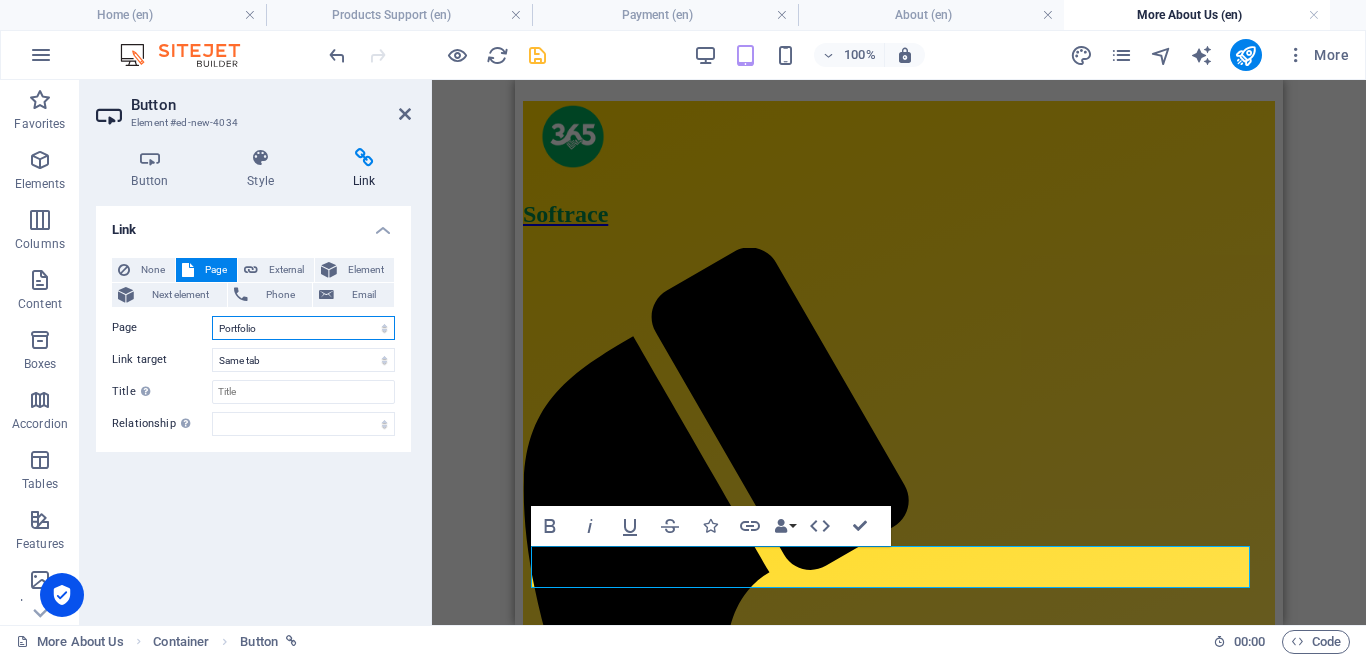 click on "Home About More About Us Digital Services Portfolio Legal Notice Privacy Contact Us Products Support Our Products Database User-form Report Website SBiz Pro Feat MBiz Pro Feat SBiz Install MBiz Install Digital Service2 Technical Service Payment" at bounding box center (303, 328) 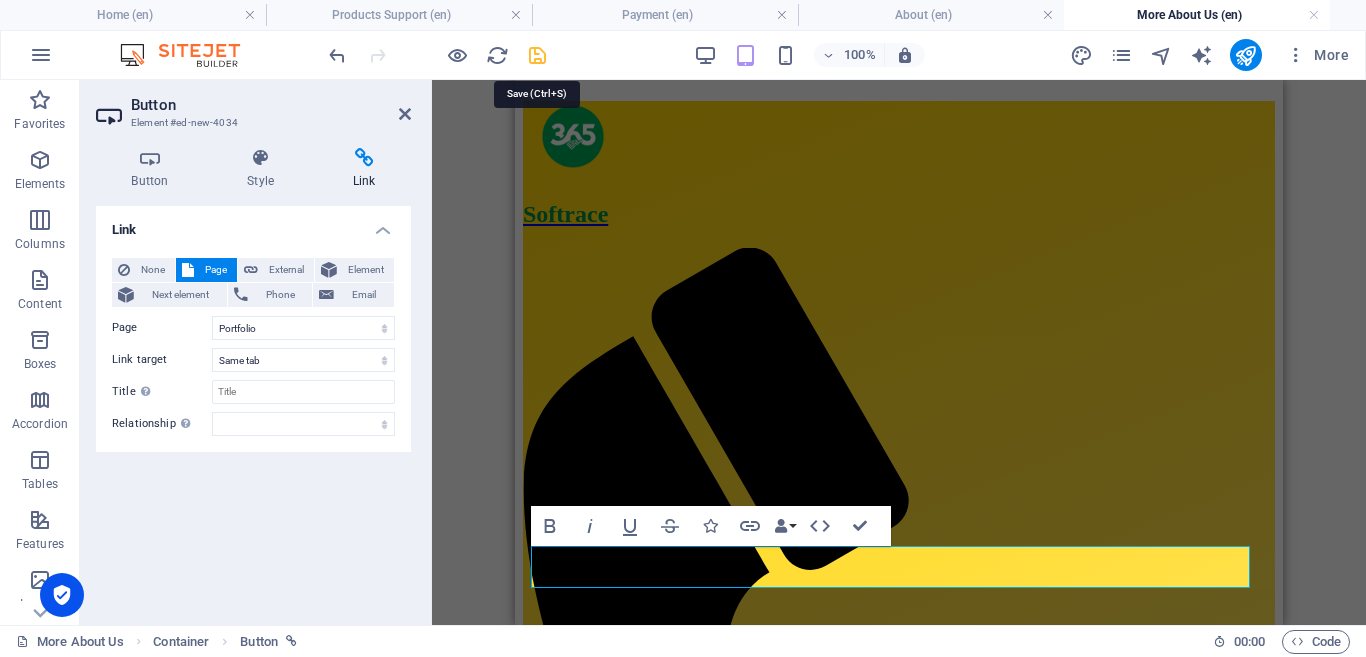 drag, startPoint x: 536, startPoint y: 48, endPoint x: 229, endPoint y: 20, distance: 308.27423 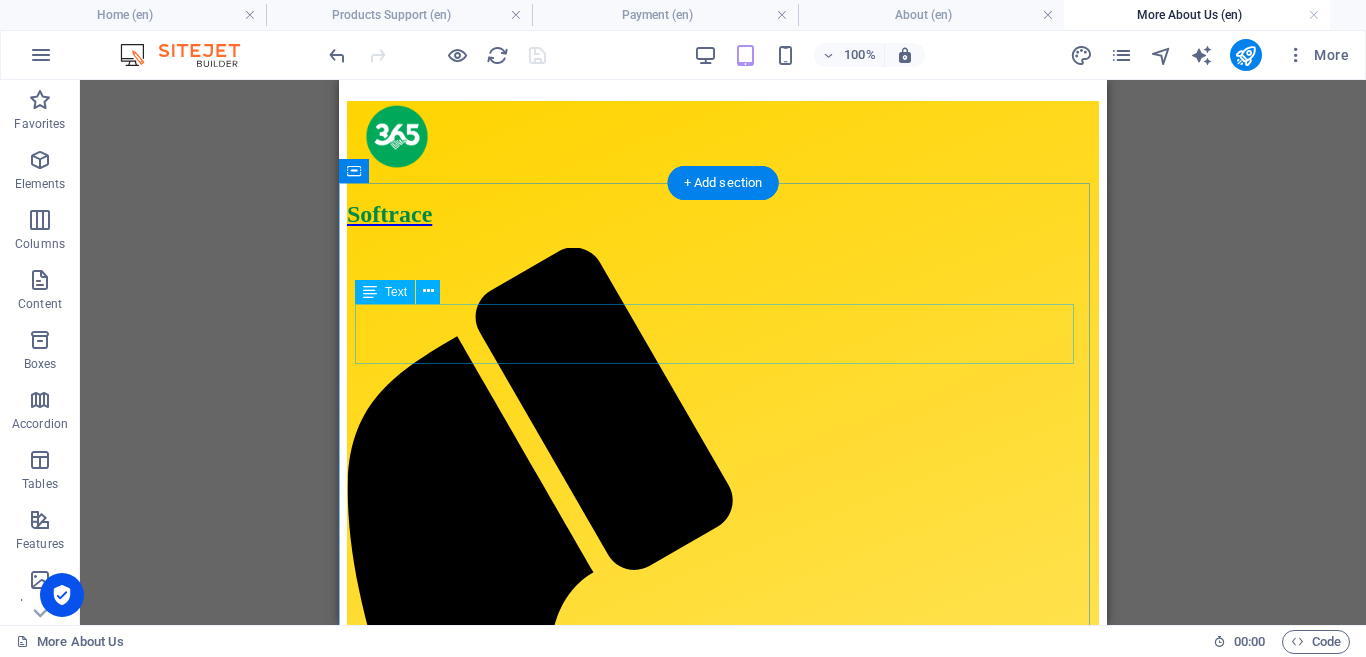 click on "We are 365-Softrace Limited" at bounding box center [723, 1450] 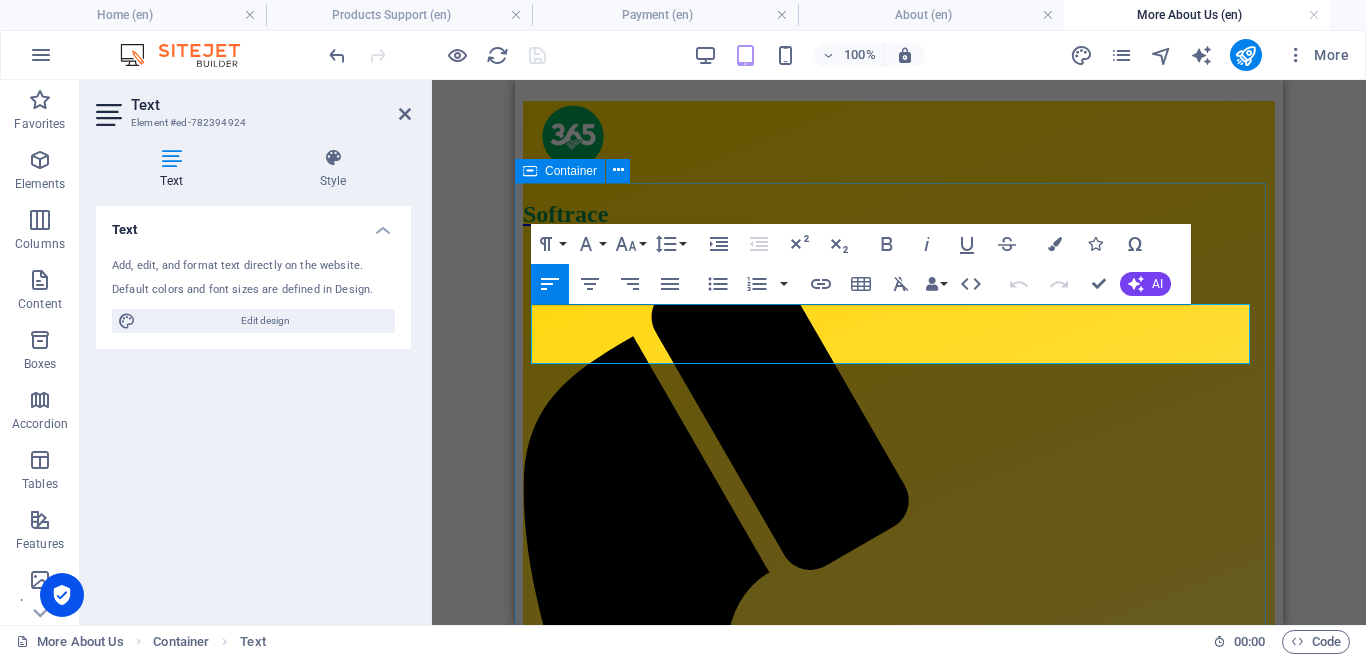 click on "We are 365-Softrace Limited" at bounding box center (899, 1467) 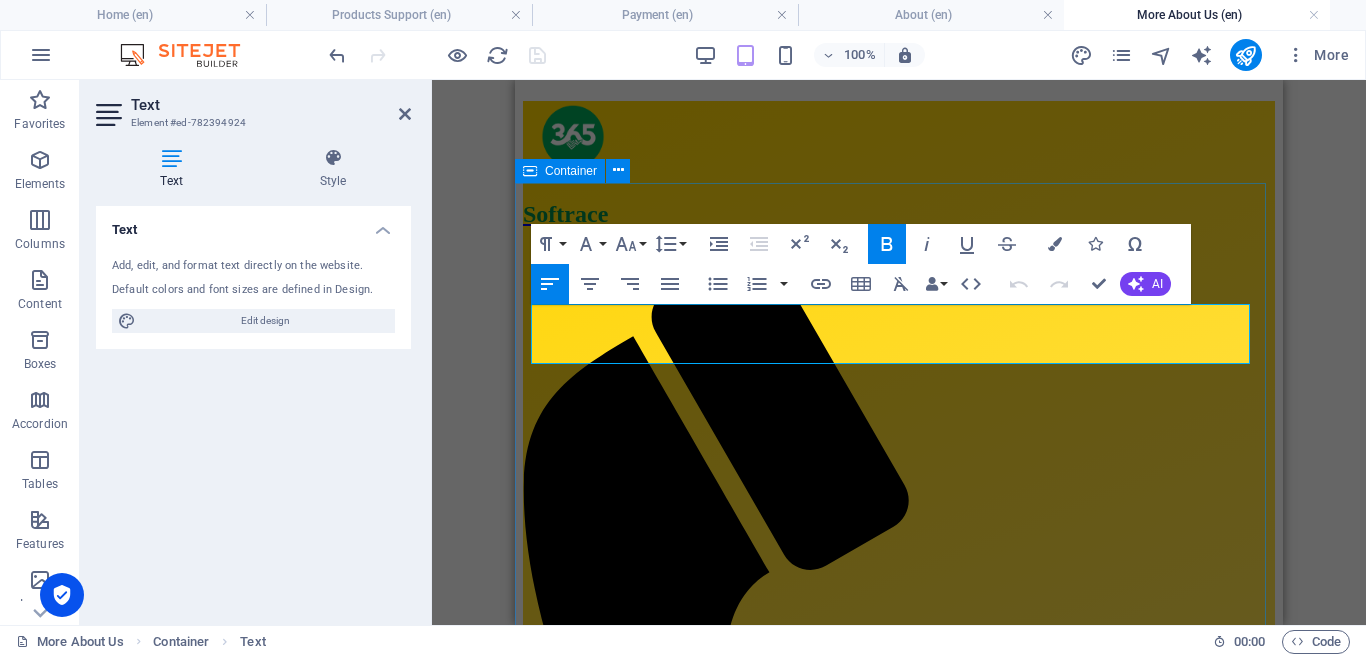drag, startPoint x: 884, startPoint y: 337, endPoint x: 560, endPoint y: 330, distance: 324.07562 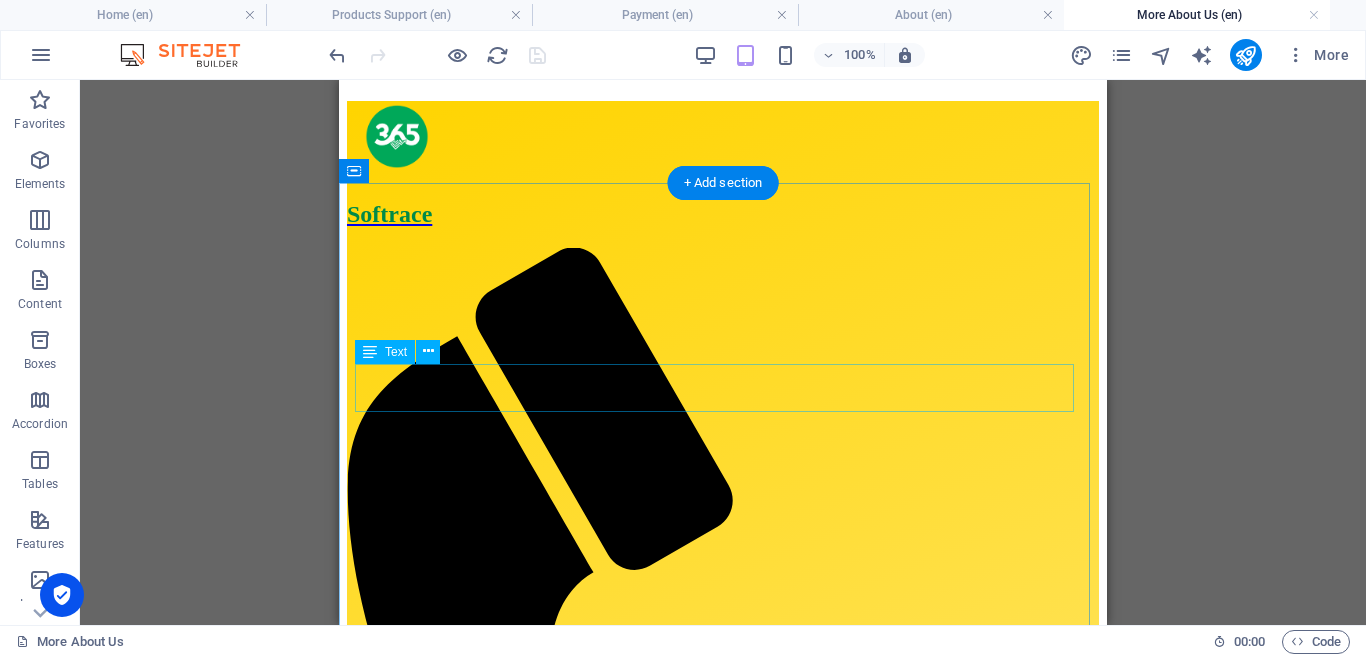 drag, startPoint x: 496, startPoint y: 399, endPoint x: 835, endPoint y: 481, distance: 348.77643 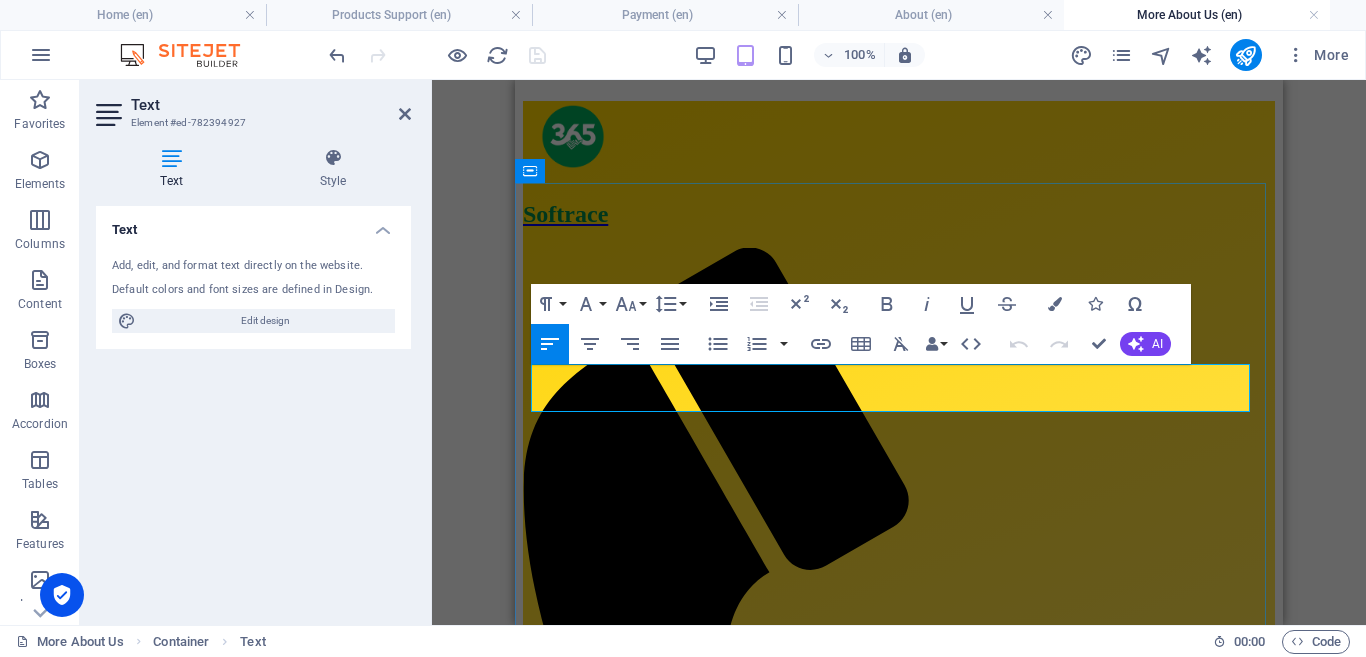 drag, startPoint x: 657, startPoint y: 404, endPoint x: 625, endPoint y: 402, distance: 32.06244 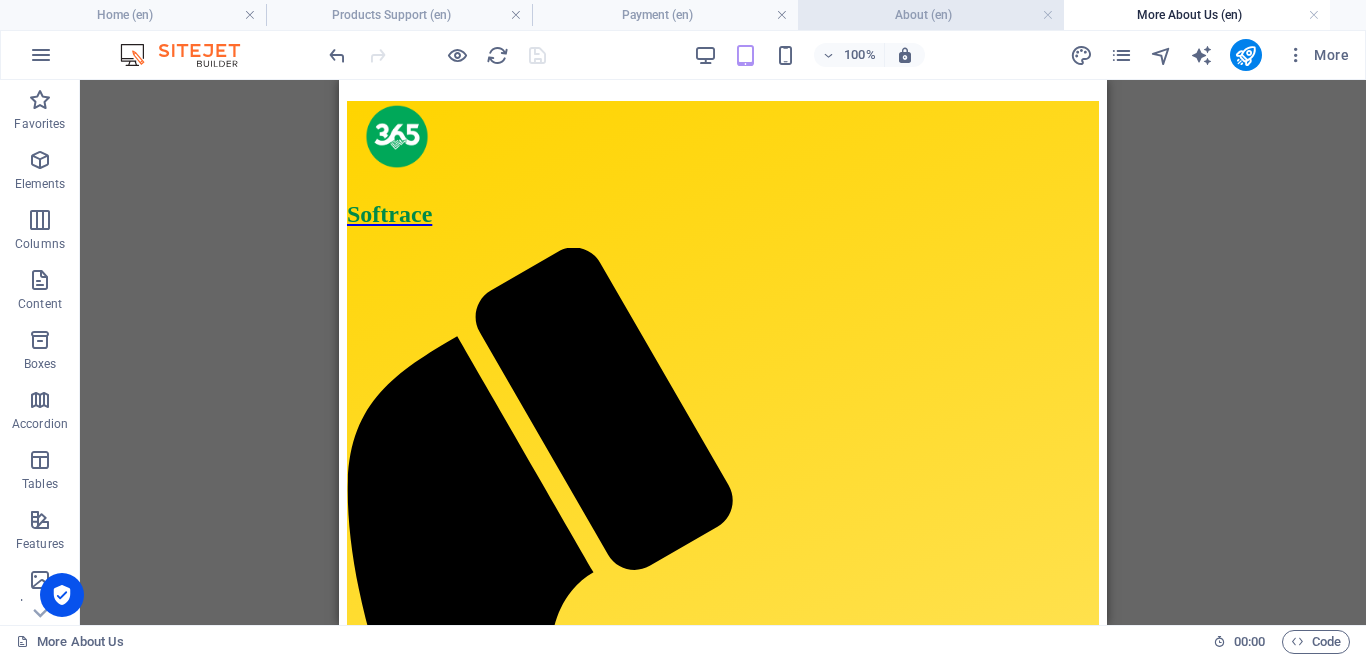 click on "About (en)" at bounding box center [931, 15] 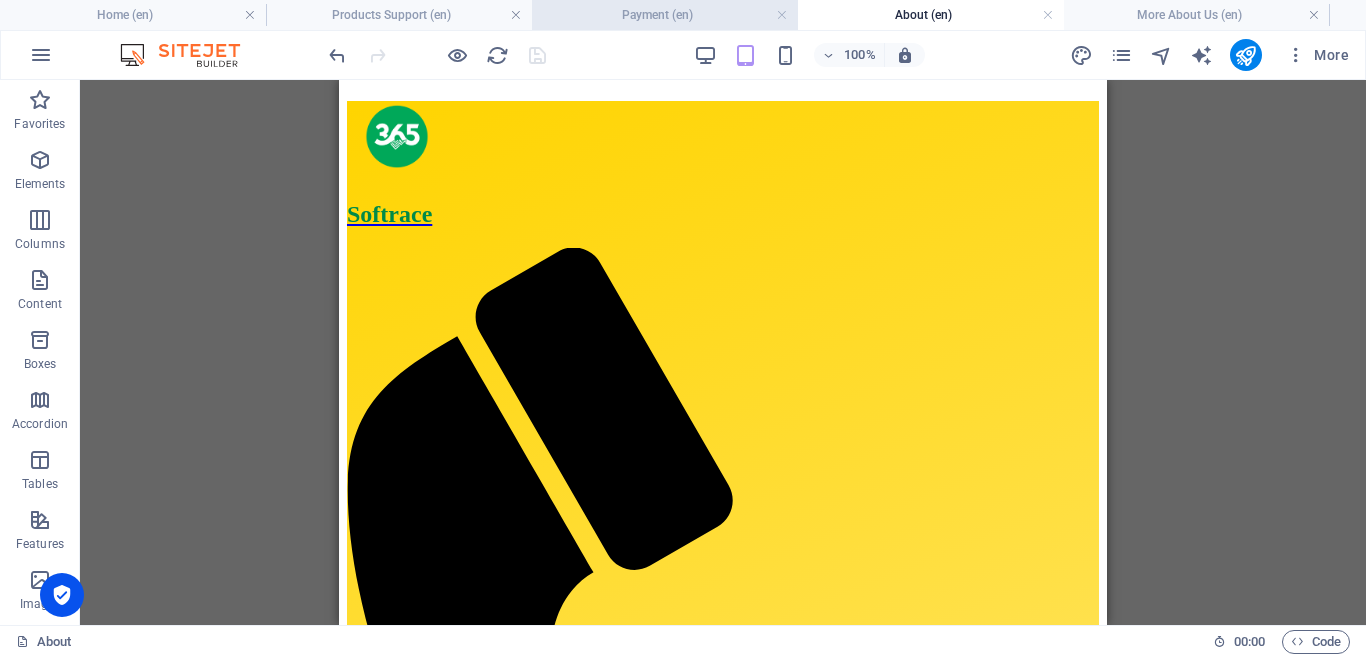 click on "Payment (en)" at bounding box center (665, 15) 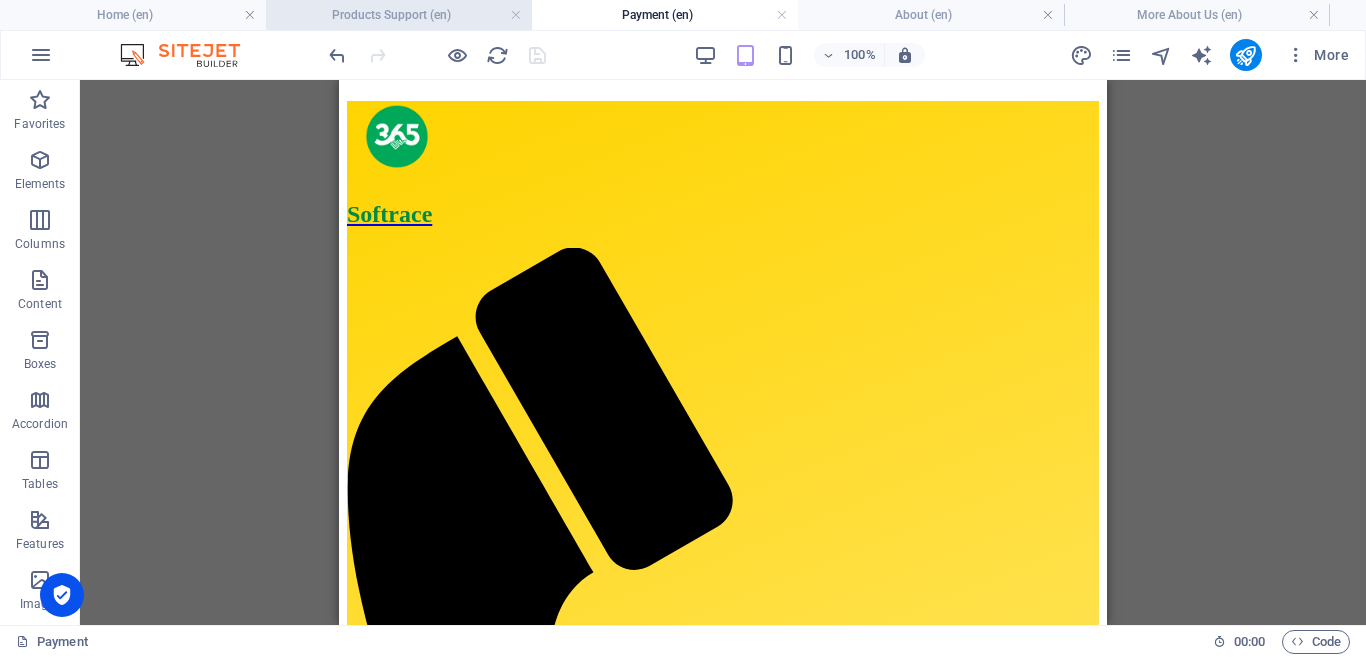 click on "Products Support (en)" at bounding box center [399, 15] 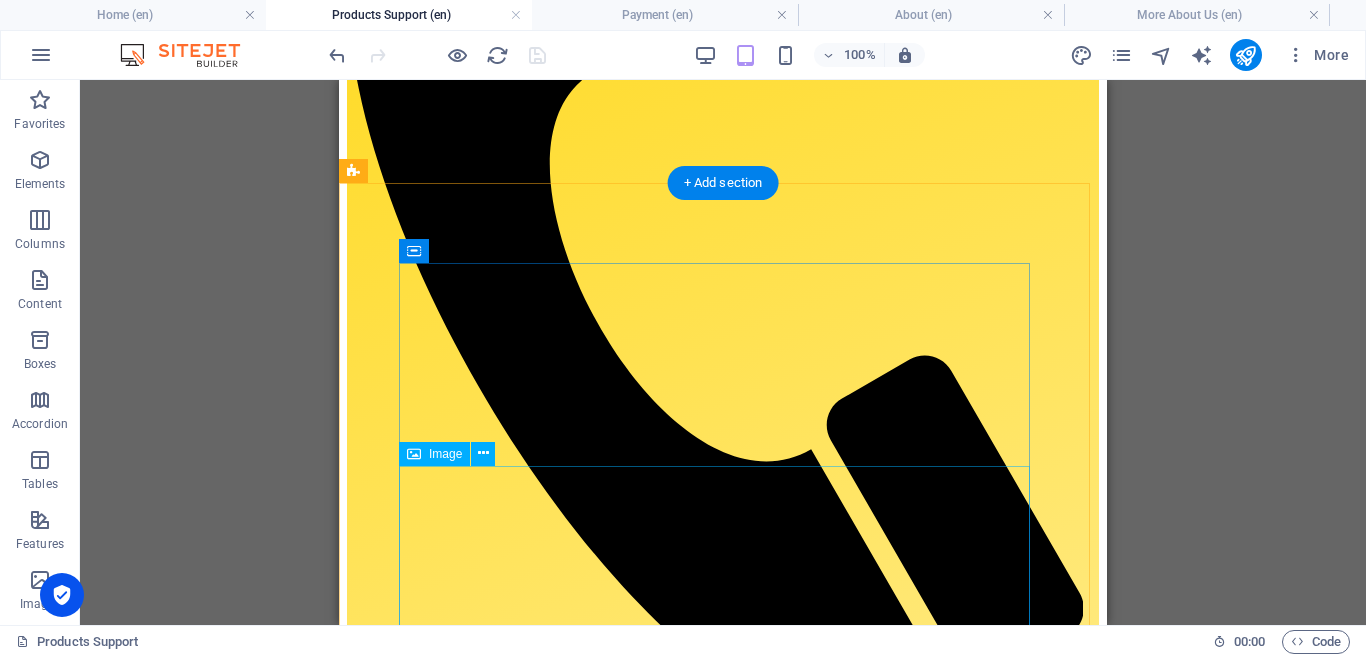 scroll, scrollTop: 0, scrollLeft: 0, axis: both 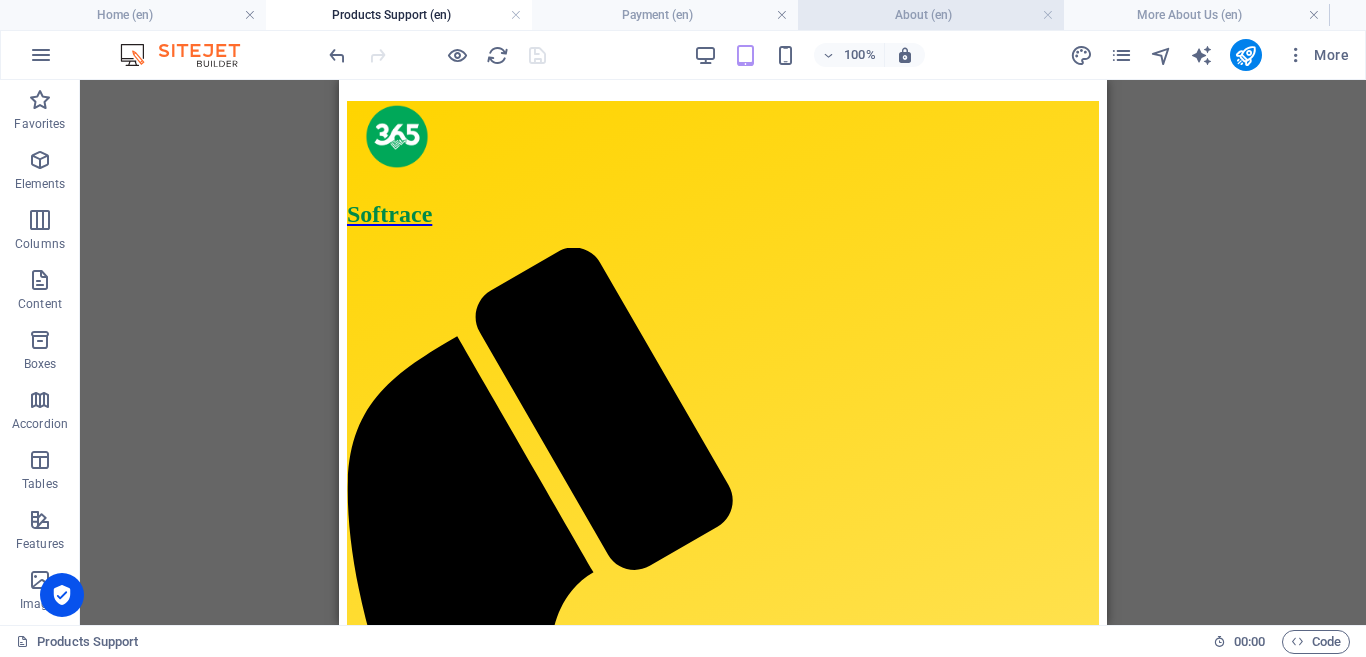 click on "About (en)" at bounding box center [931, 15] 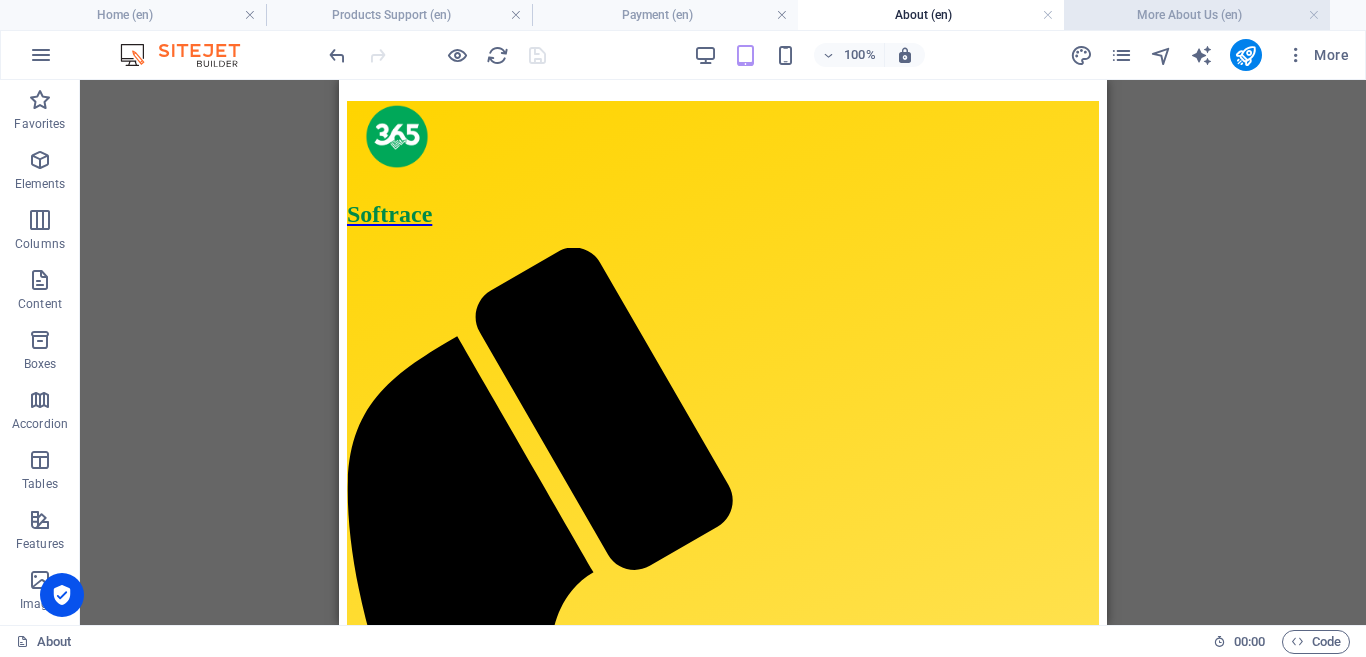 click on "More About Us (en)" at bounding box center [1197, 15] 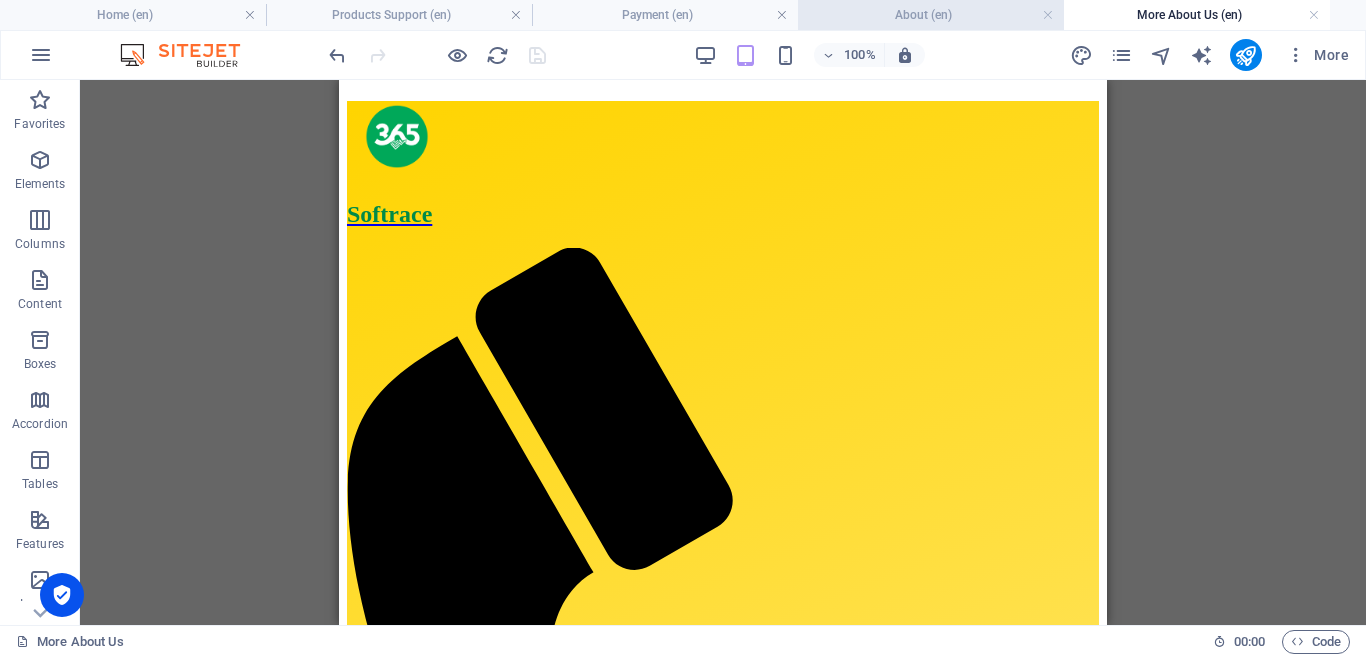 click on "About (en)" at bounding box center [931, 15] 